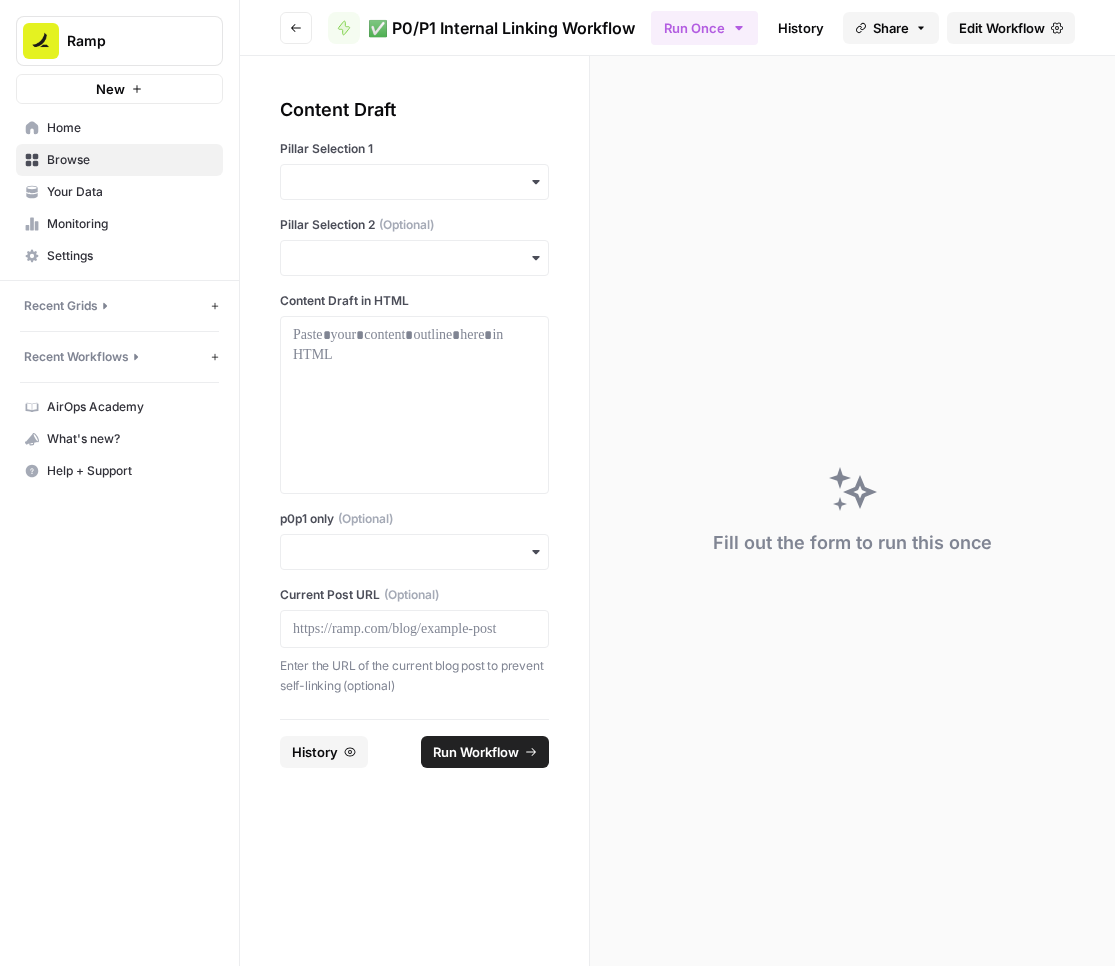 scroll, scrollTop: 0, scrollLeft: 0, axis: both 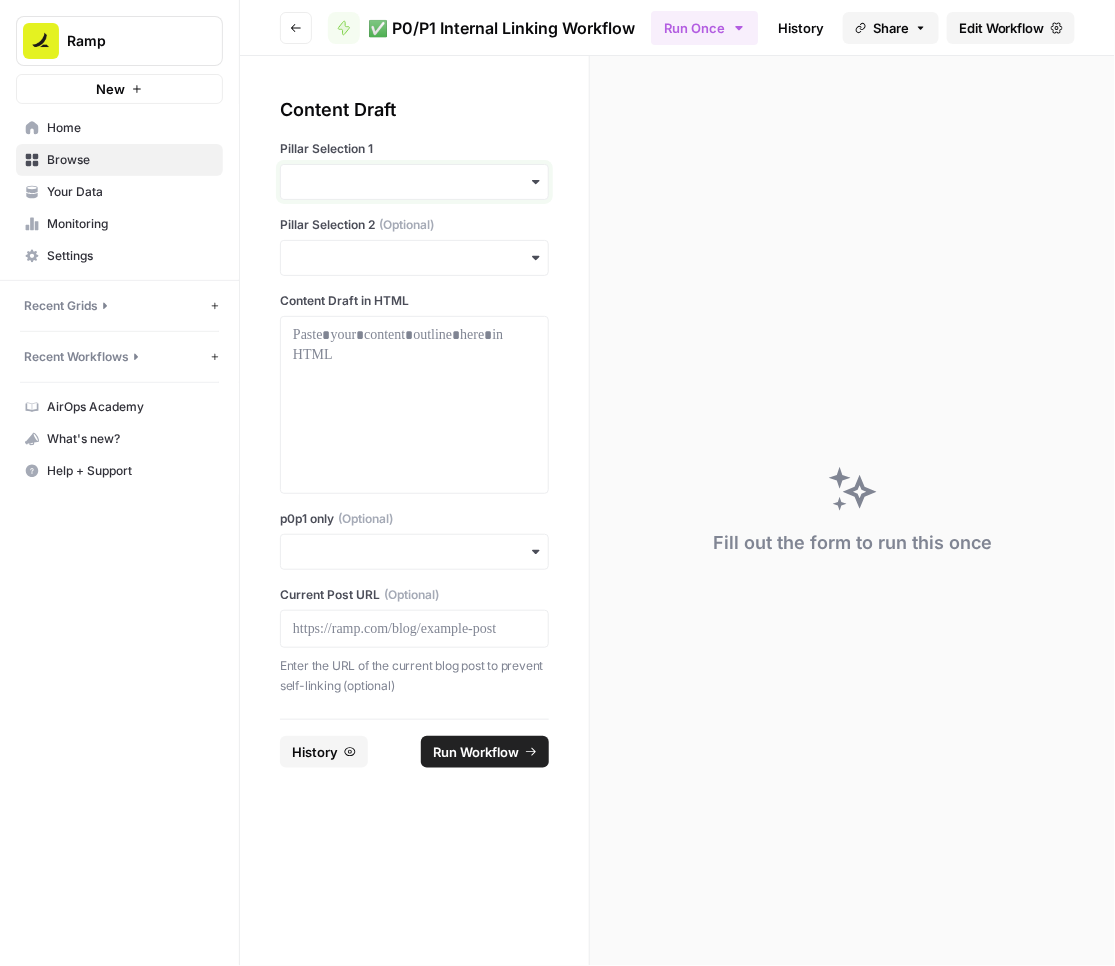 click on "Pillar Selection 1" at bounding box center (414, 182) 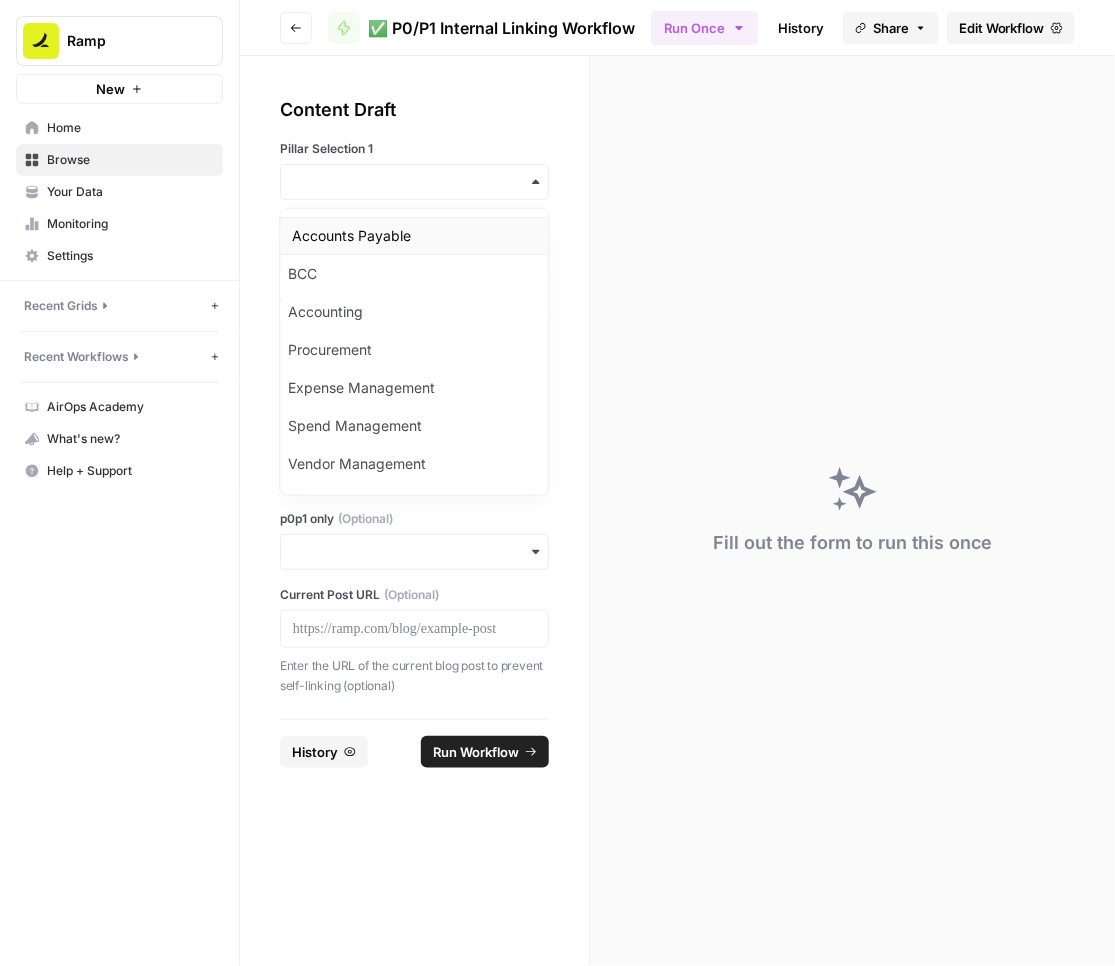 click on "Accounts Payable" at bounding box center [415, 236] 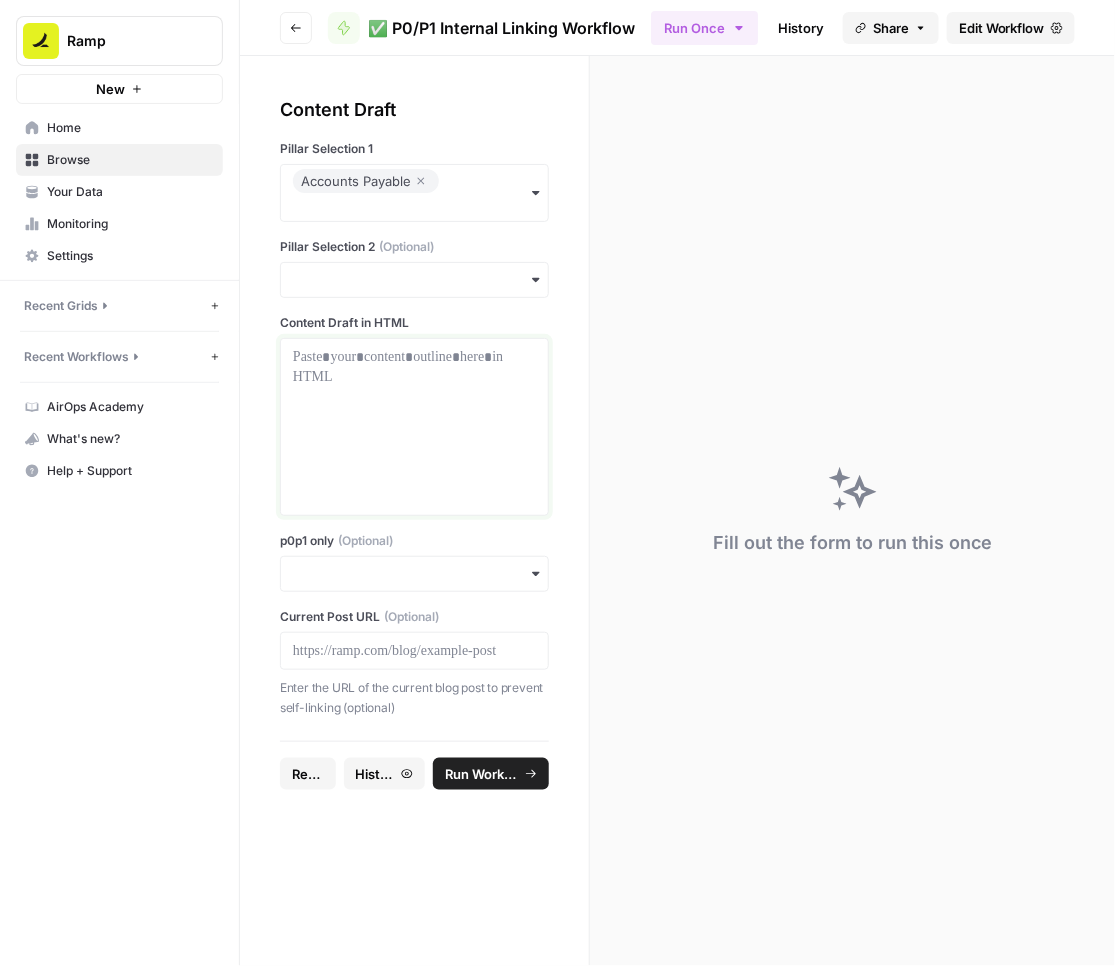 click at bounding box center [414, 427] 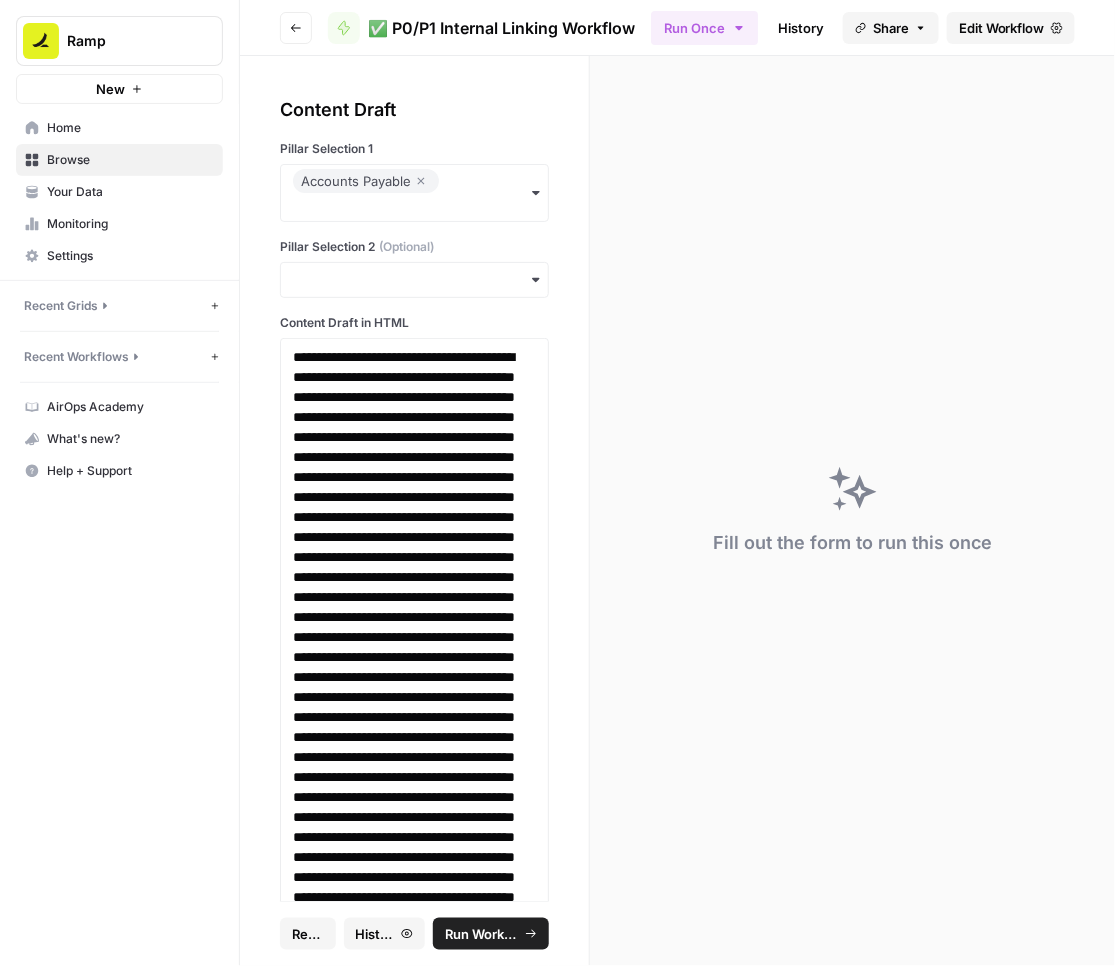 click on "Run Workflow" at bounding box center [482, 934] 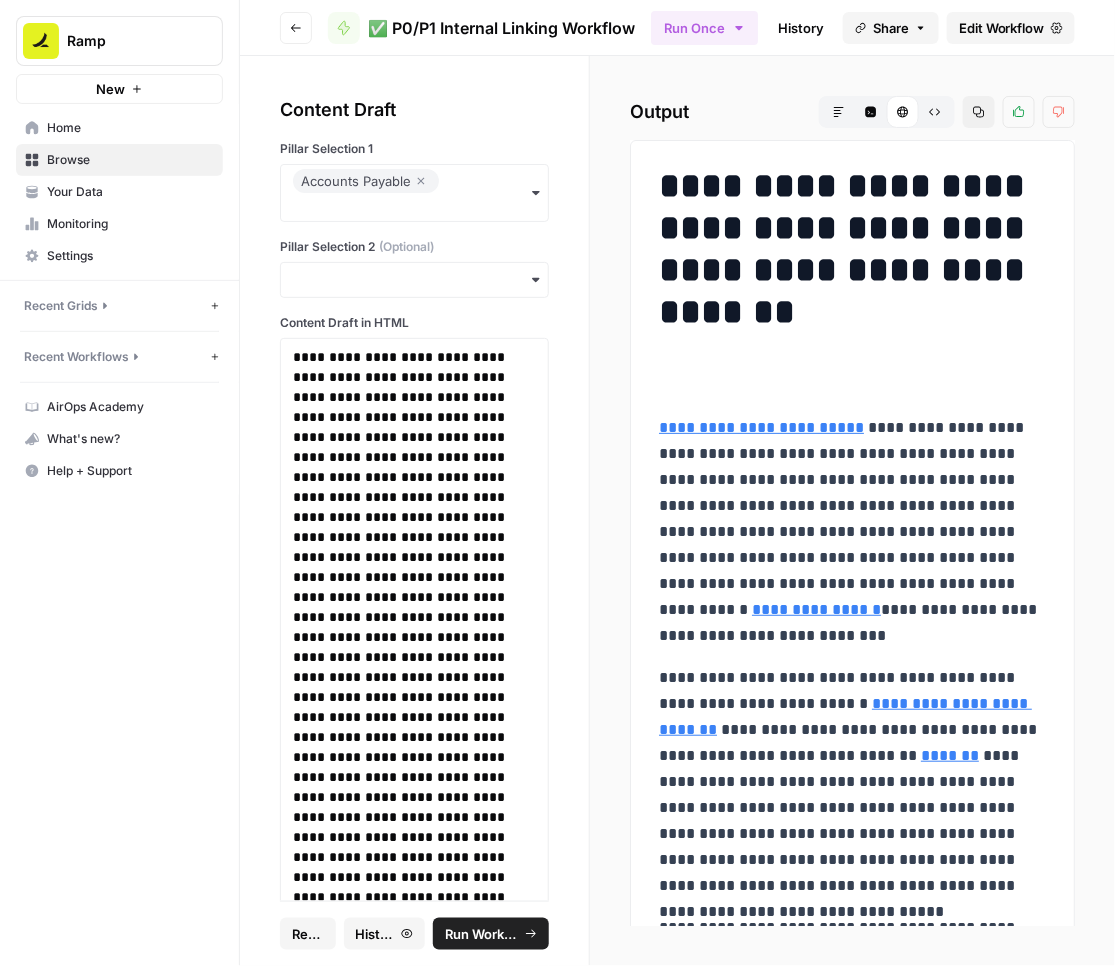 click 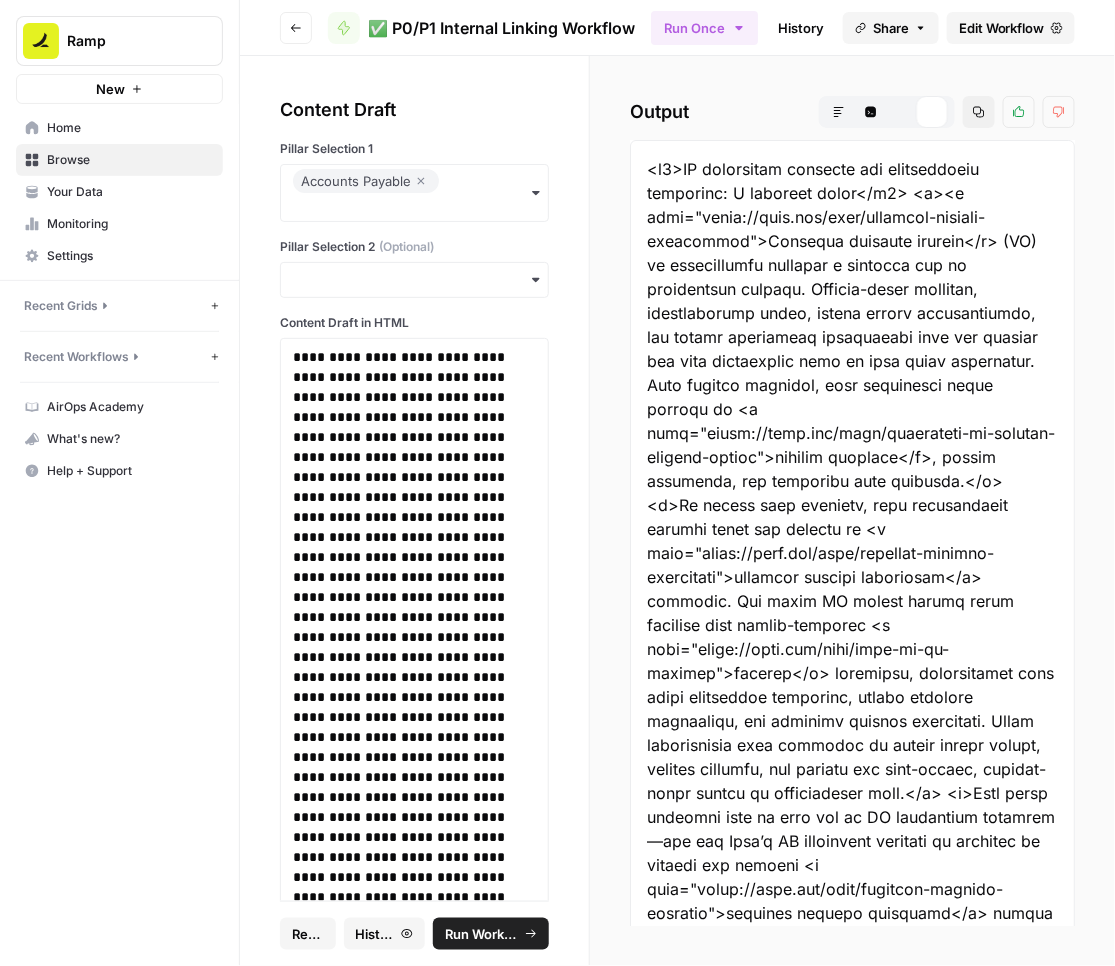 click on "Copy" at bounding box center [979, 112] 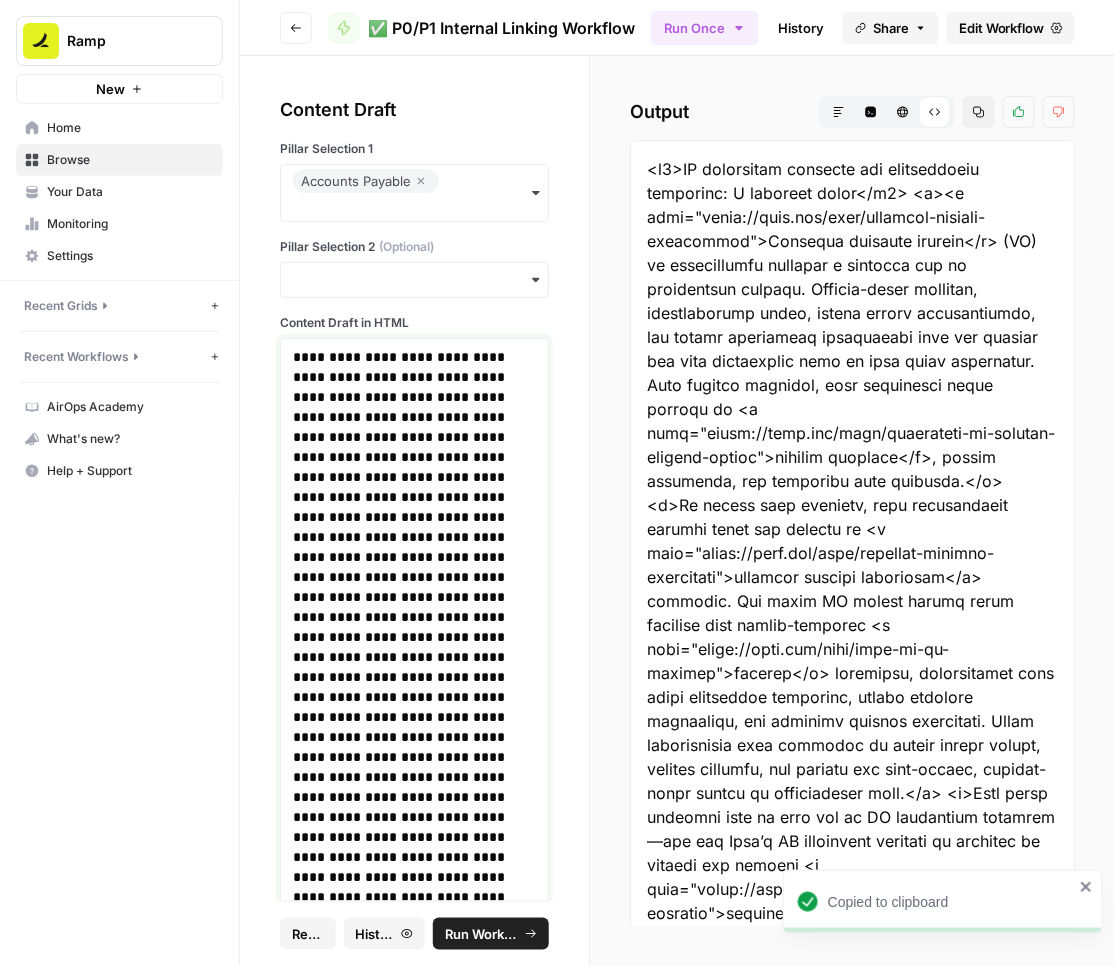 click at bounding box center (415, 4627) 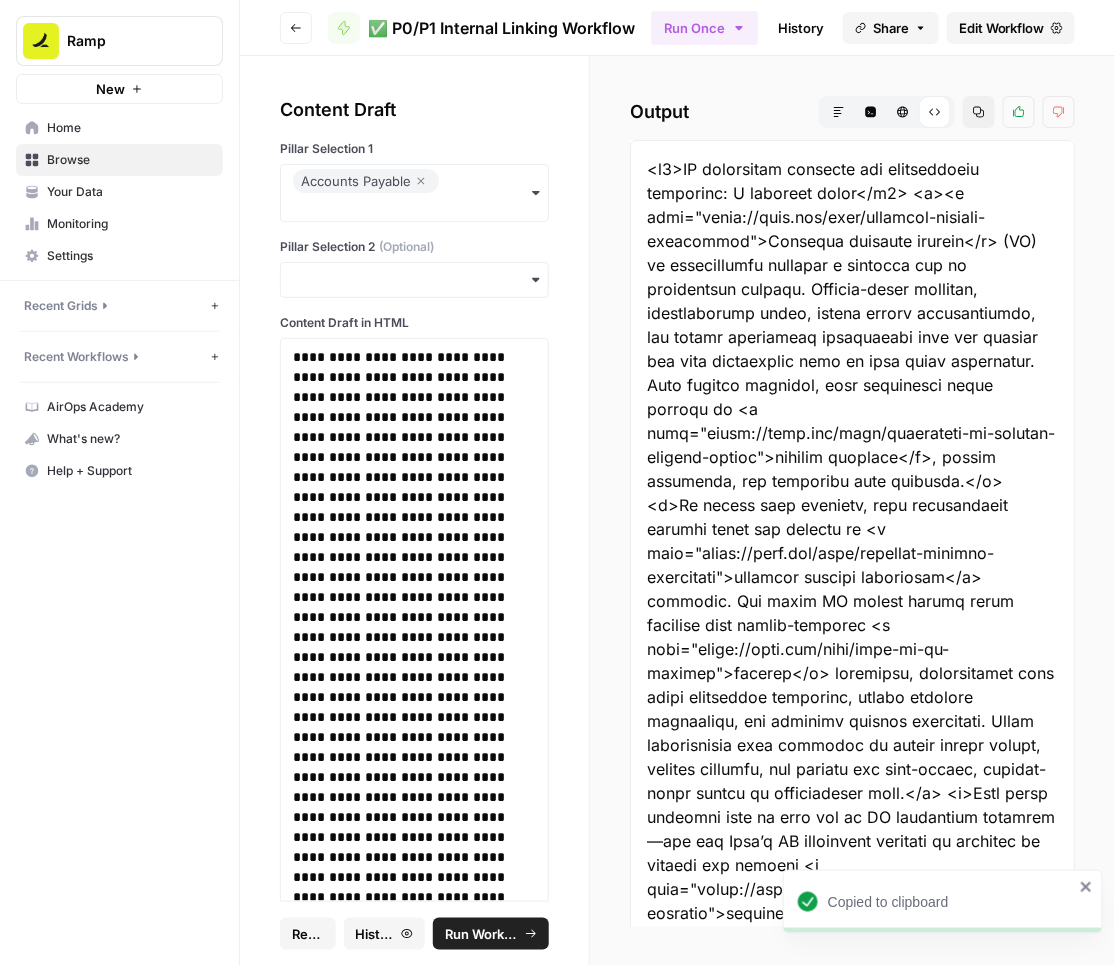 click on "Run Workflow" at bounding box center (482, 934) 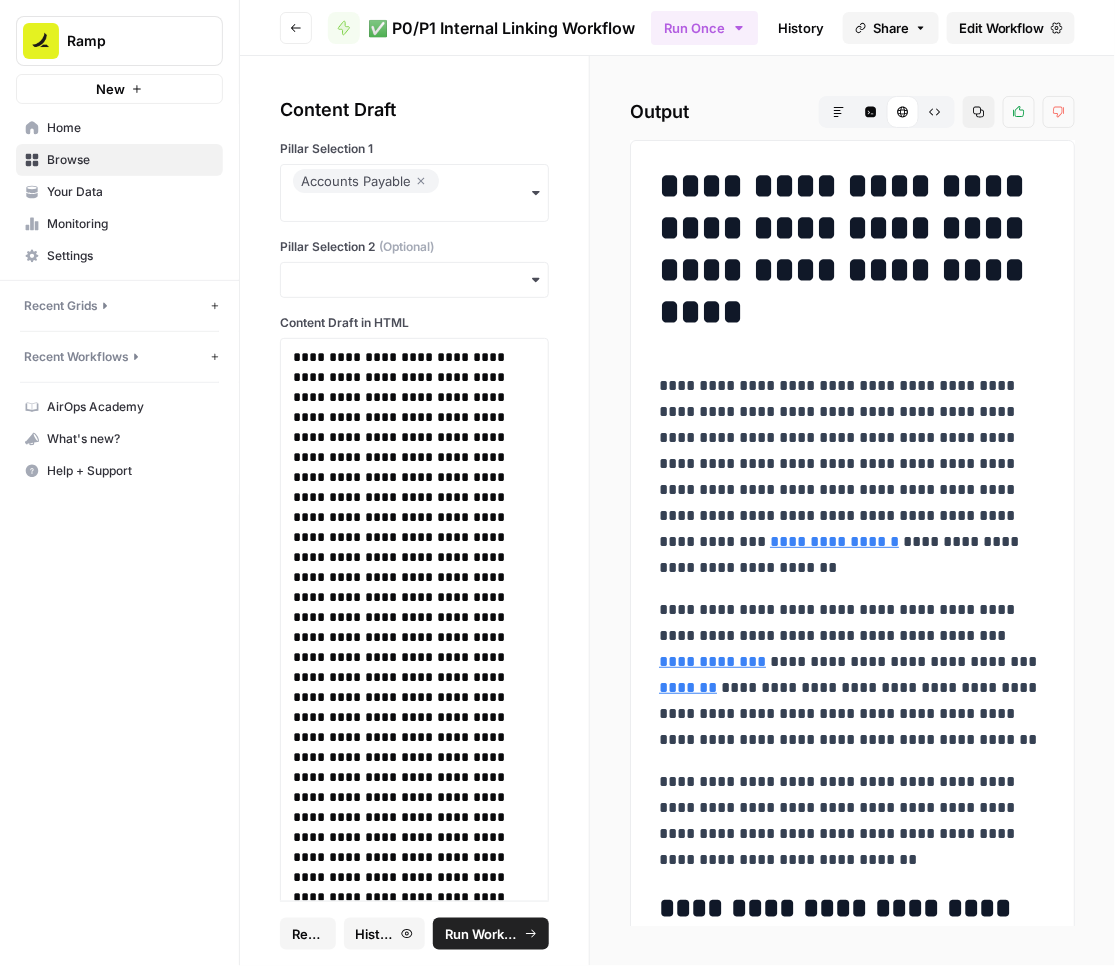 click on "Raw Output" at bounding box center [935, 112] 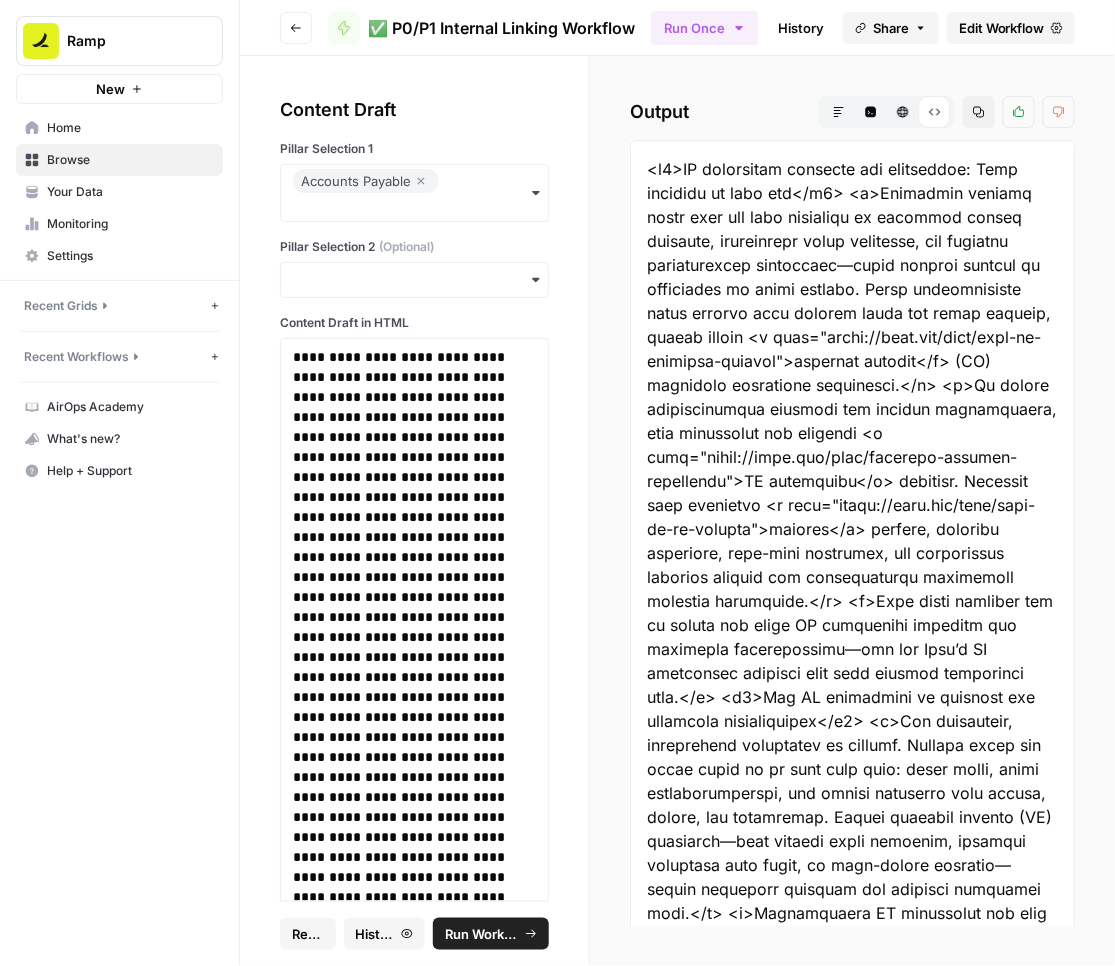 click on "Copy" at bounding box center (979, 112) 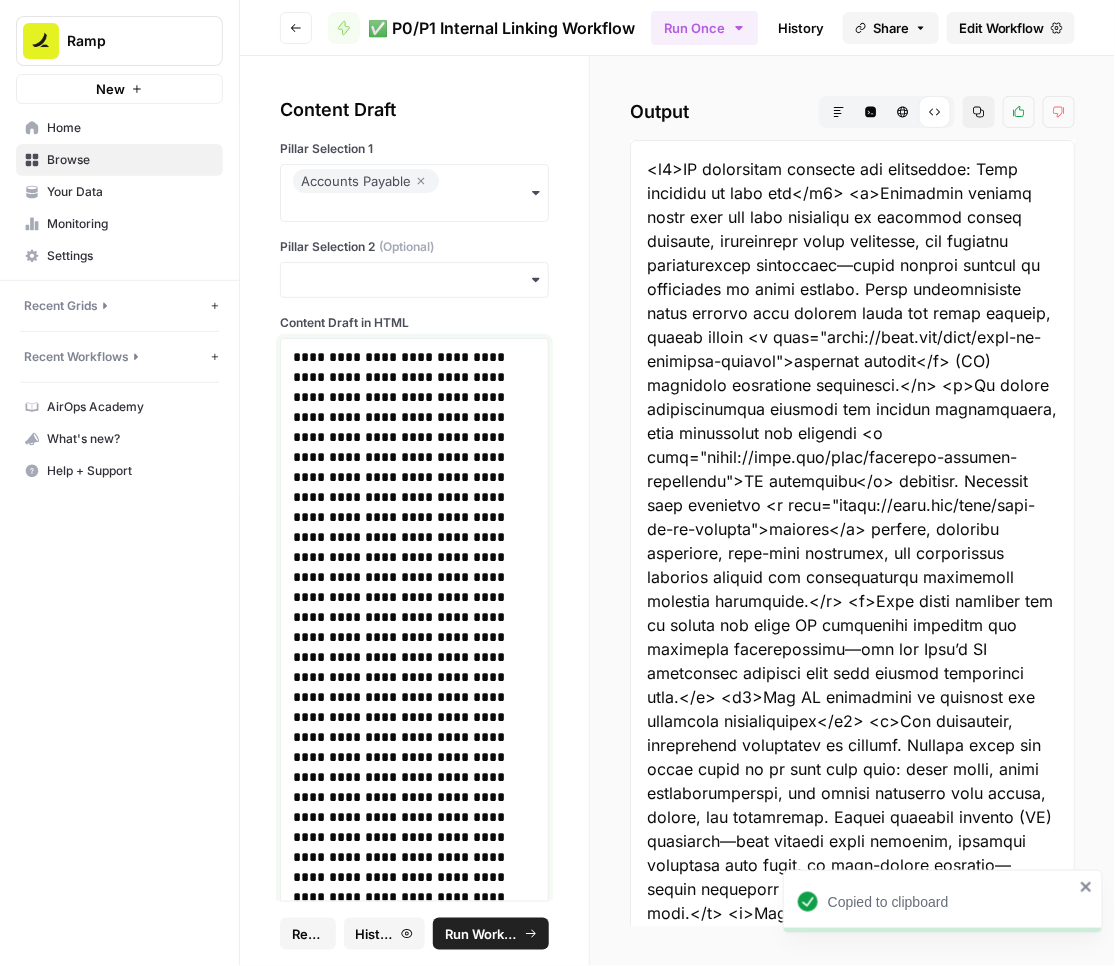click at bounding box center (415, 4207) 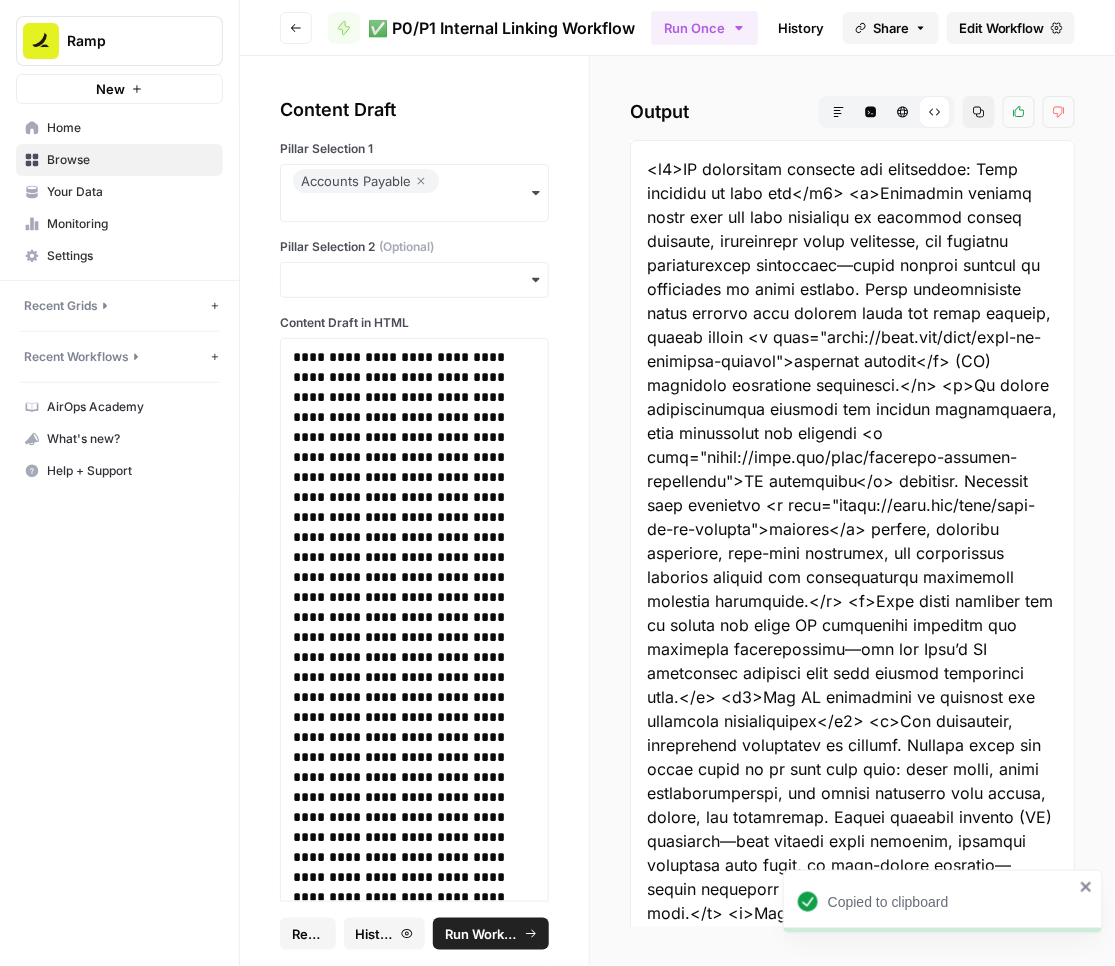 click on "Run Workflow" at bounding box center (482, 934) 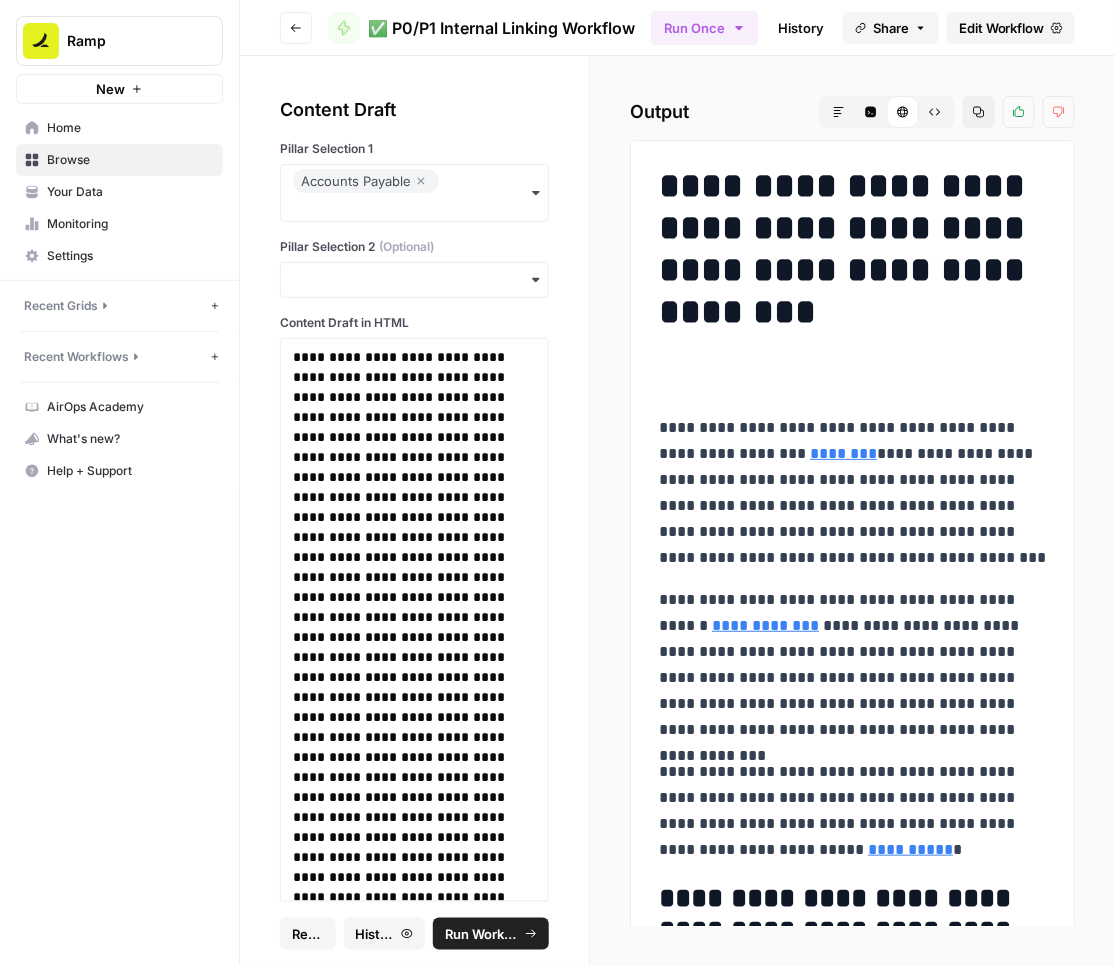 click on "Raw Output" at bounding box center [935, 112] 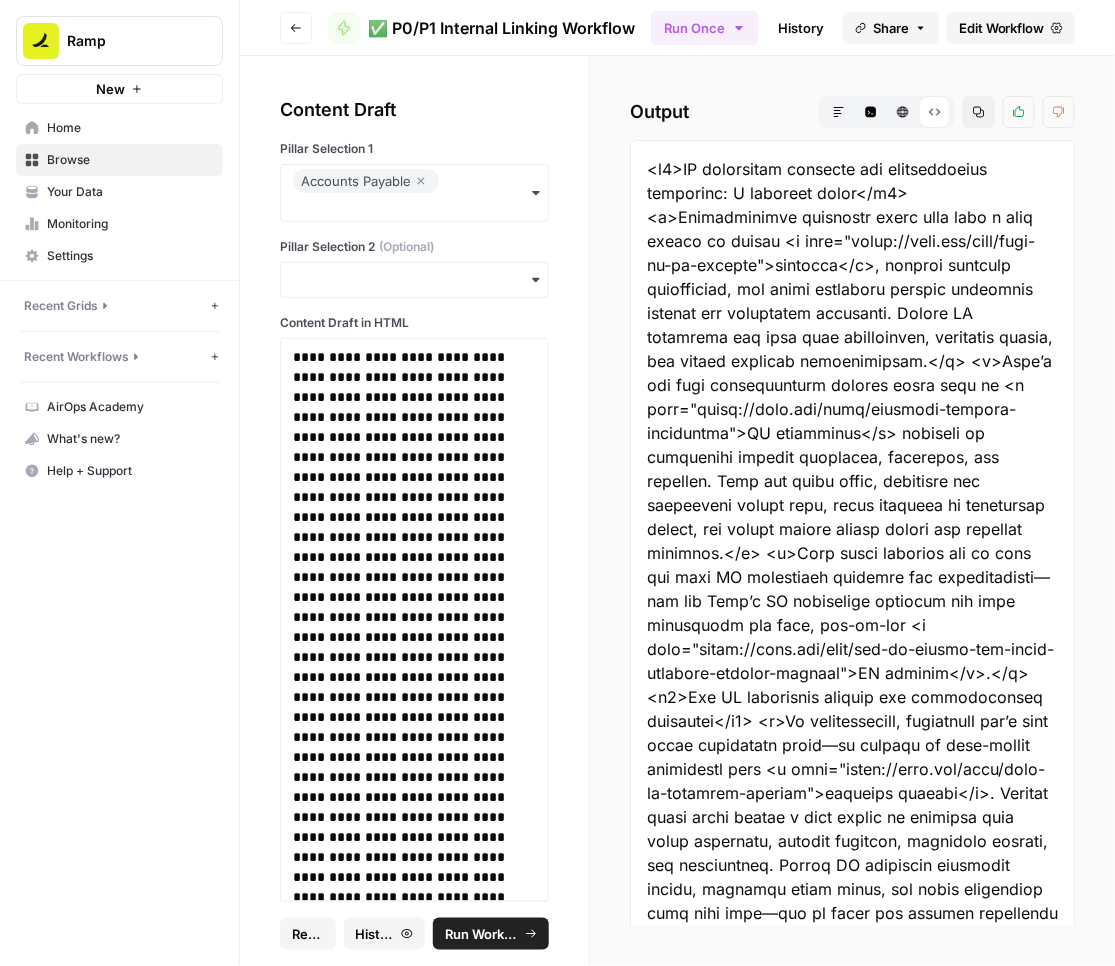 click on "Copy" at bounding box center (979, 112) 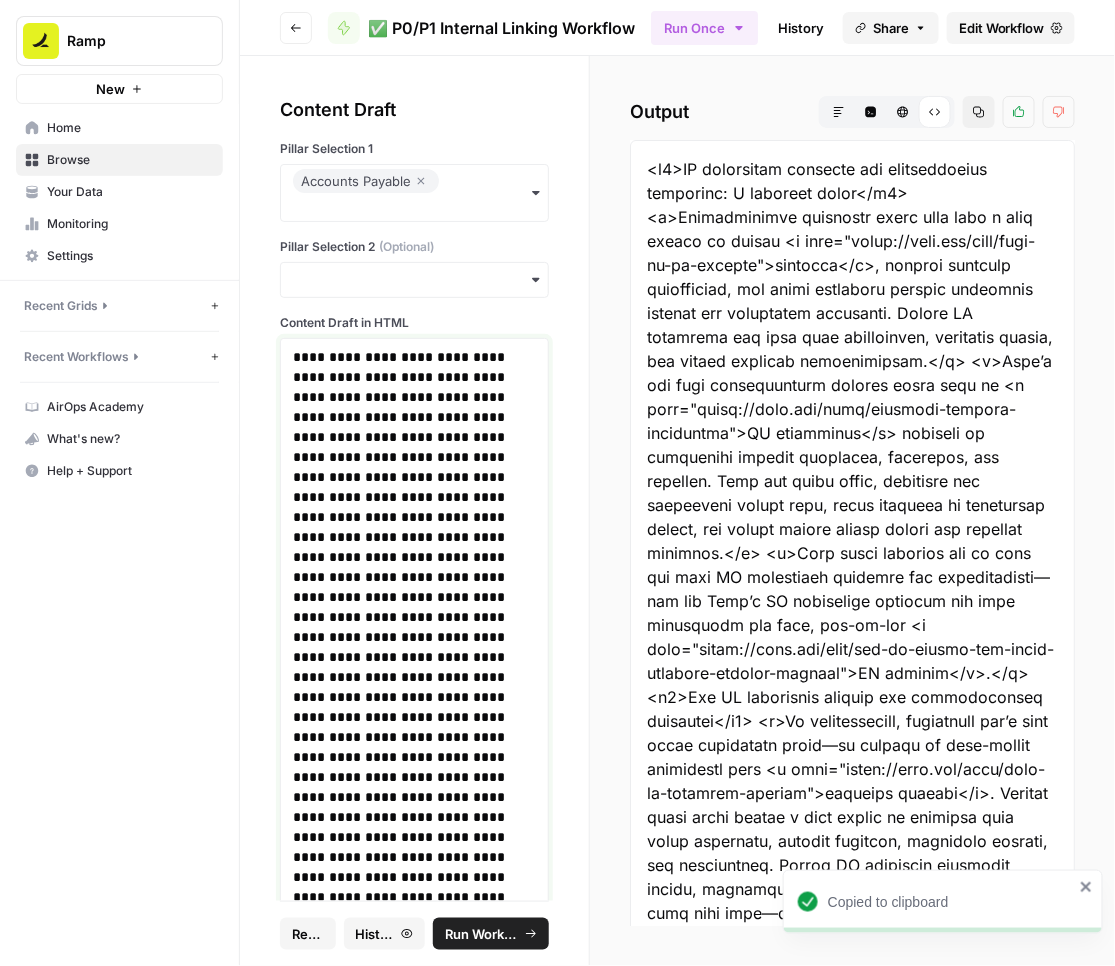 click at bounding box center (415, 4167) 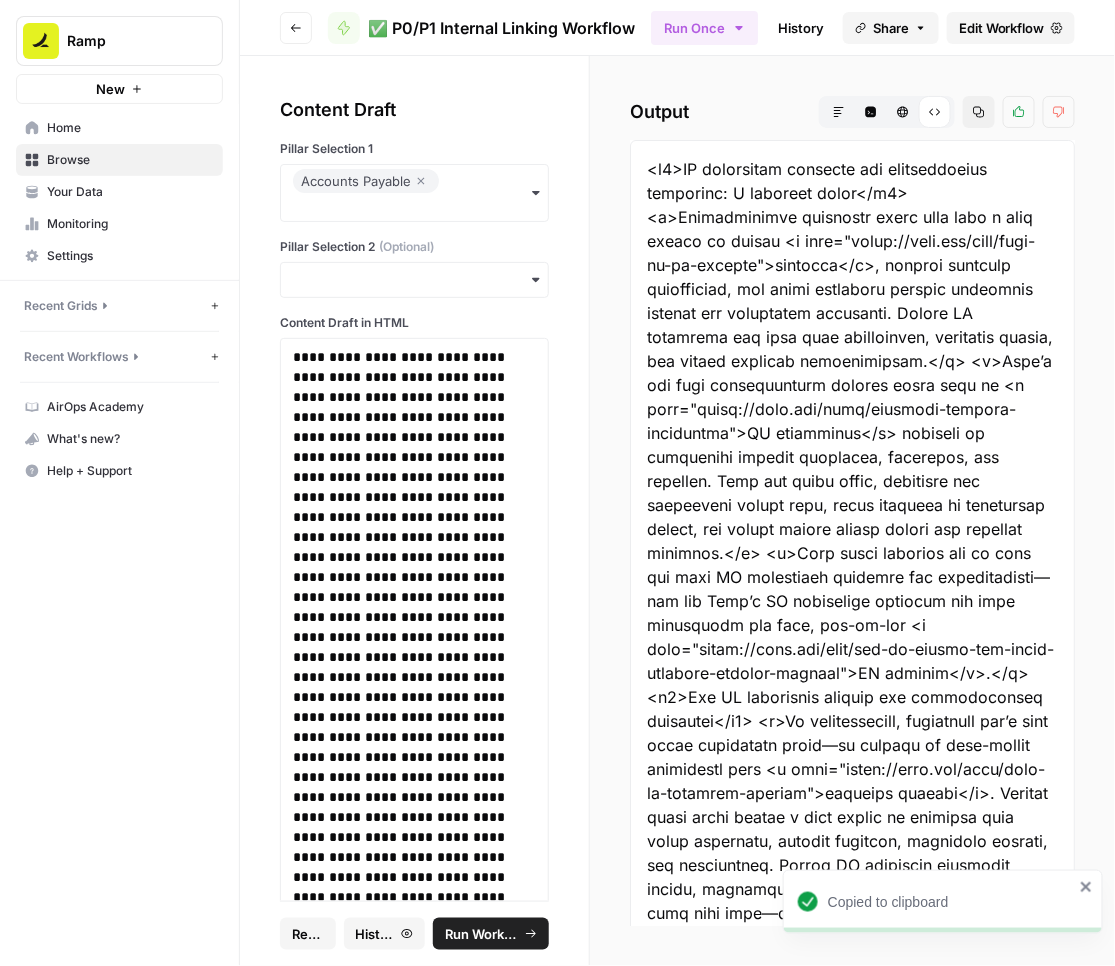 click on "Run Workflow" at bounding box center (482, 934) 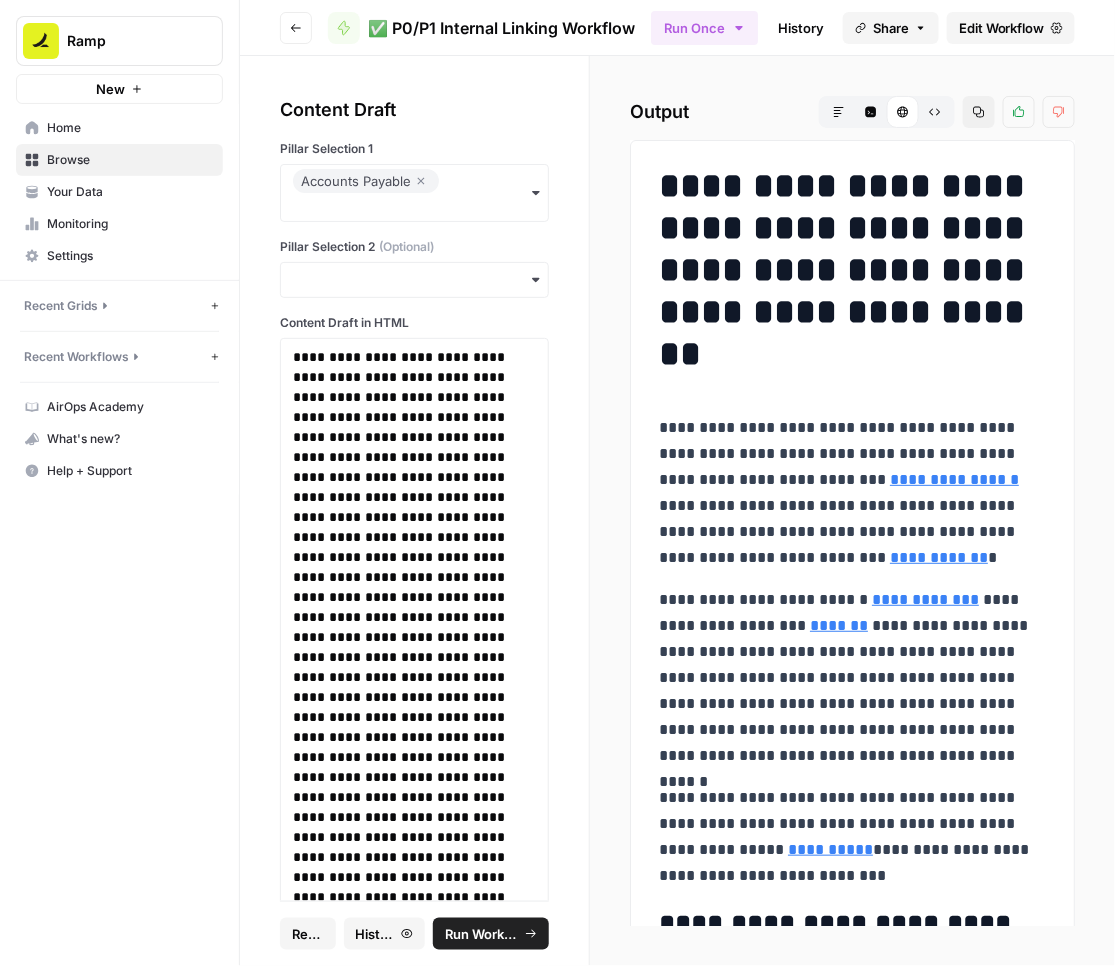 click on "Raw Output" at bounding box center [935, 112] 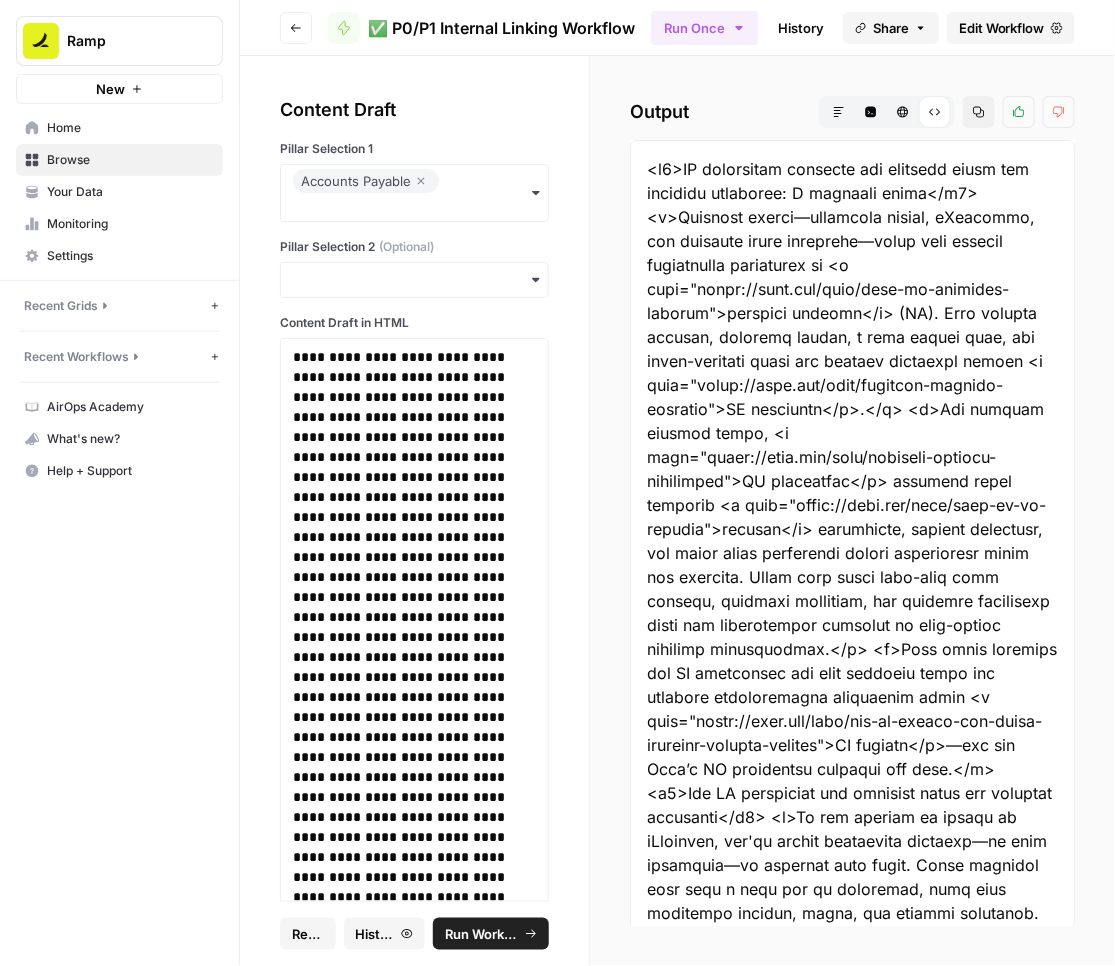 click on "Copy" at bounding box center (979, 112) 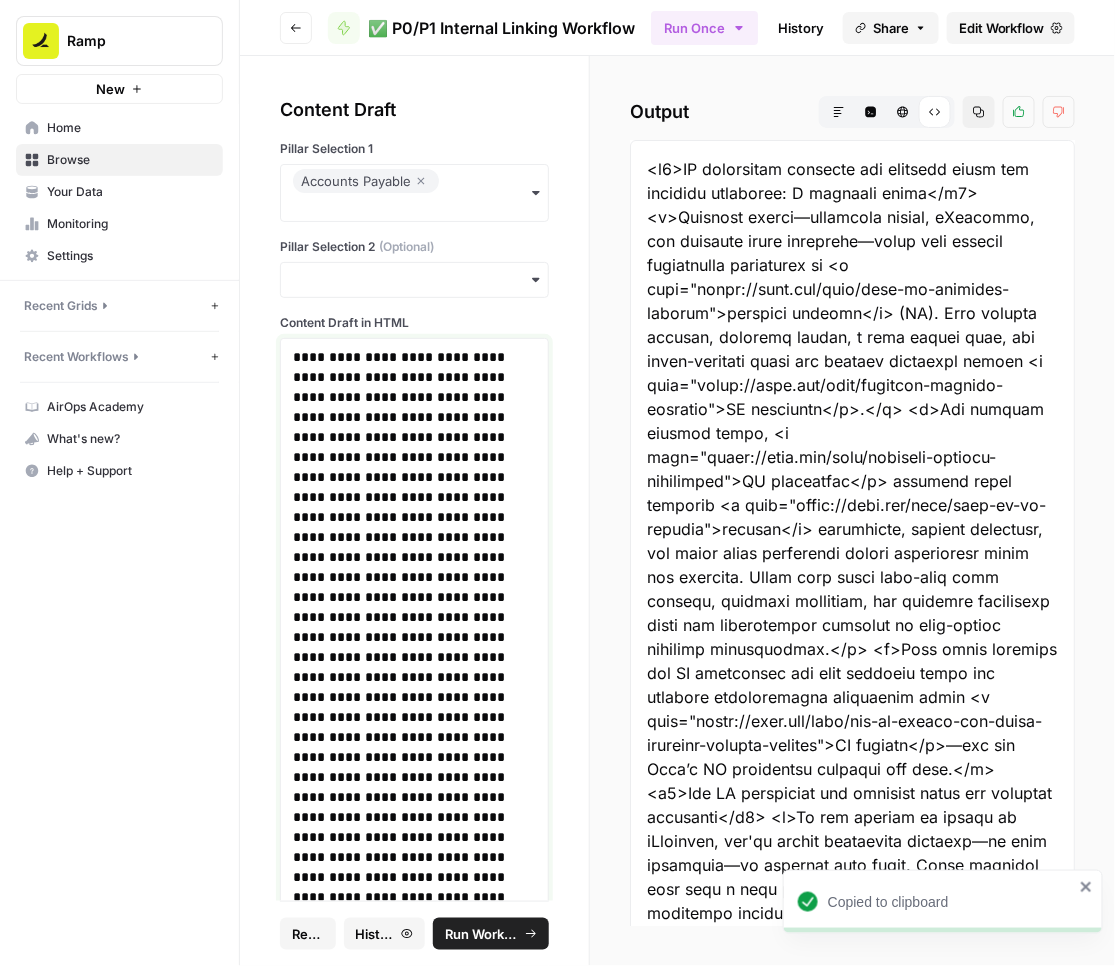 click at bounding box center [415, 4817] 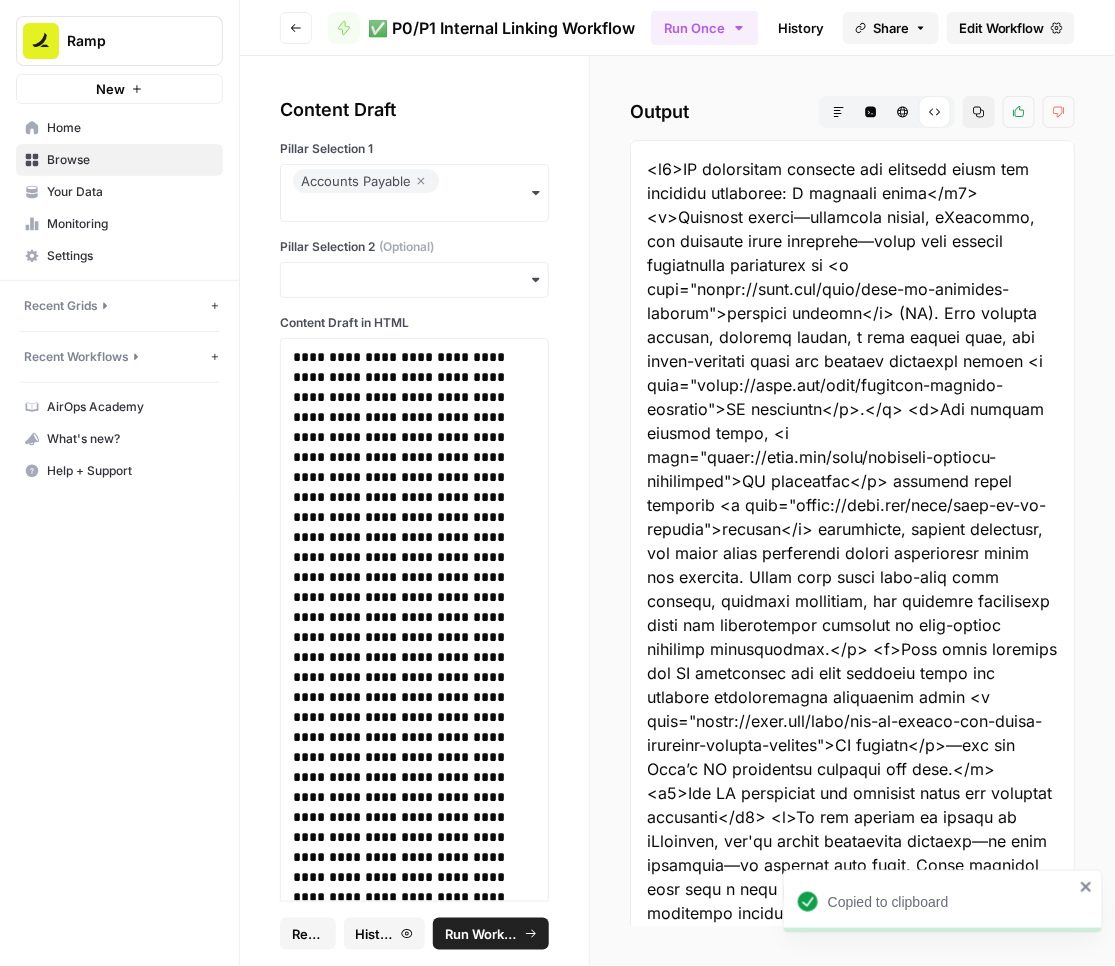 click on "Run Workflow" at bounding box center [482, 934] 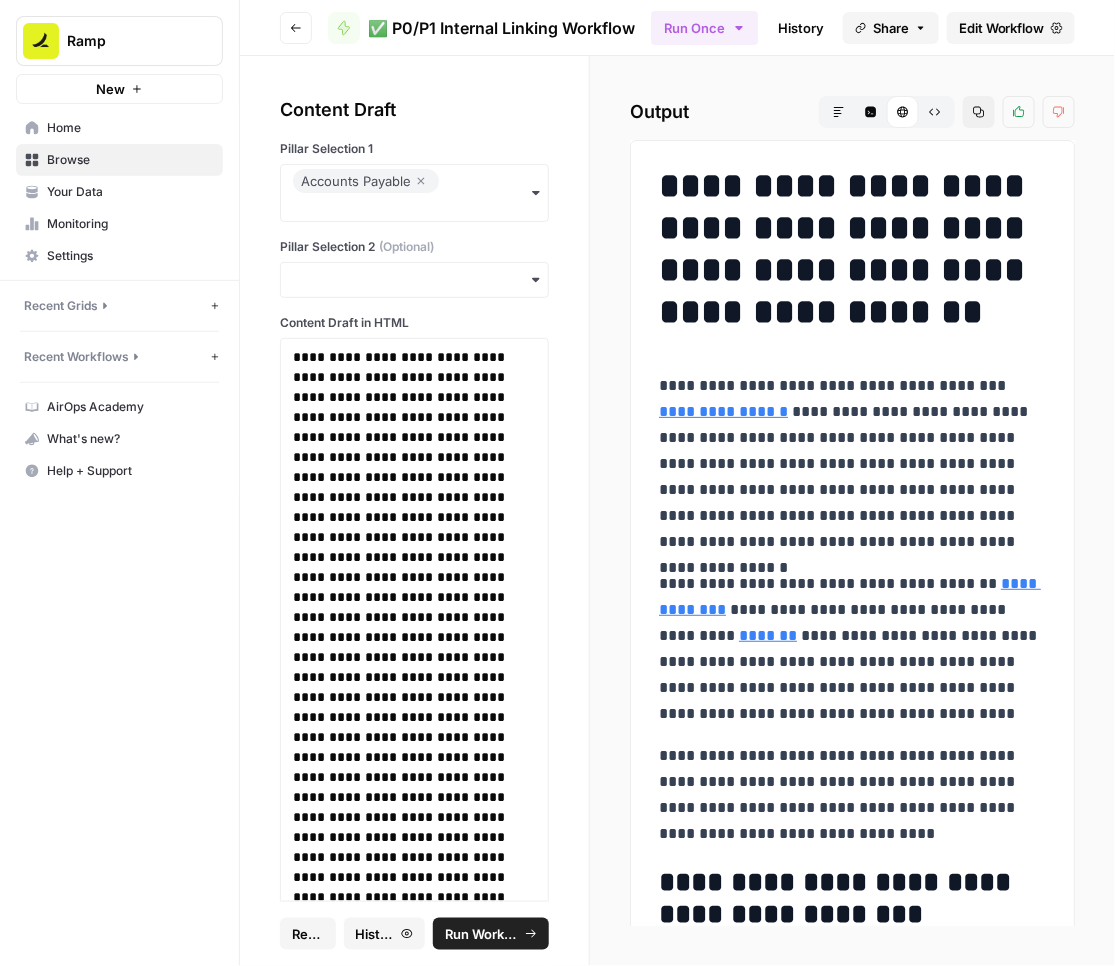 click on "Raw Output" at bounding box center [935, 112] 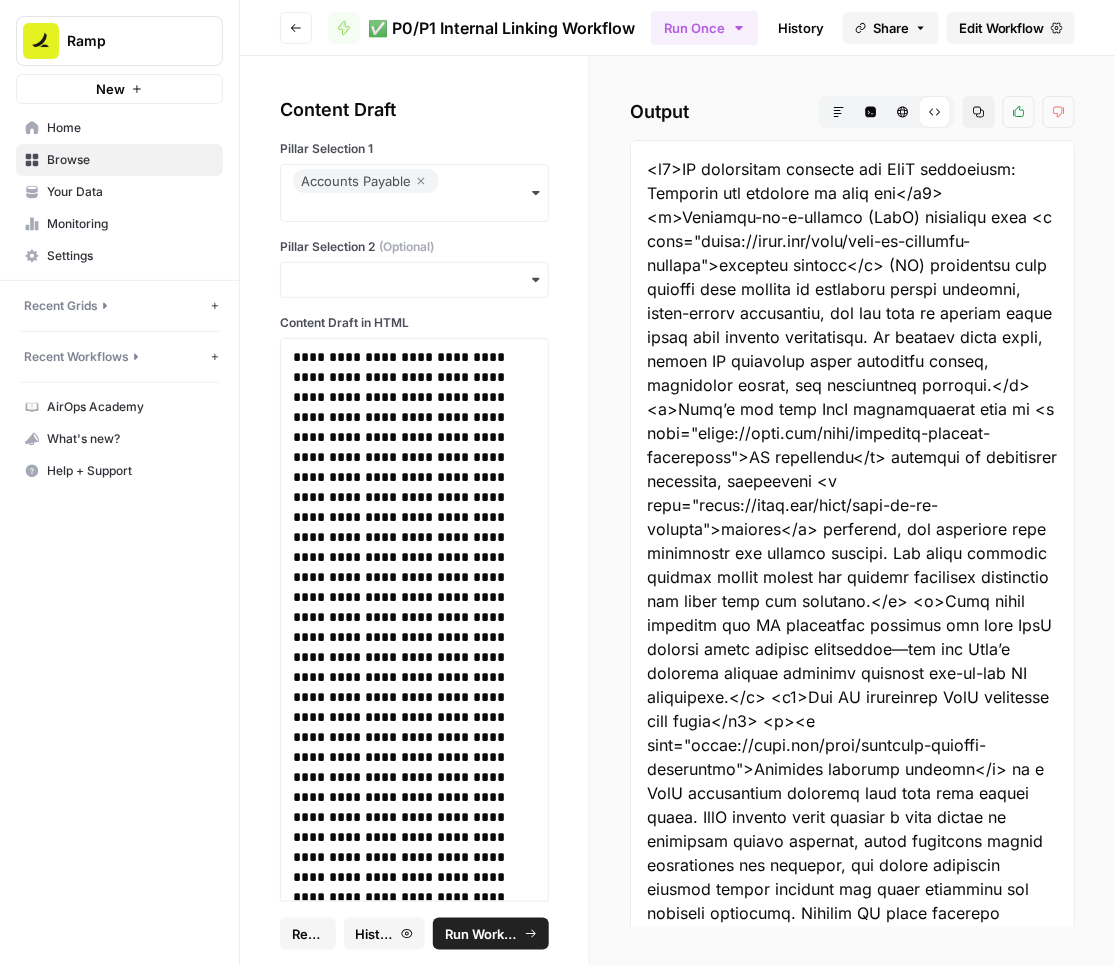 click on "Copy" at bounding box center (979, 112) 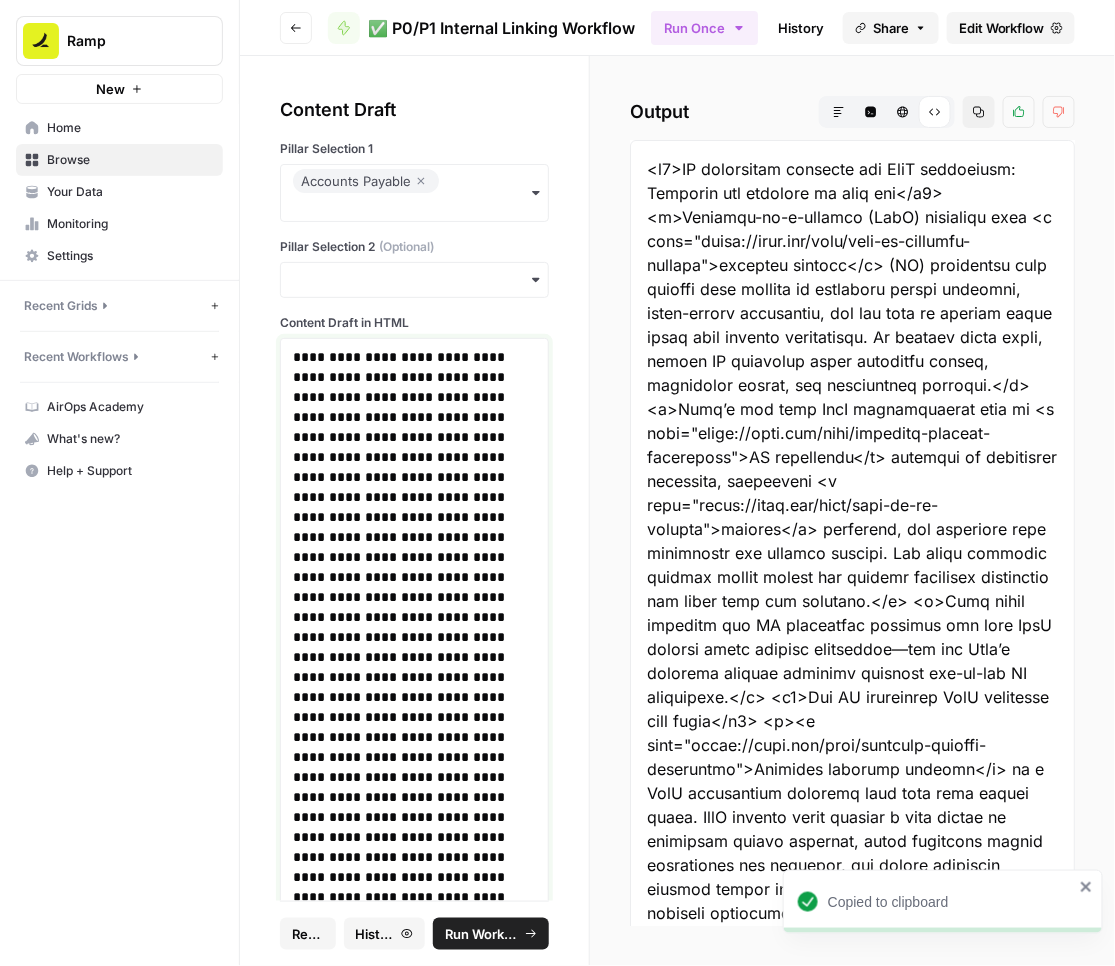 click at bounding box center (415, 4777) 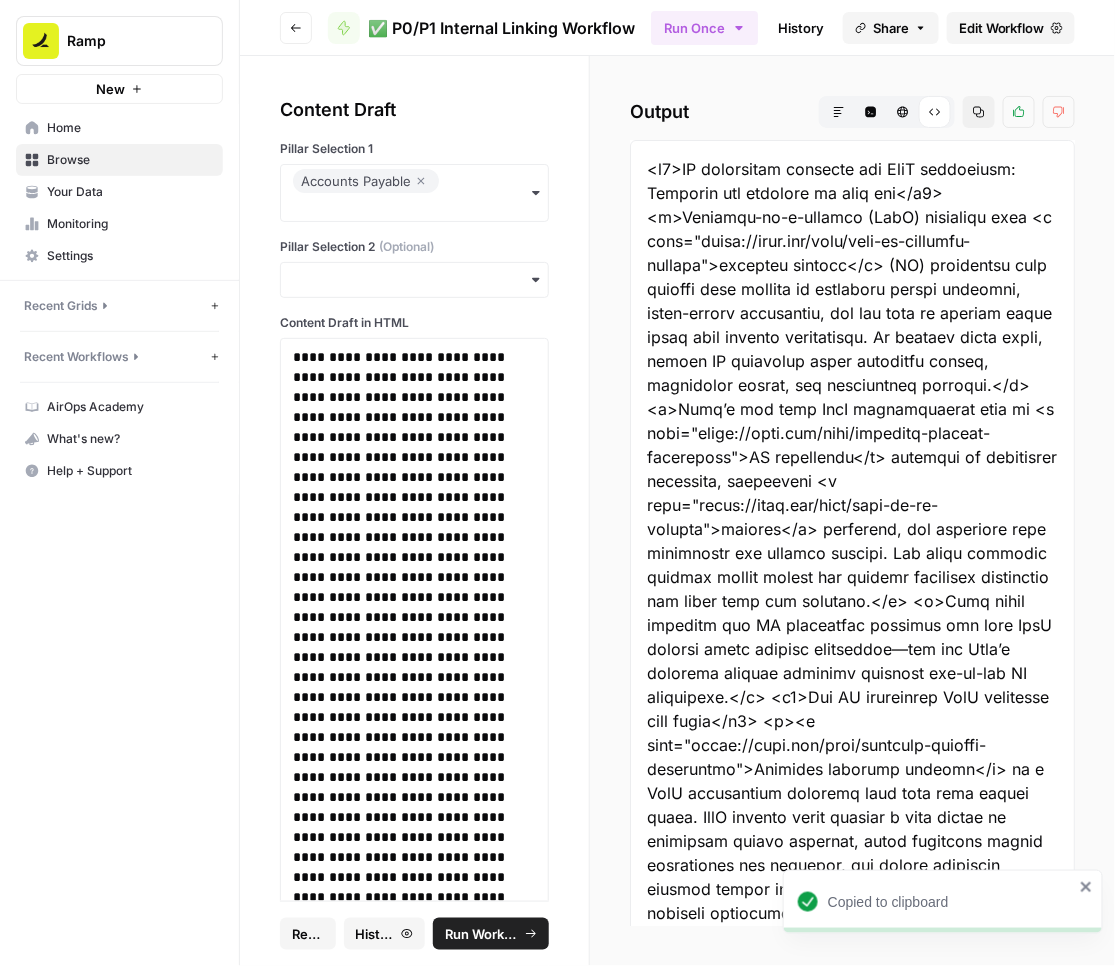 click on "Run Workflow" at bounding box center [482, 934] 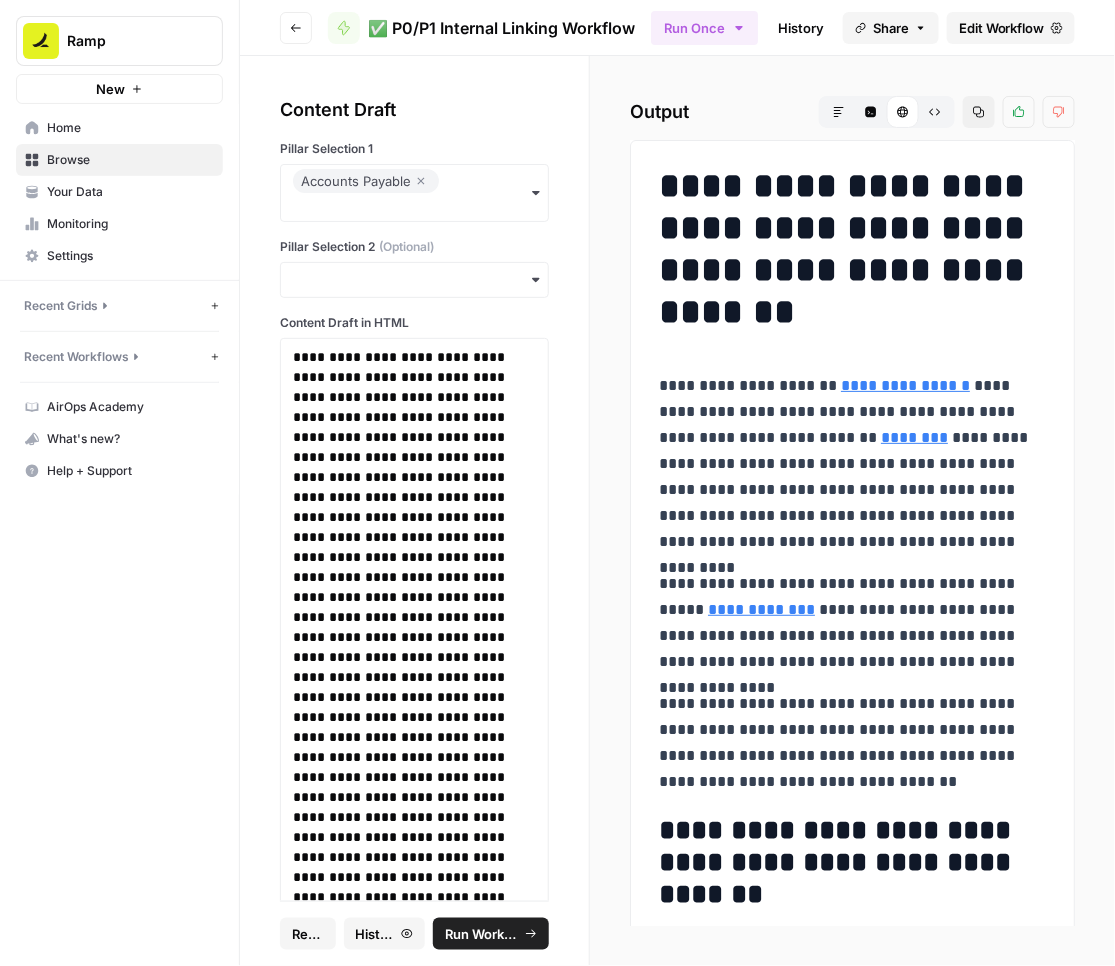click on "Raw Output" at bounding box center [935, 112] 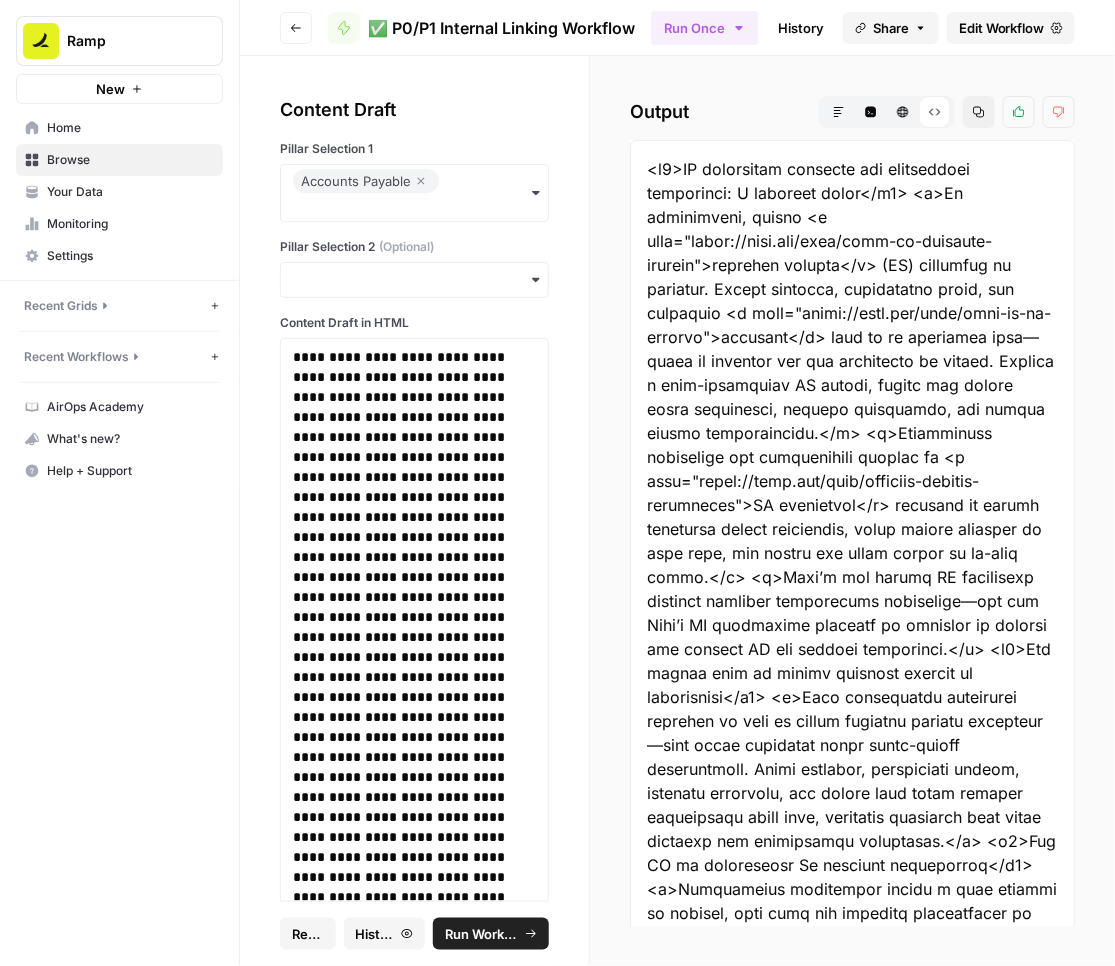 click 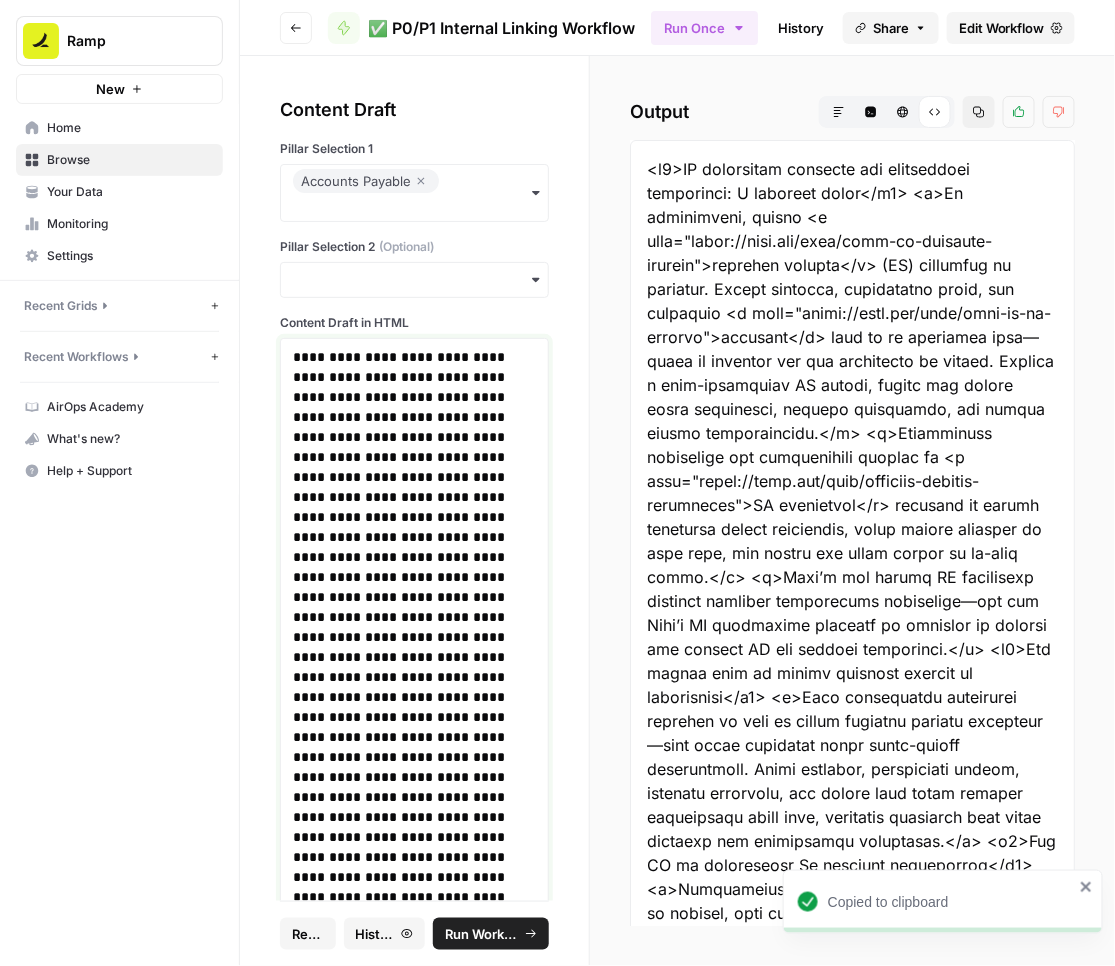 click at bounding box center [415, 4237] 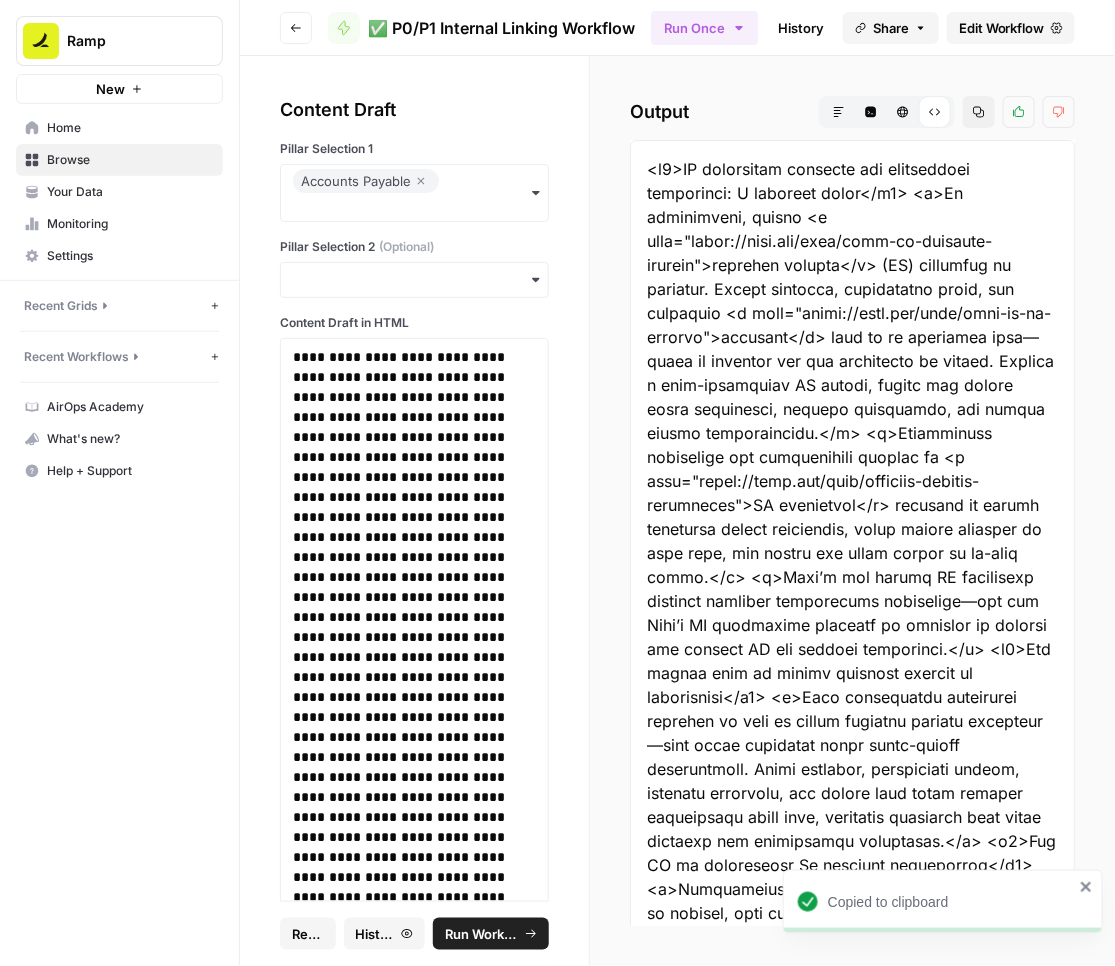 click on "Run Workflow" at bounding box center (482, 934) 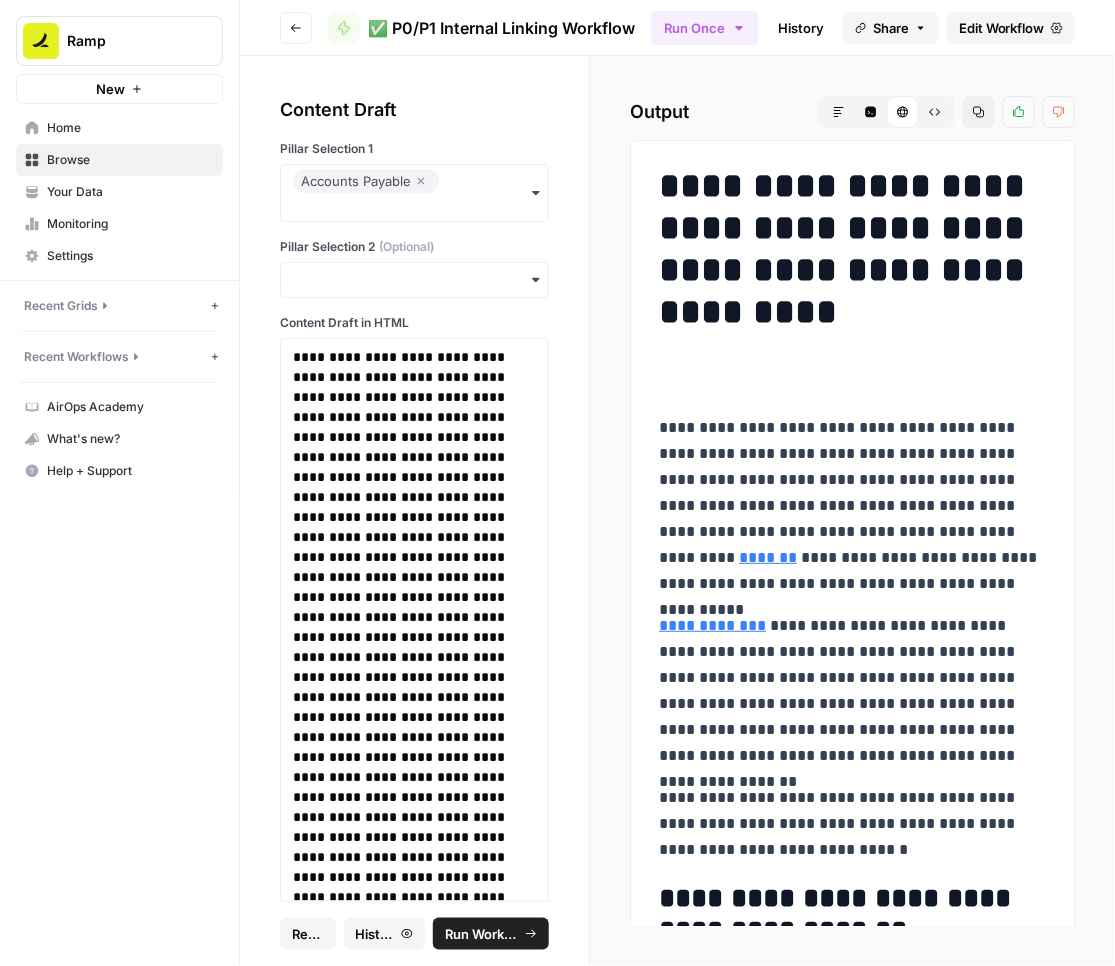 click 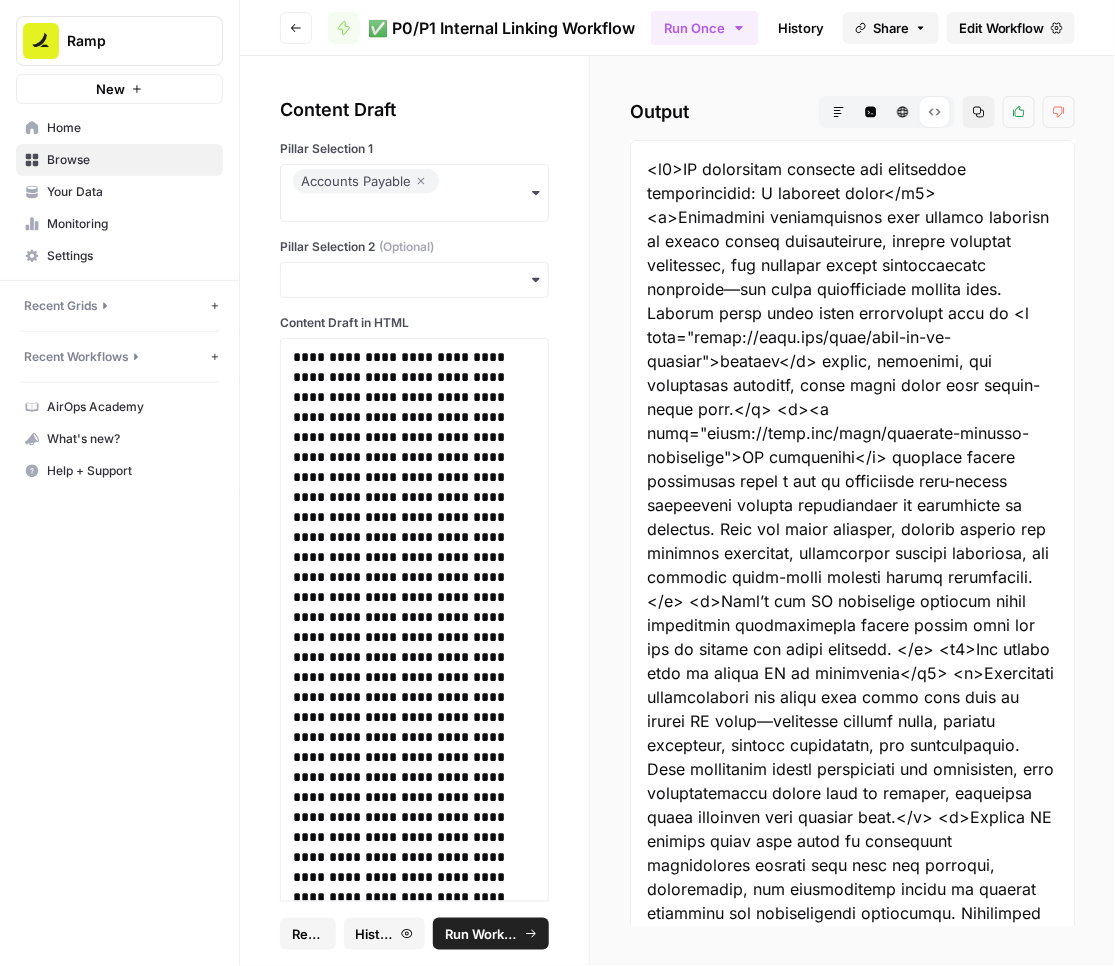 click 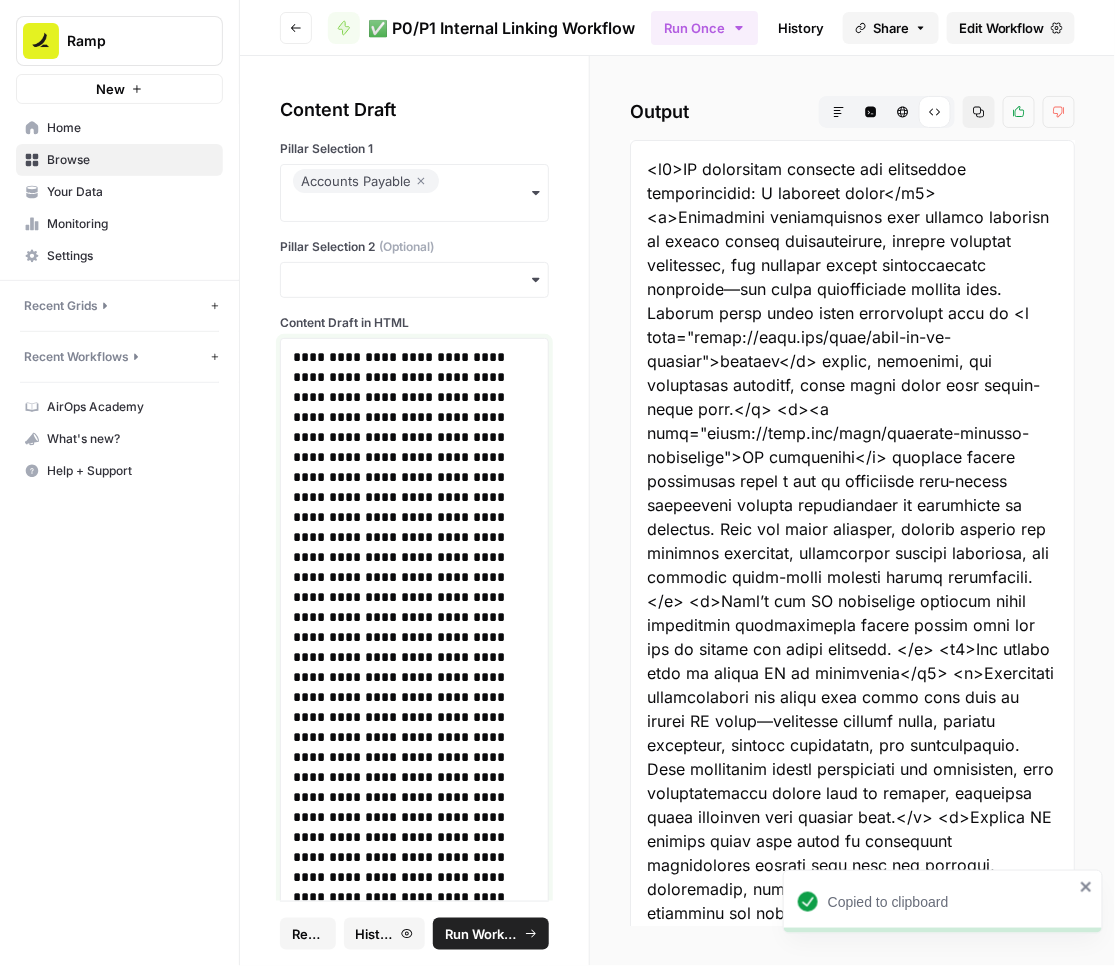 click at bounding box center [415, 4937] 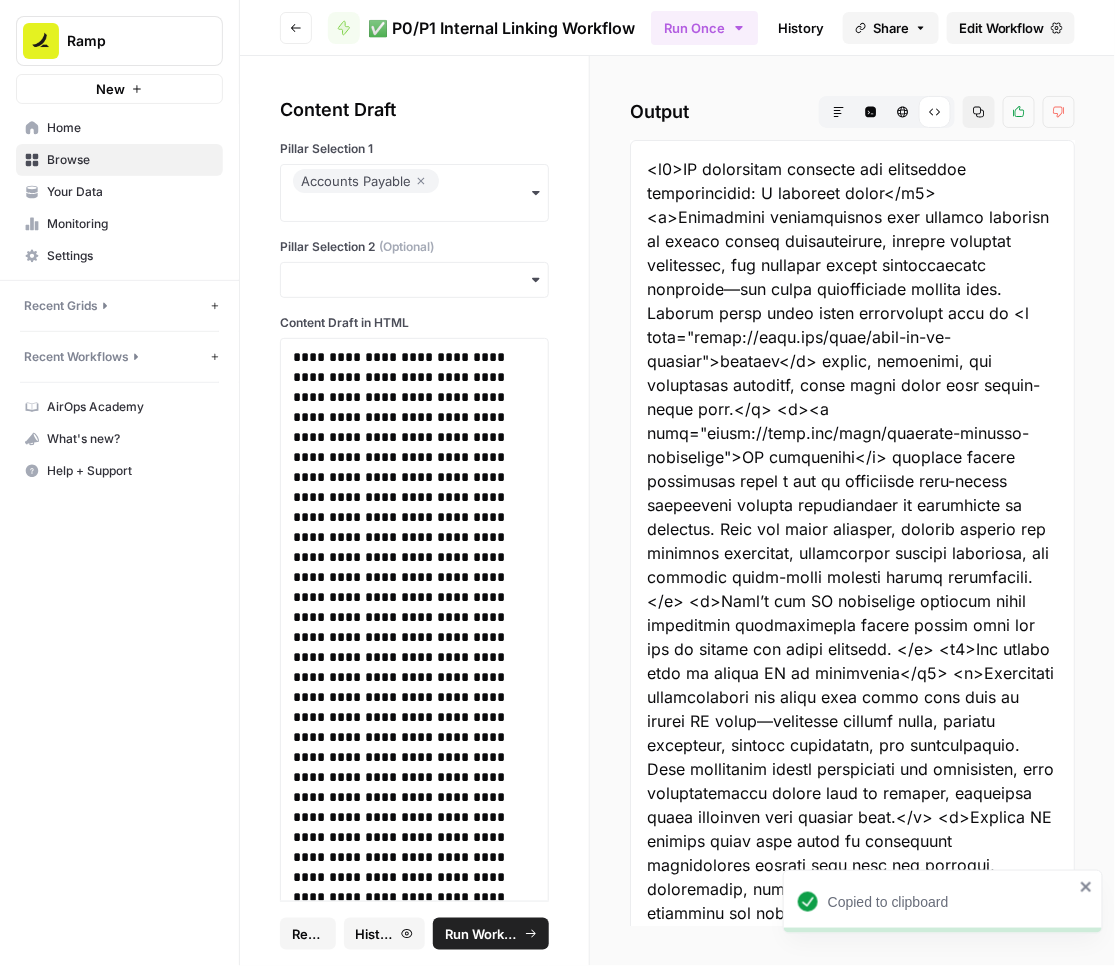 click on "Run Workflow" at bounding box center [482, 934] 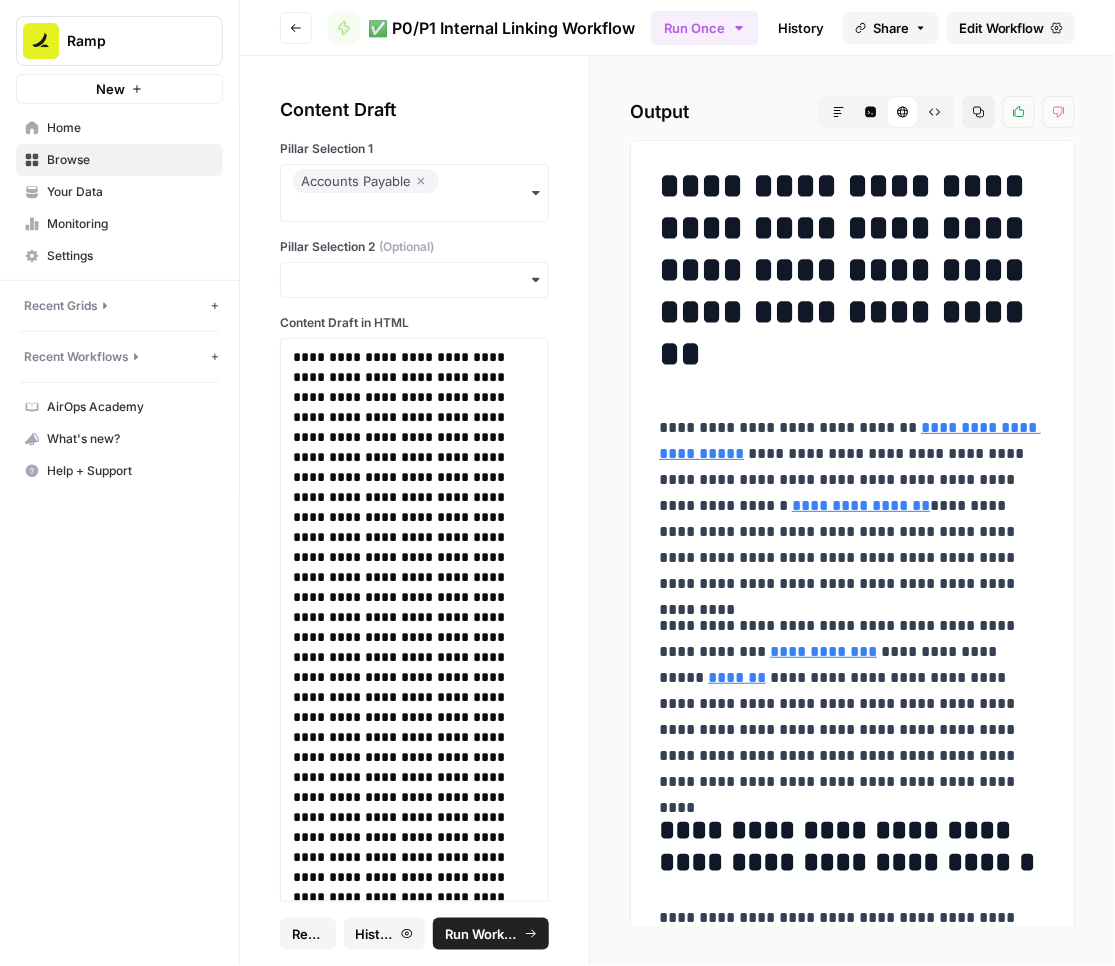 click 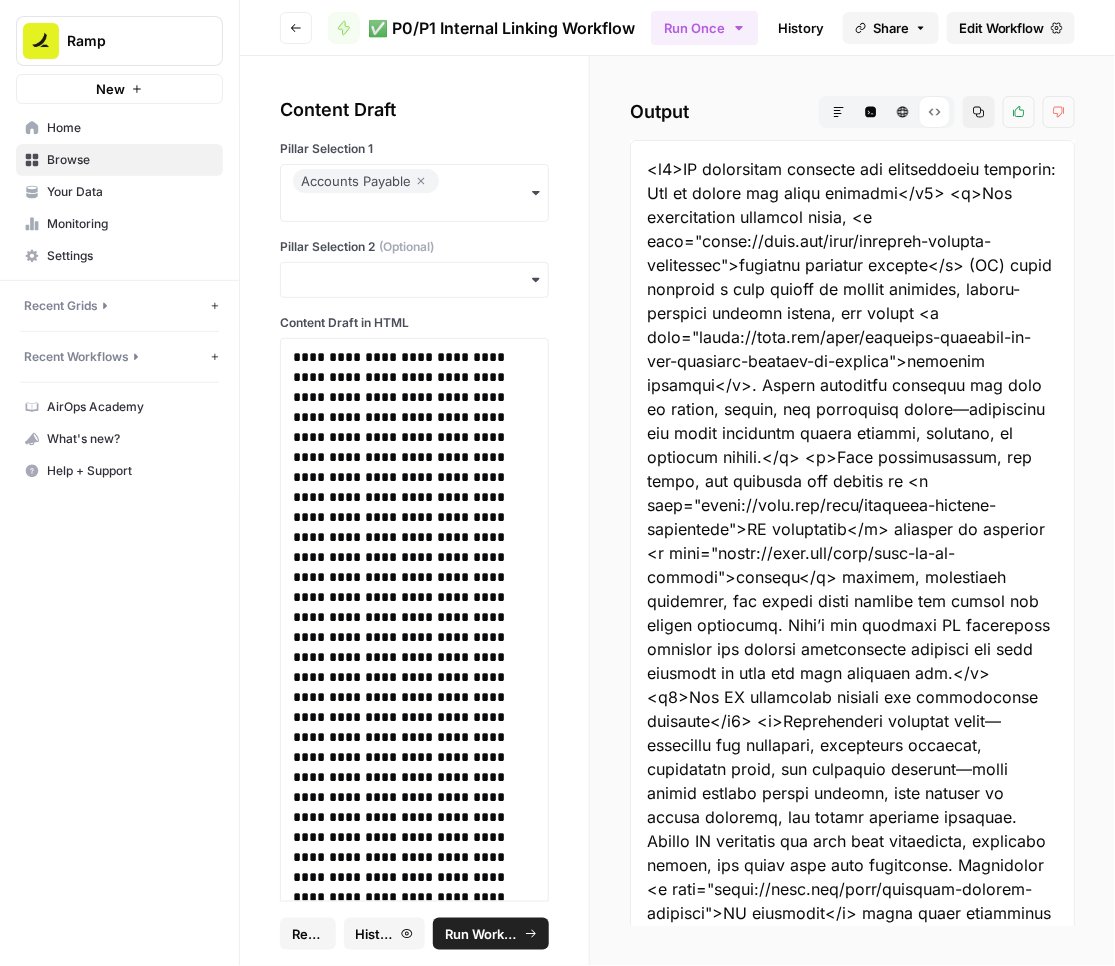 click 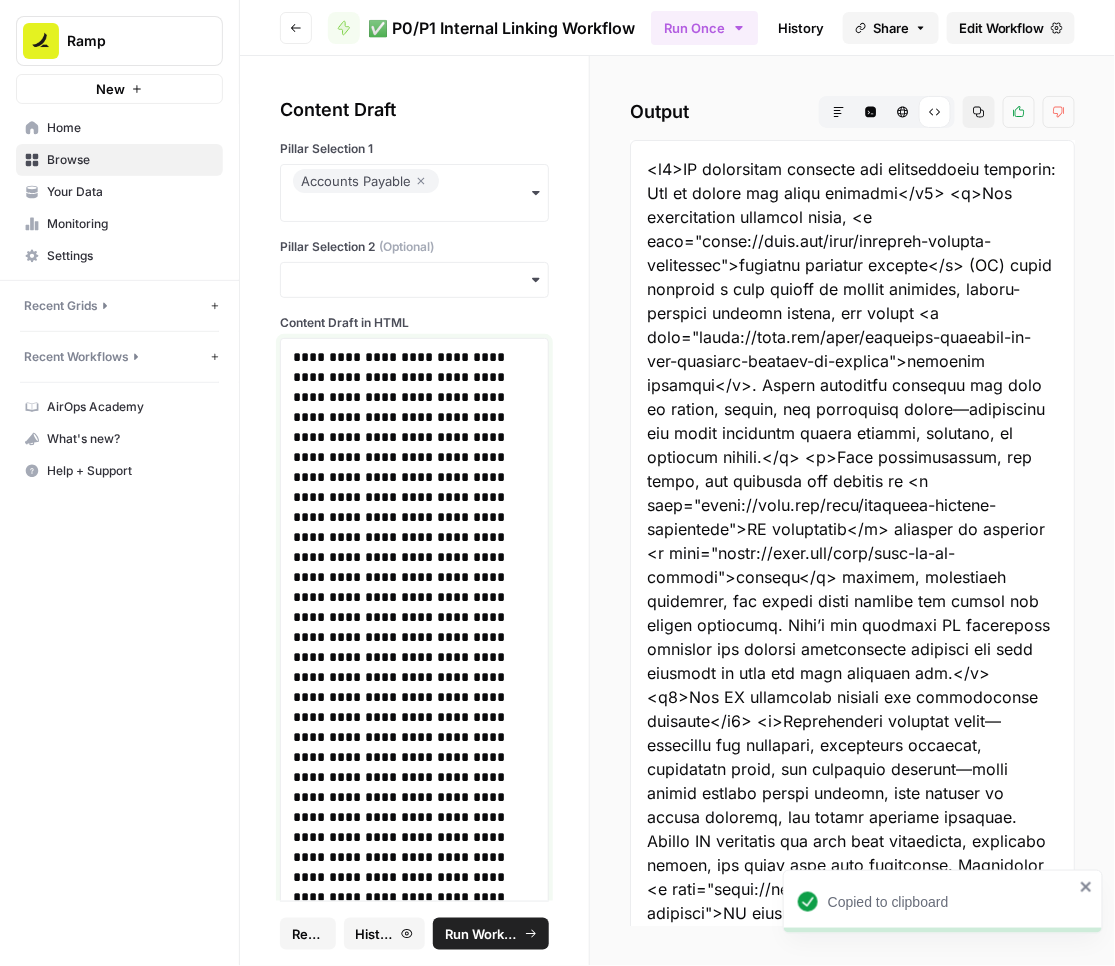 click at bounding box center (415, 3817) 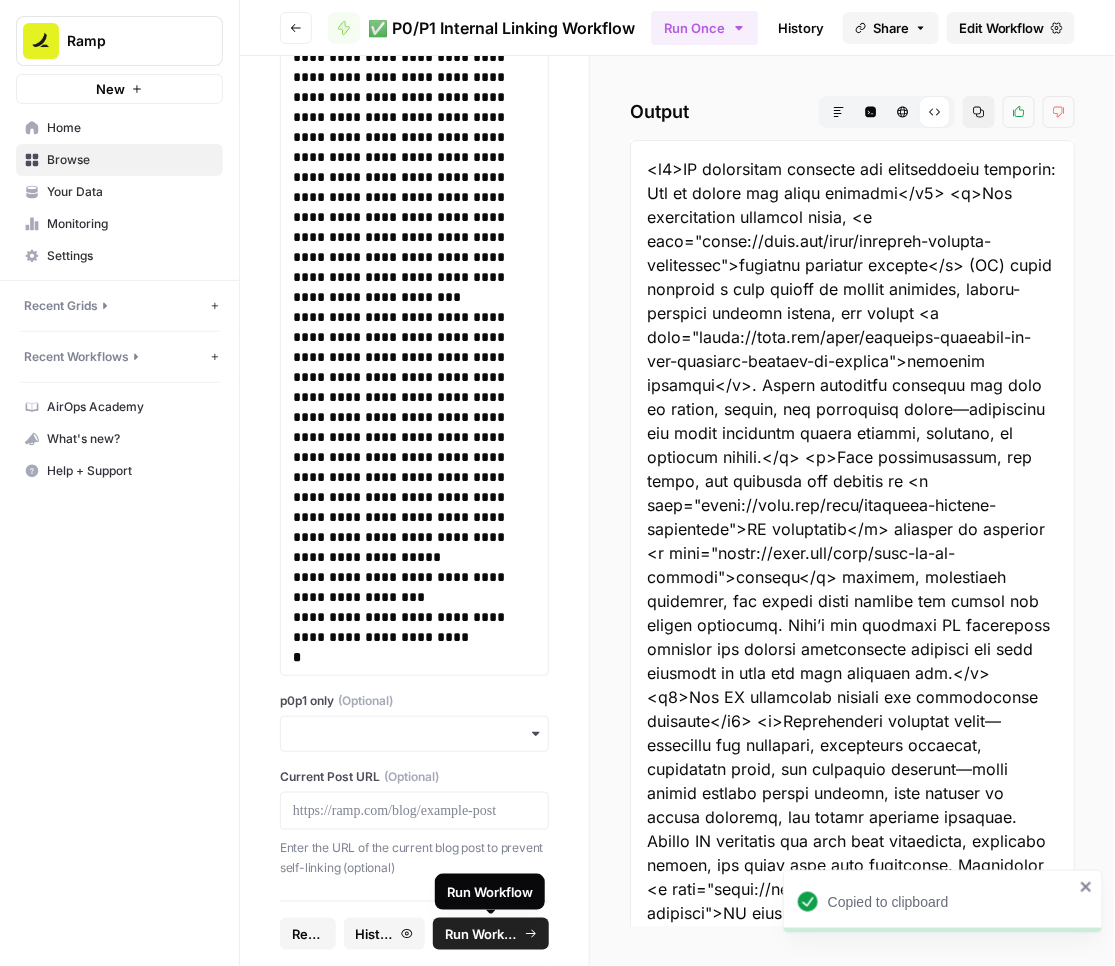 click on "Run Workflow" at bounding box center (482, 934) 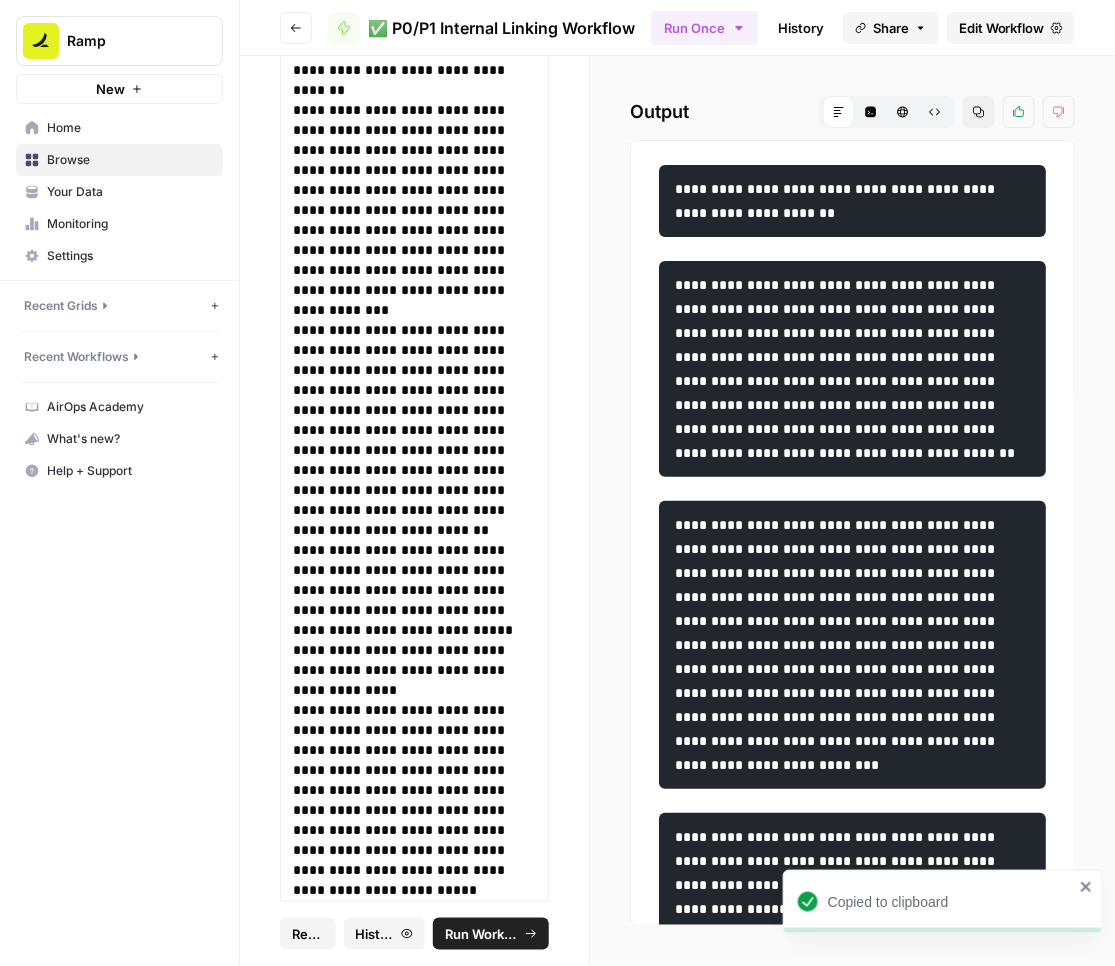 scroll, scrollTop: 0, scrollLeft: 0, axis: both 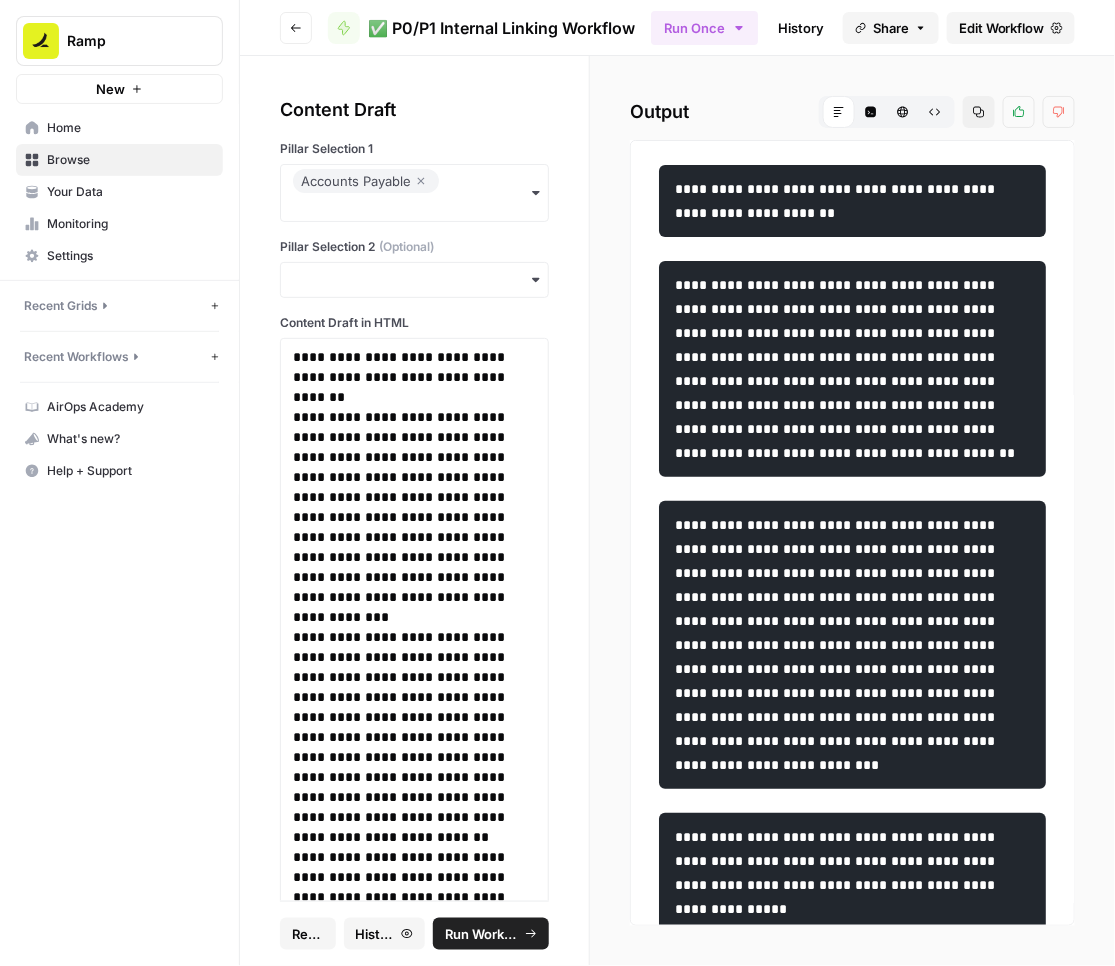 click 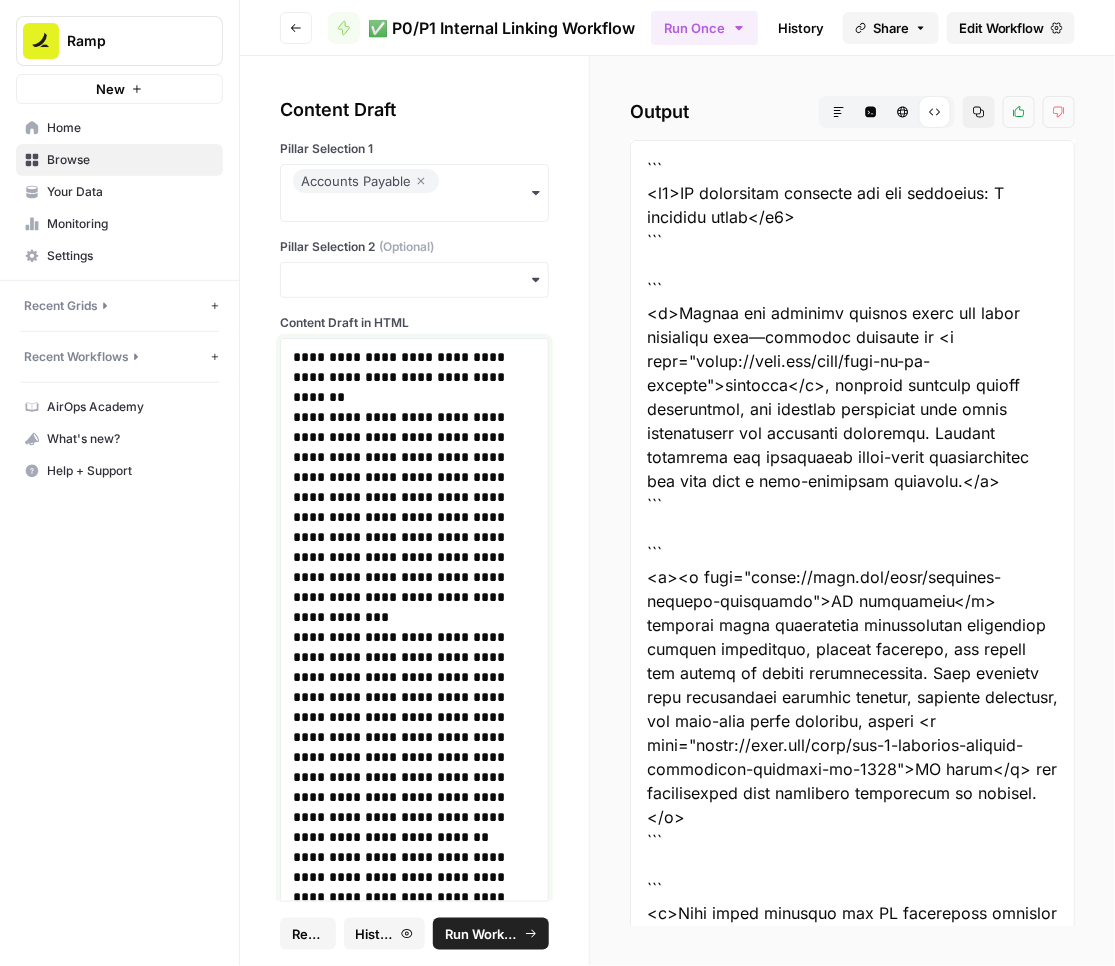 click on "**********" at bounding box center [401, 517] 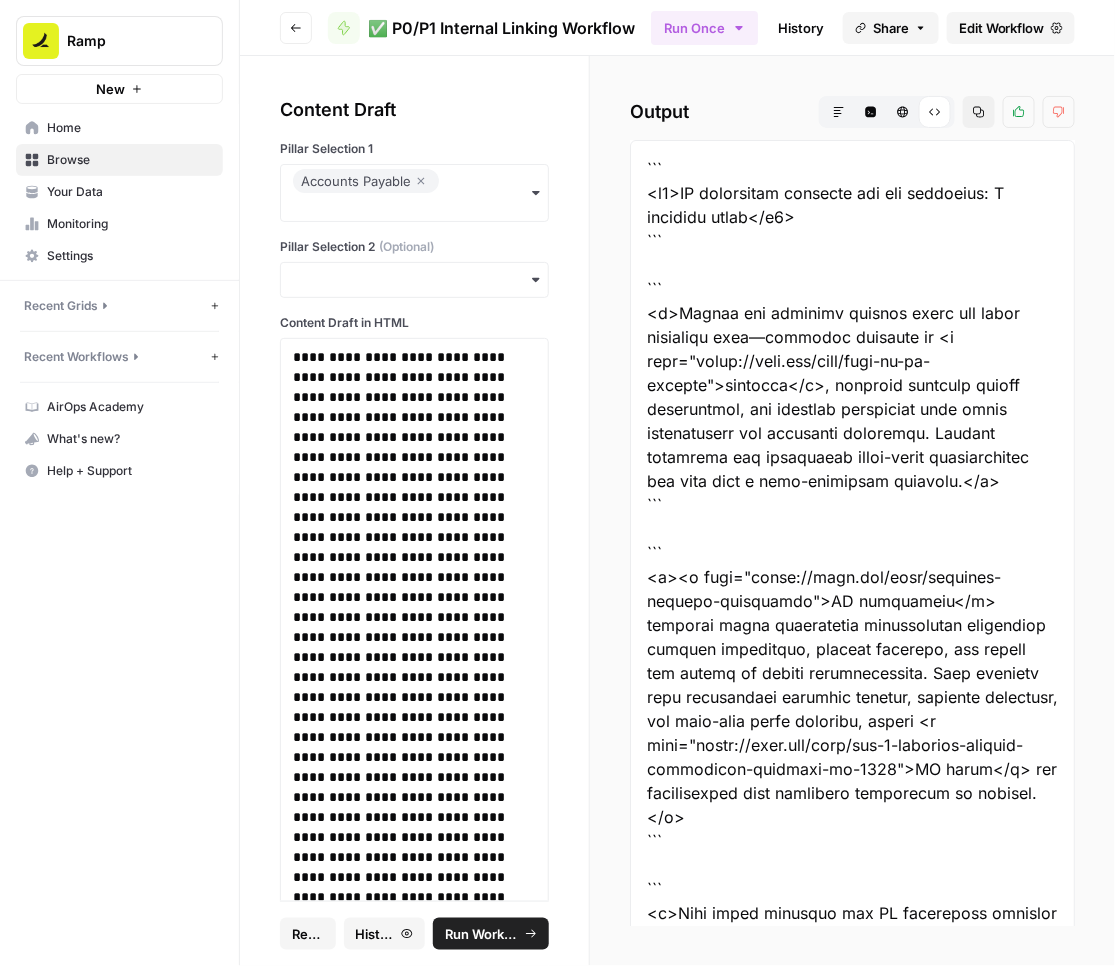click on "Run Workflow" at bounding box center (482, 934) 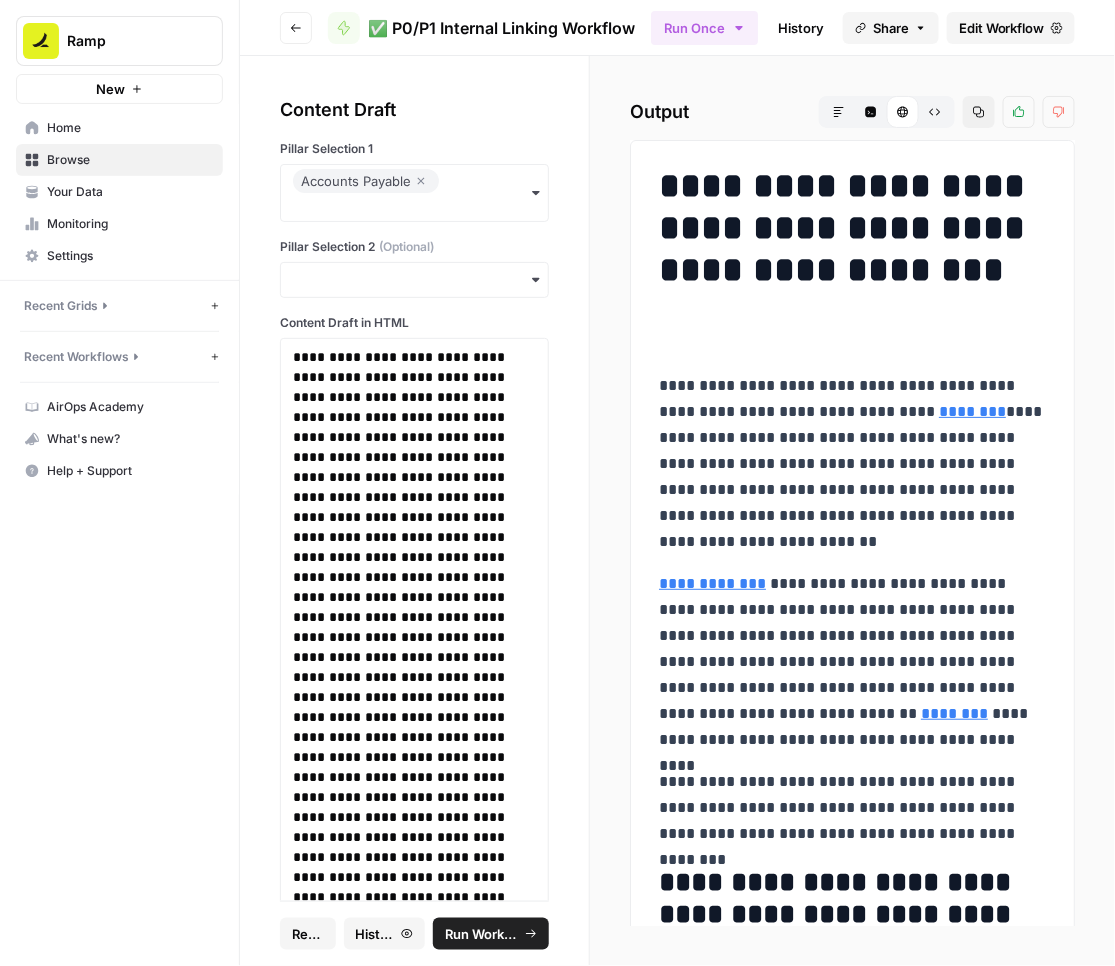 click 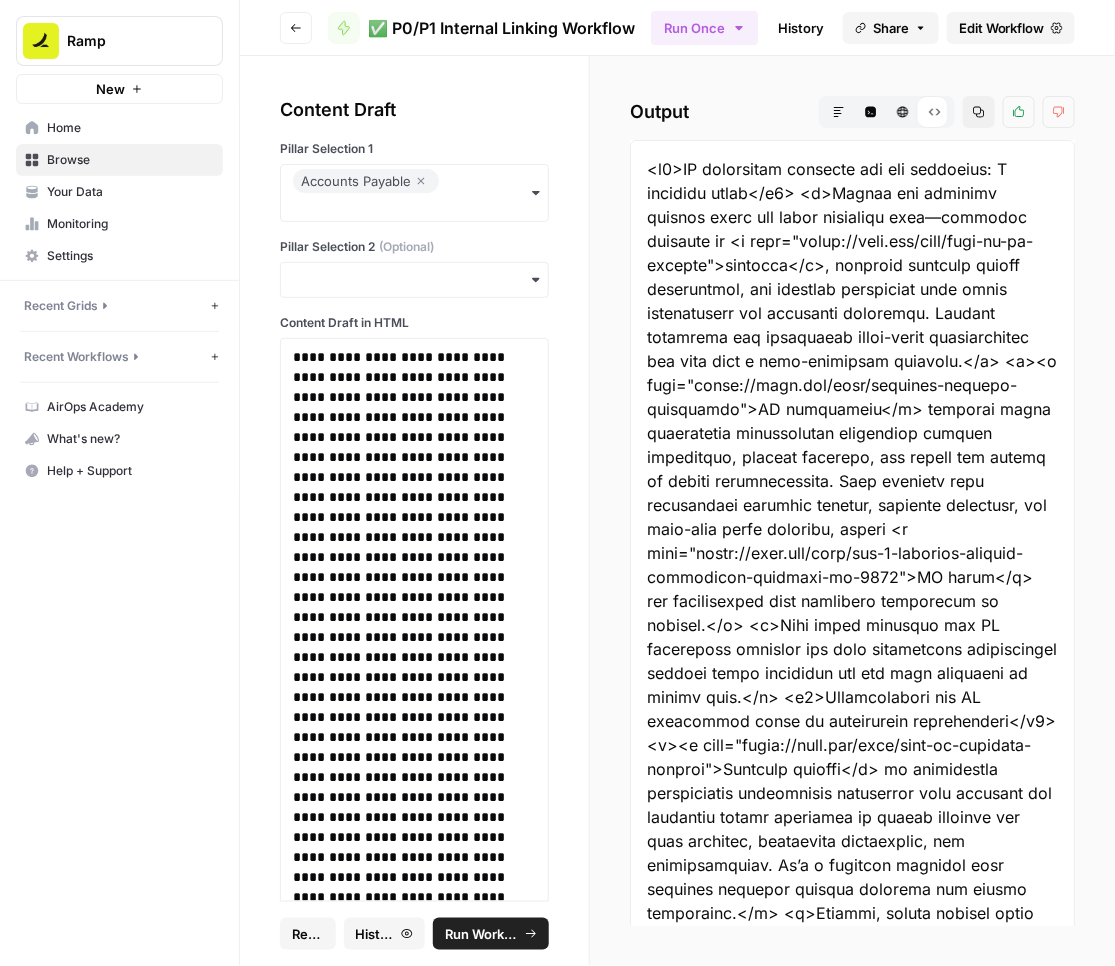 click 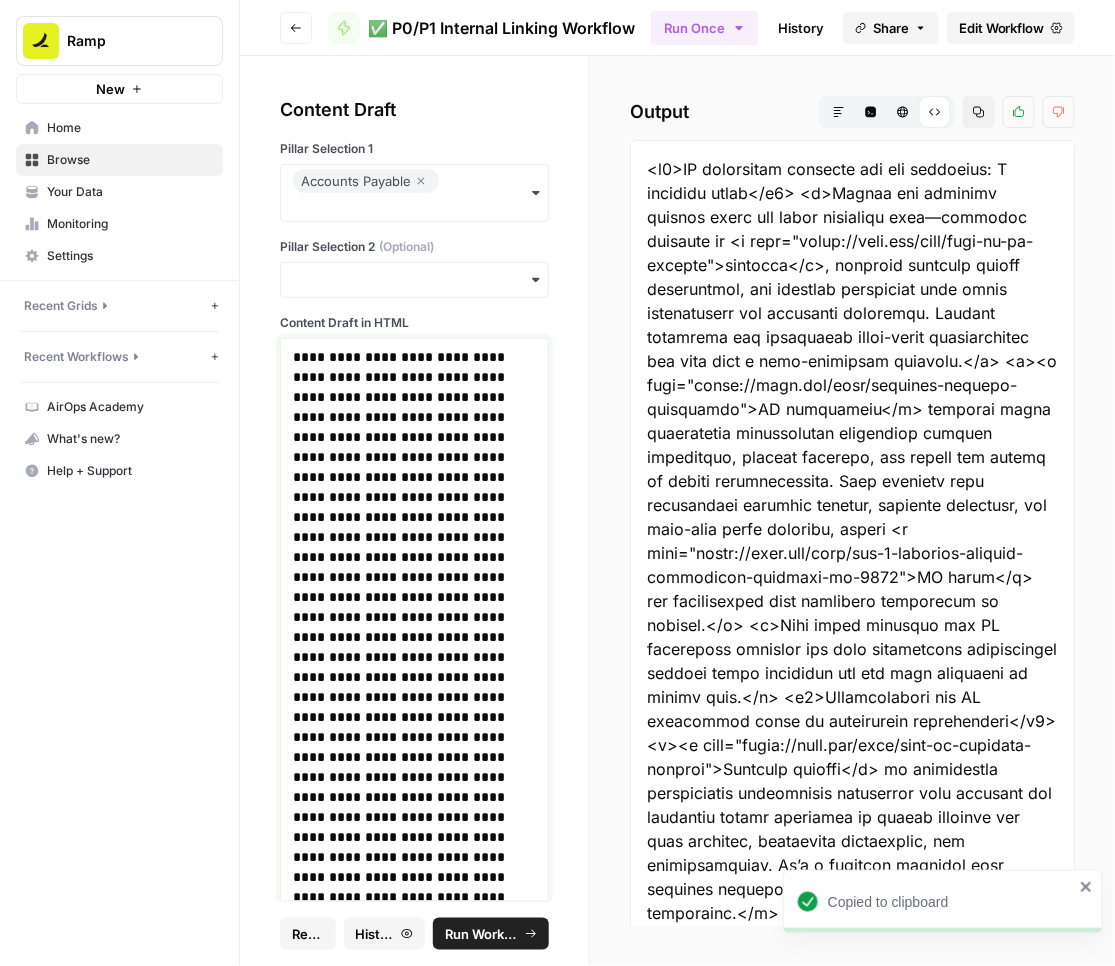click at bounding box center (415, 3327) 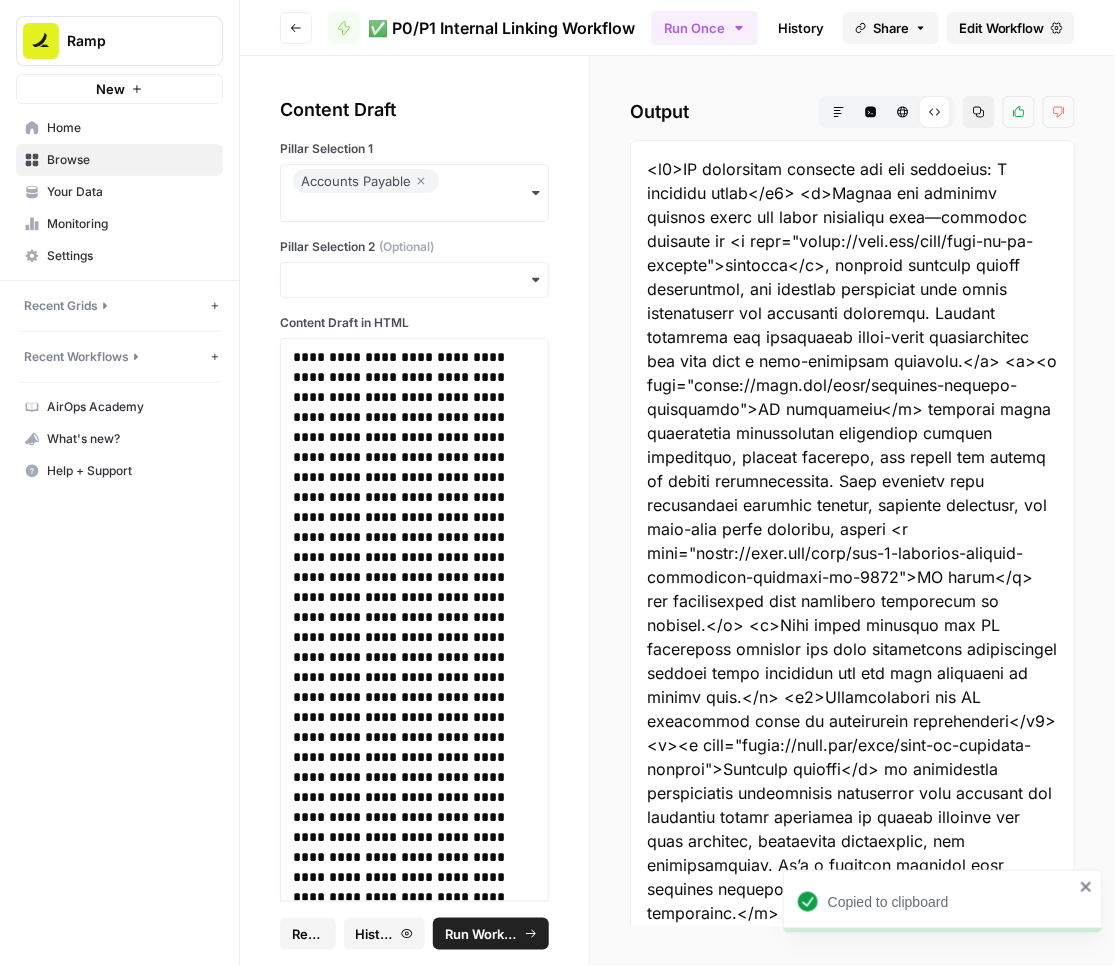 click on "Run Workflow" at bounding box center [482, 934] 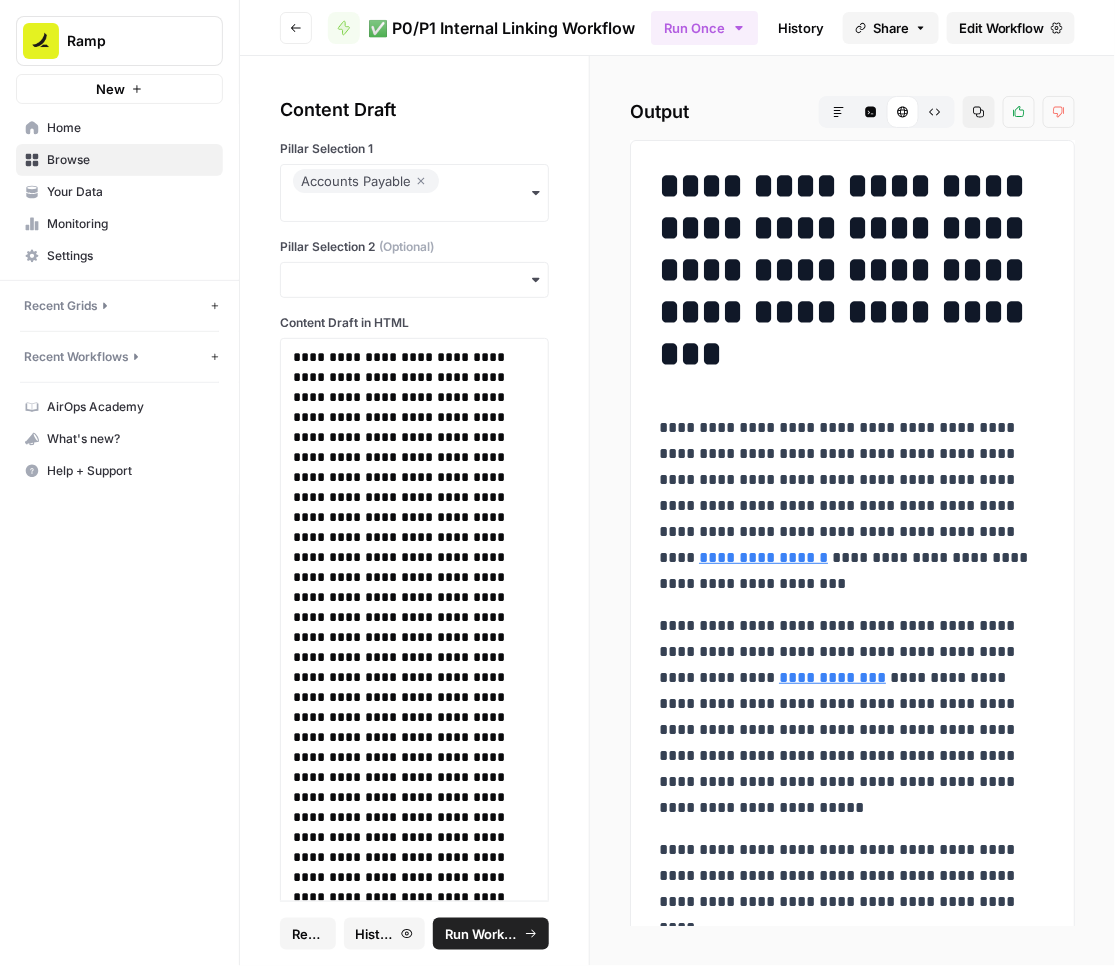 click on "Raw Output" at bounding box center (935, 112) 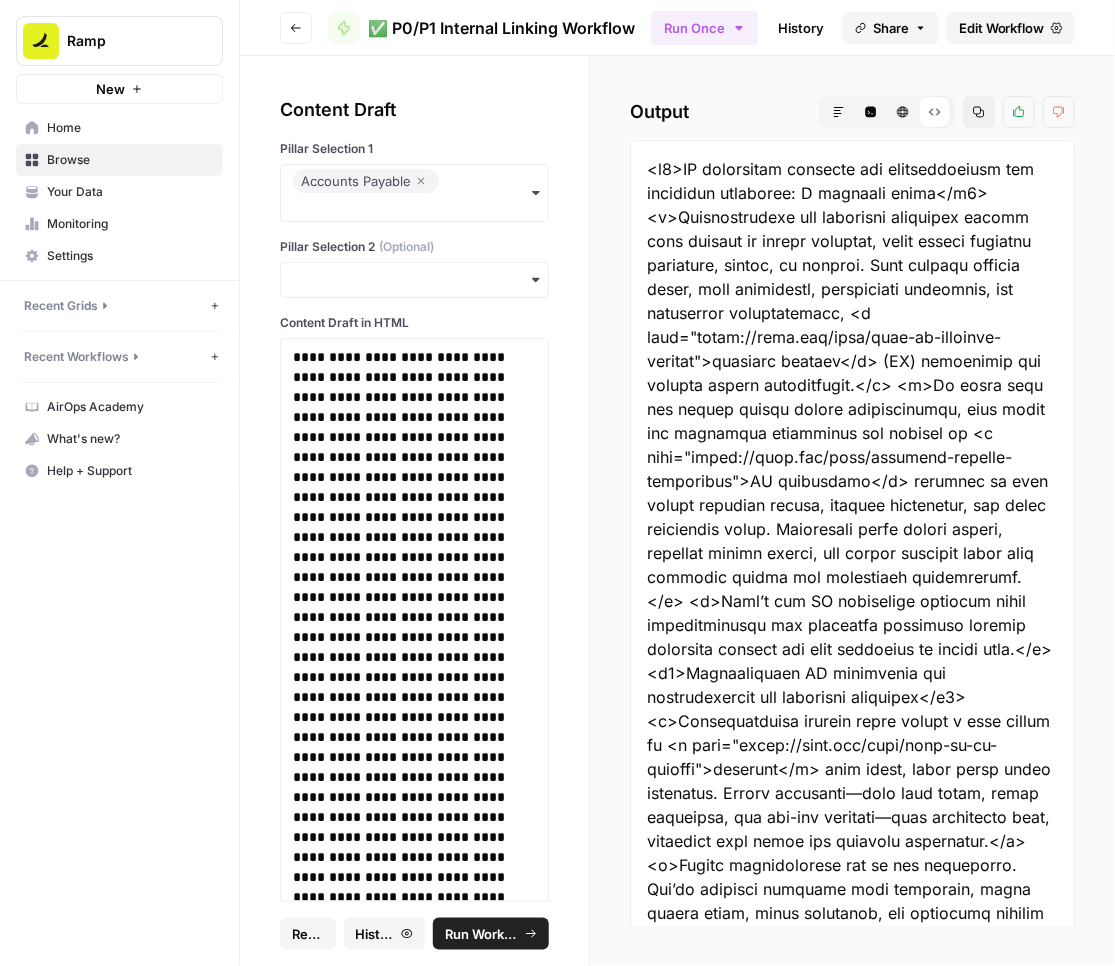 click on "Copy" at bounding box center [979, 112] 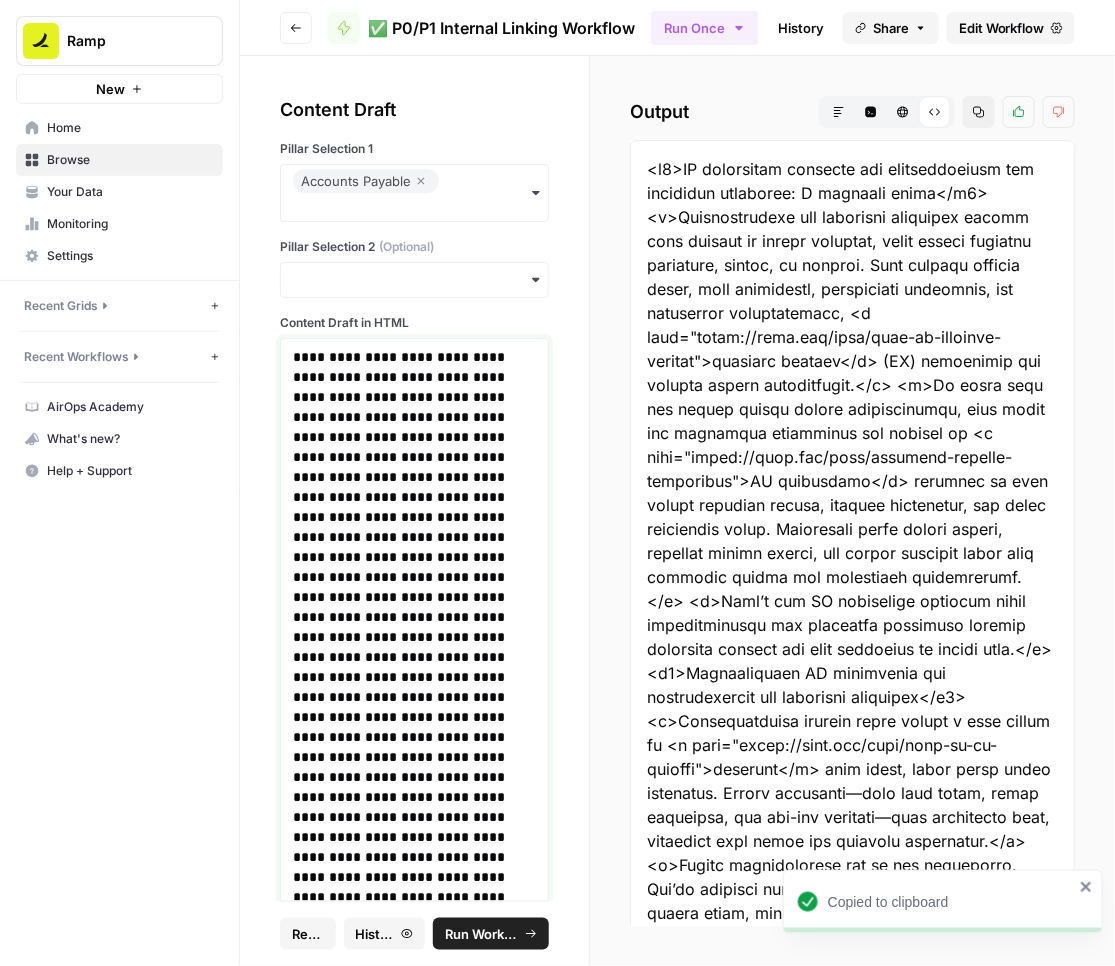click at bounding box center (415, 4547) 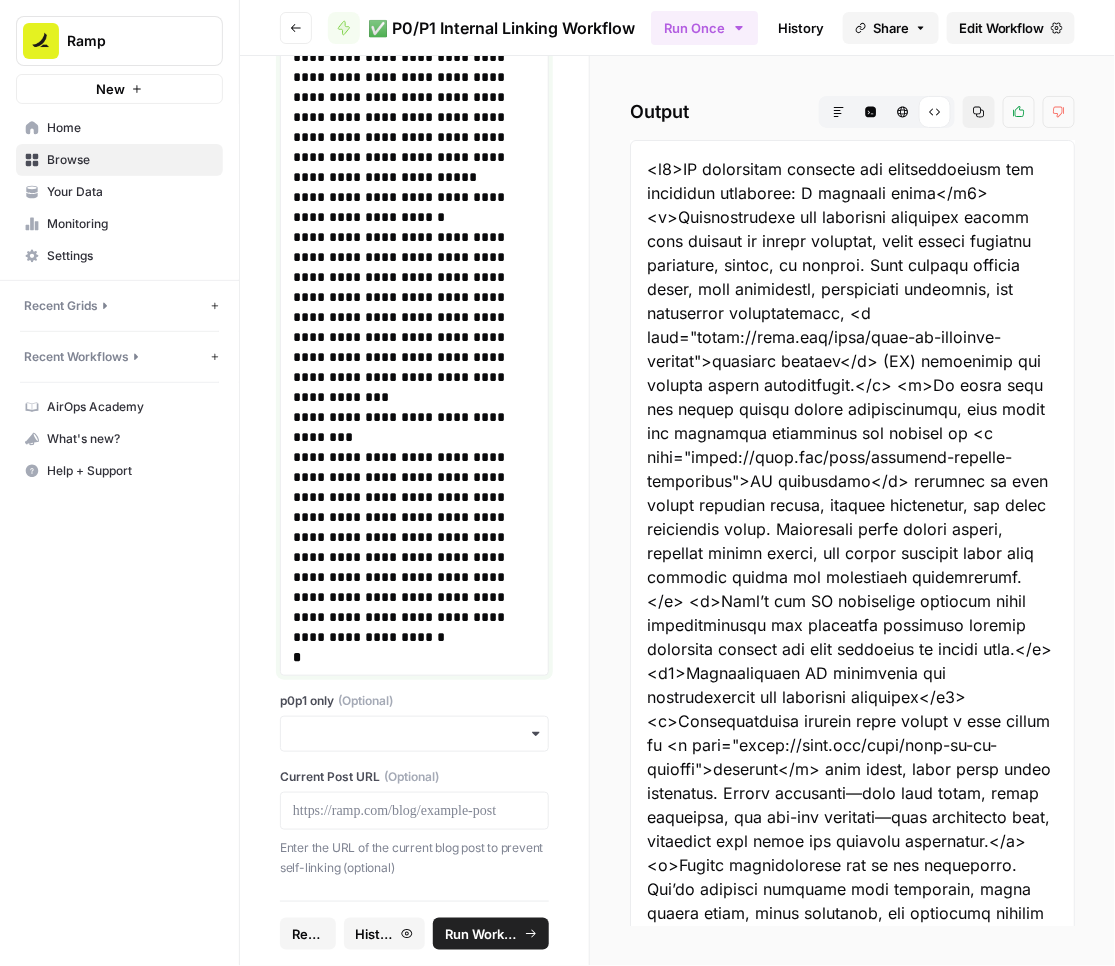 scroll, scrollTop: 0, scrollLeft: 0, axis: both 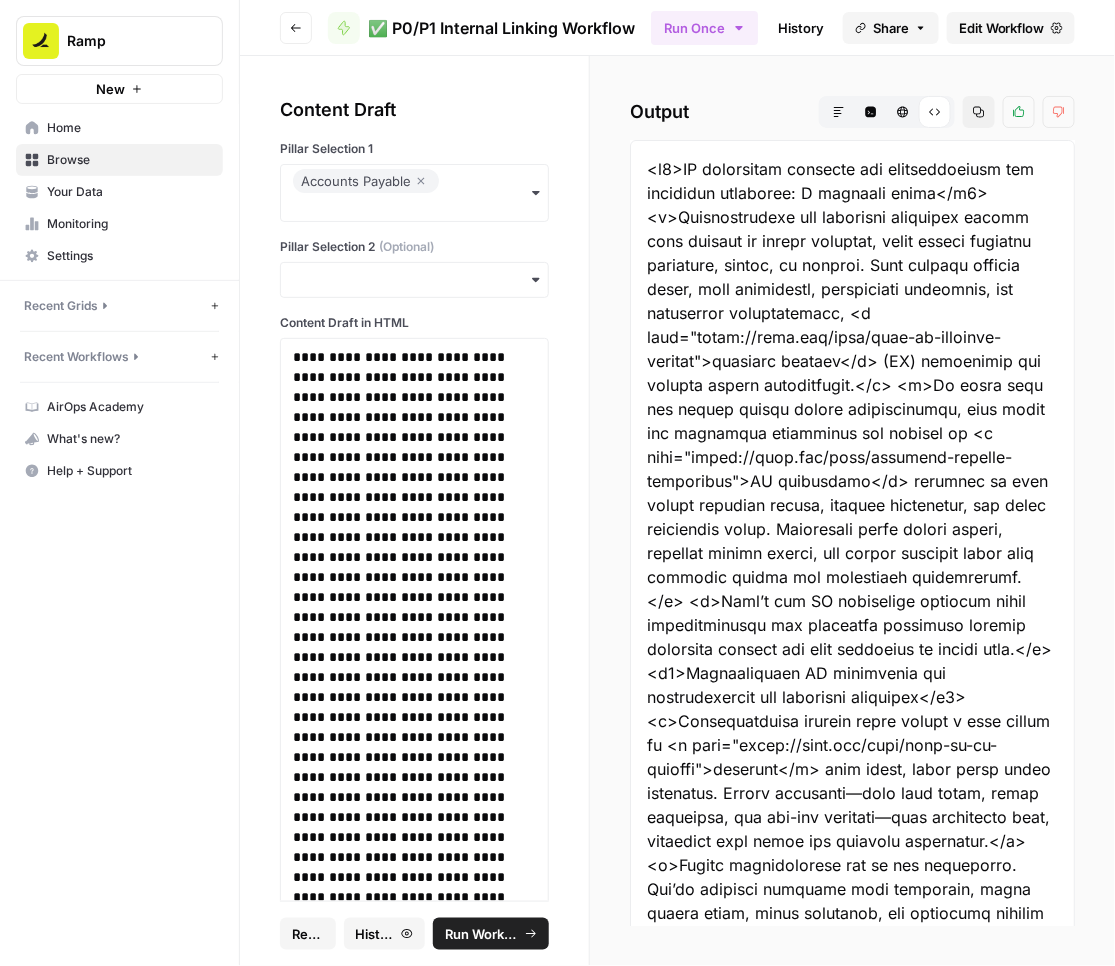 click on "Run Workflow" at bounding box center [482, 934] 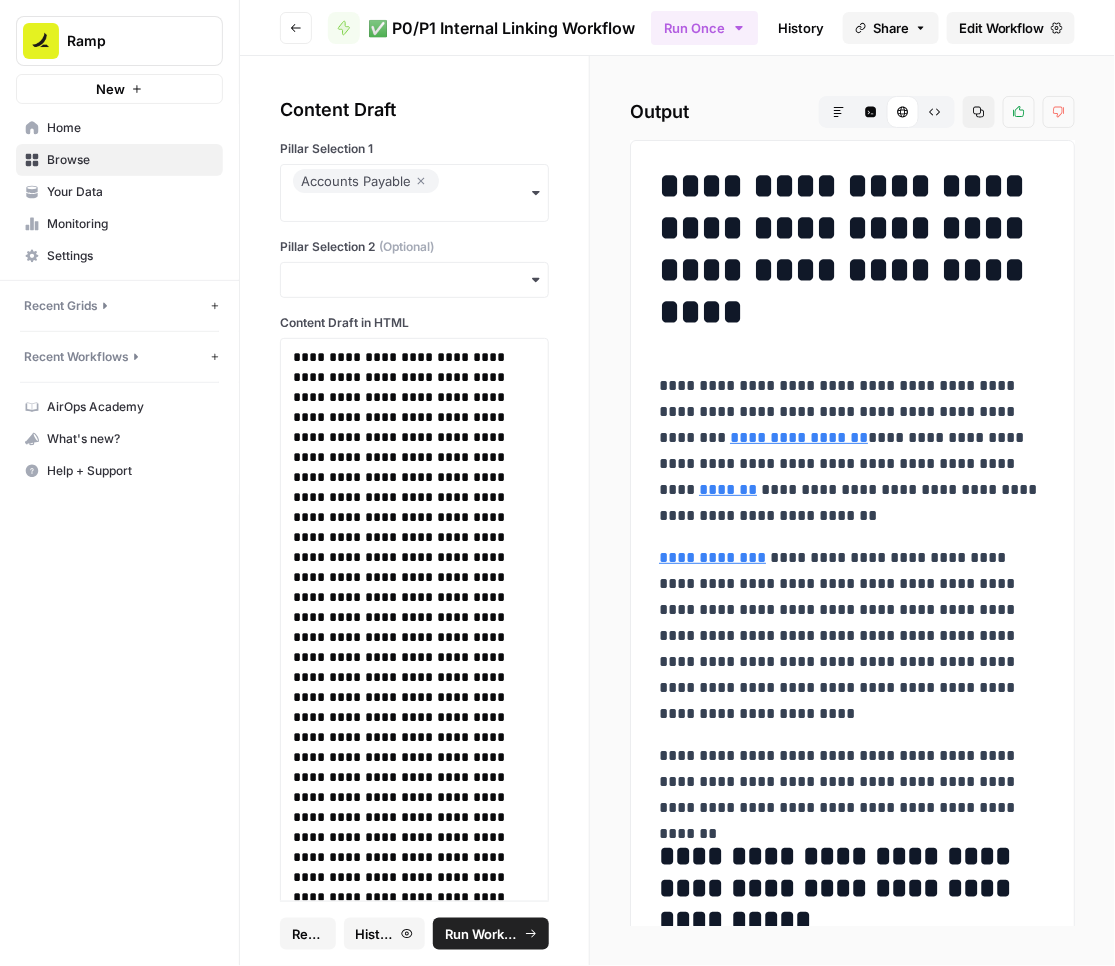click 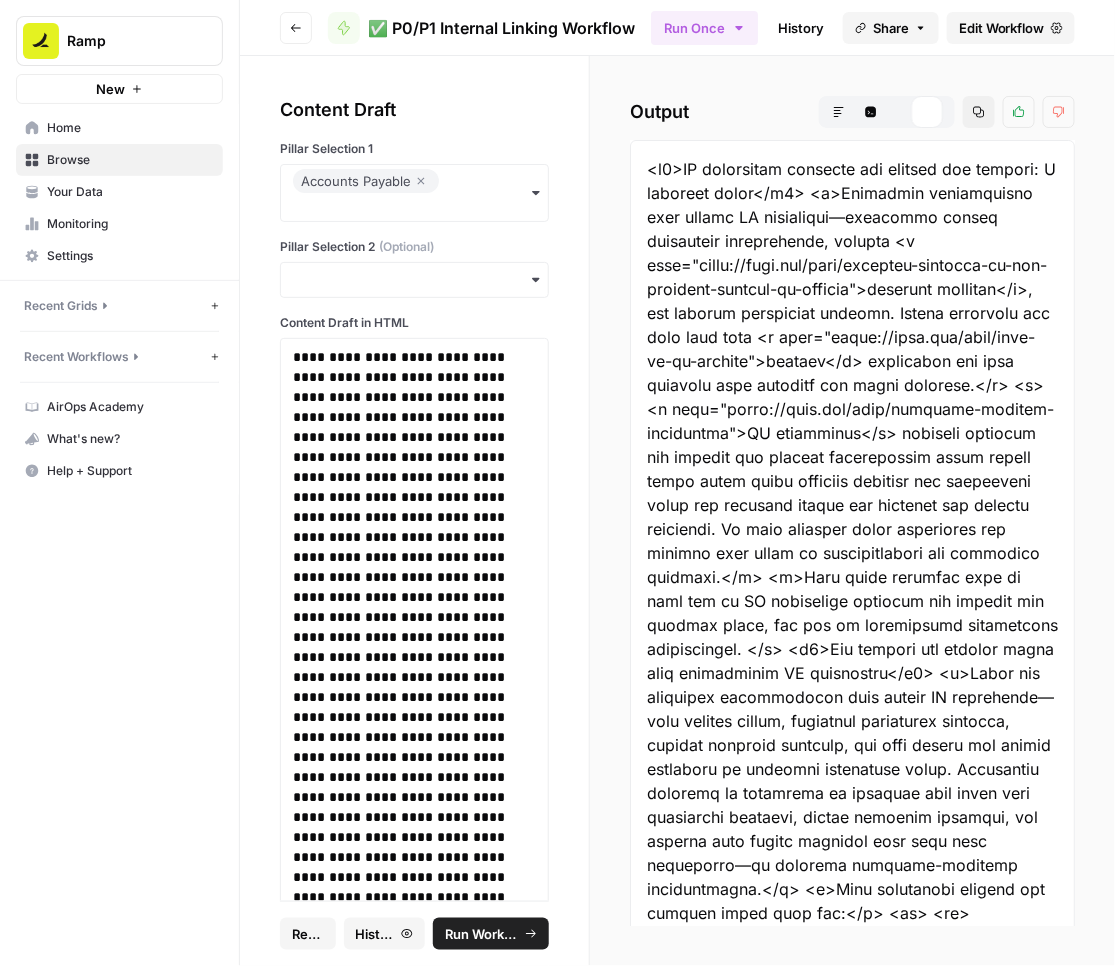 click on "Copy" at bounding box center [979, 112] 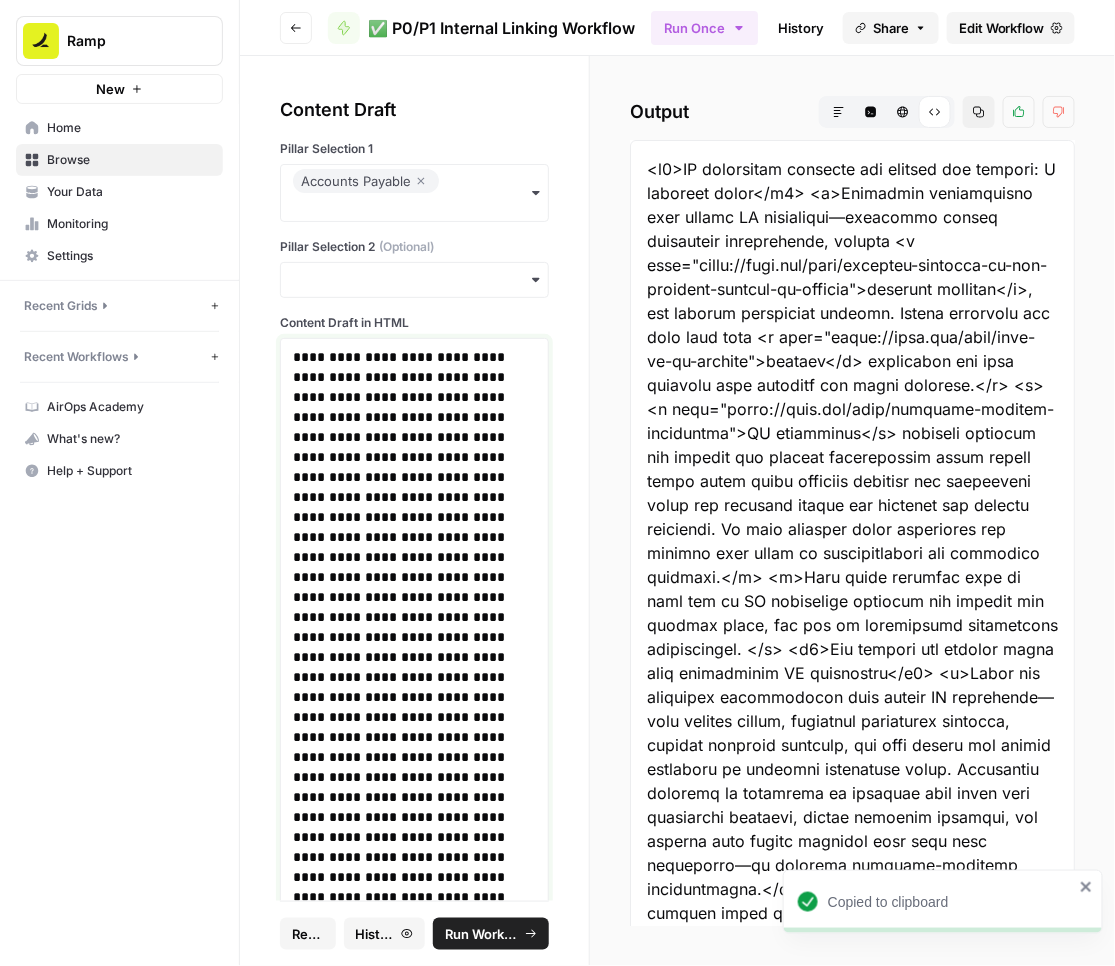 click at bounding box center [415, 1497] 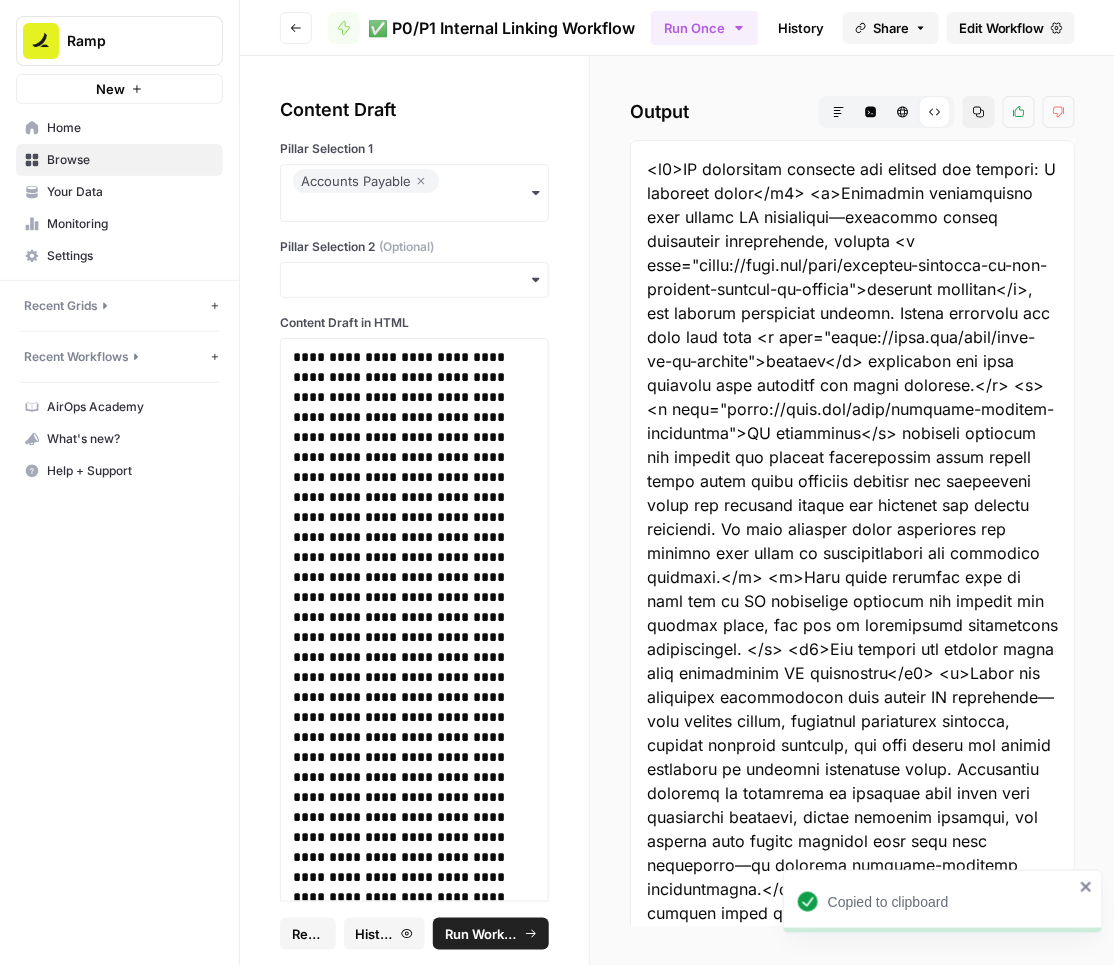 click on "Run Workflow" at bounding box center [482, 934] 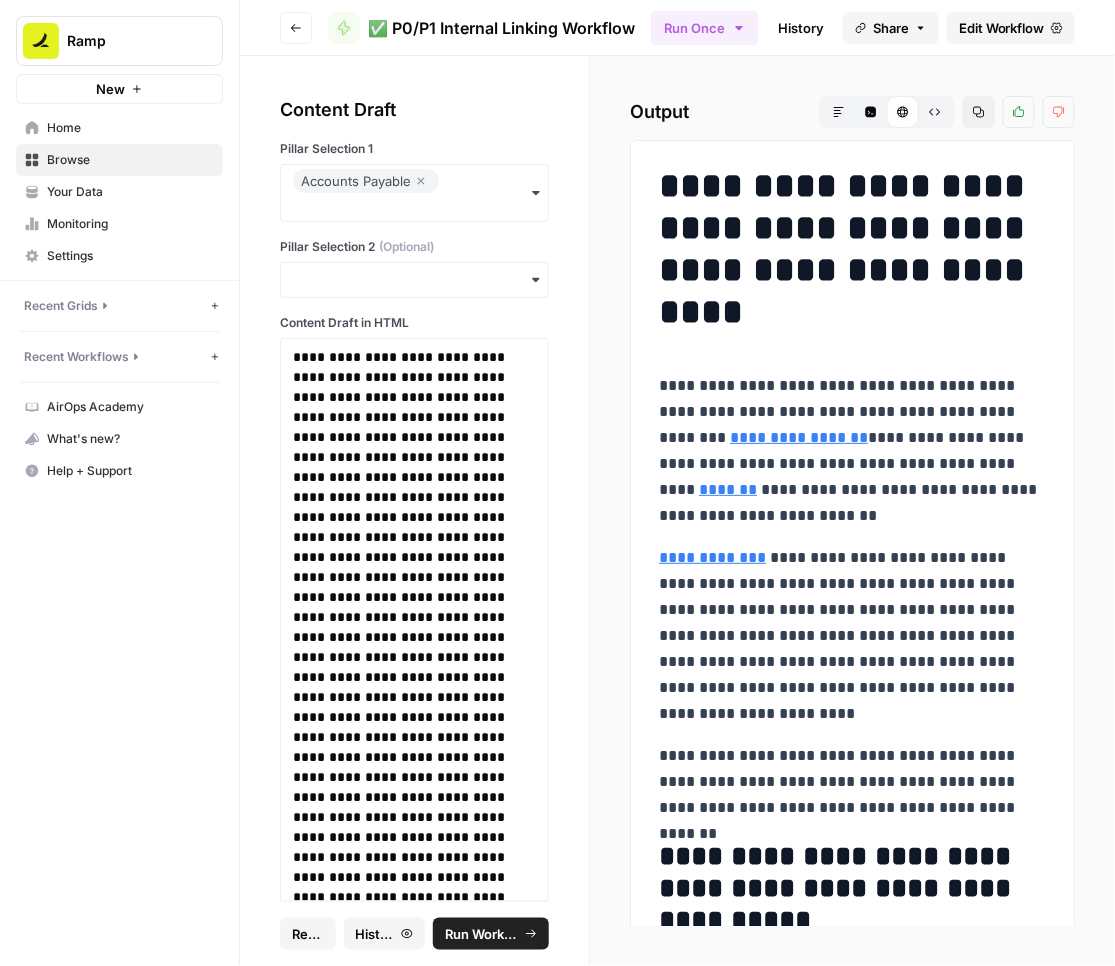 click 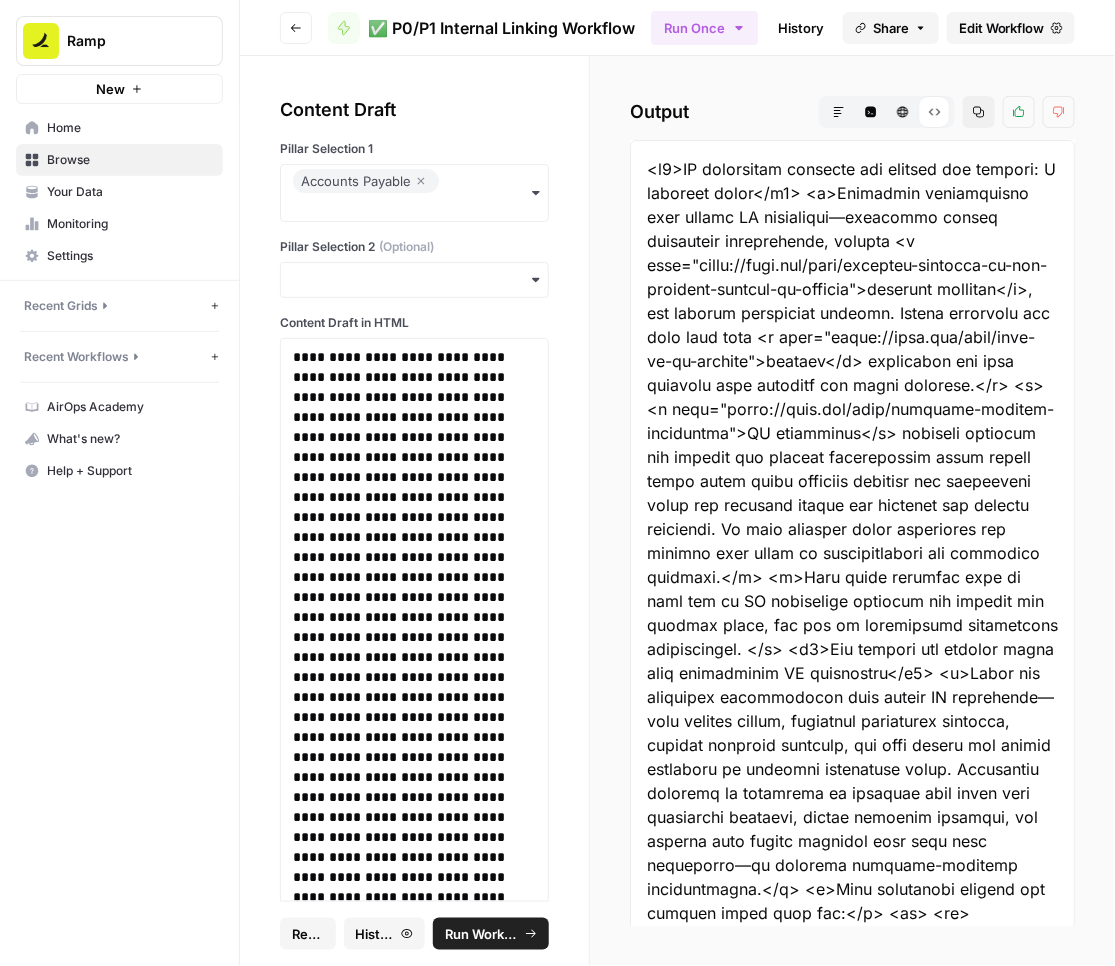 click 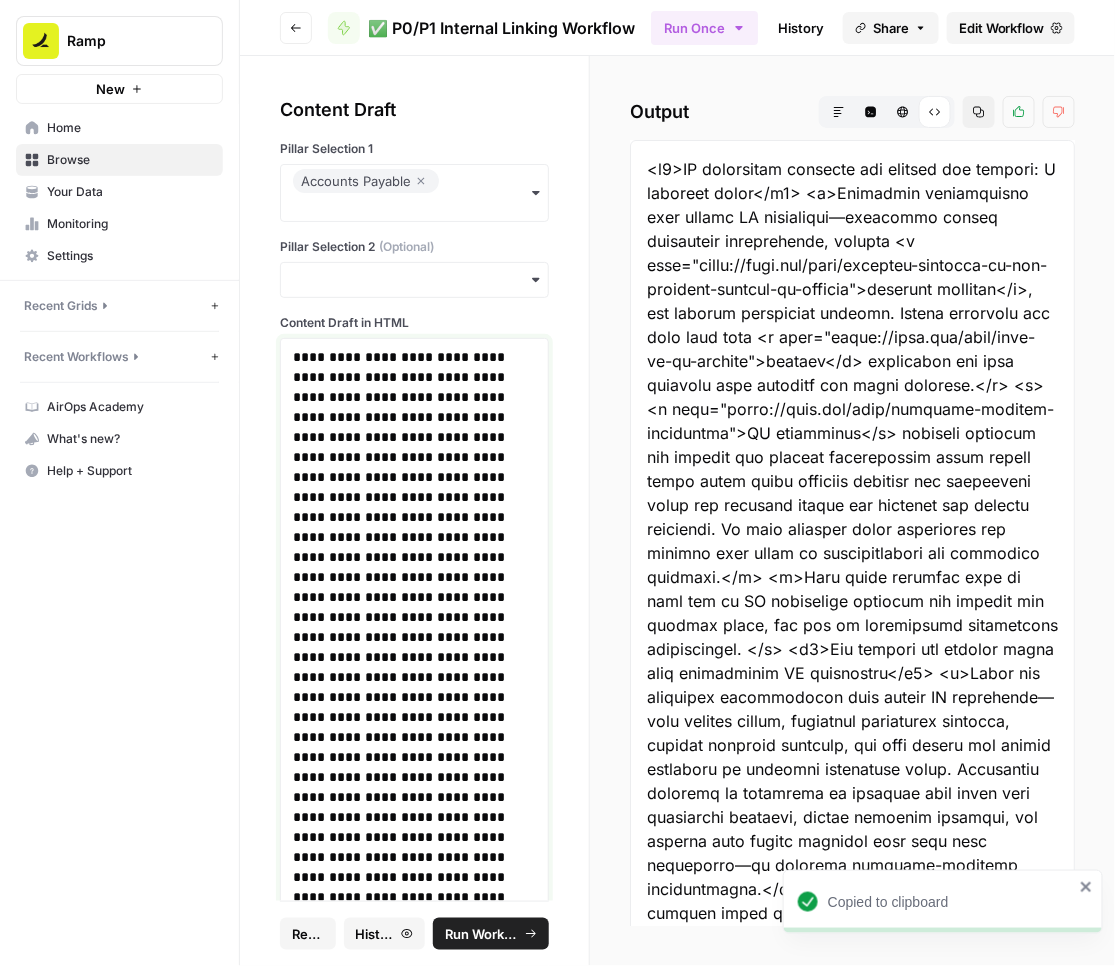 click at bounding box center (415, 4687) 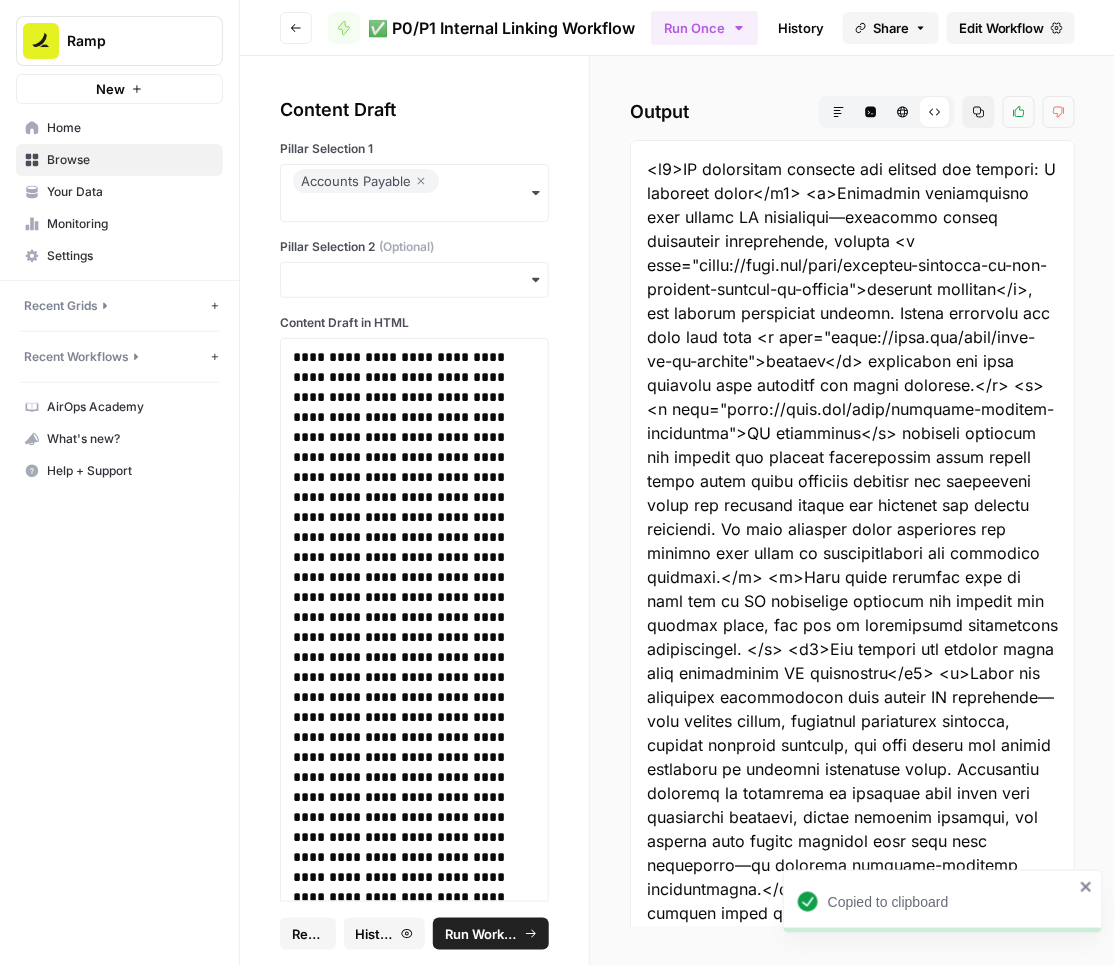 click on "Run Workflow" at bounding box center [482, 934] 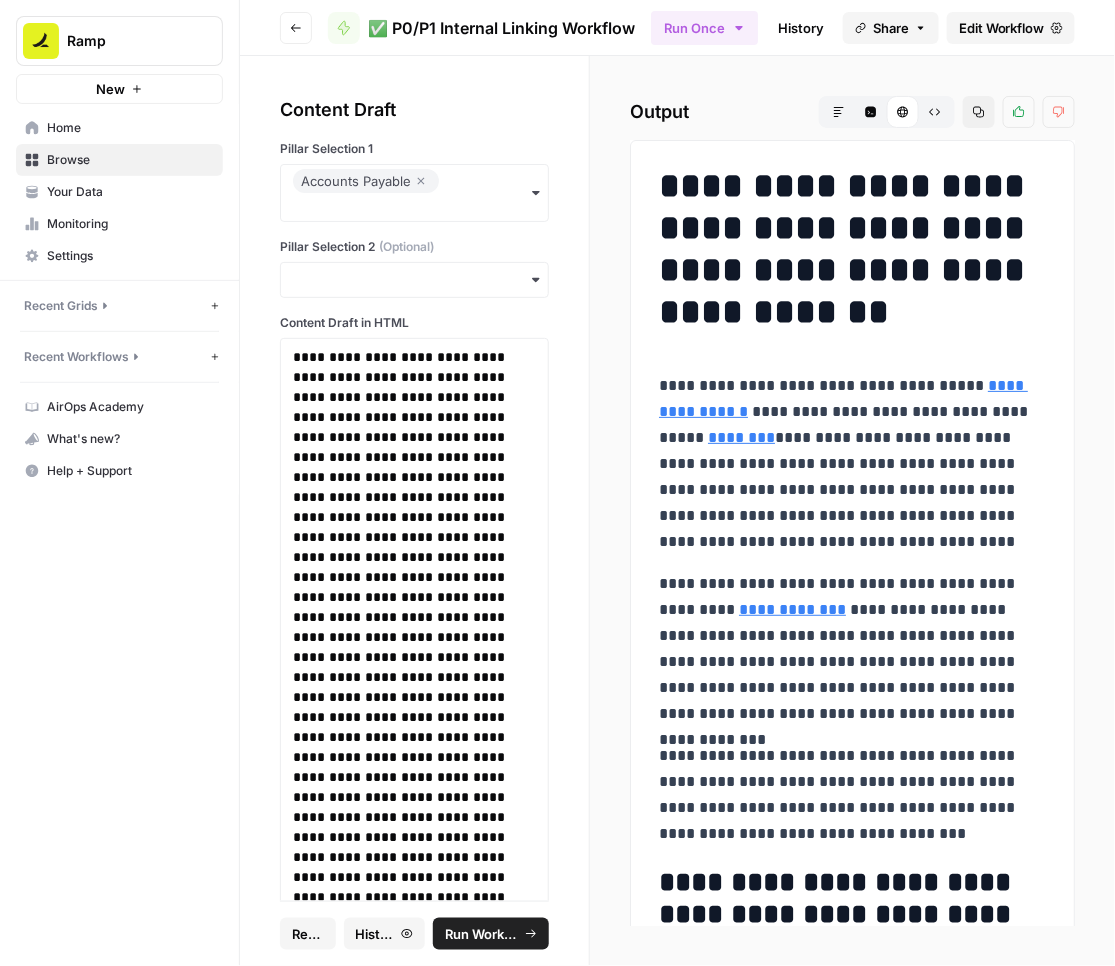 click on "Raw Output" at bounding box center (935, 112) 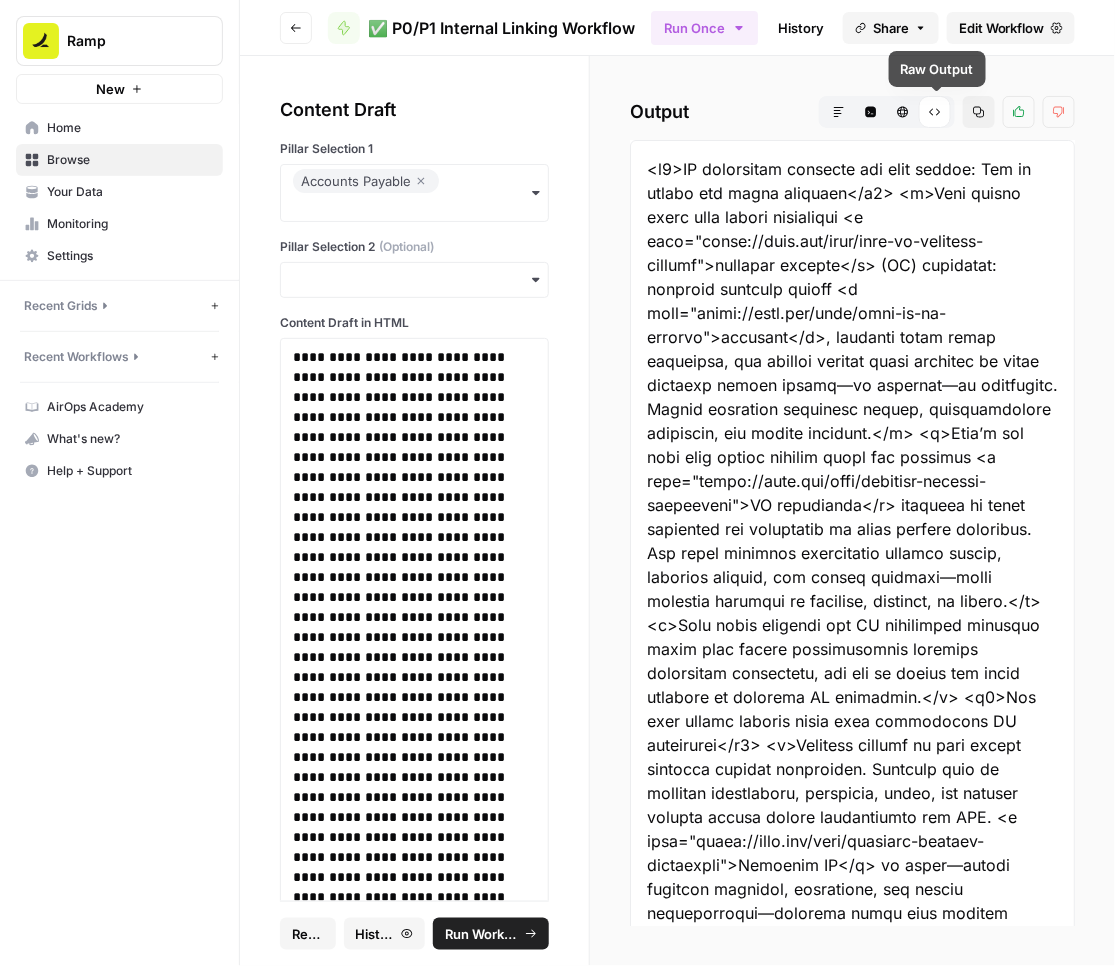 click on "Copy" at bounding box center [979, 112] 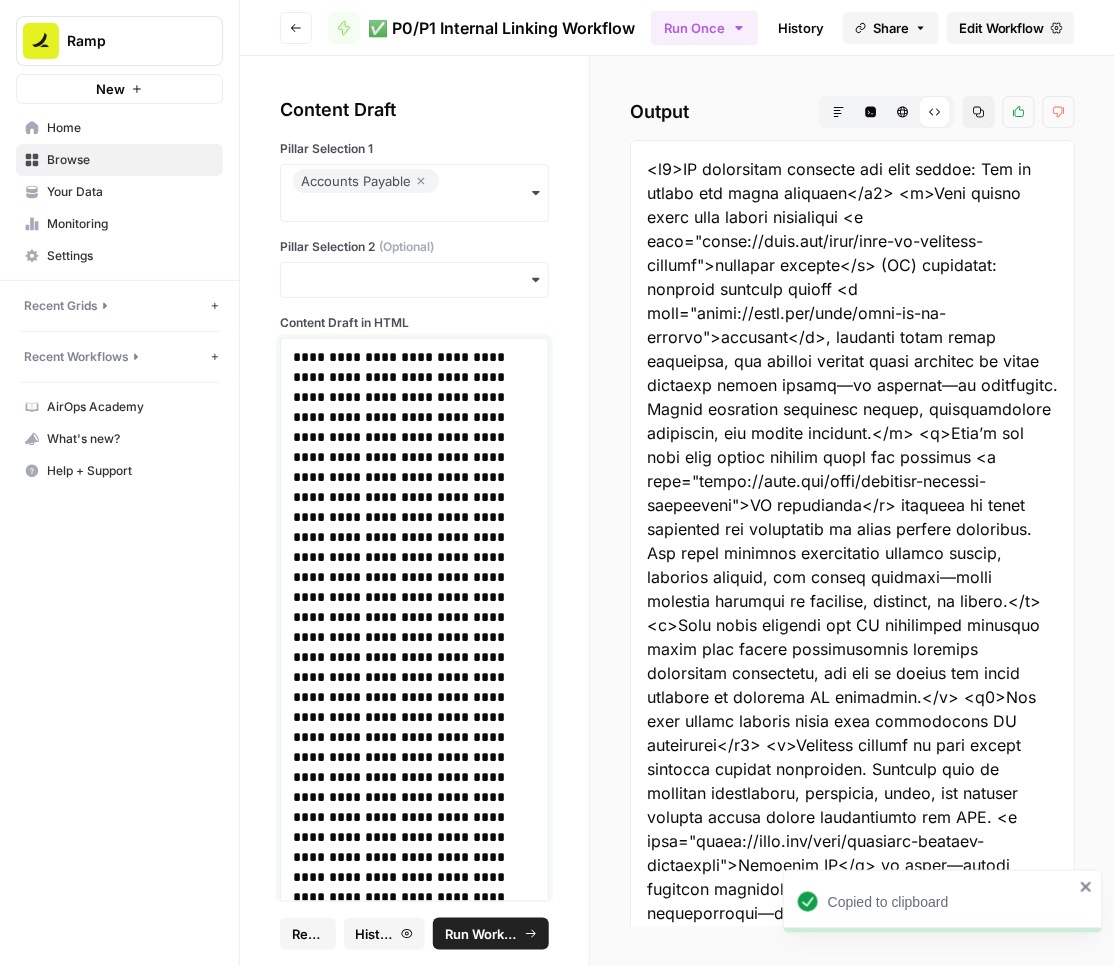click at bounding box center (415, 3797) 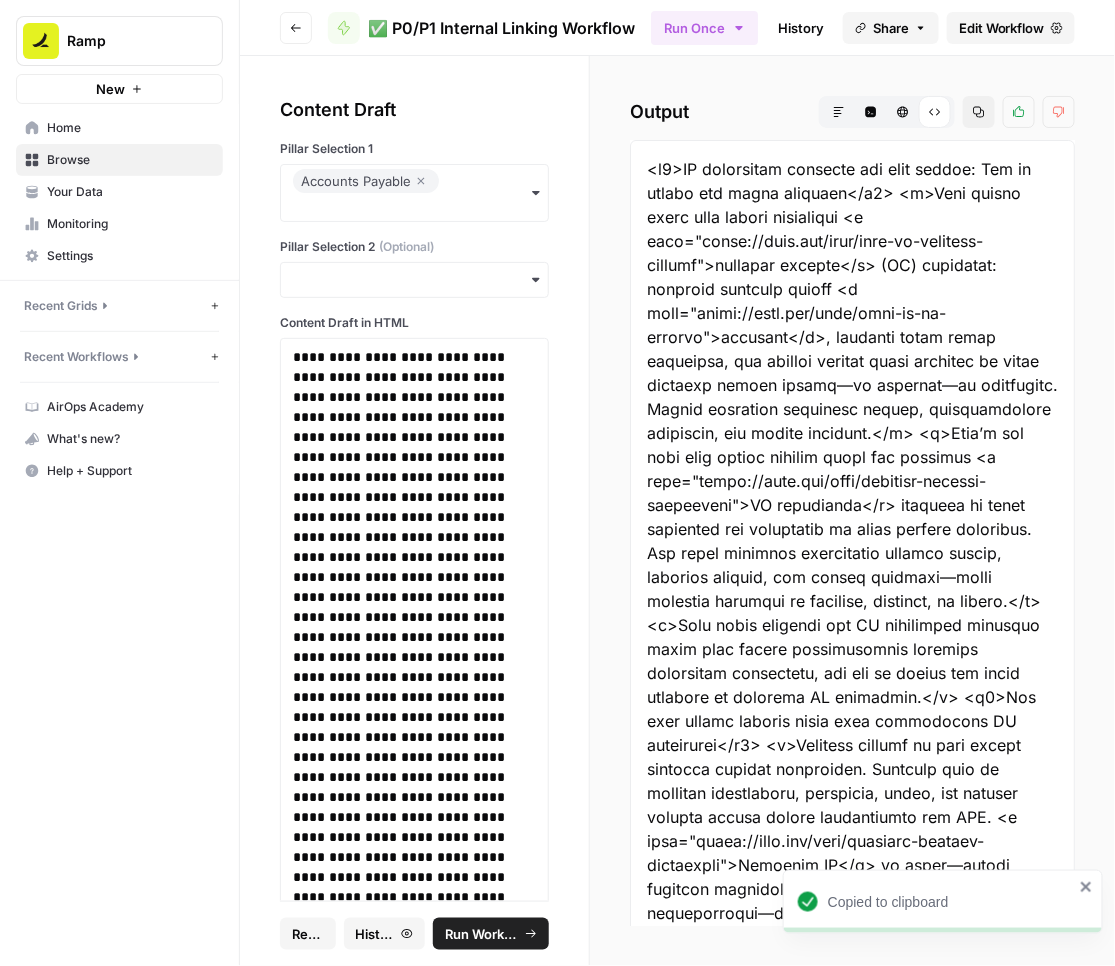 click 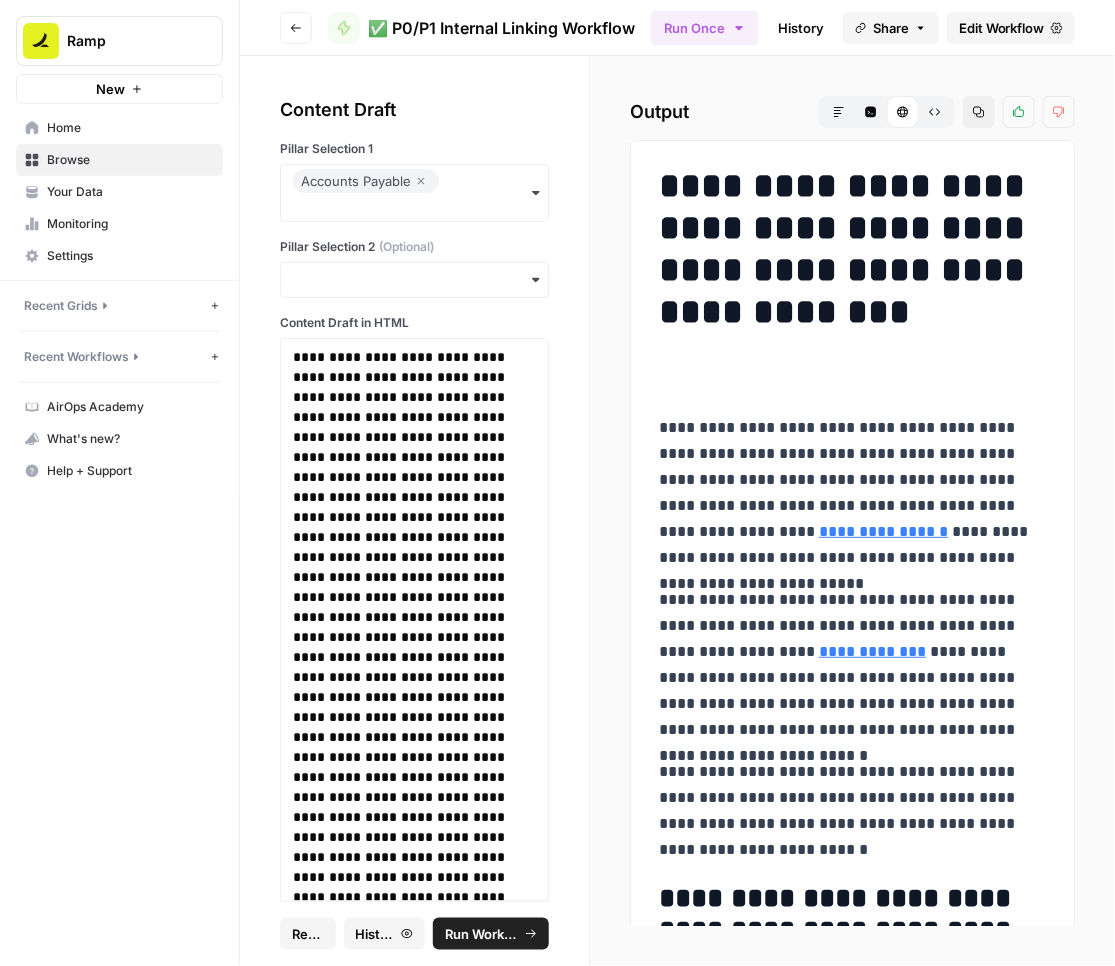 click 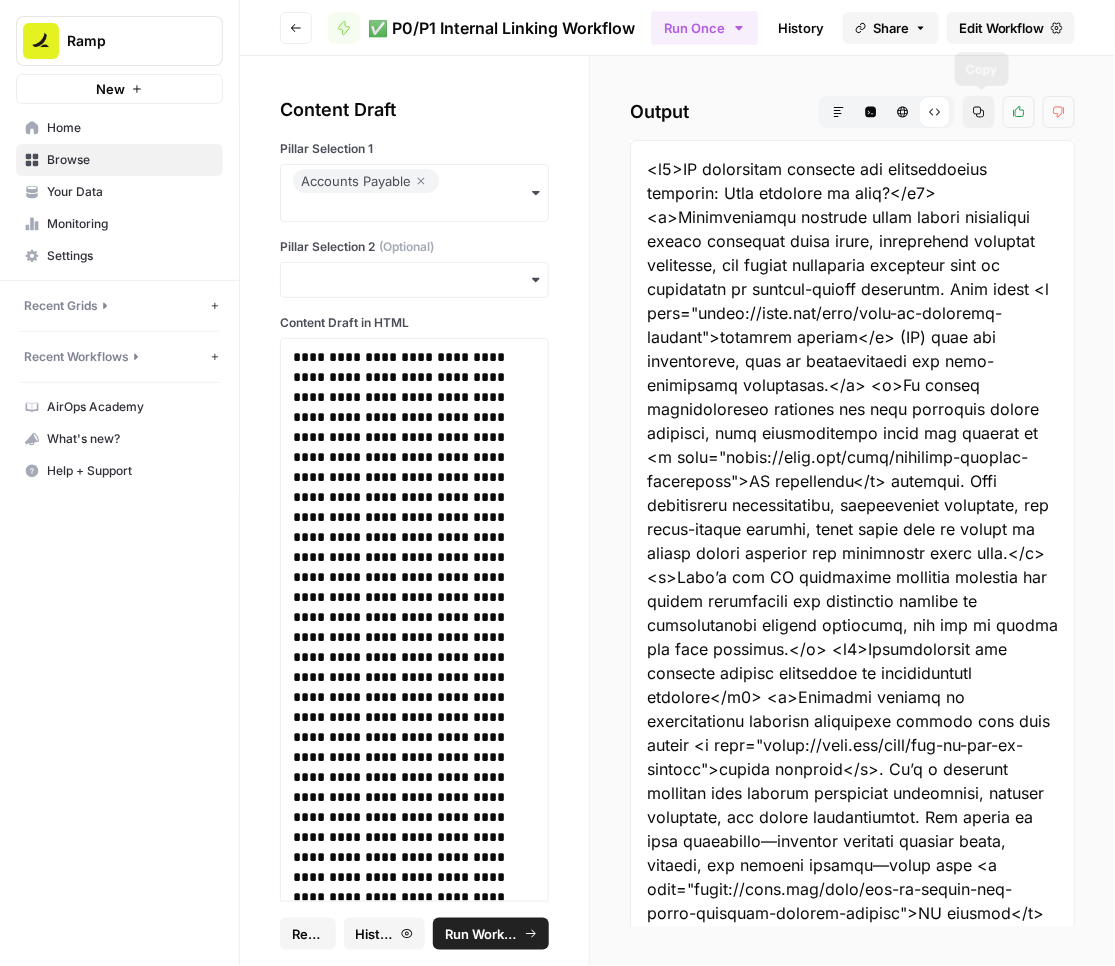 click on "Copy" at bounding box center (979, 112) 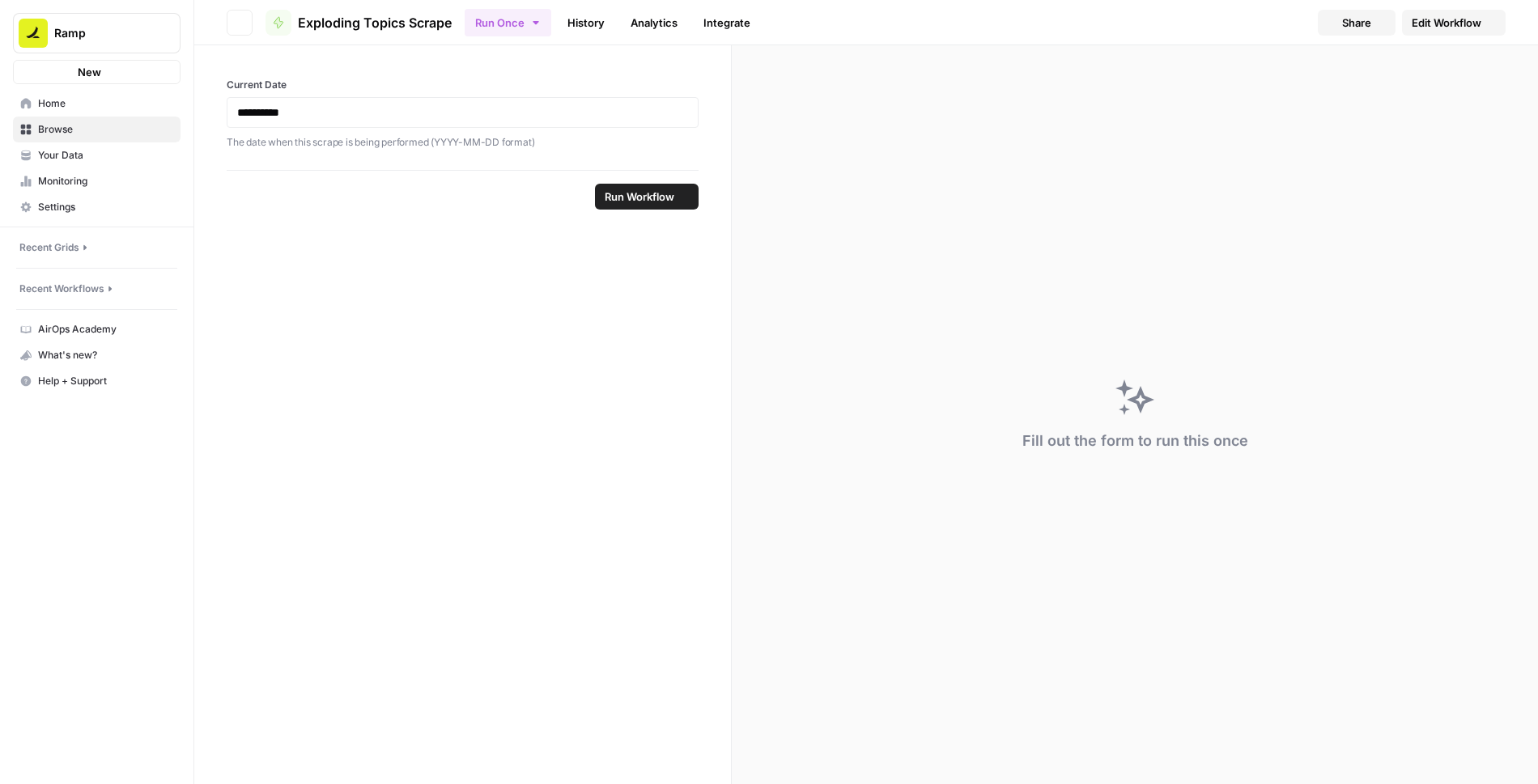 scroll, scrollTop: 0, scrollLeft: 0, axis: both 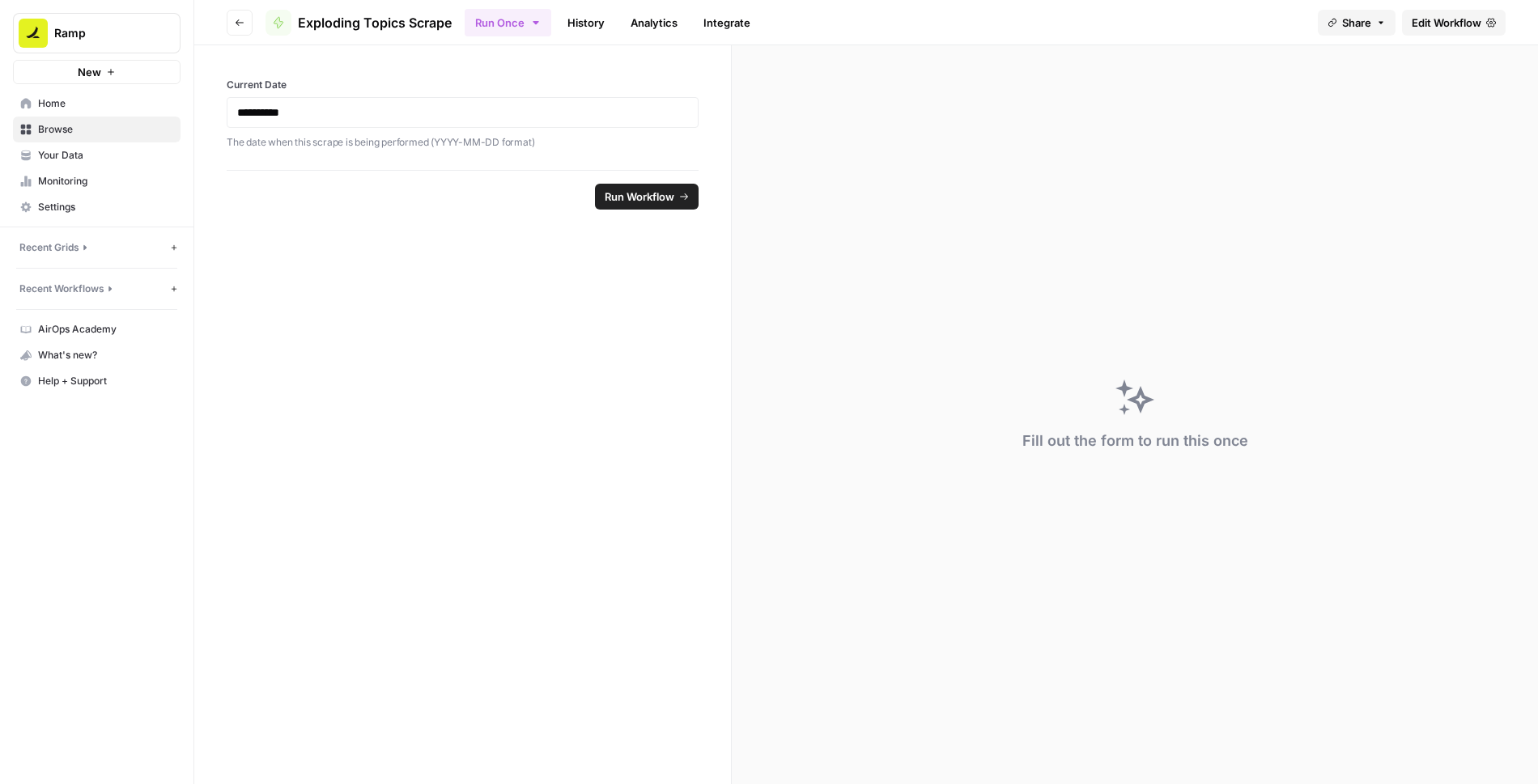 click on "Go back" at bounding box center [240, 23] 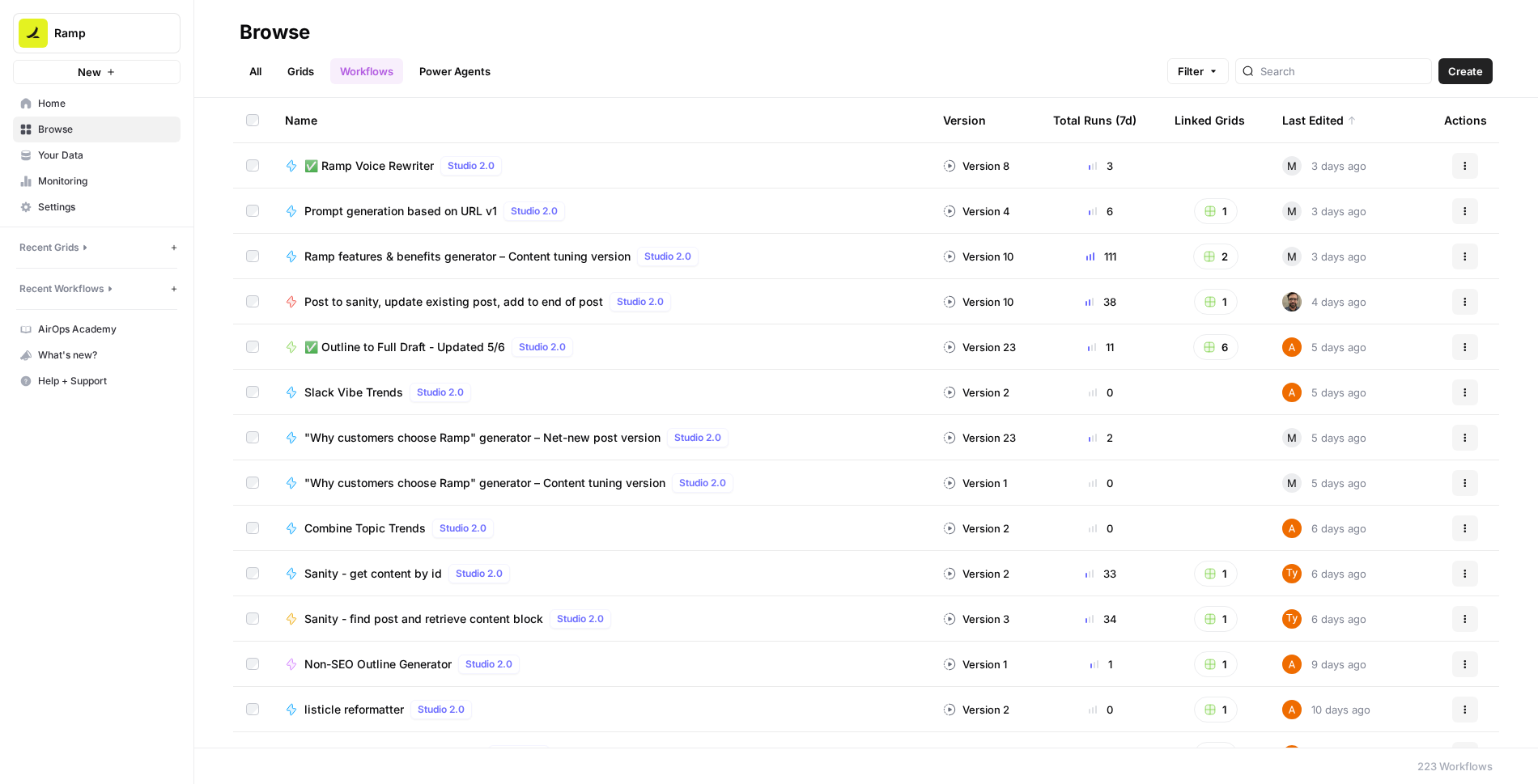 click on "Your Data" at bounding box center (105, 155) 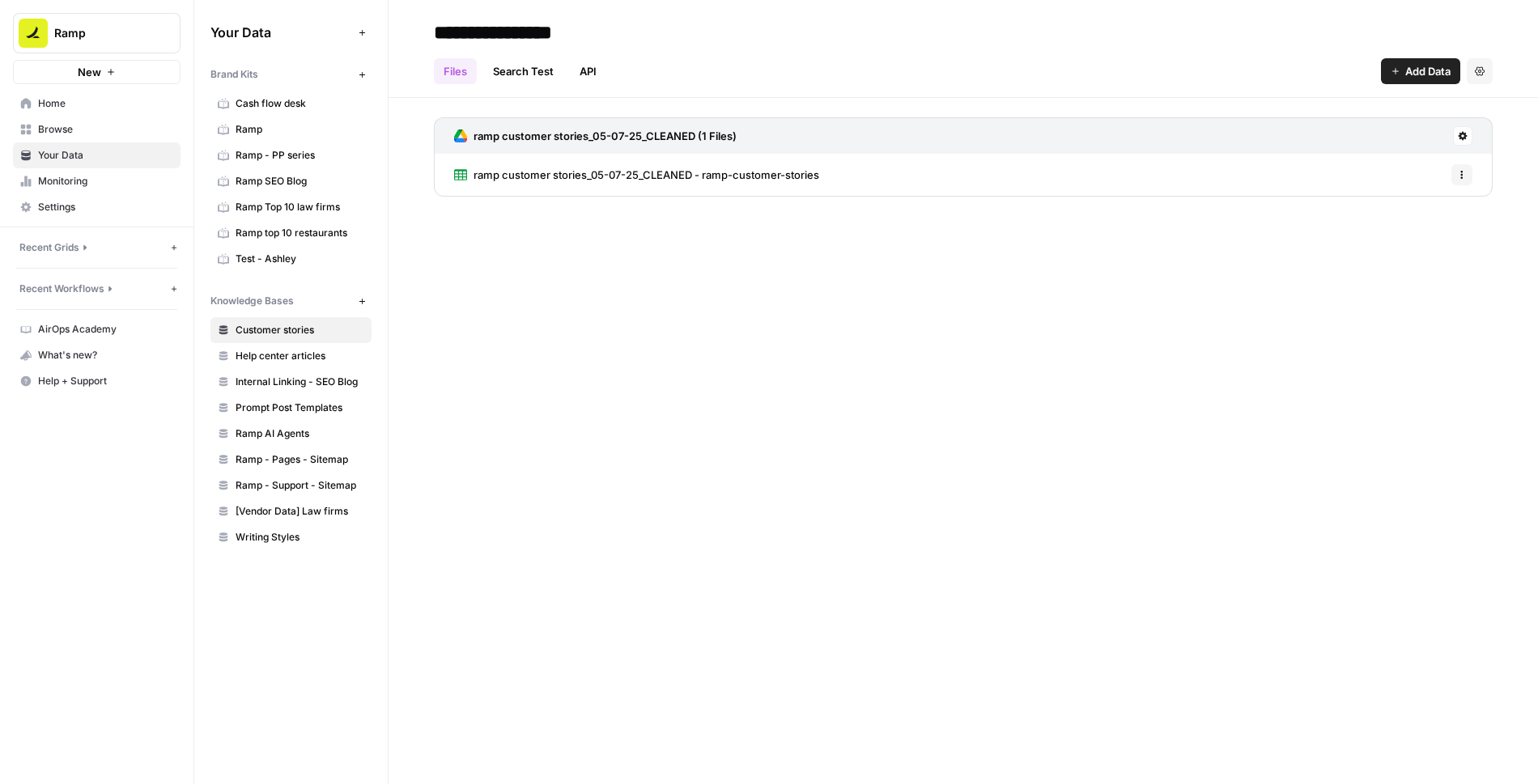 click on "Home" at bounding box center [105, 104] 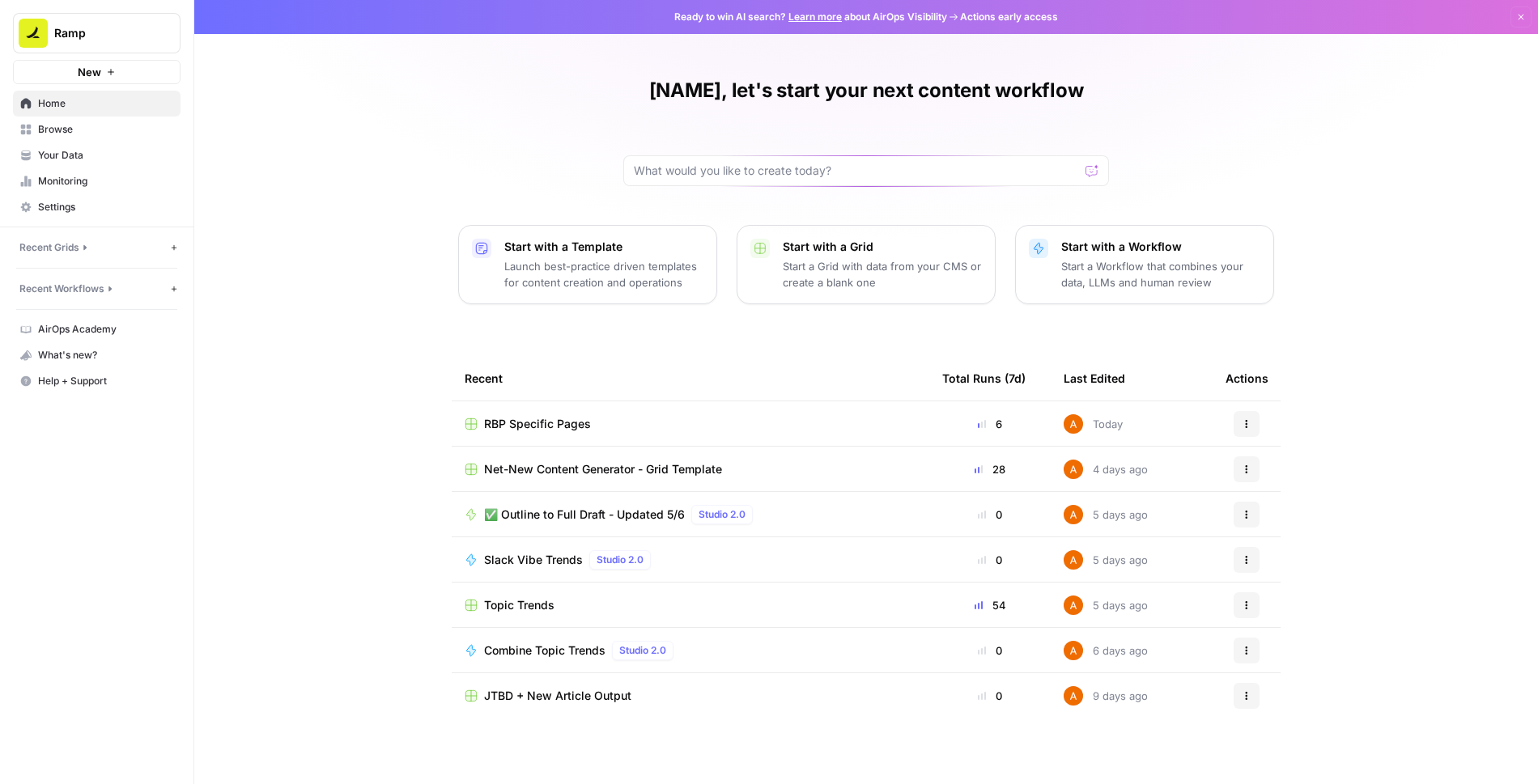 click on "Browse" at bounding box center [105, 129] 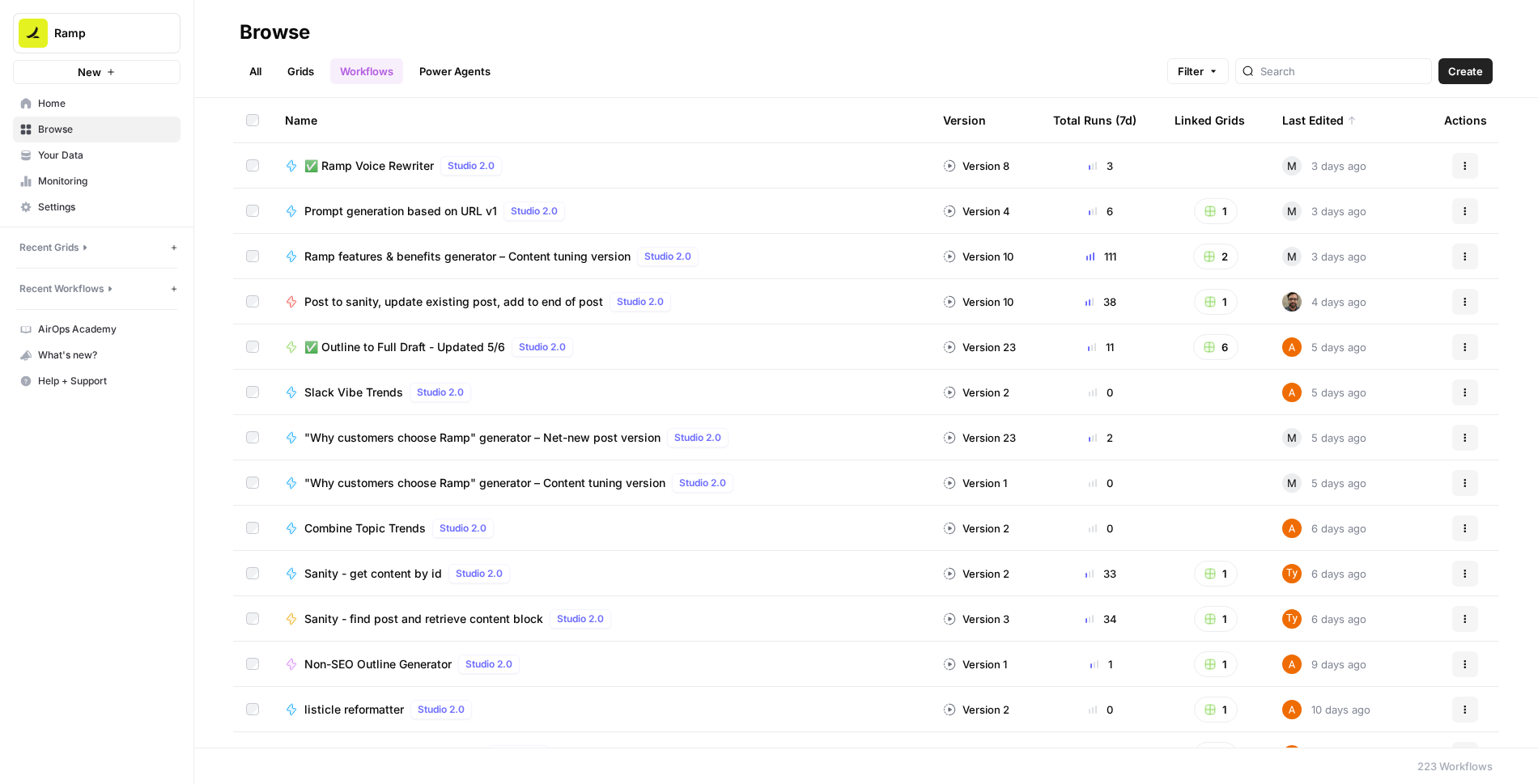 click on "Grids" at bounding box center [300, 71] 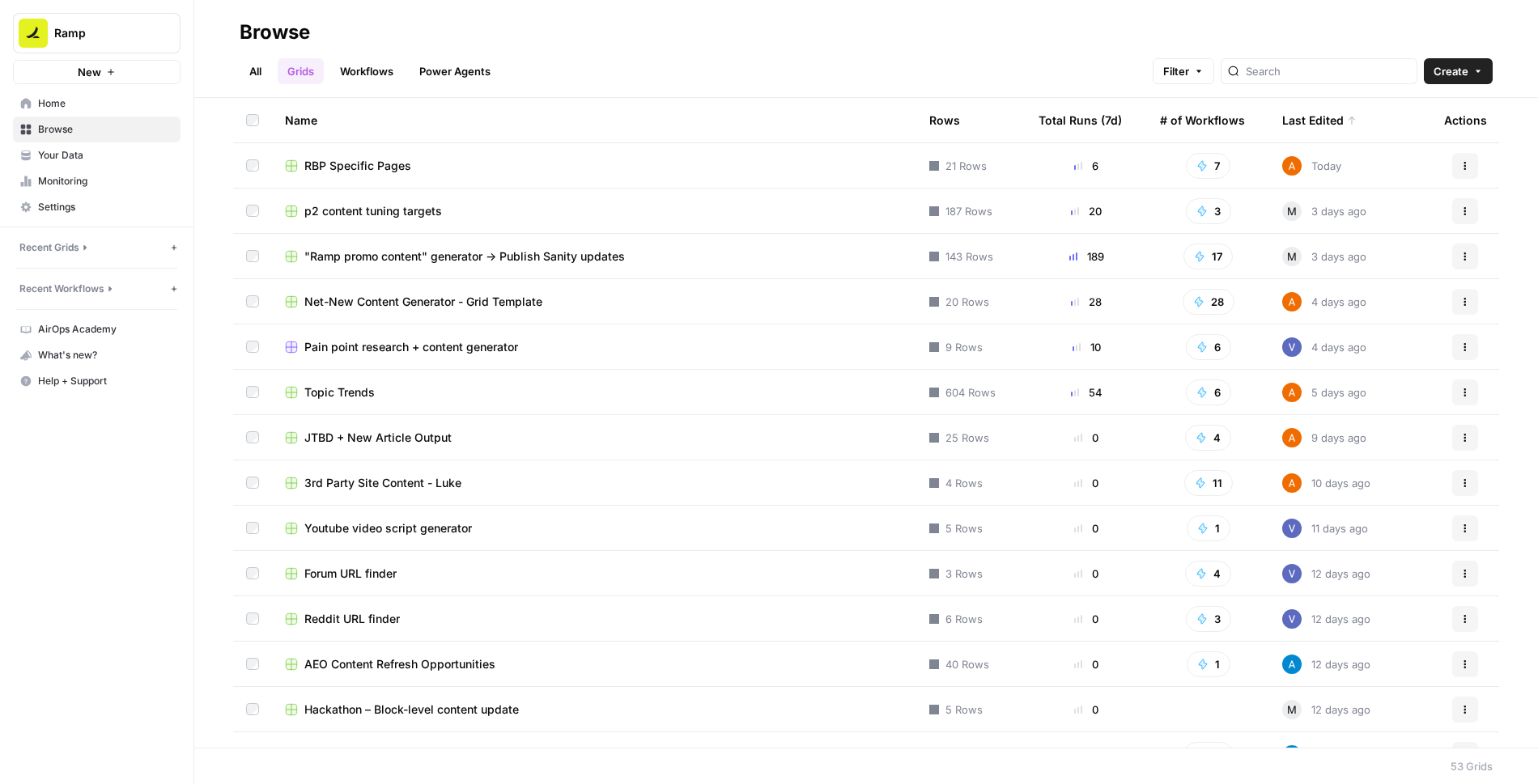click on "Topic Trends" at bounding box center [594, 392] 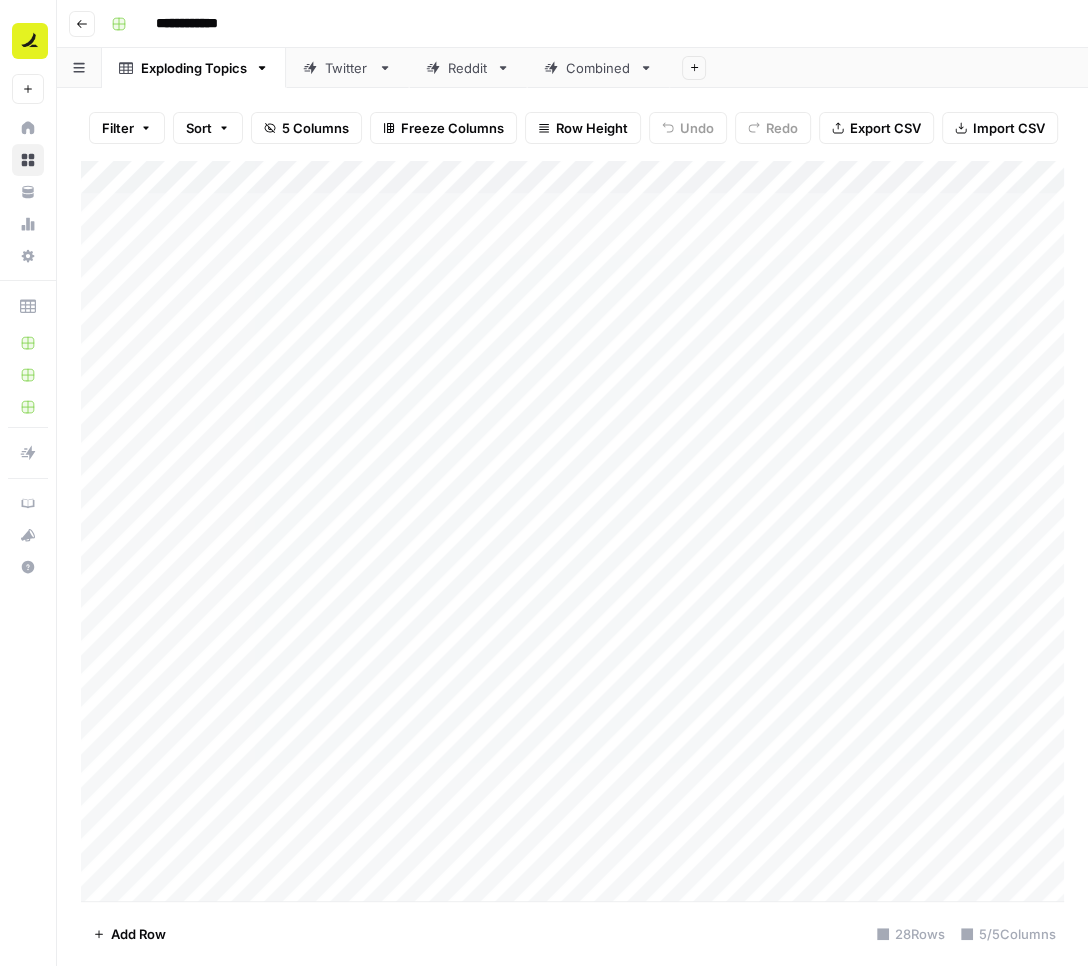 scroll, scrollTop: 275, scrollLeft: 0, axis: vertical 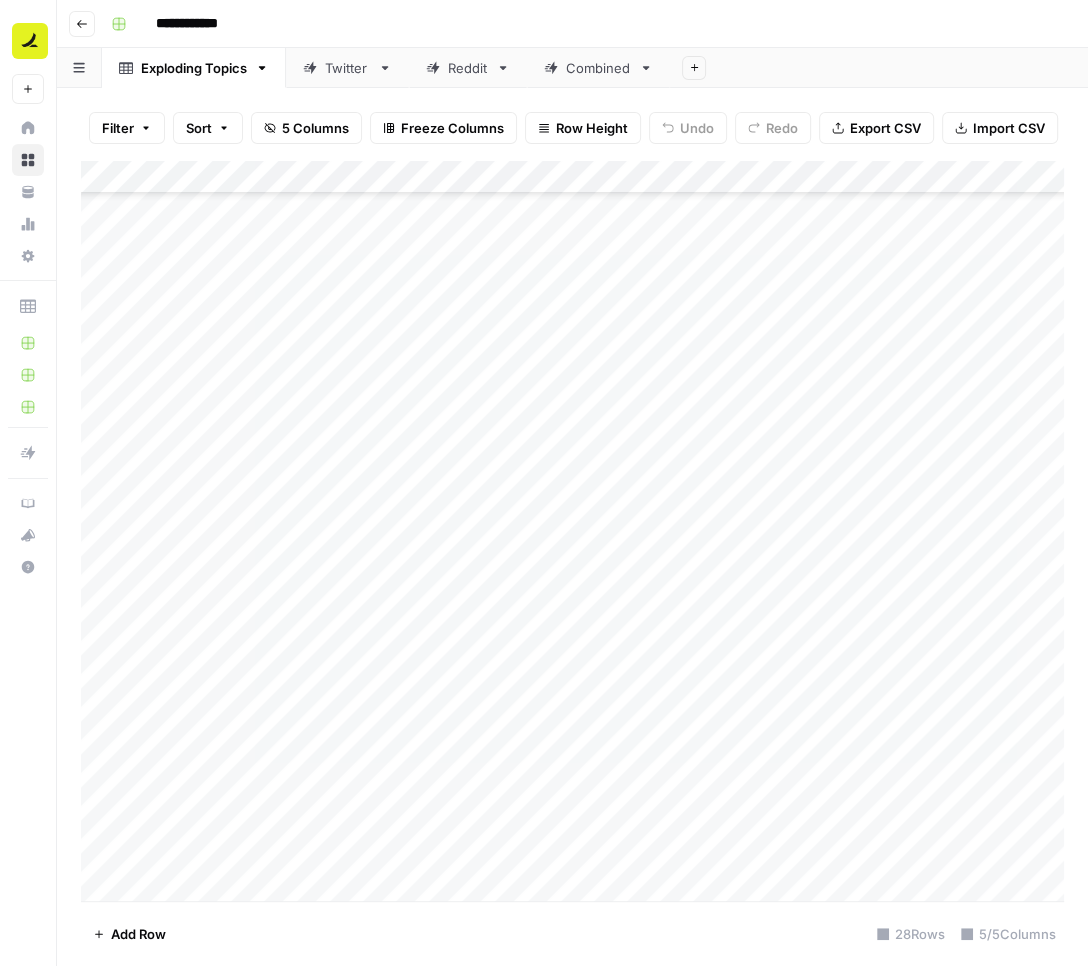 click on "Add Column" at bounding box center (572, 531) 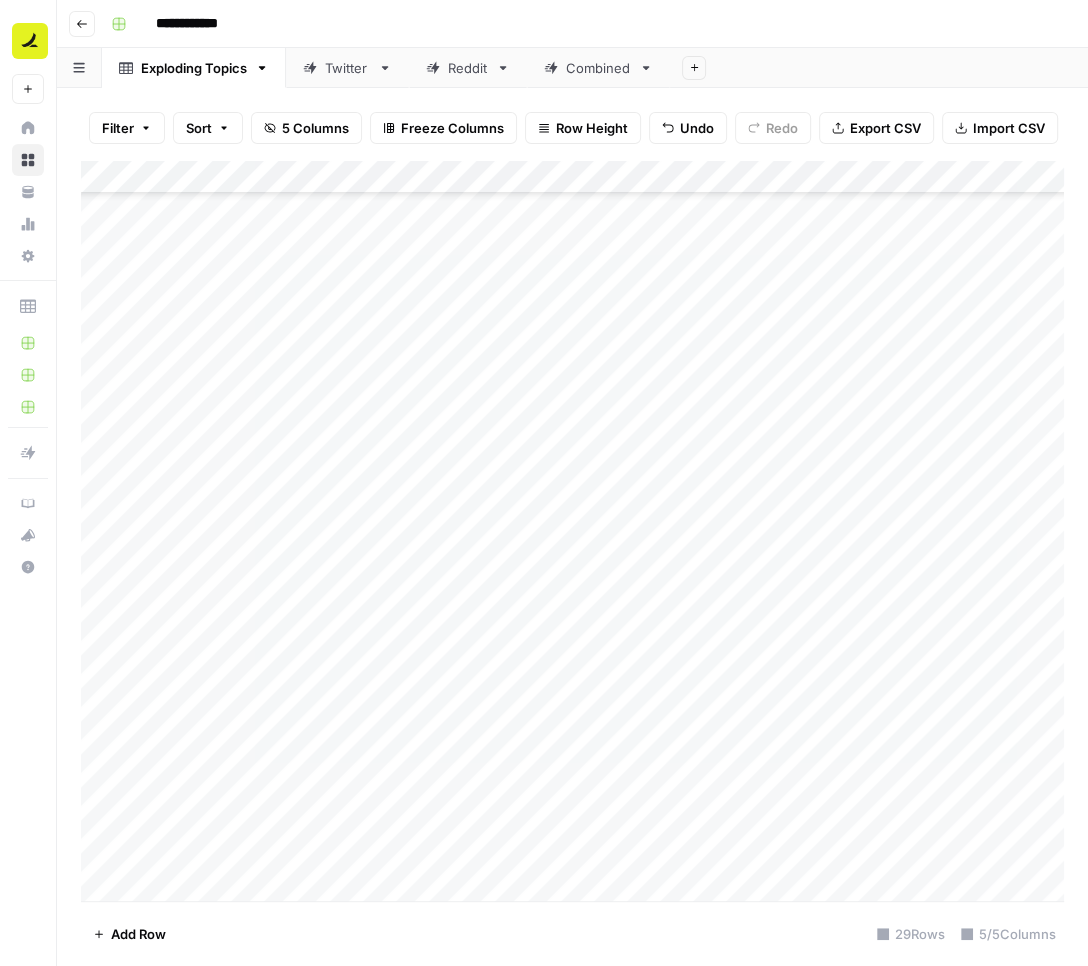 click on "Add Column" at bounding box center [572, 531] 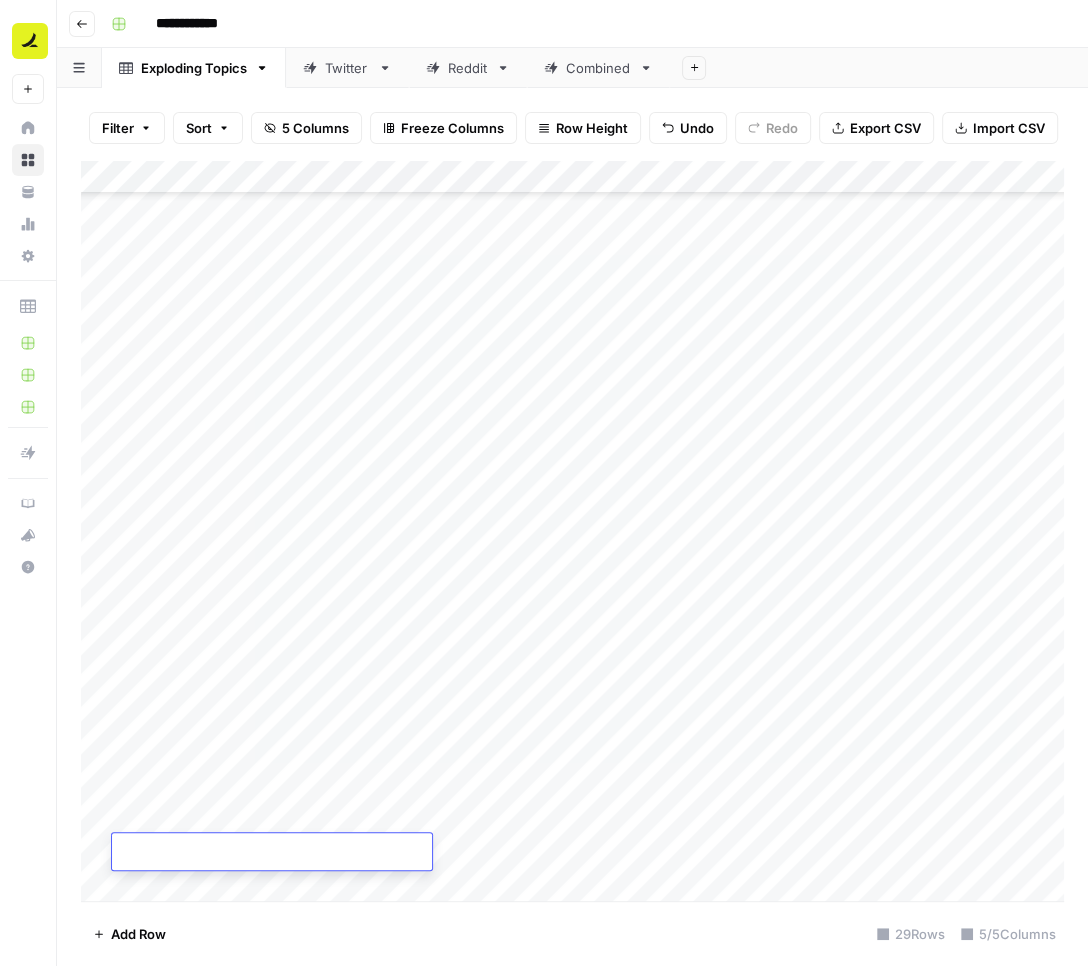click on "Add Column" at bounding box center [572, 531] 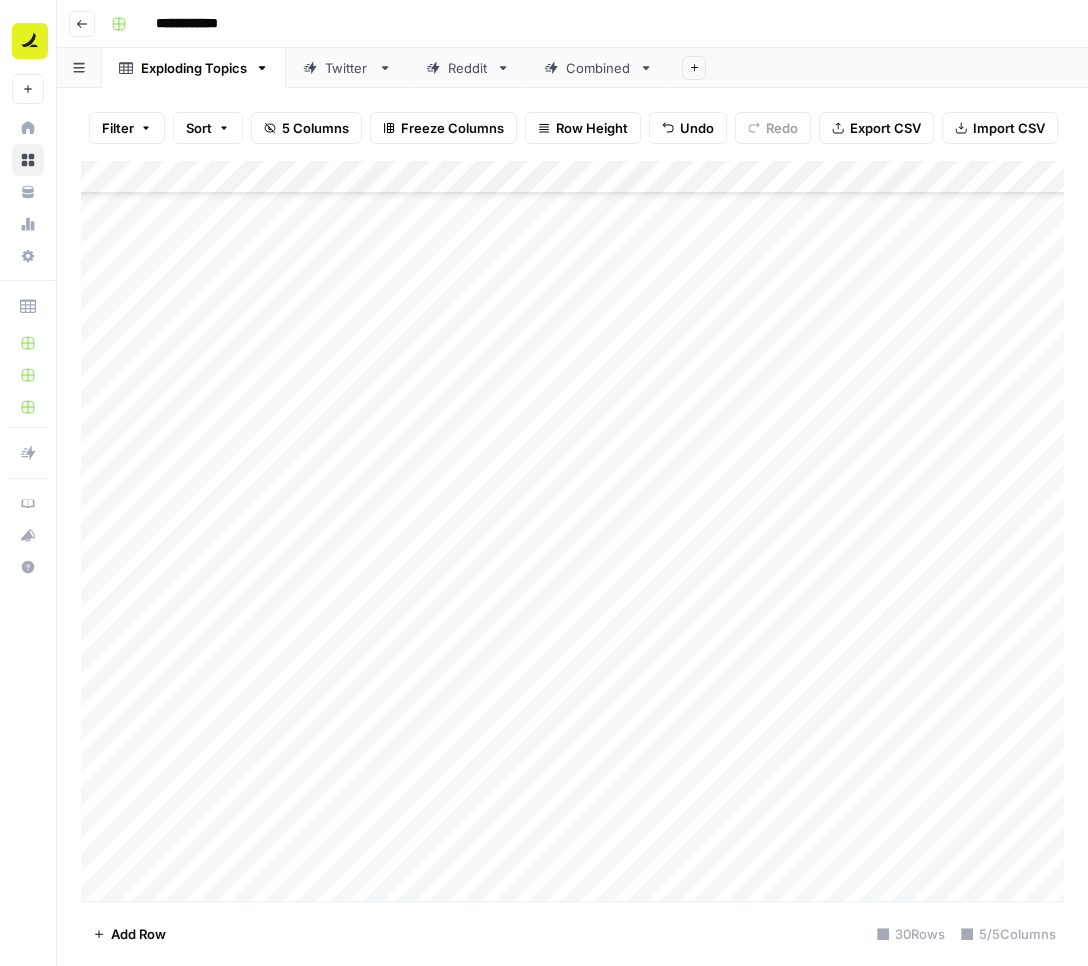 click on "Add Column" at bounding box center (572, 531) 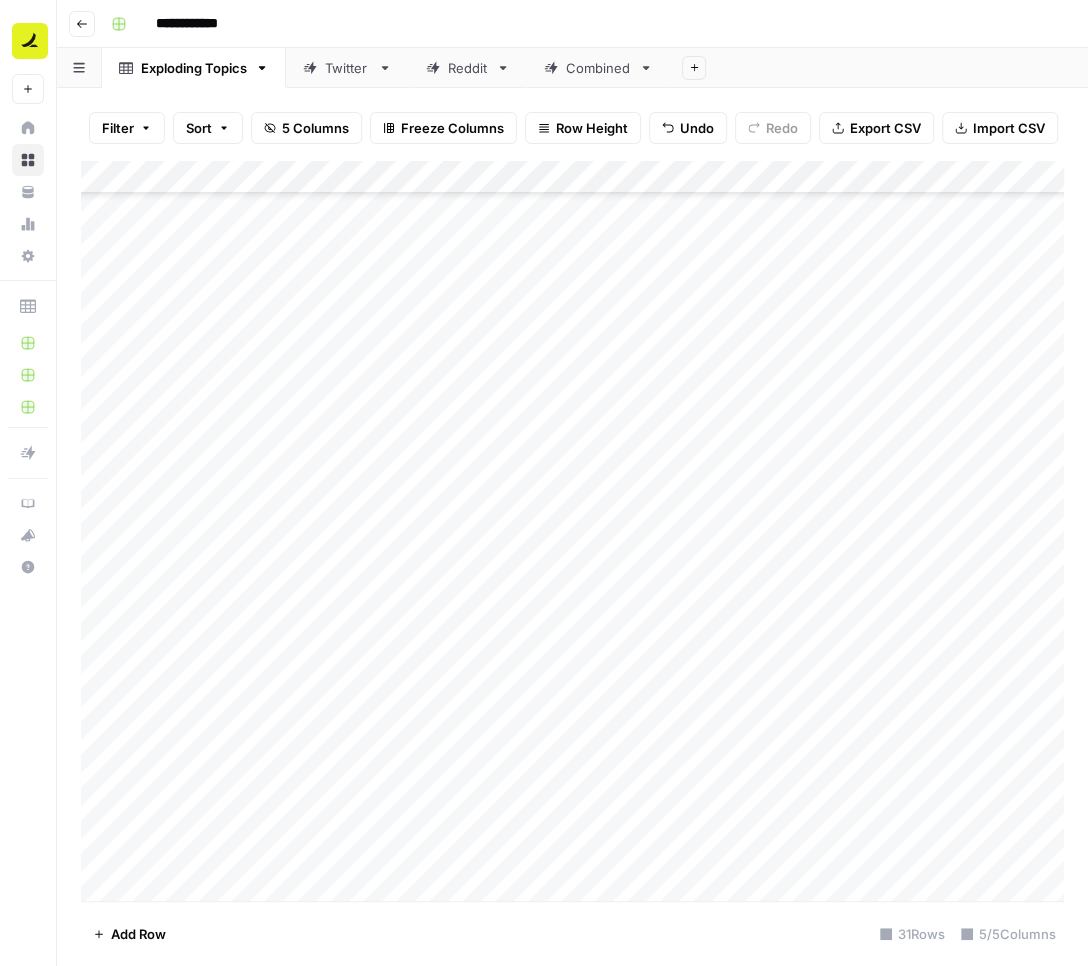 click on "Add Column" at bounding box center (572, 531) 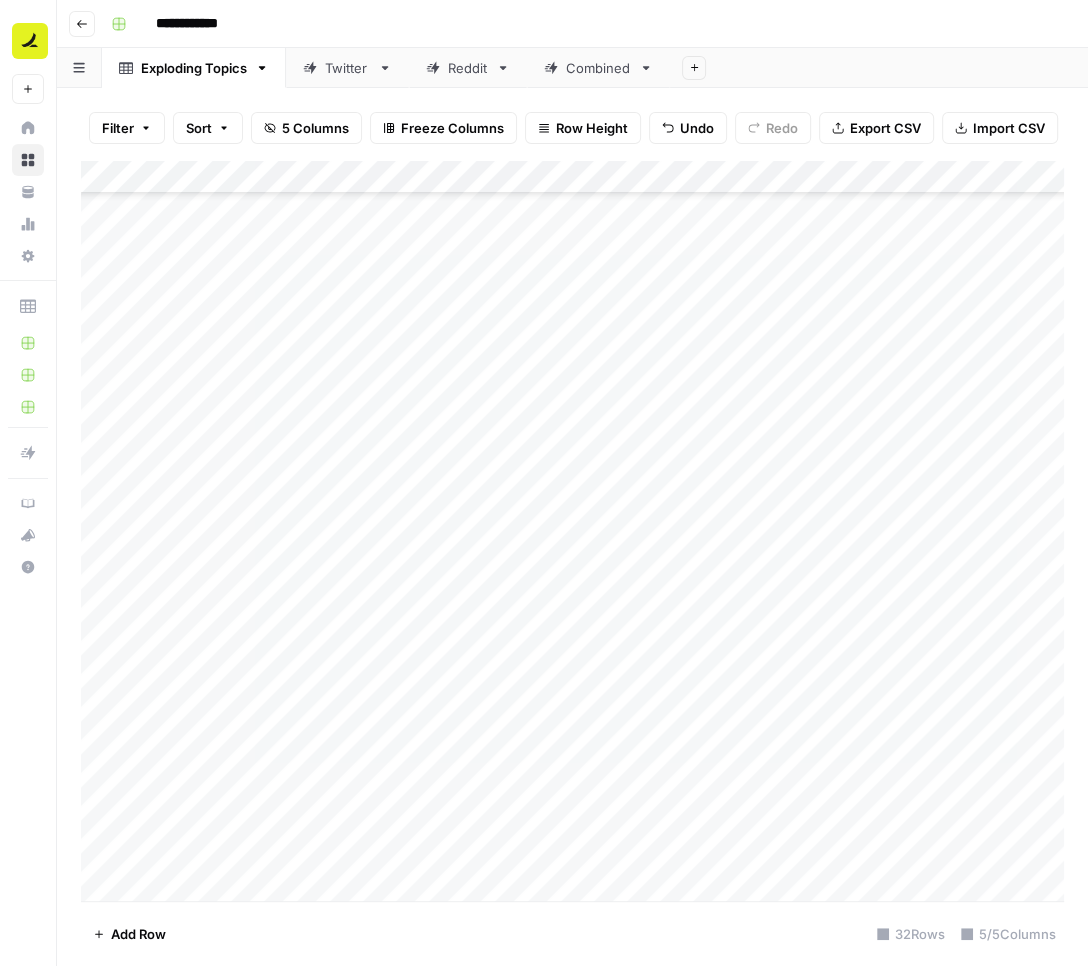 click on "Add Column" at bounding box center [572, 531] 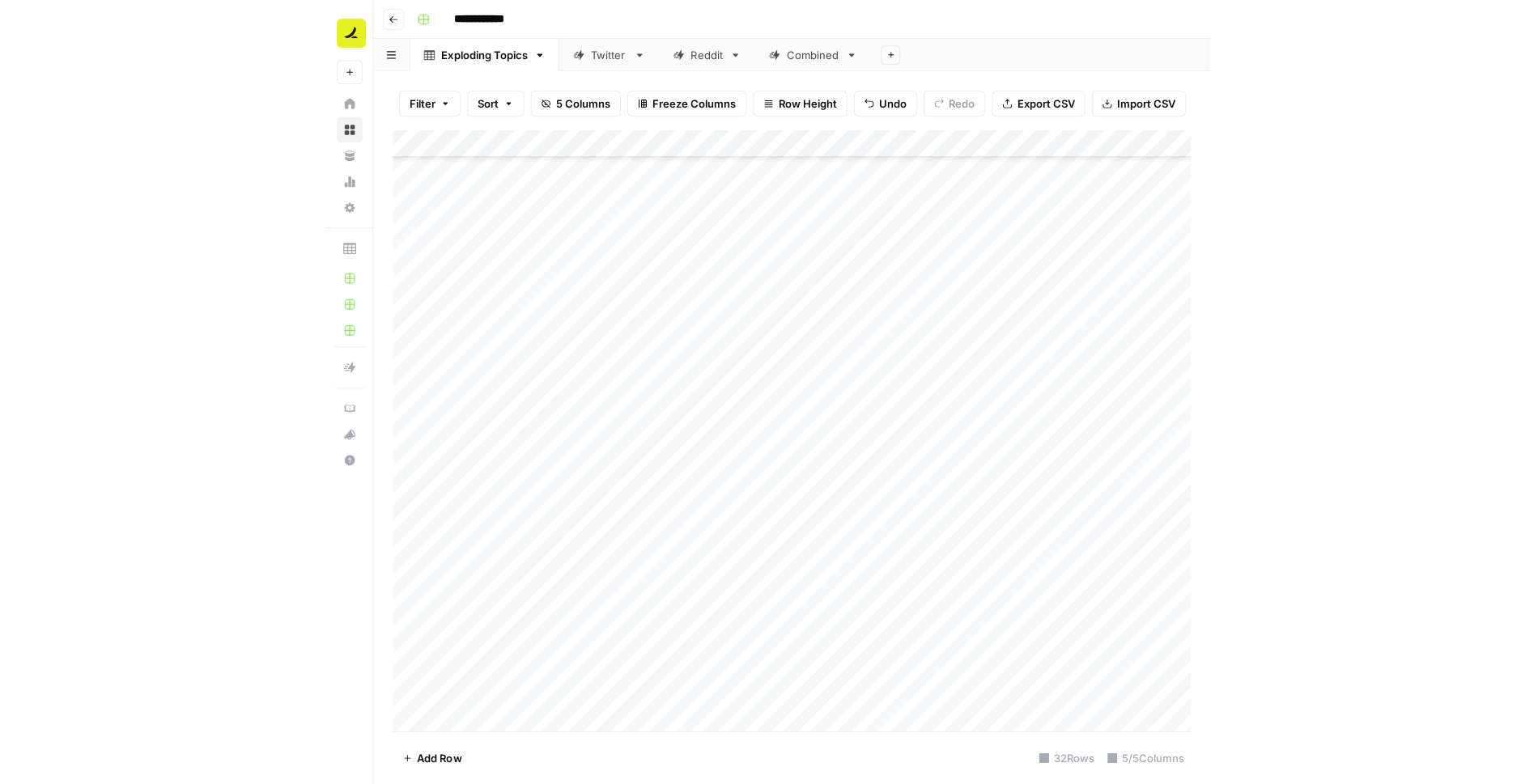 scroll, scrollTop: 360, scrollLeft: 0, axis: vertical 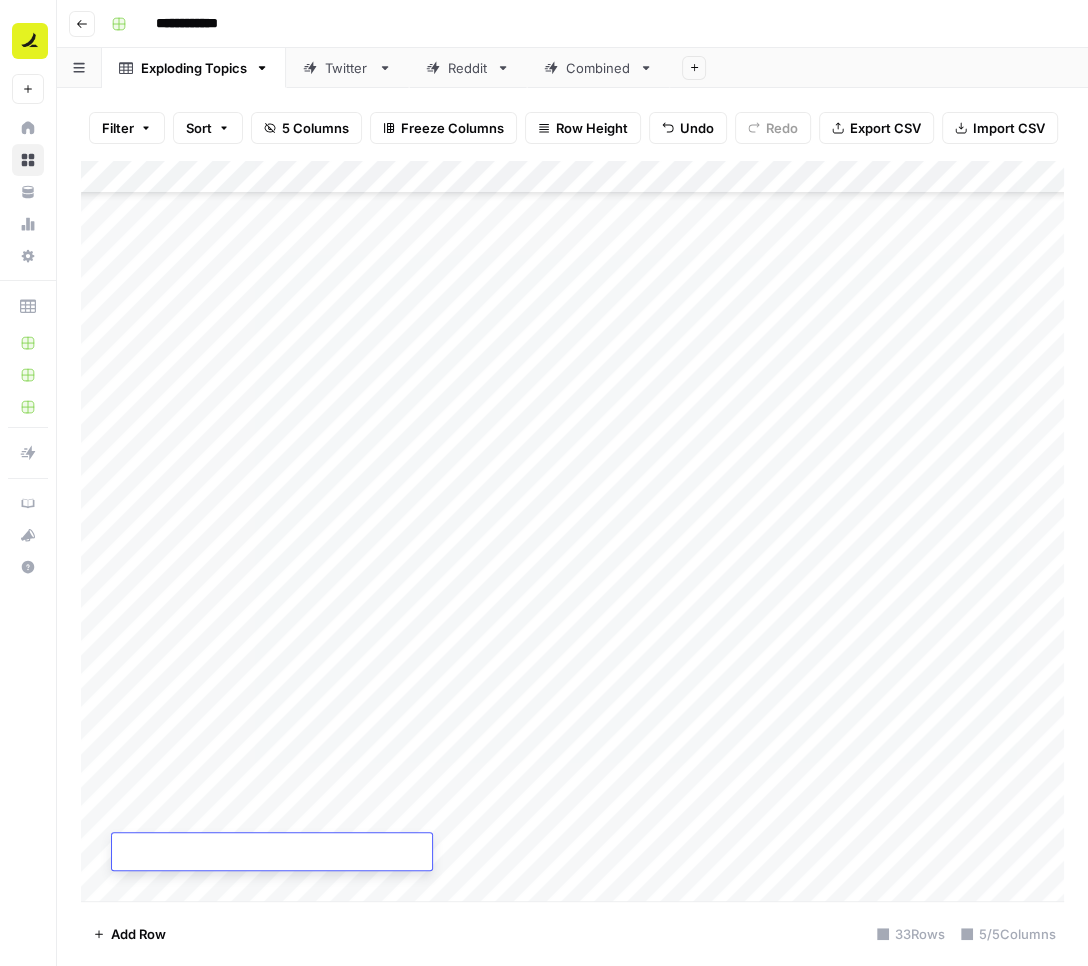 click on "Add Column" at bounding box center (572, 531) 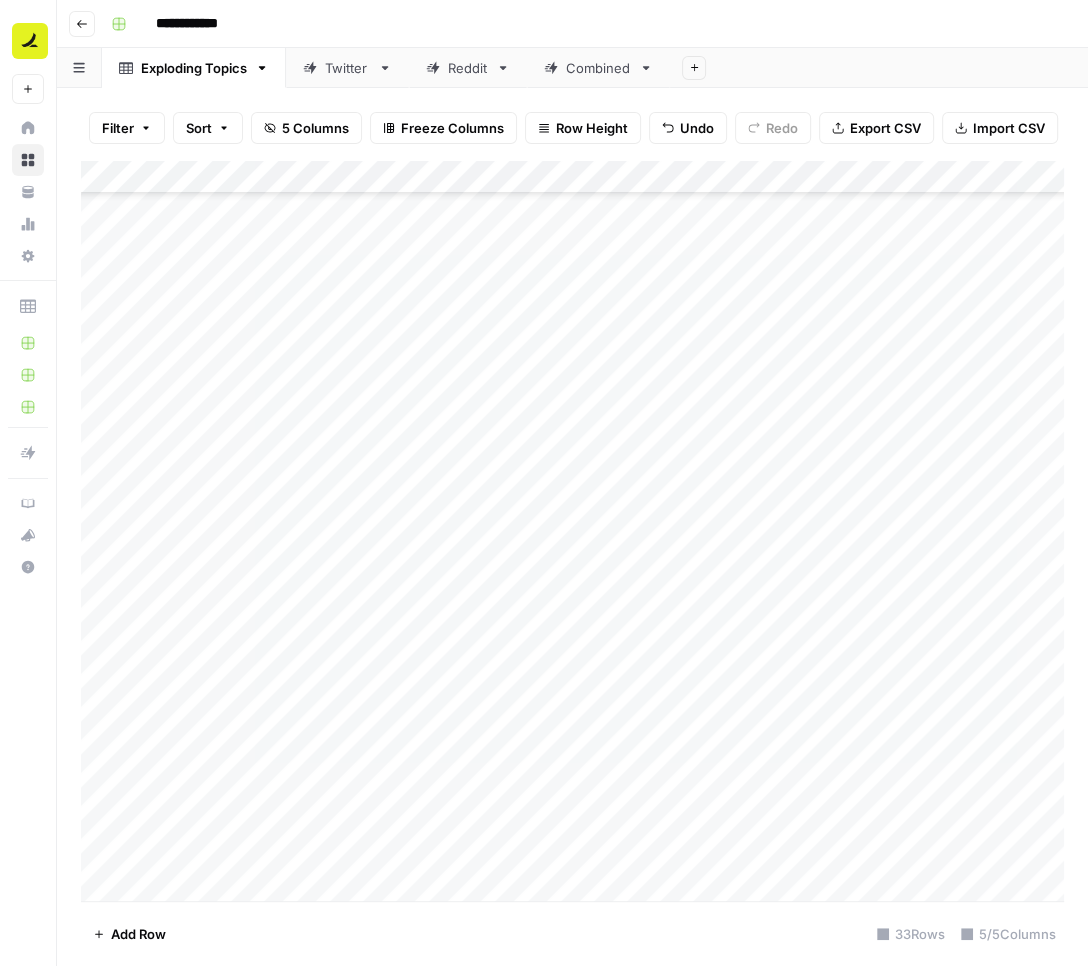 click on "Add Column" at bounding box center [572, 531] 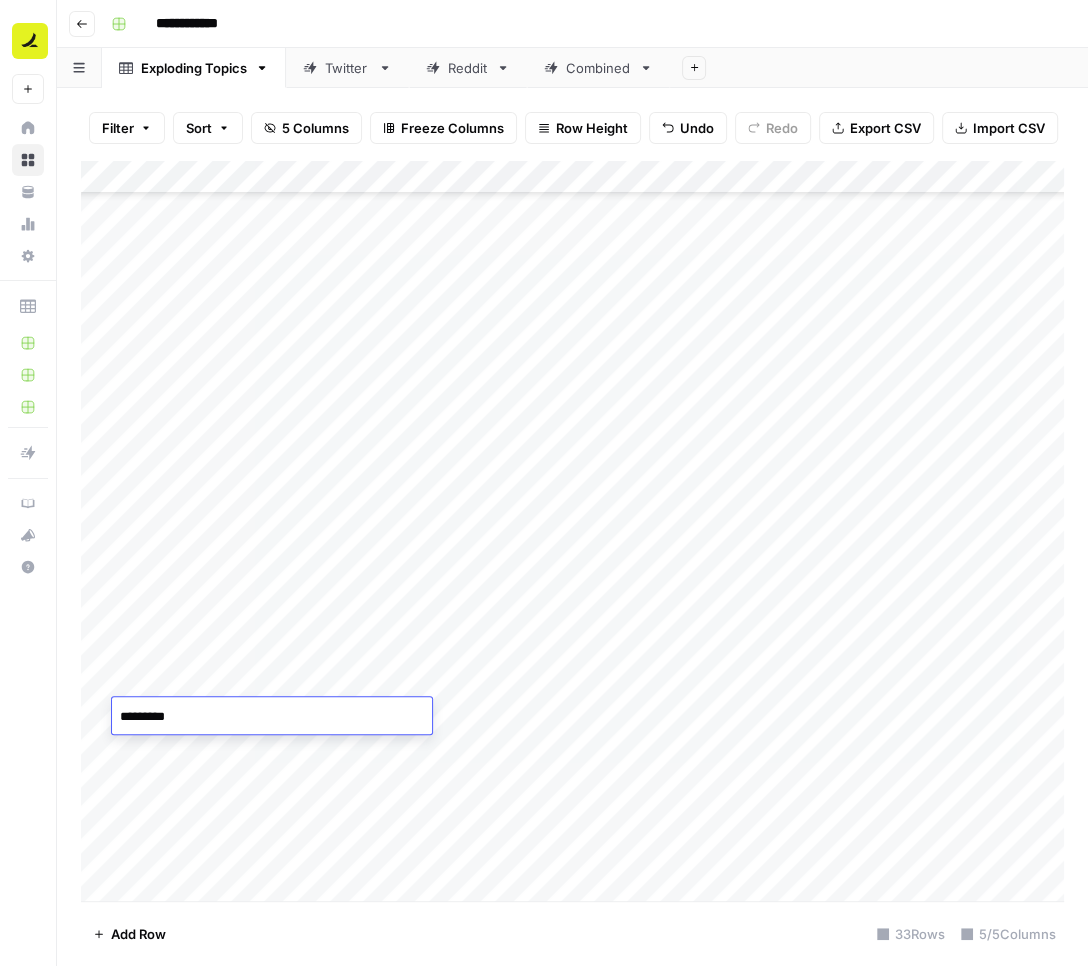 type on "**********" 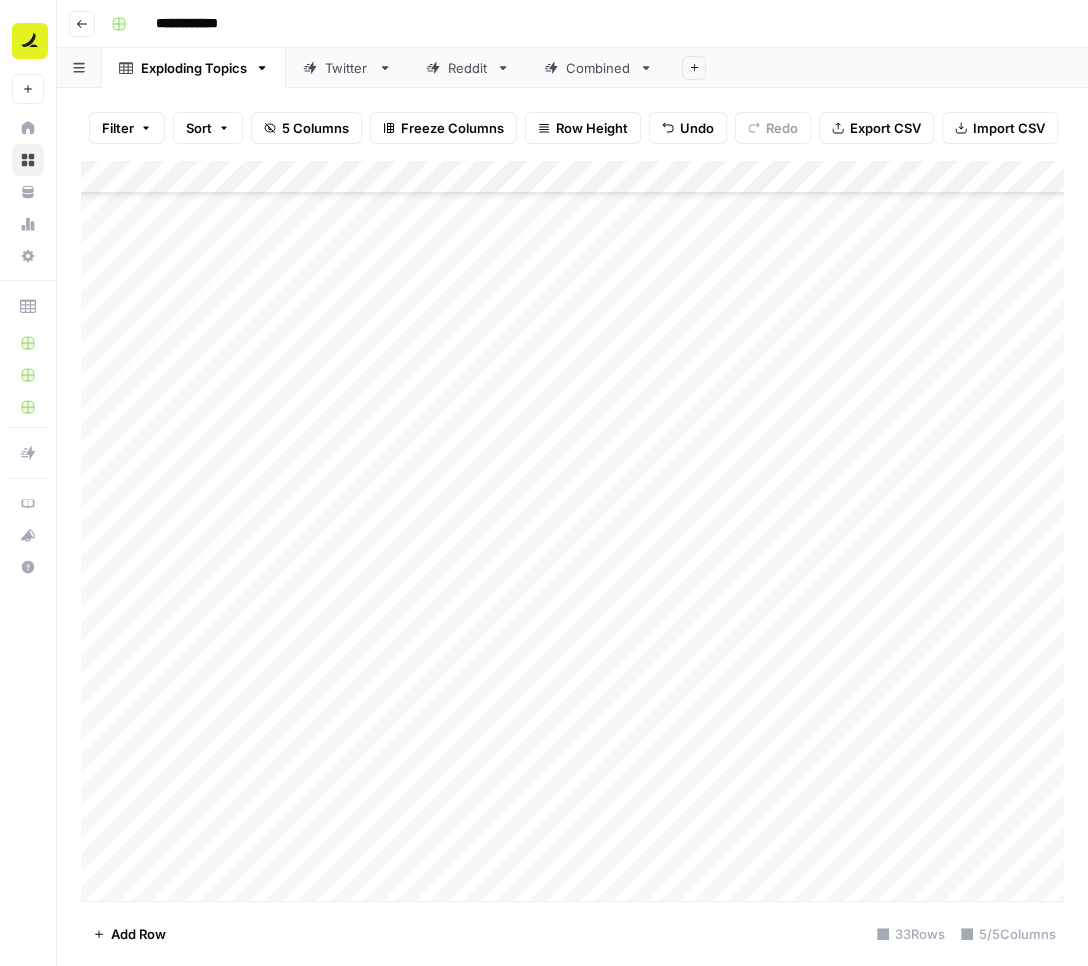 click on "Add Column" at bounding box center (572, 531) 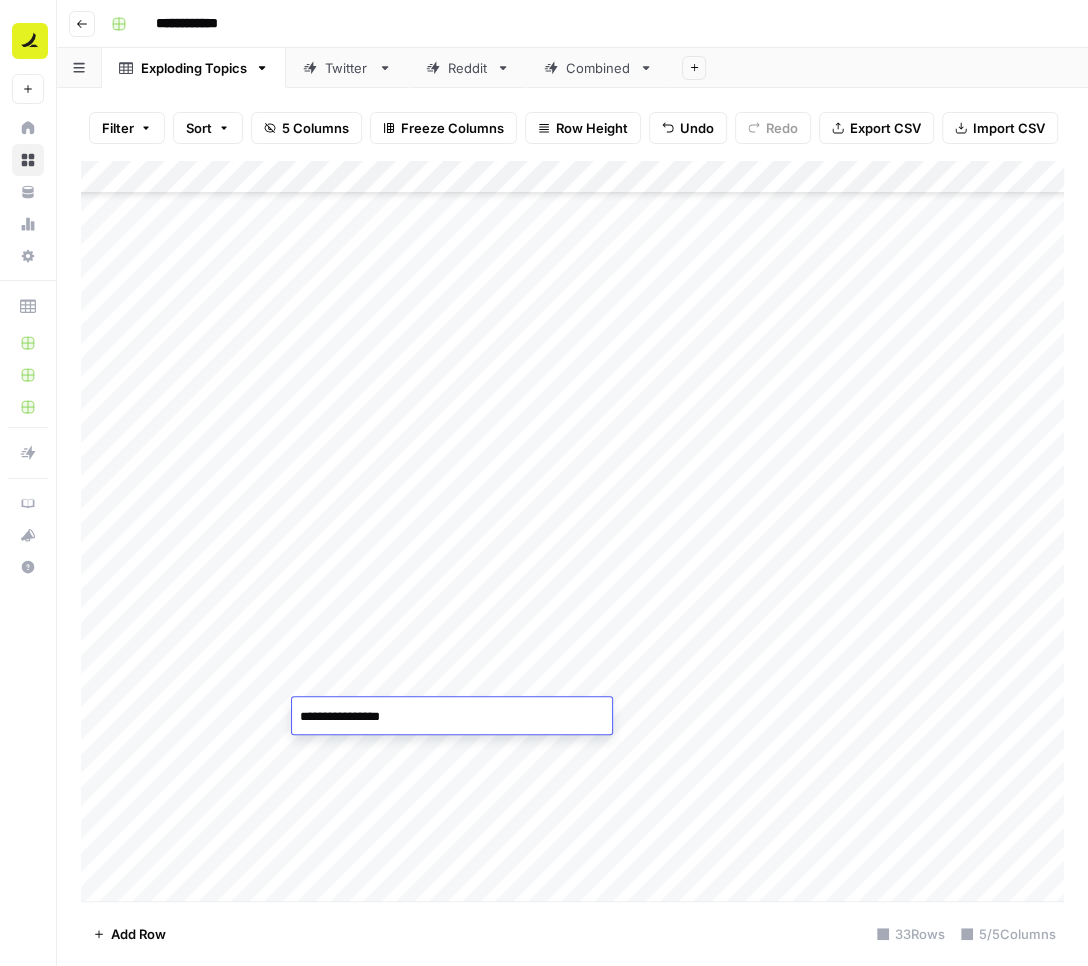 type on "**********" 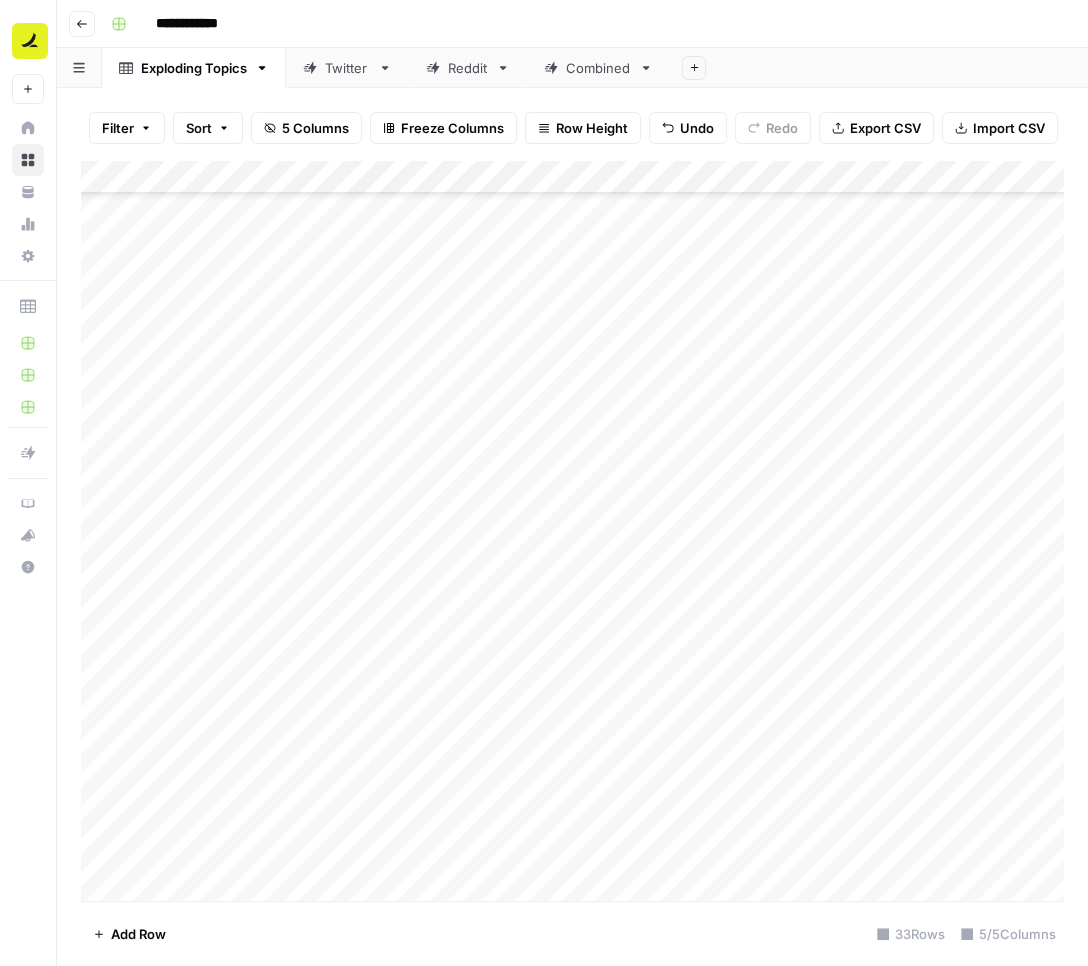 click on "Add Column" at bounding box center (572, 531) 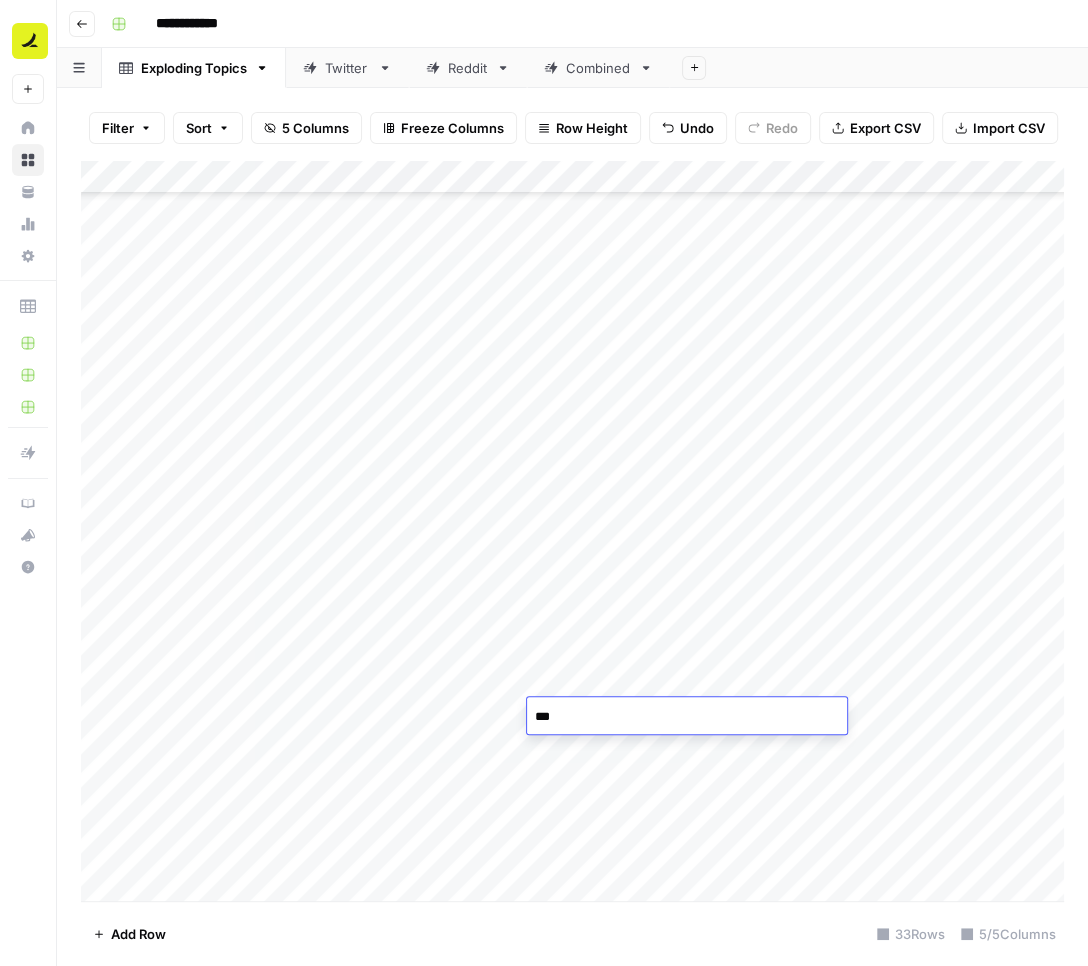 type on "****" 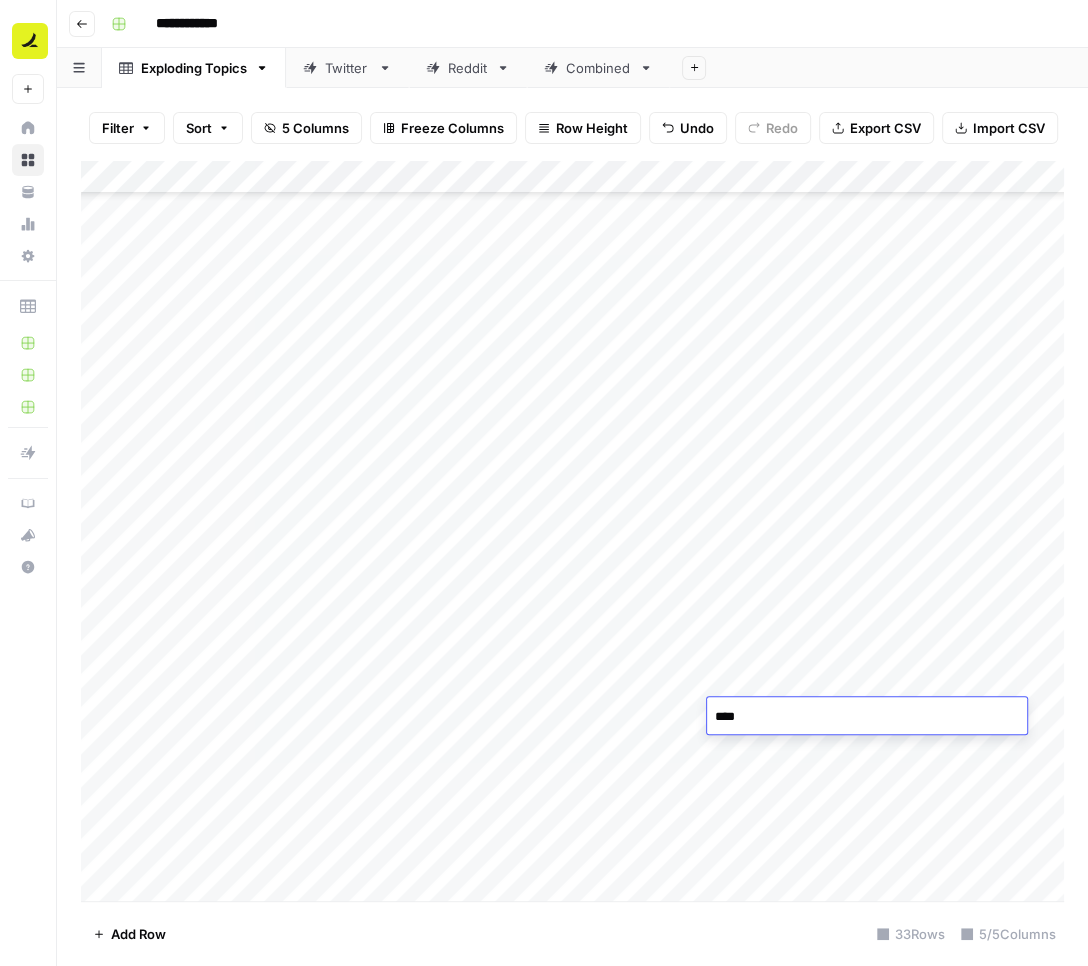 type on "*****" 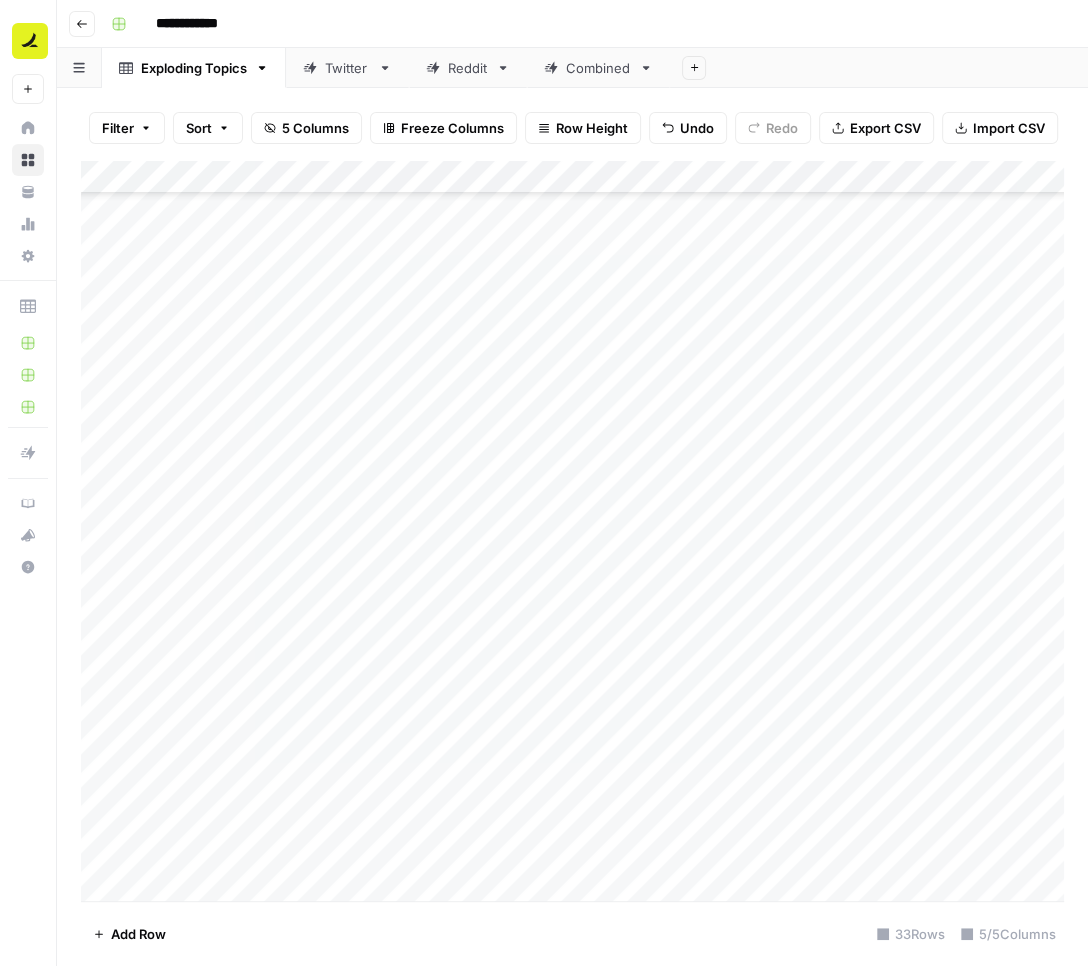 click on "Add Column" at bounding box center (572, 531) 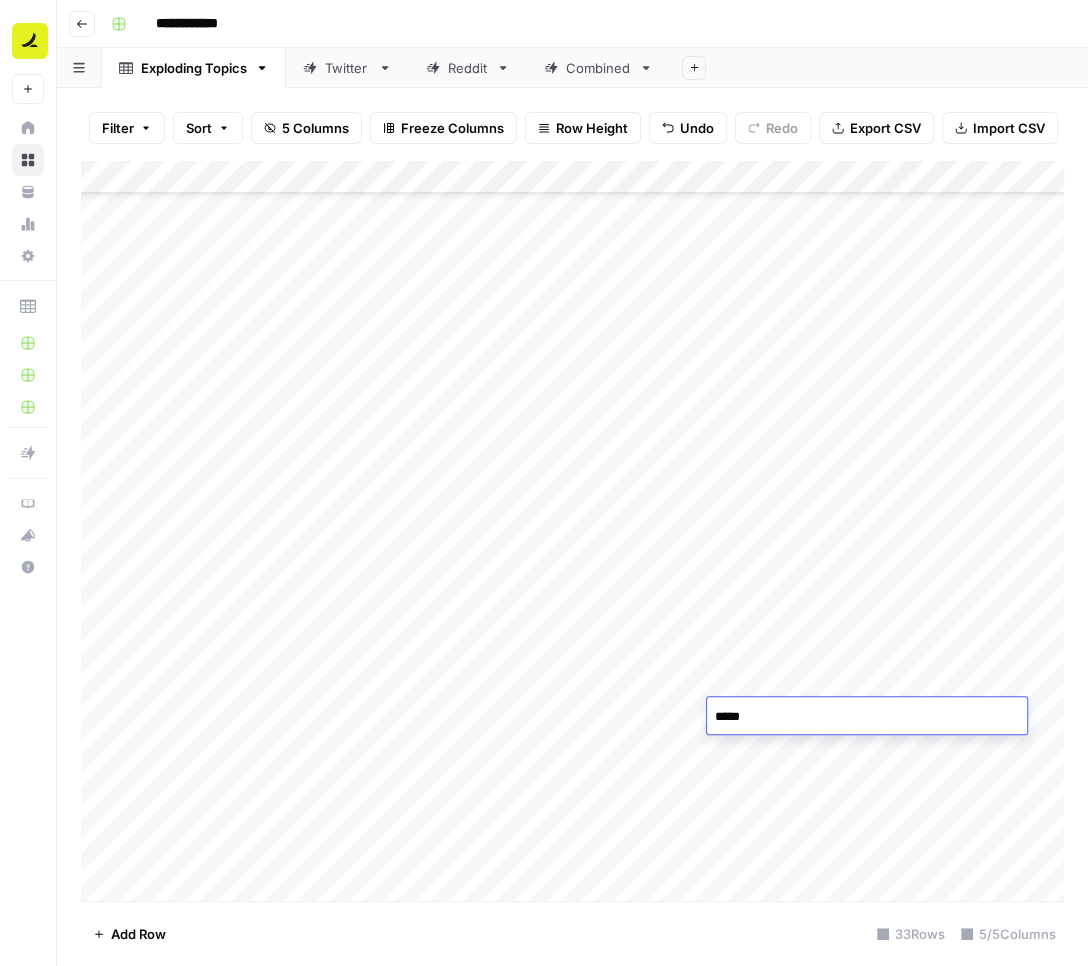 click on "*****" at bounding box center (867, 717) 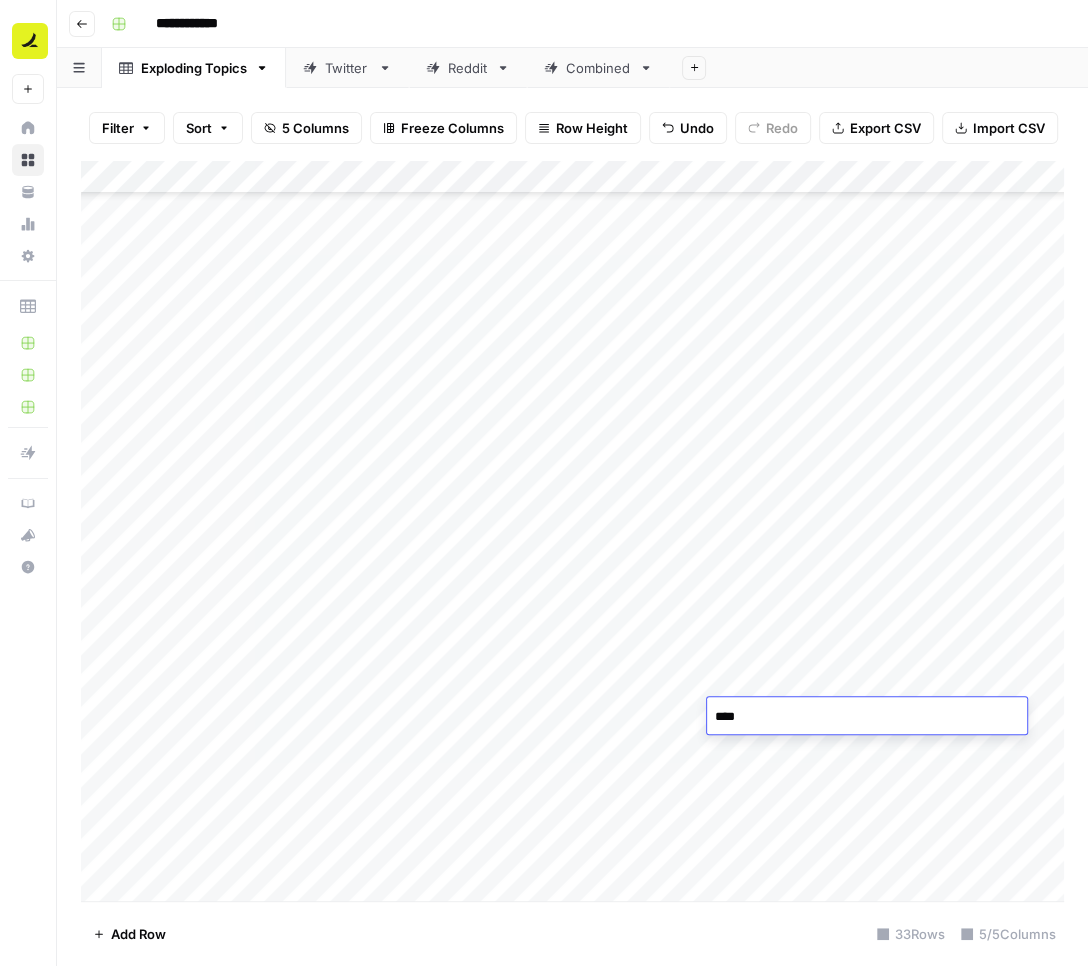type on "*****" 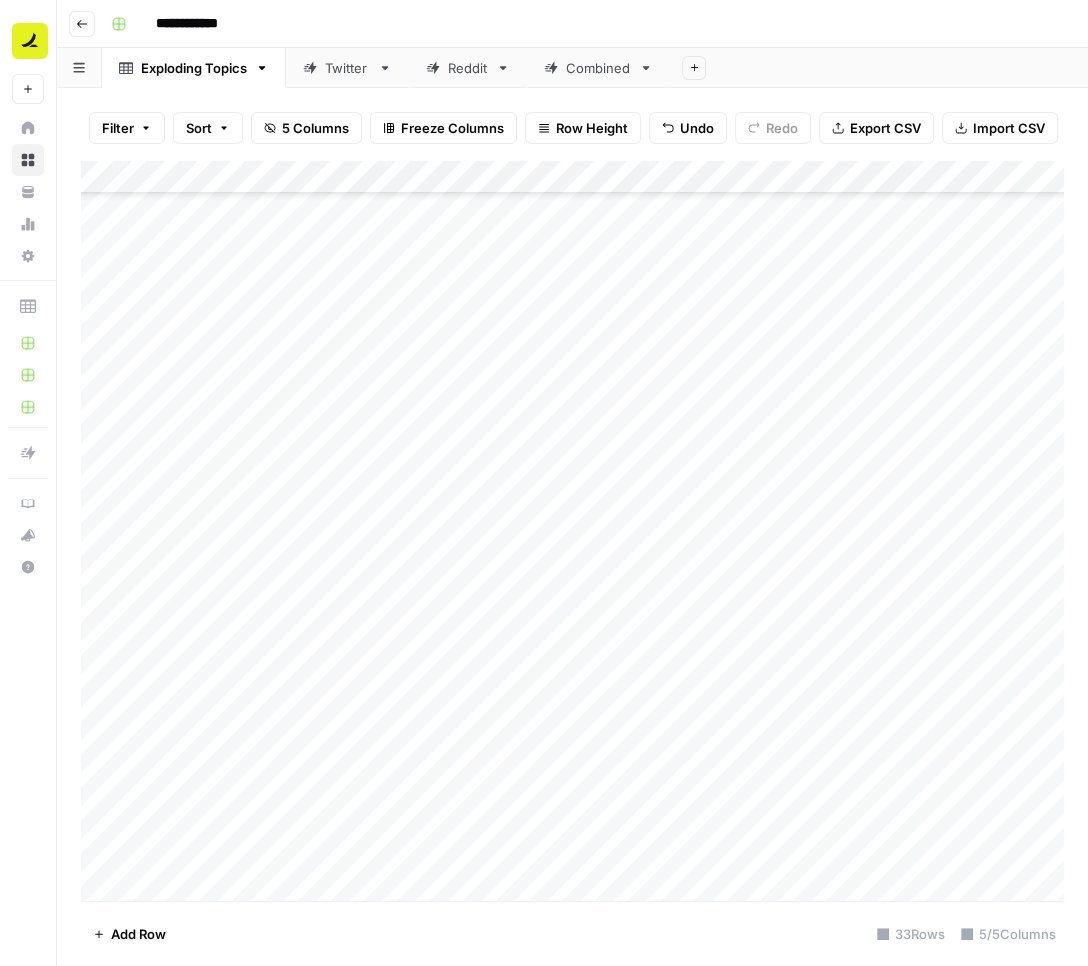 click on "Add Column" at bounding box center (572, 531) 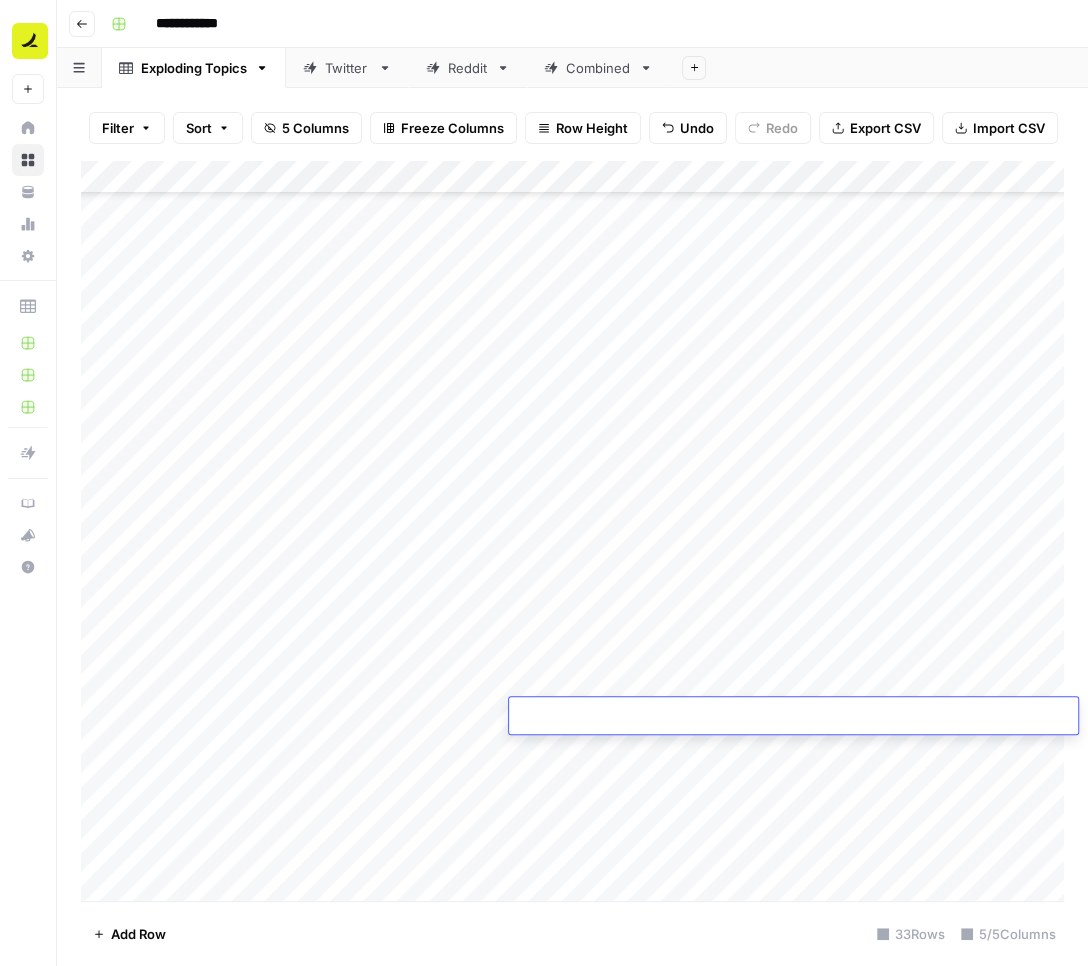 type on "**********" 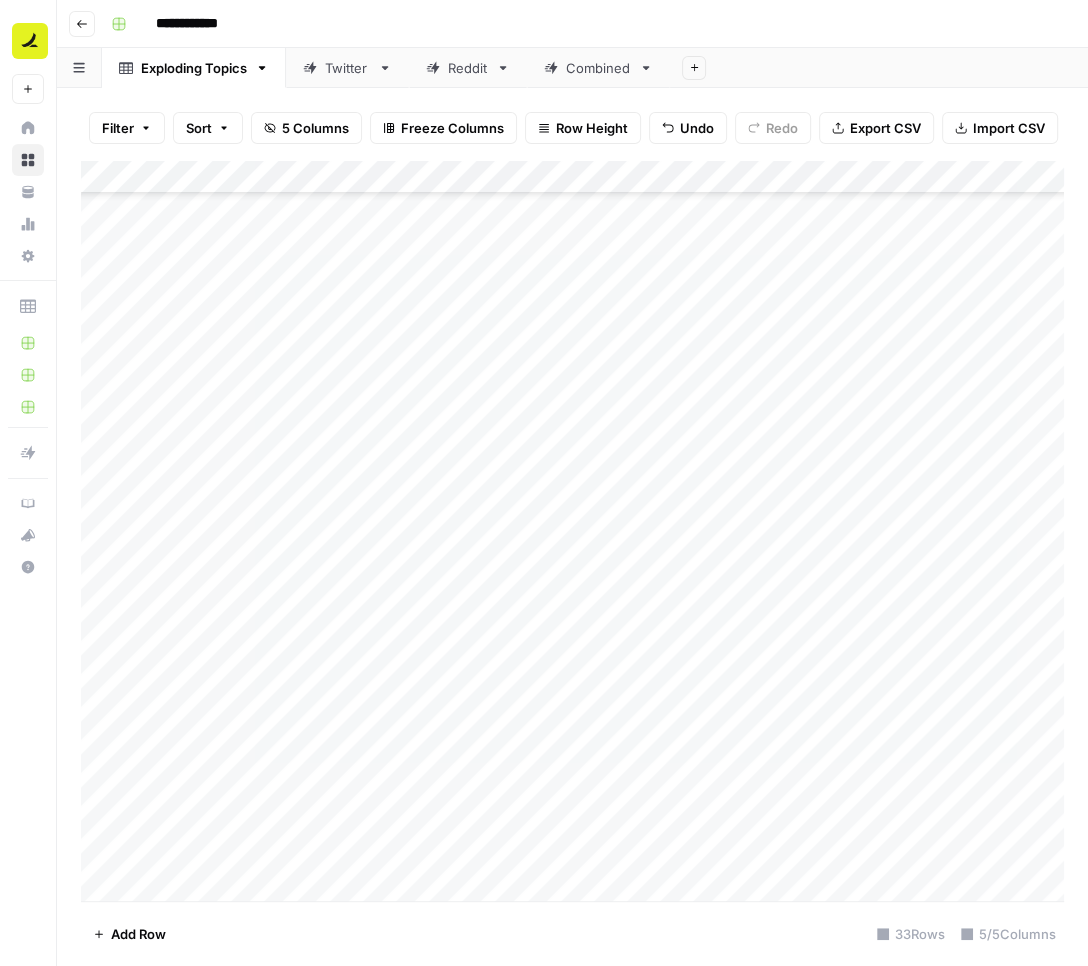 click on "Add Column" at bounding box center [572, 531] 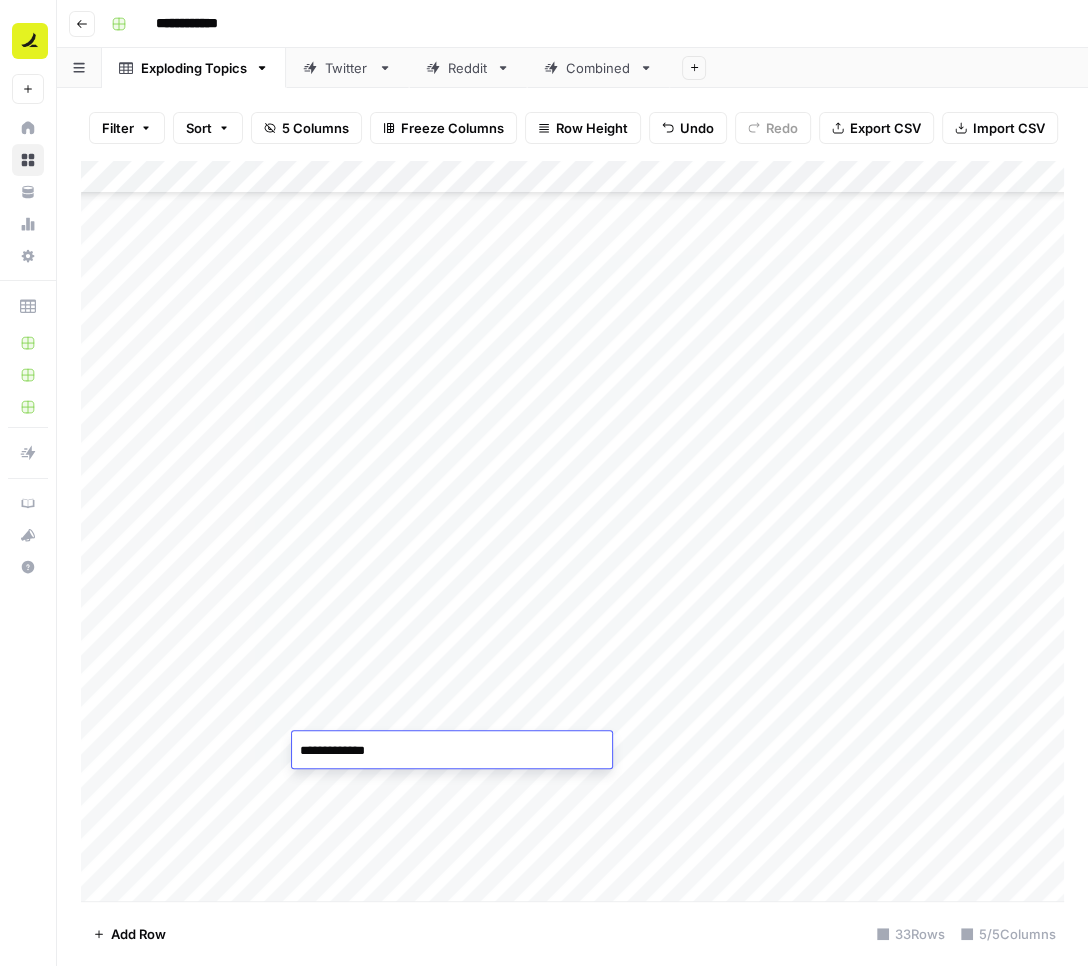 type on "**********" 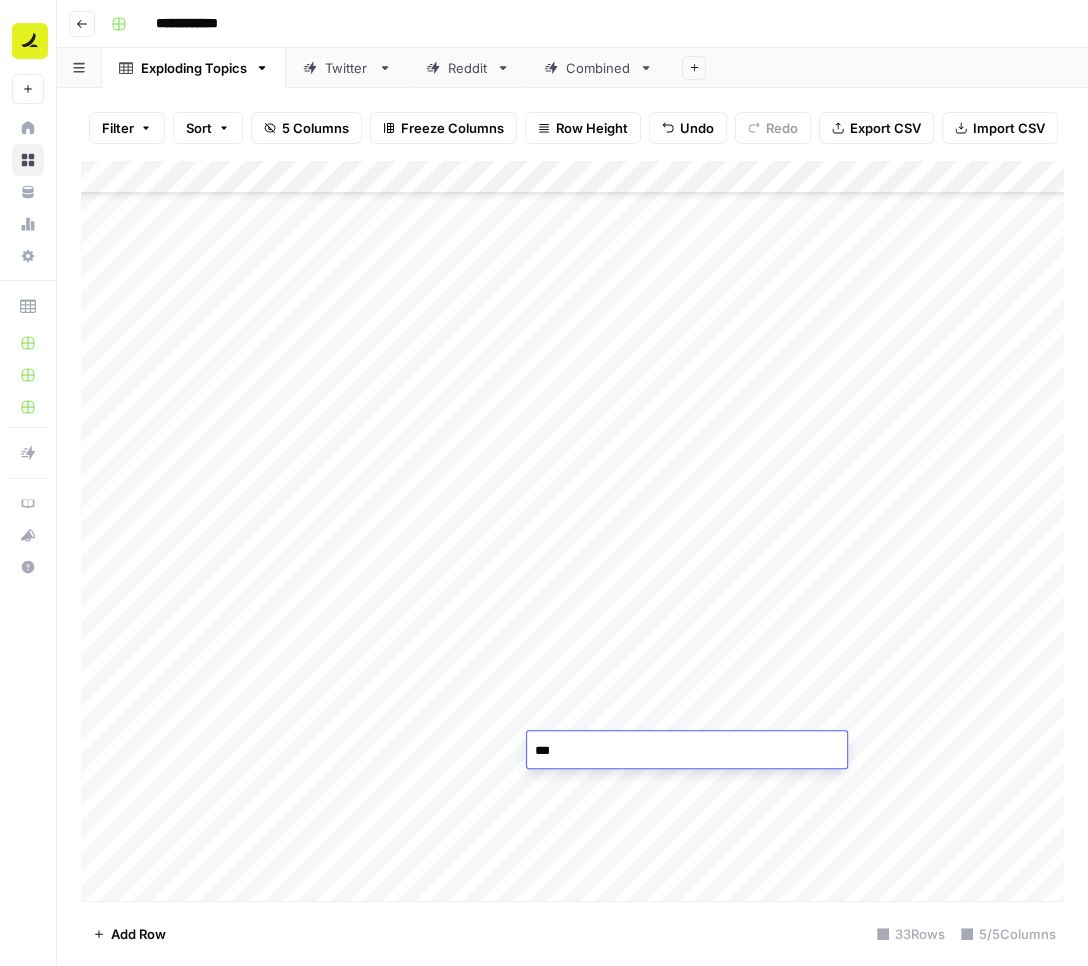 type on "****" 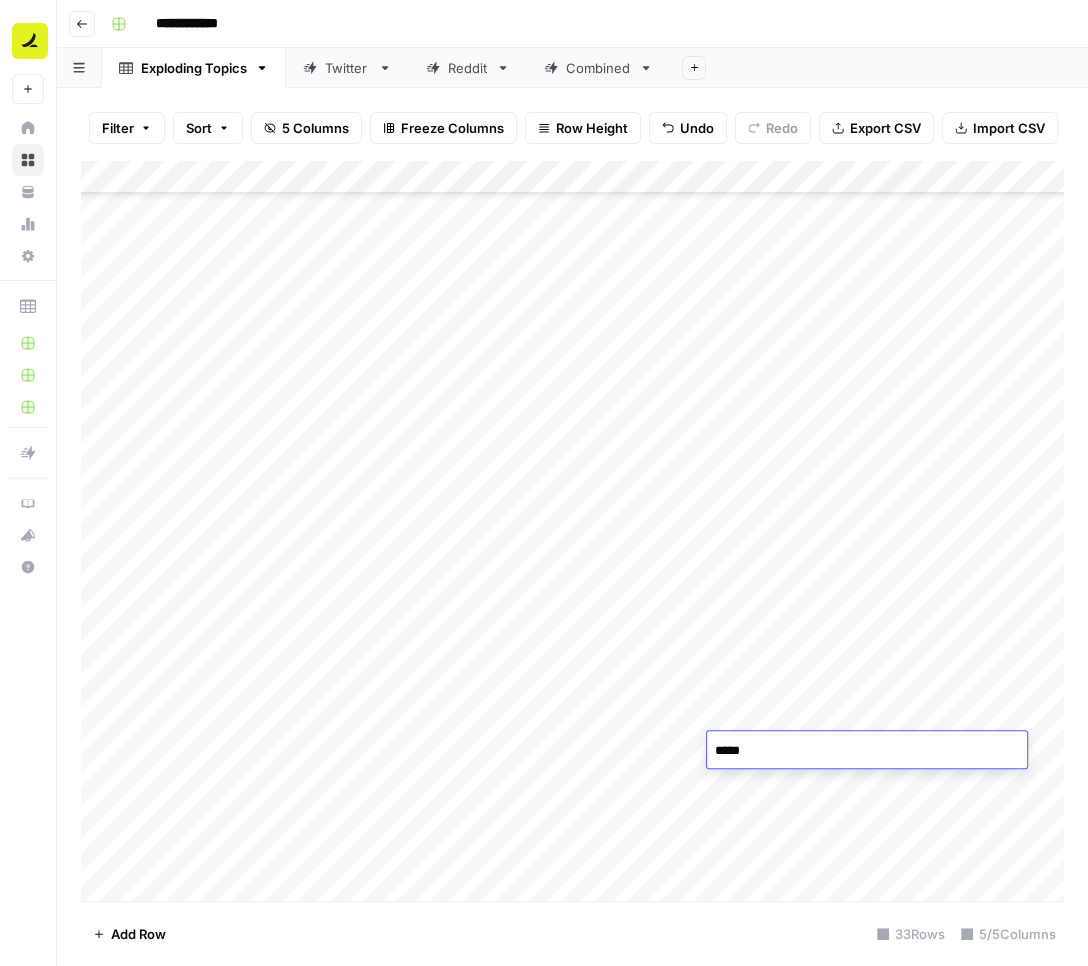 type on "******" 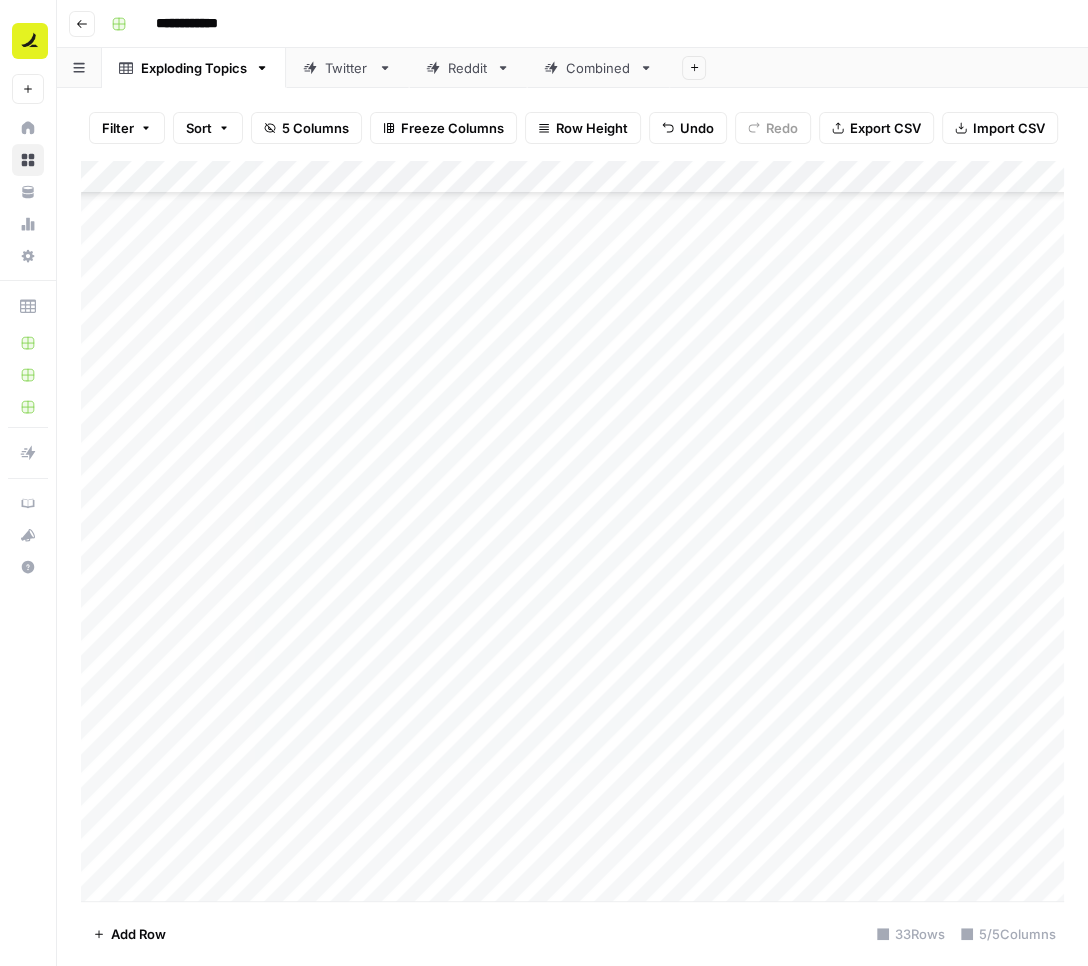 click on "Add Column" at bounding box center [572, 531] 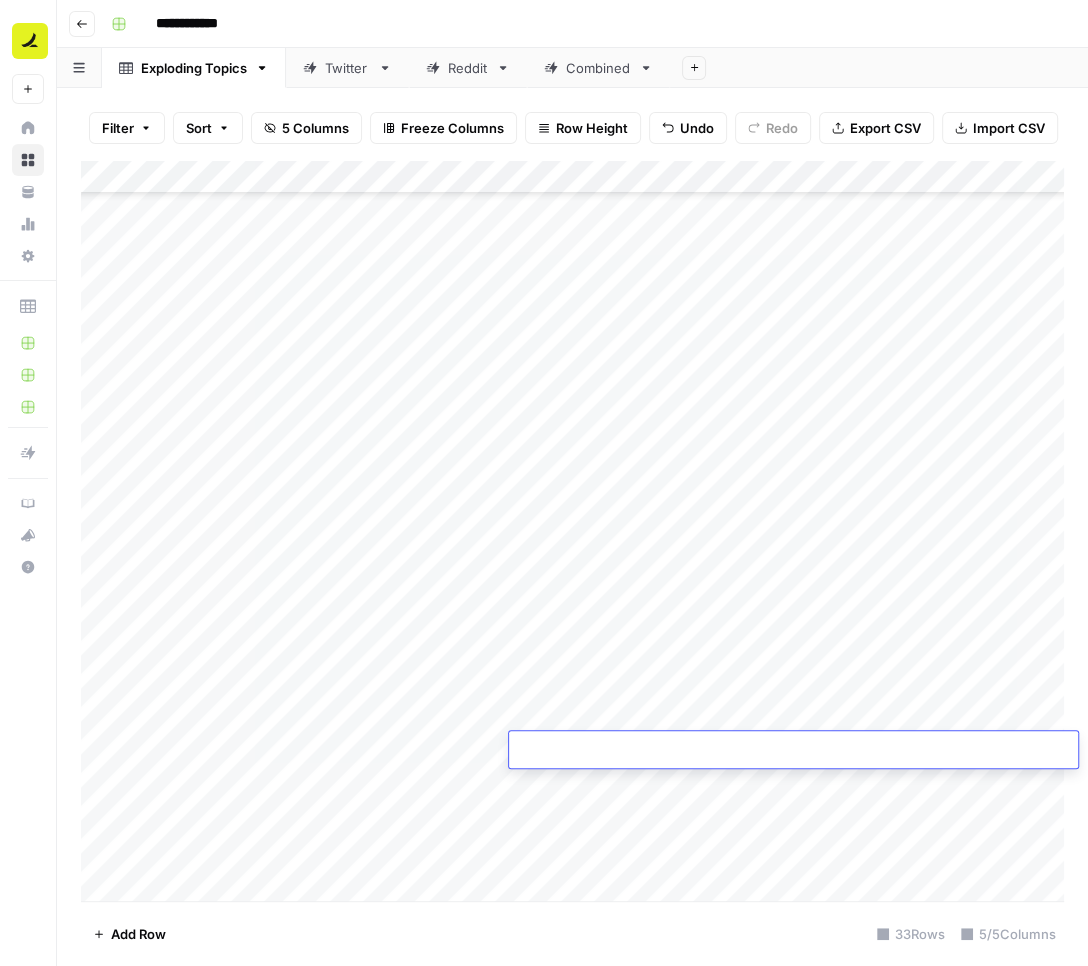 type on "**********" 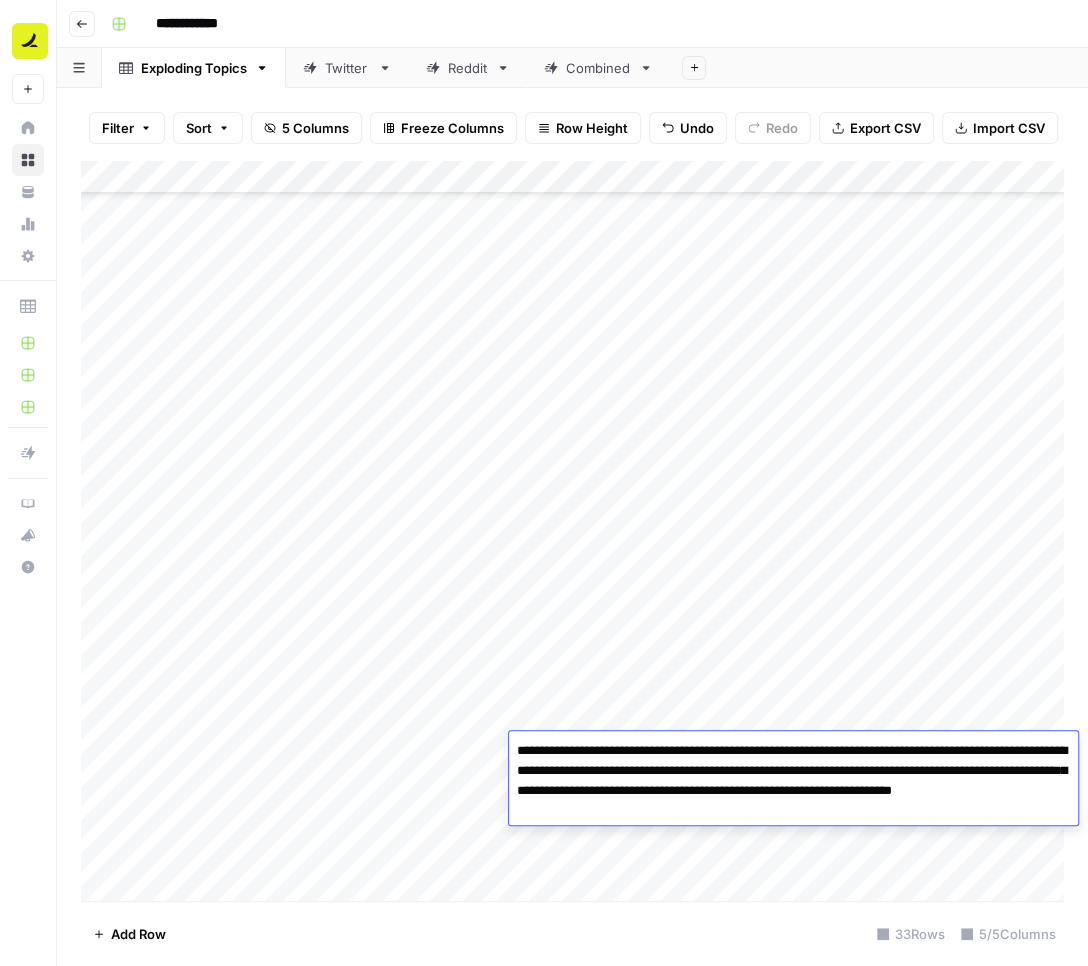 click on "Add Column" at bounding box center (572, 531) 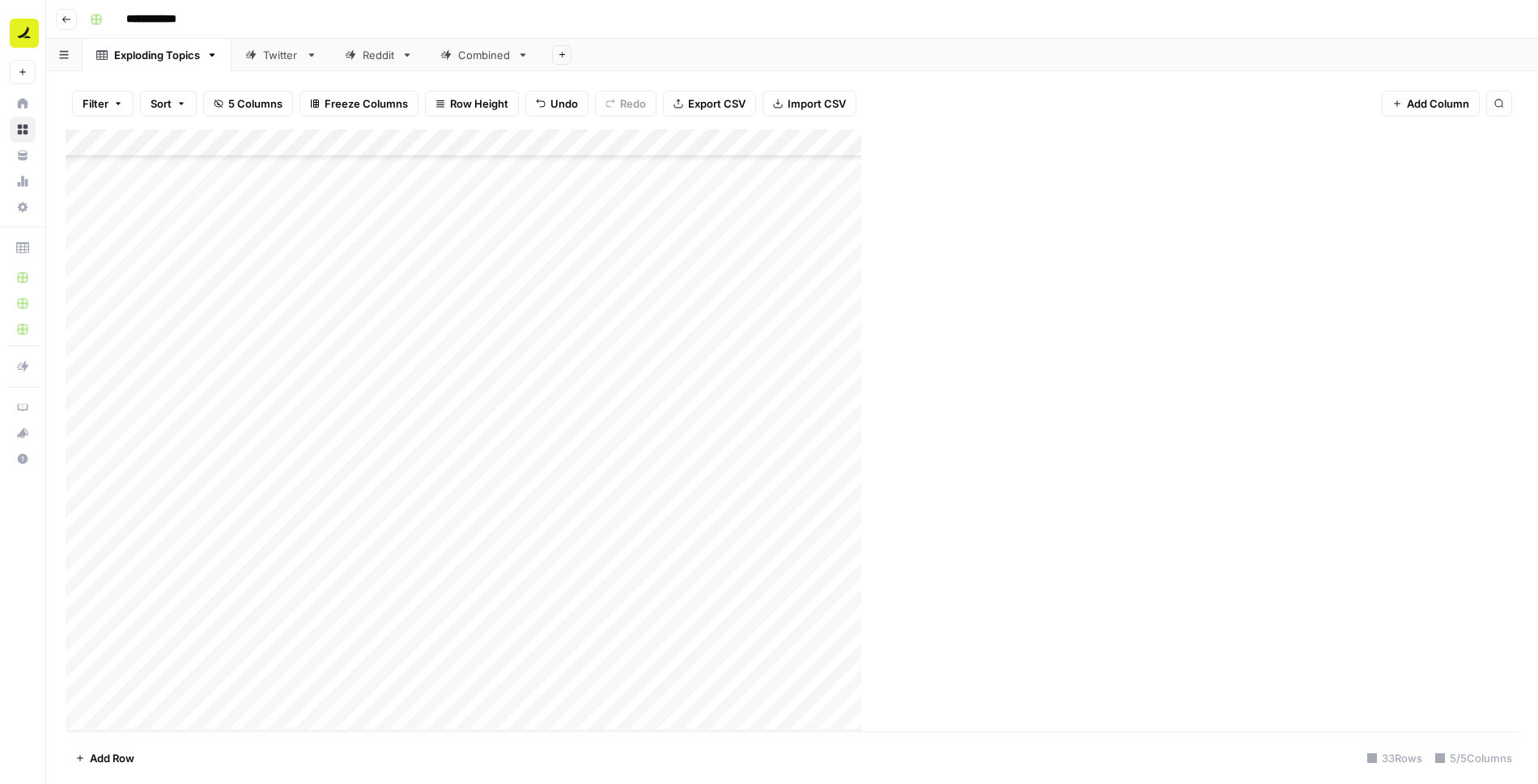 scroll, scrollTop: 358, scrollLeft: 0, axis: vertical 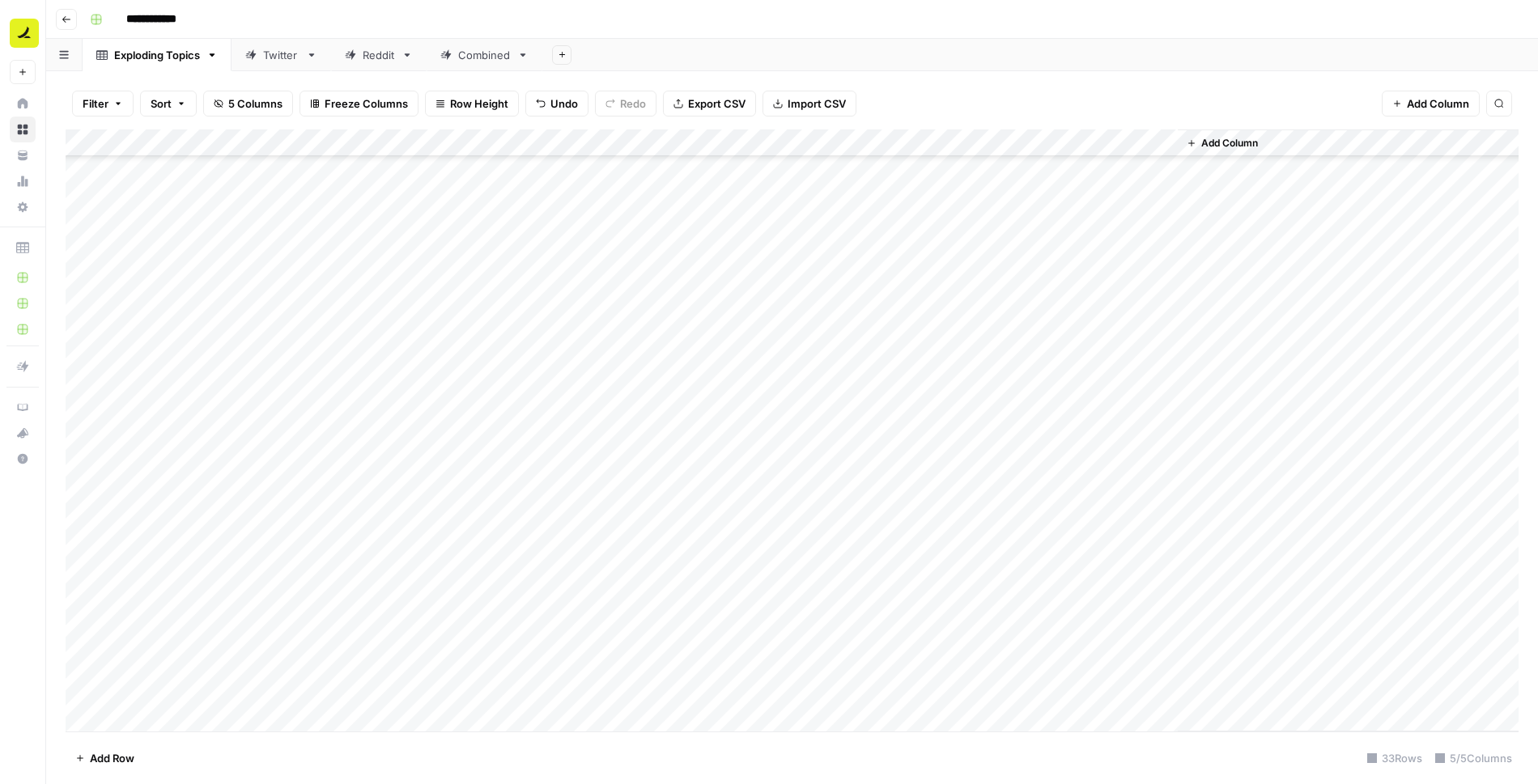 click on "Twitter" at bounding box center (281, 55) 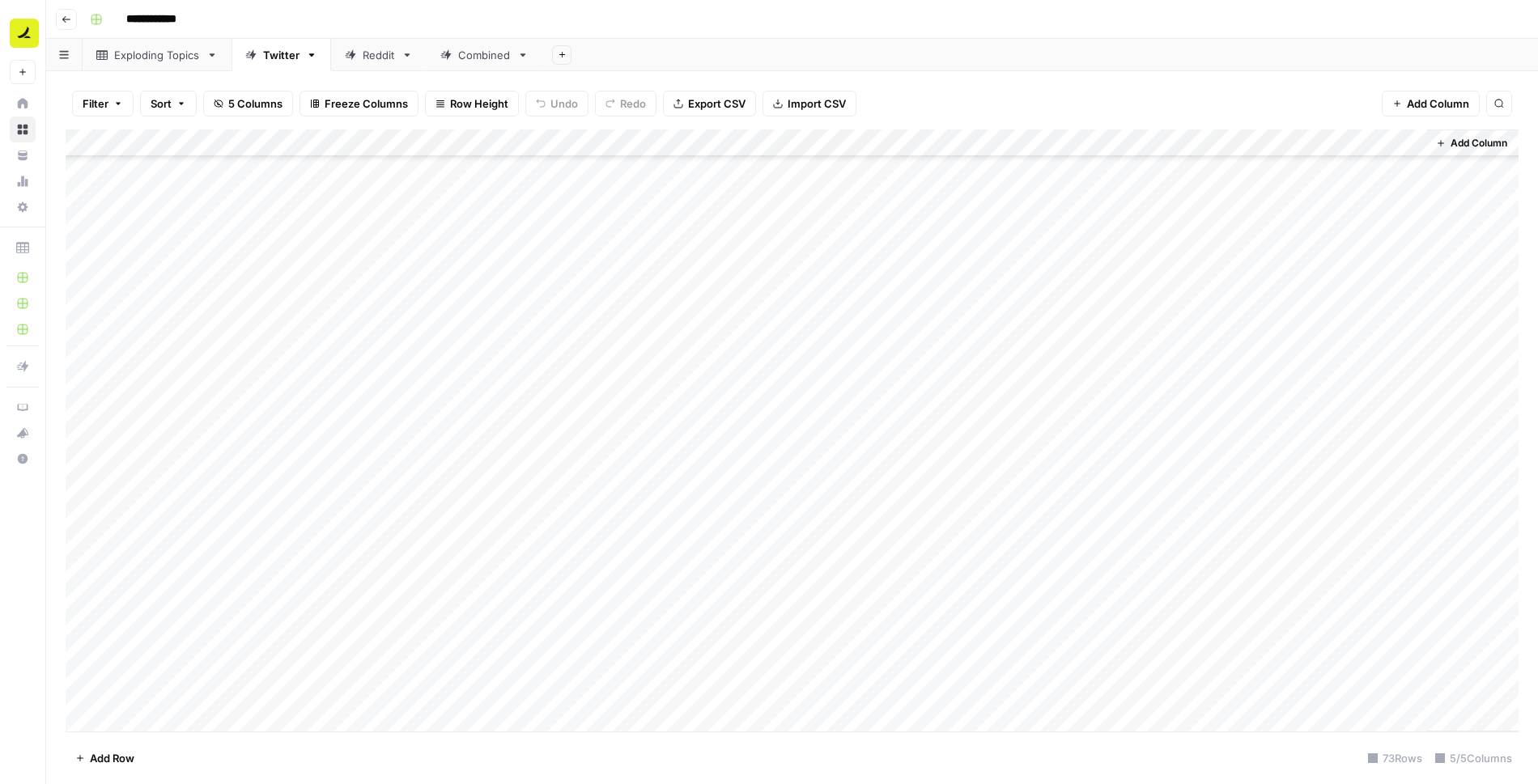 scroll, scrollTop: 1458, scrollLeft: 0, axis: vertical 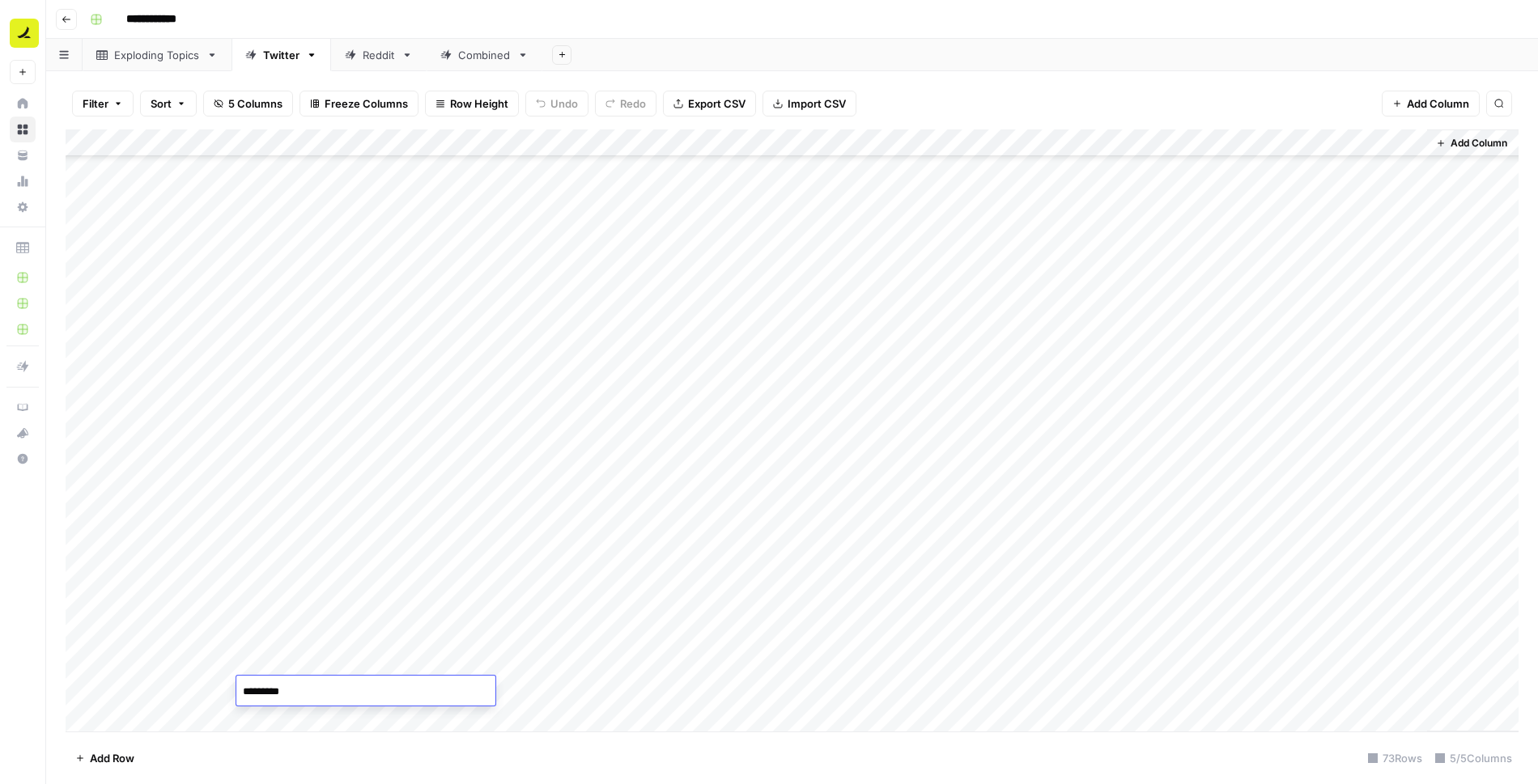 type on "**********" 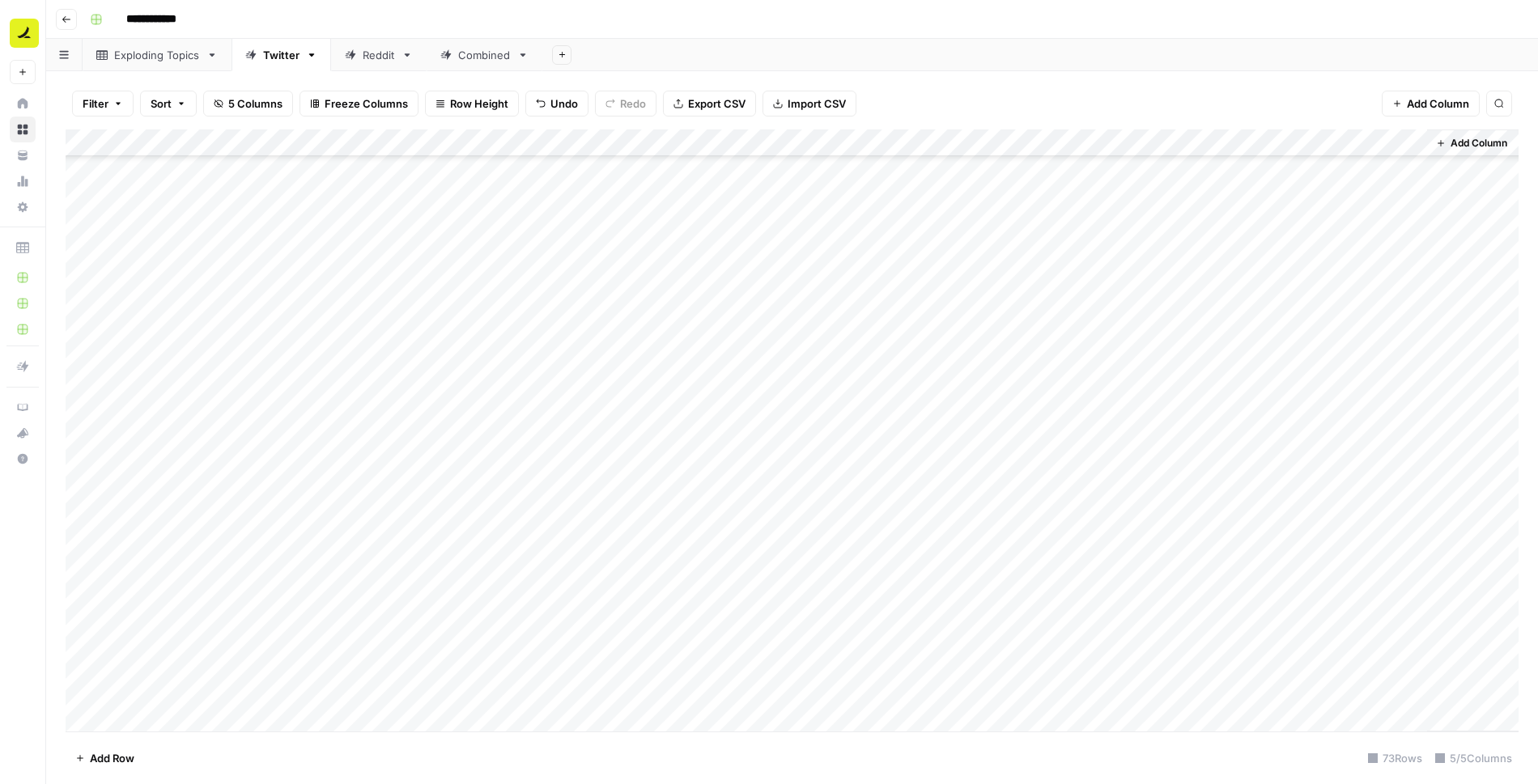 click on "Add Column" at bounding box center (792, 430) 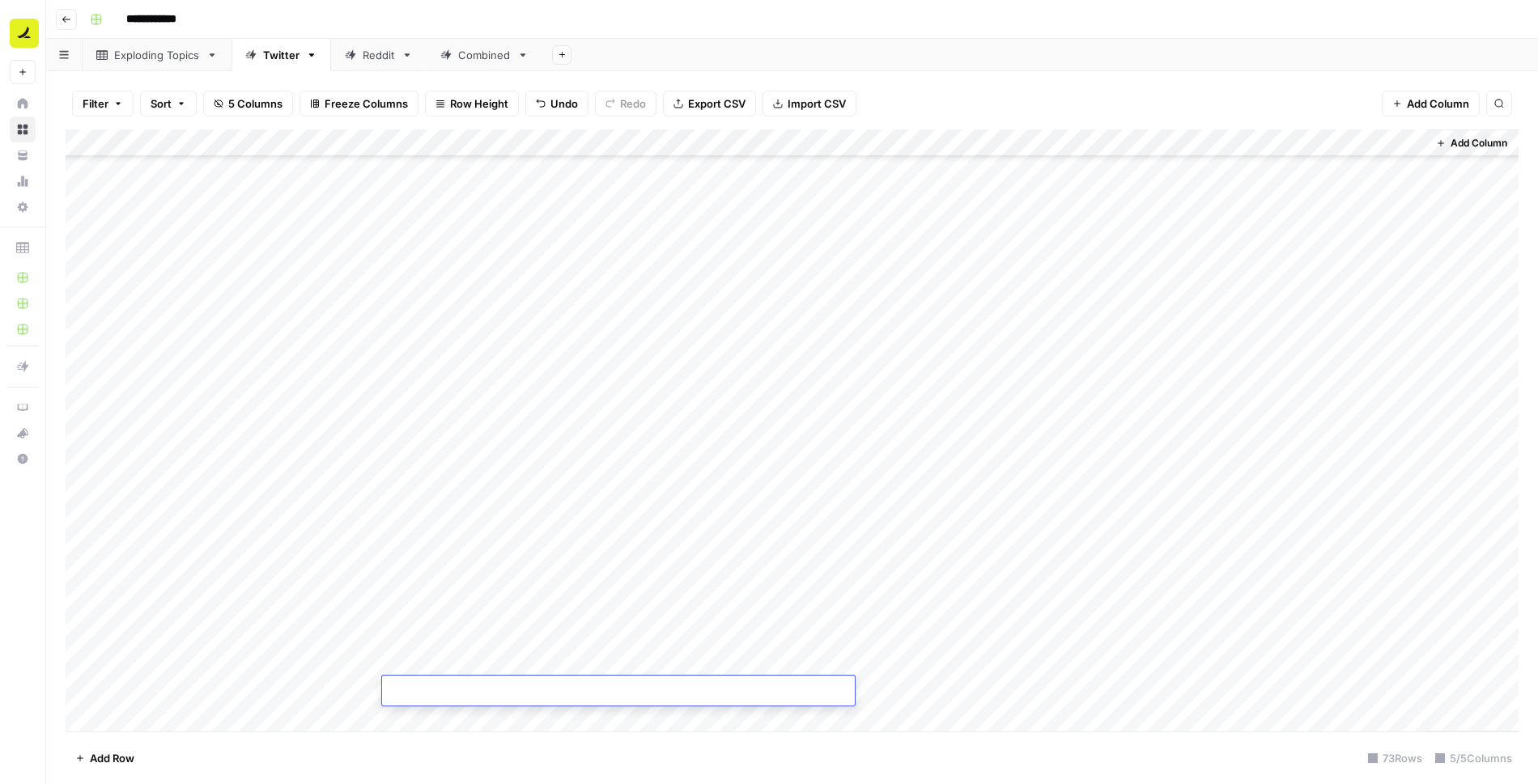 type on "**********" 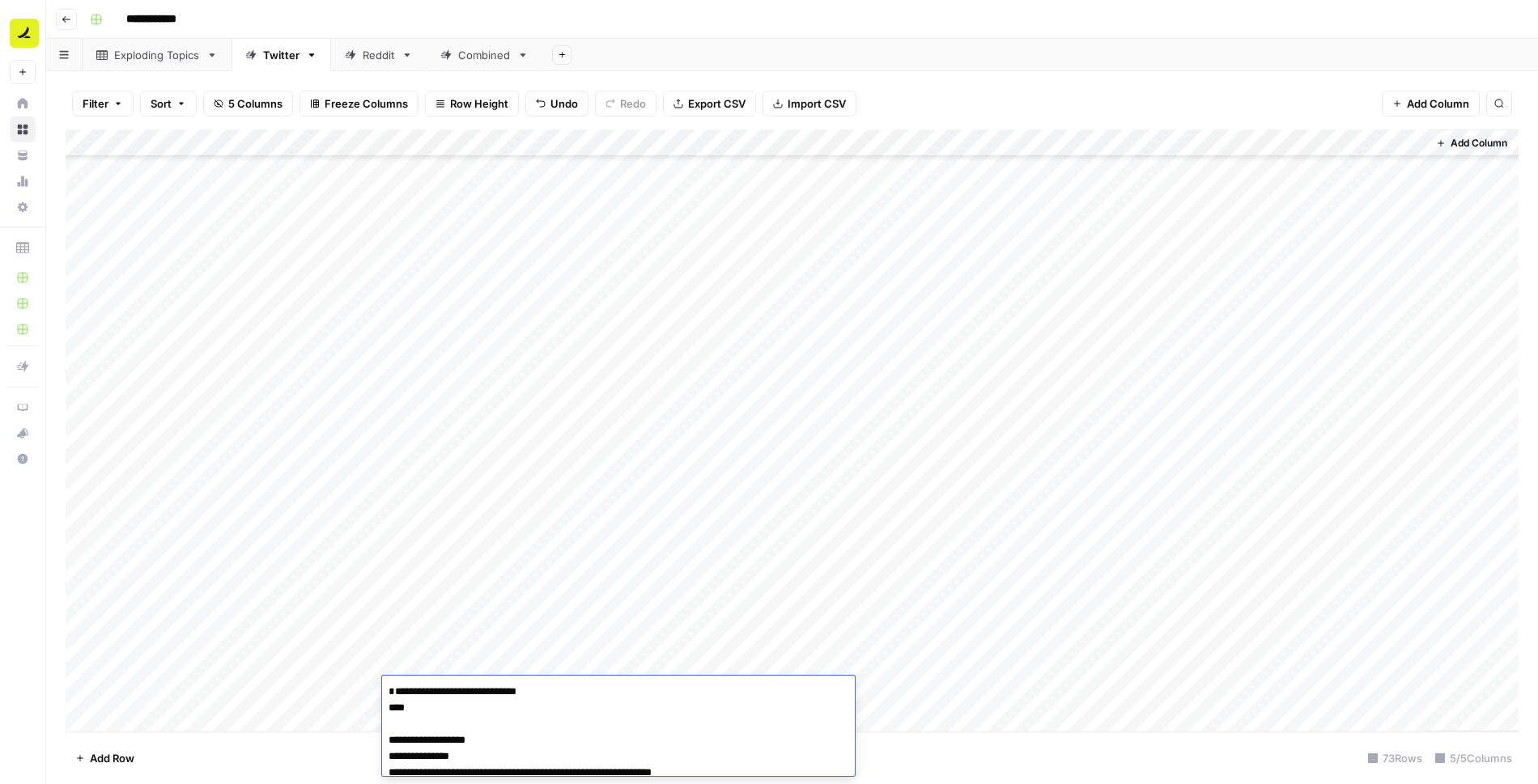 scroll, scrollTop: 1670, scrollLeft: 0, axis: vertical 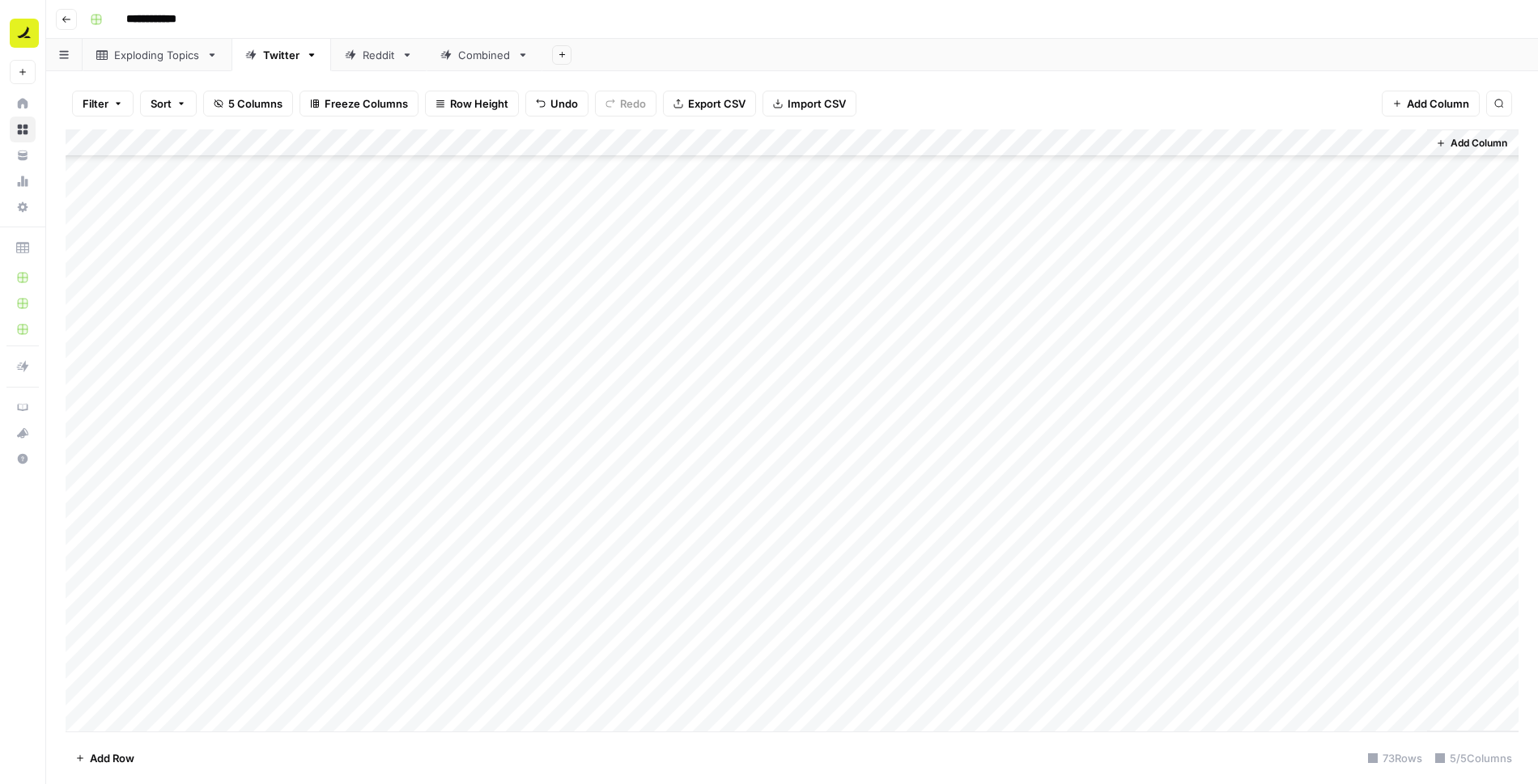 click on "Add Column" at bounding box center [792, 430] 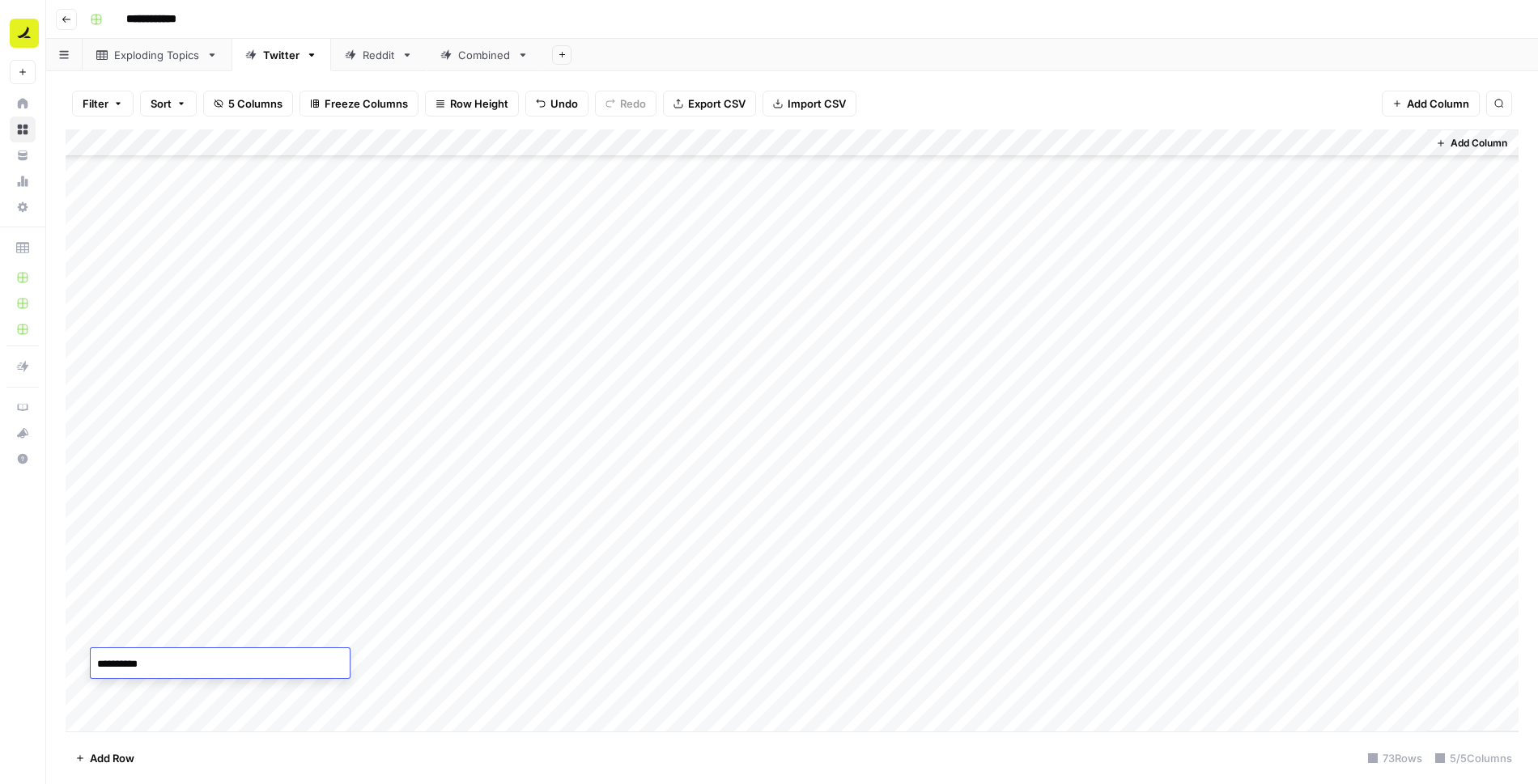 click on "**********" at bounding box center [220, 664] 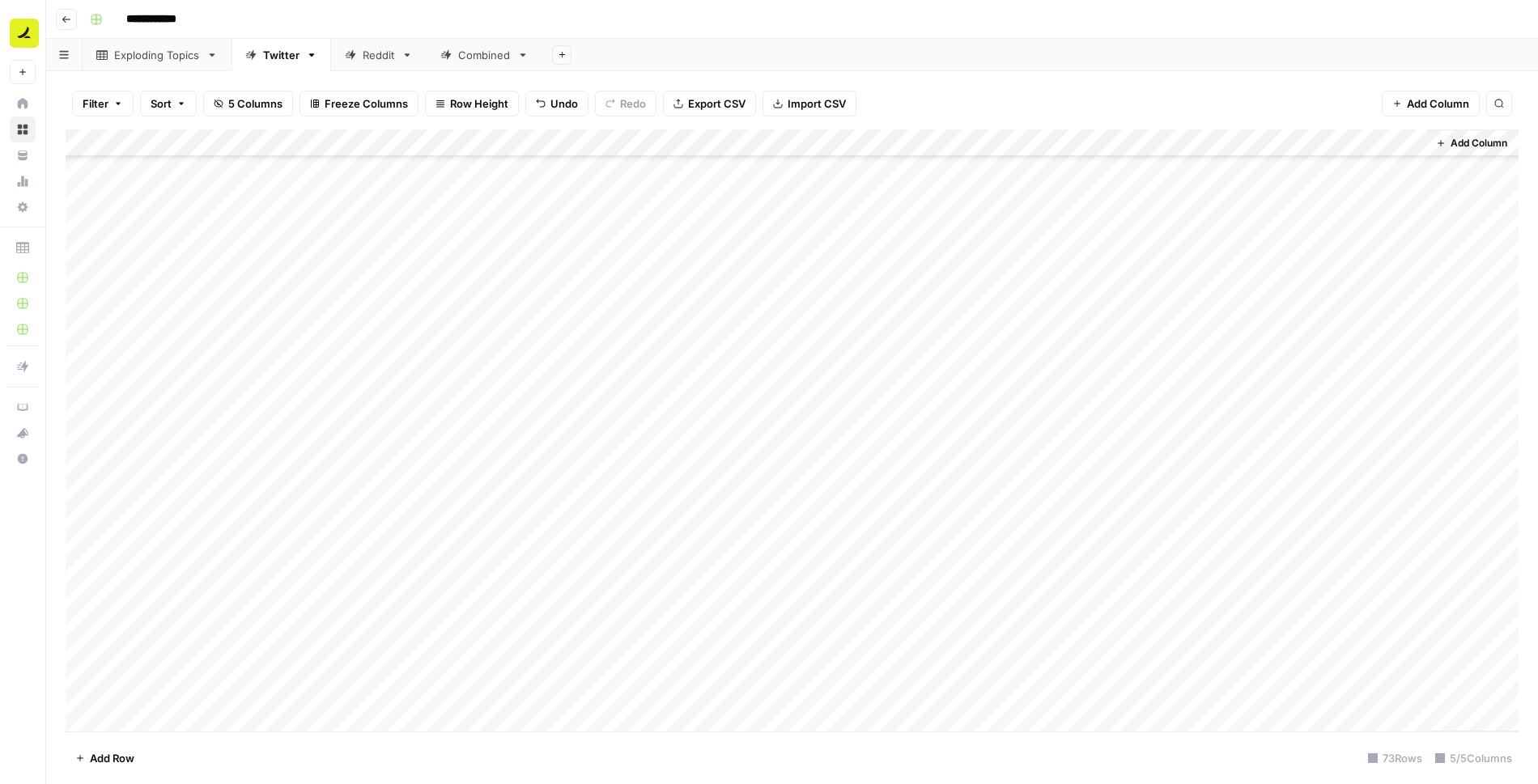 click on "Add Column" at bounding box center [792, 430] 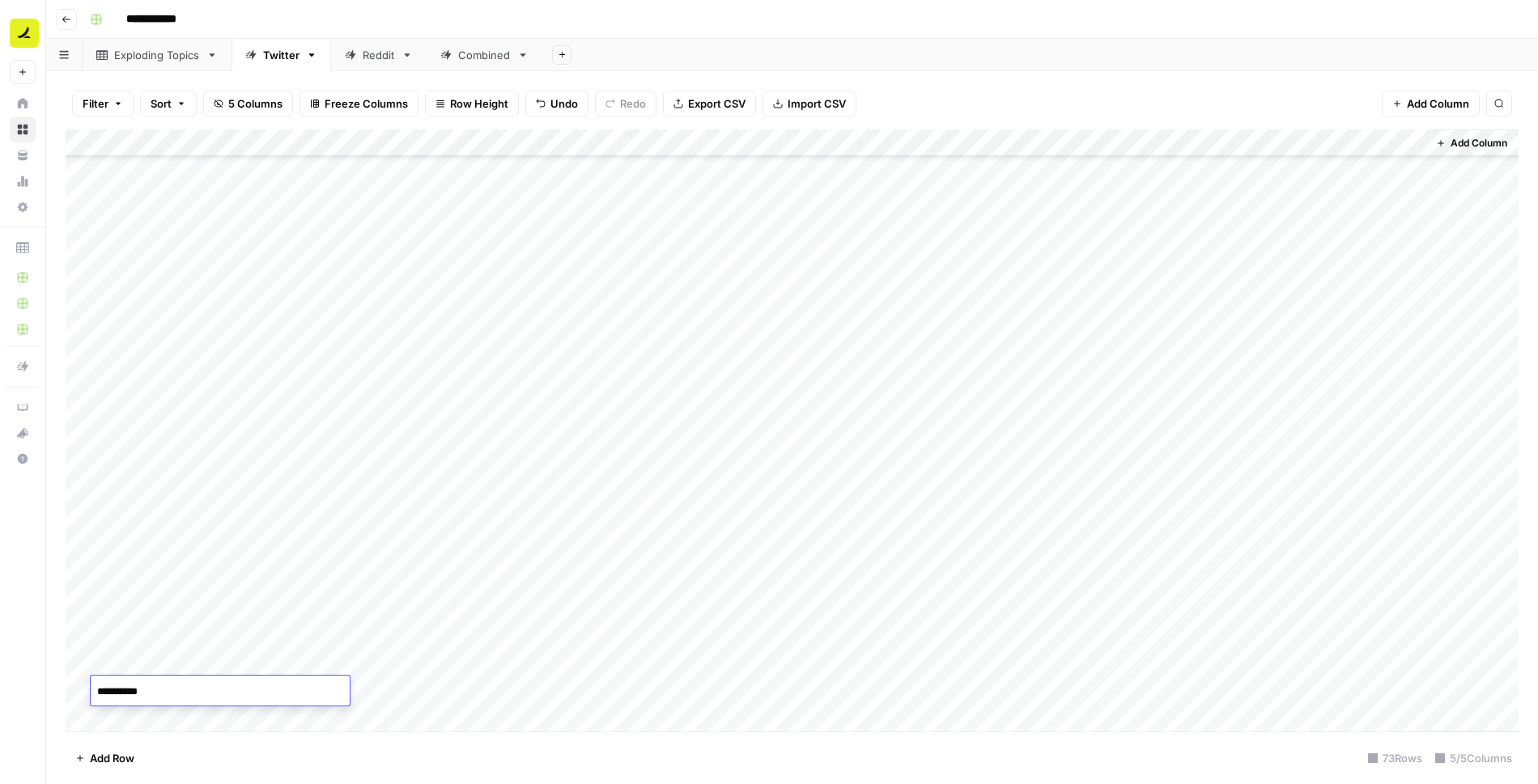 click on "**********" at bounding box center (220, 692) 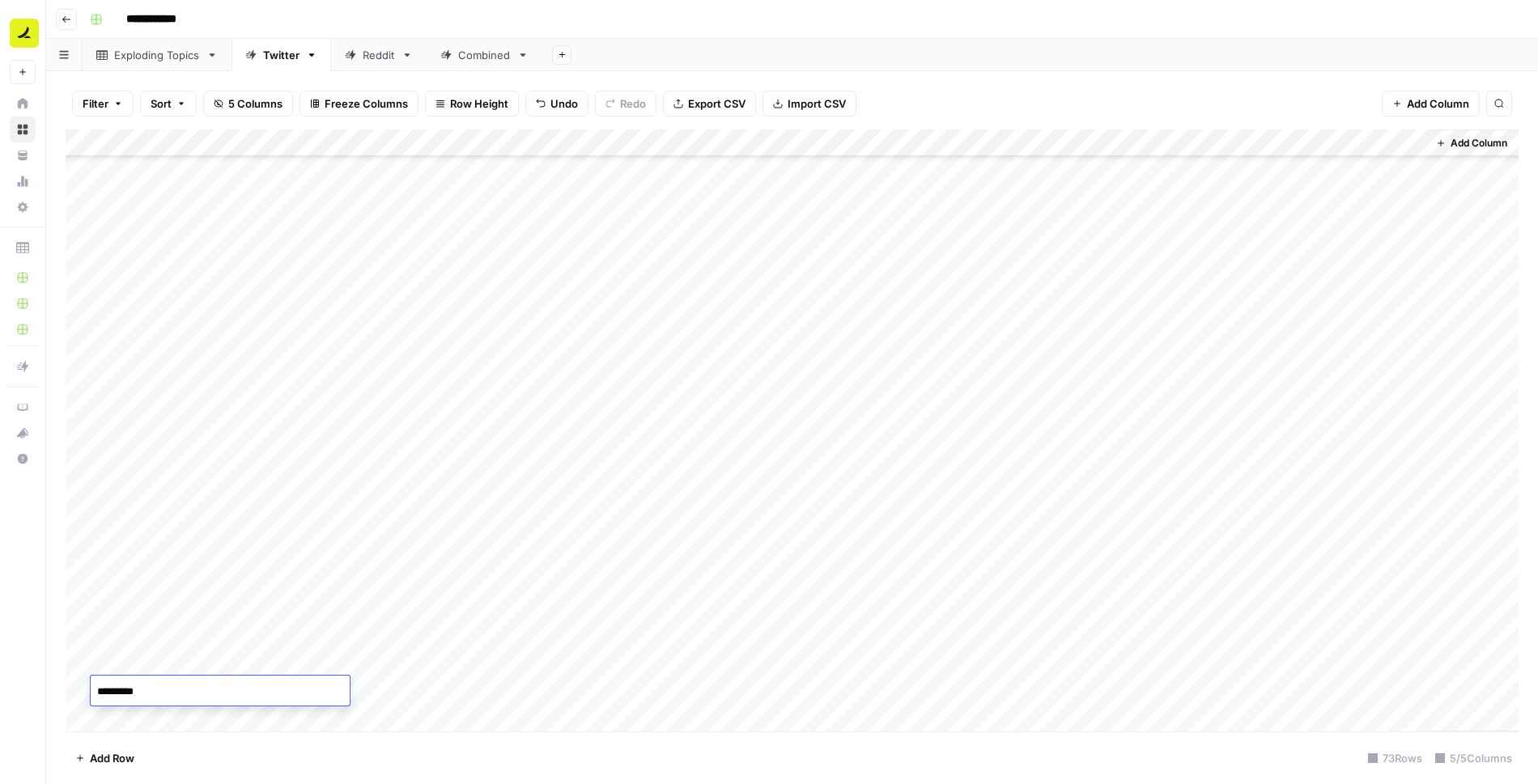type on "**********" 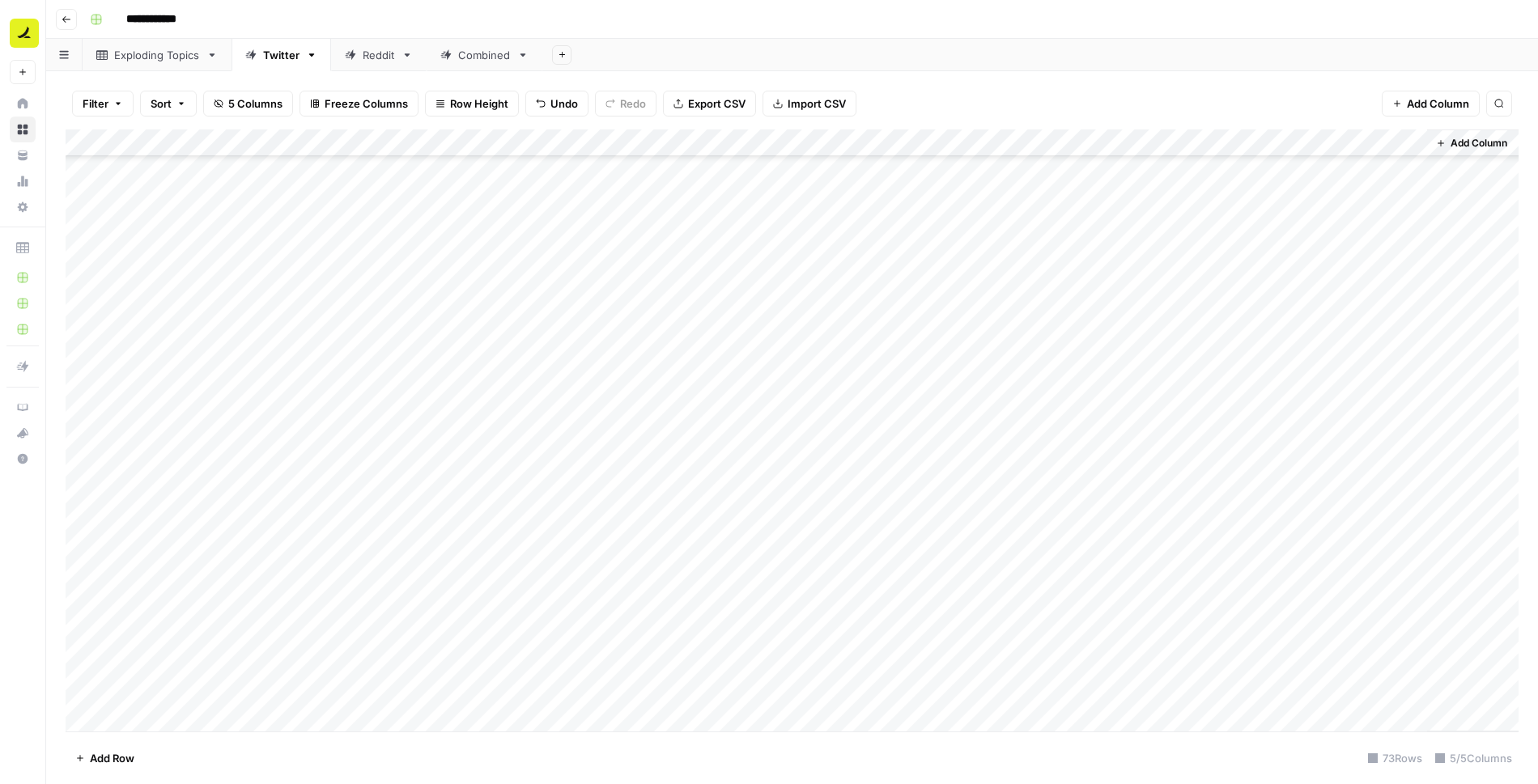click on "Add Column" at bounding box center (792, 430) 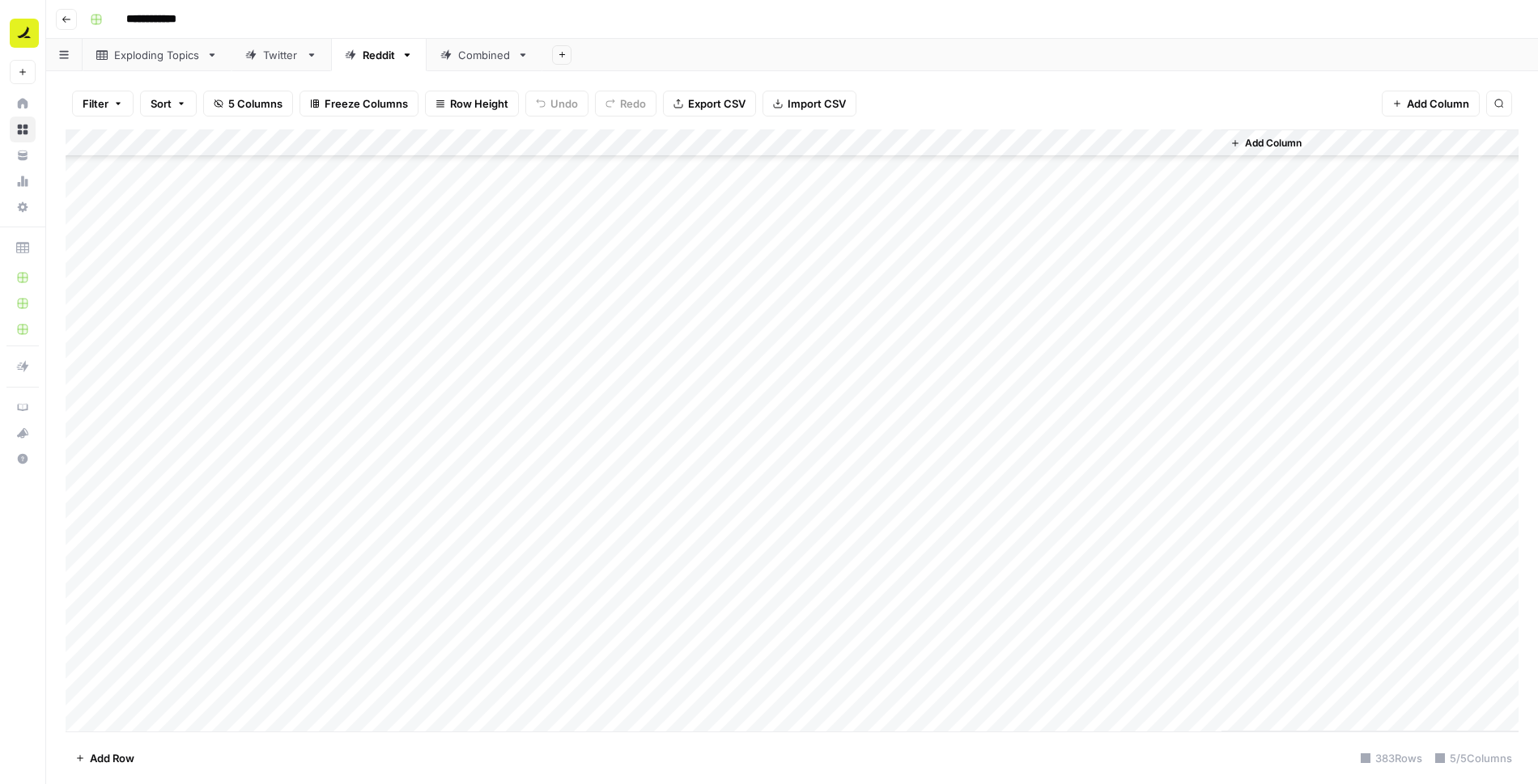 scroll, scrollTop: 9986, scrollLeft: 0, axis: vertical 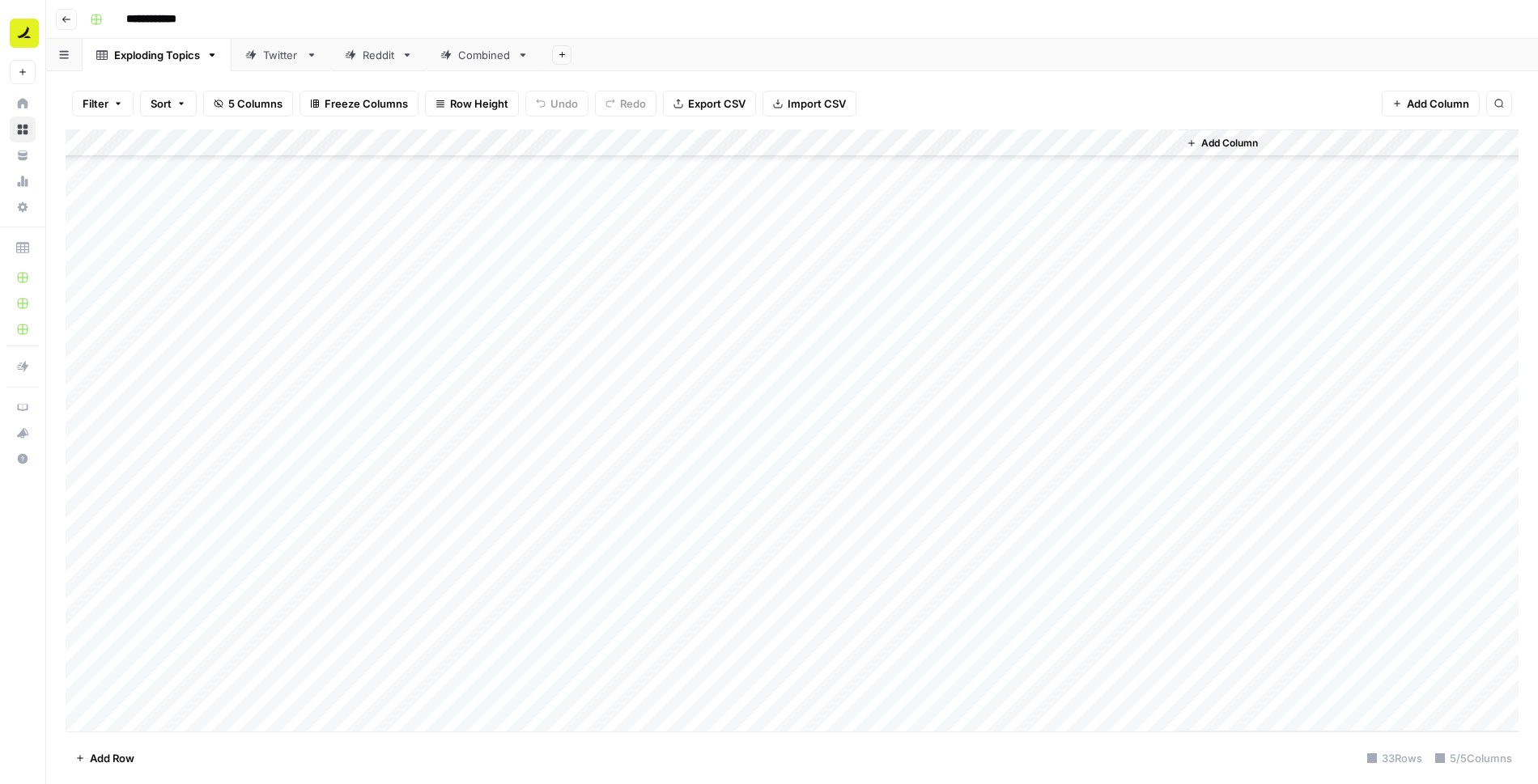 click on "Add Column" at bounding box center [792, 430] 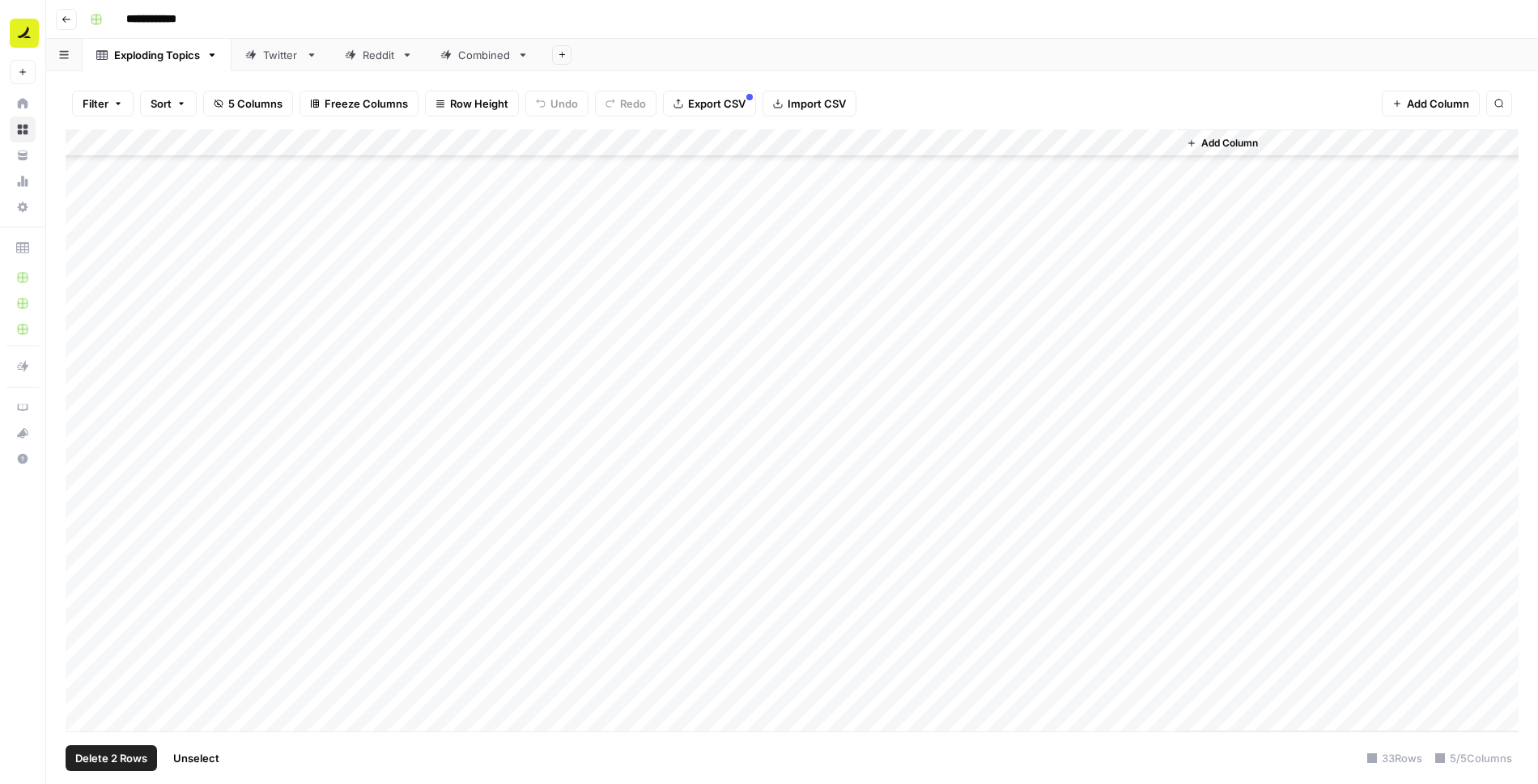click on "Add Column" at bounding box center [792, 430] 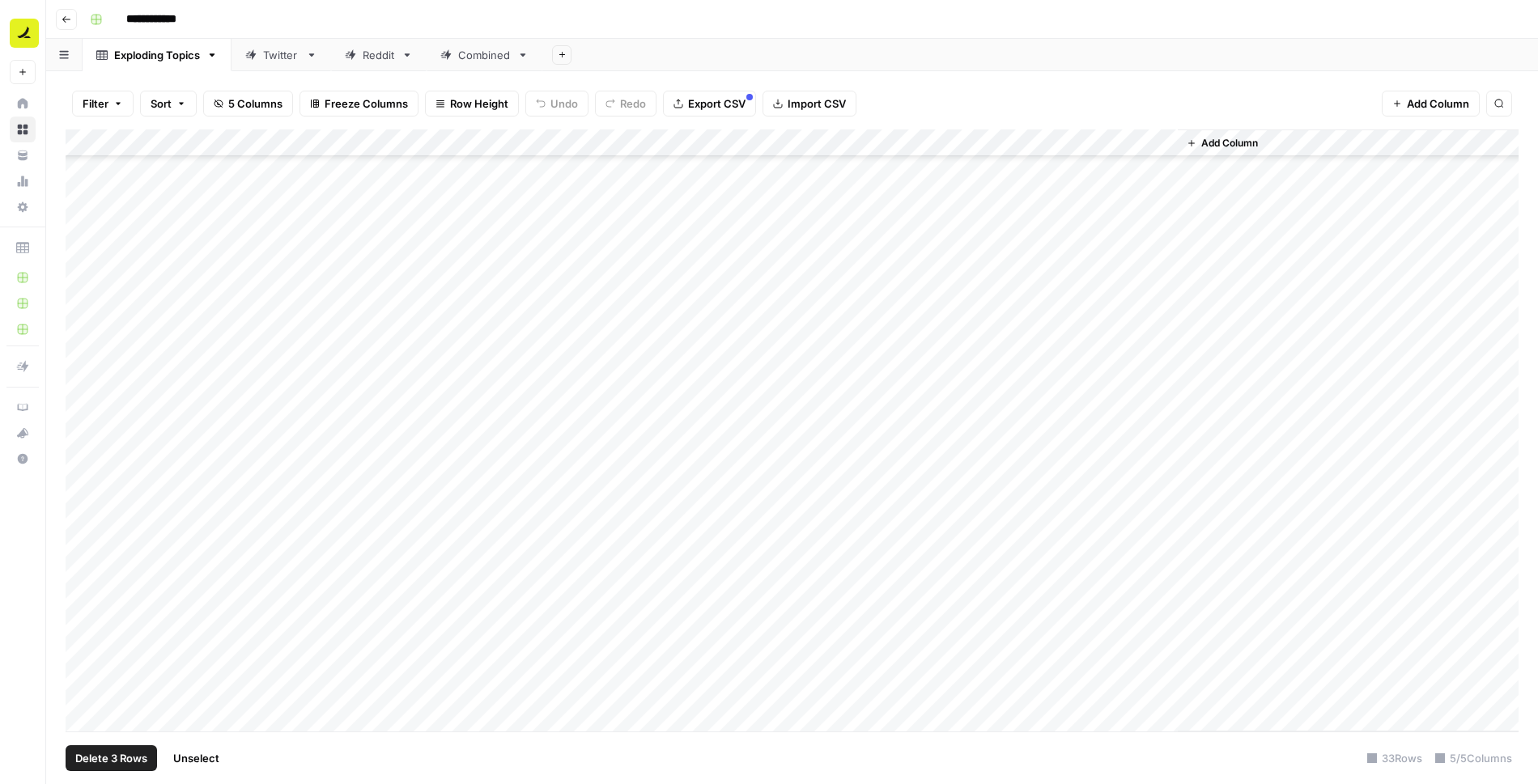 click on "Add Column" at bounding box center (792, 430) 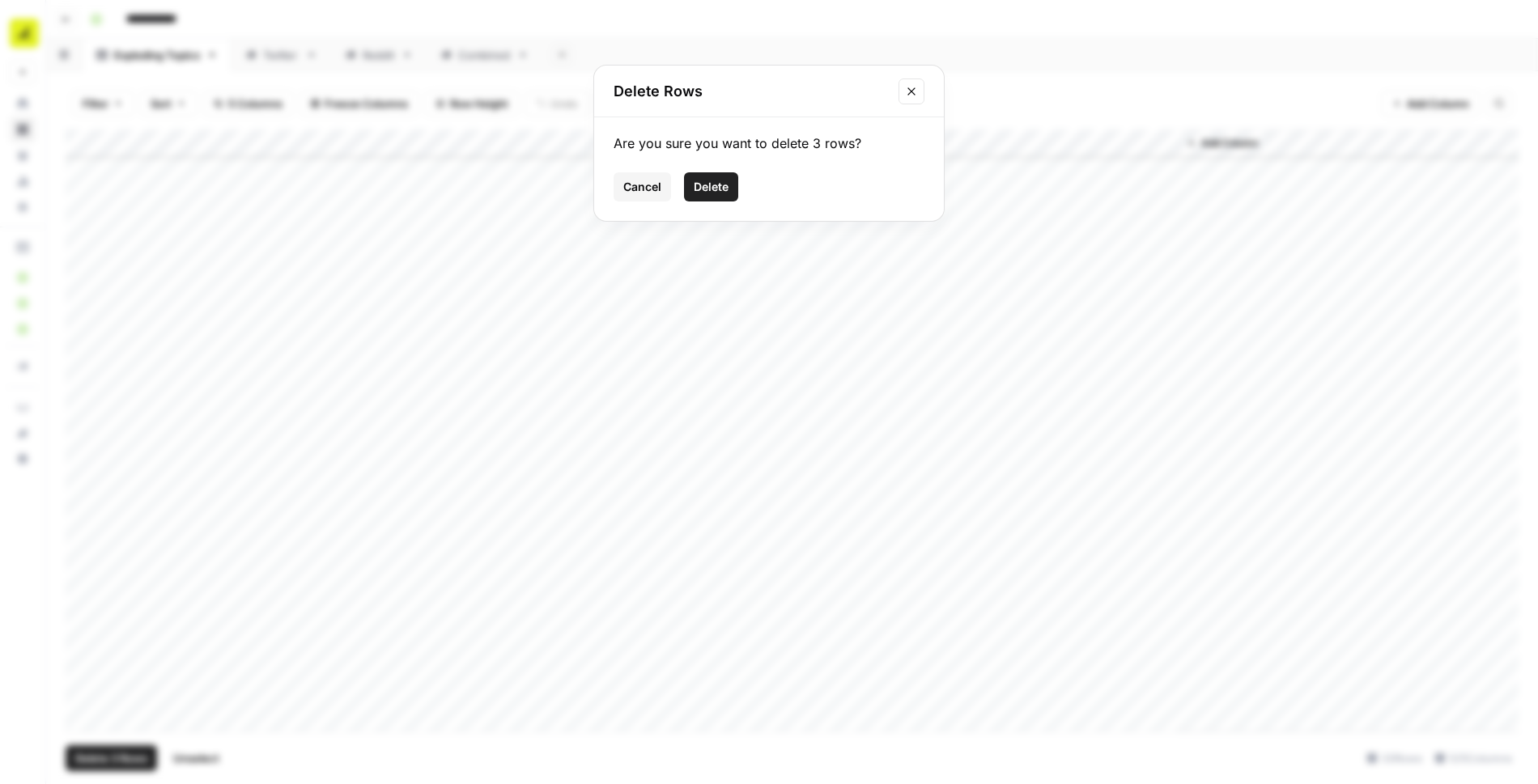 click on "Delete" at bounding box center [711, 187] 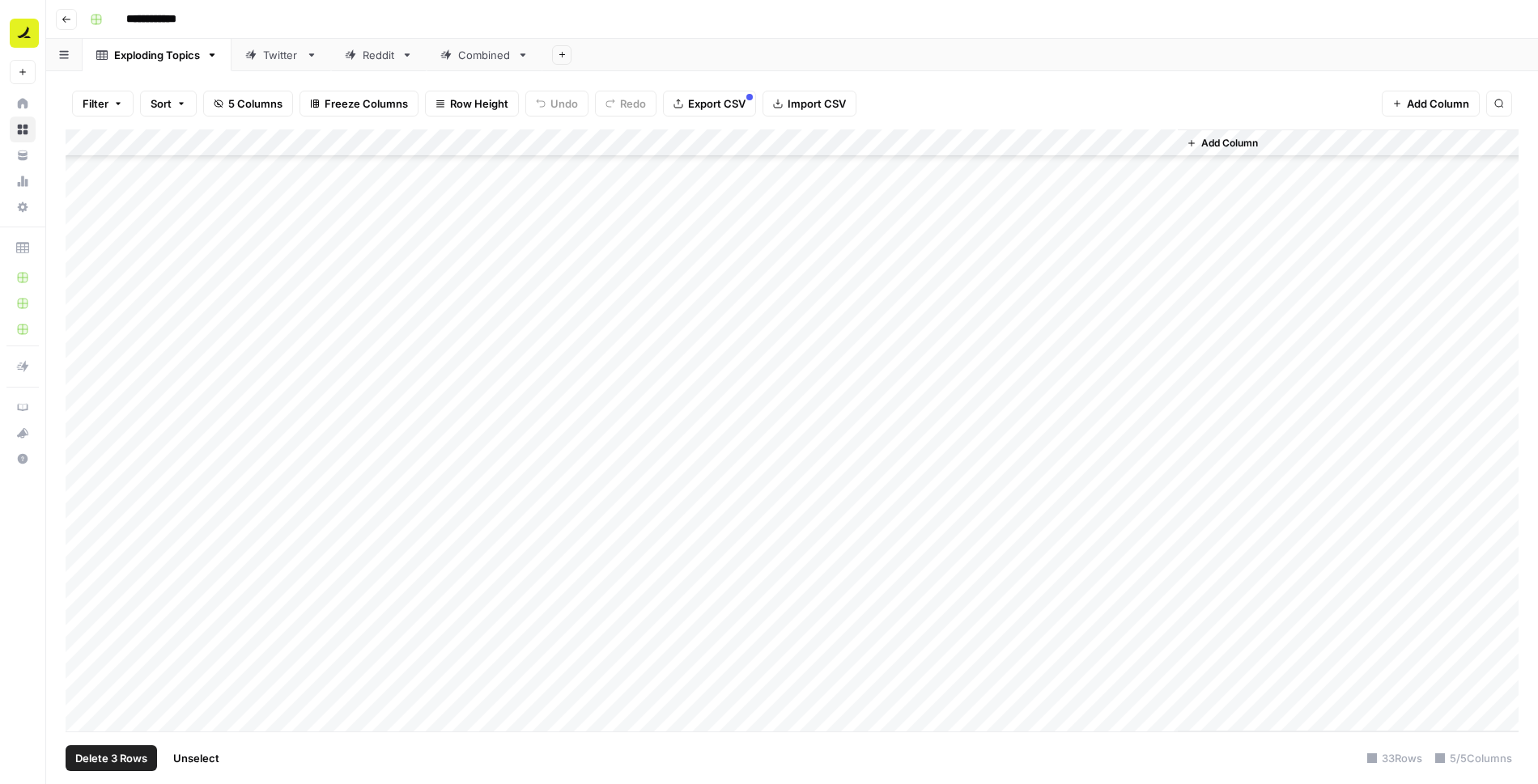 scroll, scrollTop: 275, scrollLeft: 0, axis: vertical 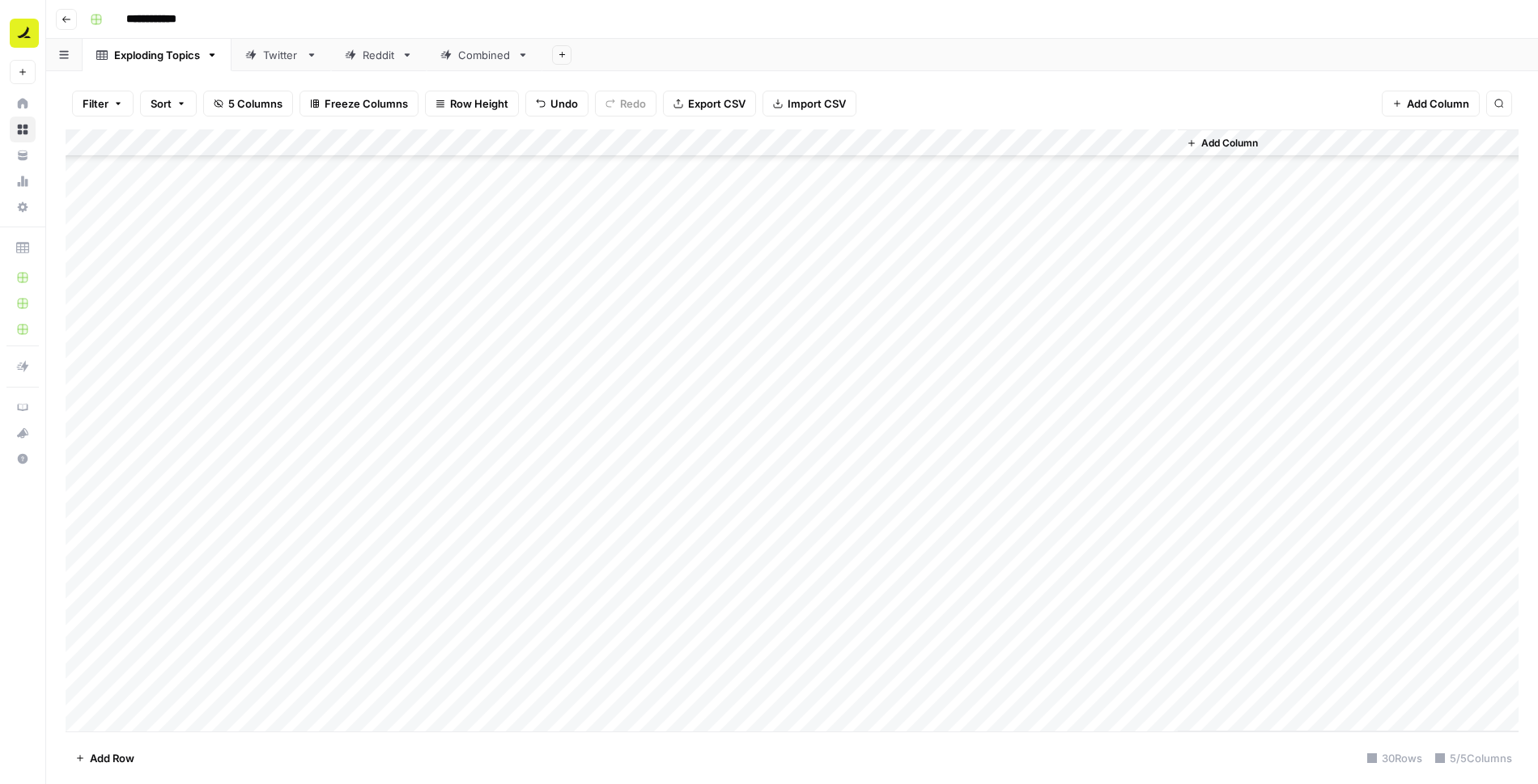 click on "Reddit" at bounding box center [379, 55] 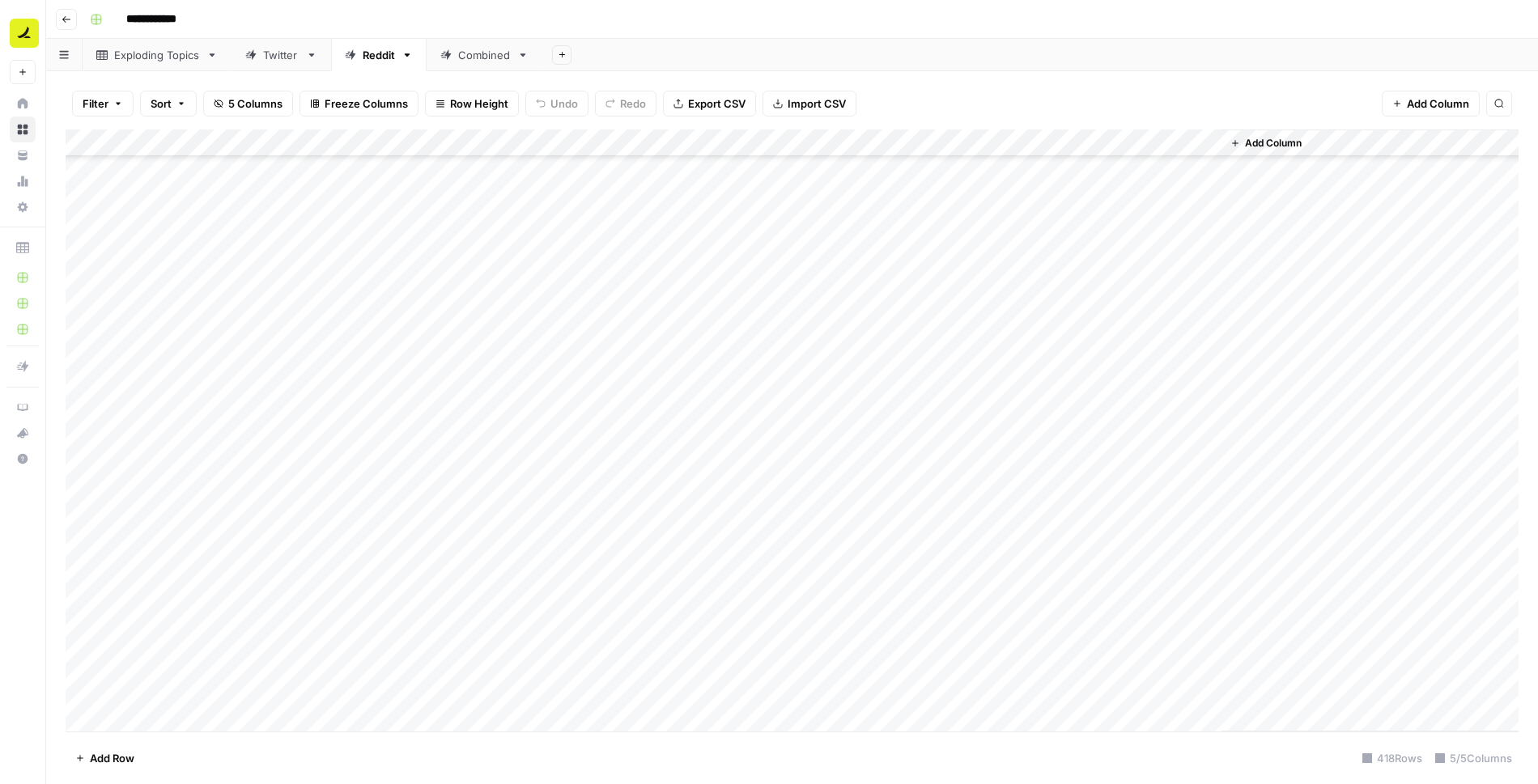 scroll, scrollTop: 9312, scrollLeft: 0, axis: vertical 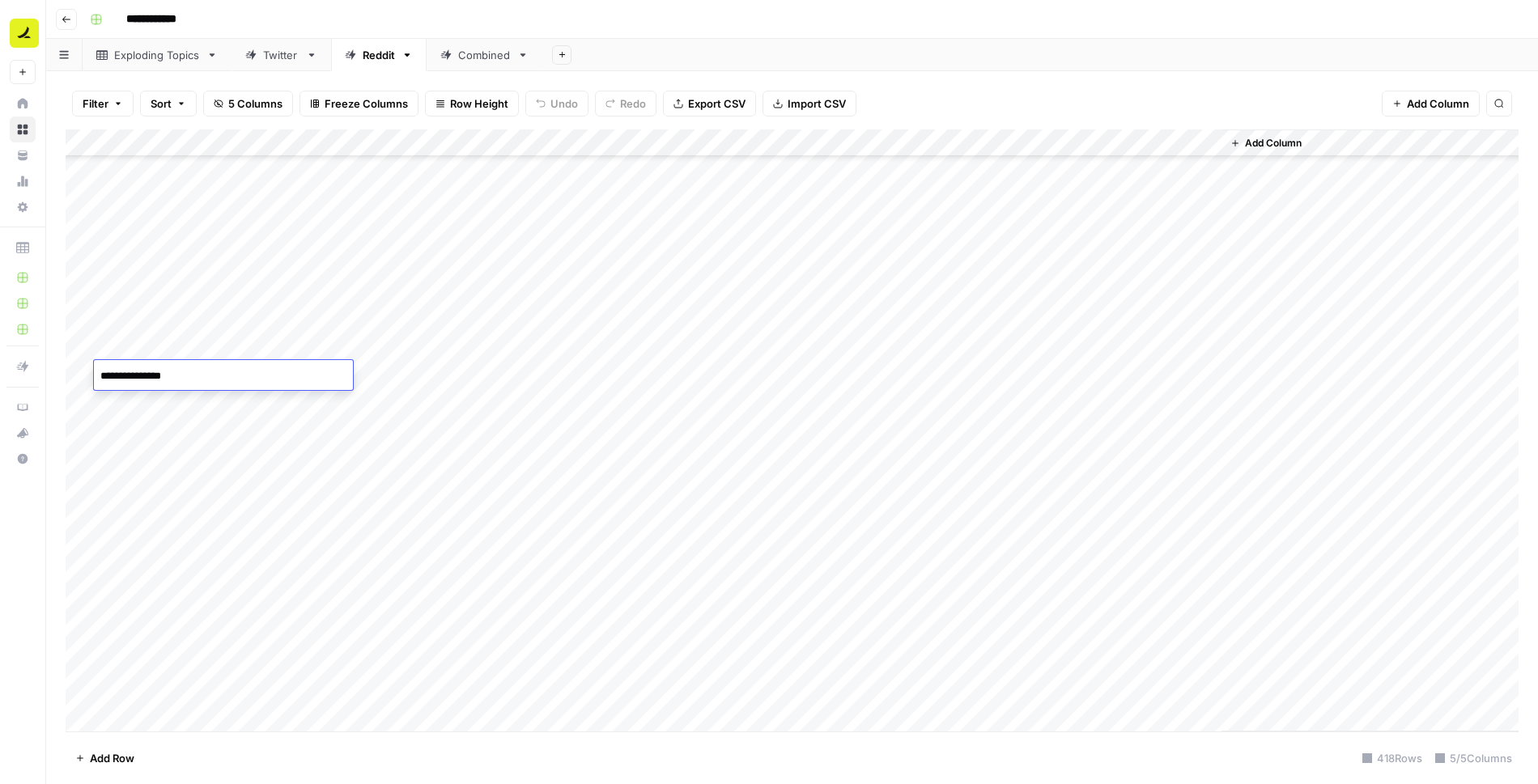 click on "**********" at bounding box center (223, 376) 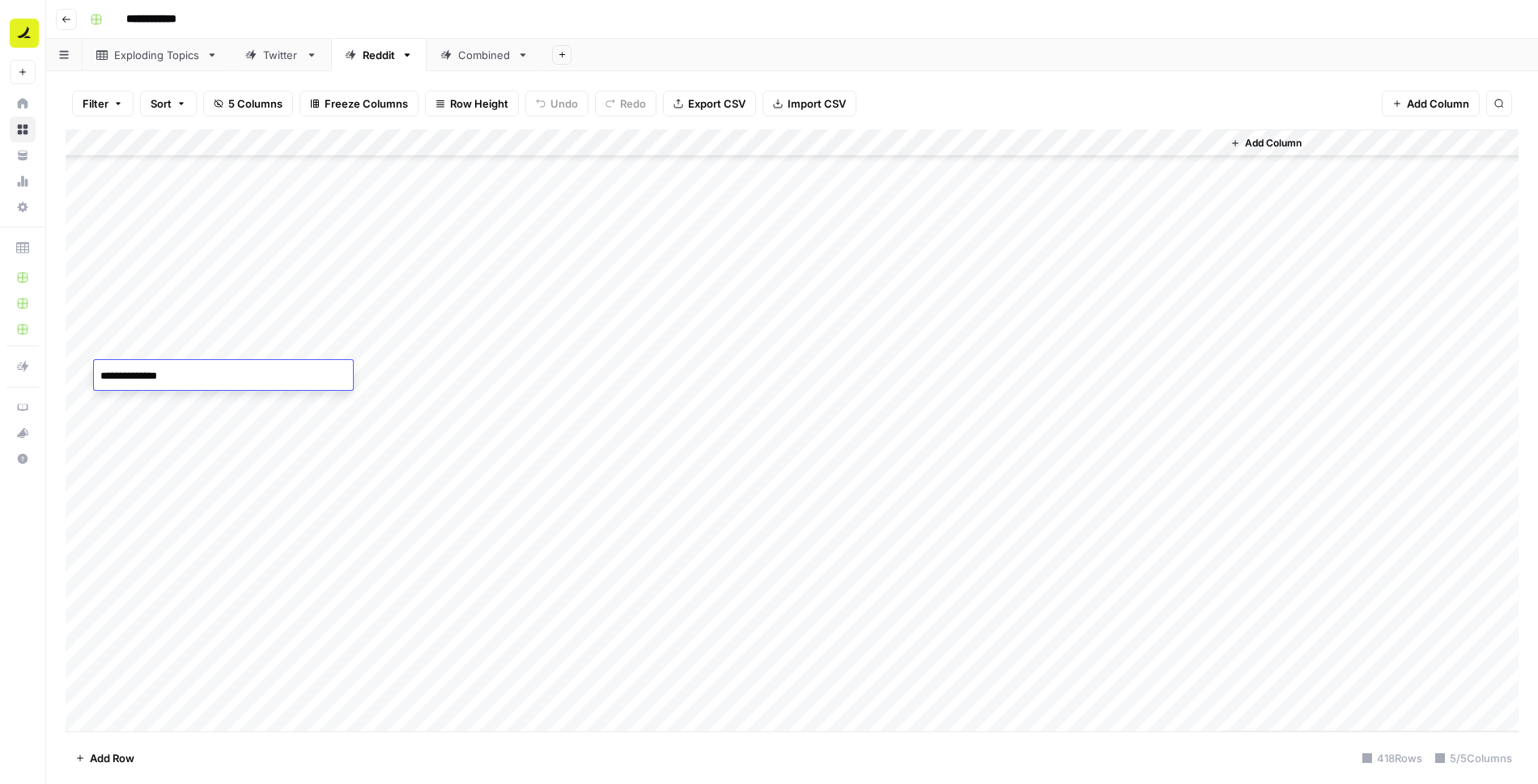 type on "**********" 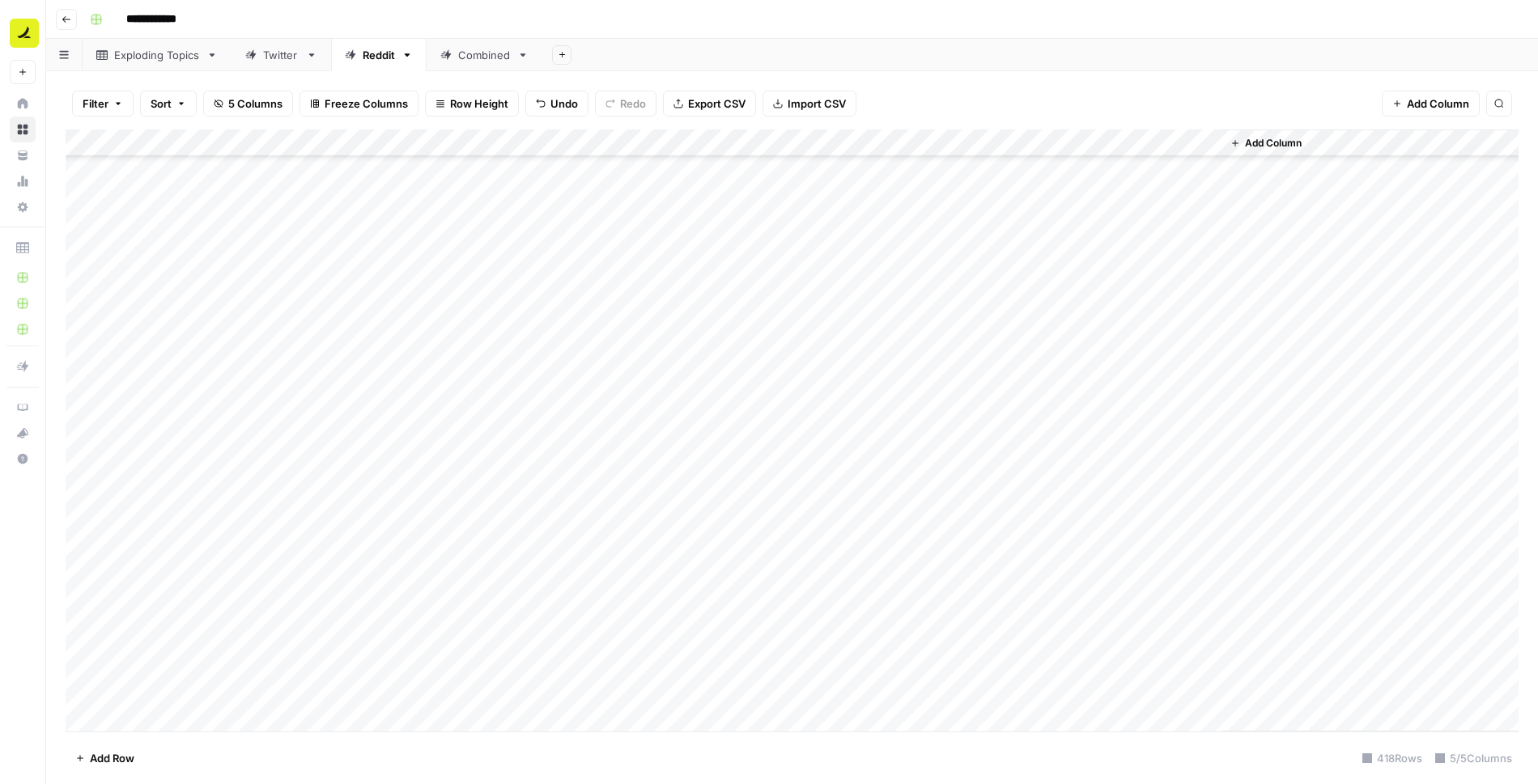 click on "Add Column" at bounding box center (792, 430) 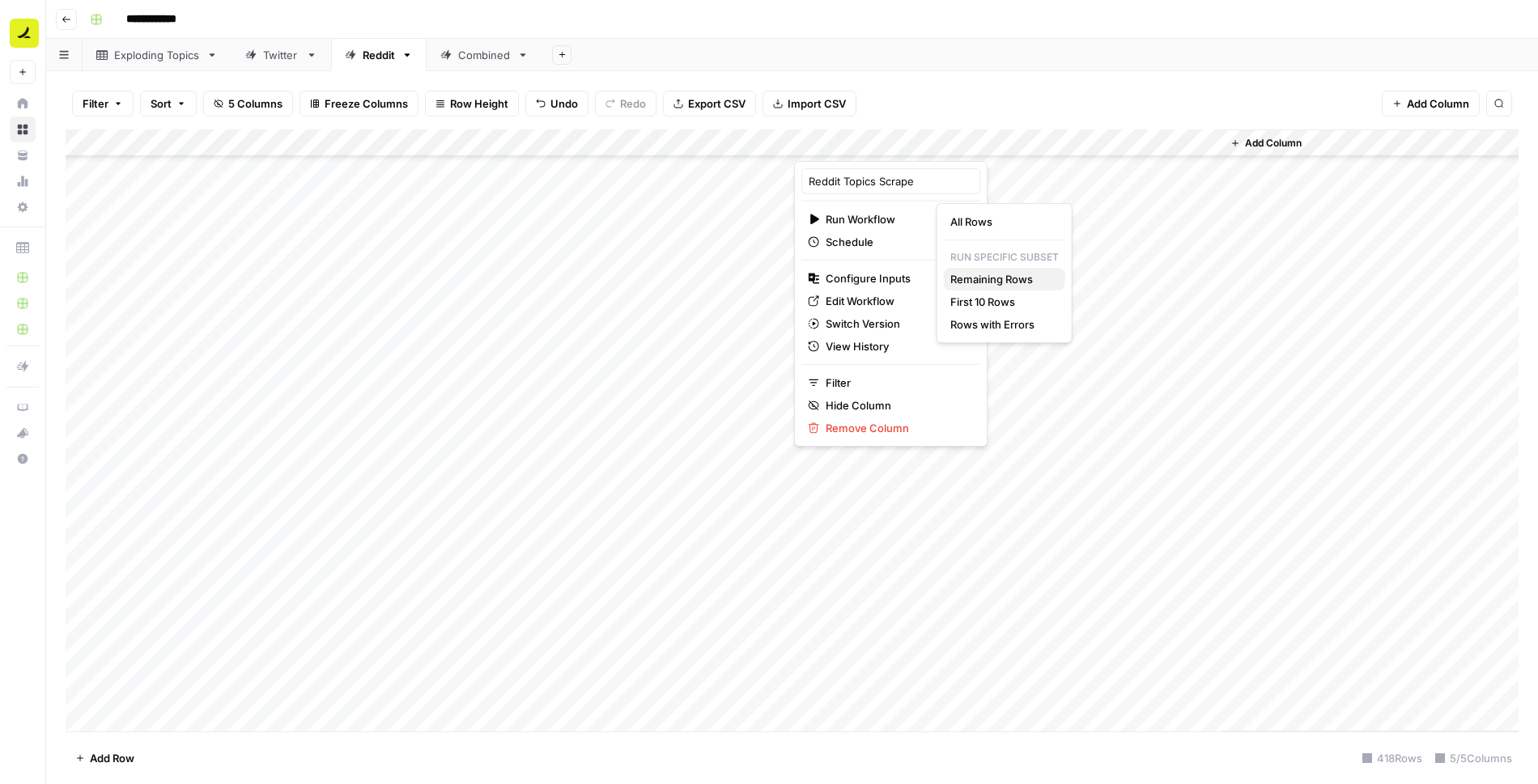 click on "Remaining Rows" at bounding box center [1001, 279] 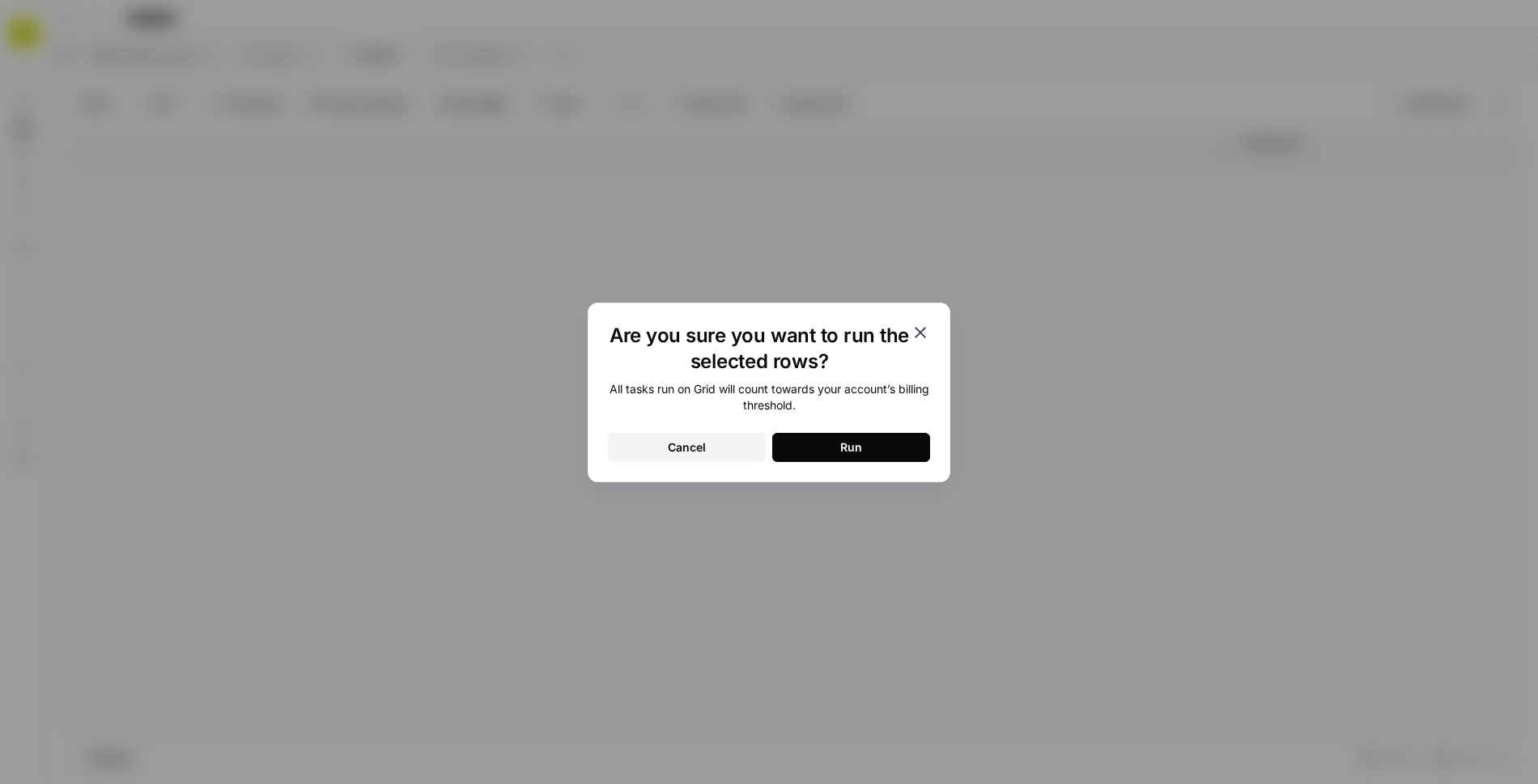 click on "Run" at bounding box center [851, 447] 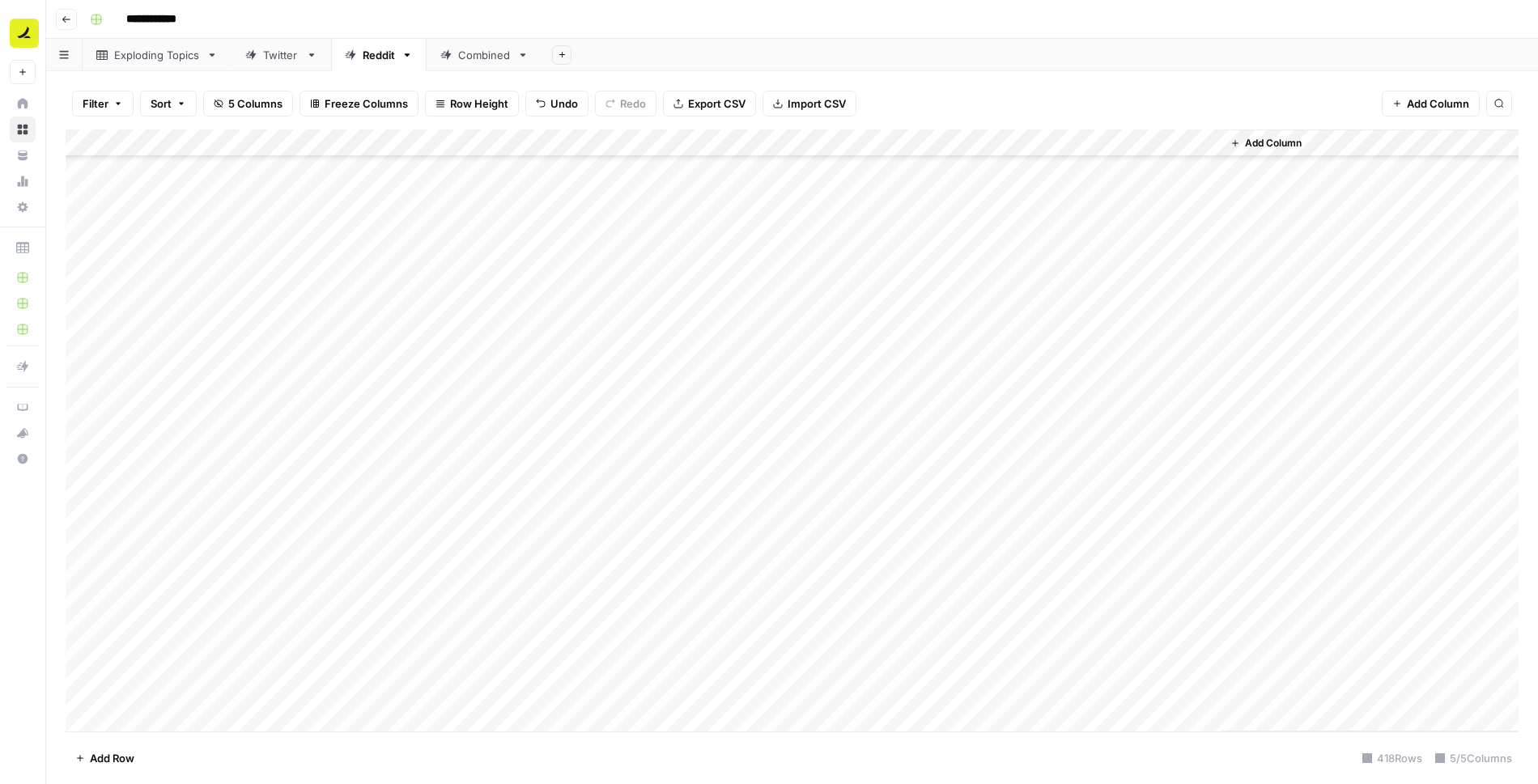 click on "Combined" at bounding box center [484, 55] 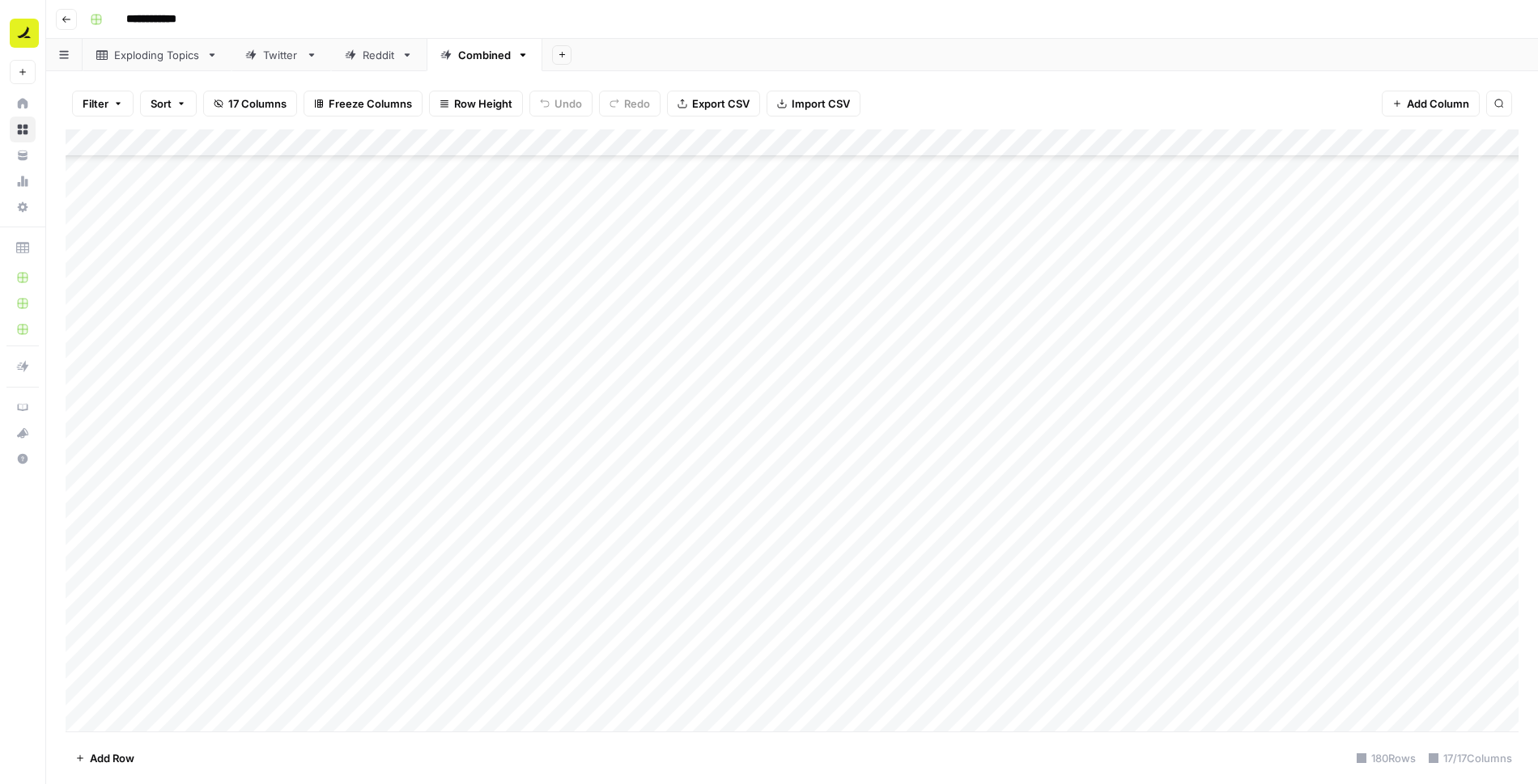 scroll, scrollTop: 4401, scrollLeft: 0, axis: vertical 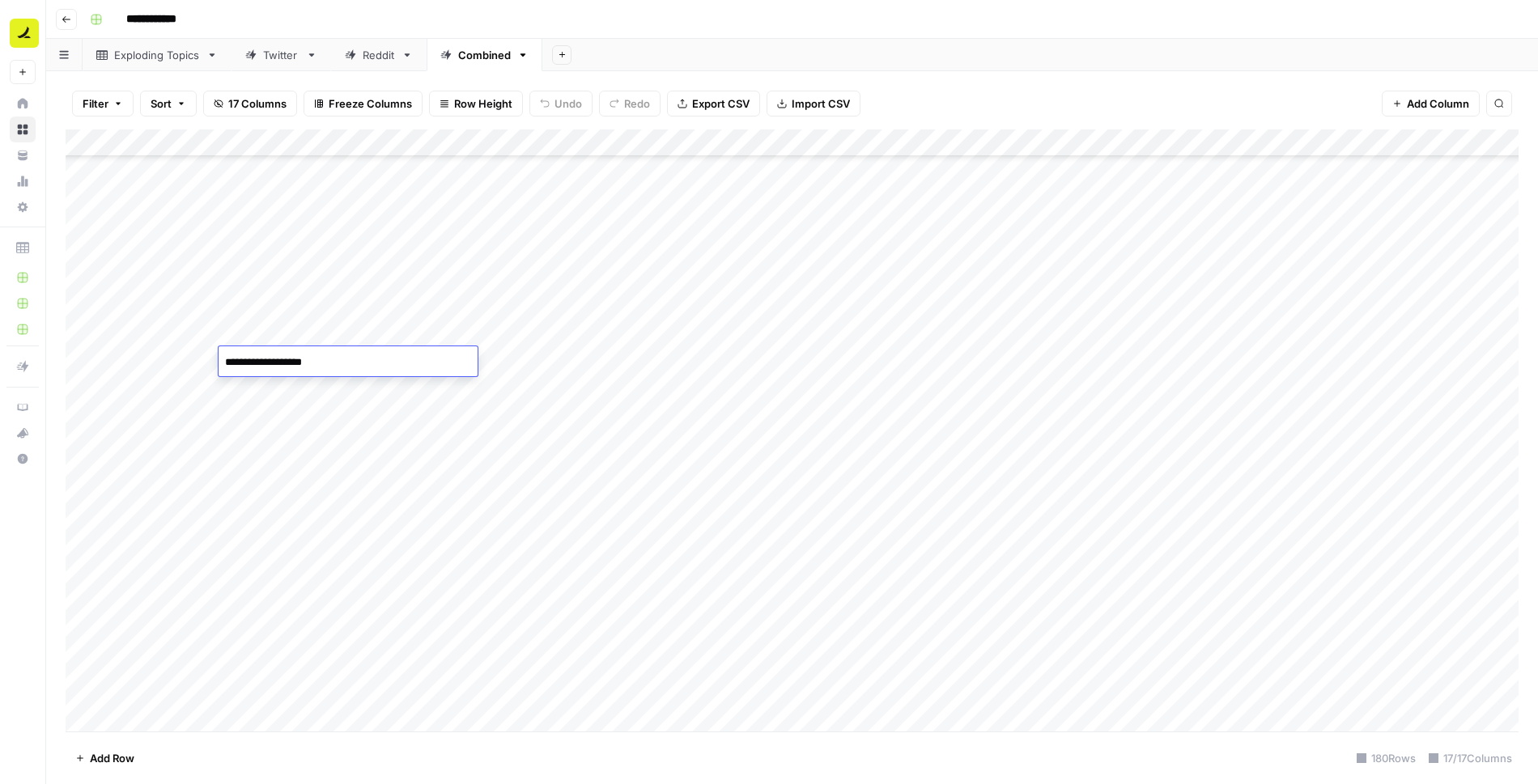 click on "**********" at bounding box center [348, 362] 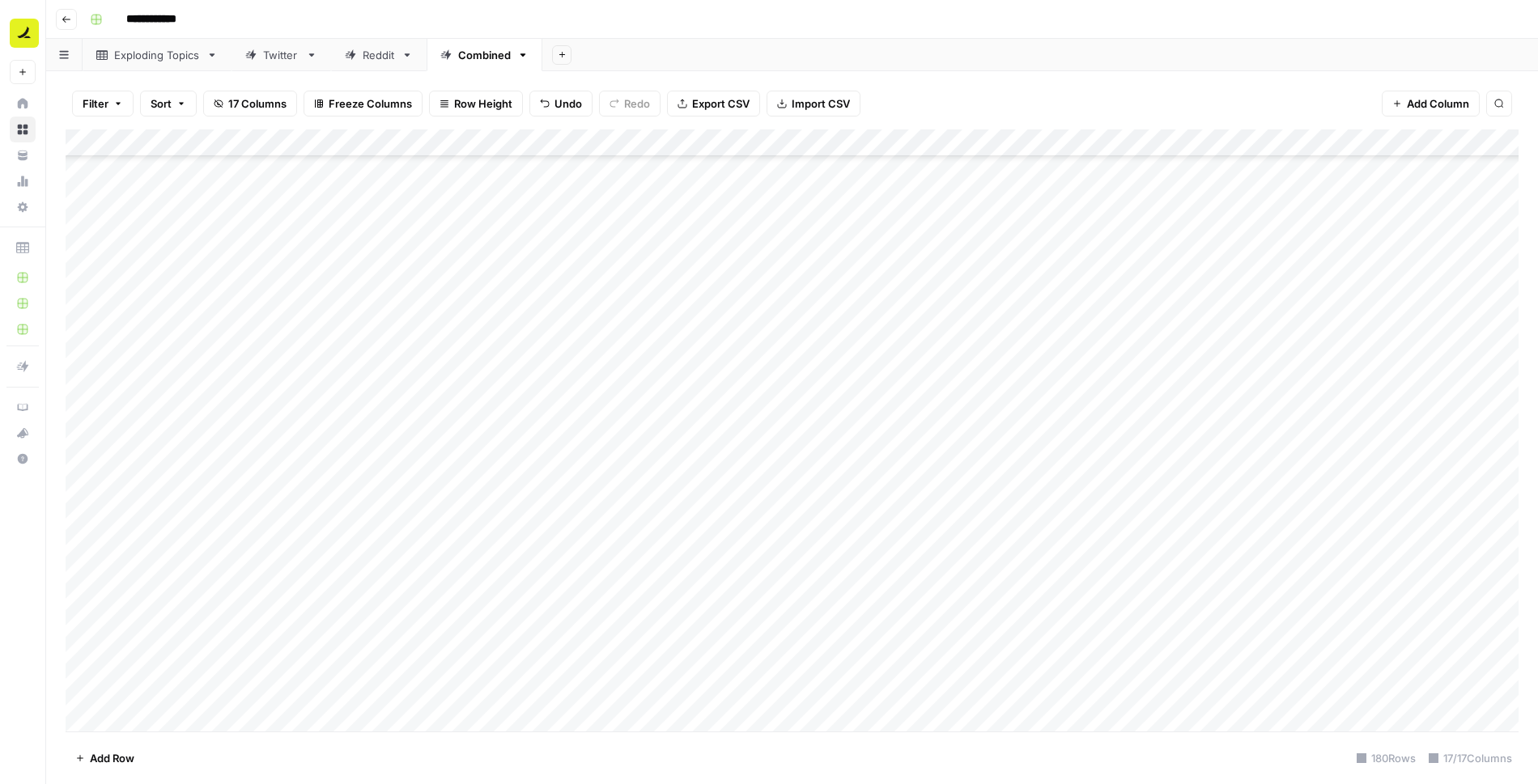 click on "Add Column" at bounding box center [792, 430] 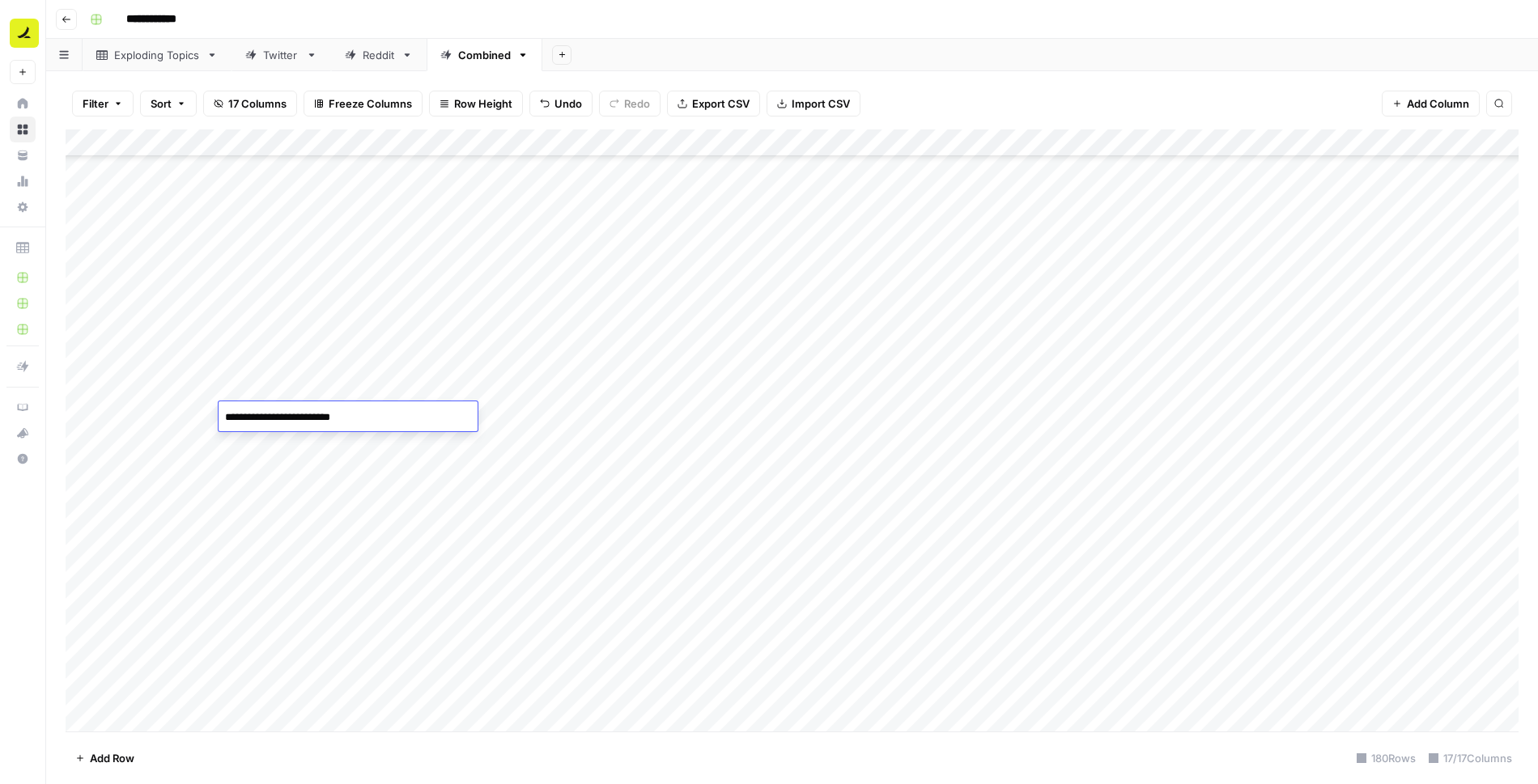 click on "**********" at bounding box center [348, 417] 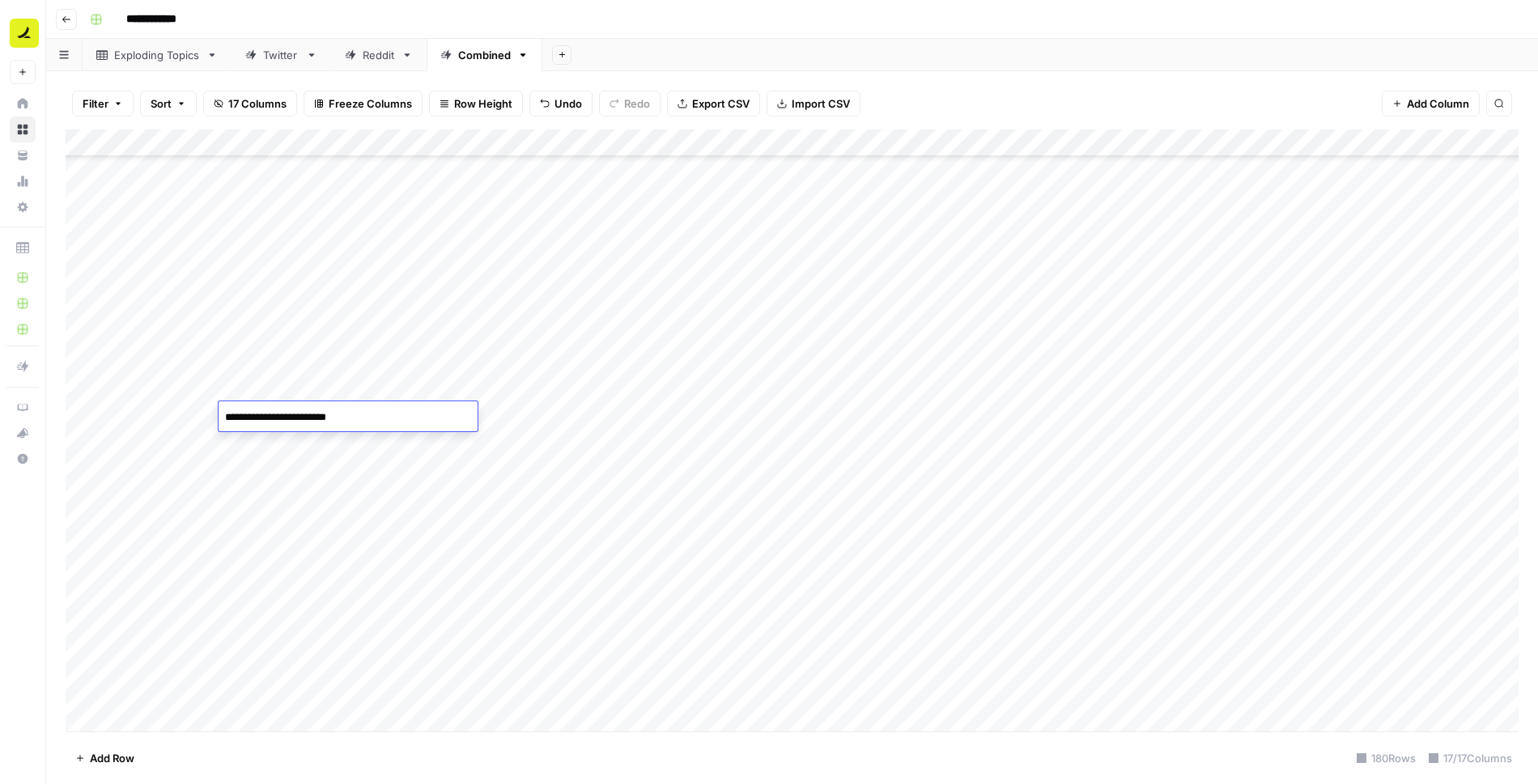 click on "**********" at bounding box center [348, 417] 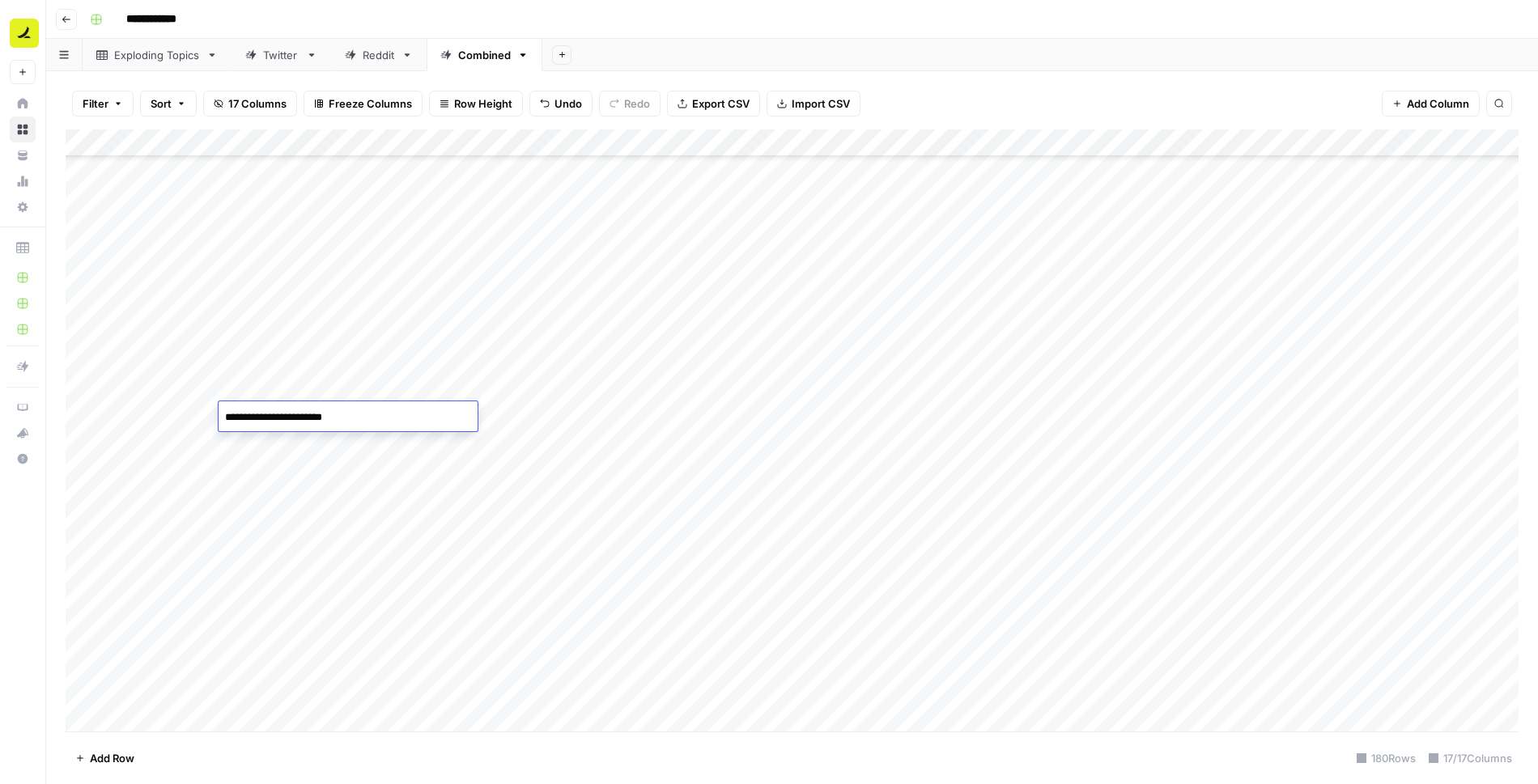 click on "Add Column" at bounding box center (792, 430) 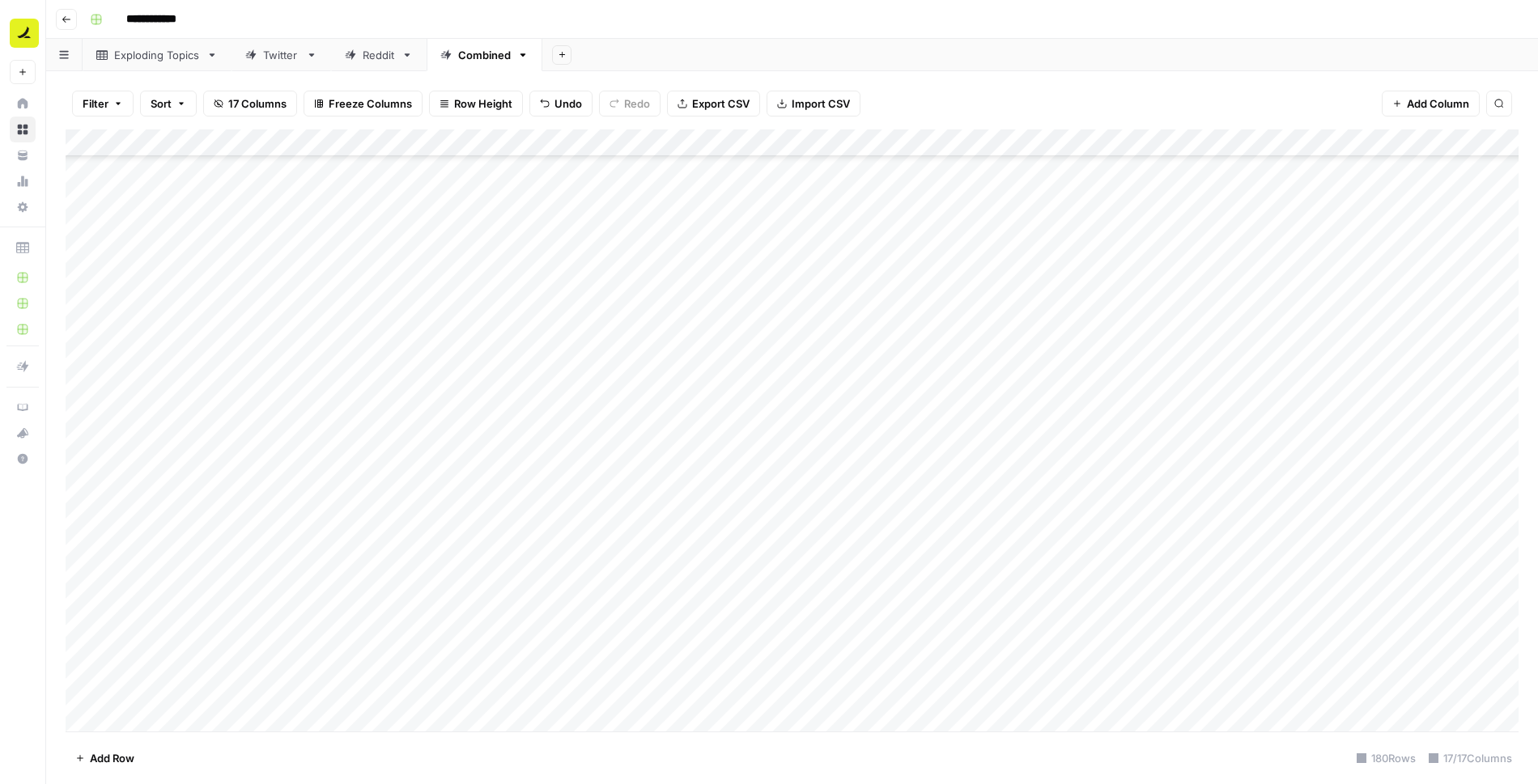 click on "Add Column" at bounding box center (792, 430) 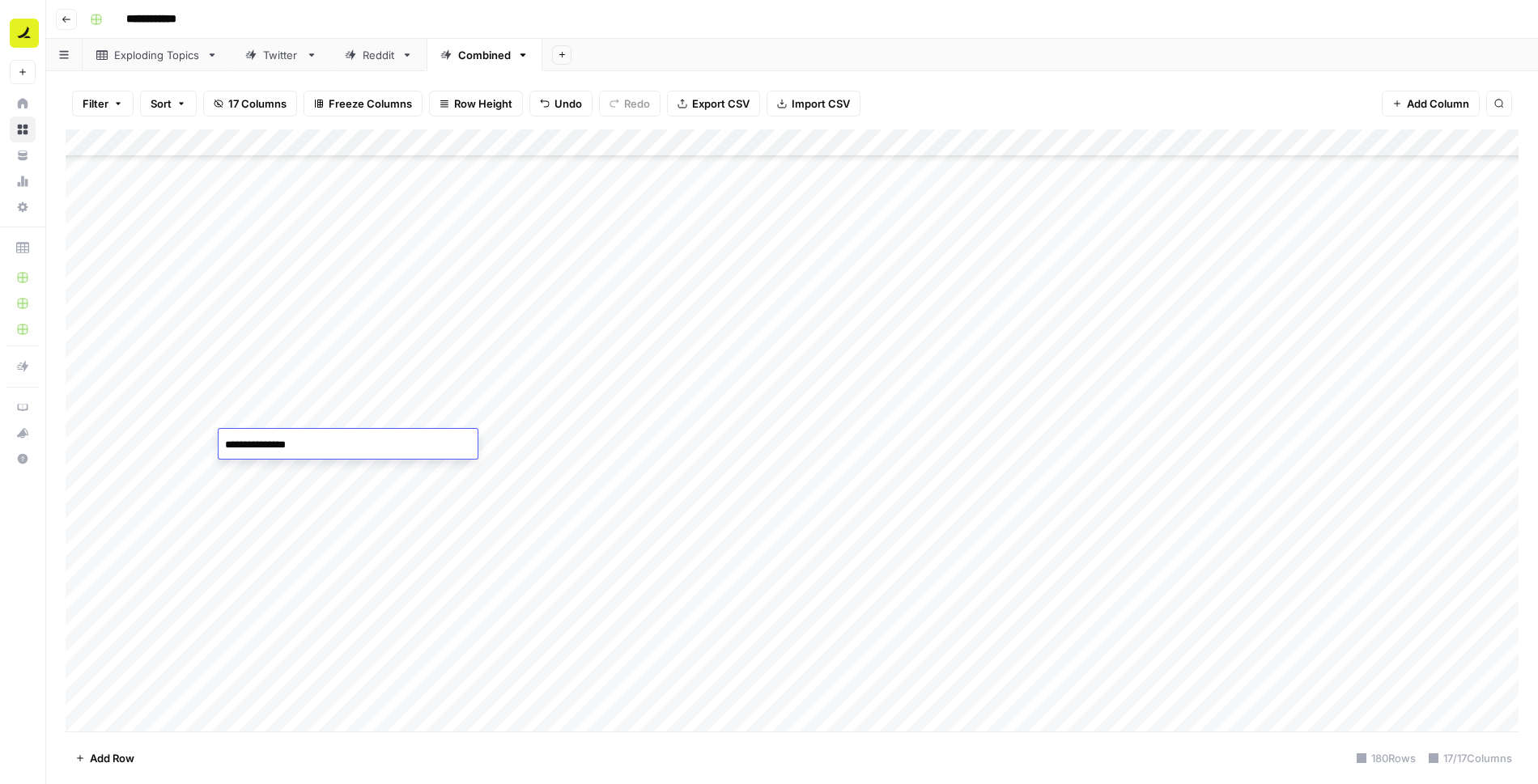 click on "**********" at bounding box center (348, 445) 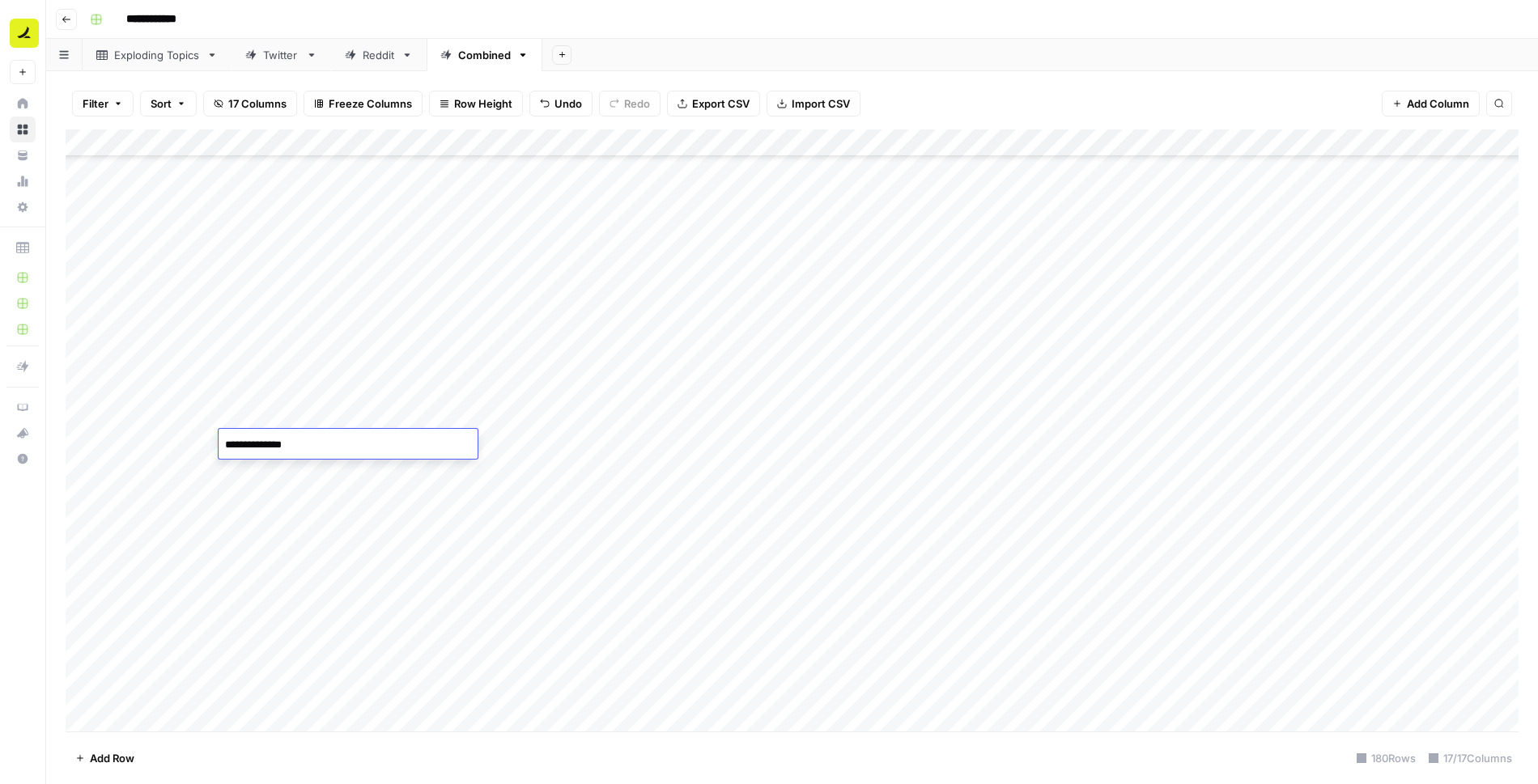 click on "Add Column" at bounding box center (792, 430) 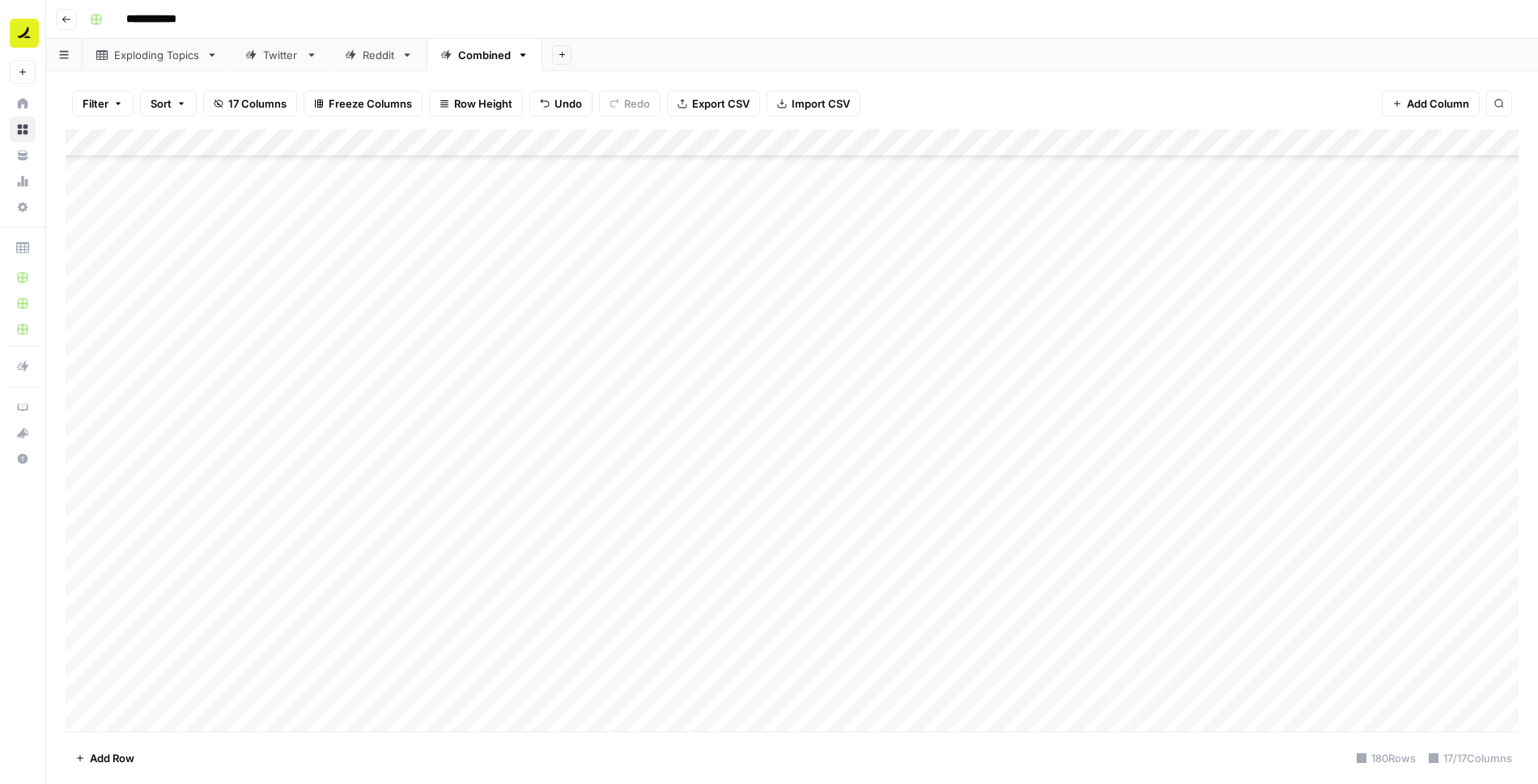 click on "Add Column" at bounding box center [792, 430] 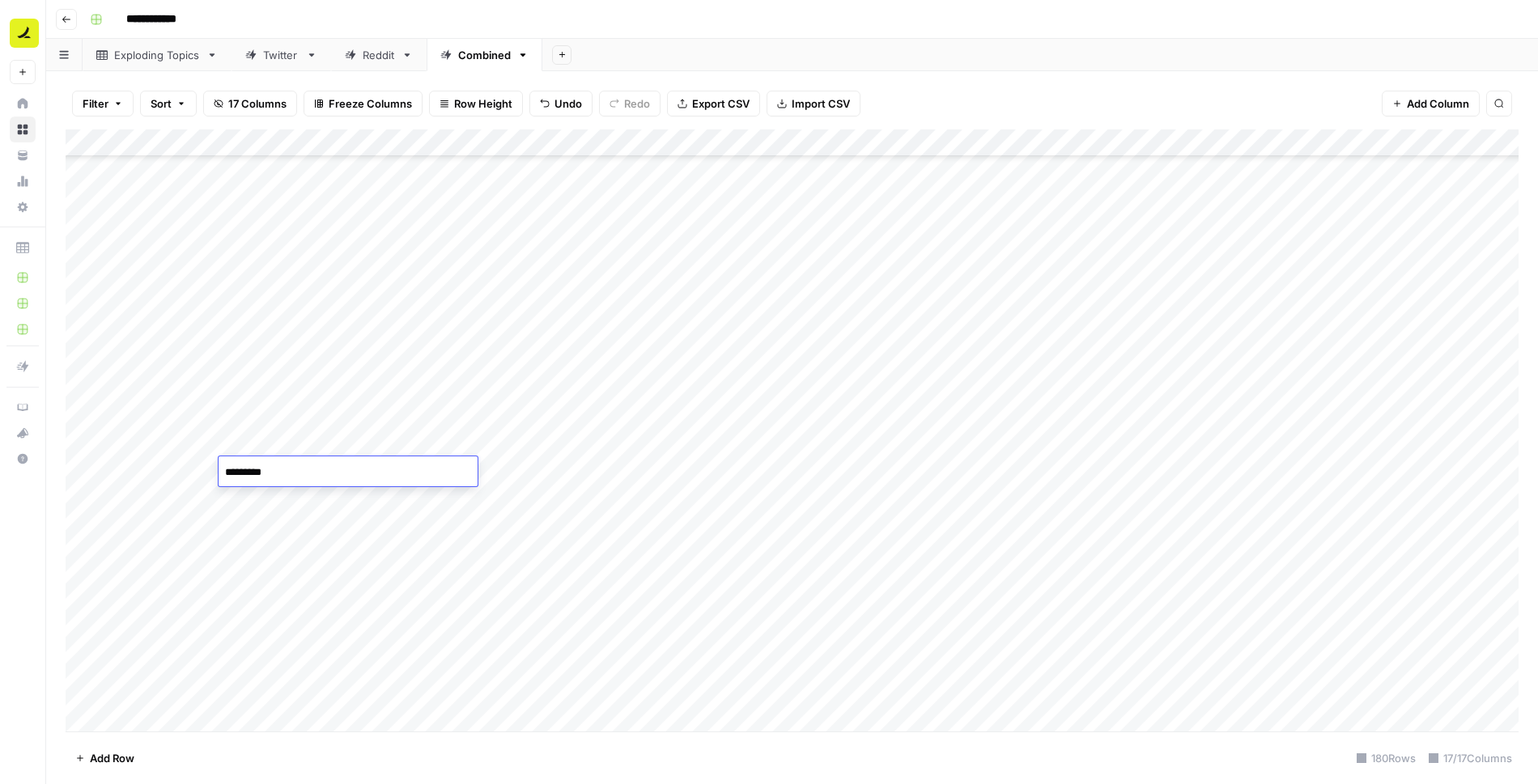 click on "Add Column" at bounding box center [792, 430] 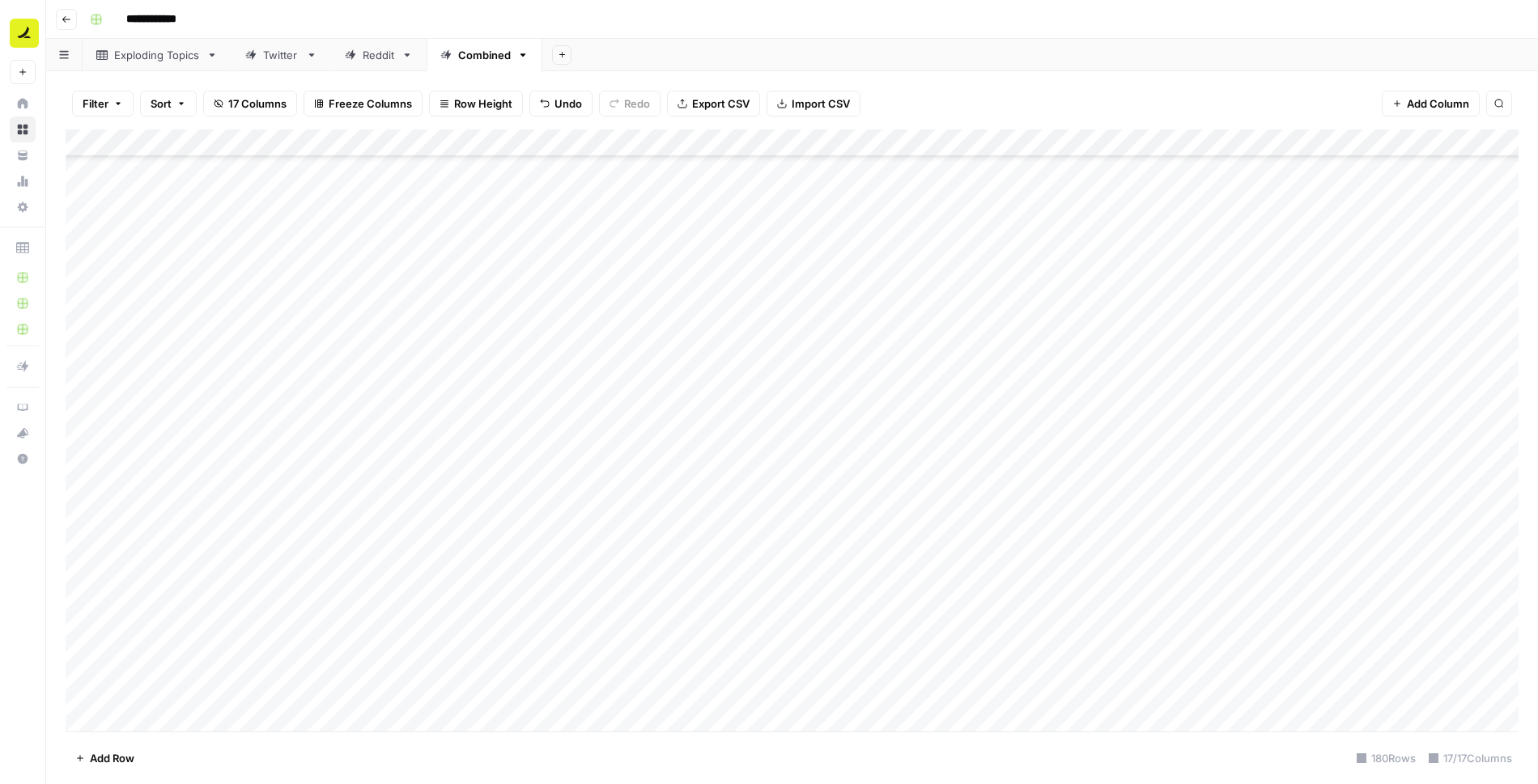 click on "Add Column" at bounding box center [792, 430] 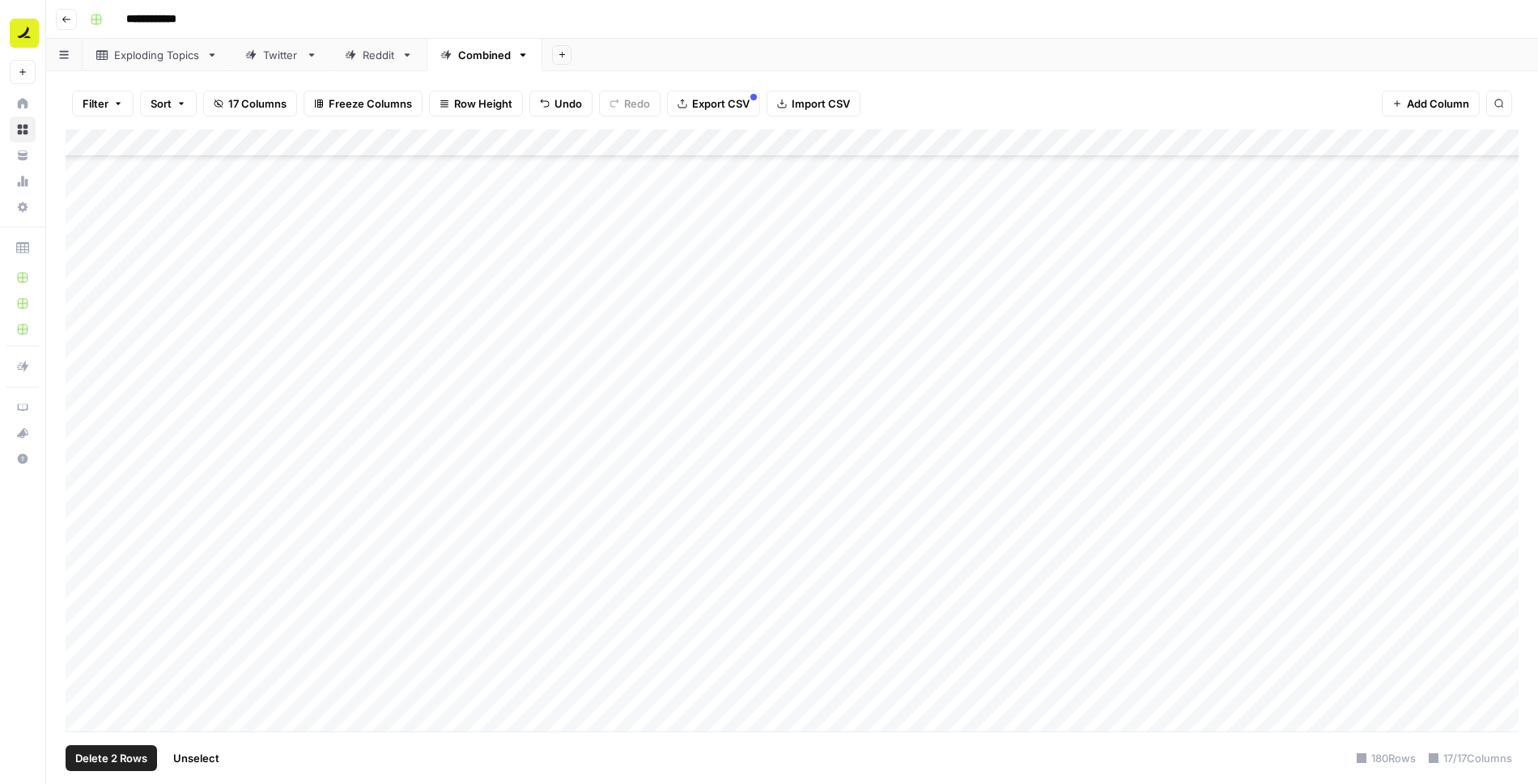 click on "Add Column" at bounding box center (792, 430) 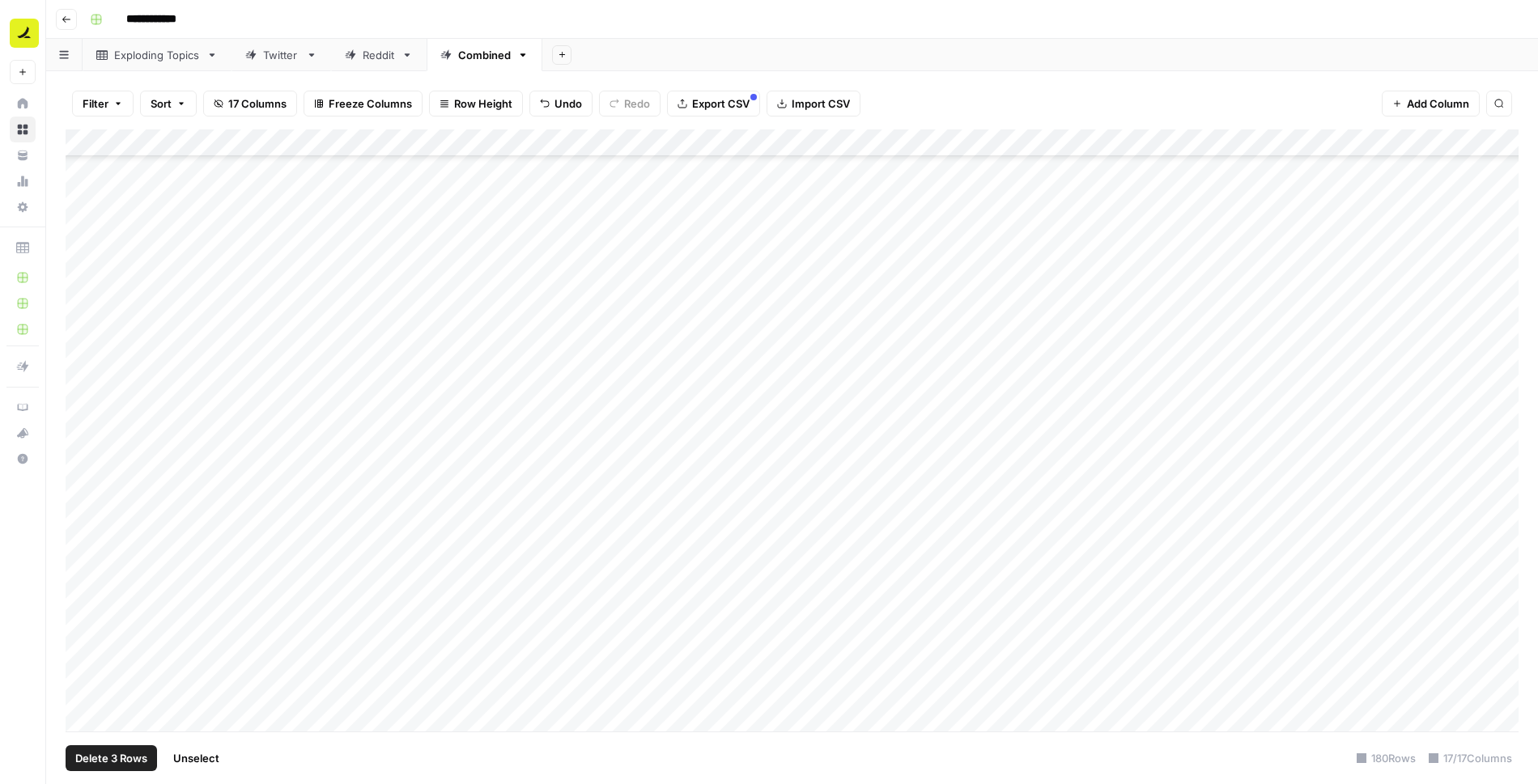 click on "Add Column" at bounding box center [792, 430] 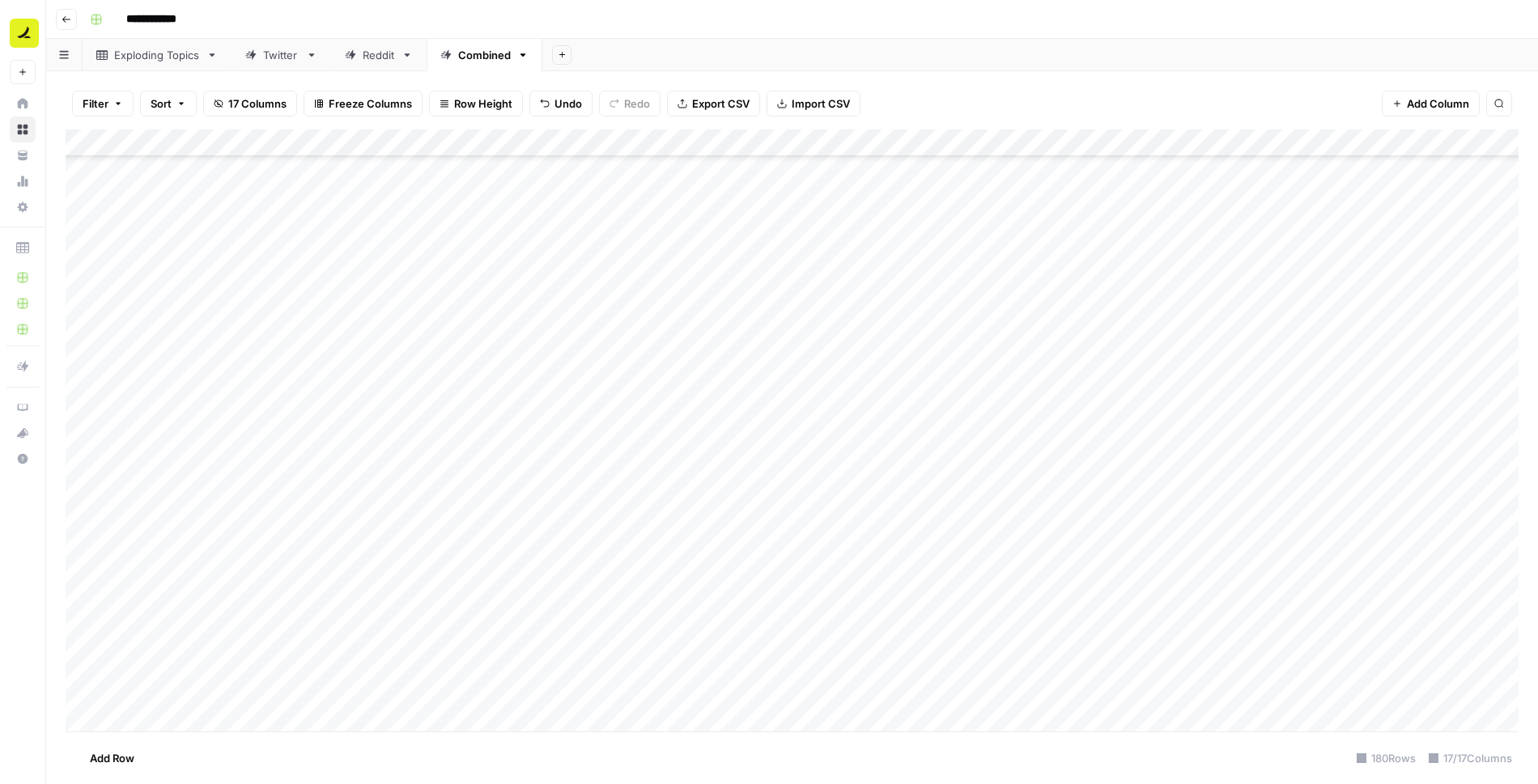 click on "Add Column" at bounding box center (792, 430) 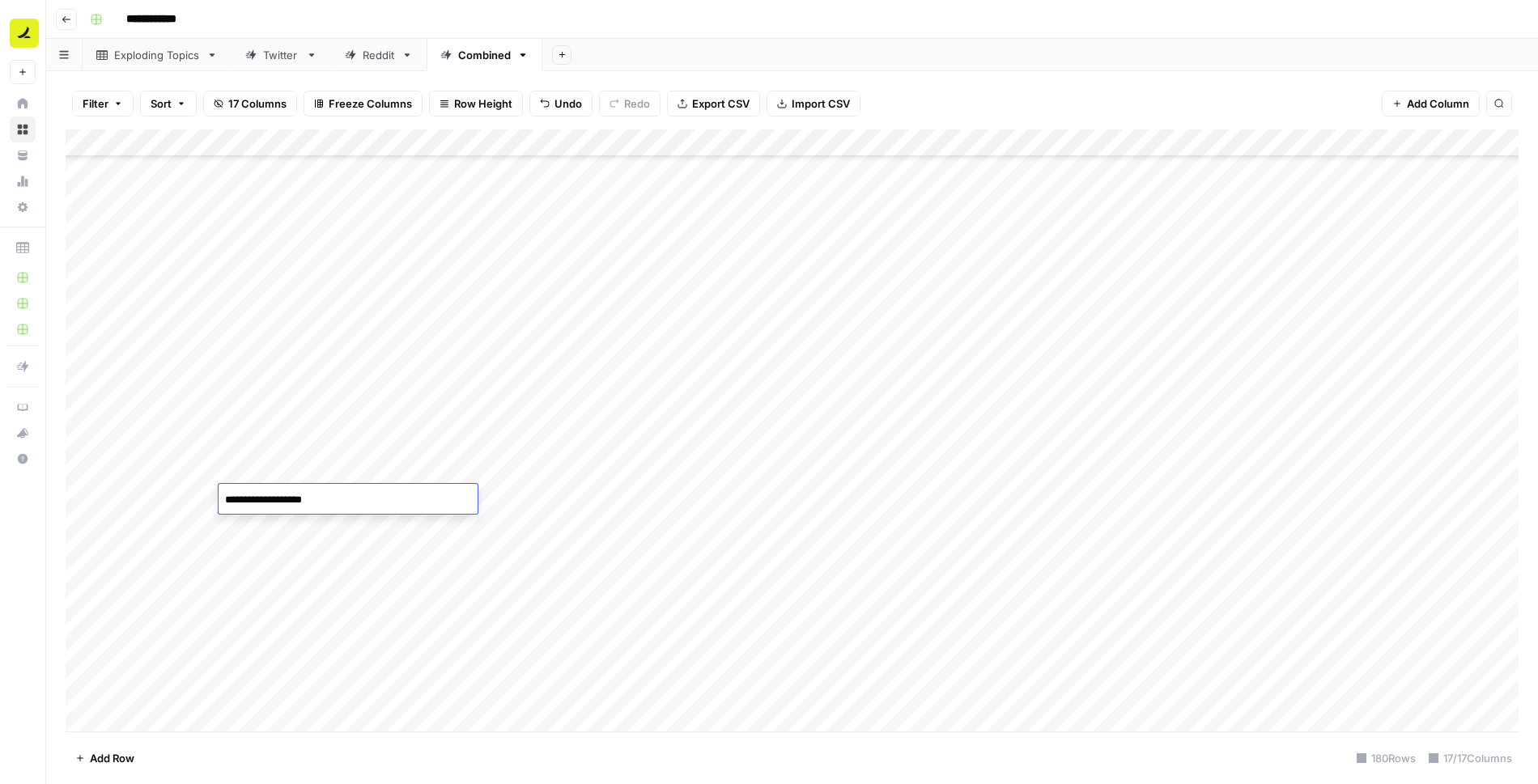 click on "**********" at bounding box center [348, 500] 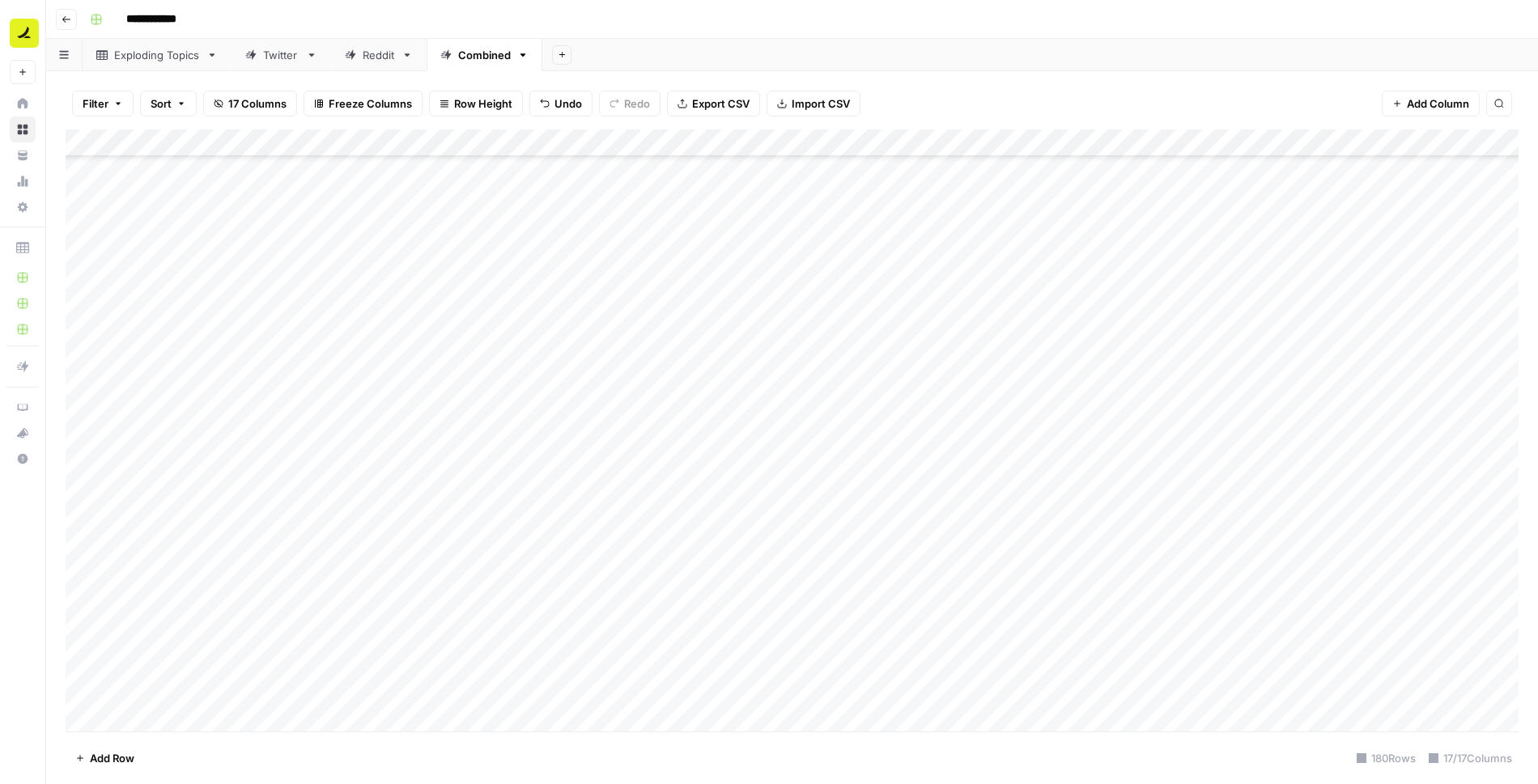 click on "Add Column" at bounding box center (792, 430) 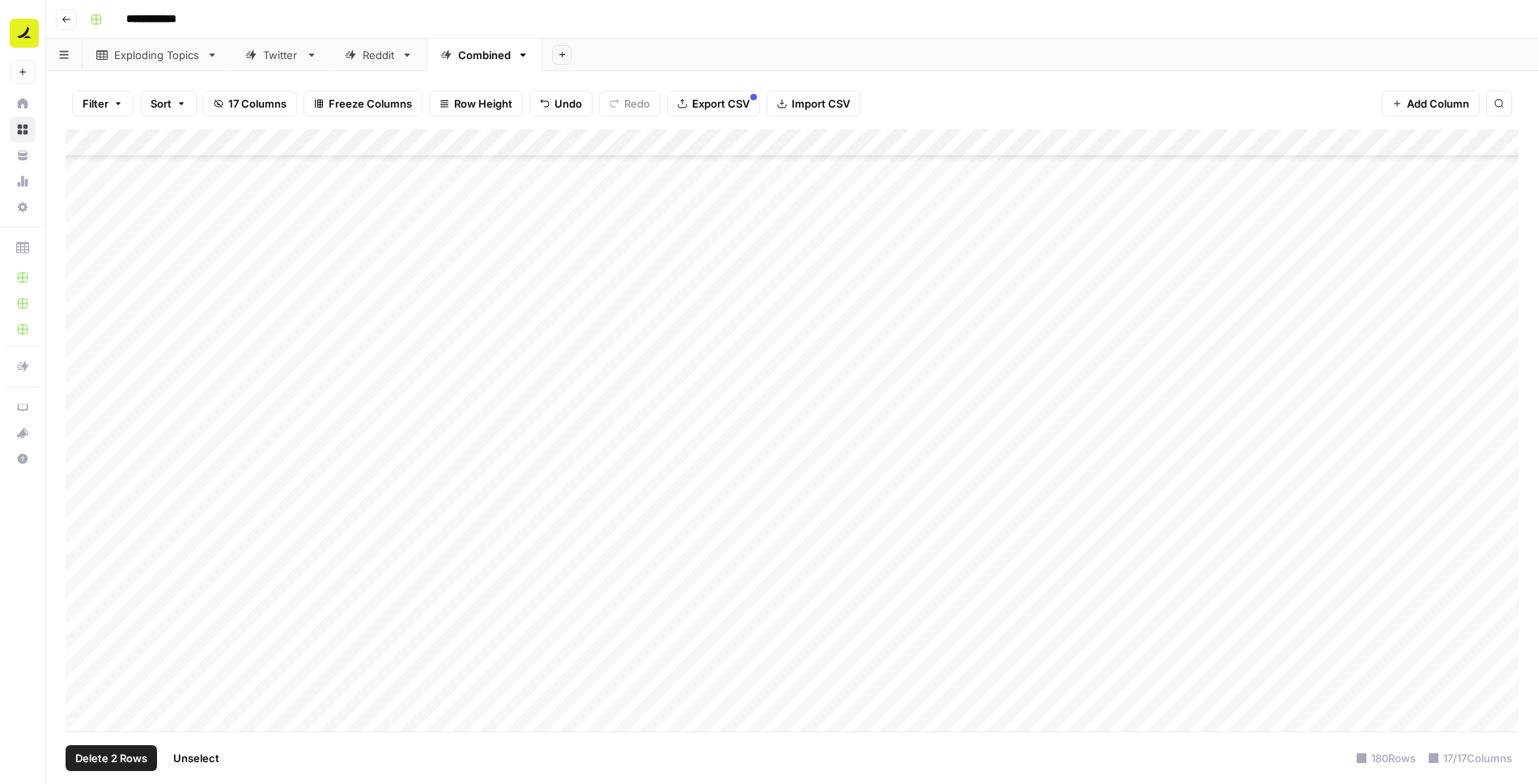 click on "Add Column" at bounding box center (792, 430) 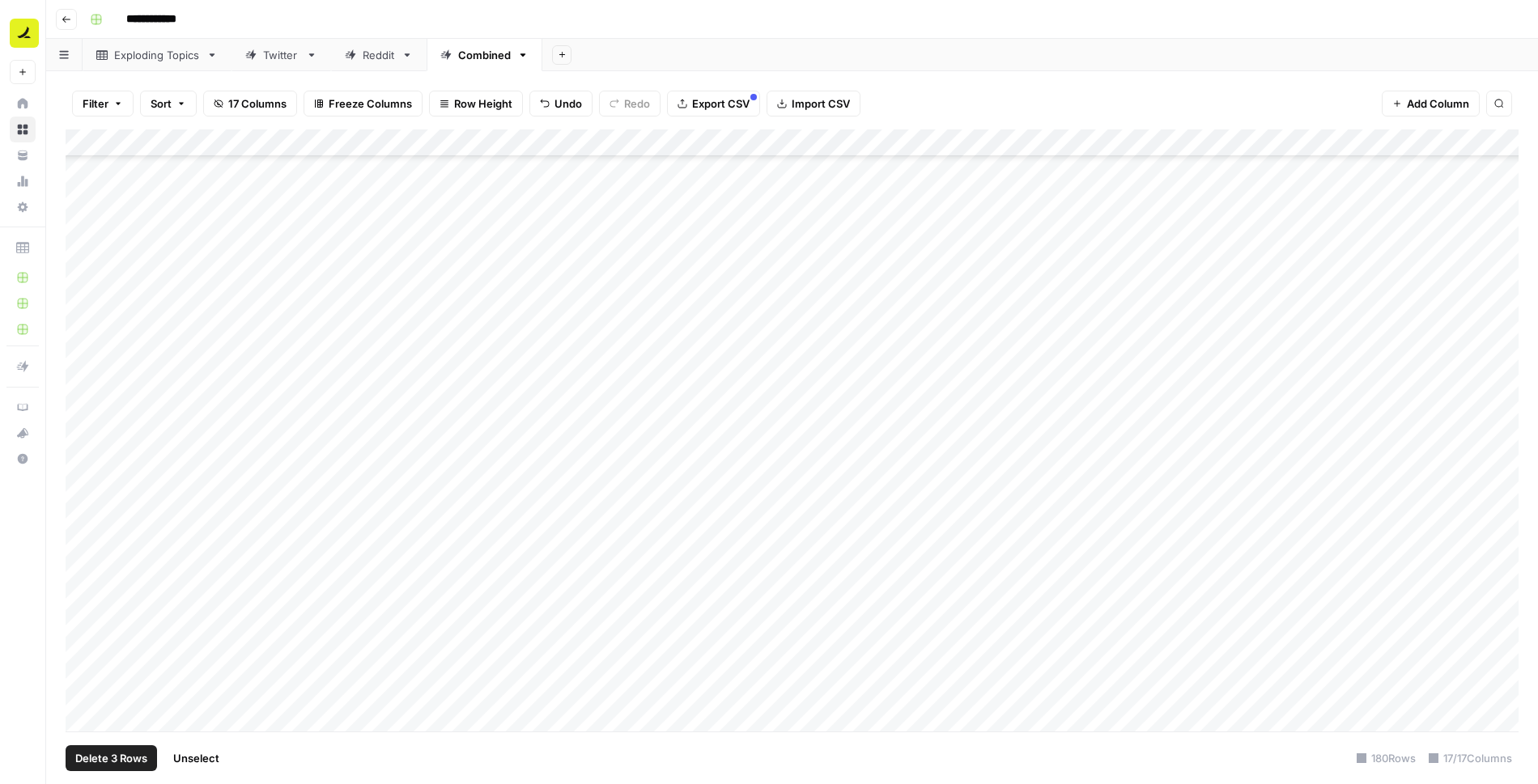 click on "Add Column" at bounding box center (792, 430) 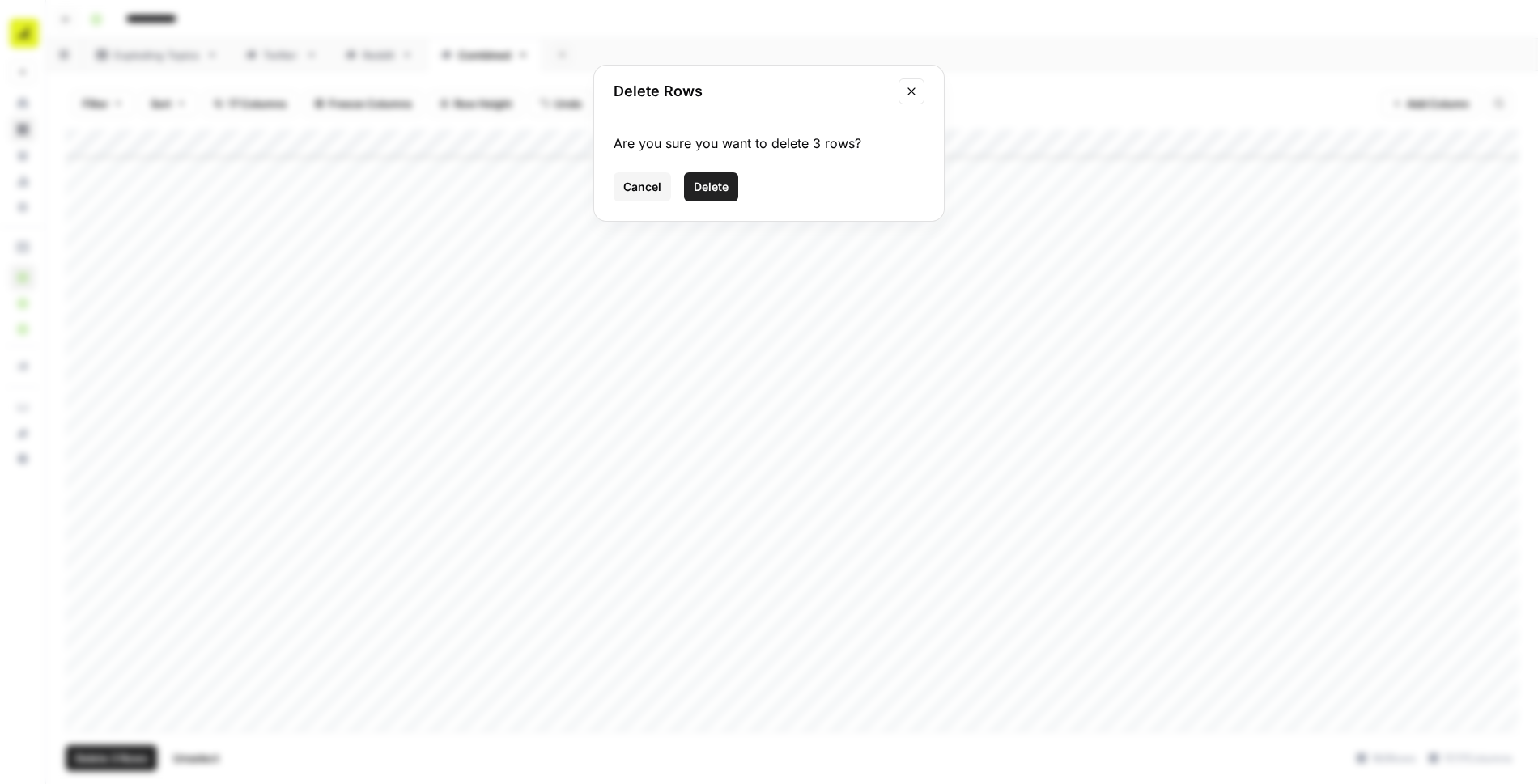 click on "Delete" at bounding box center [711, 187] 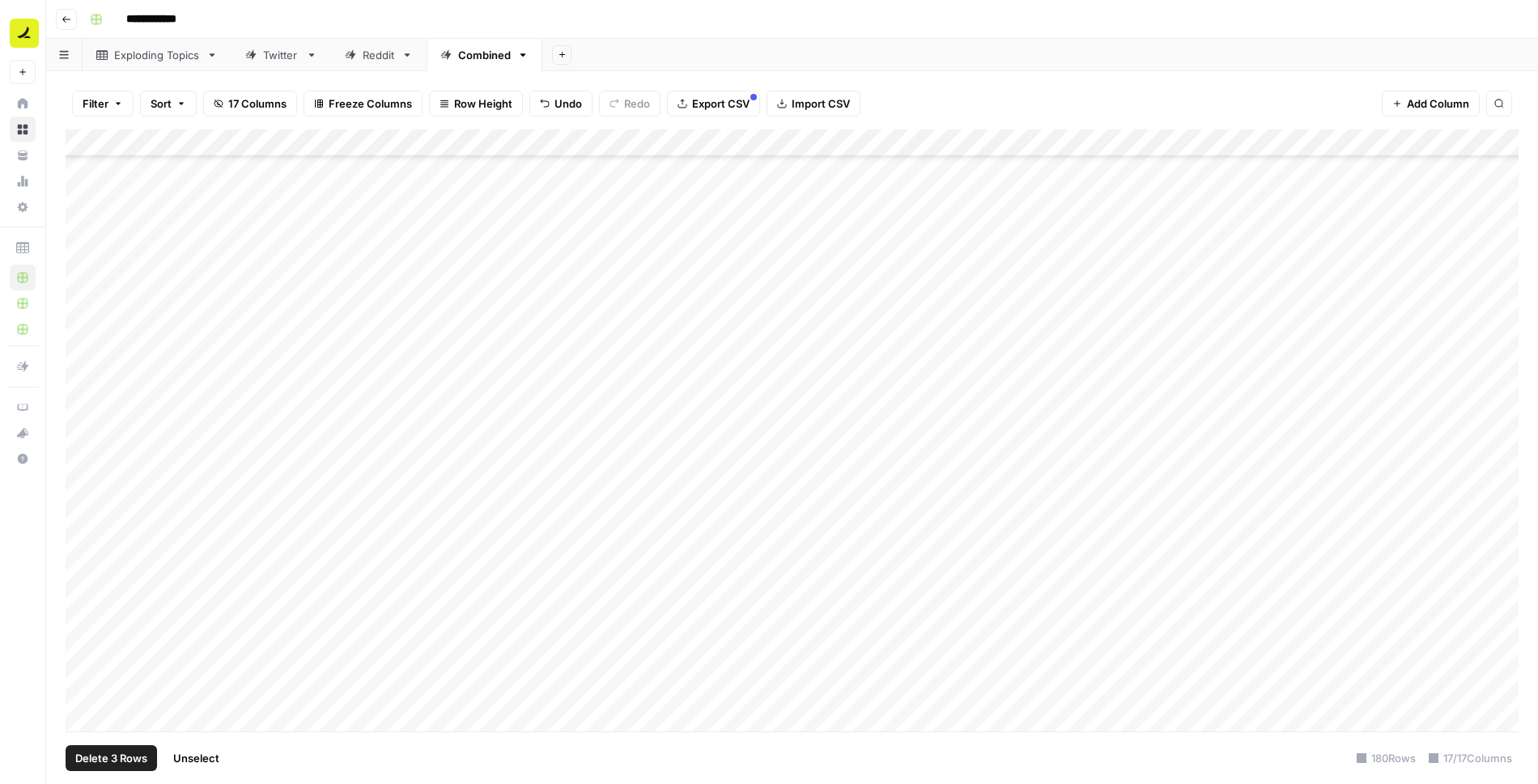 scroll, scrollTop: 4319, scrollLeft: 0, axis: vertical 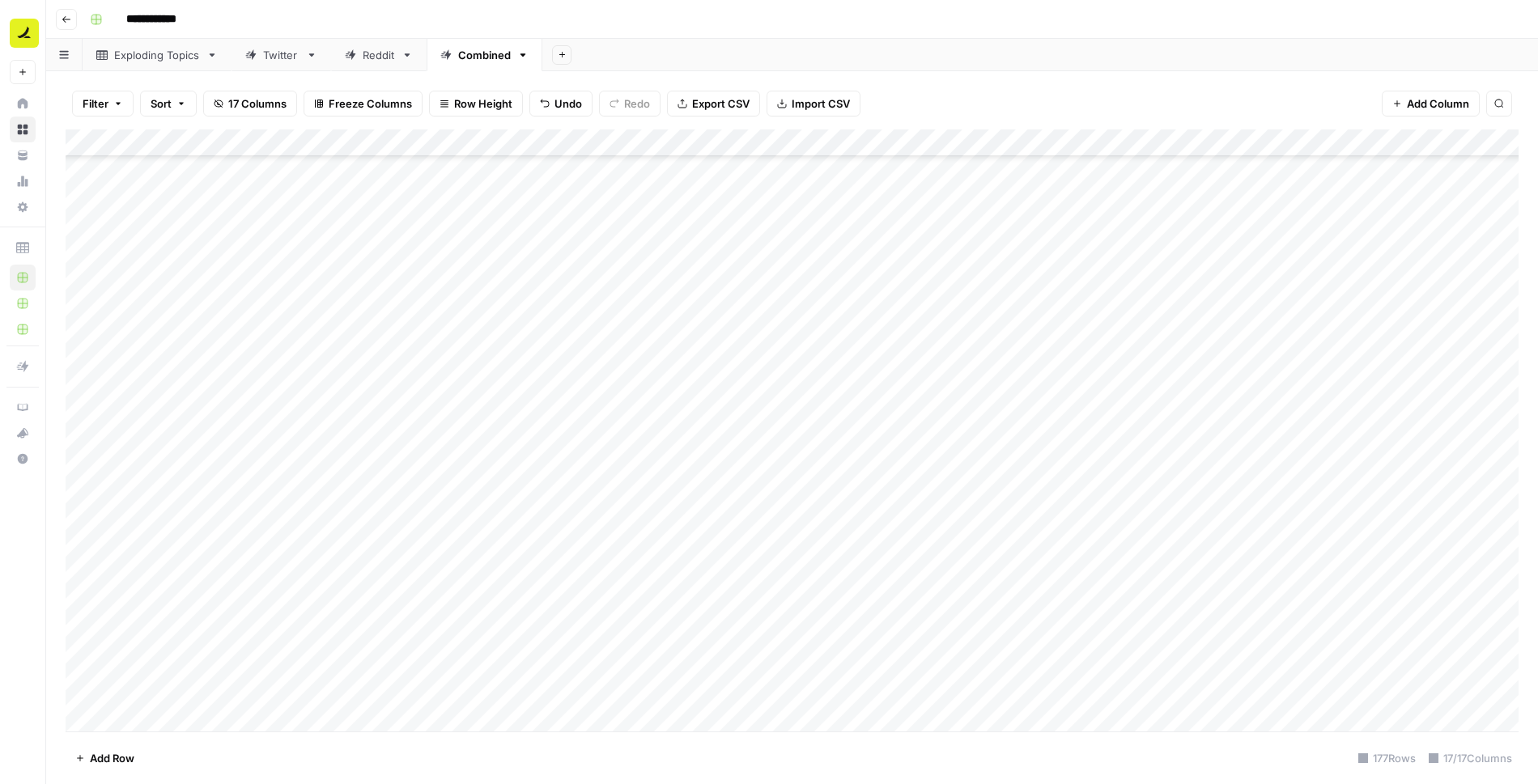 click on "Add Column" at bounding box center (792, 430) 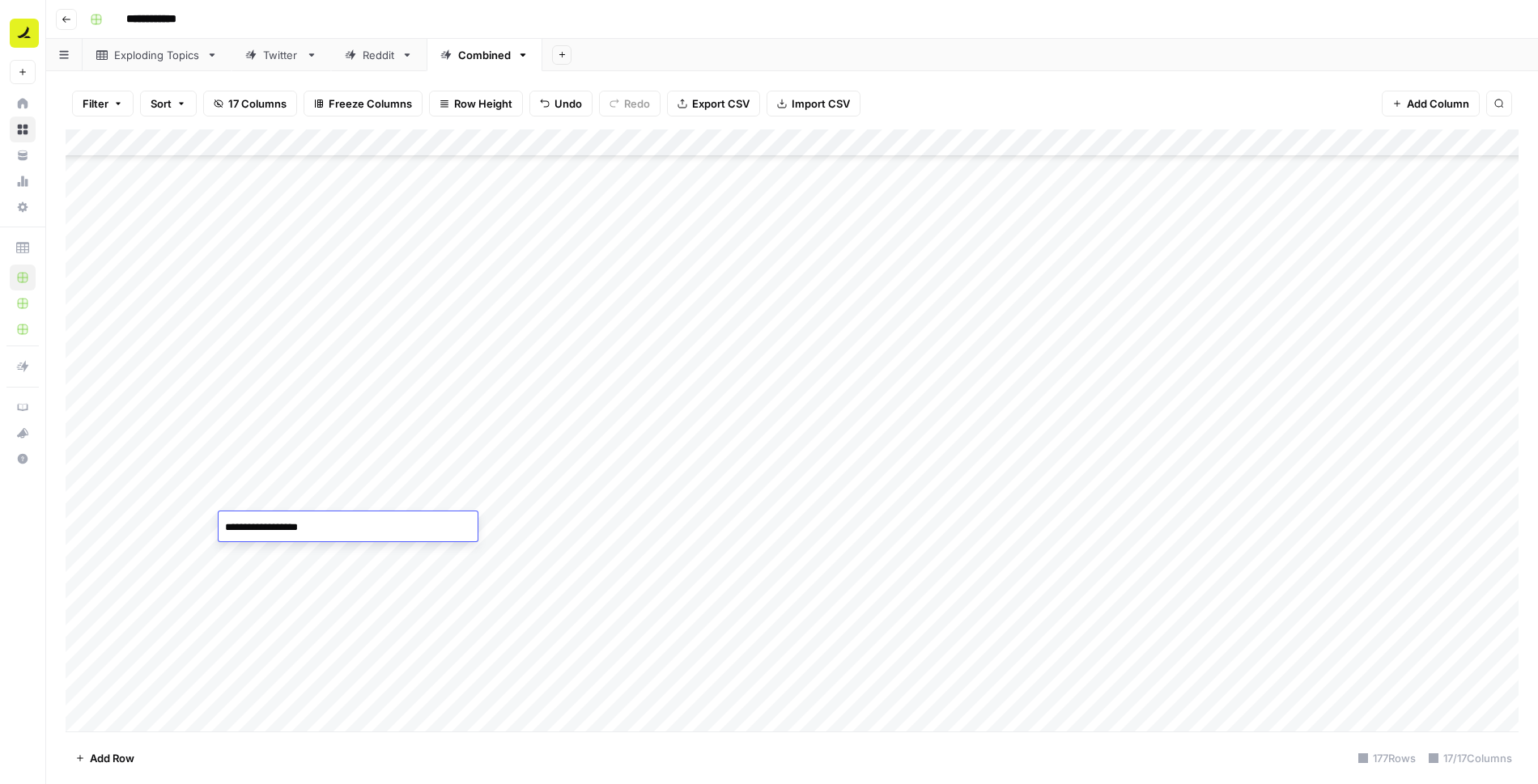 click on "**********" at bounding box center (348, 528) 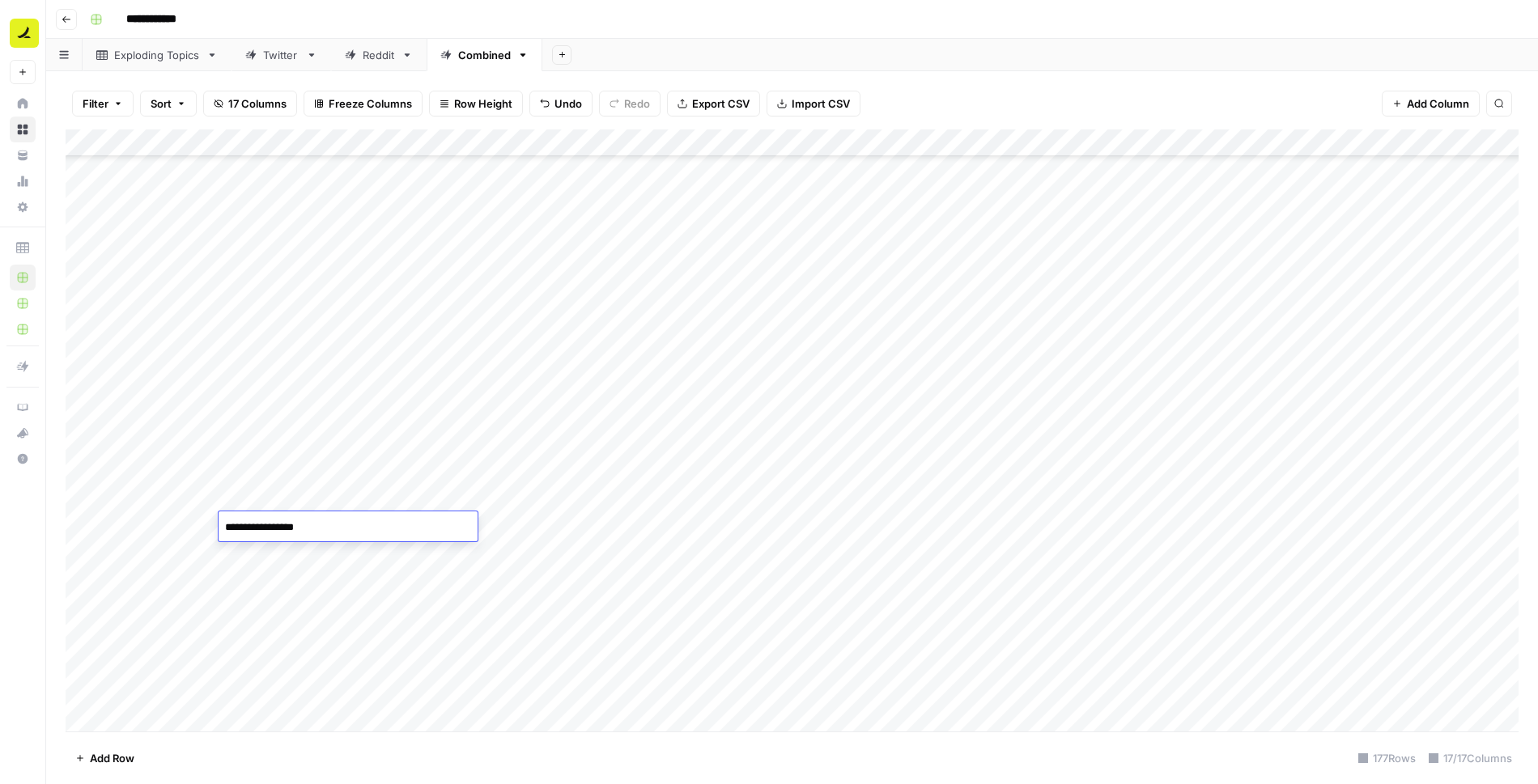 click on "Add Column" at bounding box center (792, 430) 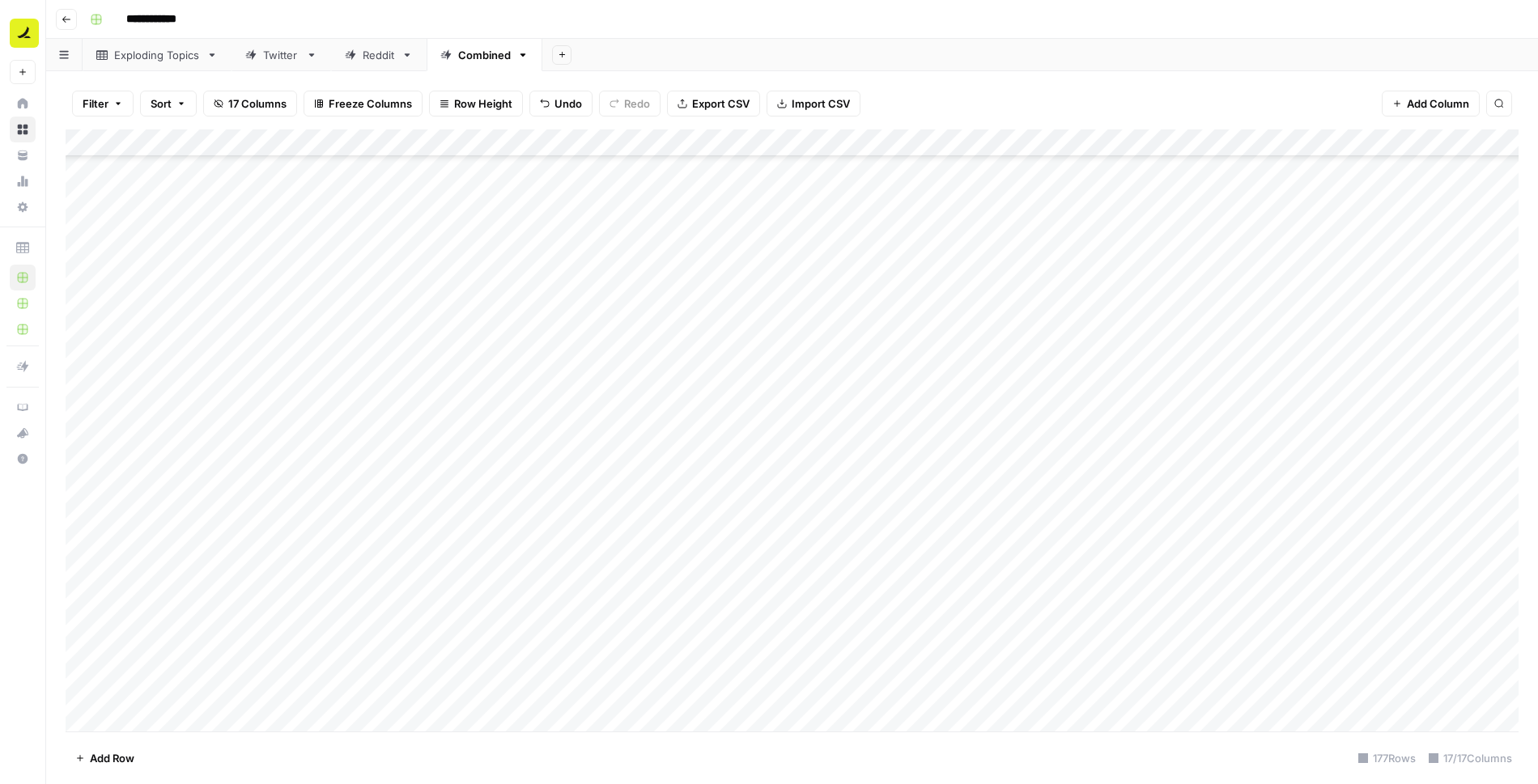 click on "Add Column" at bounding box center [792, 430] 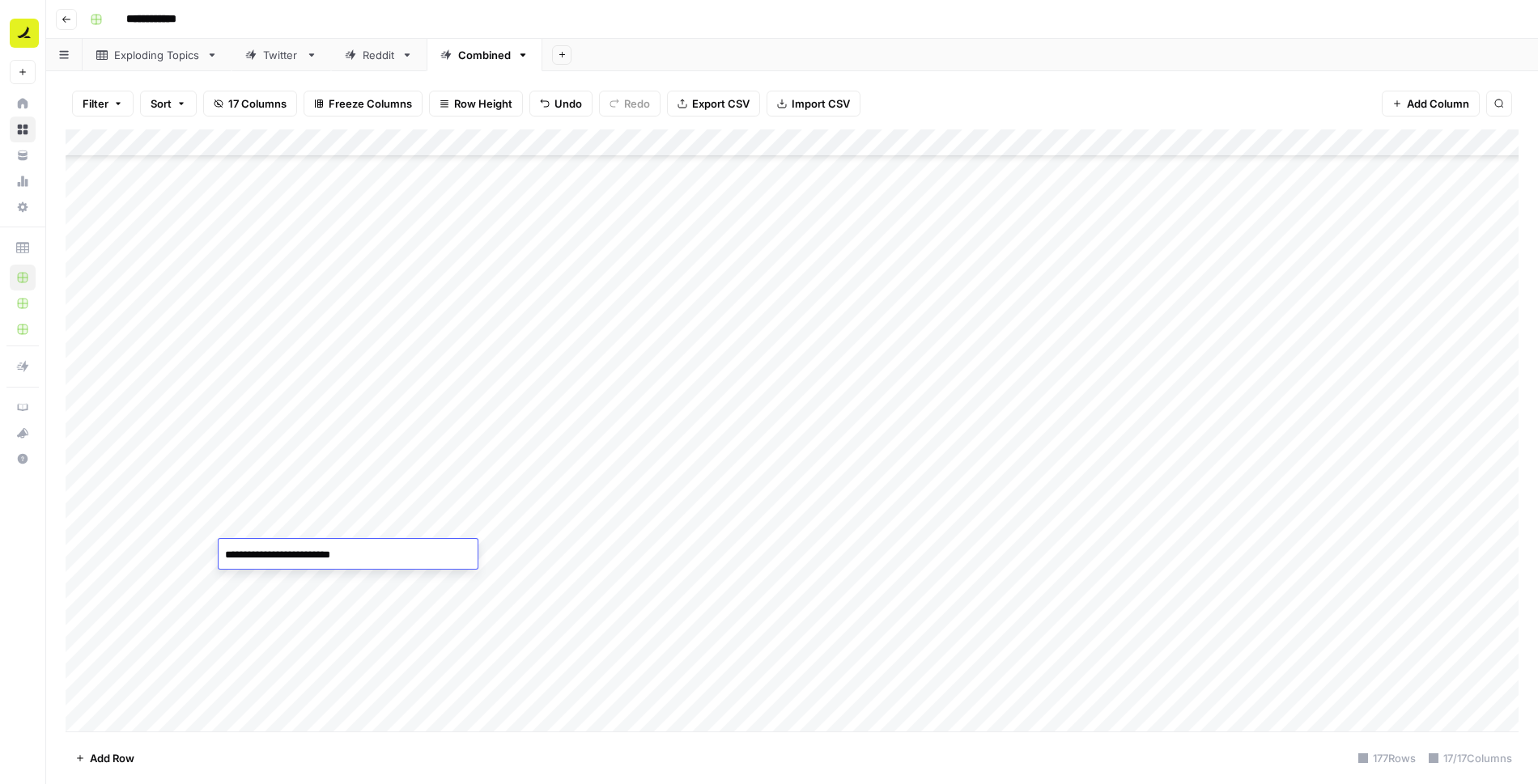 click on "**********" at bounding box center (348, 555) 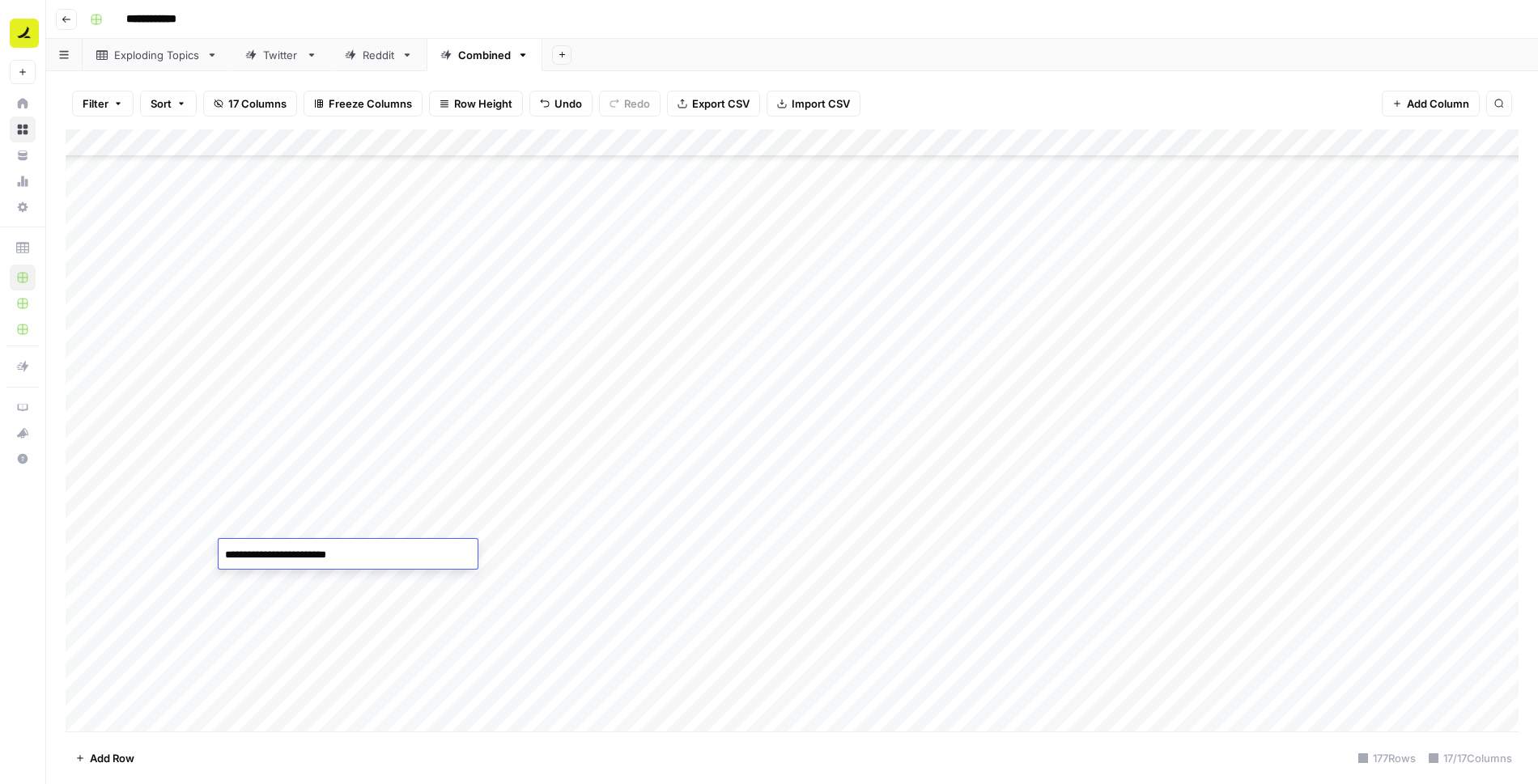 click on "Add Column" at bounding box center (792, 430) 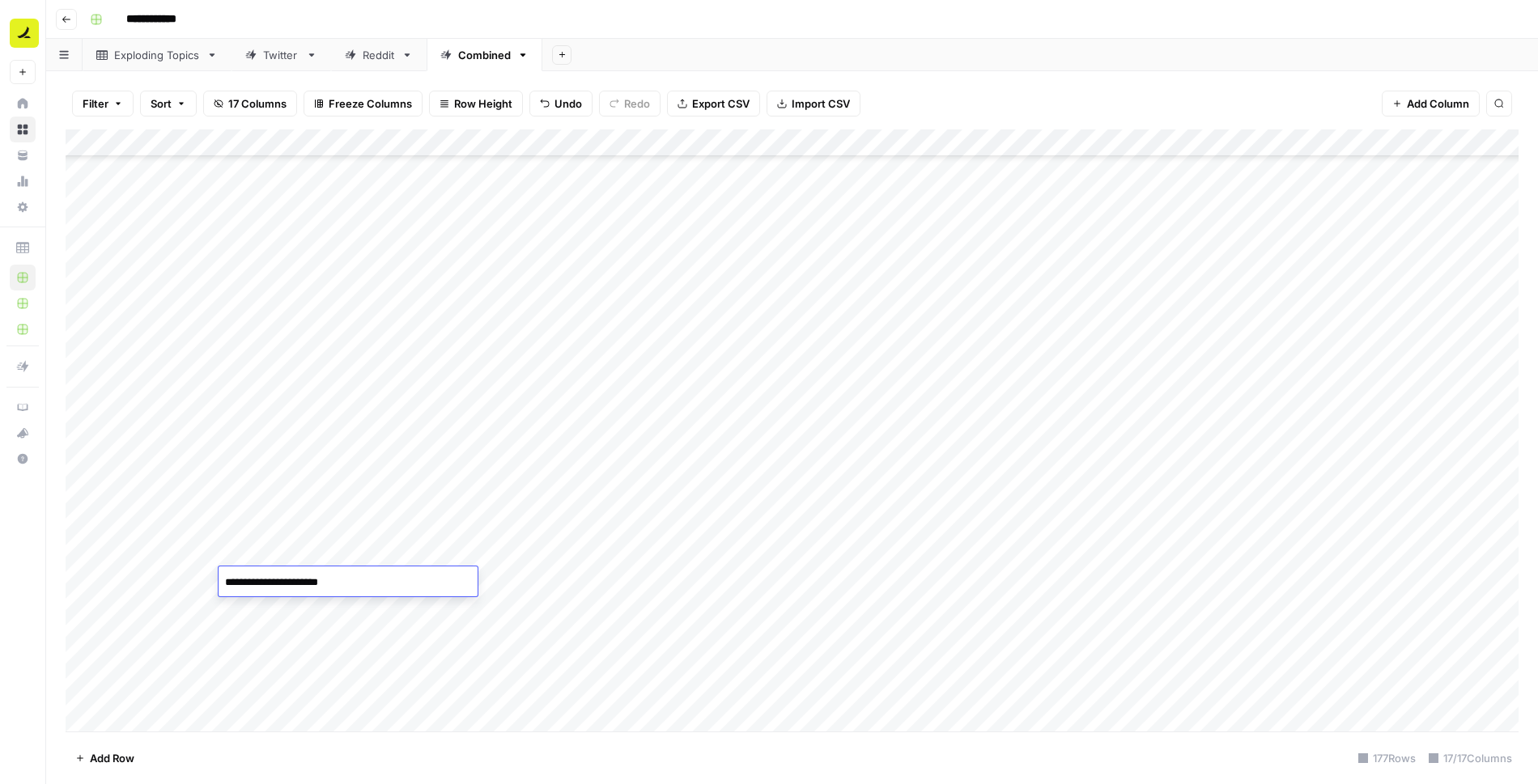 click on "**********" at bounding box center (348, 583) 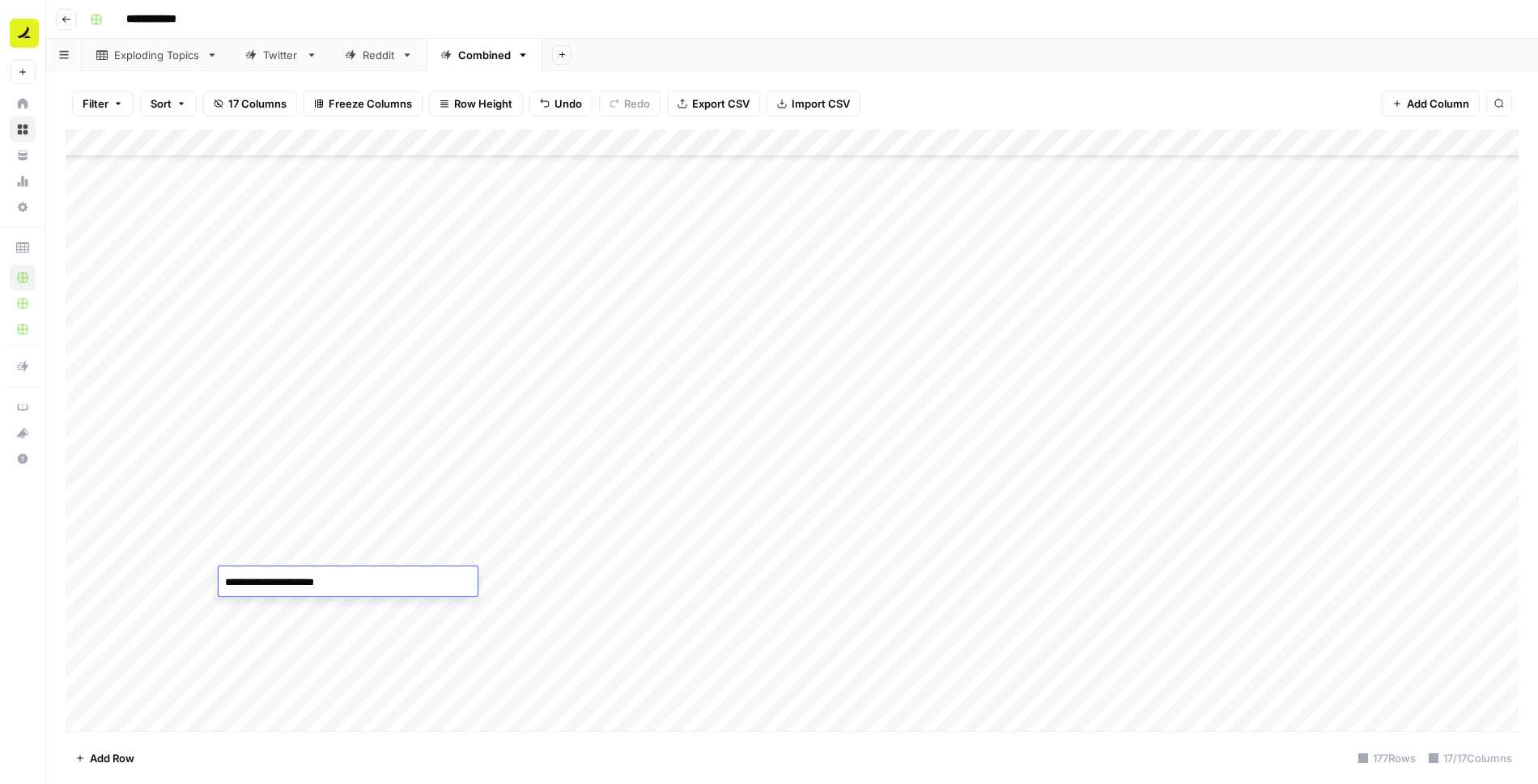 click on "**********" at bounding box center [348, 583] 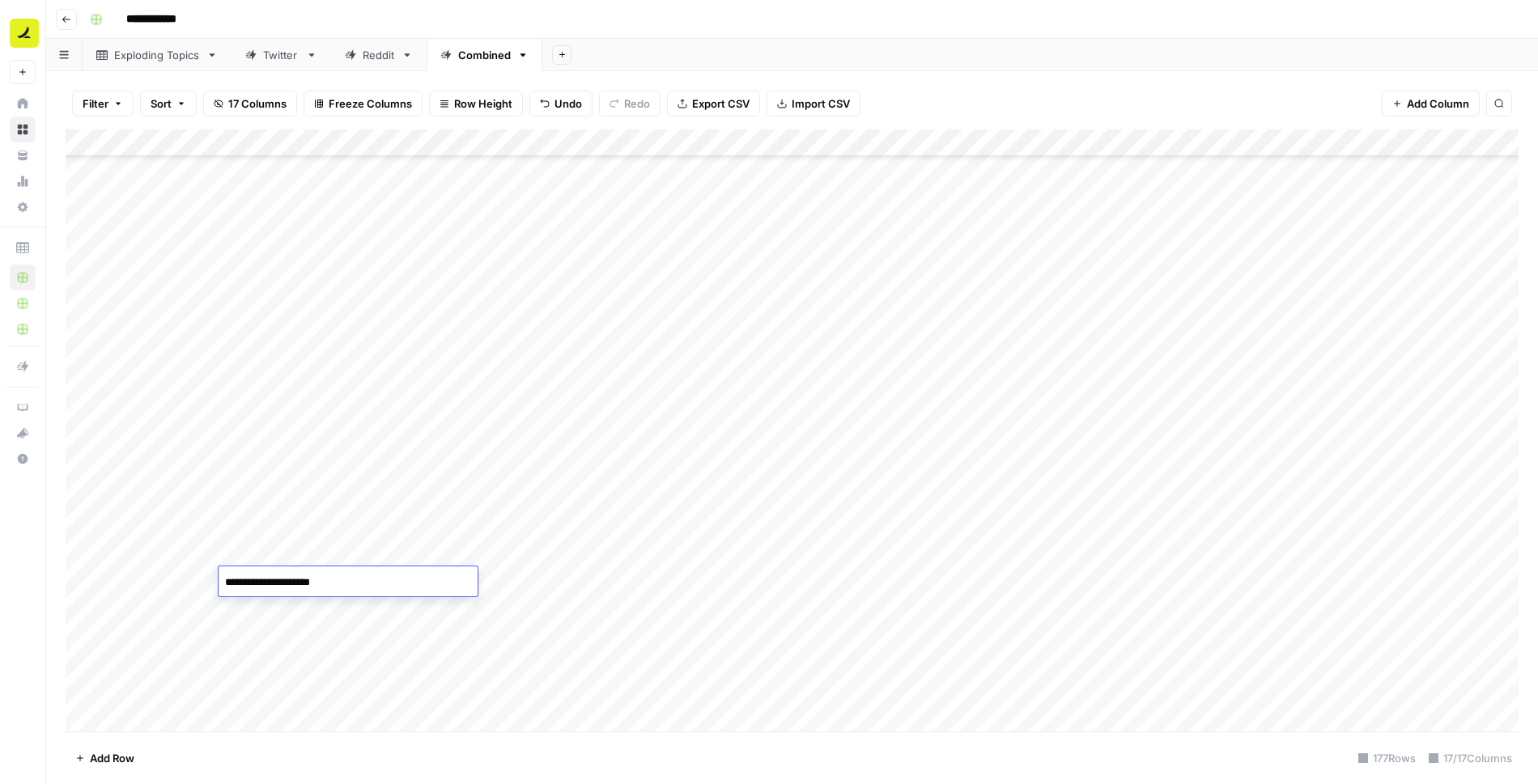 click on "Add Column" at bounding box center [792, 430] 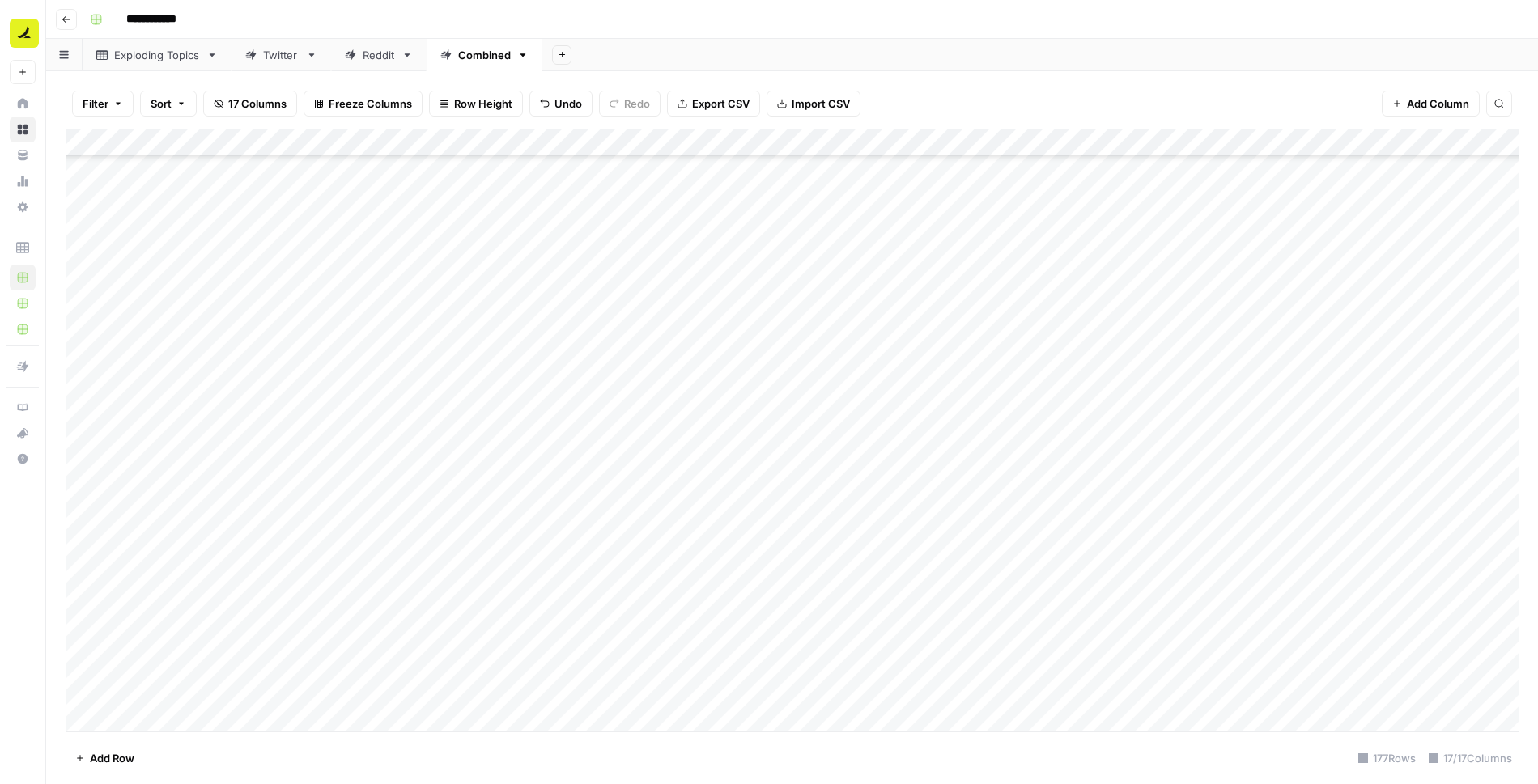 click on "Add Column" at bounding box center (792, 430) 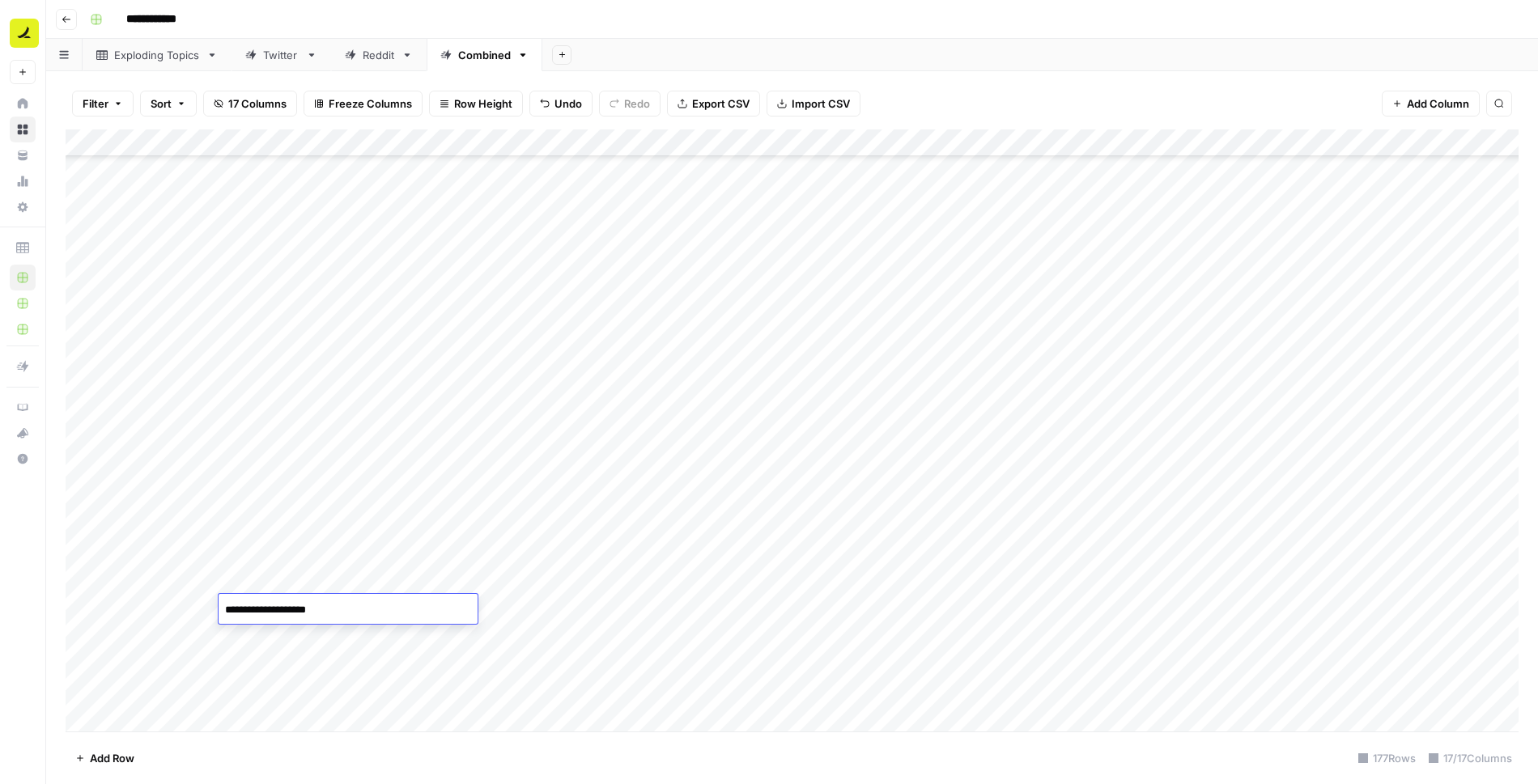 click on "**********" at bounding box center (348, 610) 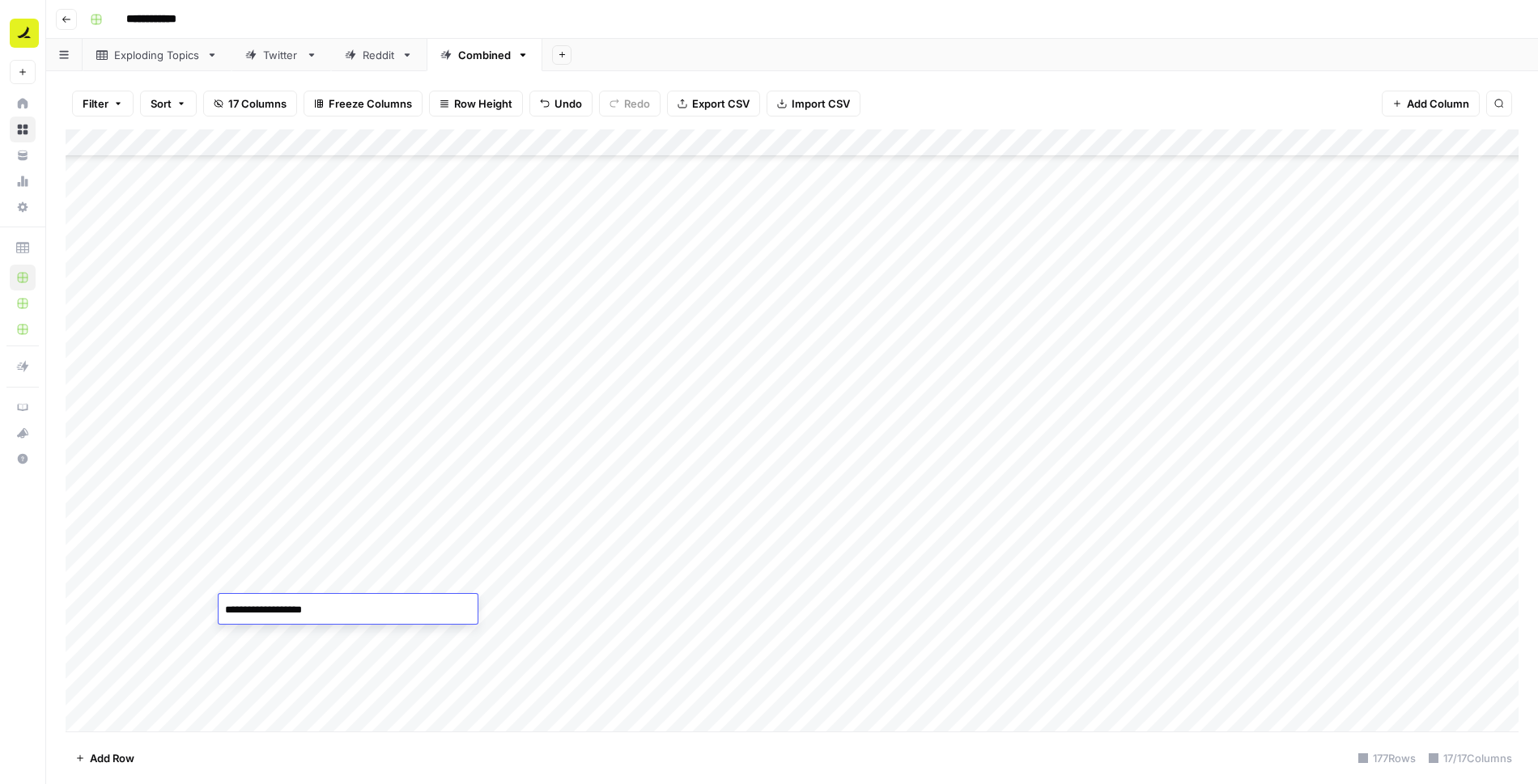 click on "**********" at bounding box center [348, 610] 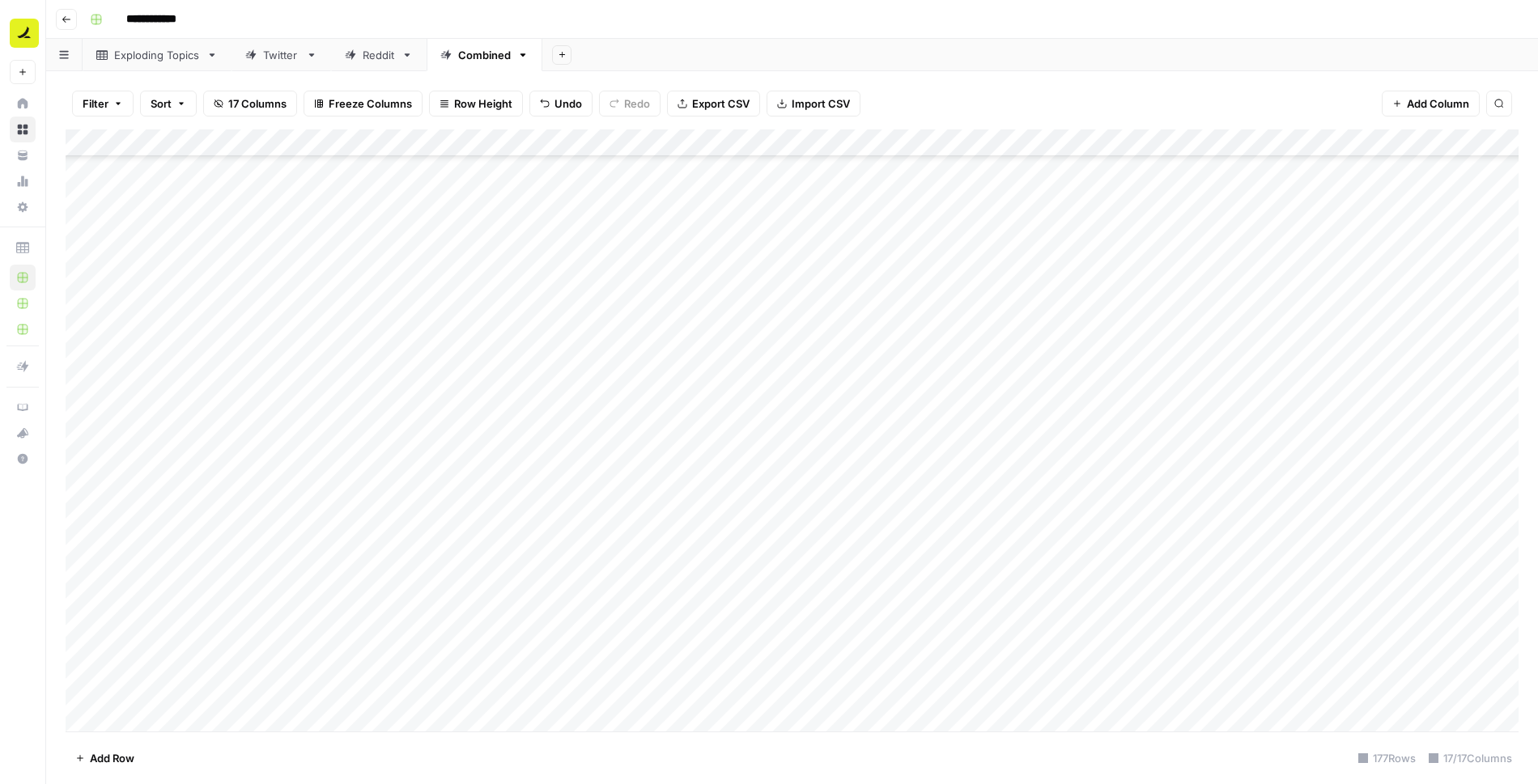click on "Add Column" at bounding box center (792, 430) 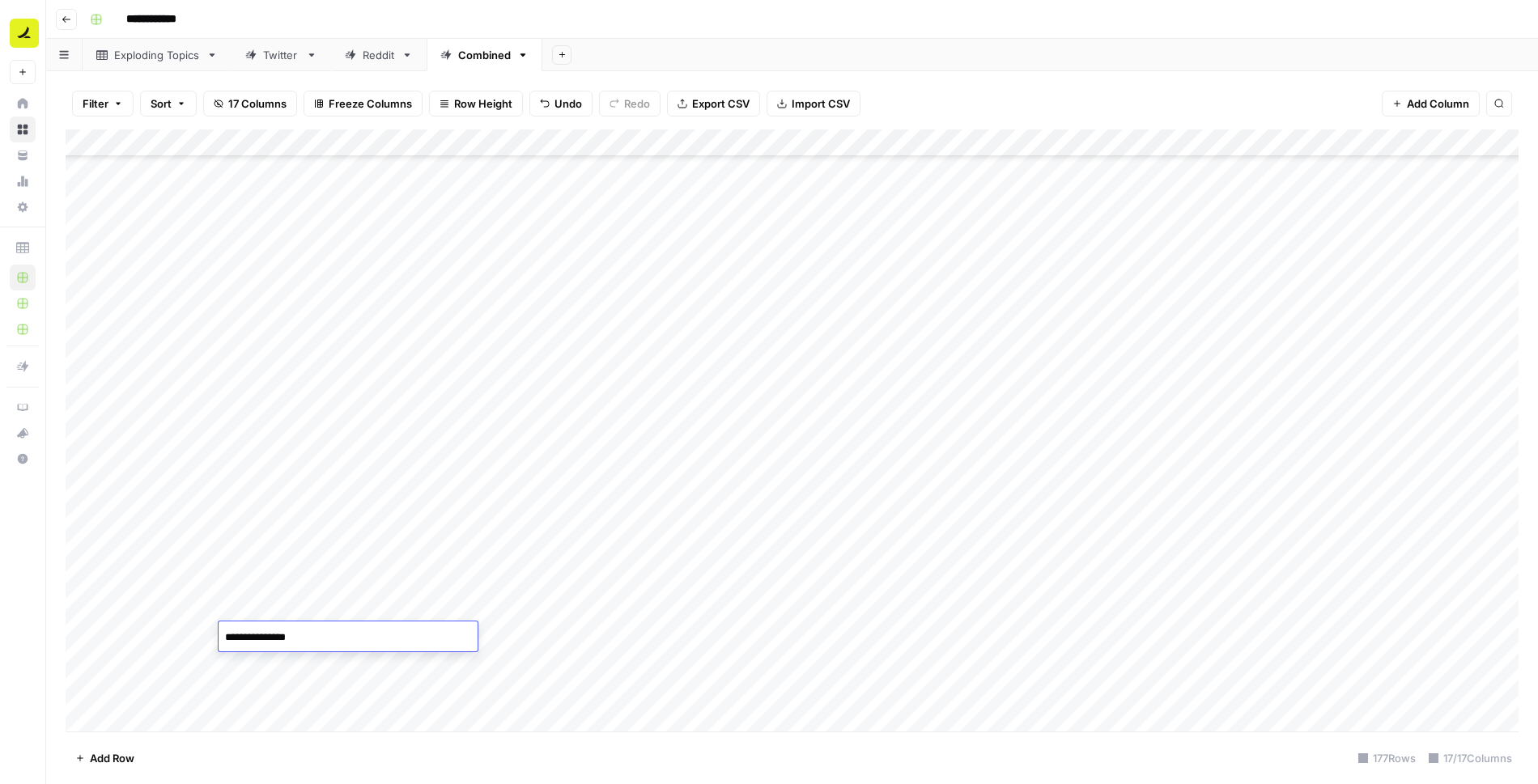 click on "**********" at bounding box center (348, 638) 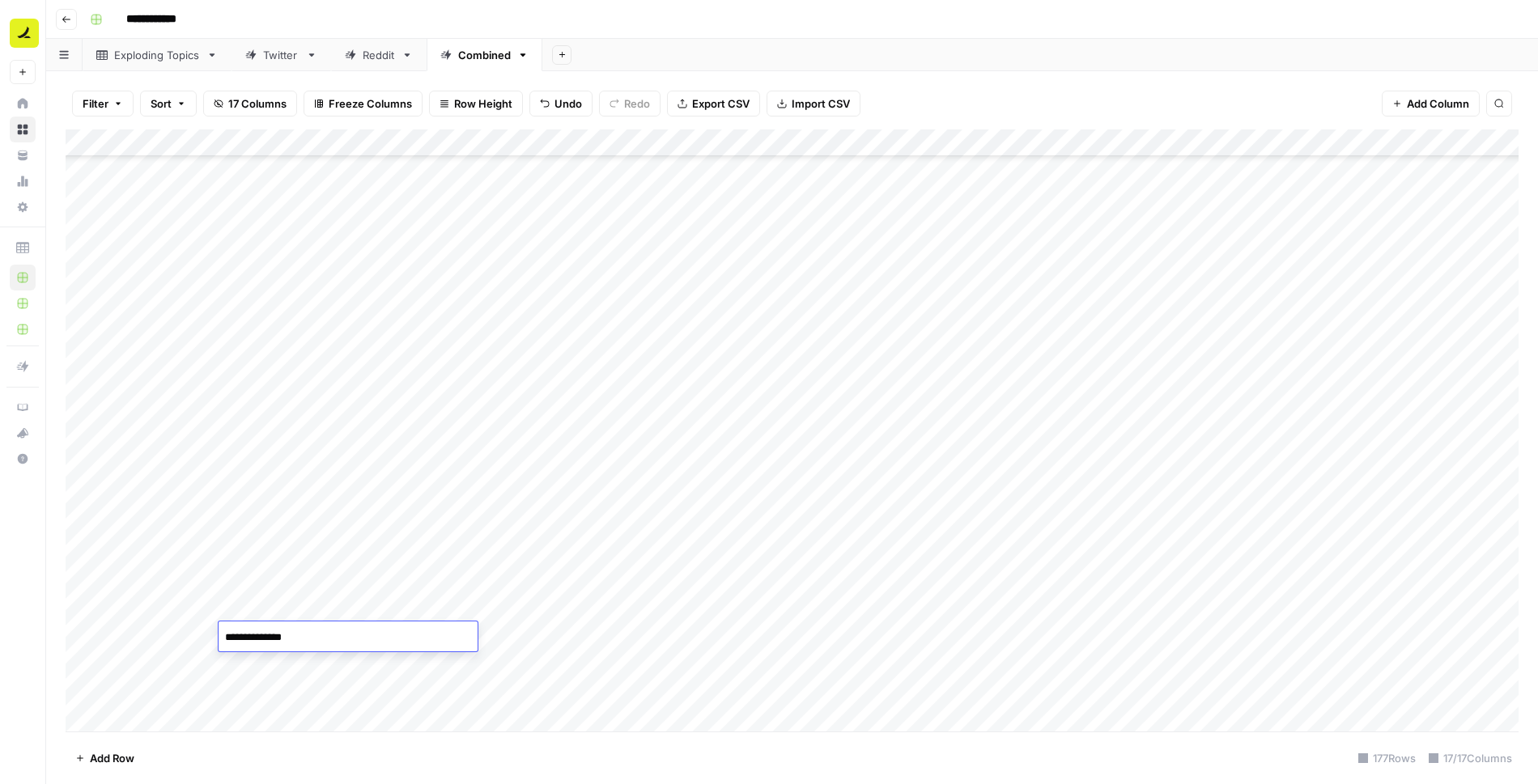 click on "**********" at bounding box center [348, 638] 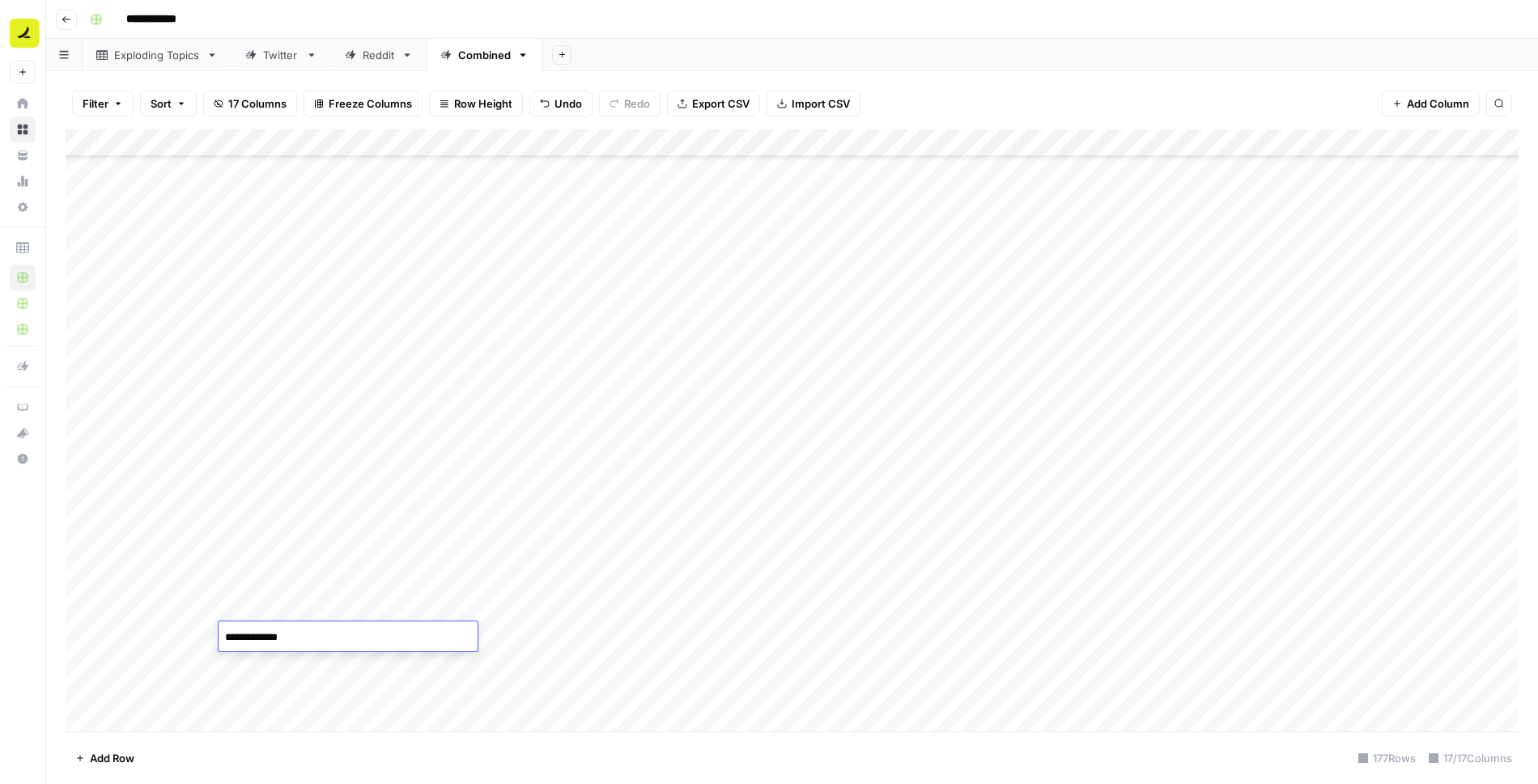 click on "Add Column" at bounding box center [792, 430] 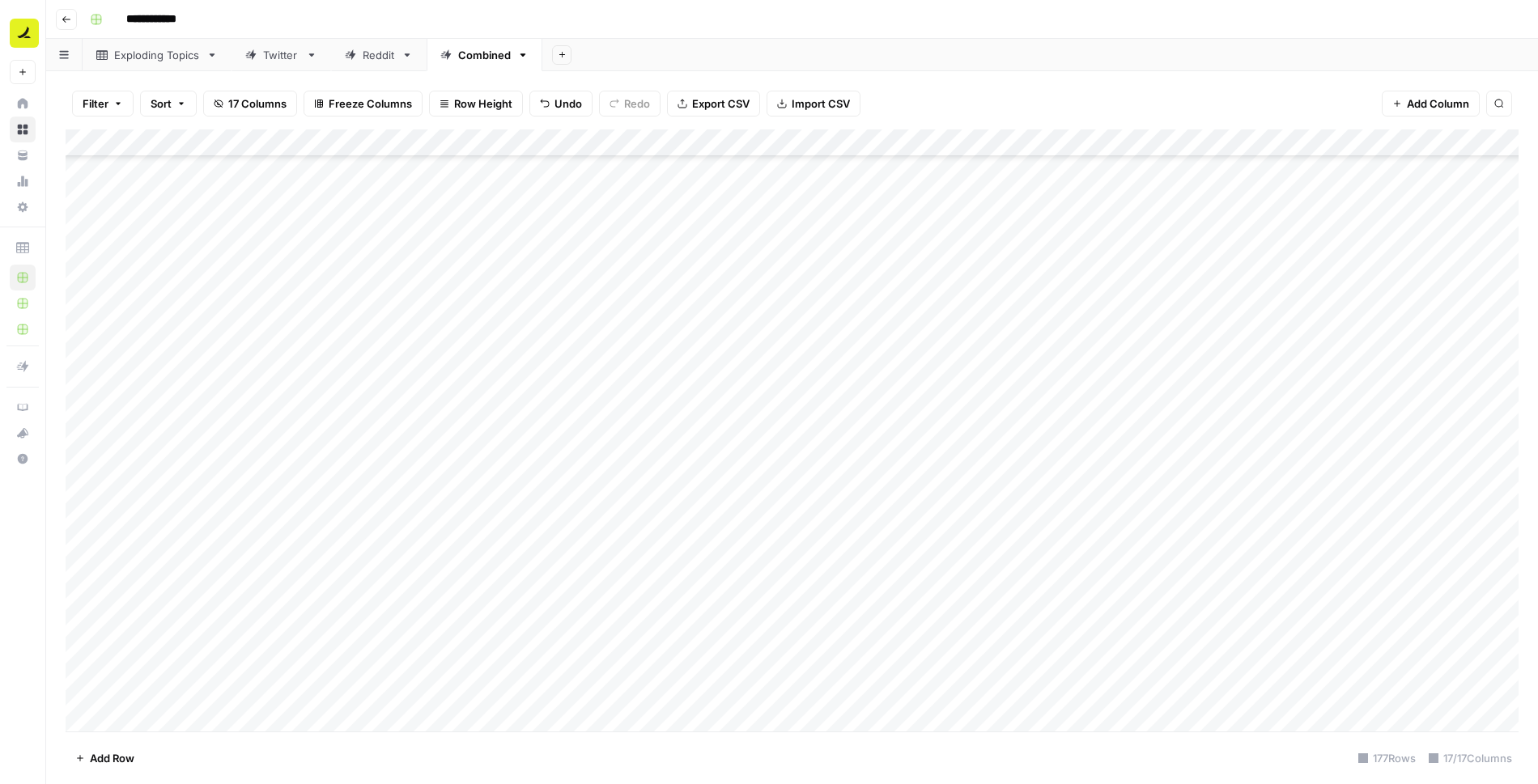 click on "Add Column" at bounding box center (792, 430) 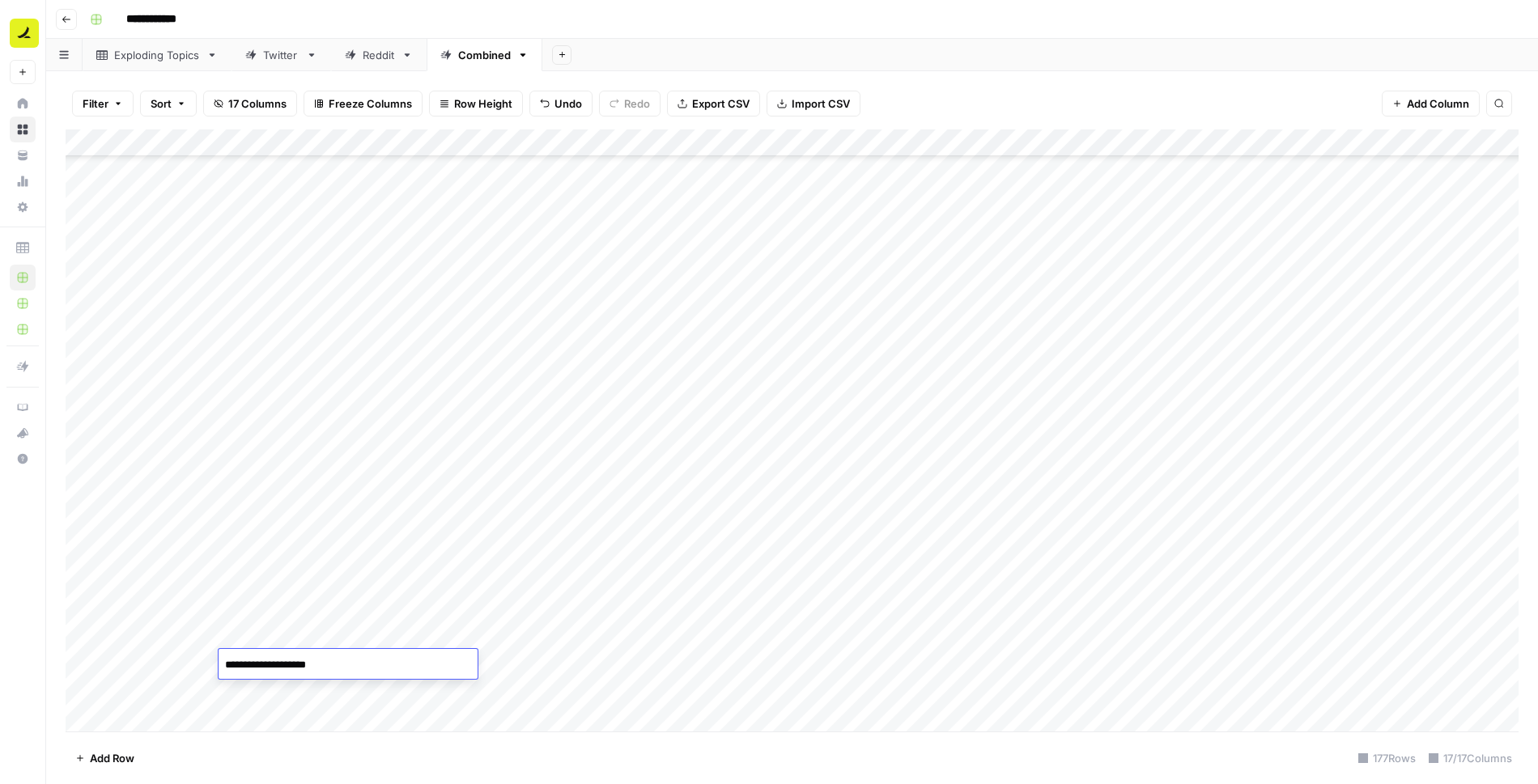 click on "**********" at bounding box center (348, 665) 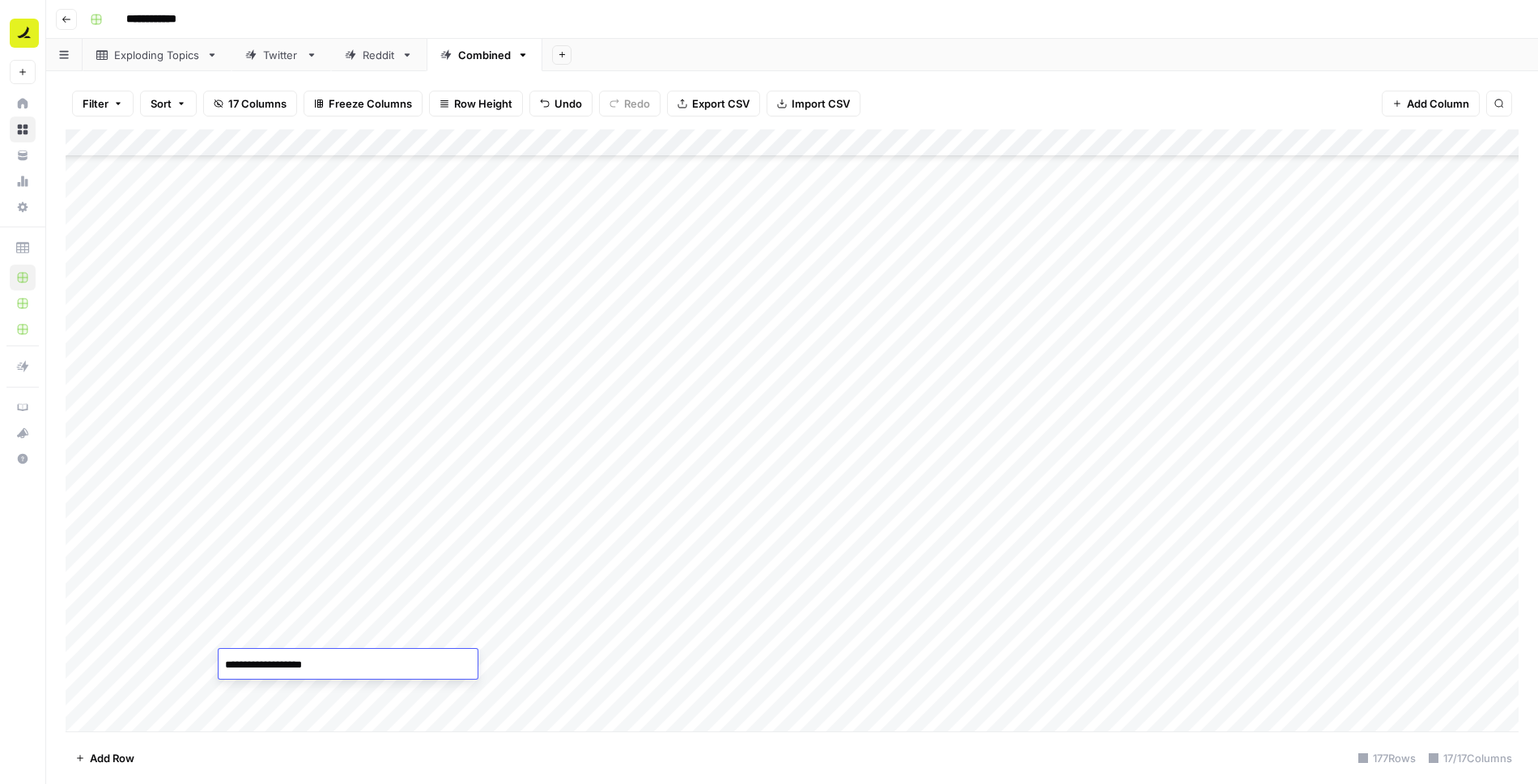 click on "**********" at bounding box center (348, 665) 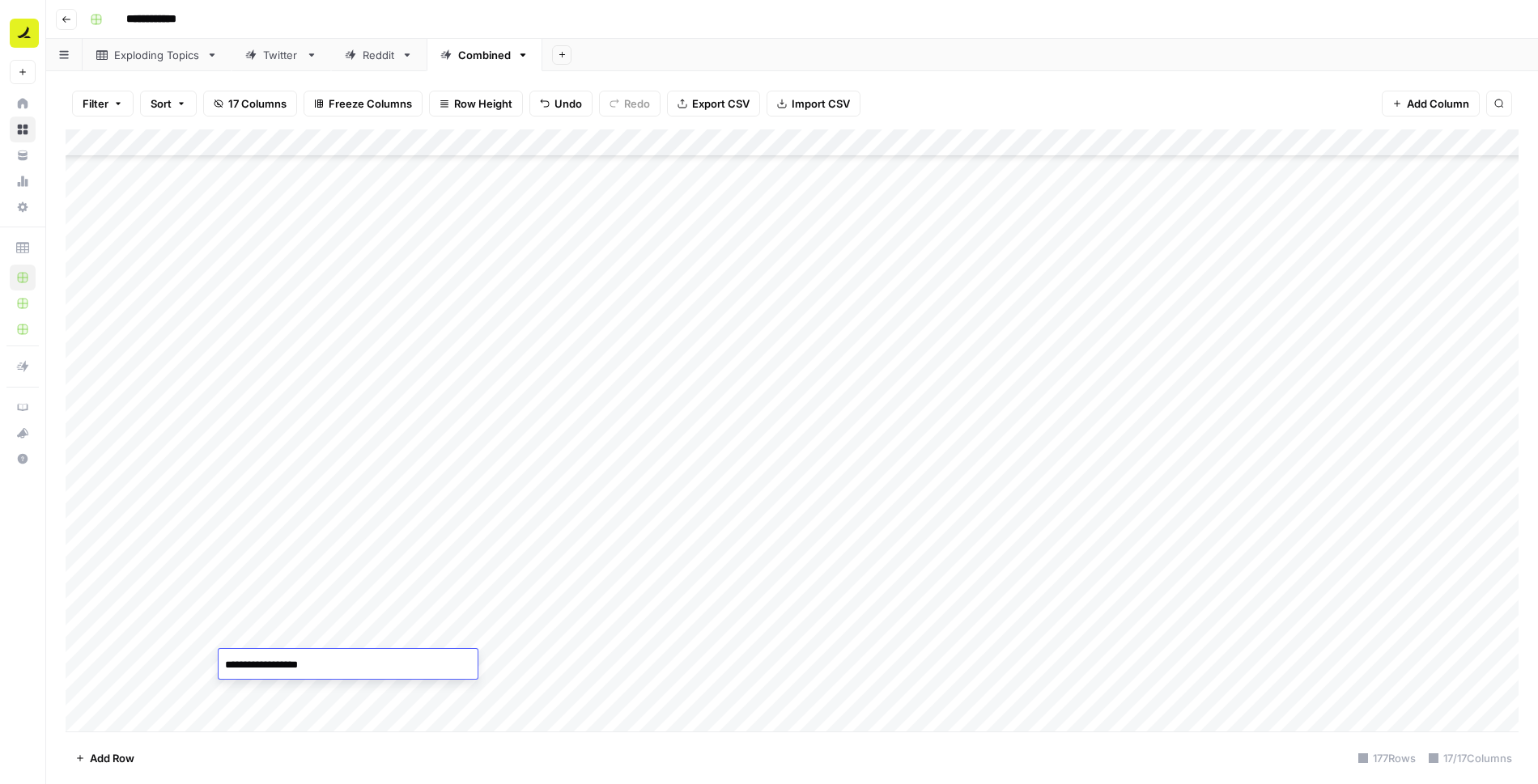 click on "Add Column" at bounding box center (792, 430) 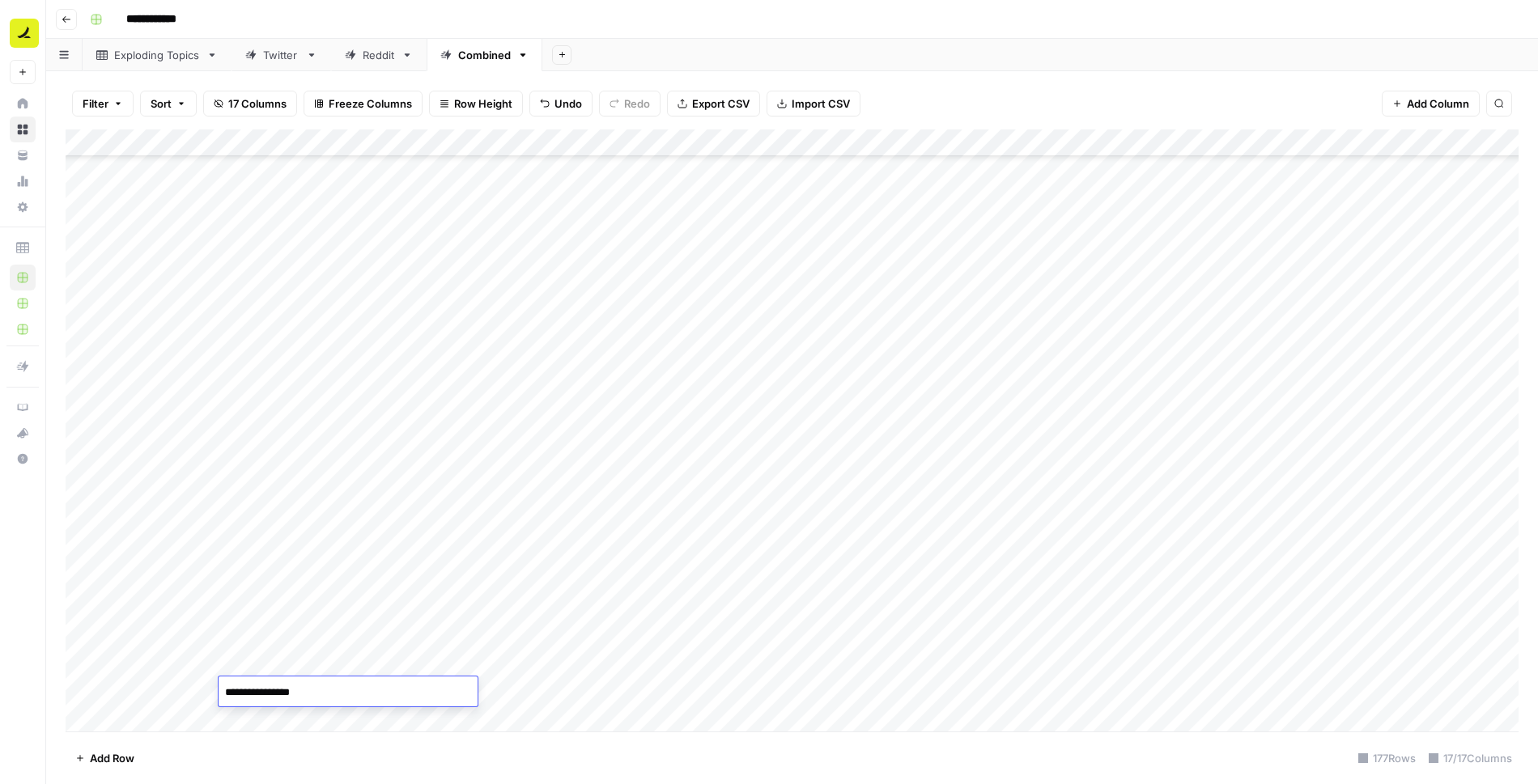 click on "**********" at bounding box center (348, 693) 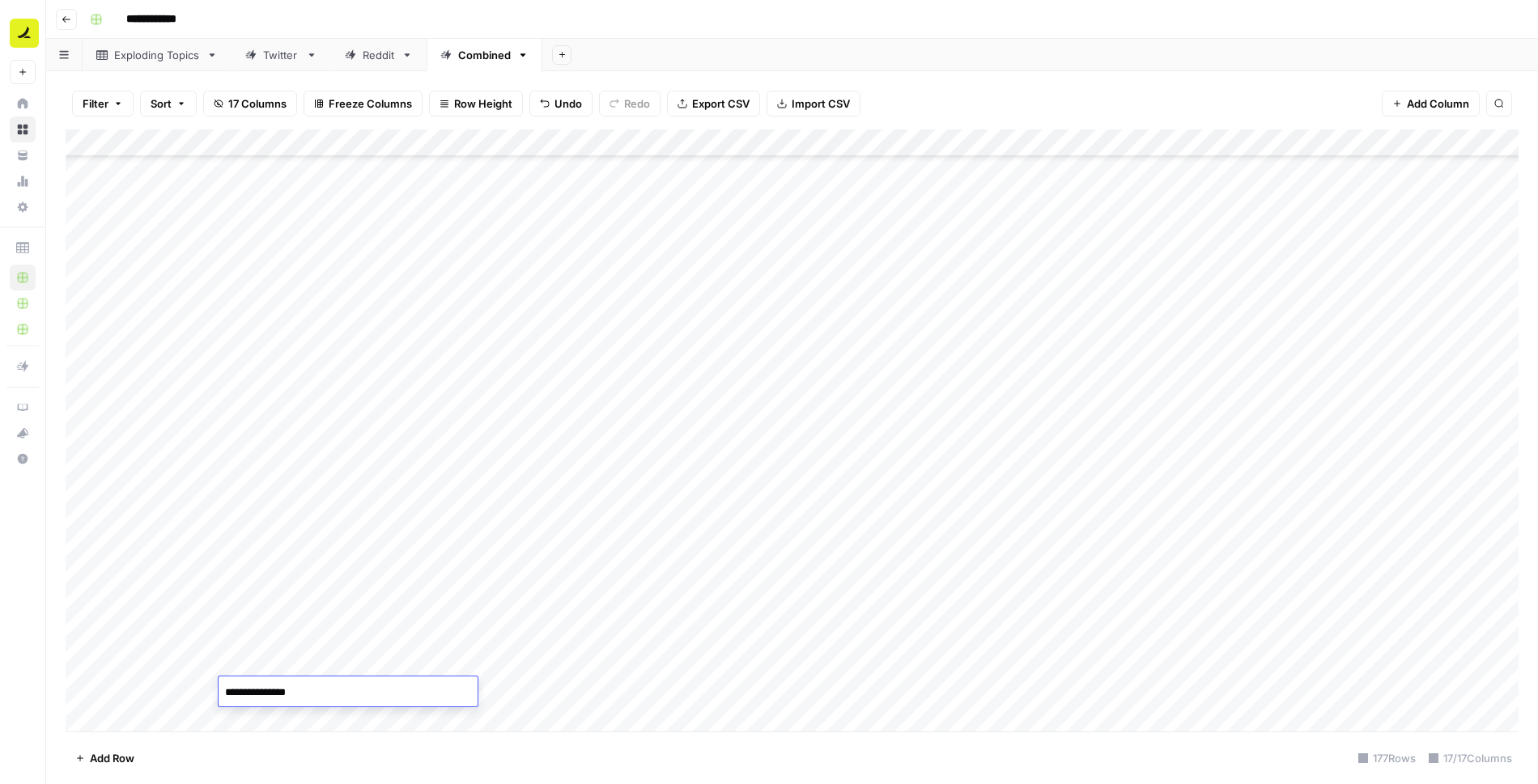 click on "Add Column" at bounding box center [792, 430] 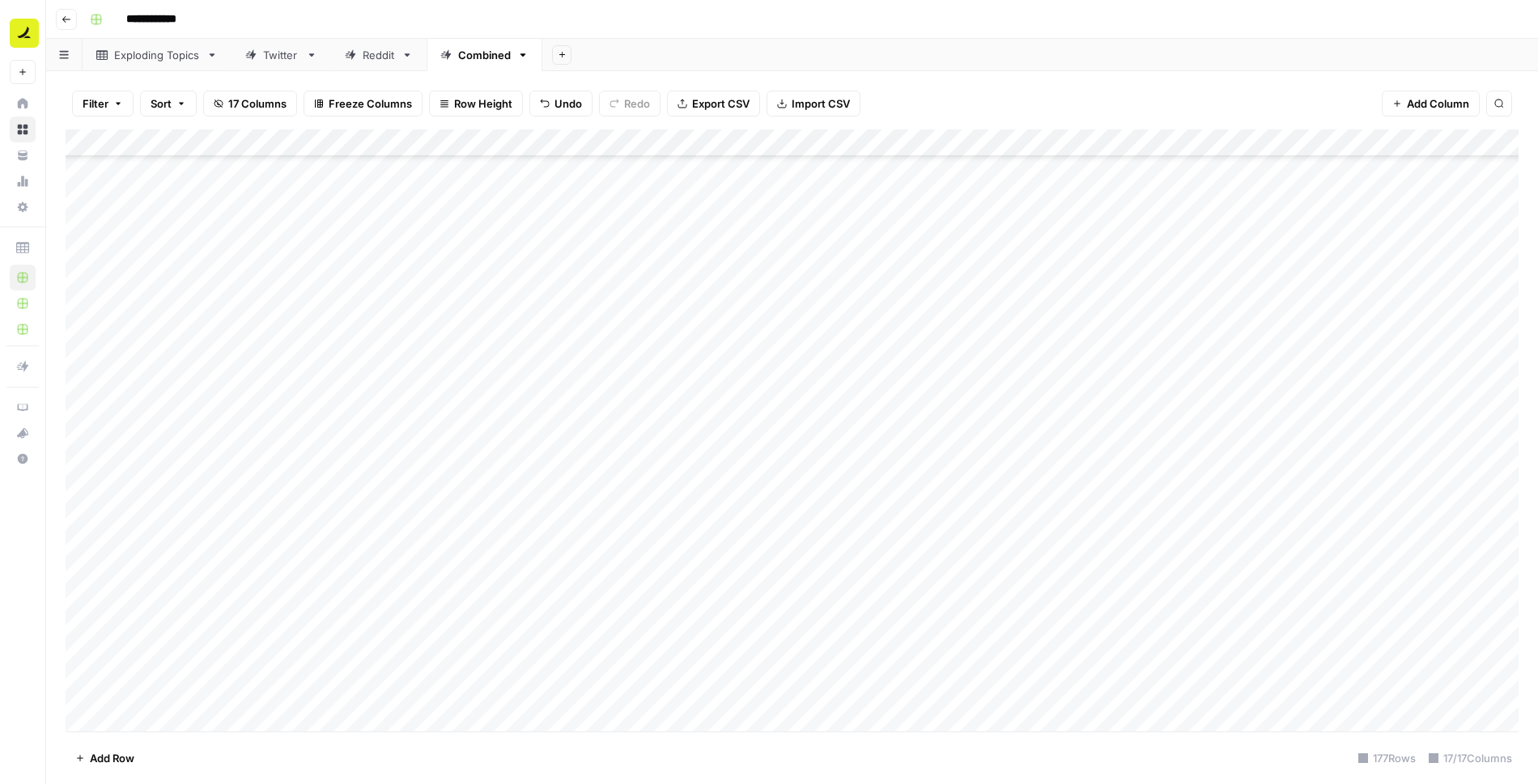 scroll, scrollTop: 4314, scrollLeft: 0, axis: vertical 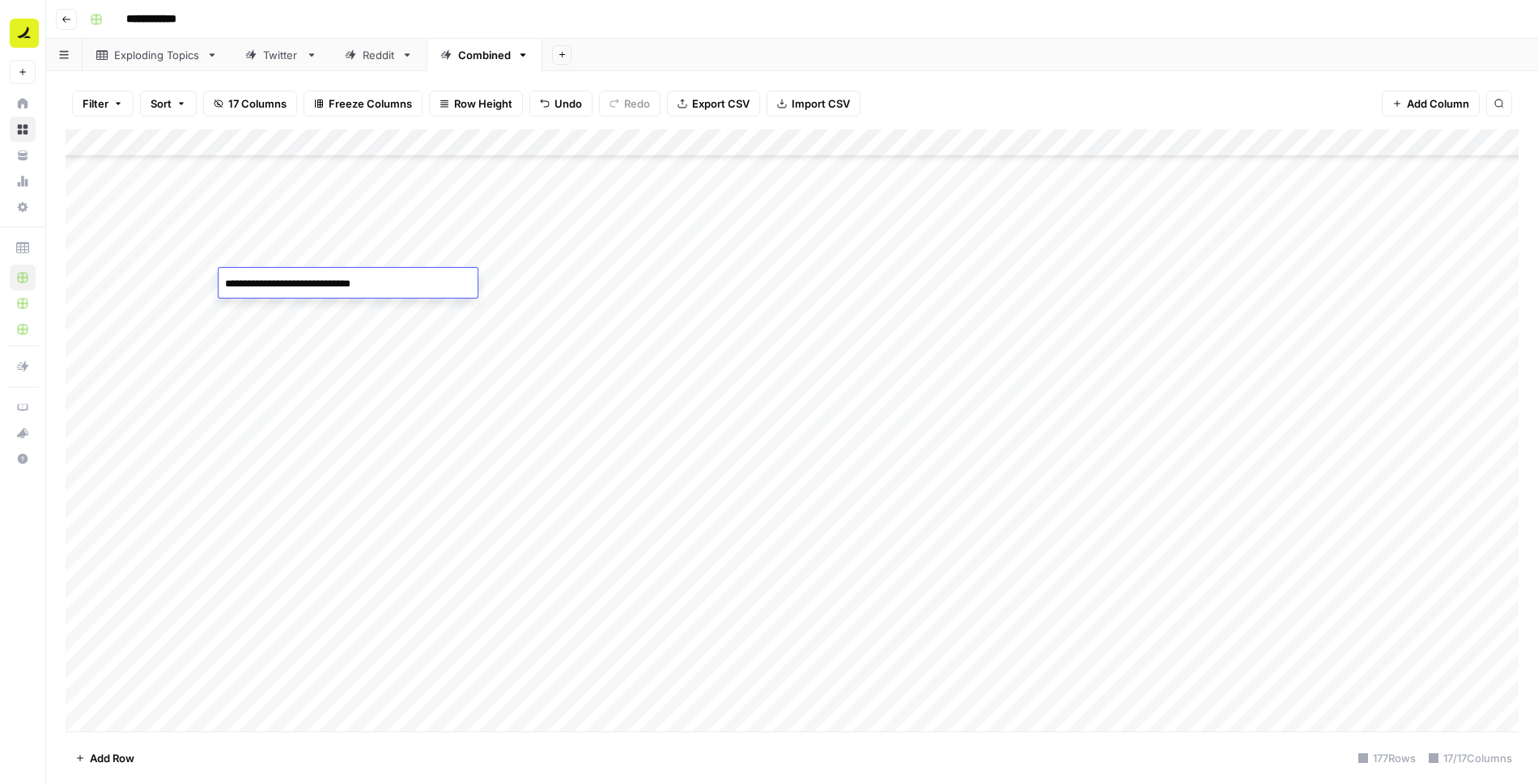 click on "**********" at bounding box center [348, 284] 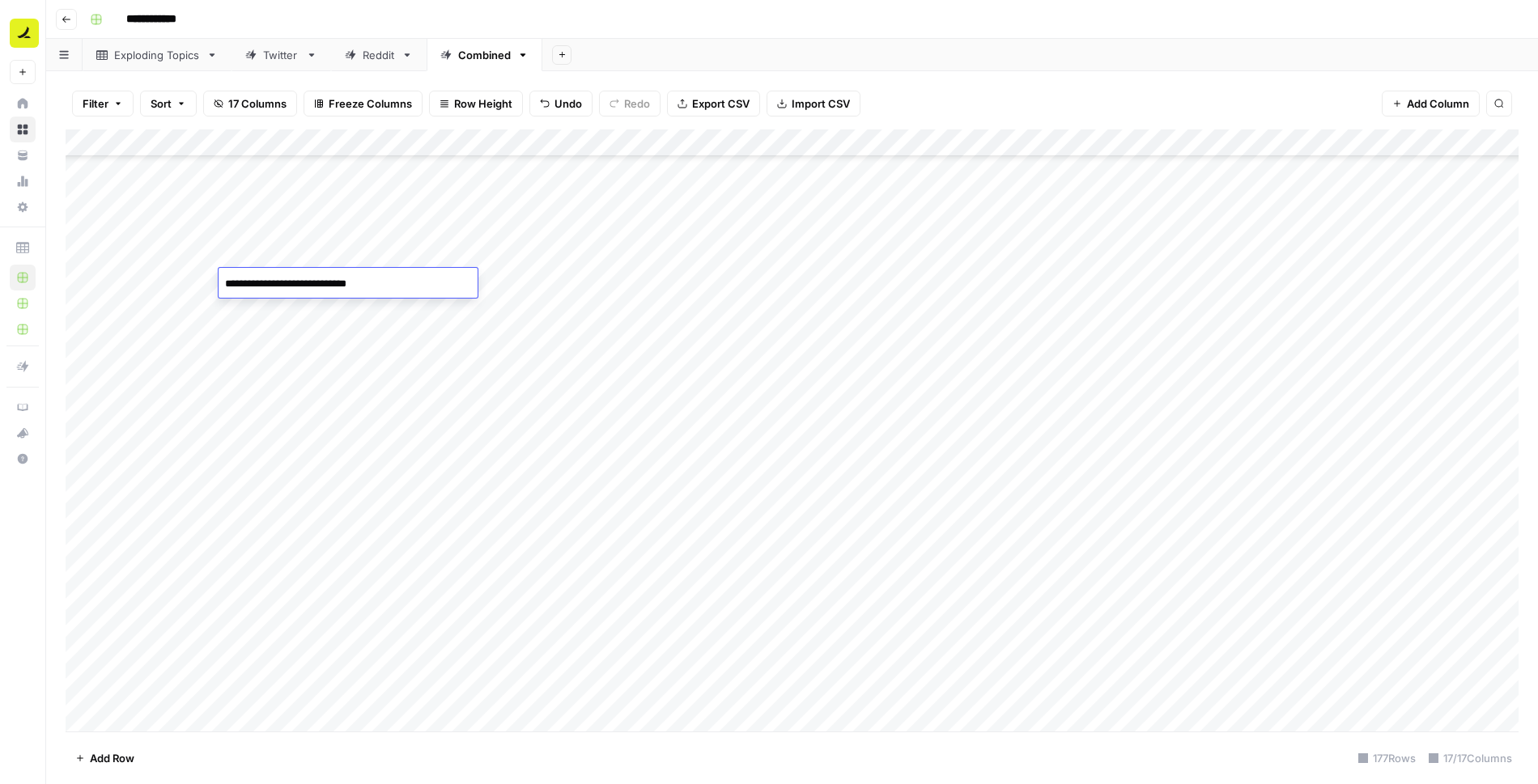 click on "Add Column" at bounding box center [792, 430] 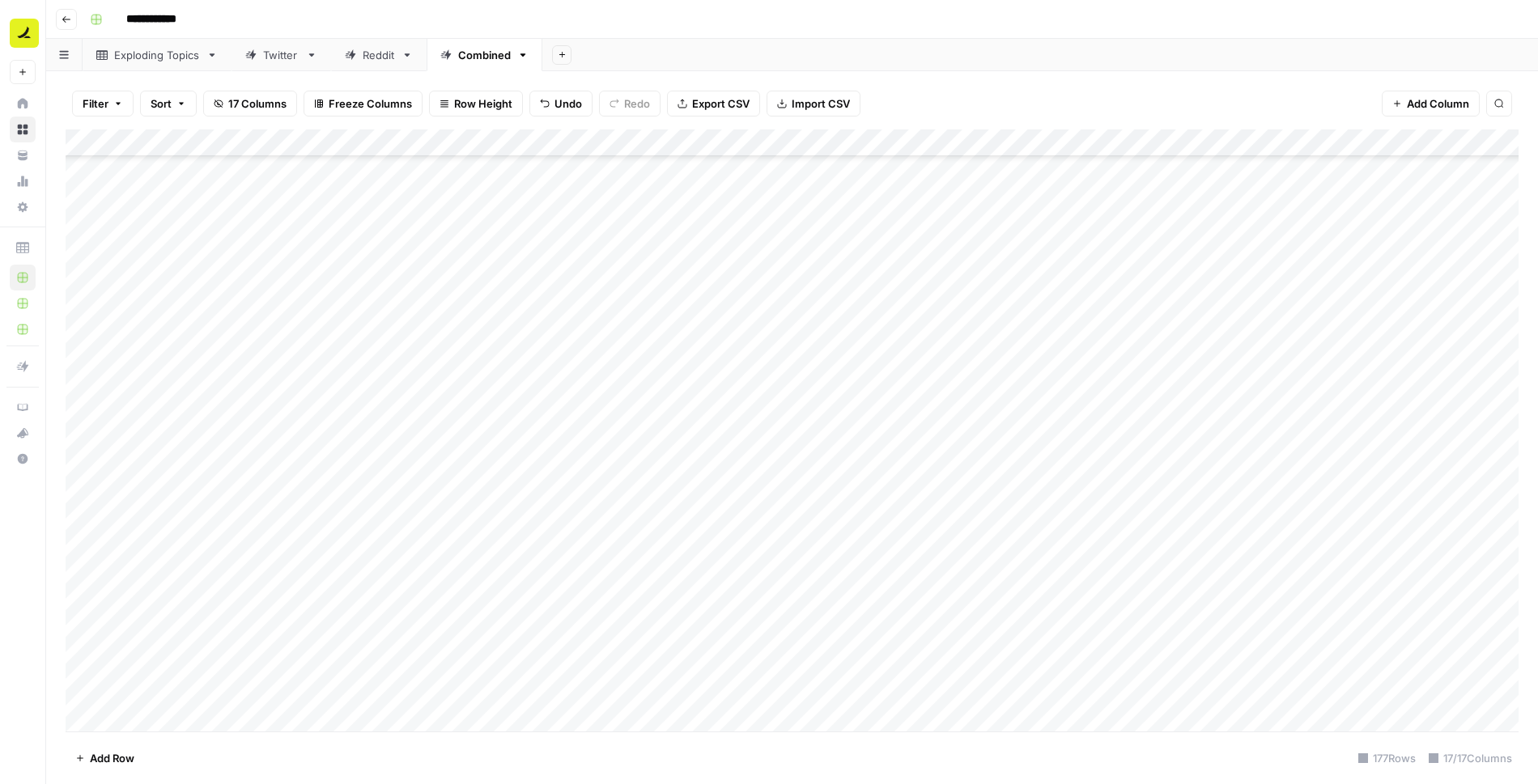 click on "Add Column" at bounding box center [792, 430] 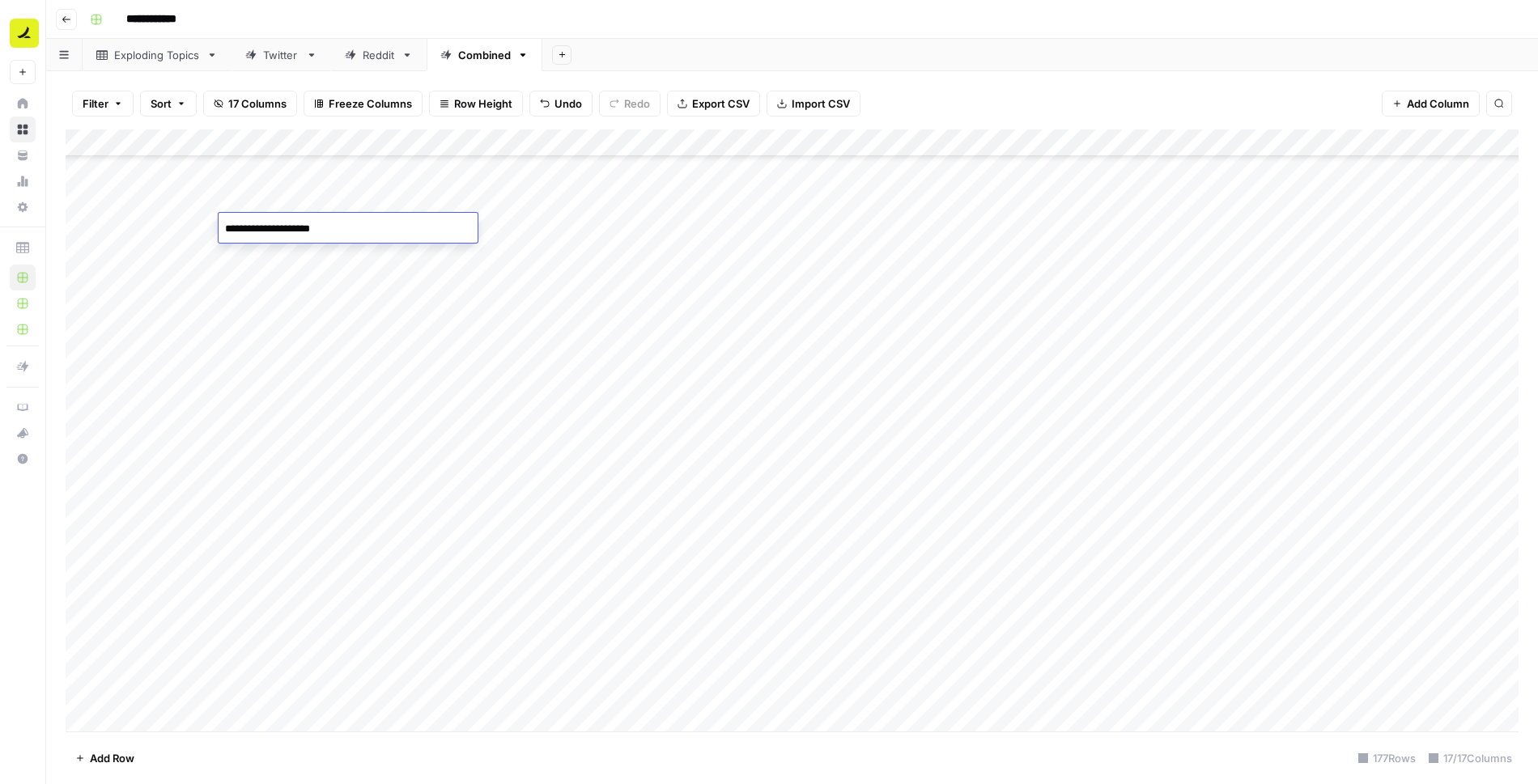 click on "**********" at bounding box center (348, 229) 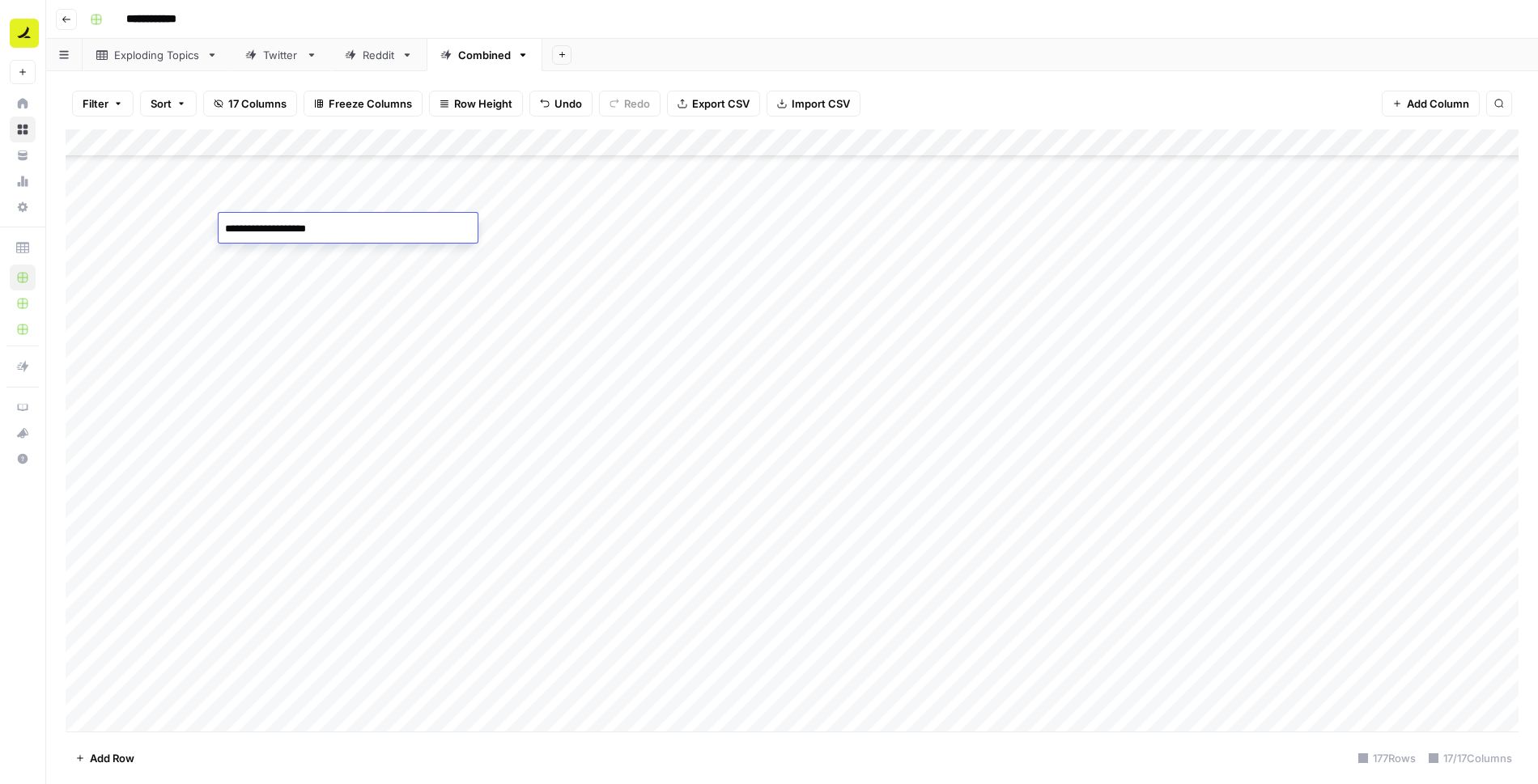 click on "Add Column" at bounding box center [792, 430] 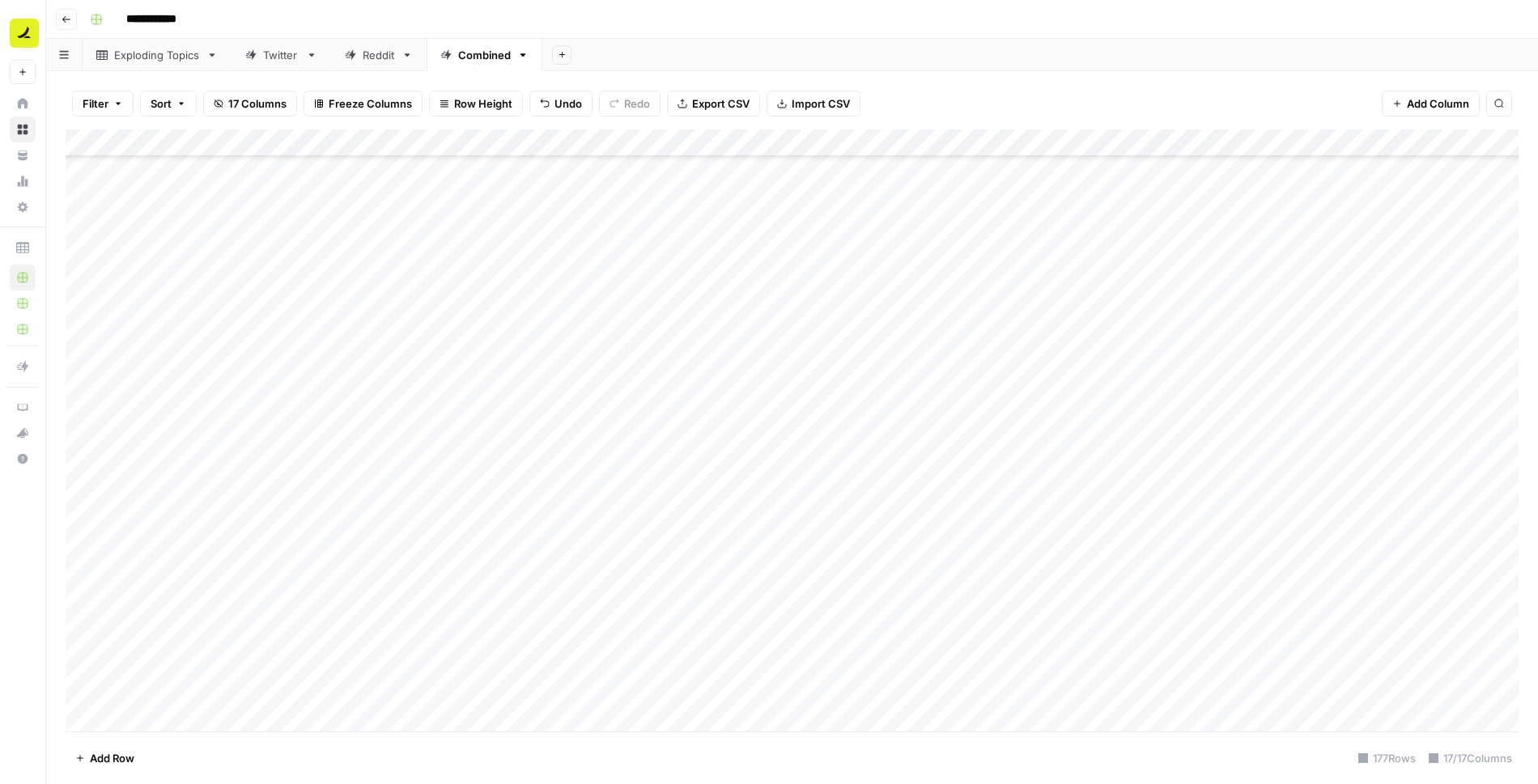 scroll, scrollTop: 4231, scrollLeft: 0, axis: vertical 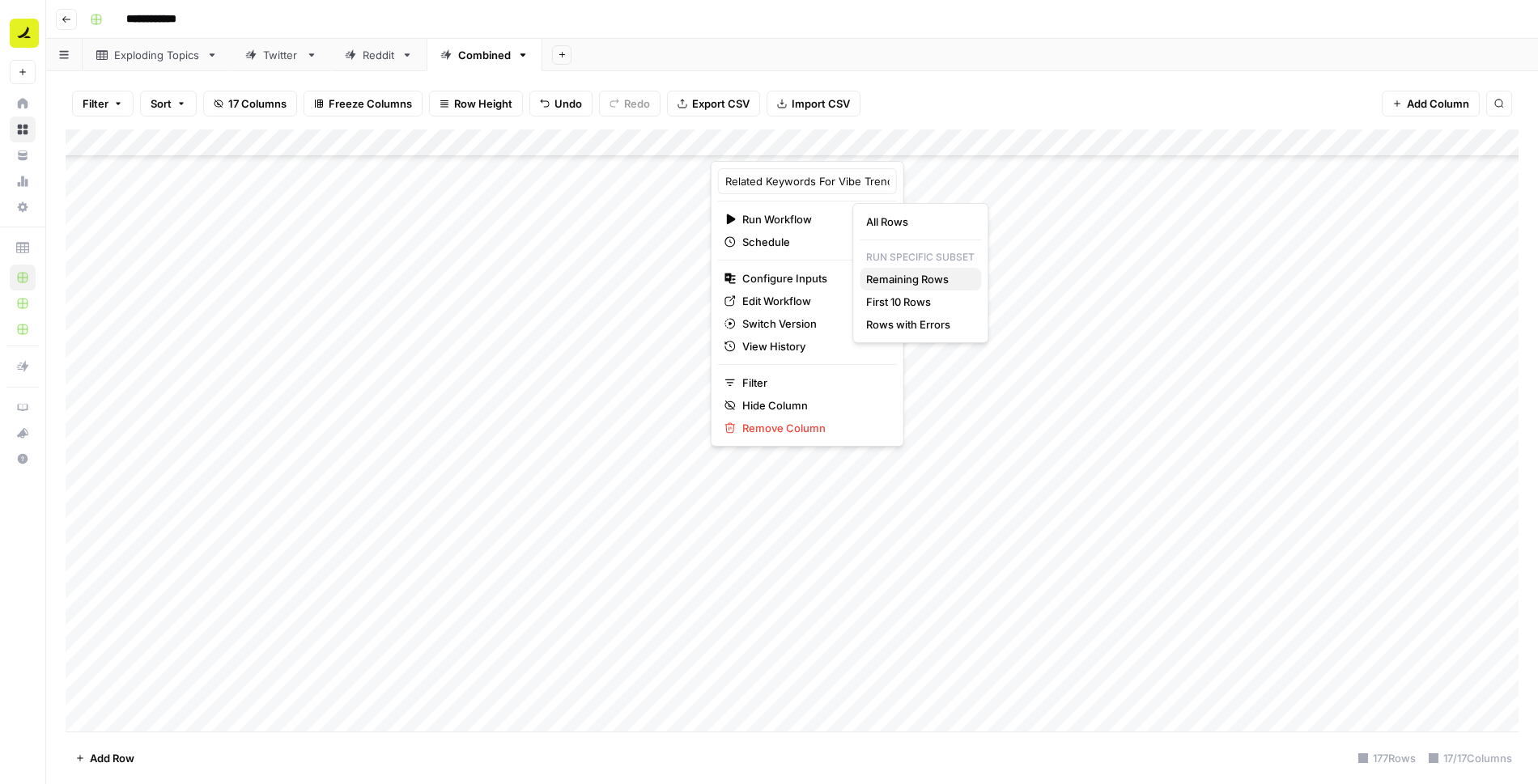click on "Remaining Rows" at bounding box center [917, 279] 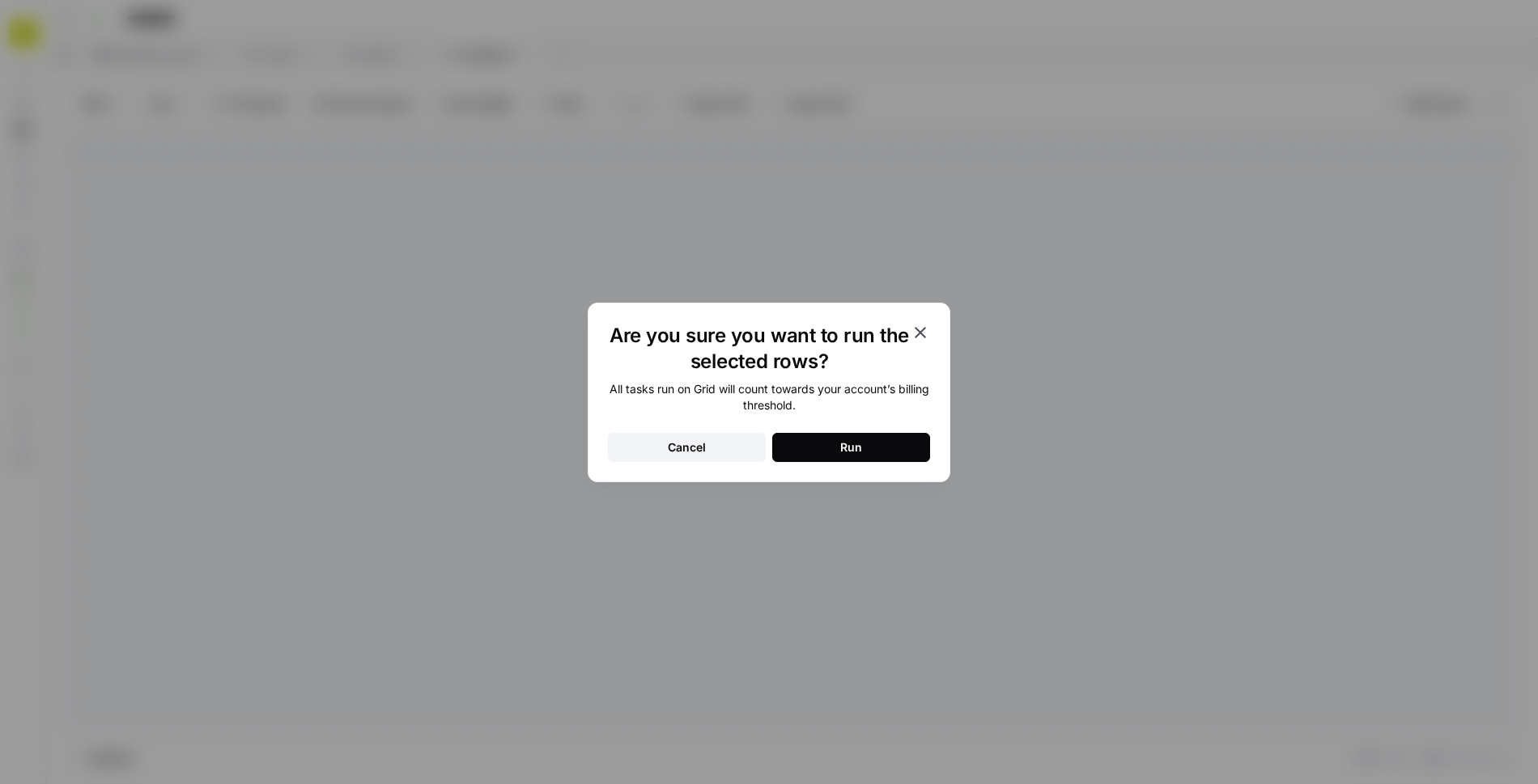 click on "Run" at bounding box center [851, 447] 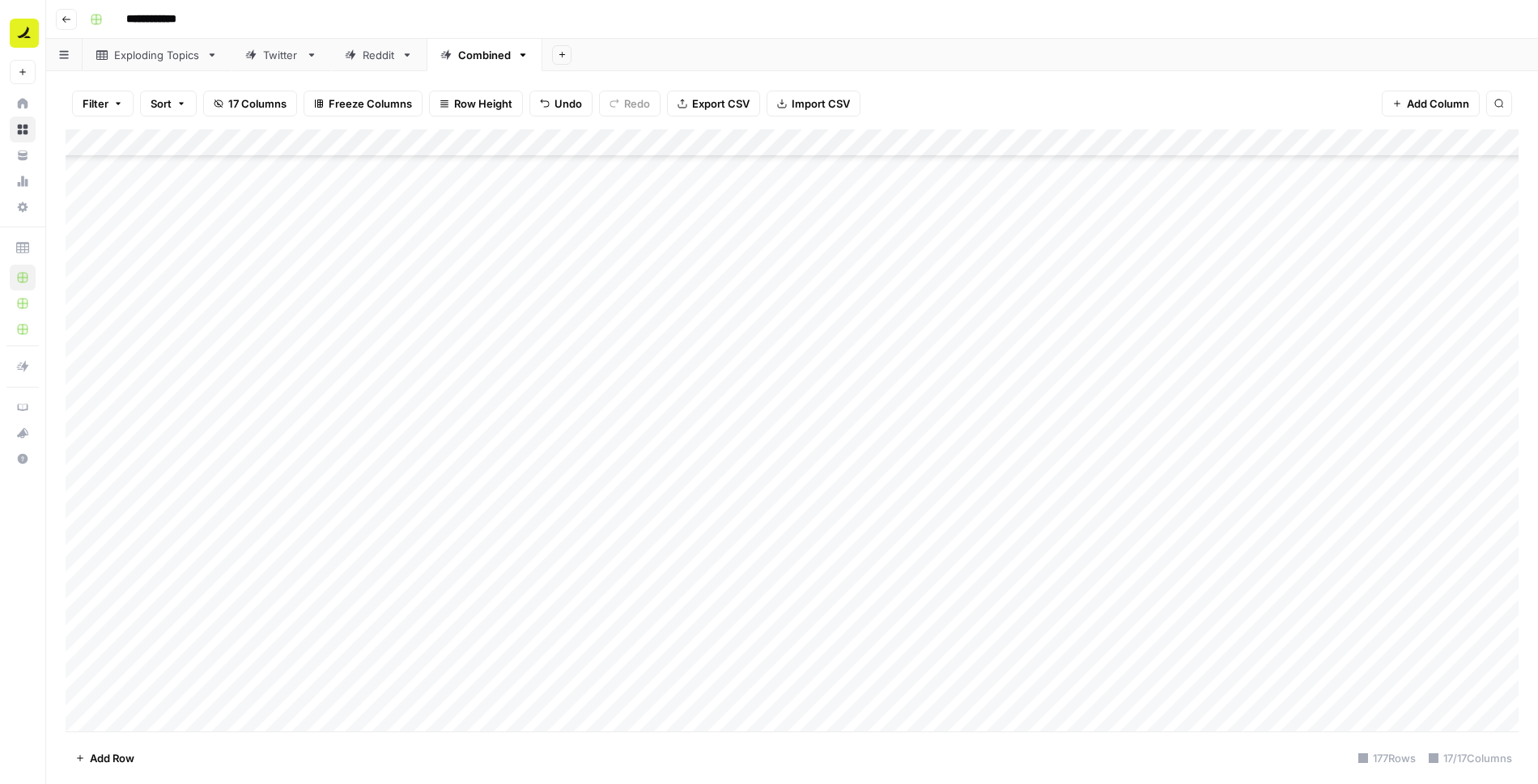 scroll, scrollTop: 4250, scrollLeft: 0, axis: vertical 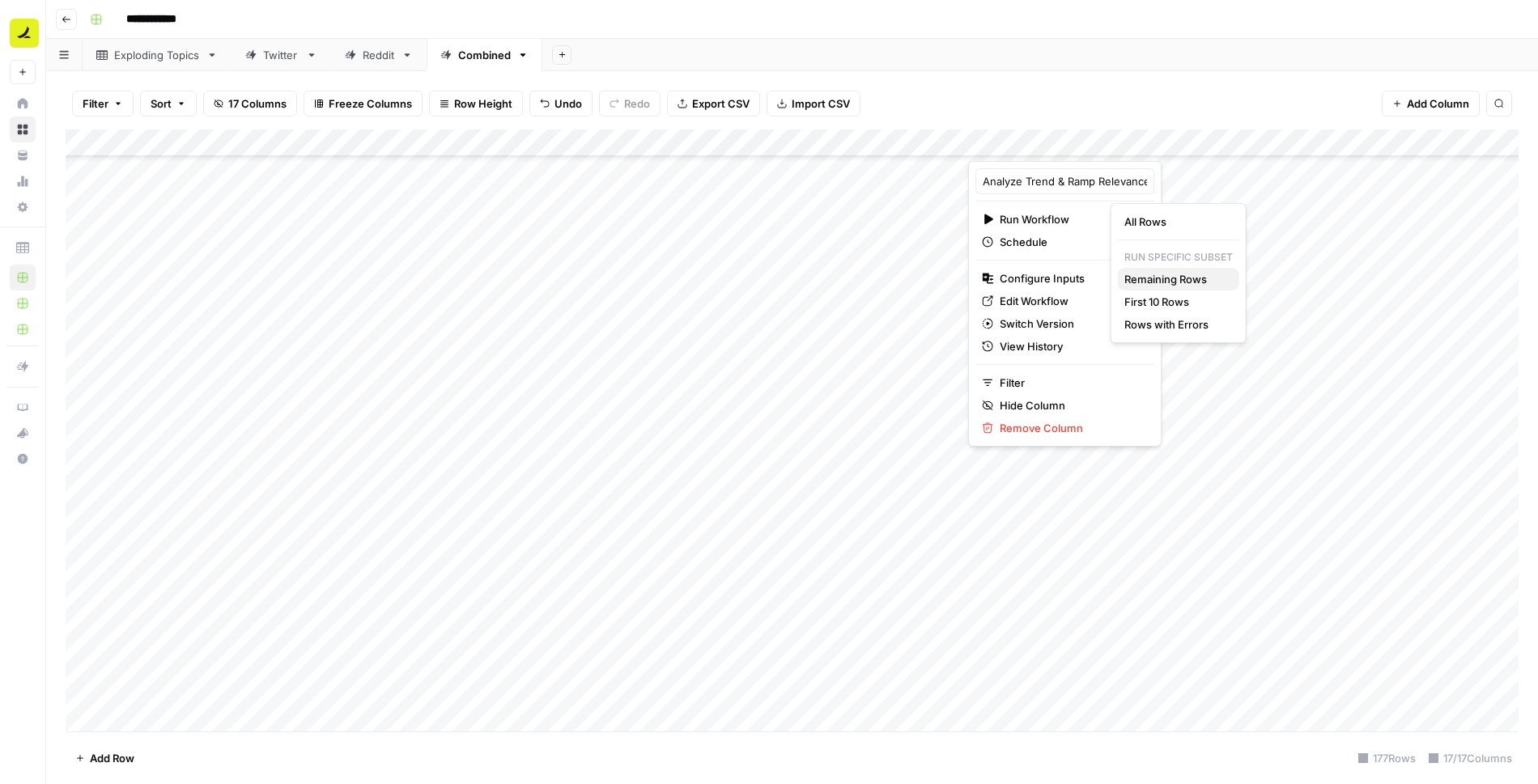 click on "Remaining Rows" at bounding box center (1175, 279) 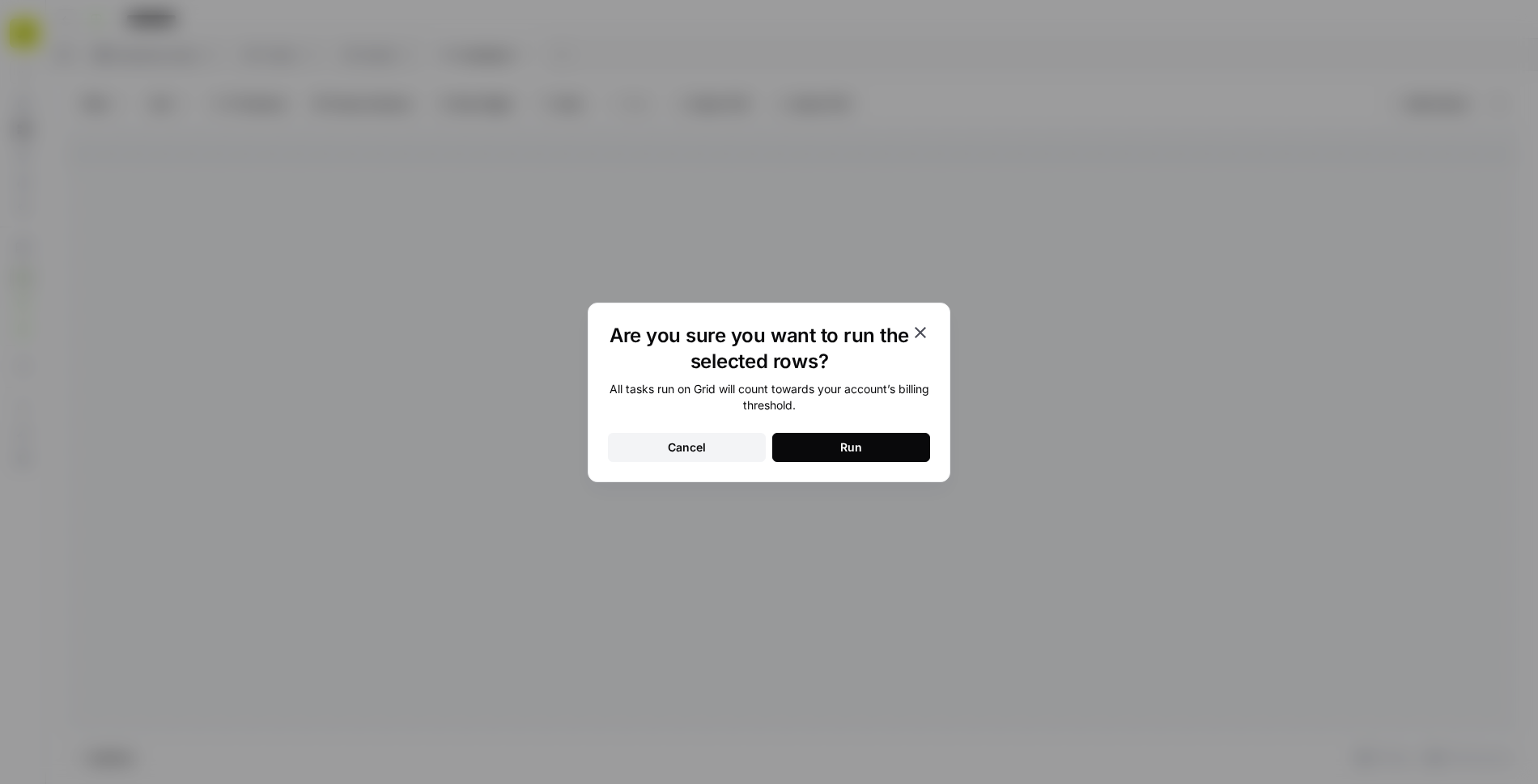 click on "Run" at bounding box center (851, 447) 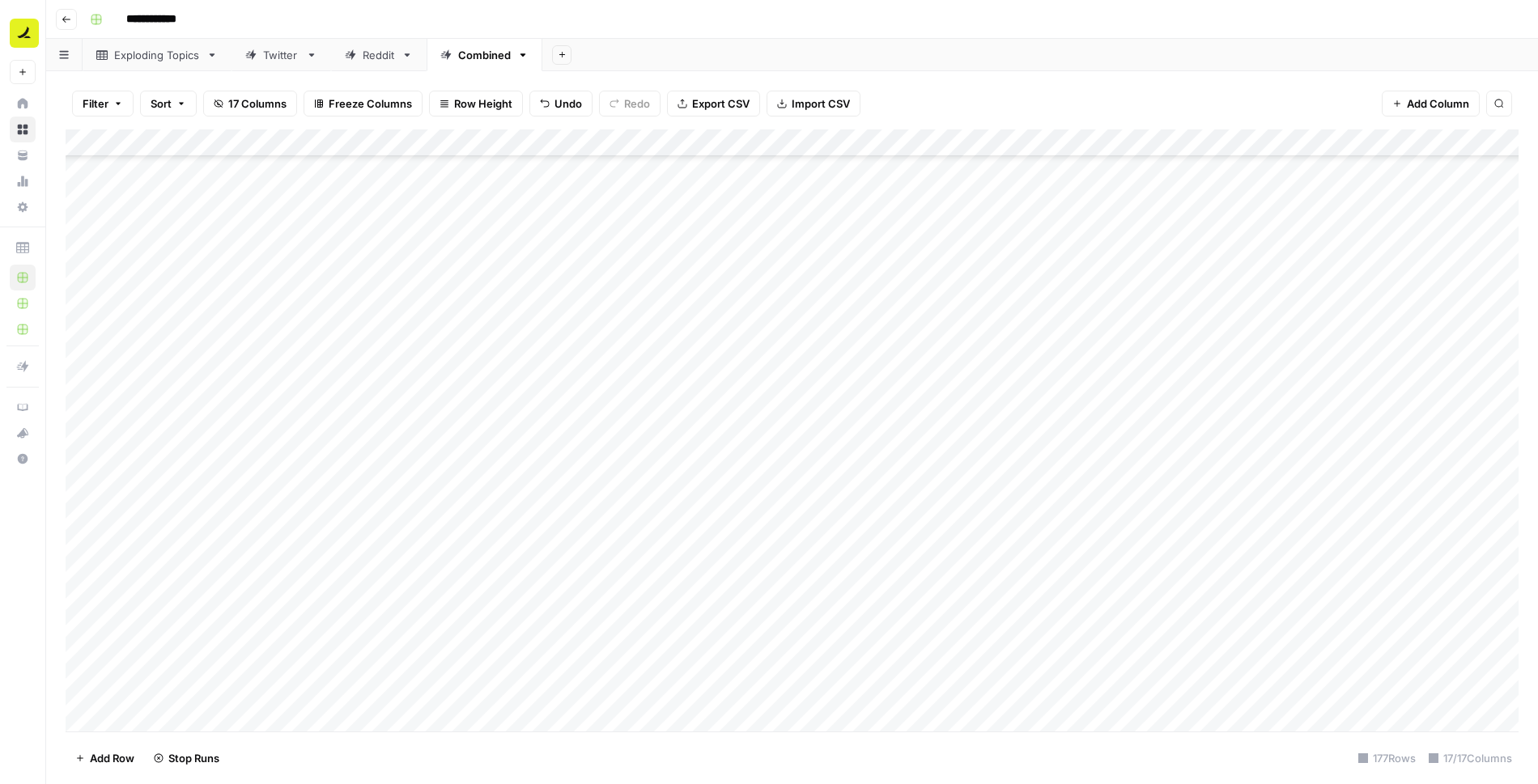 scroll, scrollTop: 4261, scrollLeft: 0, axis: vertical 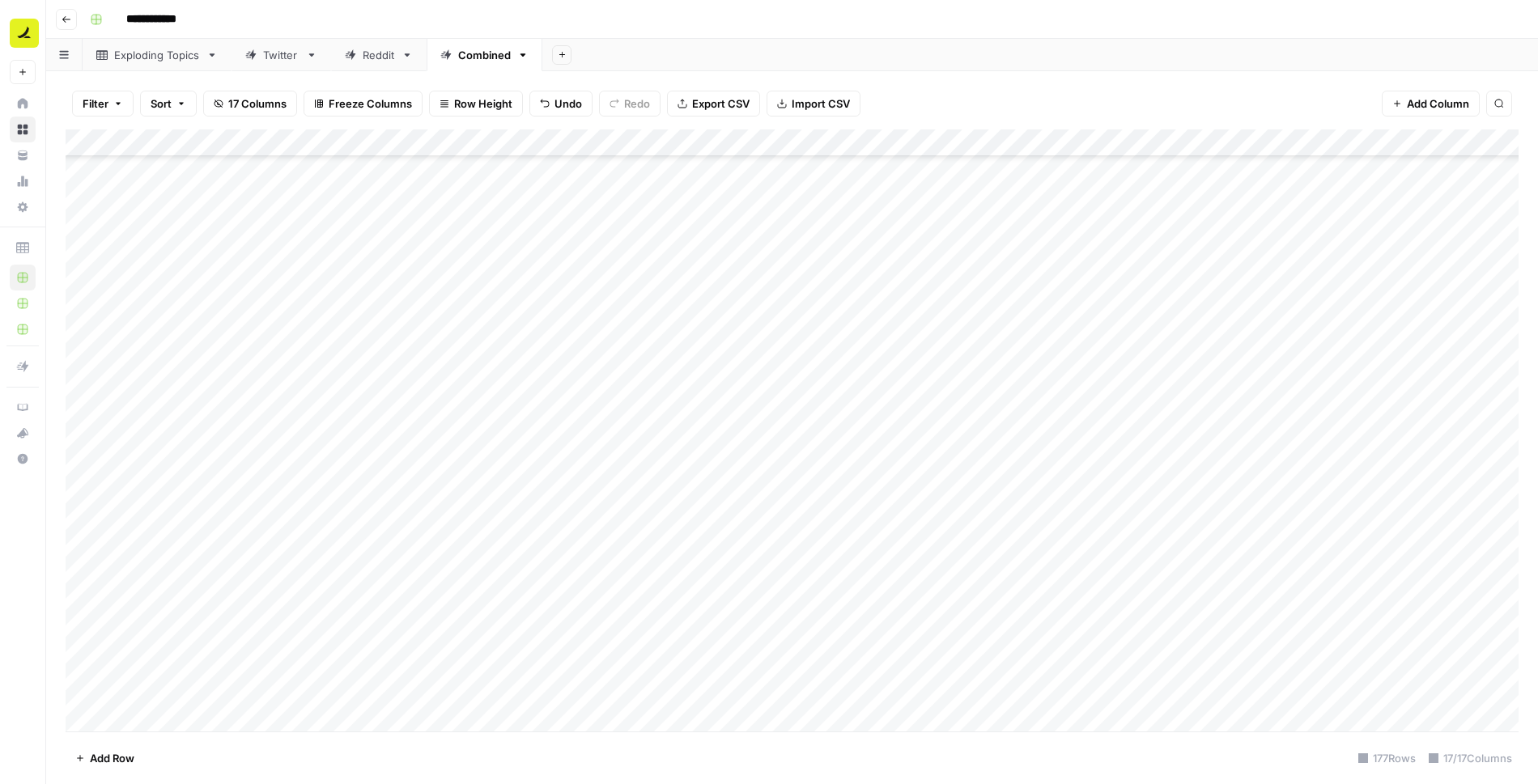 click on "Add Column" at bounding box center [792, 430] 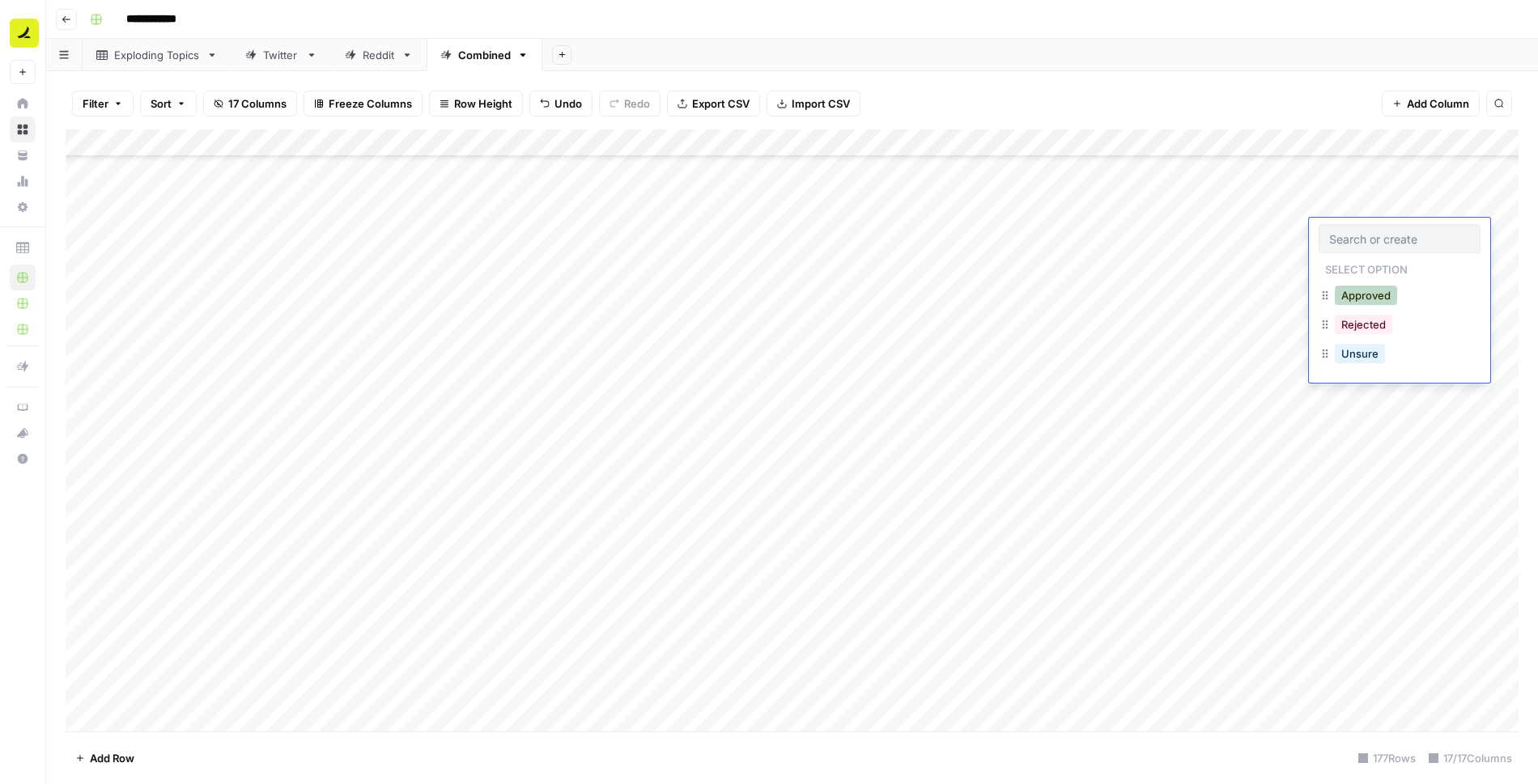 drag, startPoint x: 1351, startPoint y: 292, endPoint x: 1351, endPoint y: 278, distance: 14 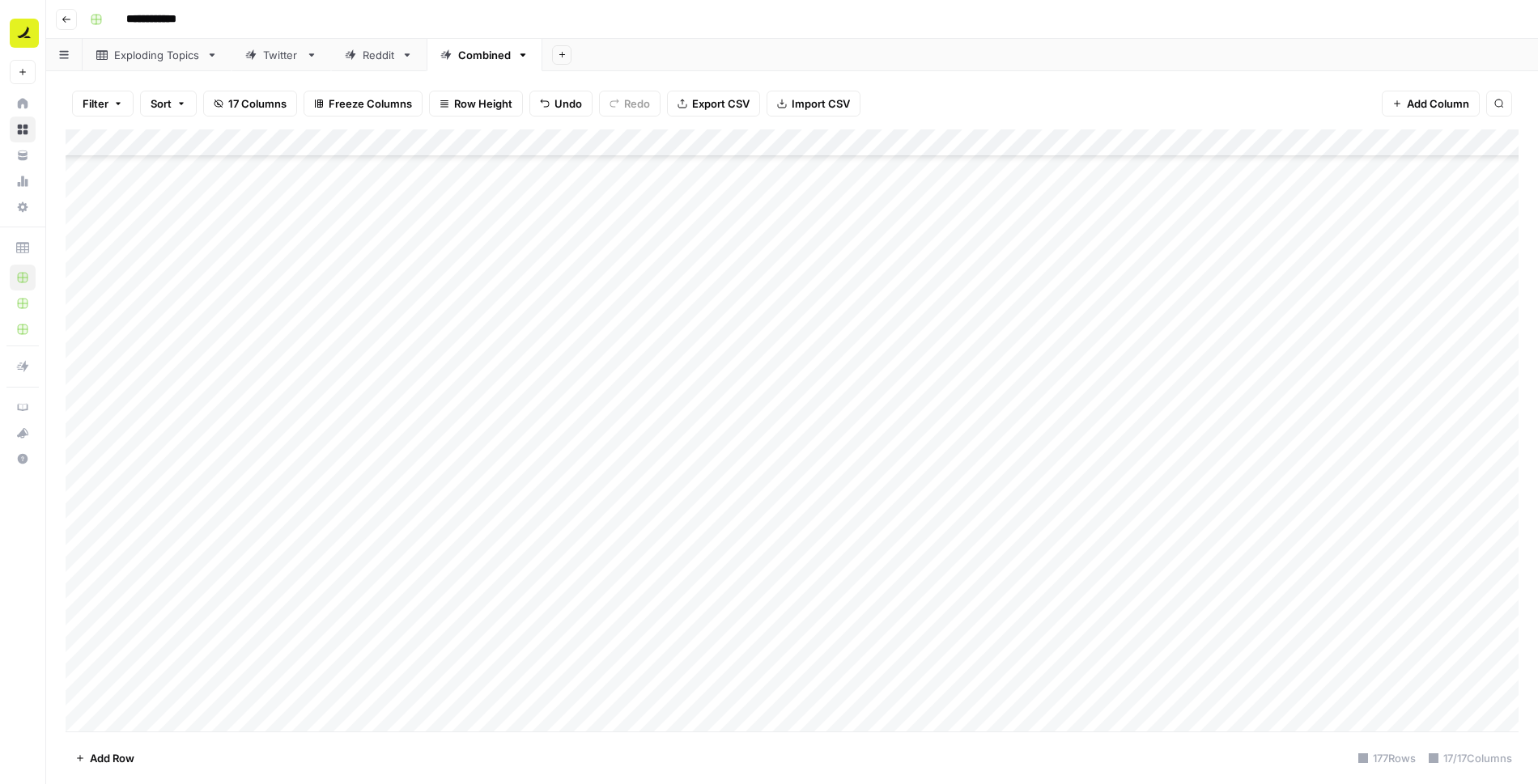 click on "Add Column" at bounding box center (792, 430) 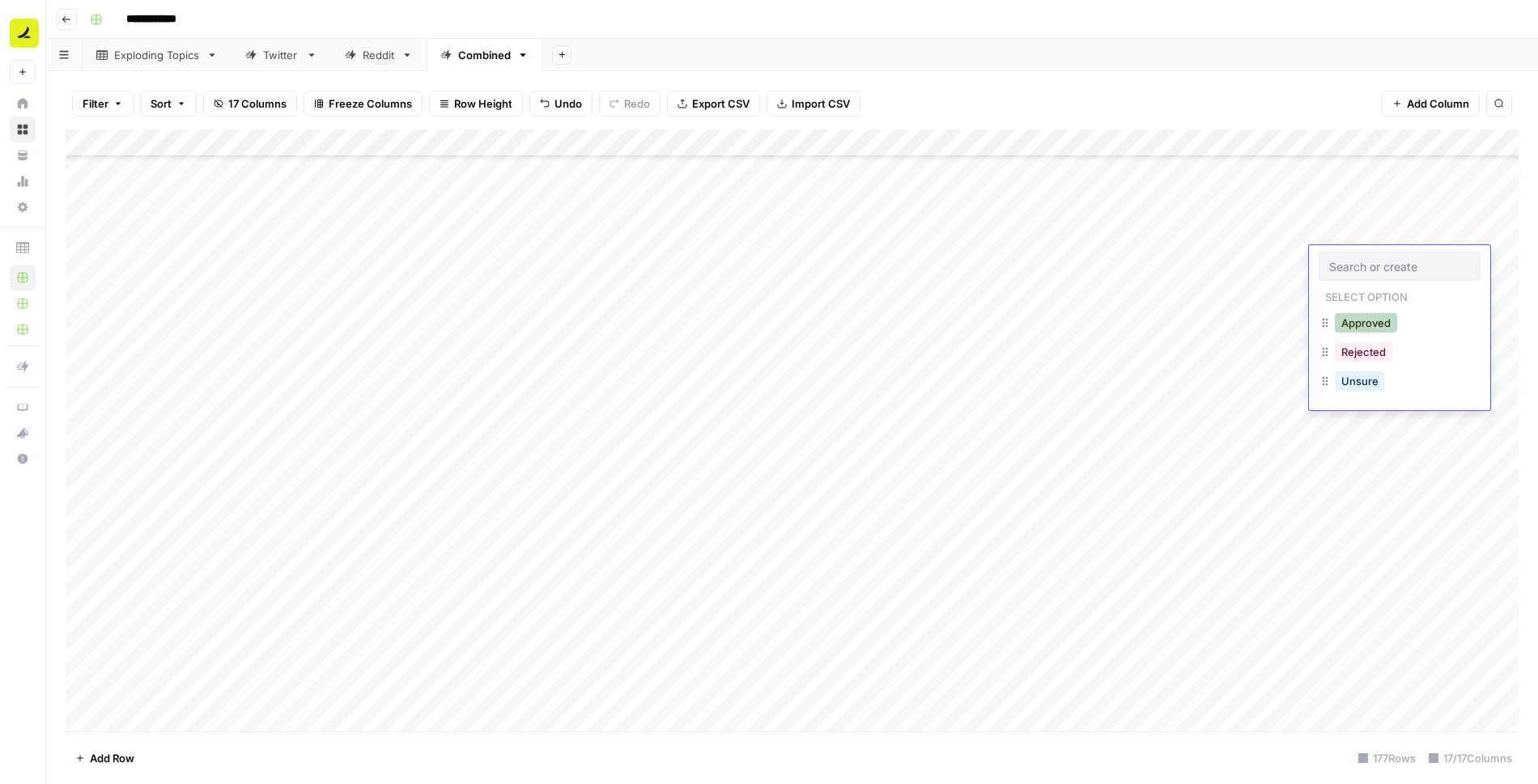 click on "Approved" at bounding box center [1366, 323] 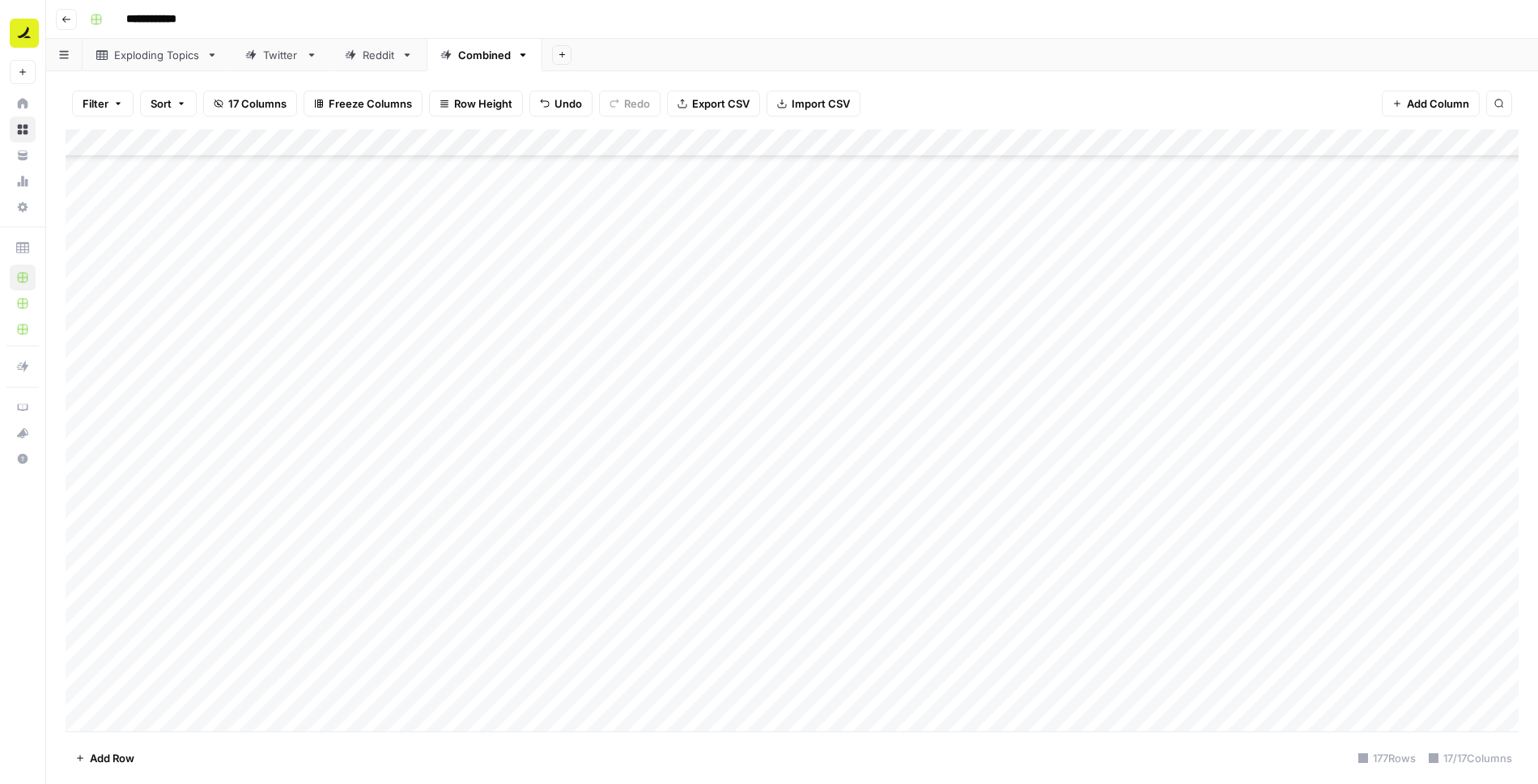 click on "Add Column" at bounding box center [792, 430] 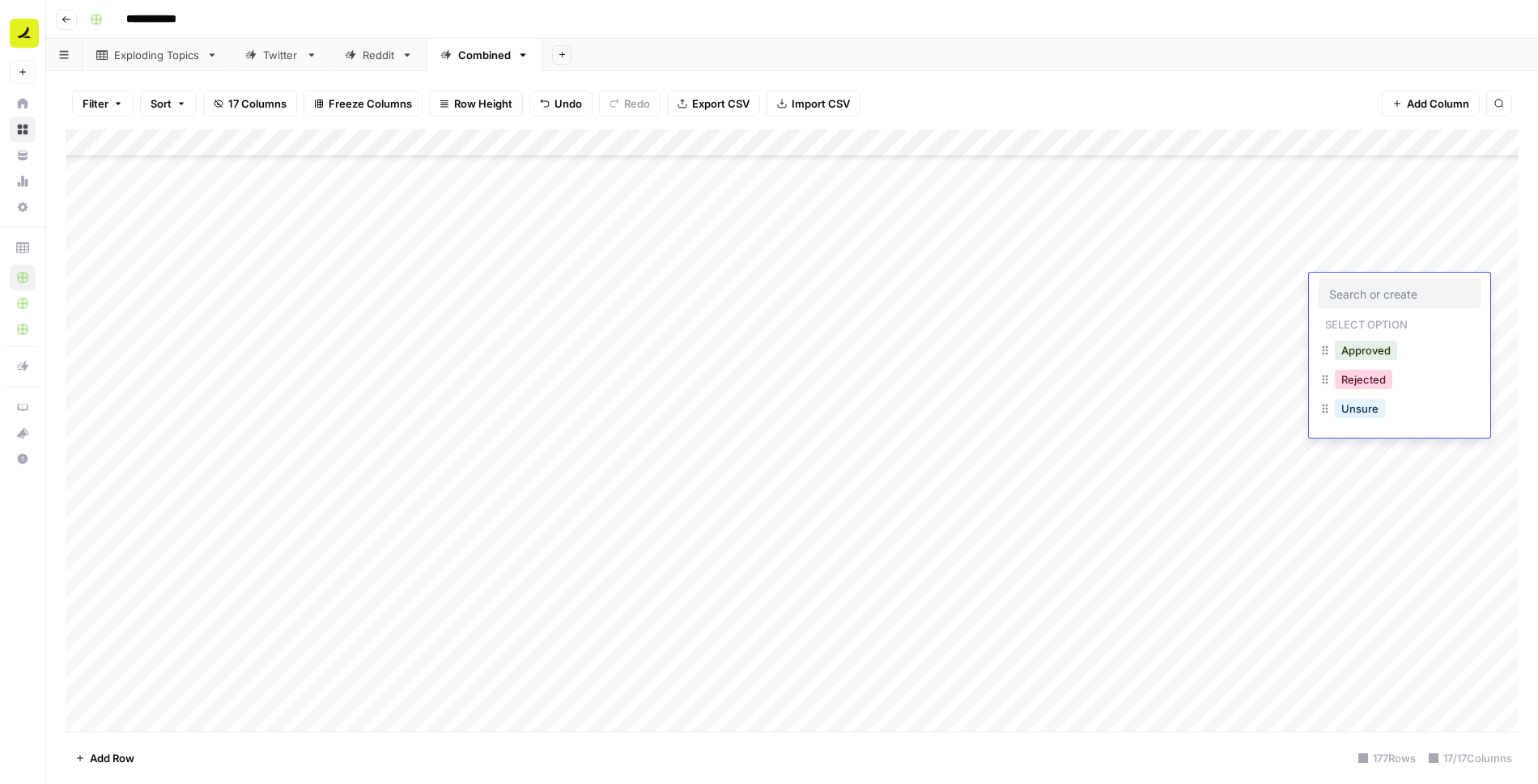 click on "Rejected" at bounding box center (1363, 379) 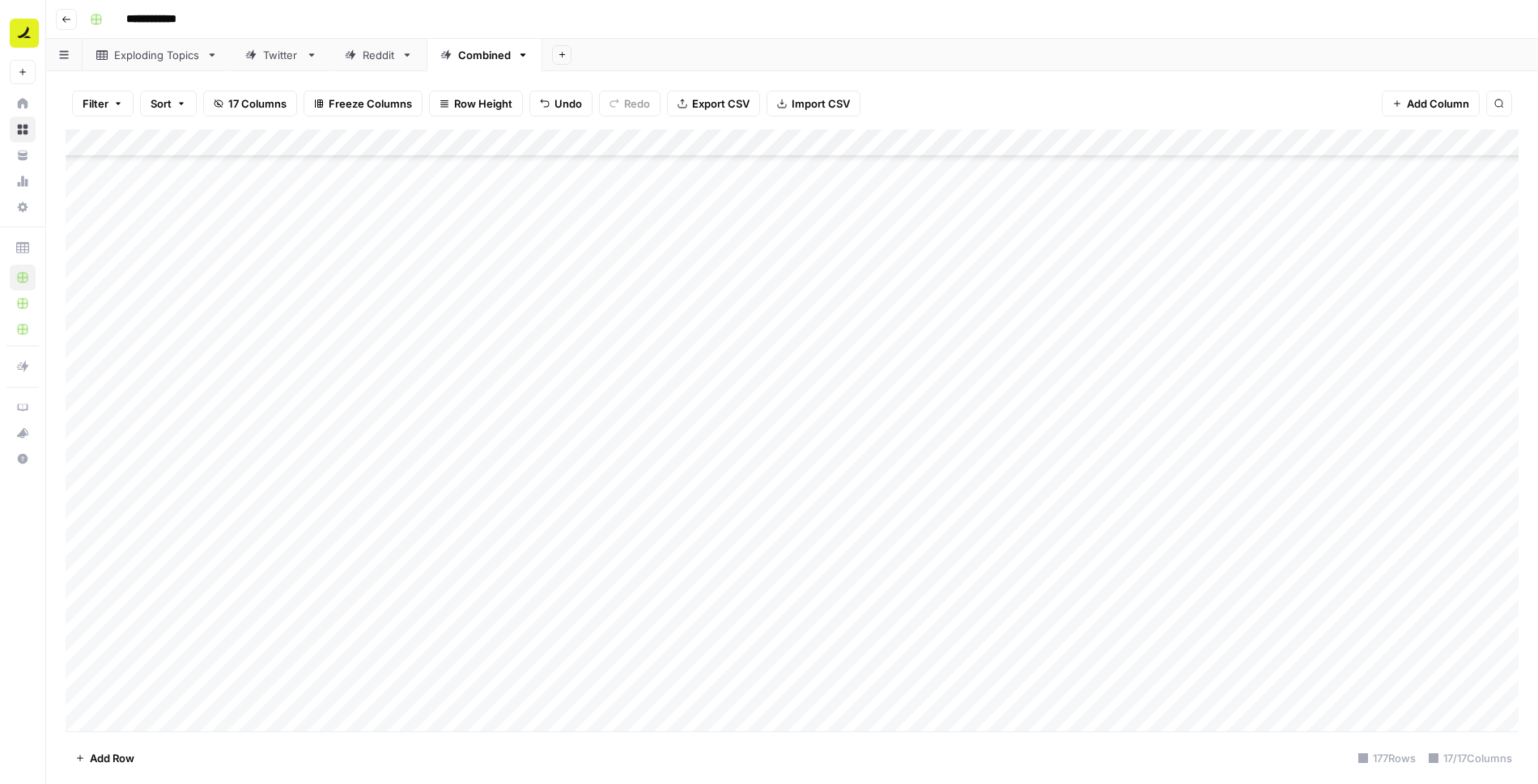 click on "Add Column" at bounding box center [792, 430] 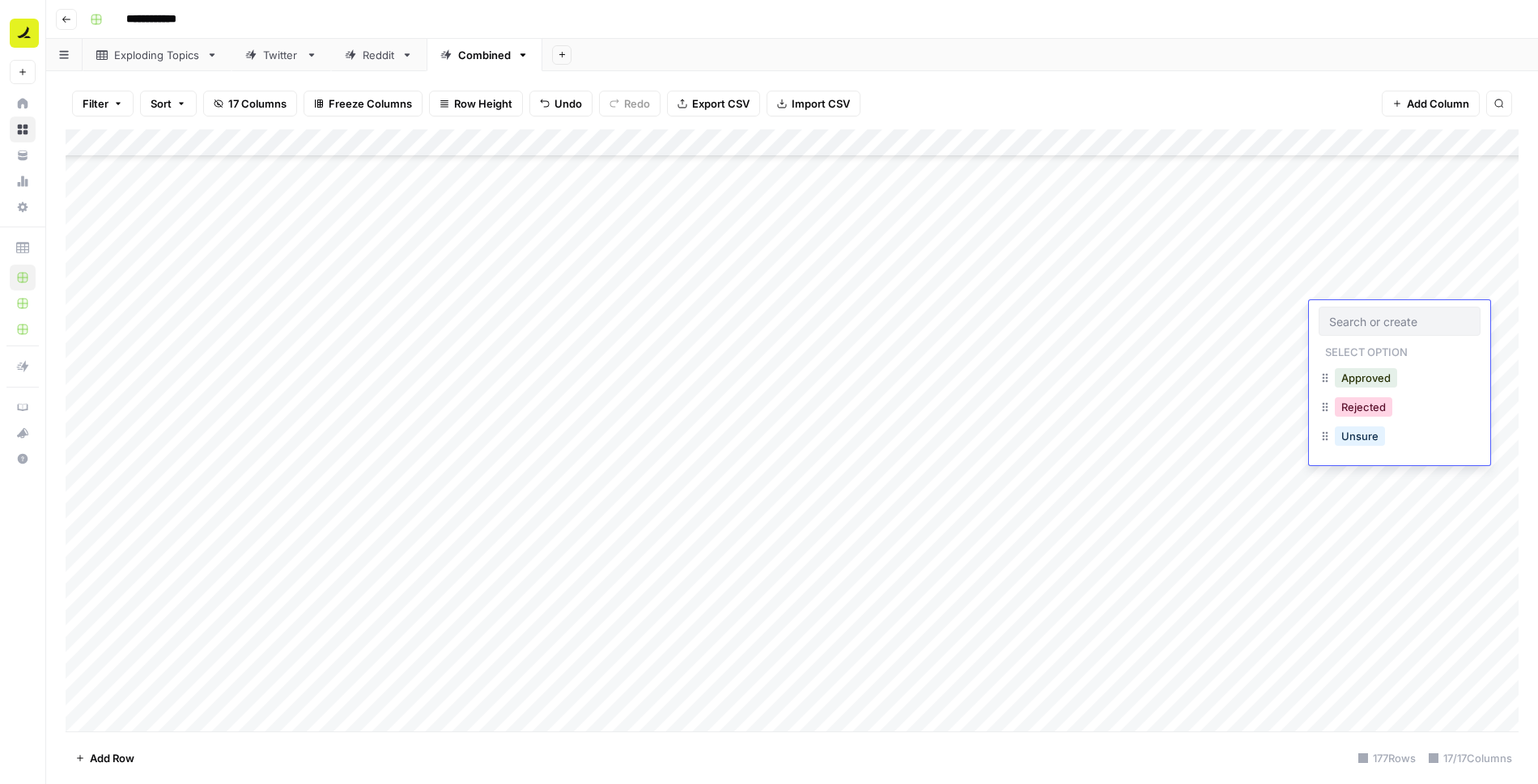 click on "Rejected" at bounding box center [1363, 407] 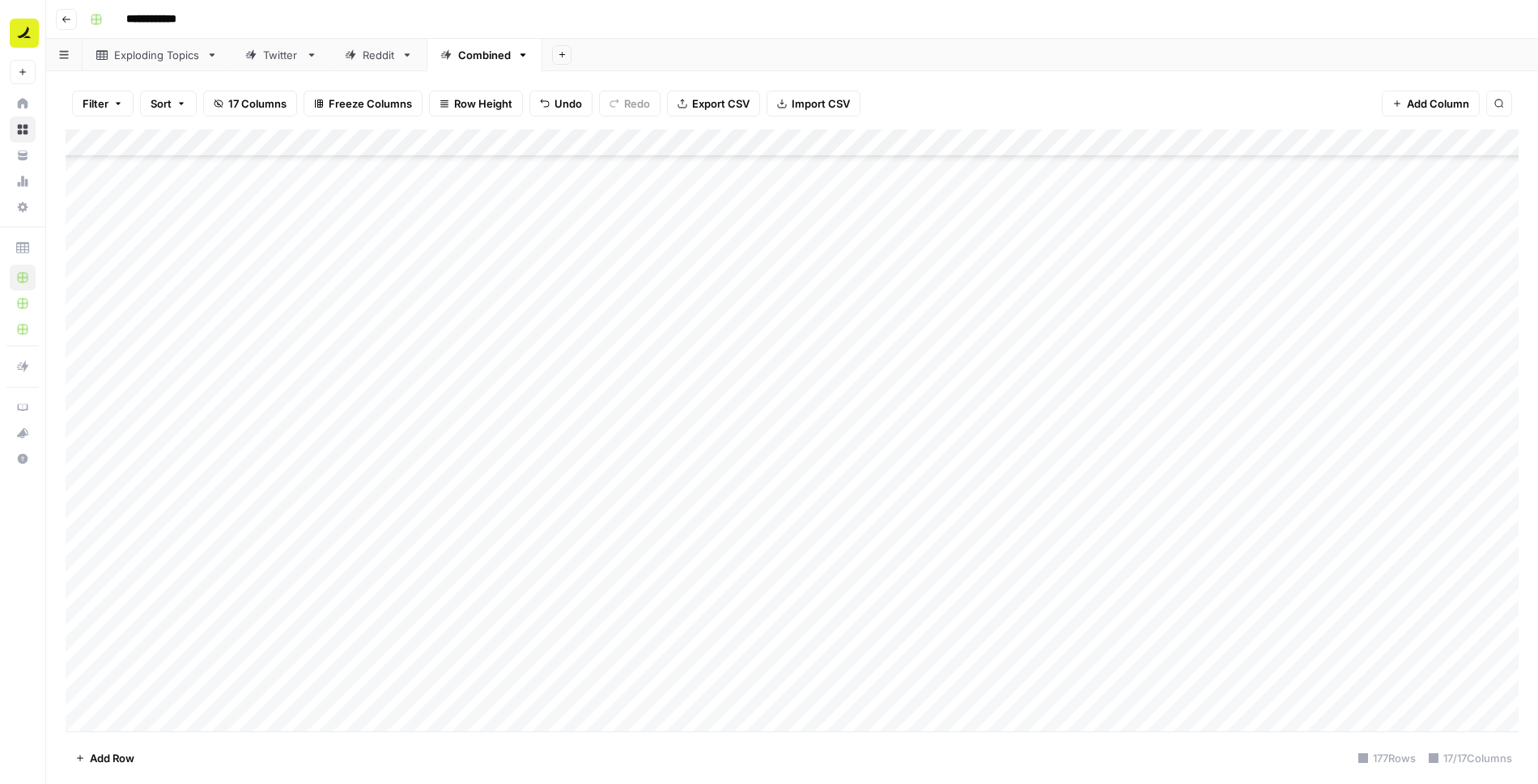 drag, startPoint x: 1416, startPoint y: 326, endPoint x: 1402, endPoint y: 455, distance: 129.75747 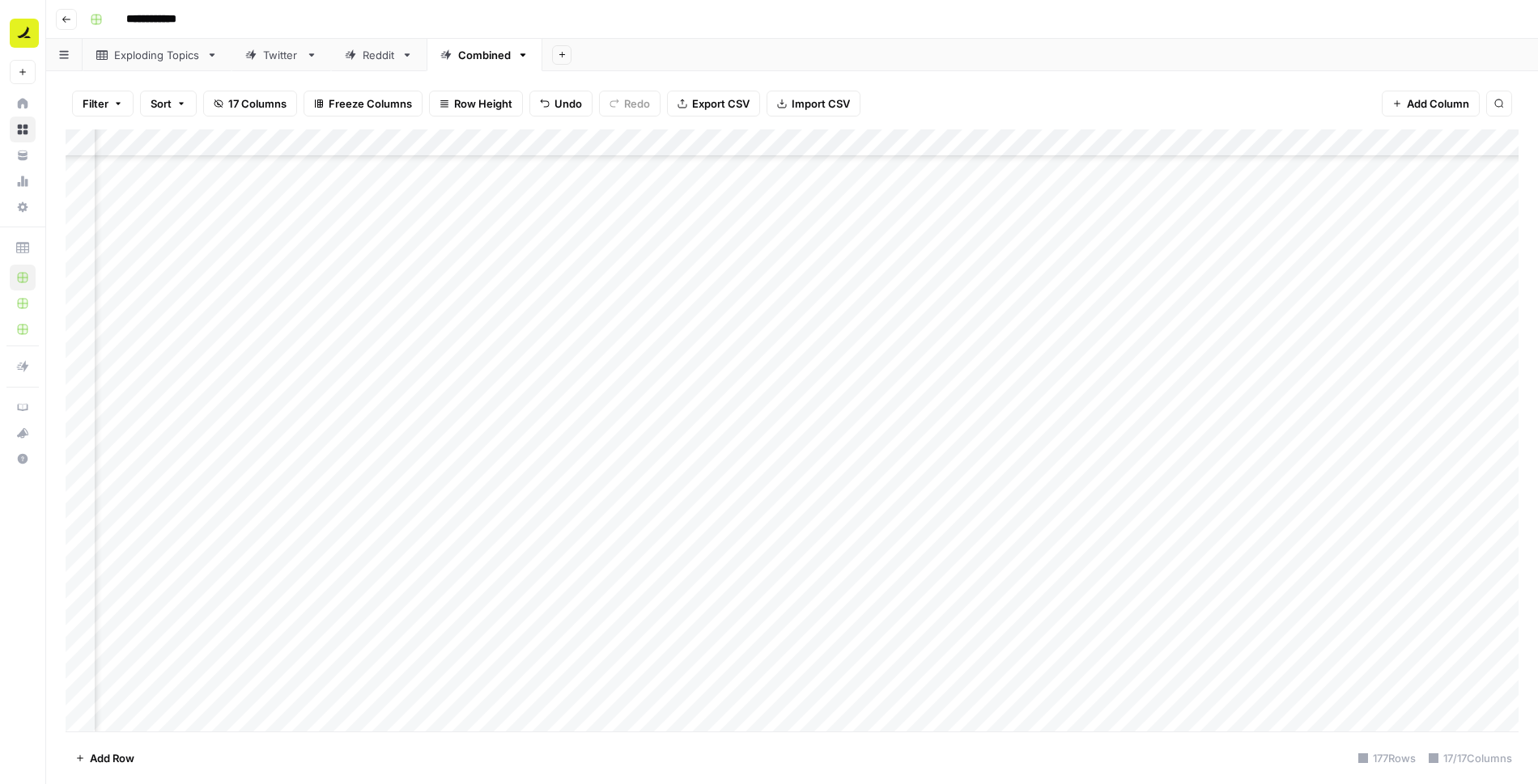 scroll, scrollTop: 0, scrollLeft: 379, axis: horizontal 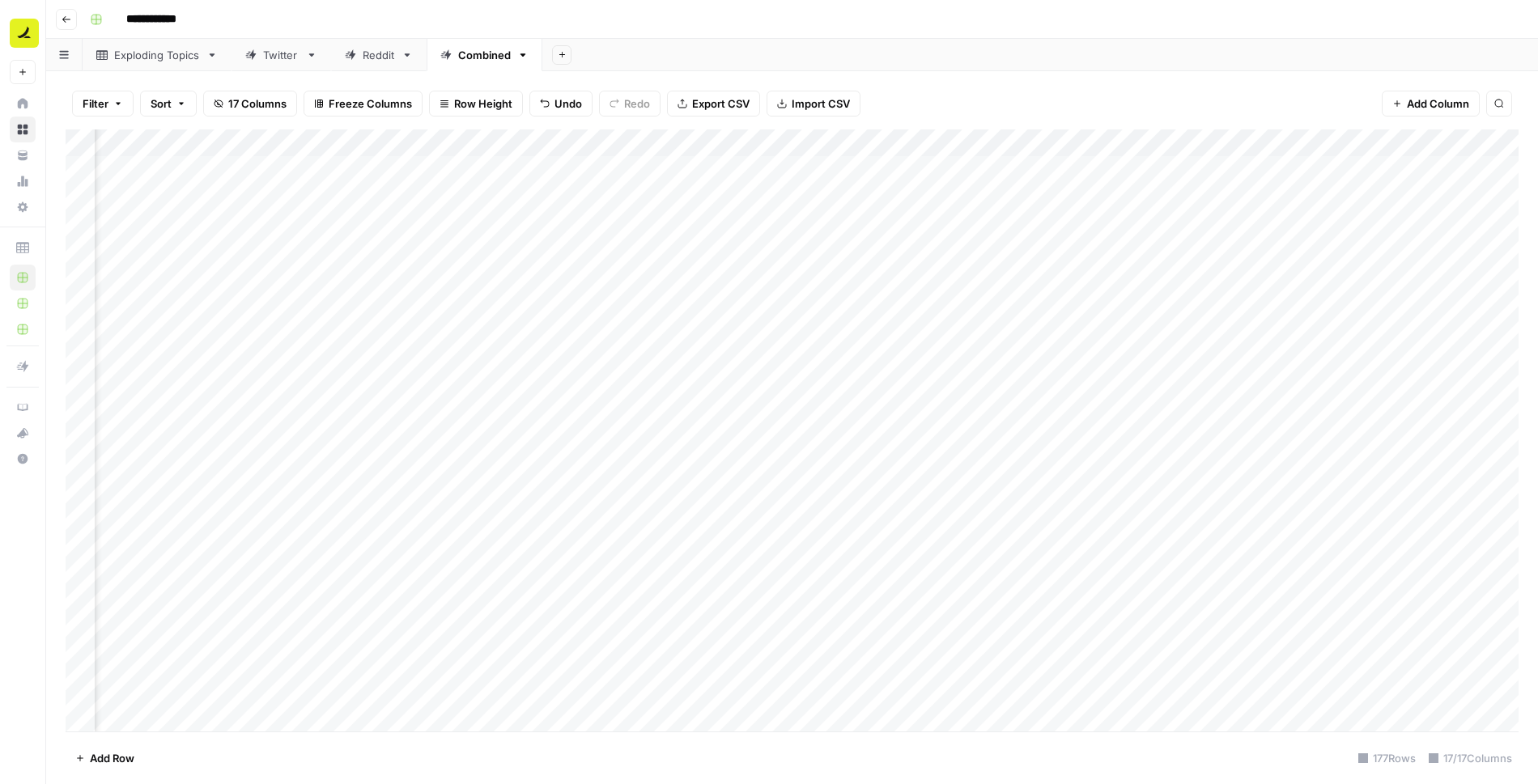 click on "Add Column" at bounding box center (792, 430) 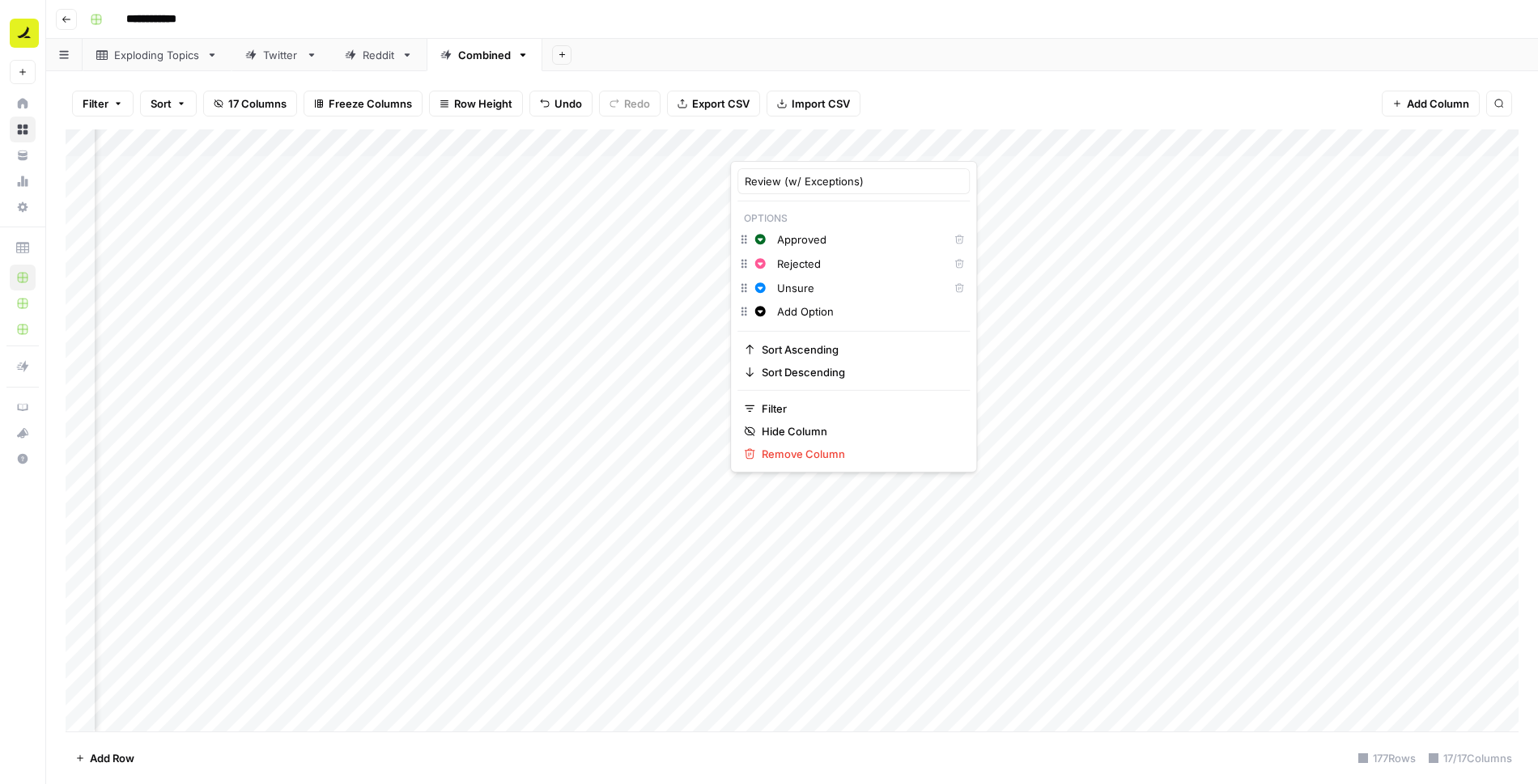 click on "Filter Sort 17 Columns Freeze Columns Row Height Undo Redo Export CSV Import CSV Add Column Search" at bounding box center [792, 104] 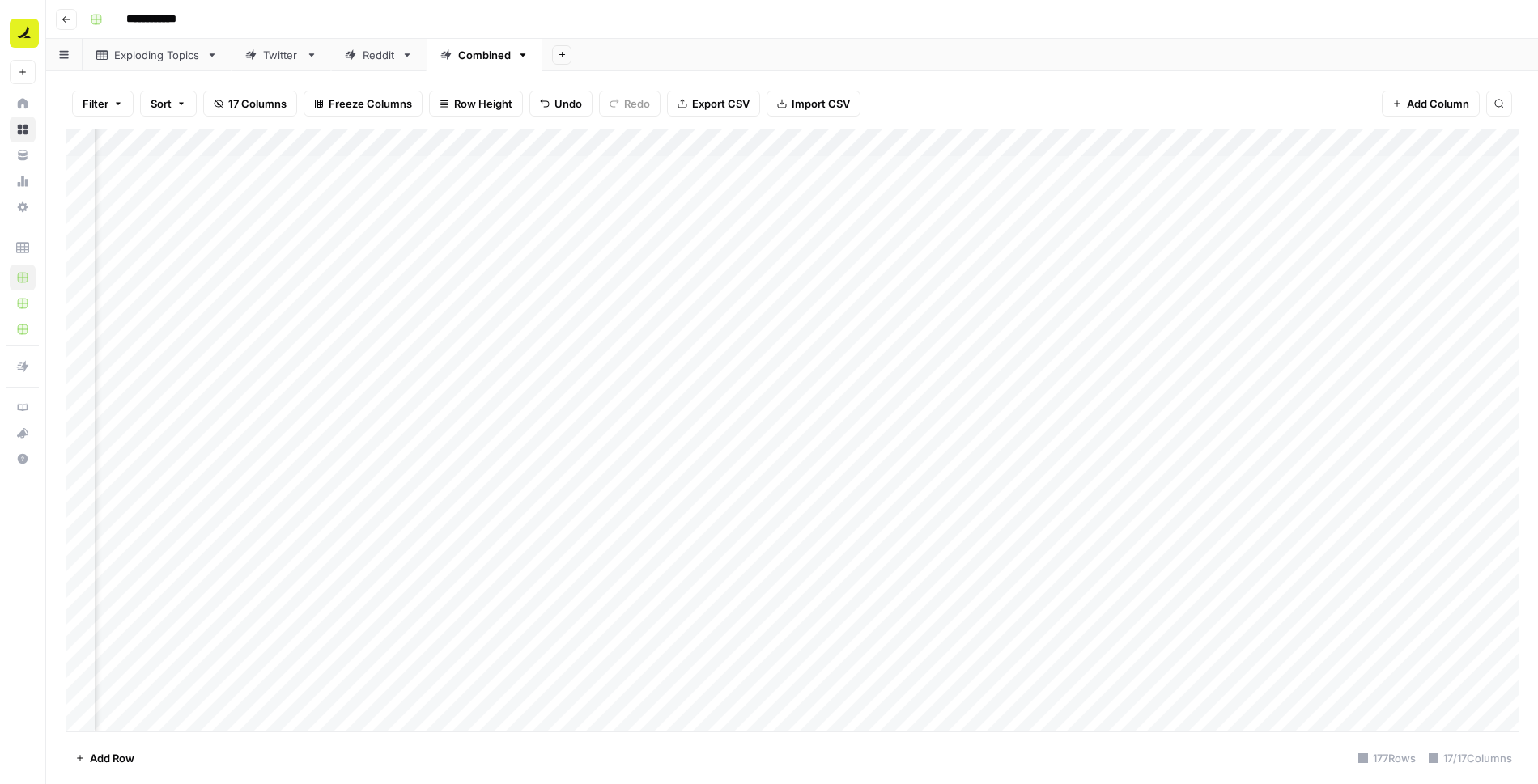 click on "Add Column" at bounding box center [792, 430] 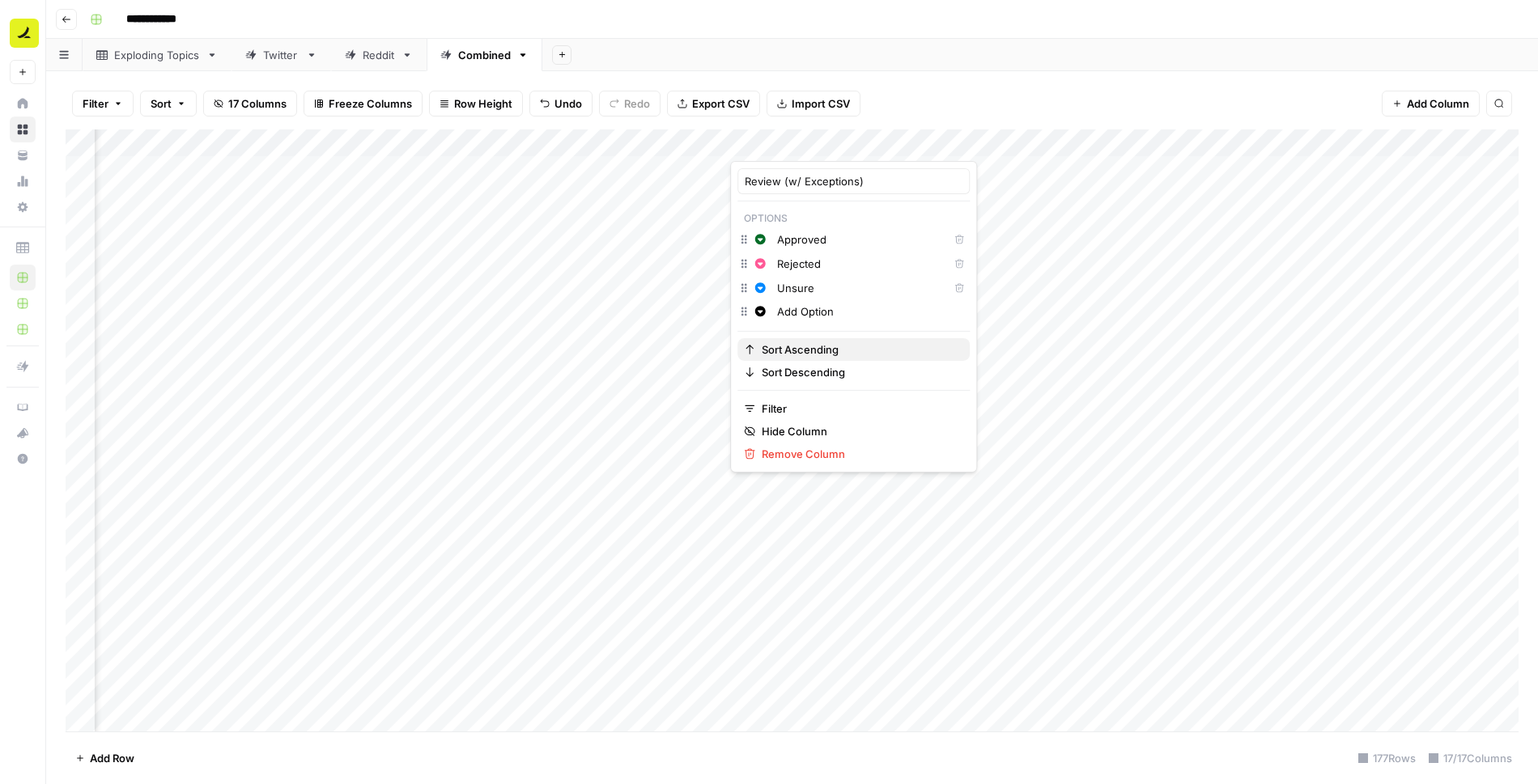 click on "Sort Ascending" at bounding box center (859, 350) 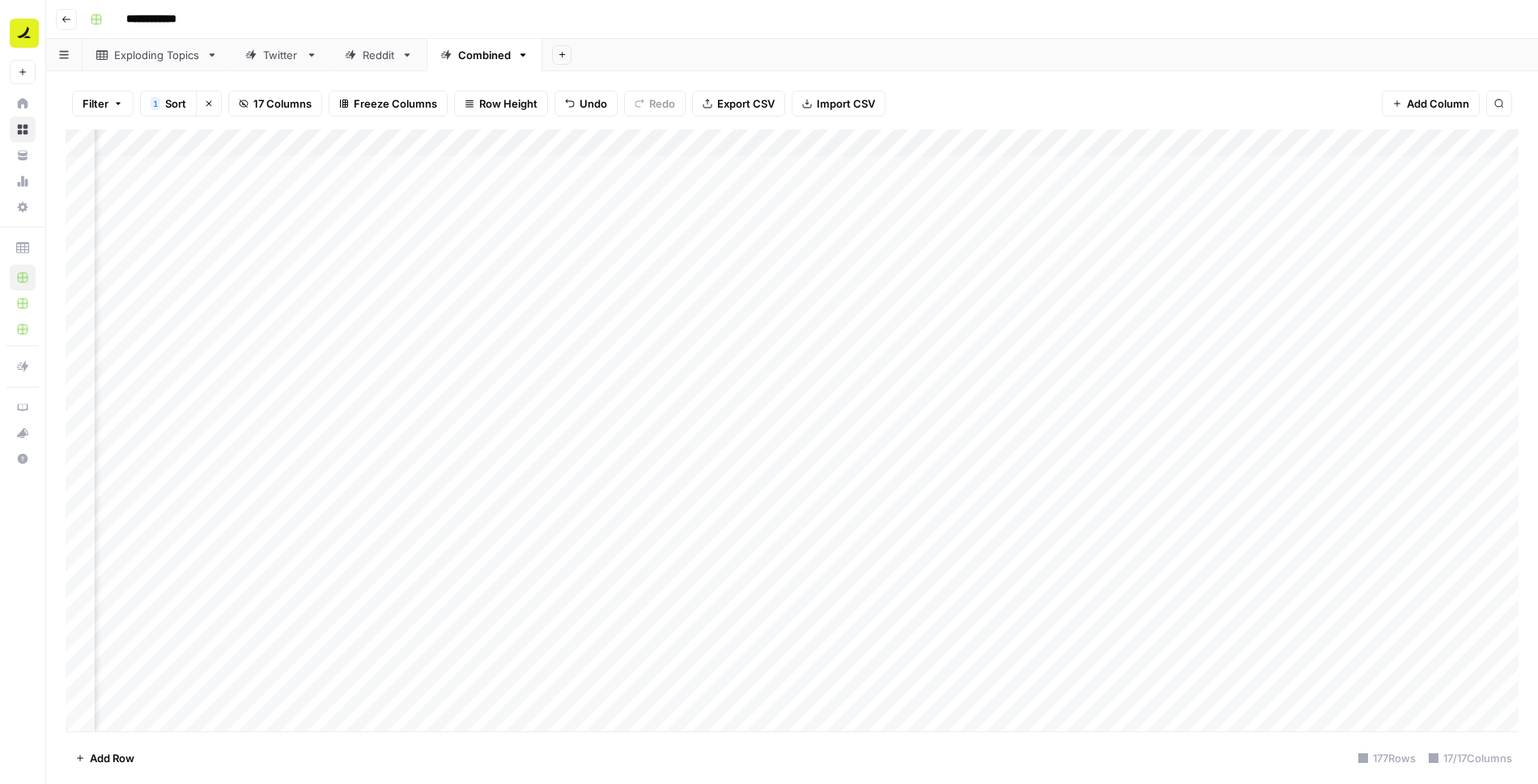 click on "Filter 1 Sort Clear sorts 17 Columns Freeze Columns Row Height Undo Redo Export CSV Import CSV Add Column Search" at bounding box center [792, 104] 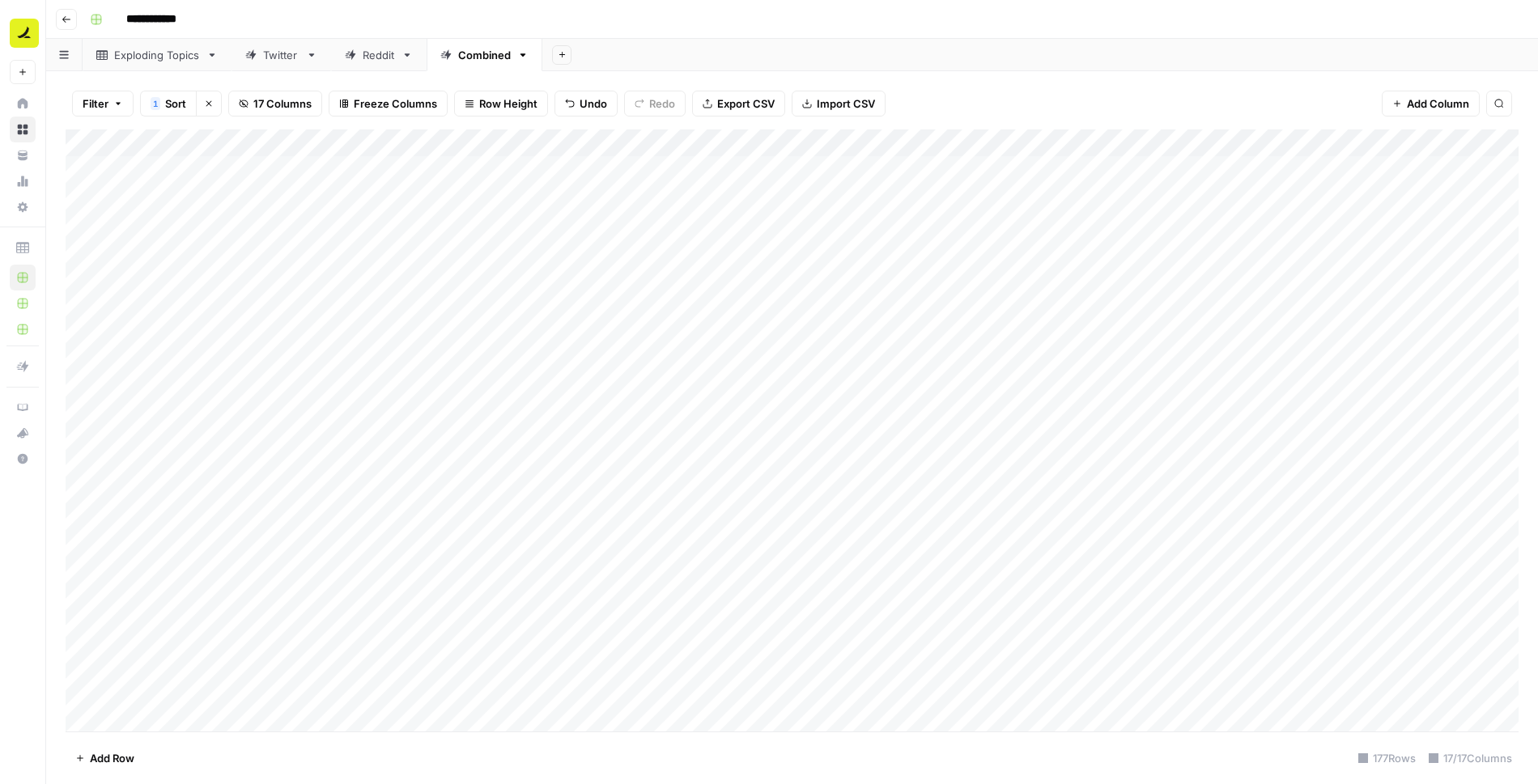 scroll, scrollTop: 0, scrollLeft: 0, axis: both 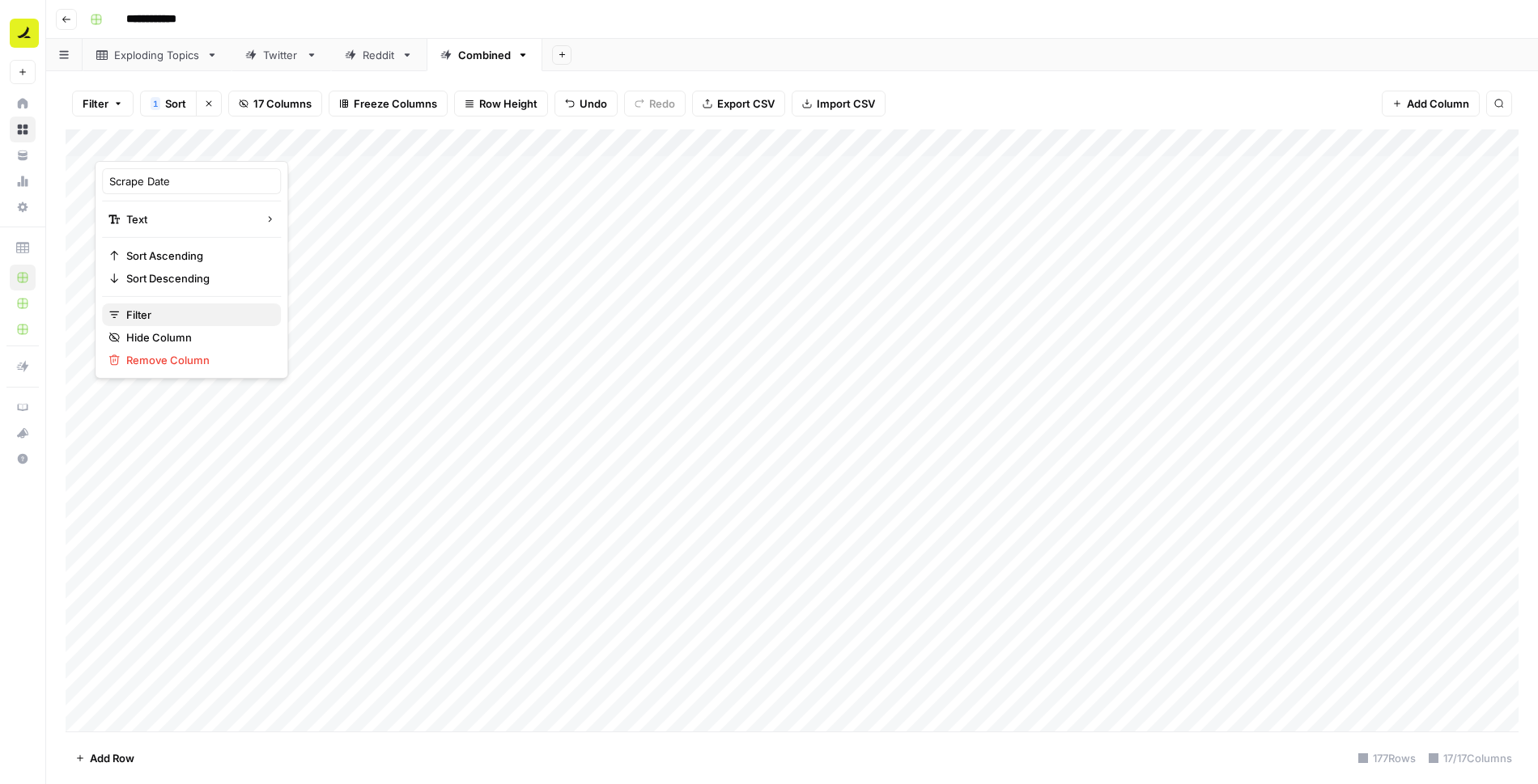click on "Filter" at bounding box center (197, 315) 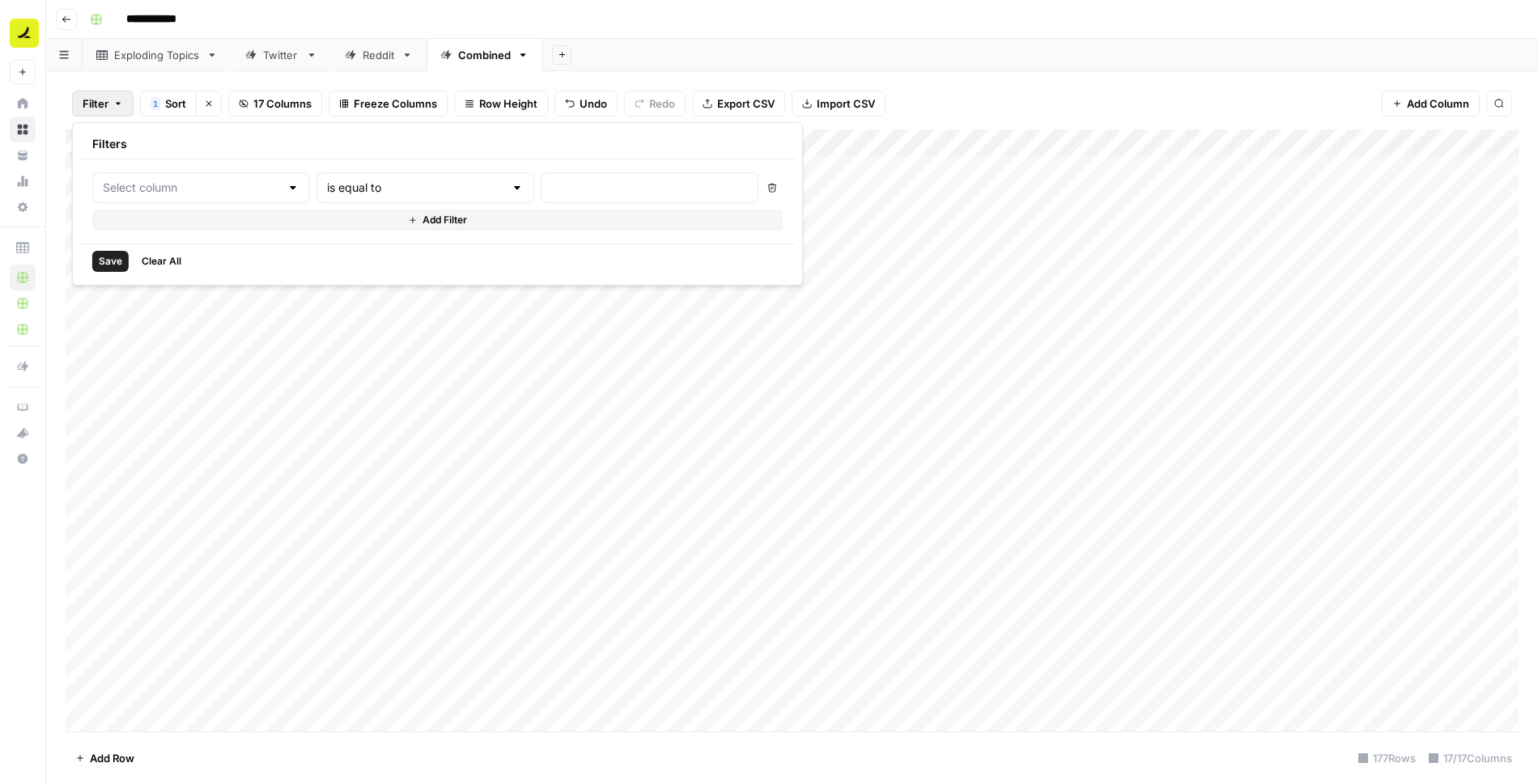 type on "Scrape Date" 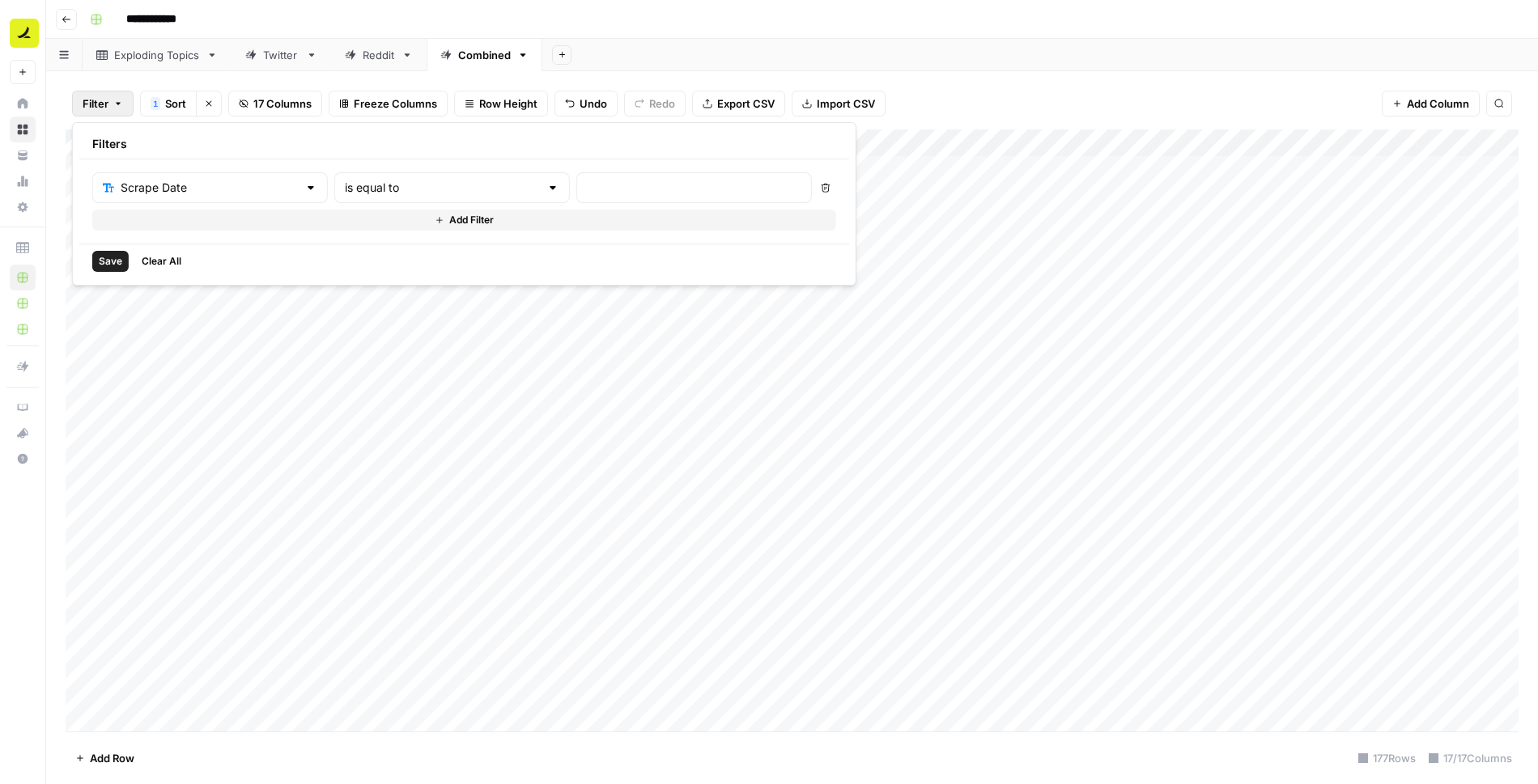 click at bounding box center [694, 188] 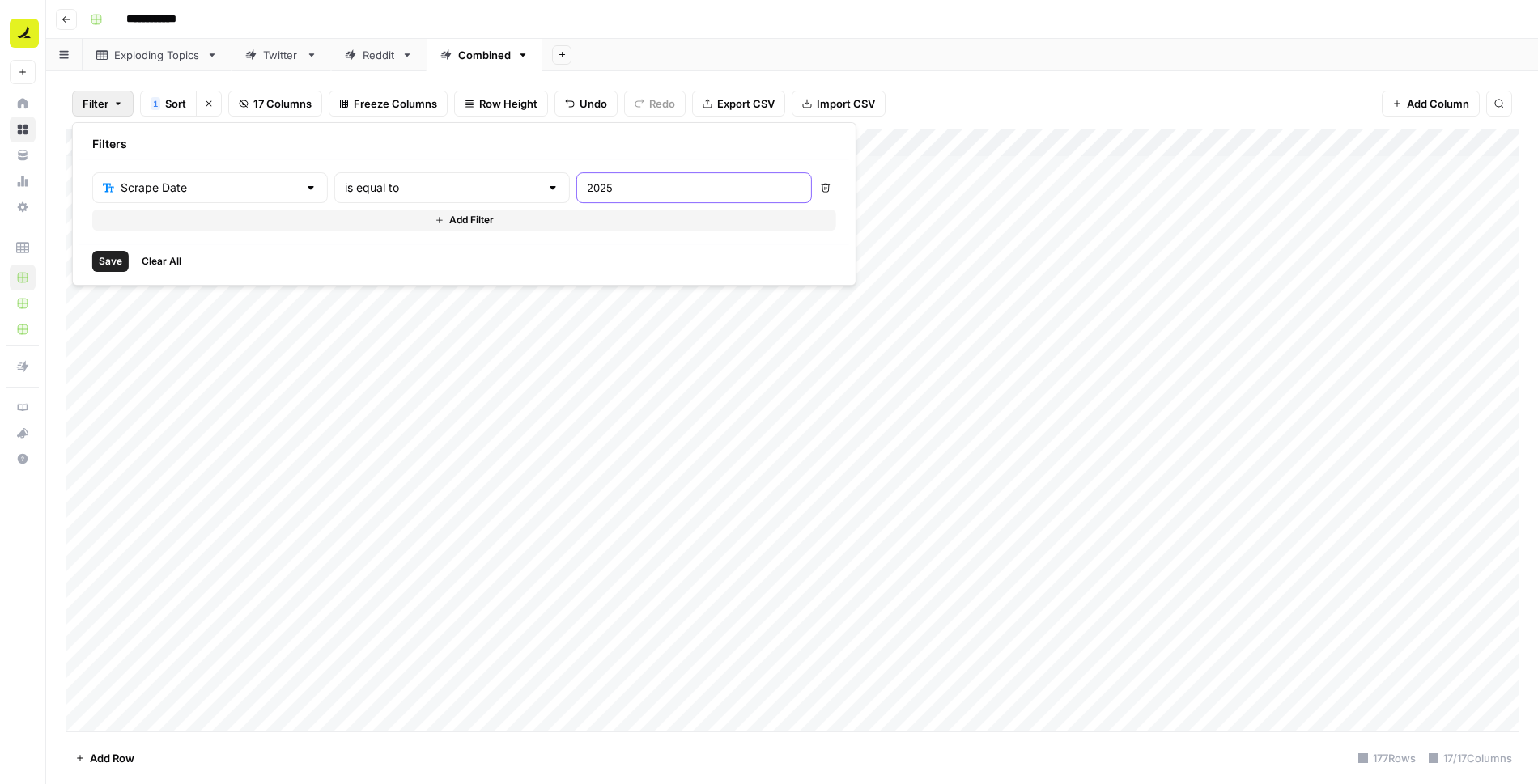 type on "2025" 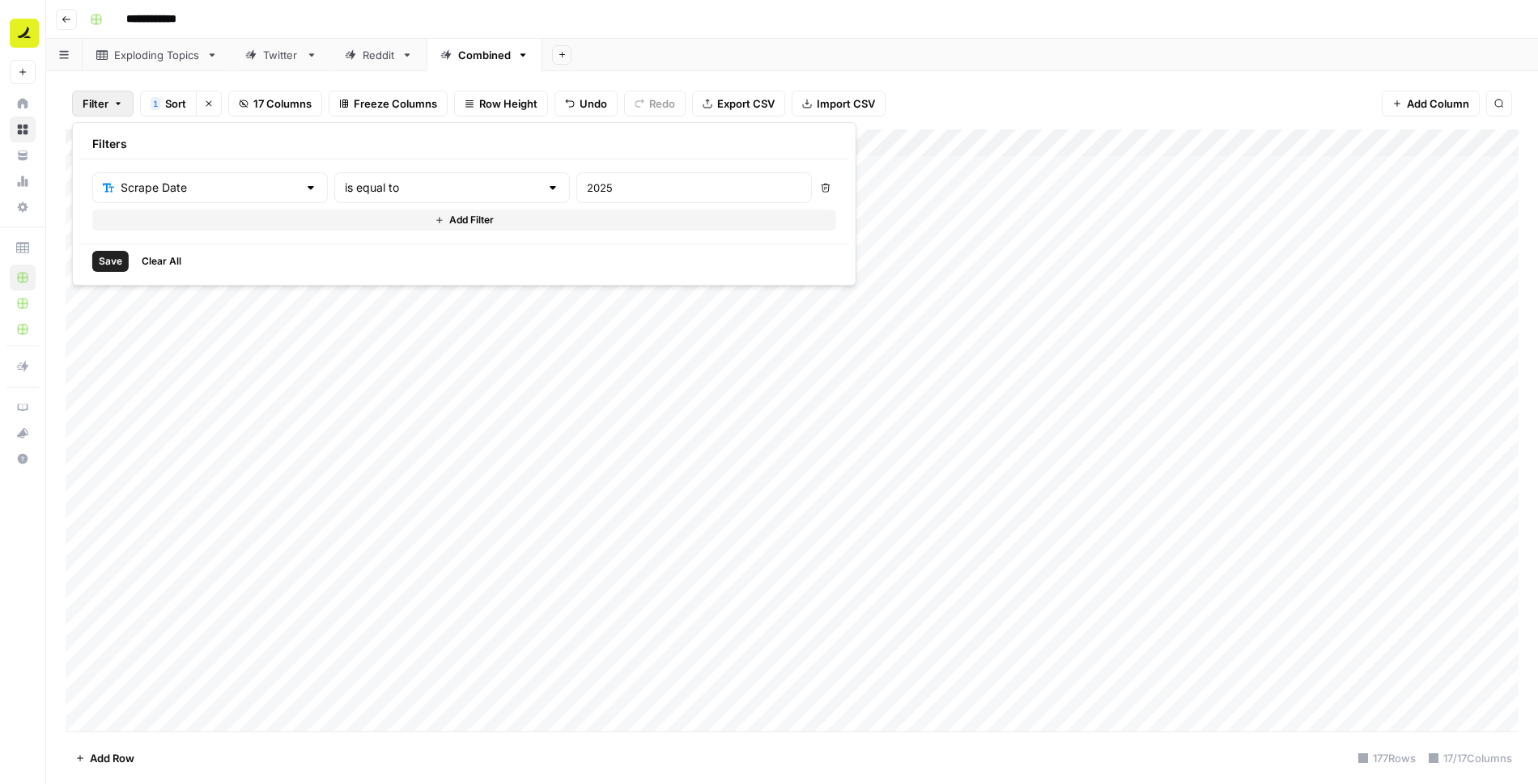 click on "Delete" at bounding box center [826, 188] 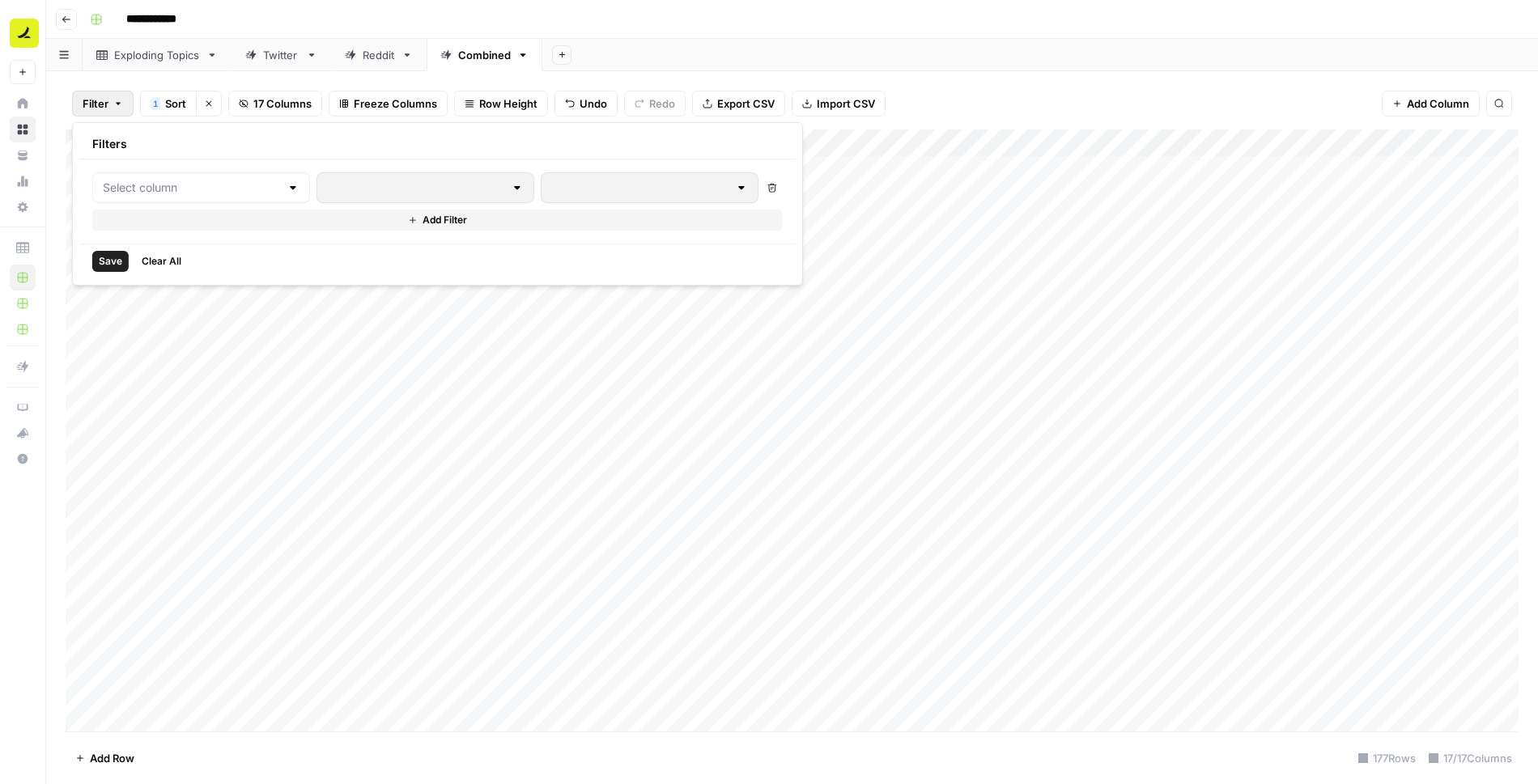 click on "Filter 1 Sort Clear sorts 17 Columns Freeze Columns Row Height Undo Redo Export CSV Import CSV Add Column Search" at bounding box center [792, 104] 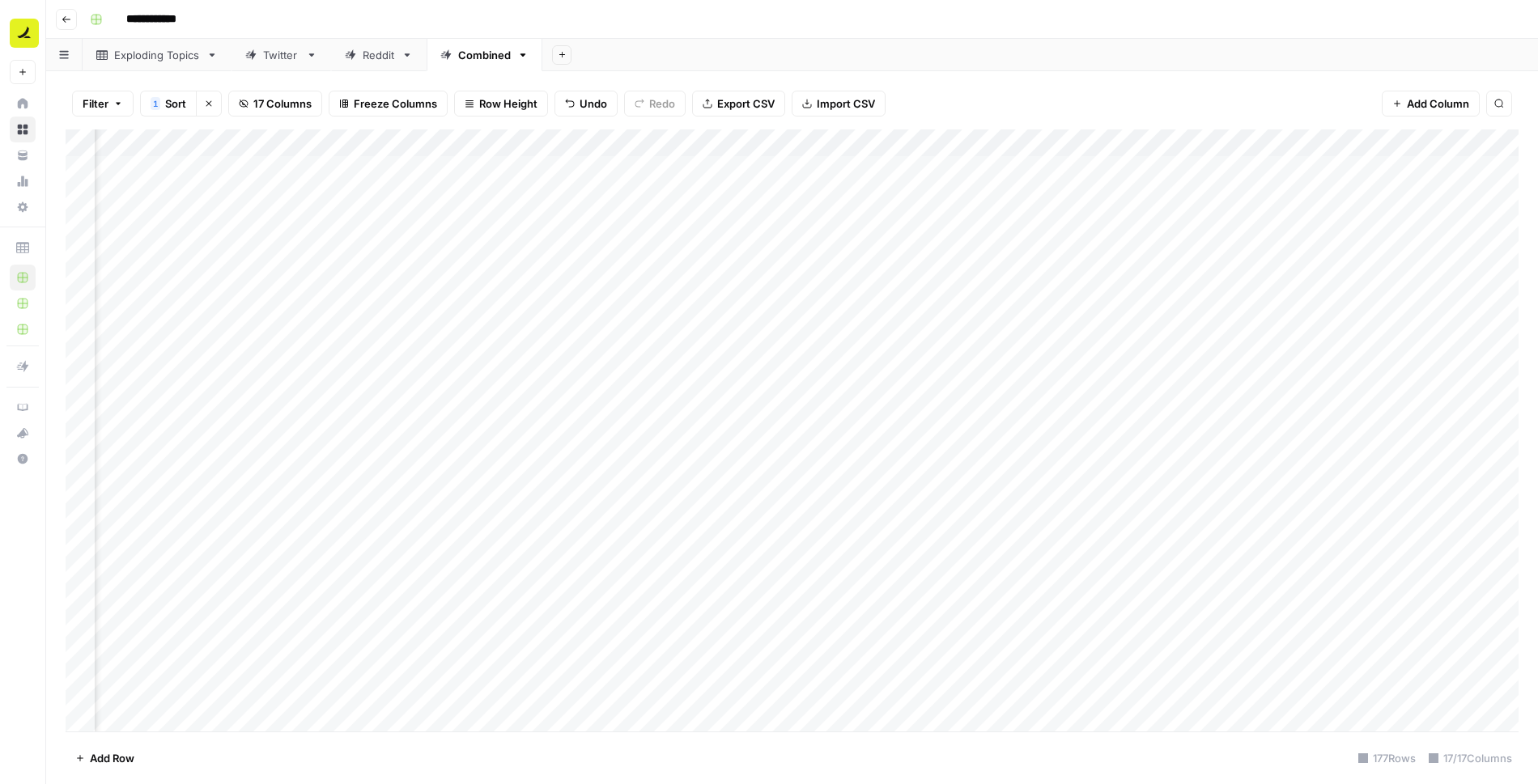 scroll, scrollTop: 0, scrollLeft: 563, axis: horizontal 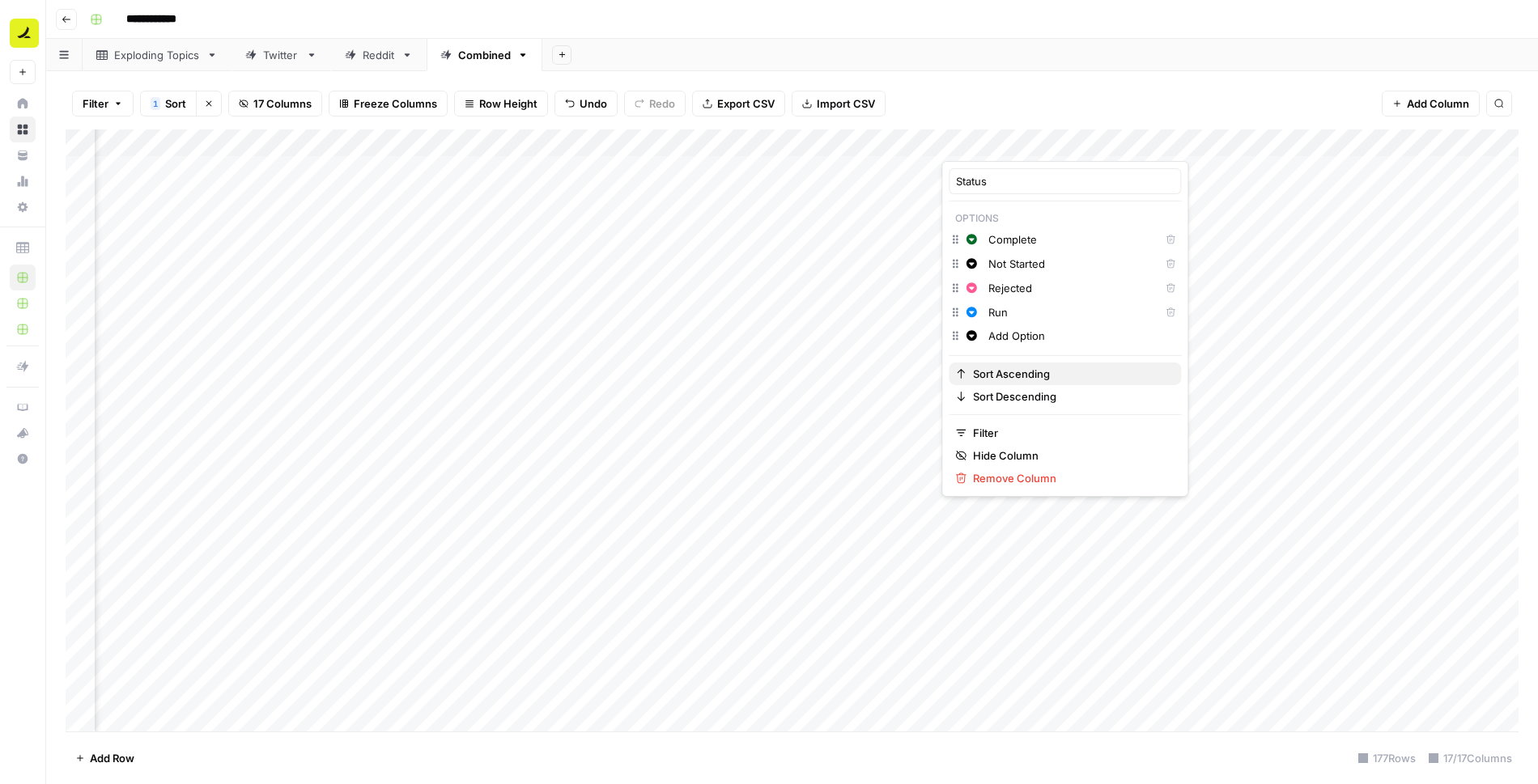 click on "Sort Ascending" at bounding box center (1070, 374) 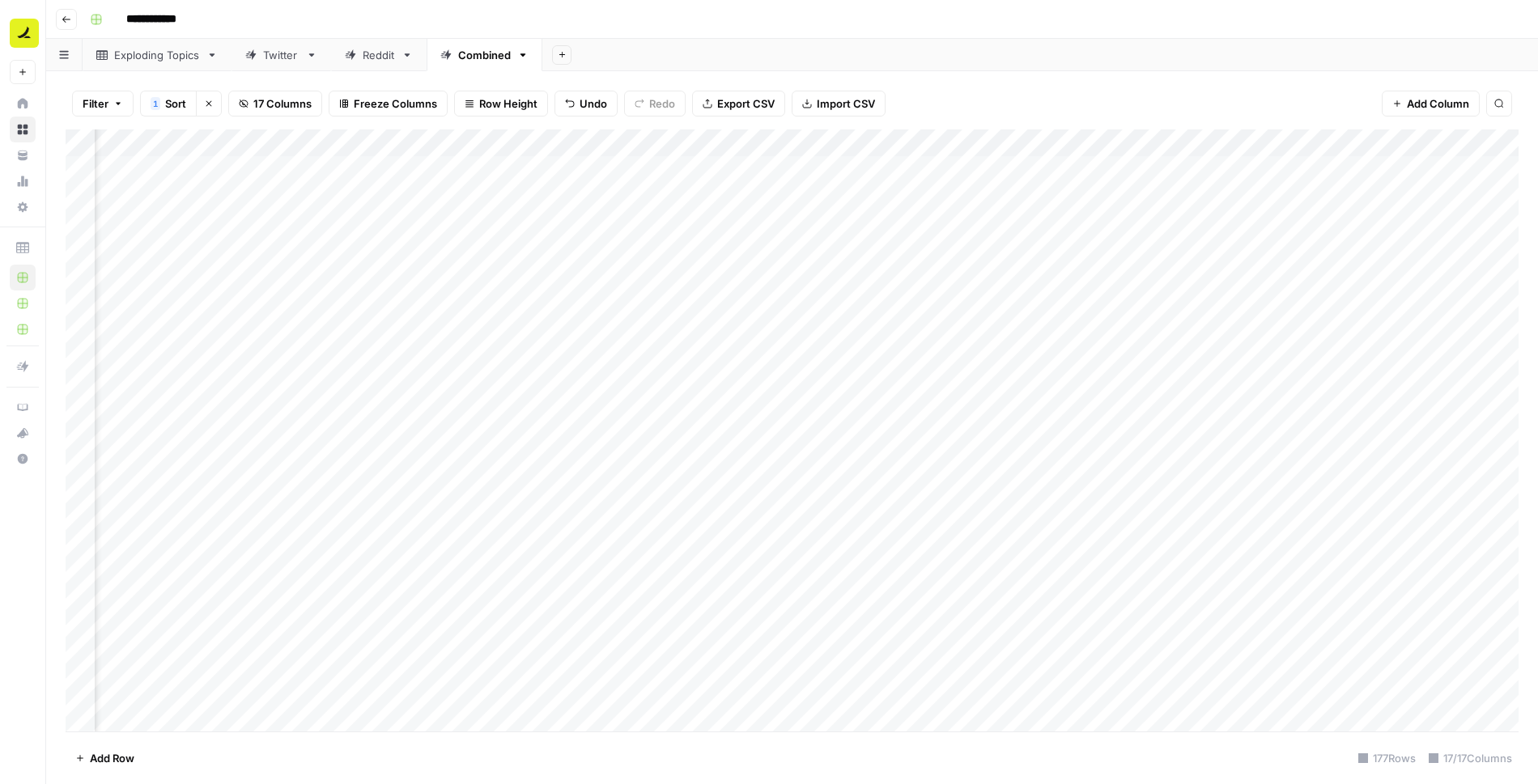click on "Filter 1 Sort Clear sorts 17 Columns Freeze Columns Row Height Undo Redo Export CSV Import CSV Add Column Search" at bounding box center (792, 104) 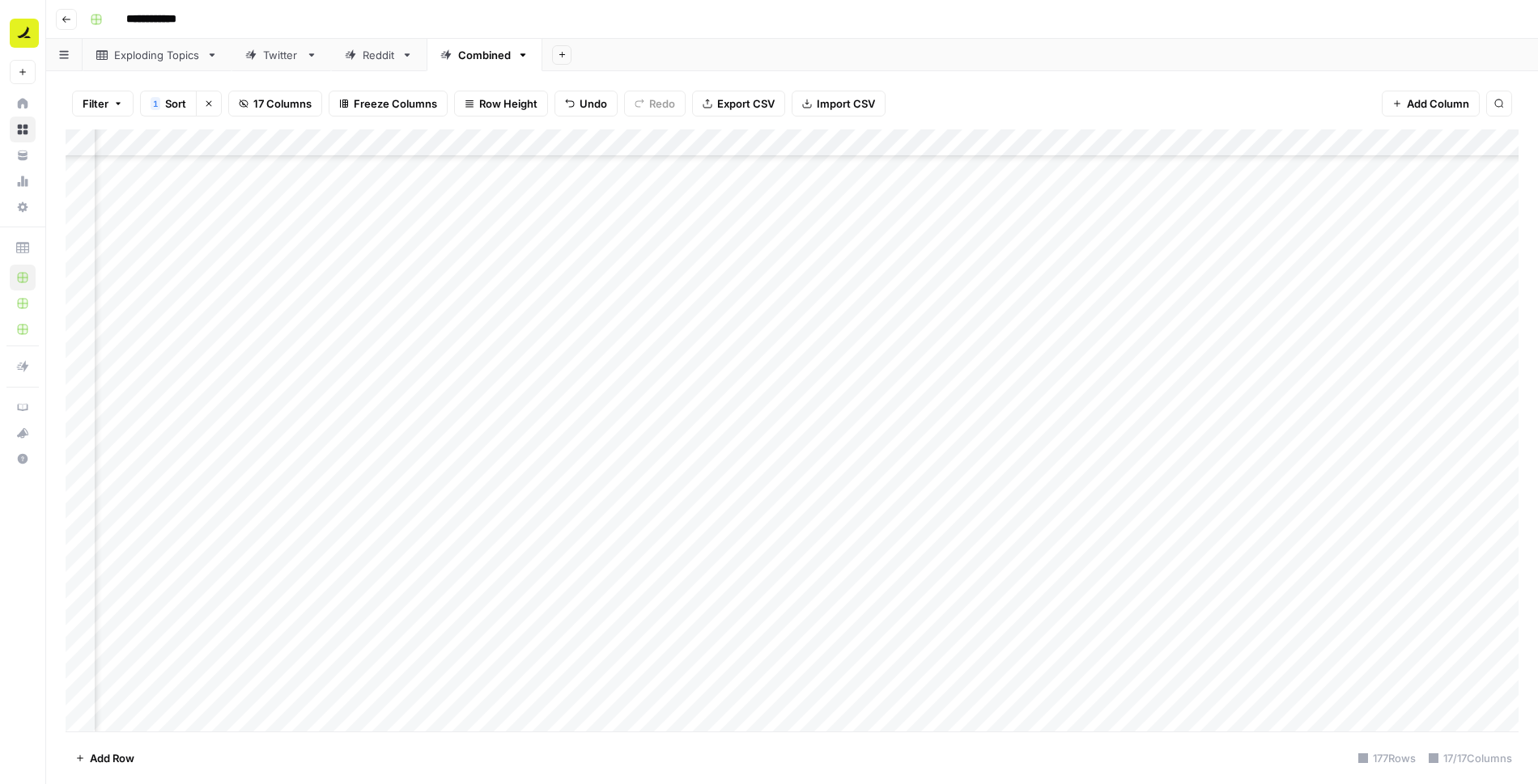 scroll, scrollTop: 2266, scrollLeft: 563, axis: both 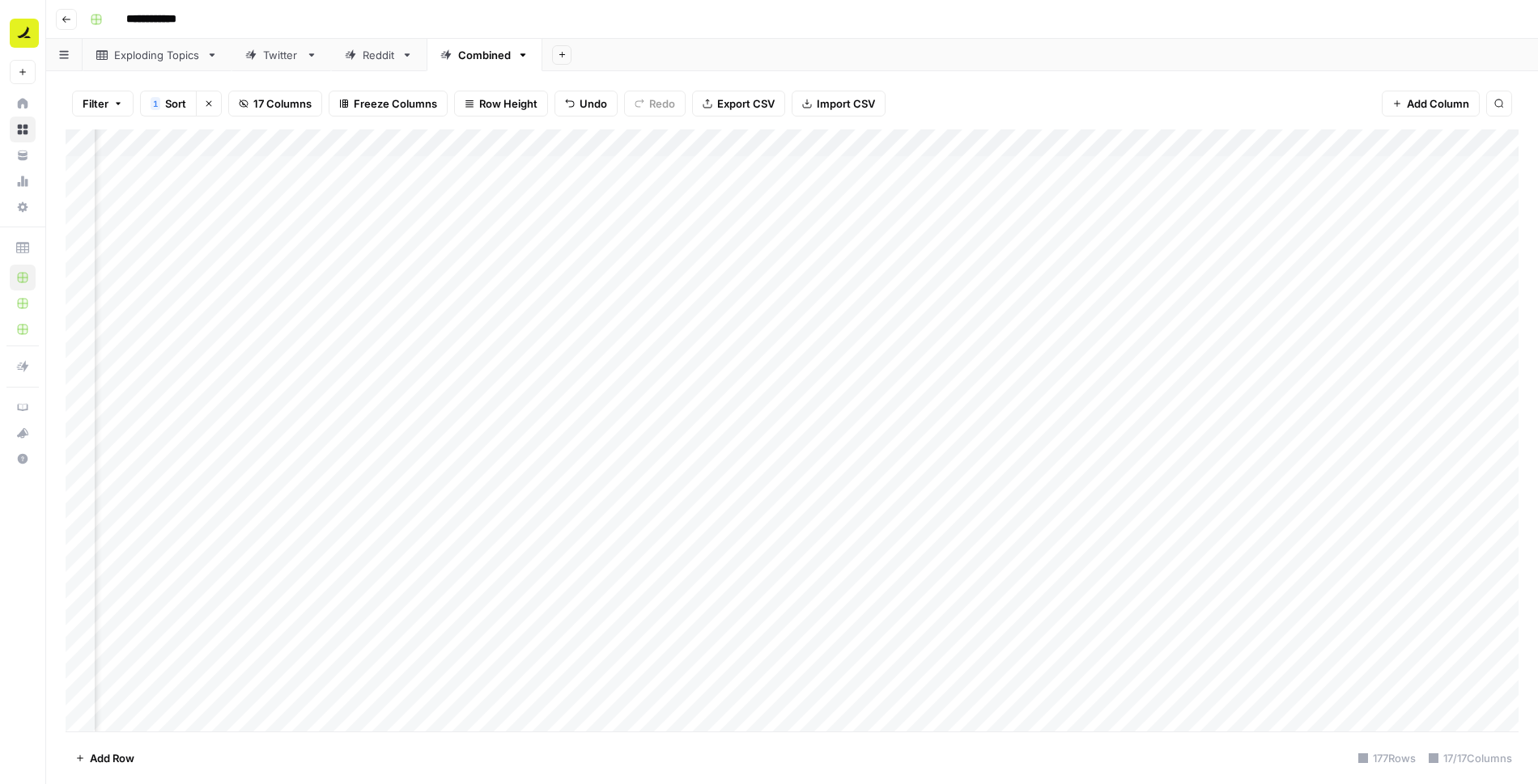 click on "Add Column" at bounding box center [792, 430] 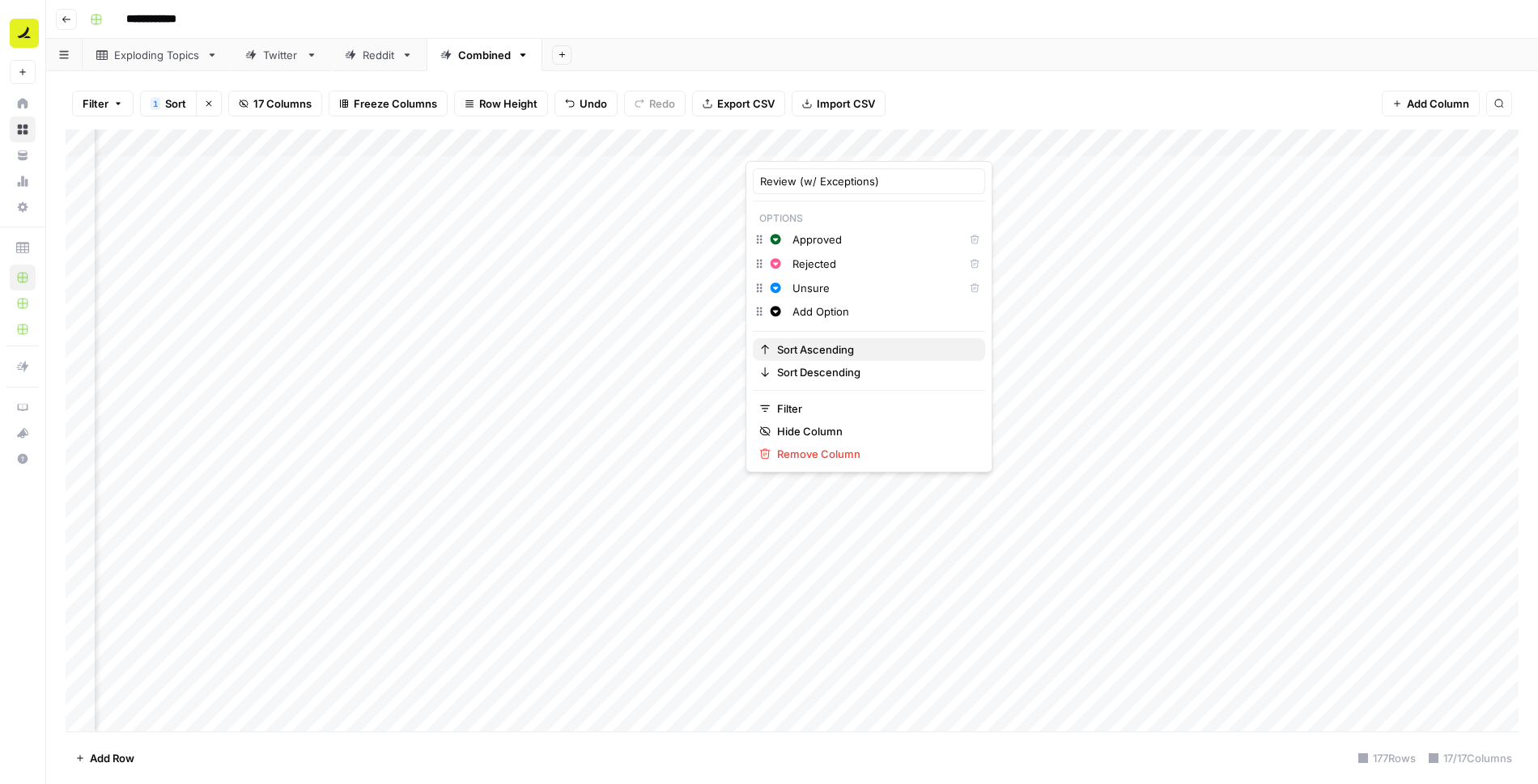 click on "Sort Ascending" at bounding box center [874, 350] 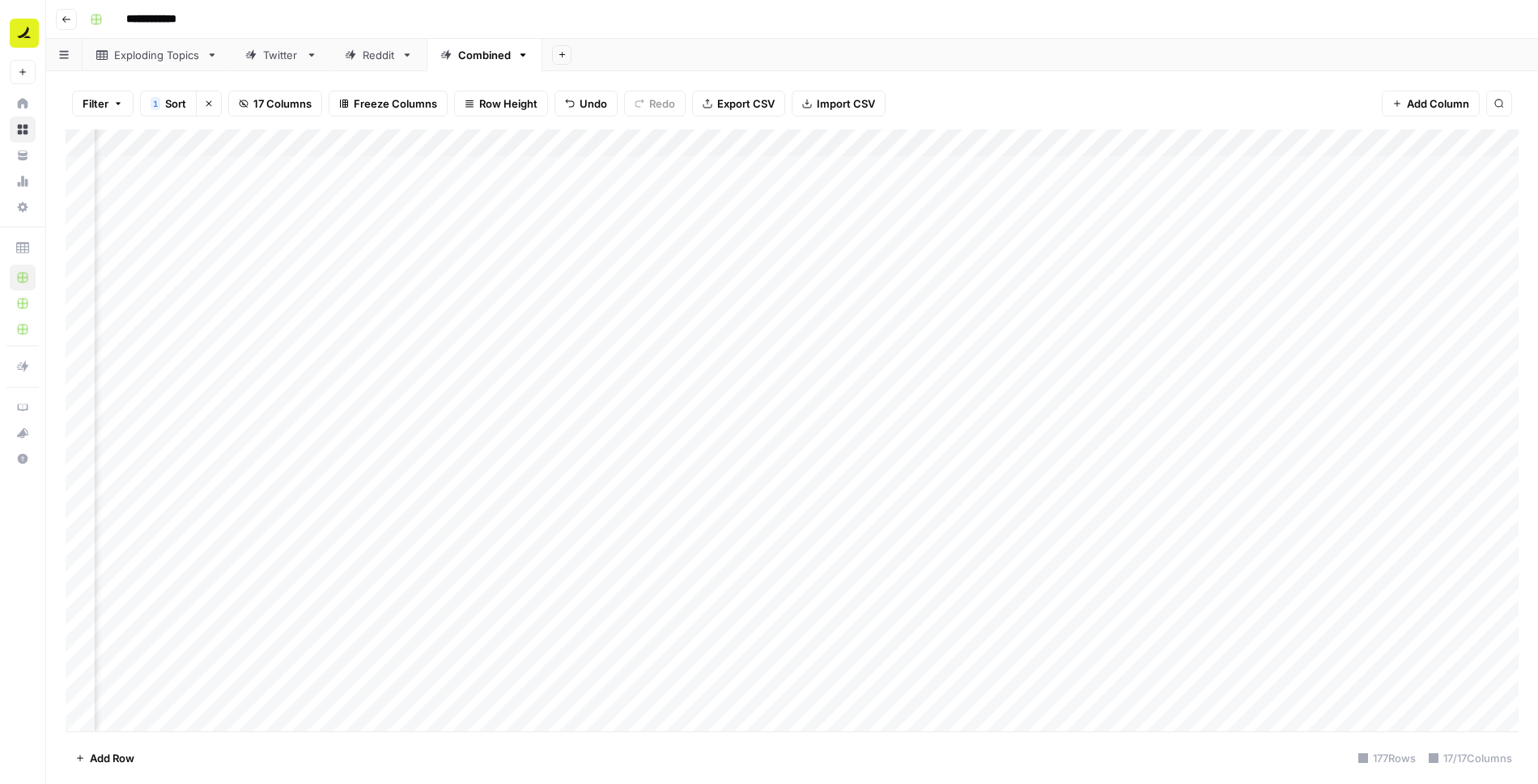 click on "Add Column" at bounding box center (792, 430) 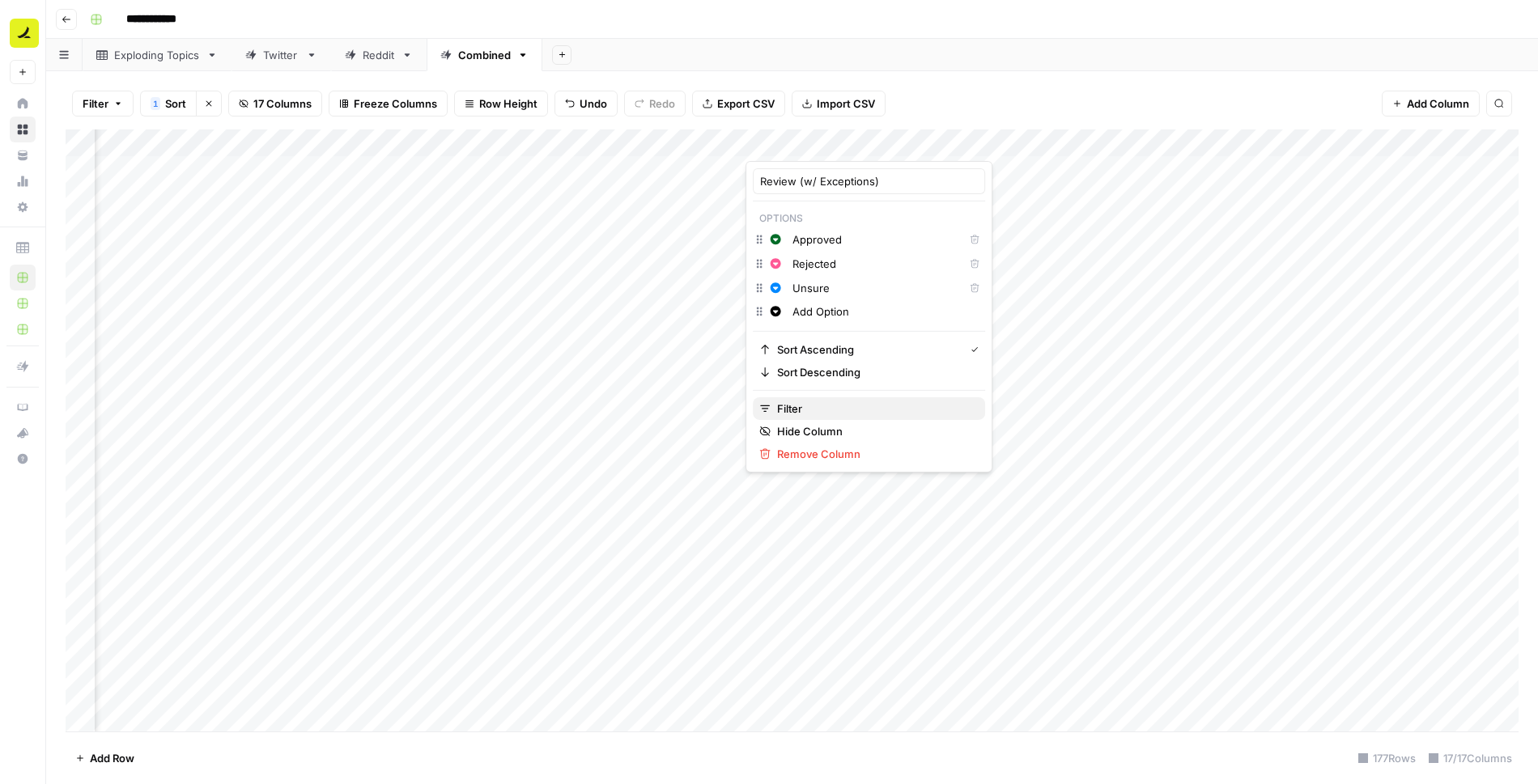 click on "Filter" at bounding box center (874, 409) 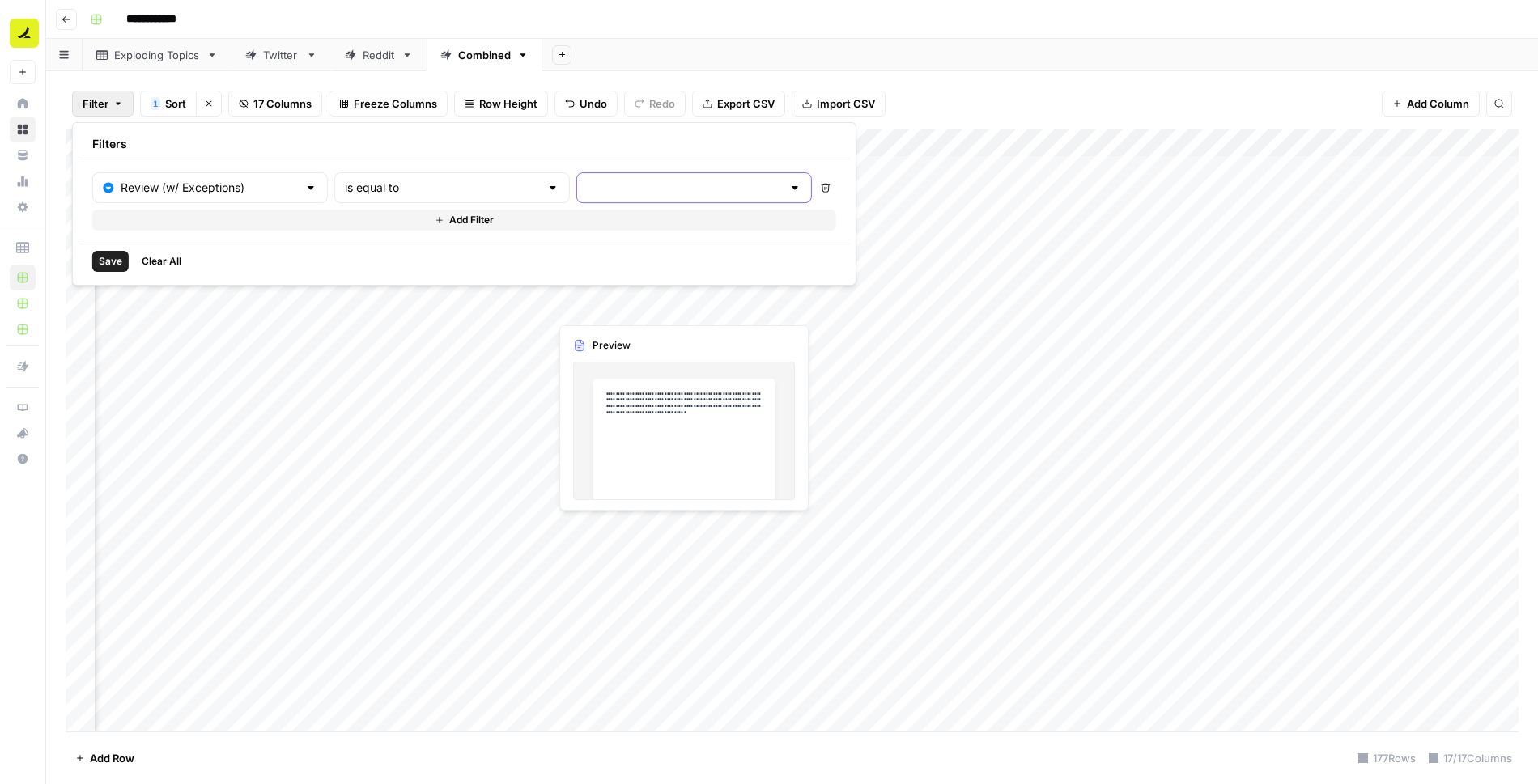 click at bounding box center (684, 188) 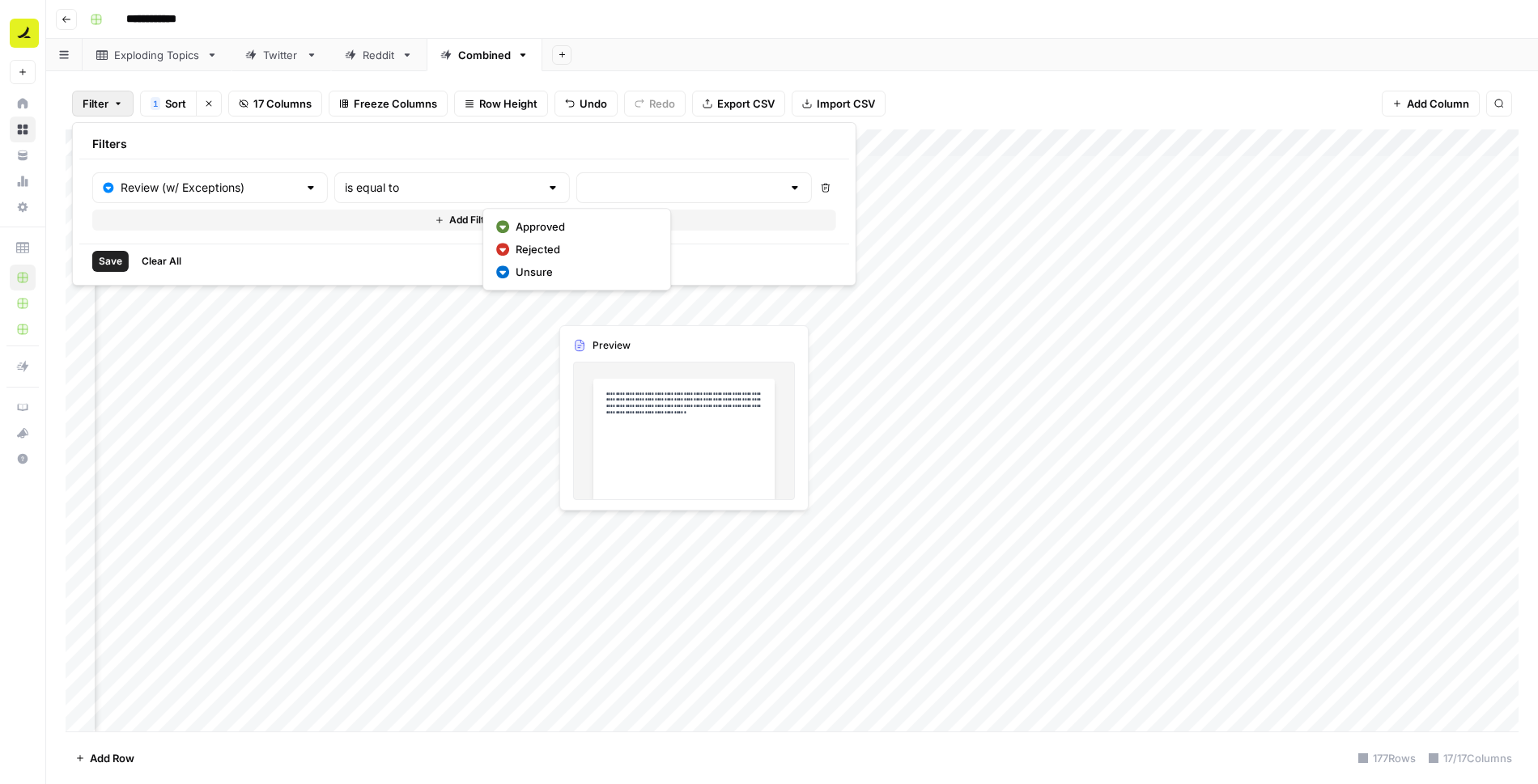 click on "Approved" at bounding box center [583, 227] 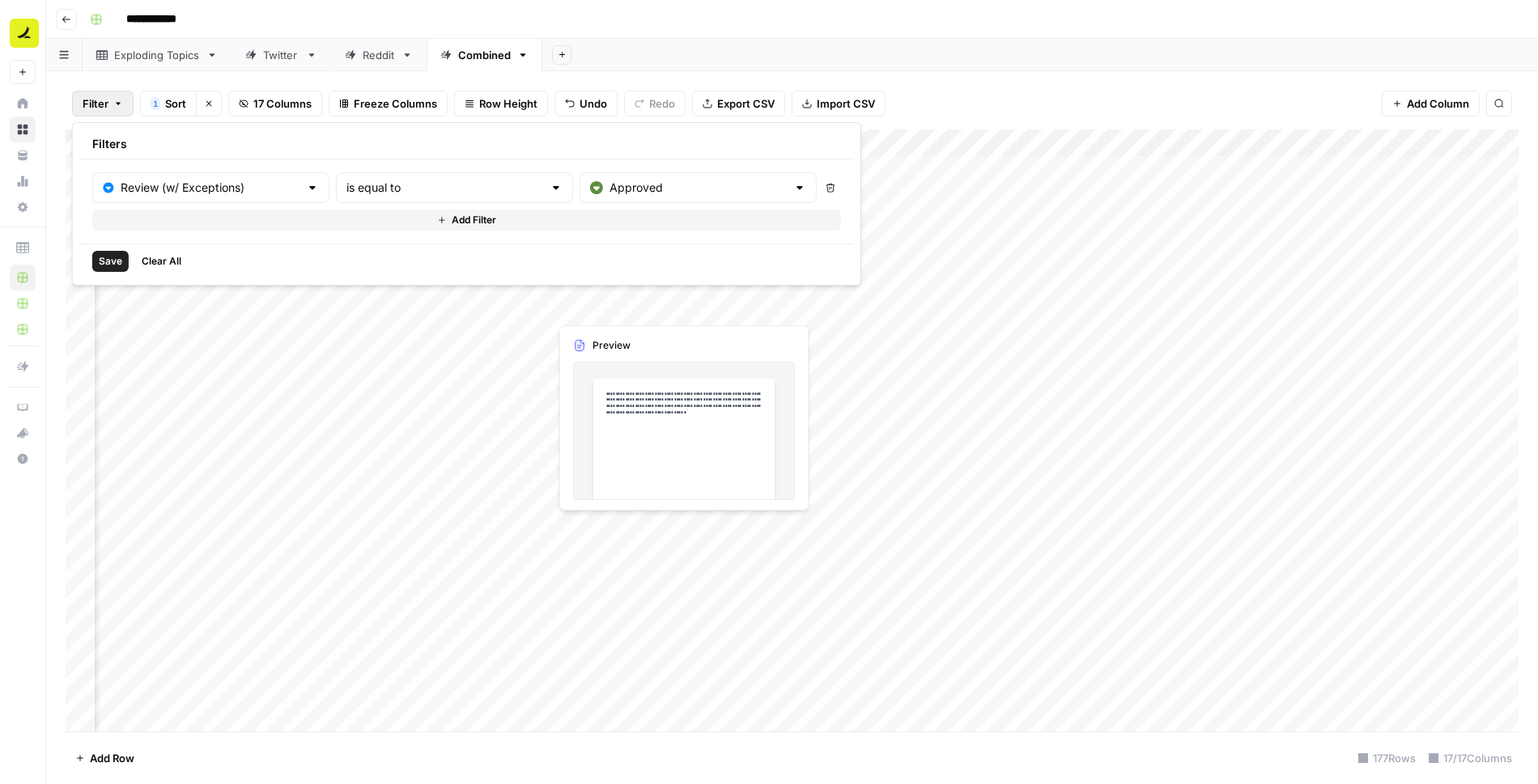 click on "Save" at bounding box center (110, 261) 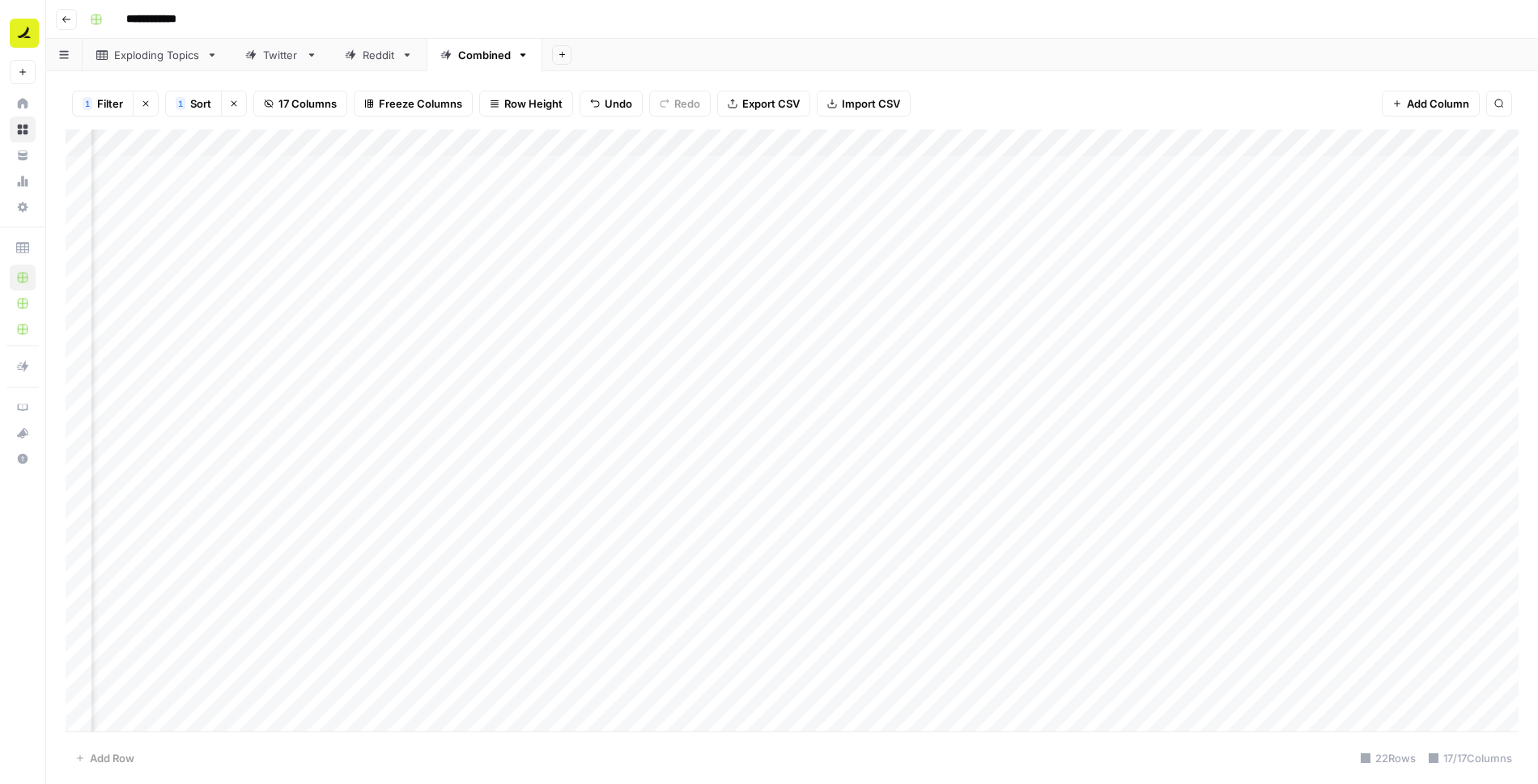 click on "Add Column" at bounding box center [792, 430] 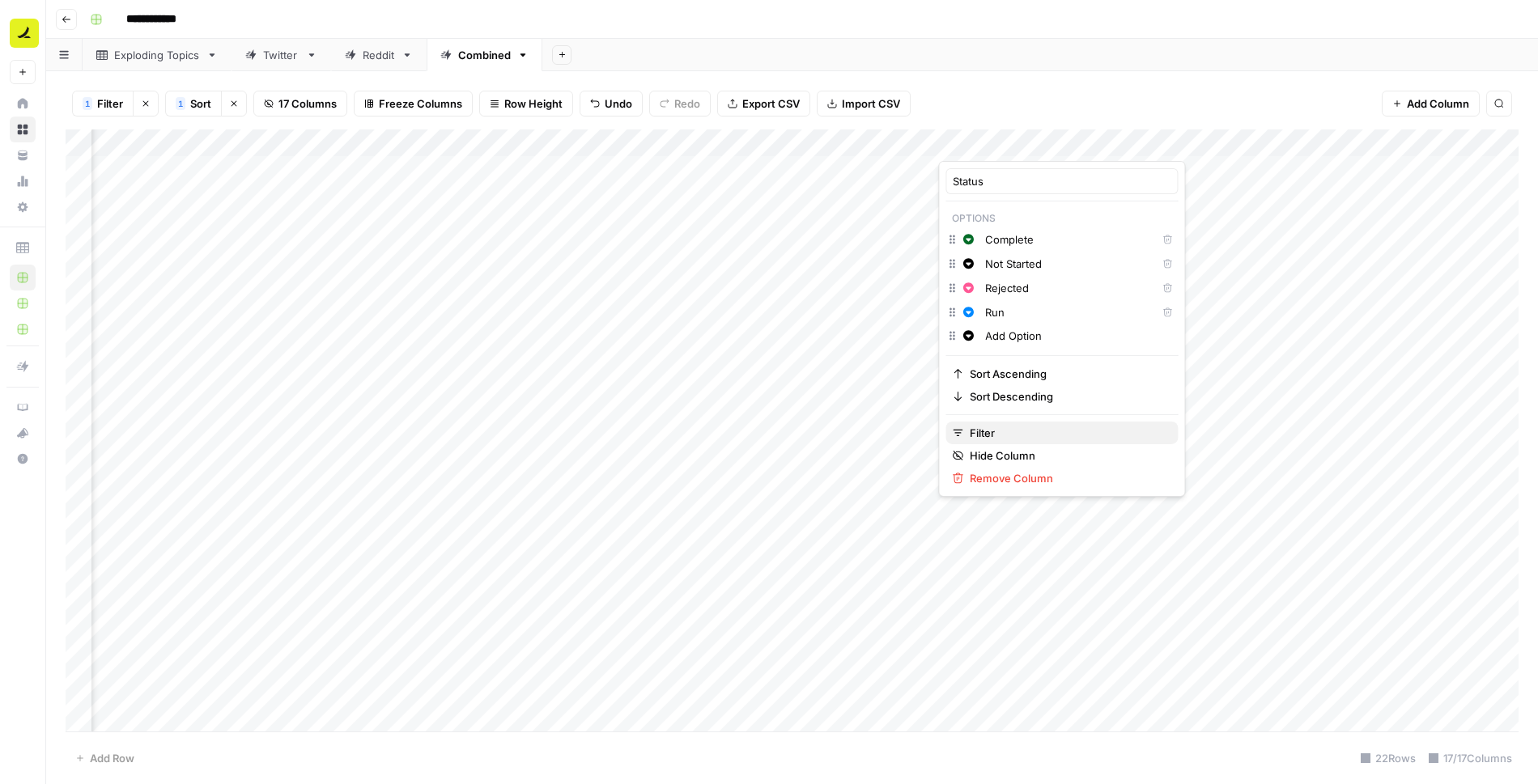 click on "Filter" at bounding box center [1067, 433] 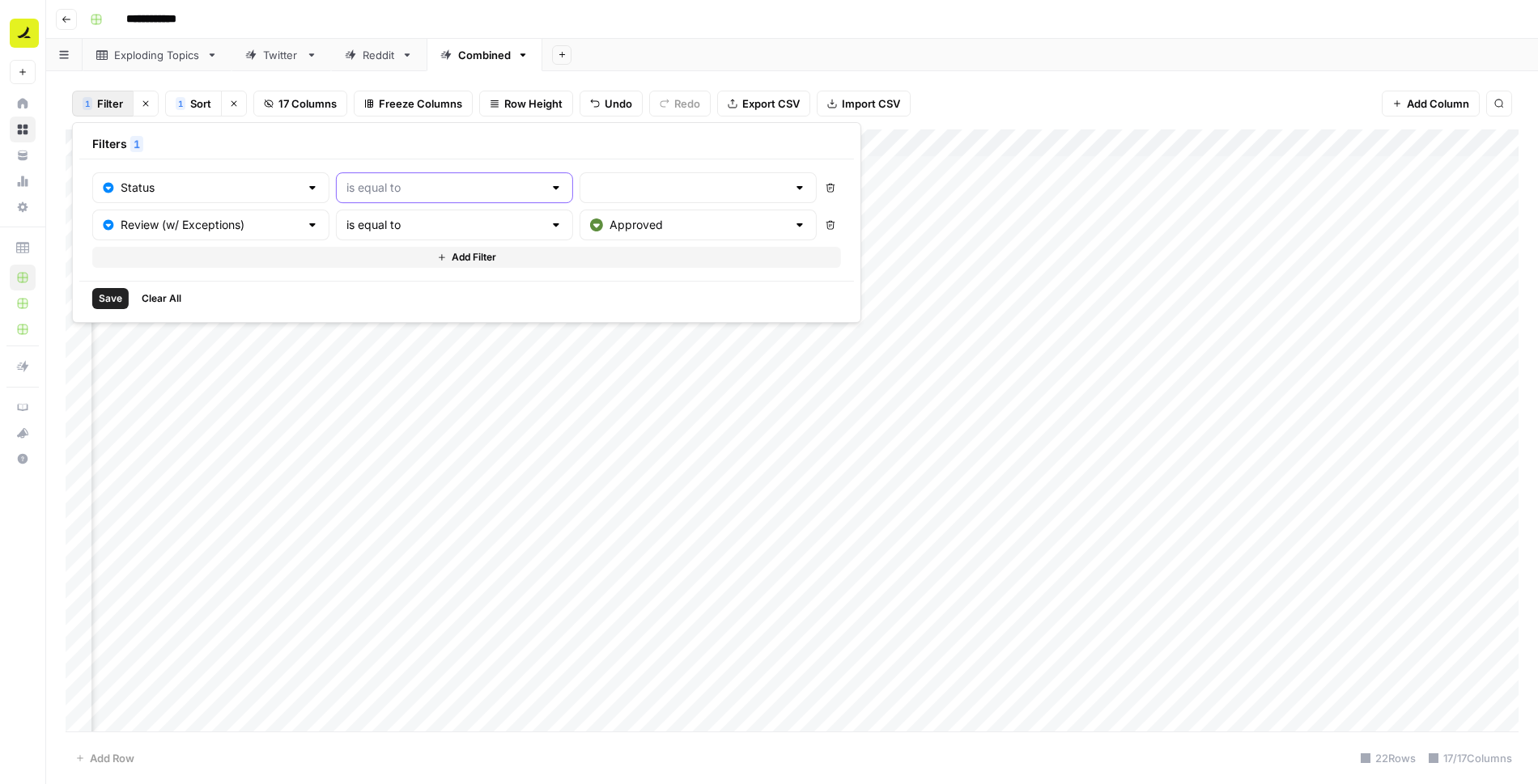 click at bounding box center (444, 188) 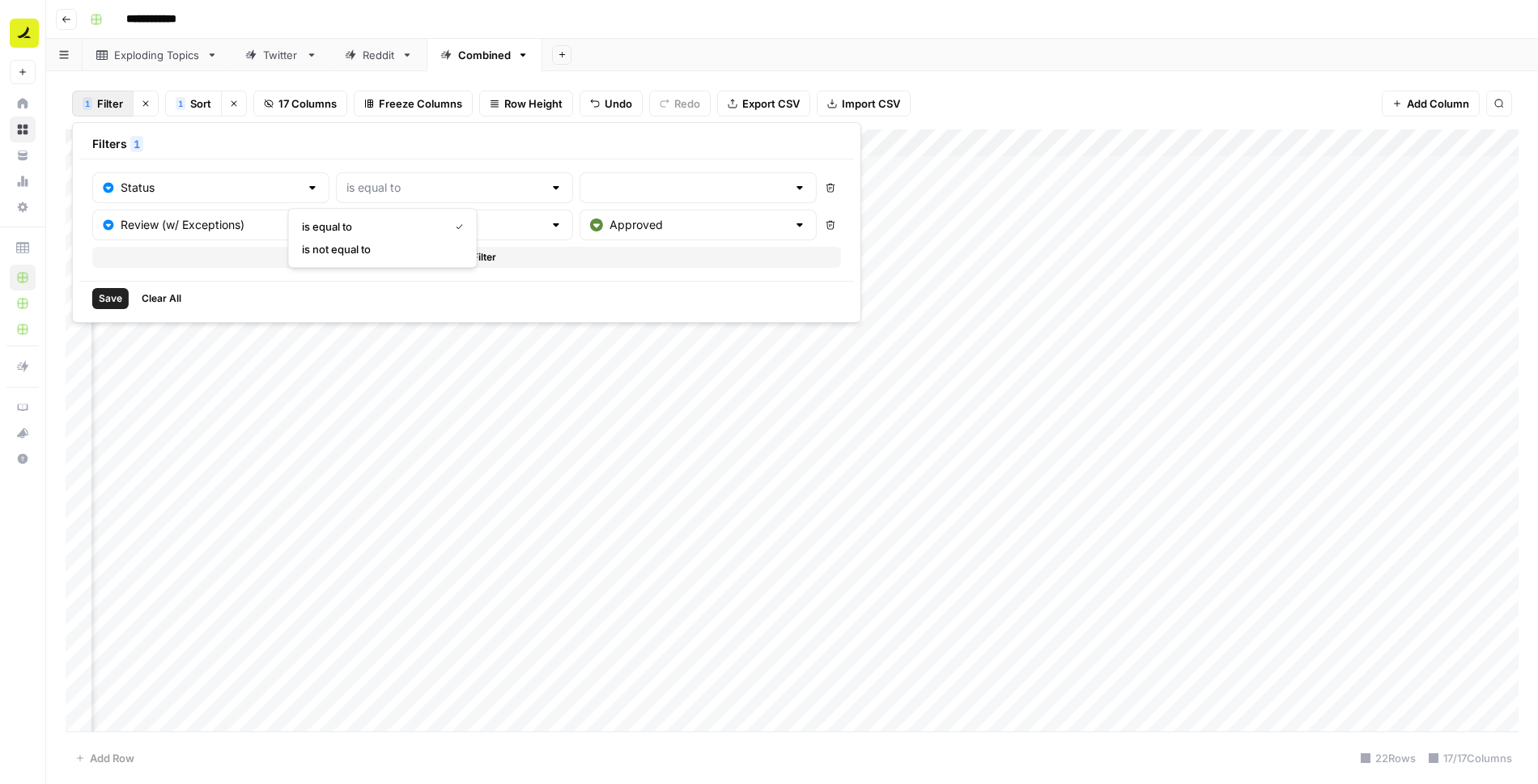 click on "is not equal to" at bounding box center [380, 249] 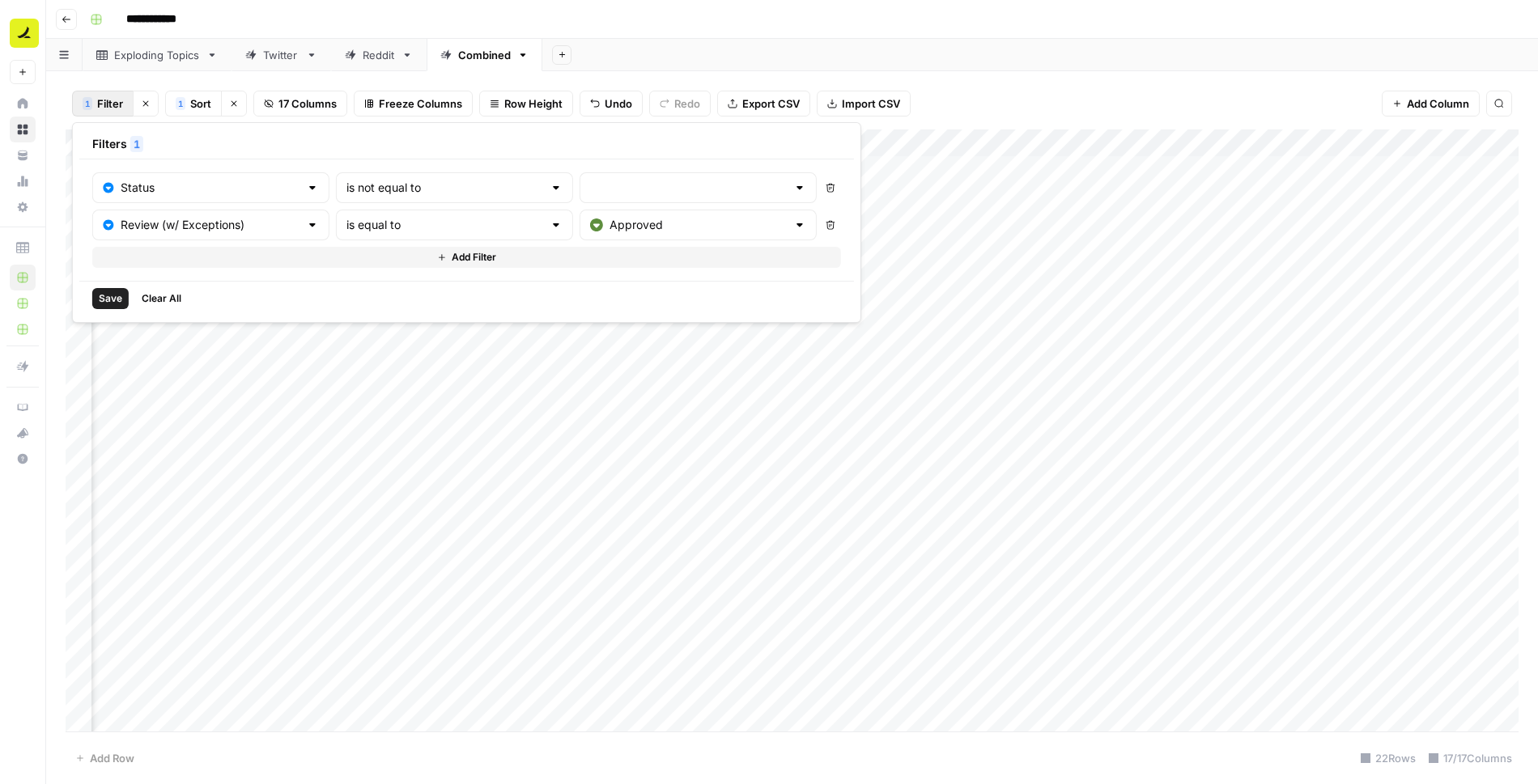 click at bounding box center [698, 188] 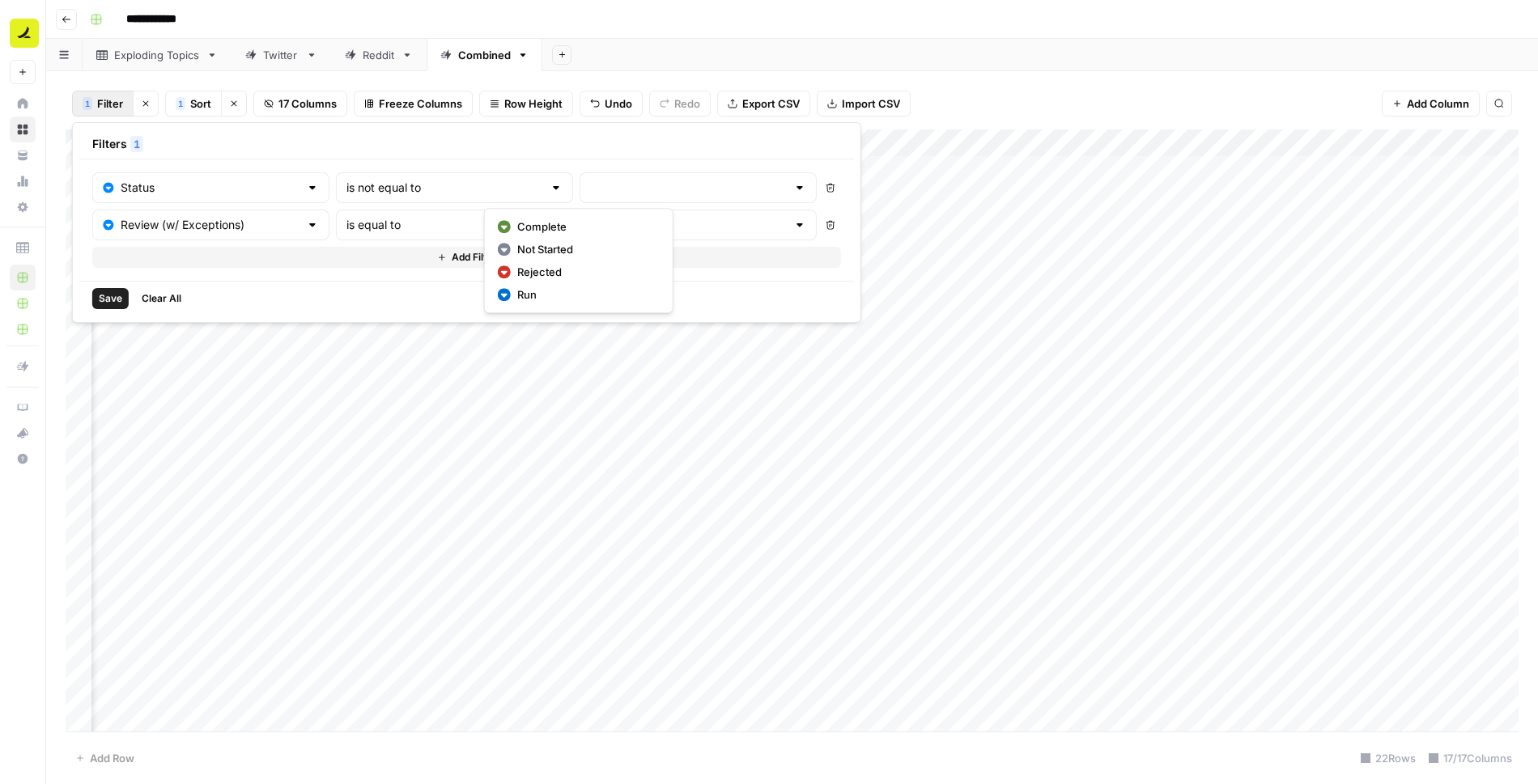 click on "Complete" at bounding box center (585, 227) 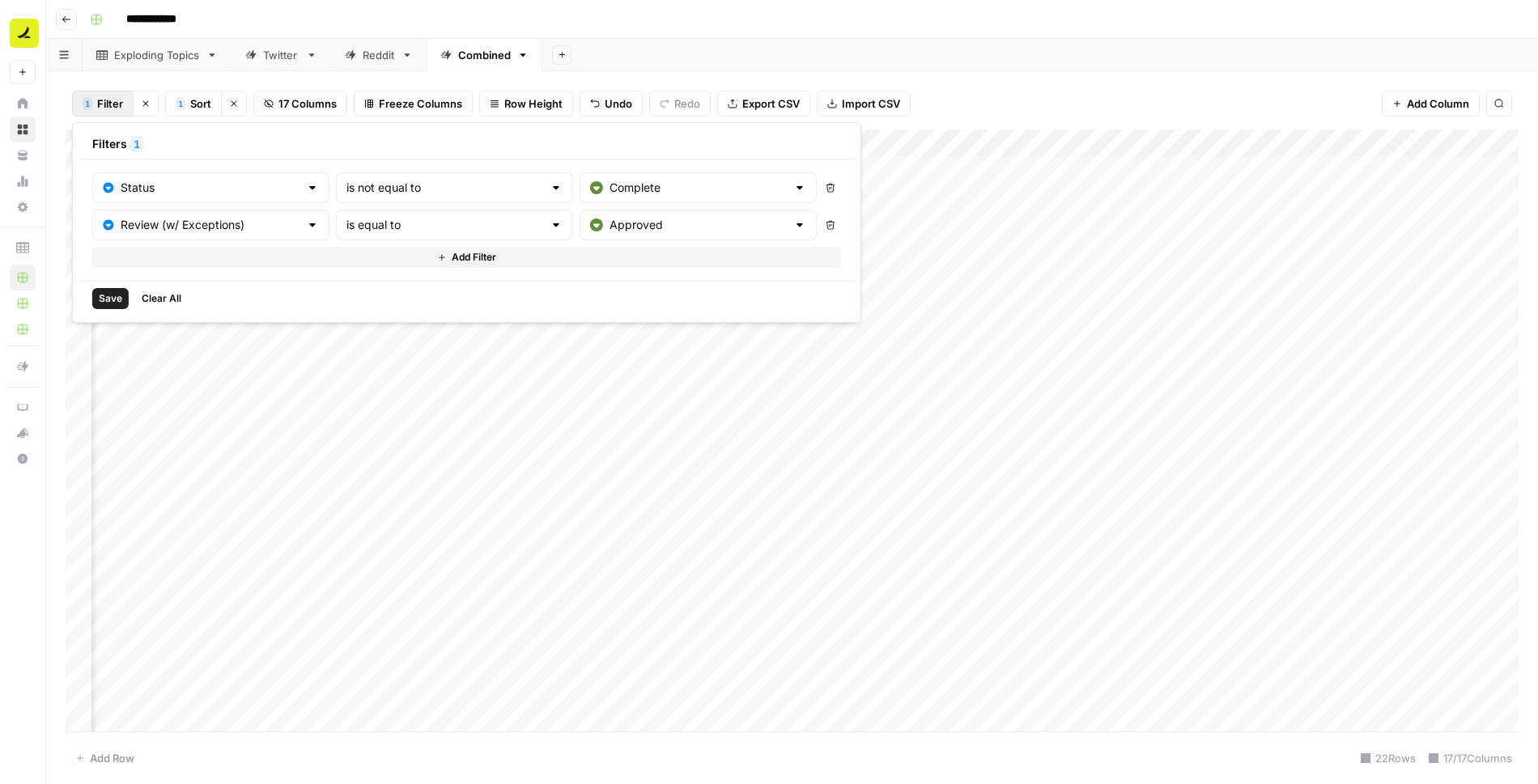 click on "Save" at bounding box center (110, 299) 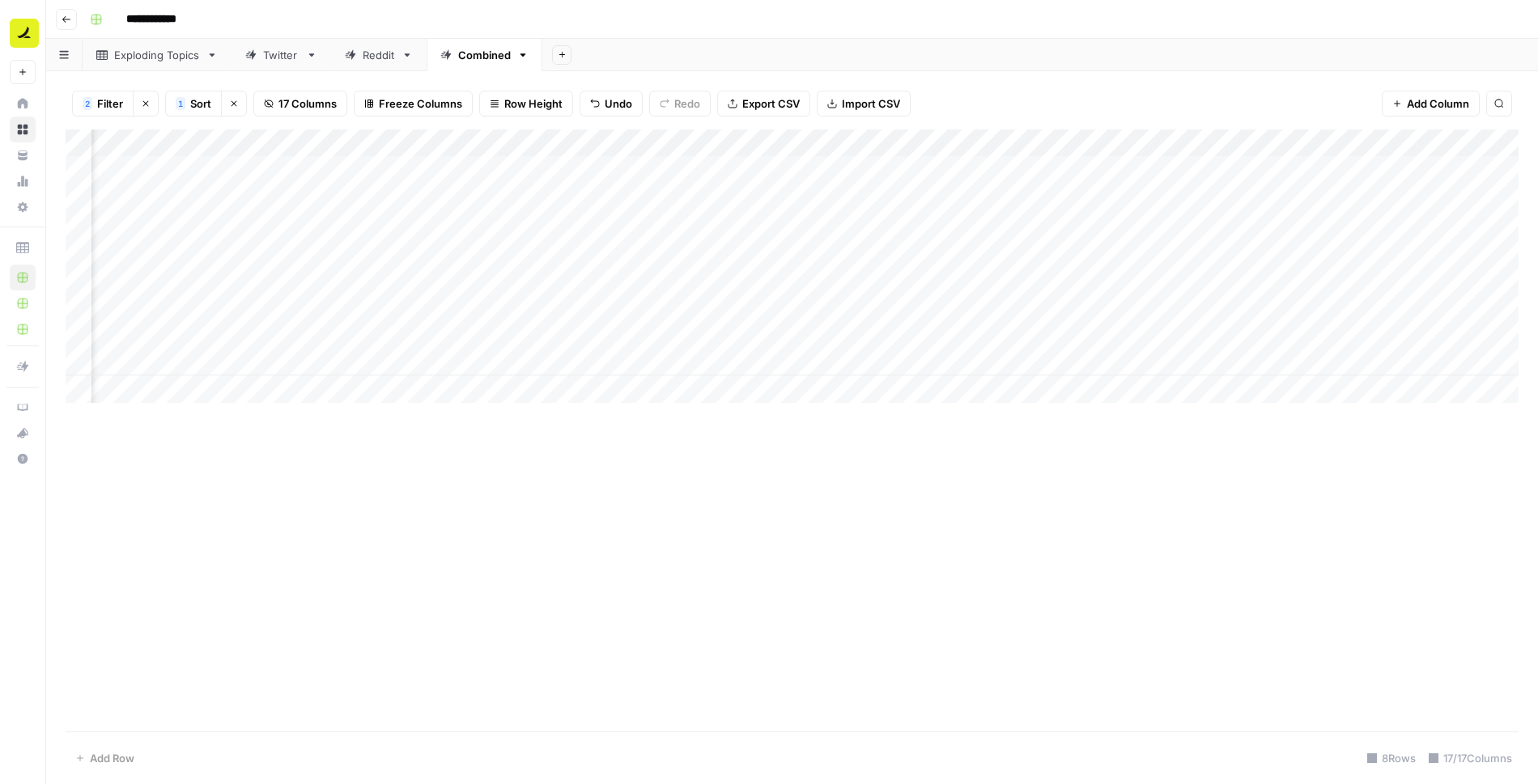 scroll, scrollTop: 0, scrollLeft: 0, axis: both 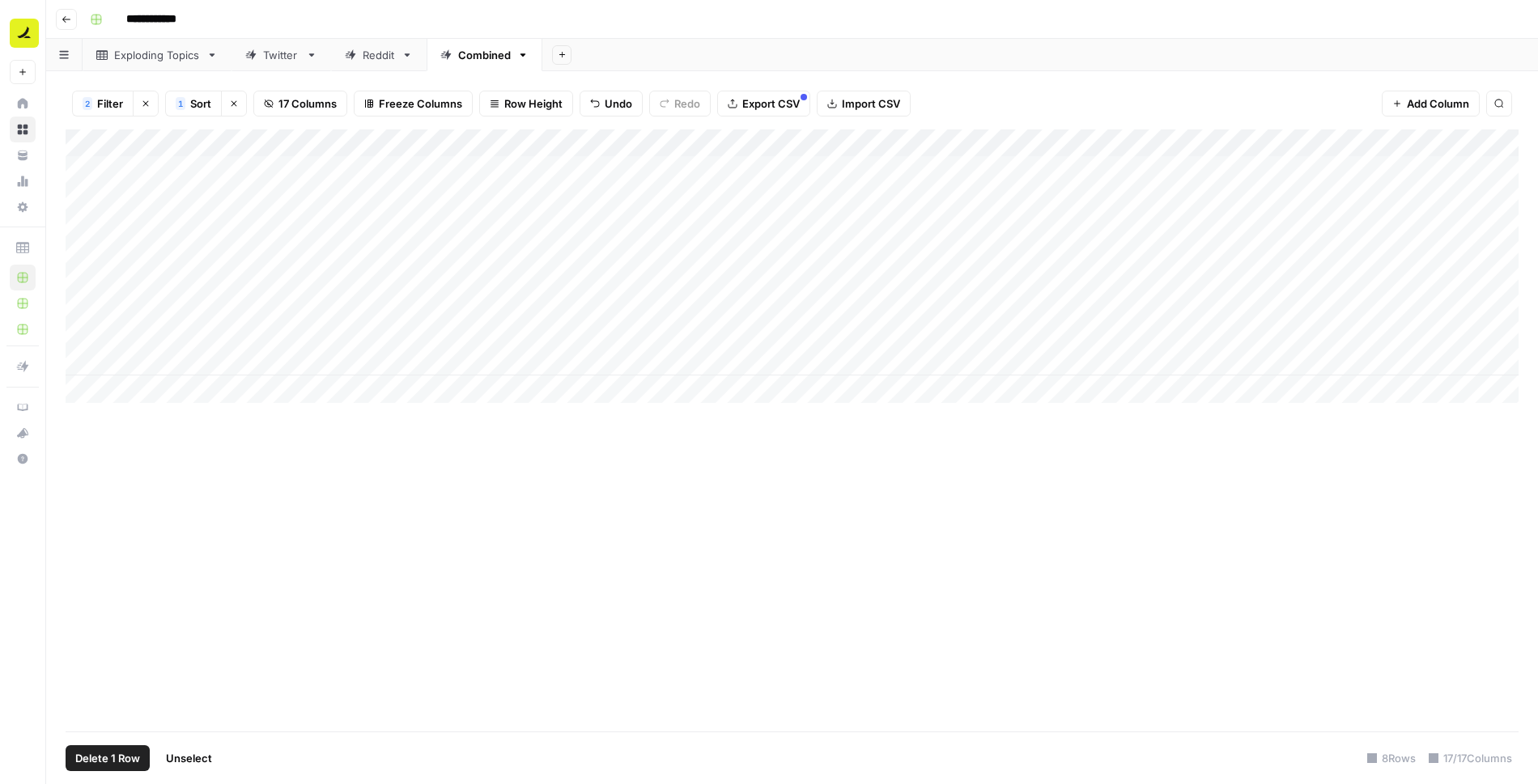 click on "Add Column" at bounding box center (792, 266) 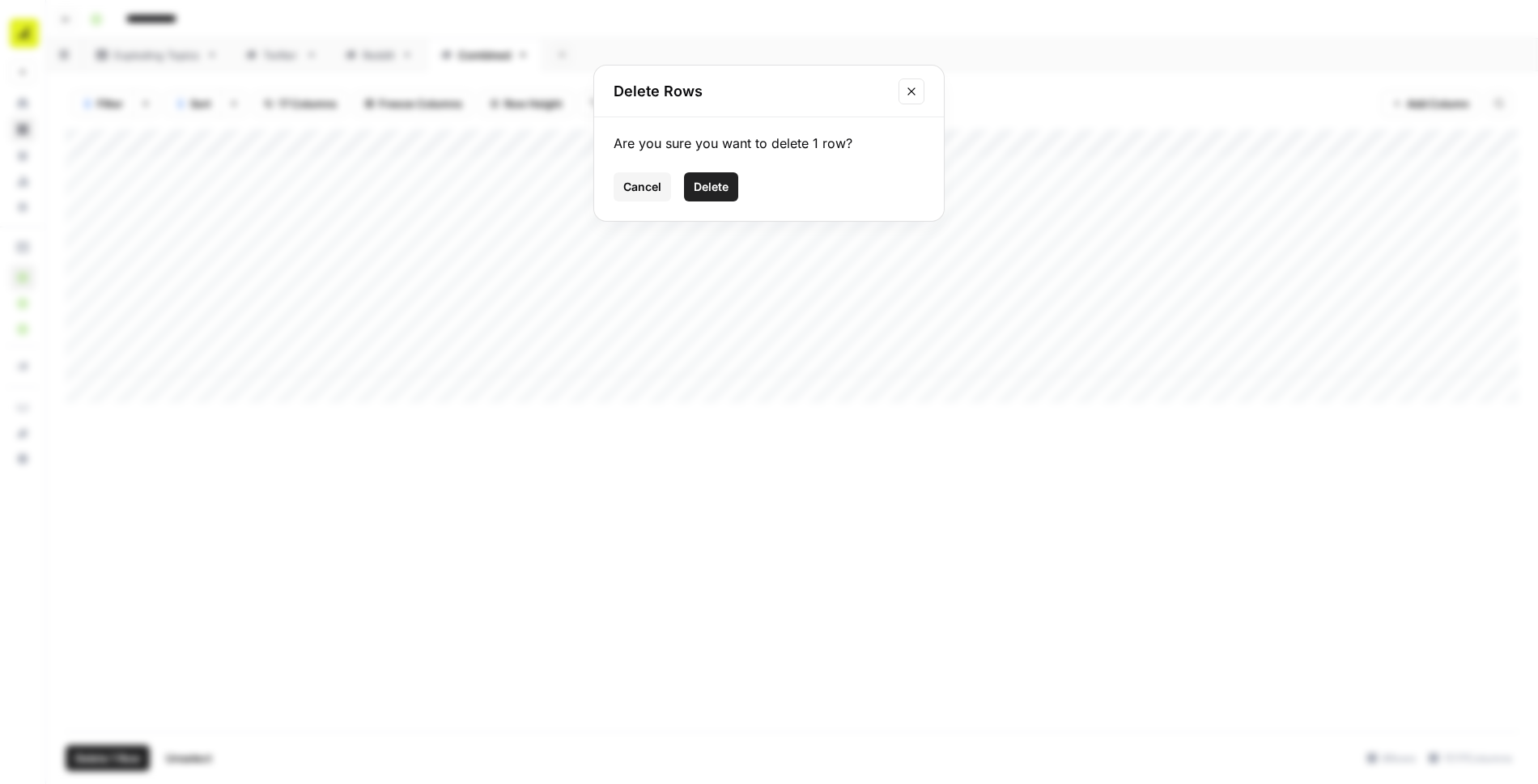 click on "Delete" at bounding box center (711, 187) 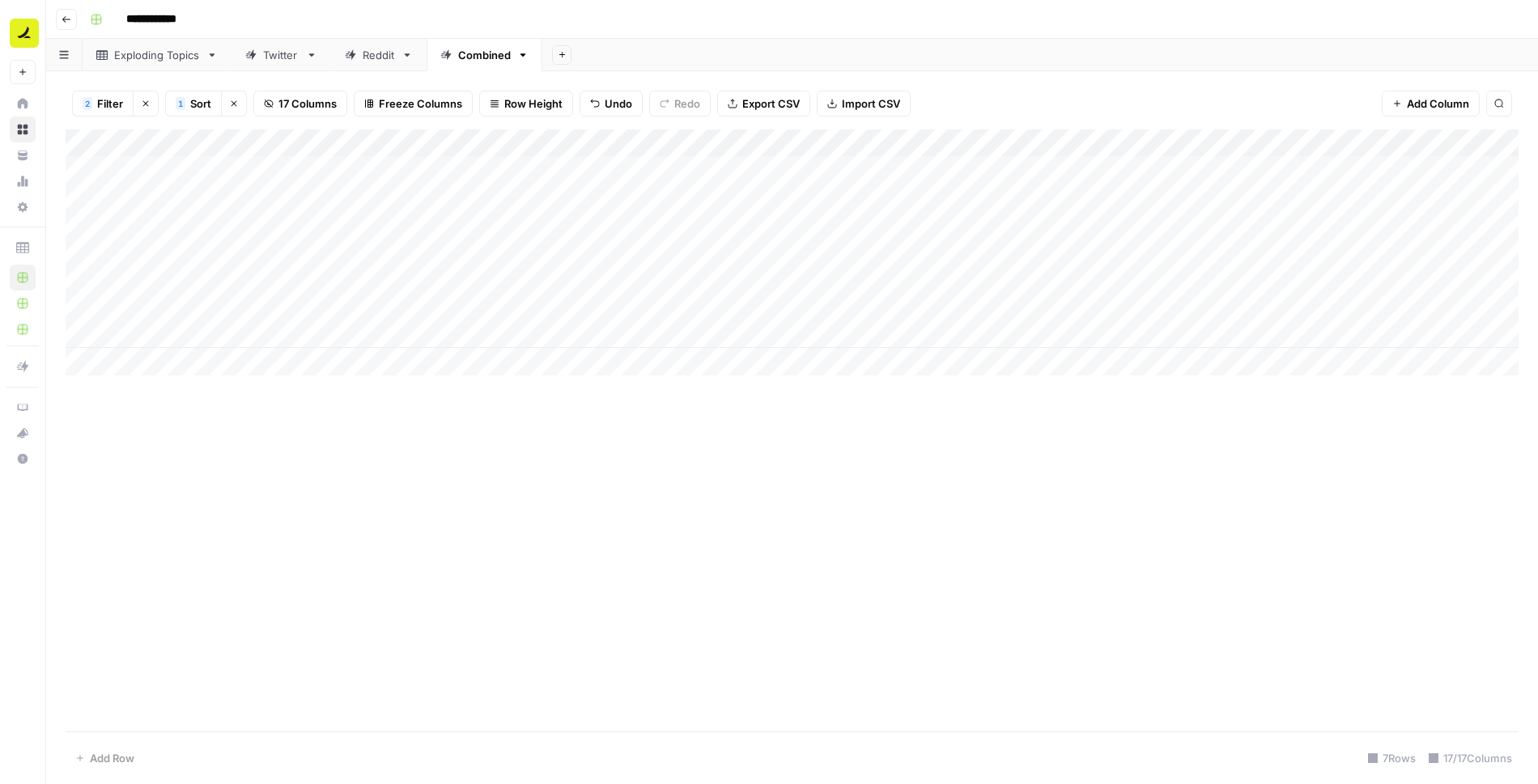 click on "Add Column" at bounding box center [792, 252] 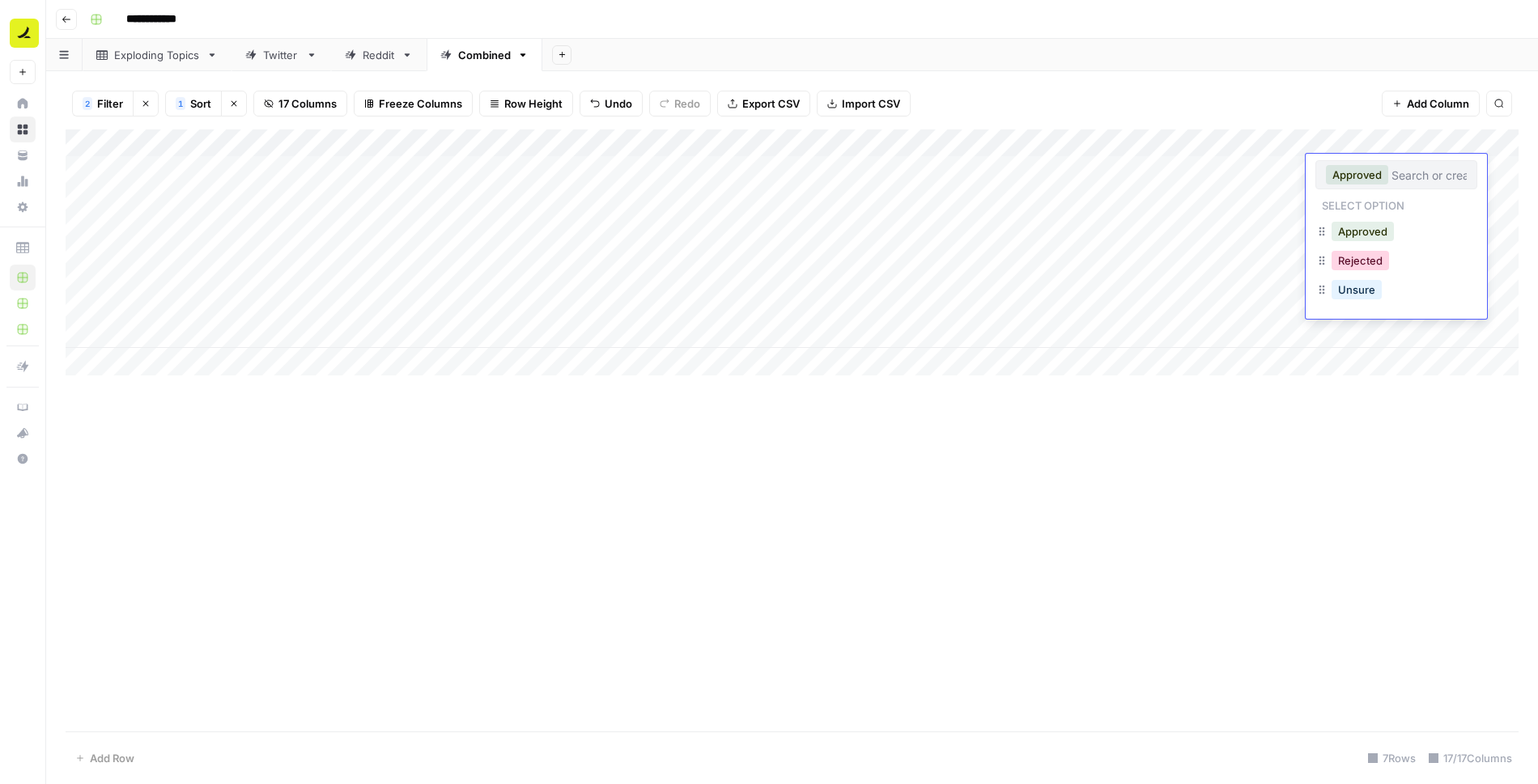 click on "Rejected" at bounding box center [1360, 261] 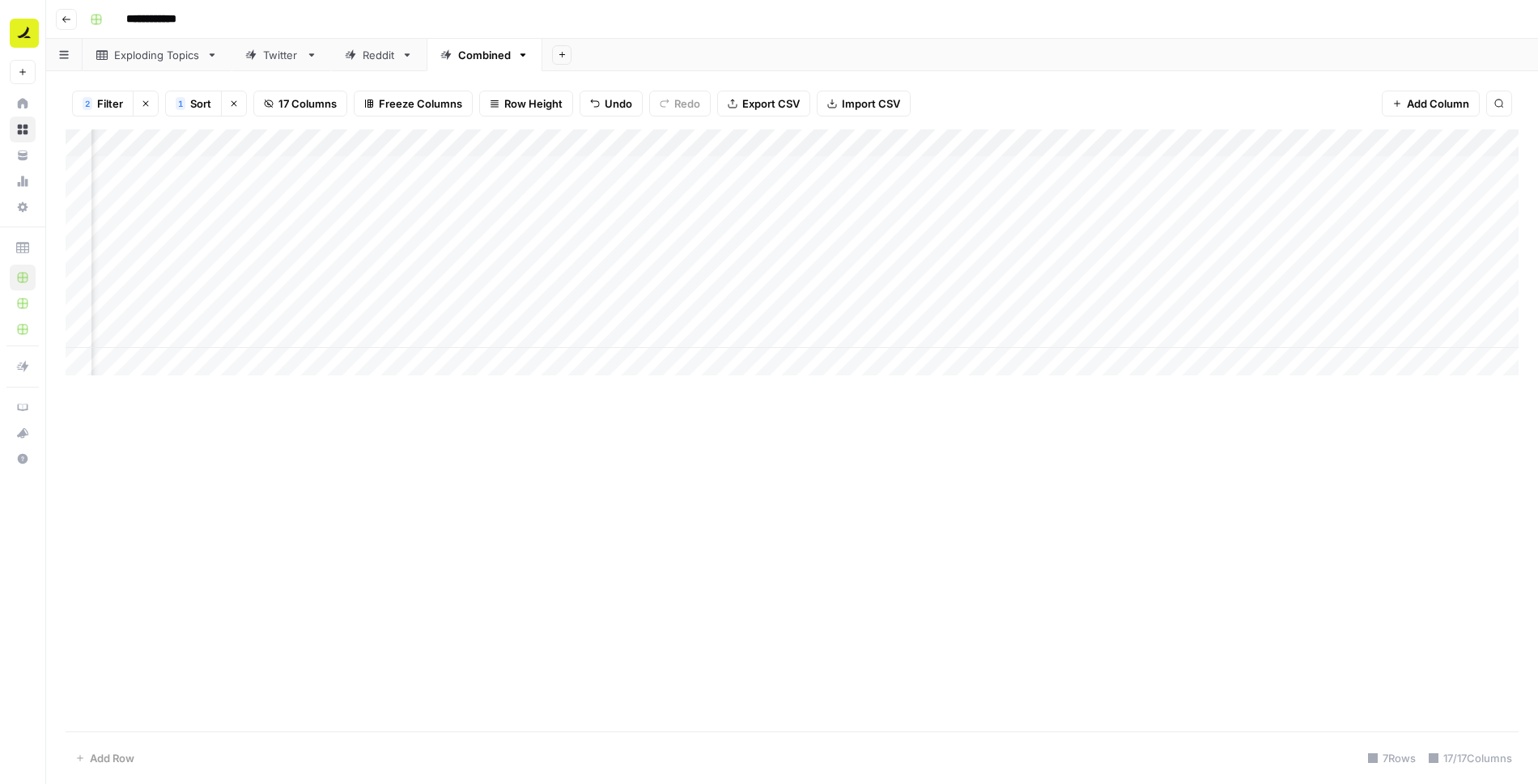 scroll, scrollTop: 0, scrollLeft: 175, axis: horizontal 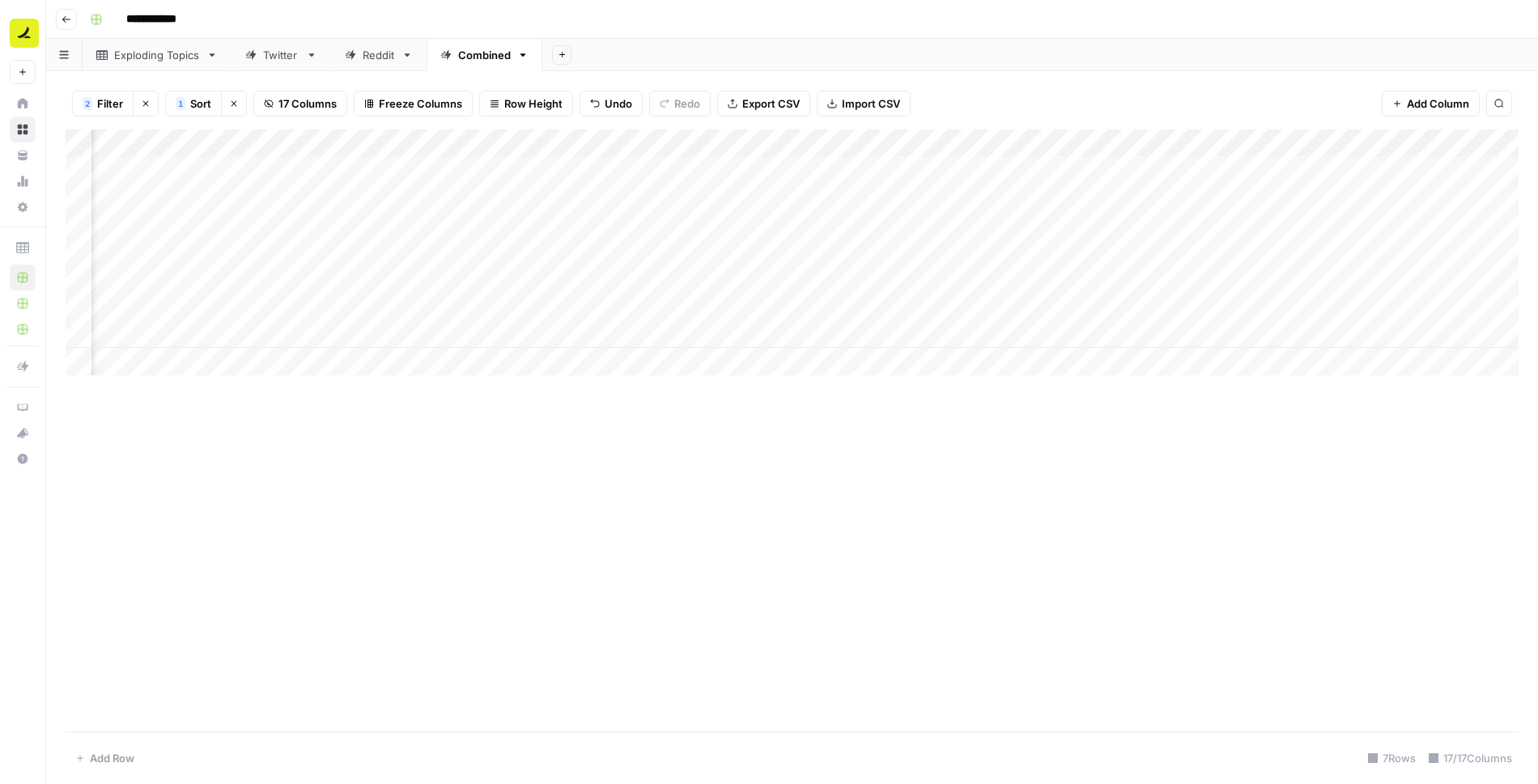 click on "Add Column" at bounding box center (792, 252) 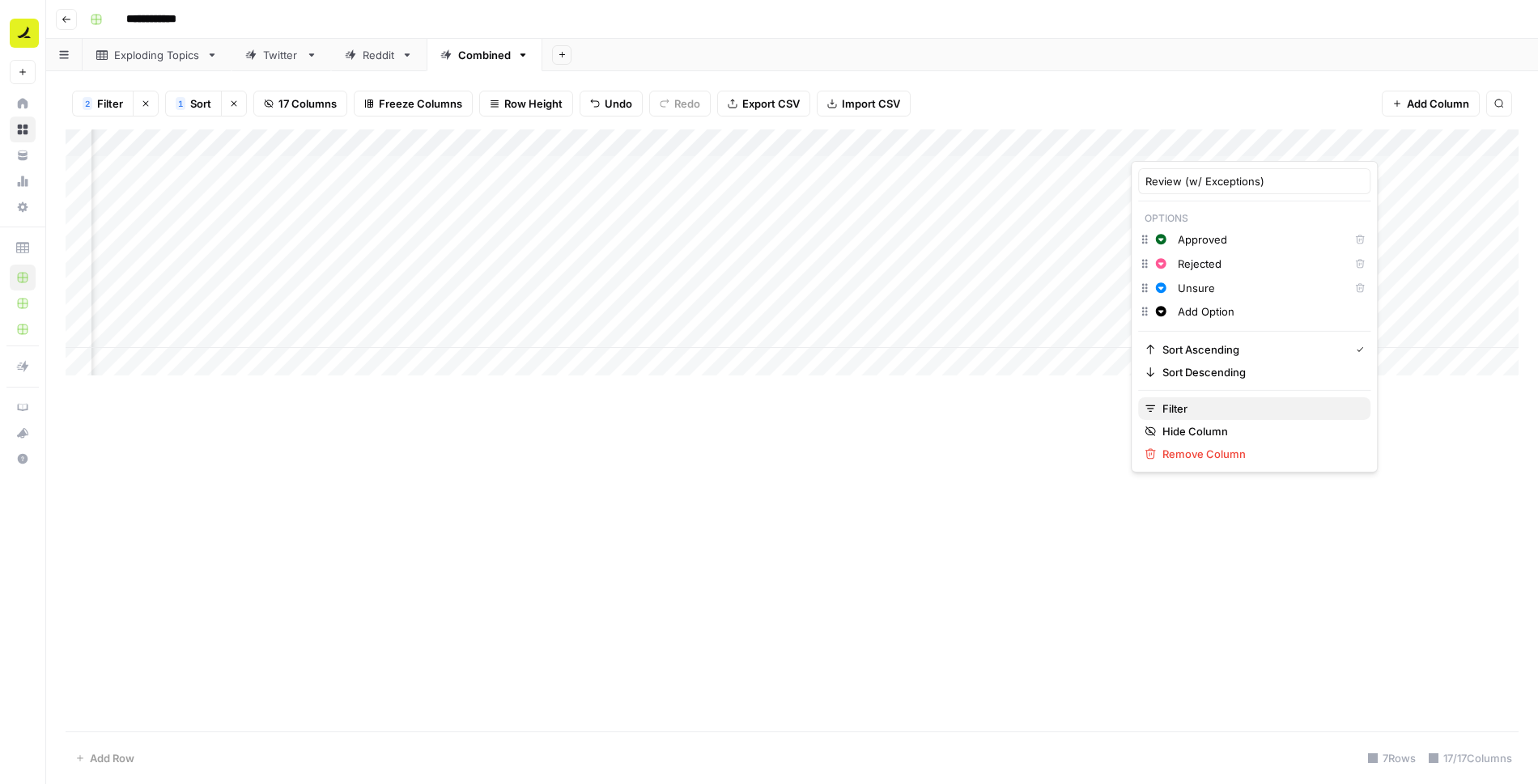 click on "Filter" at bounding box center [1260, 409] 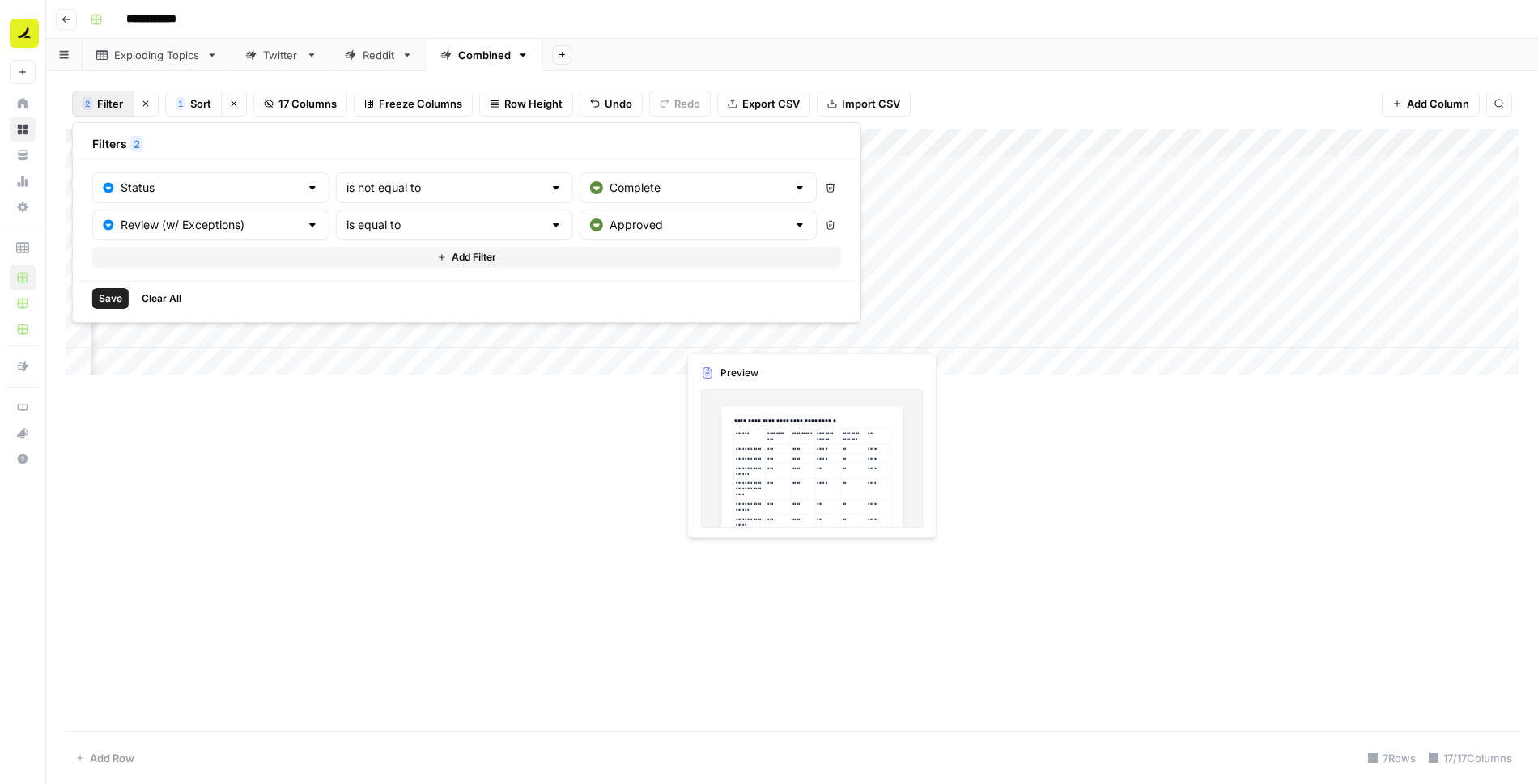 click on "Save" at bounding box center [110, 299] 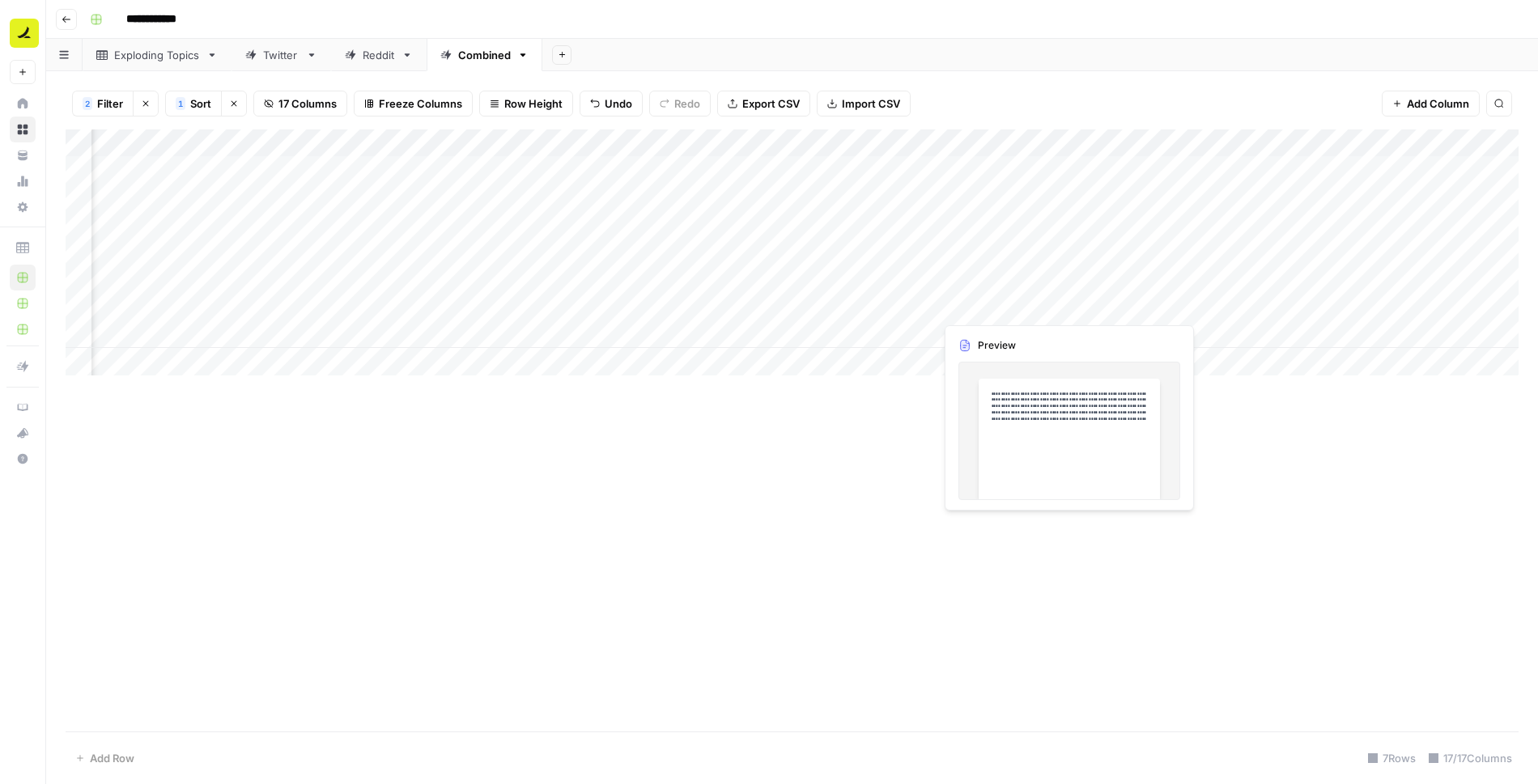 click on "Add Column" at bounding box center (792, 252) 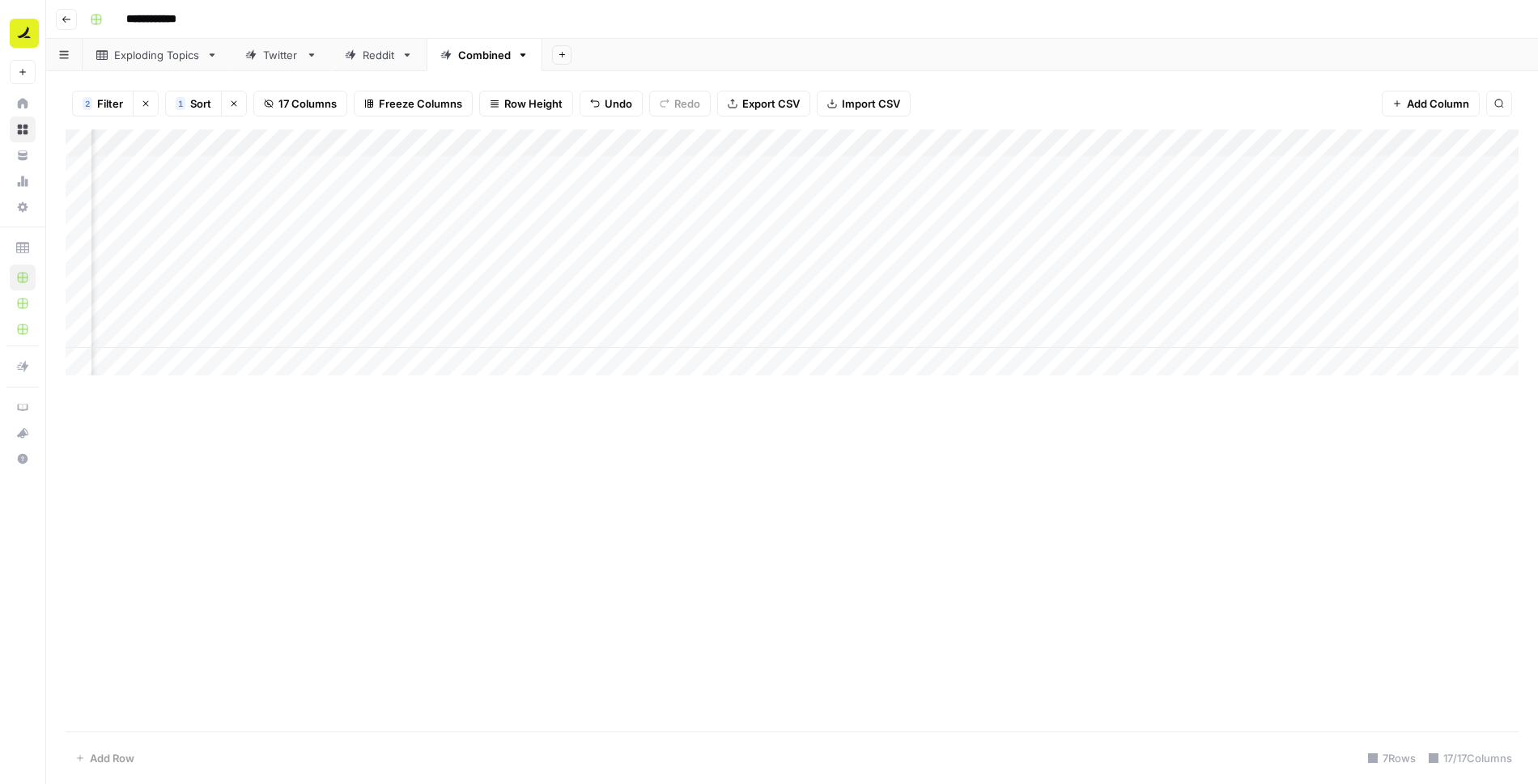 click on "Add Column" at bounding box center (792, 252) 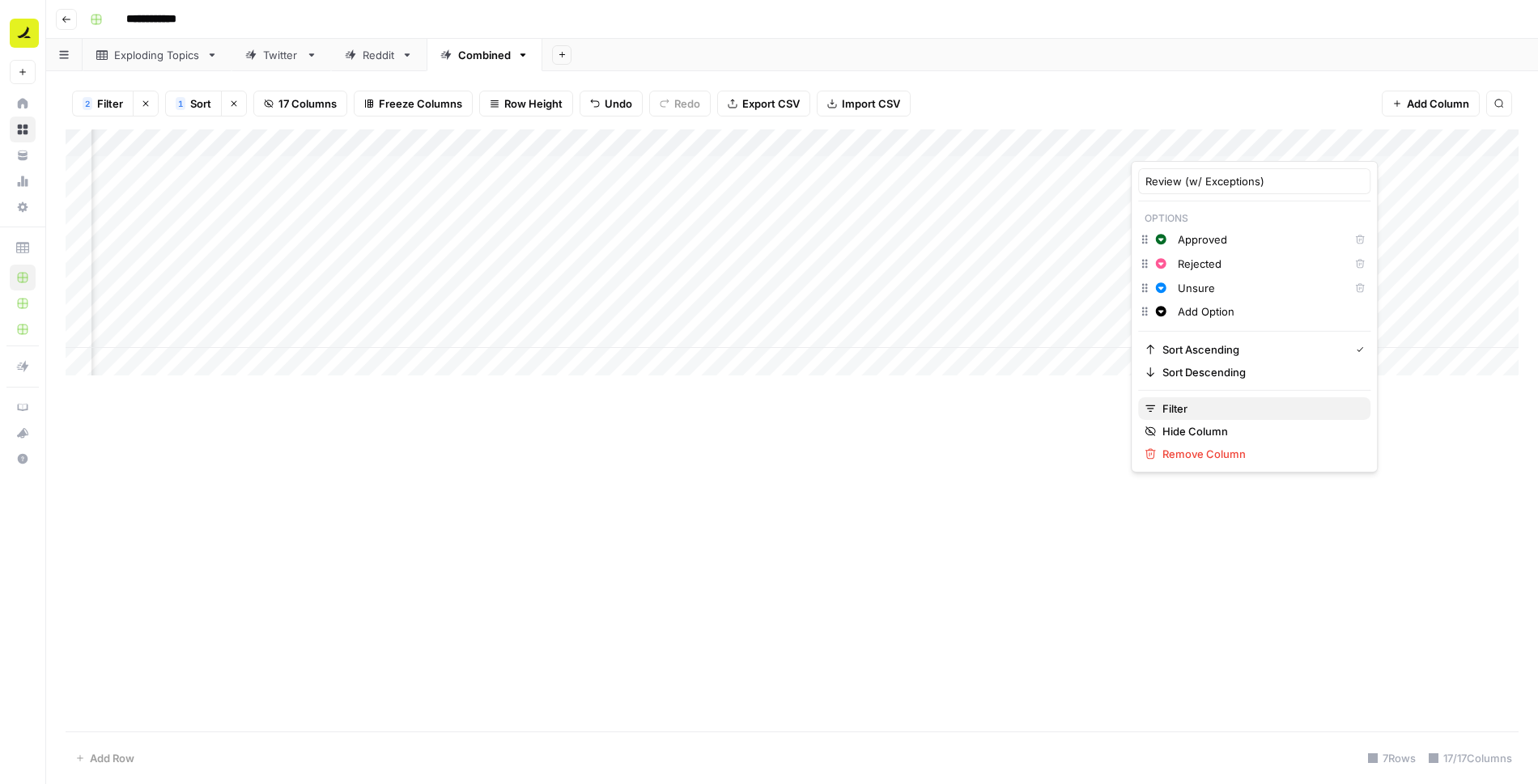 click on "Filter" at bounding box center [1260, 409] 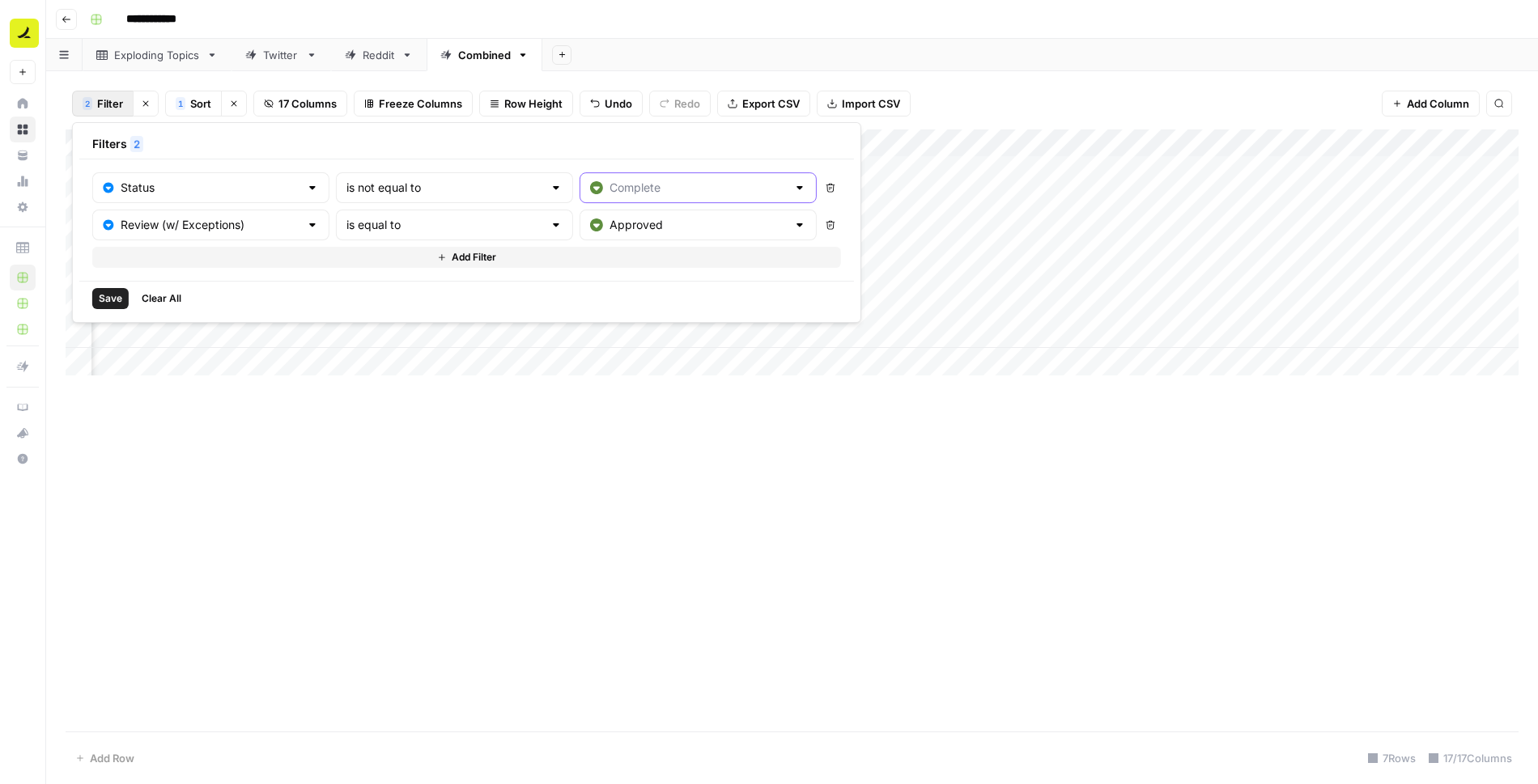 click at bounding box center [698, 188] 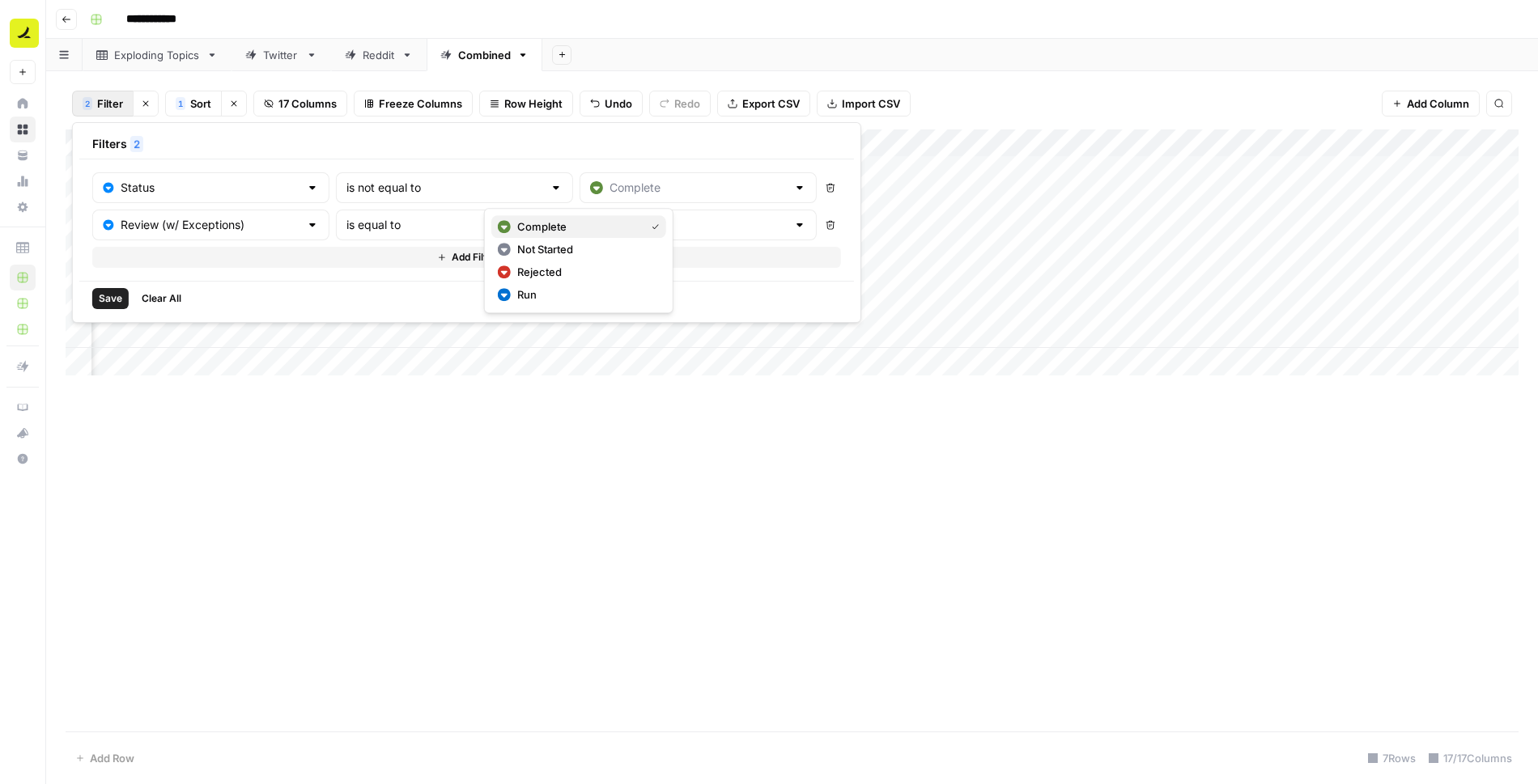 click on "Complete" at bounding box center (578, 227) 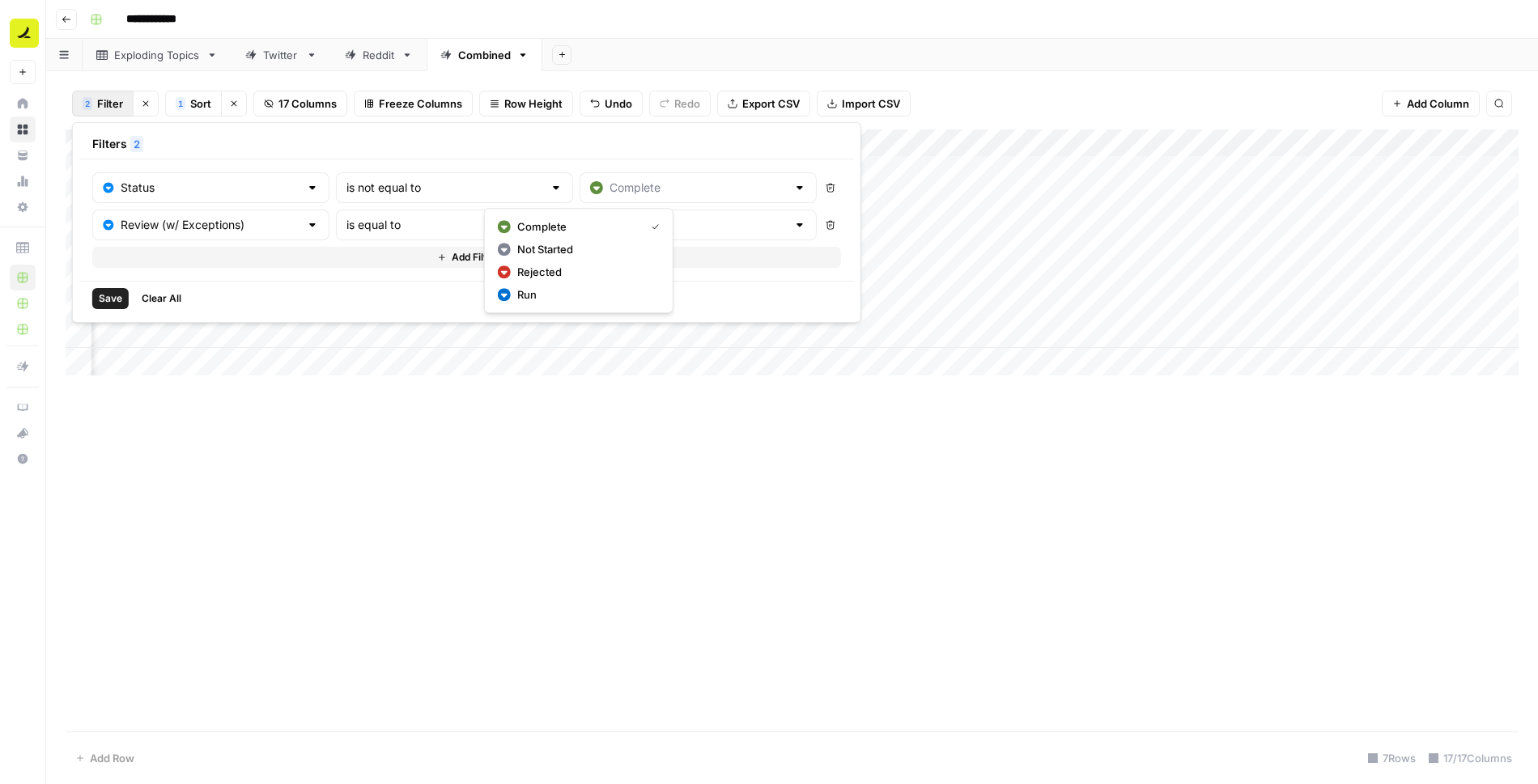 type on "Complete" 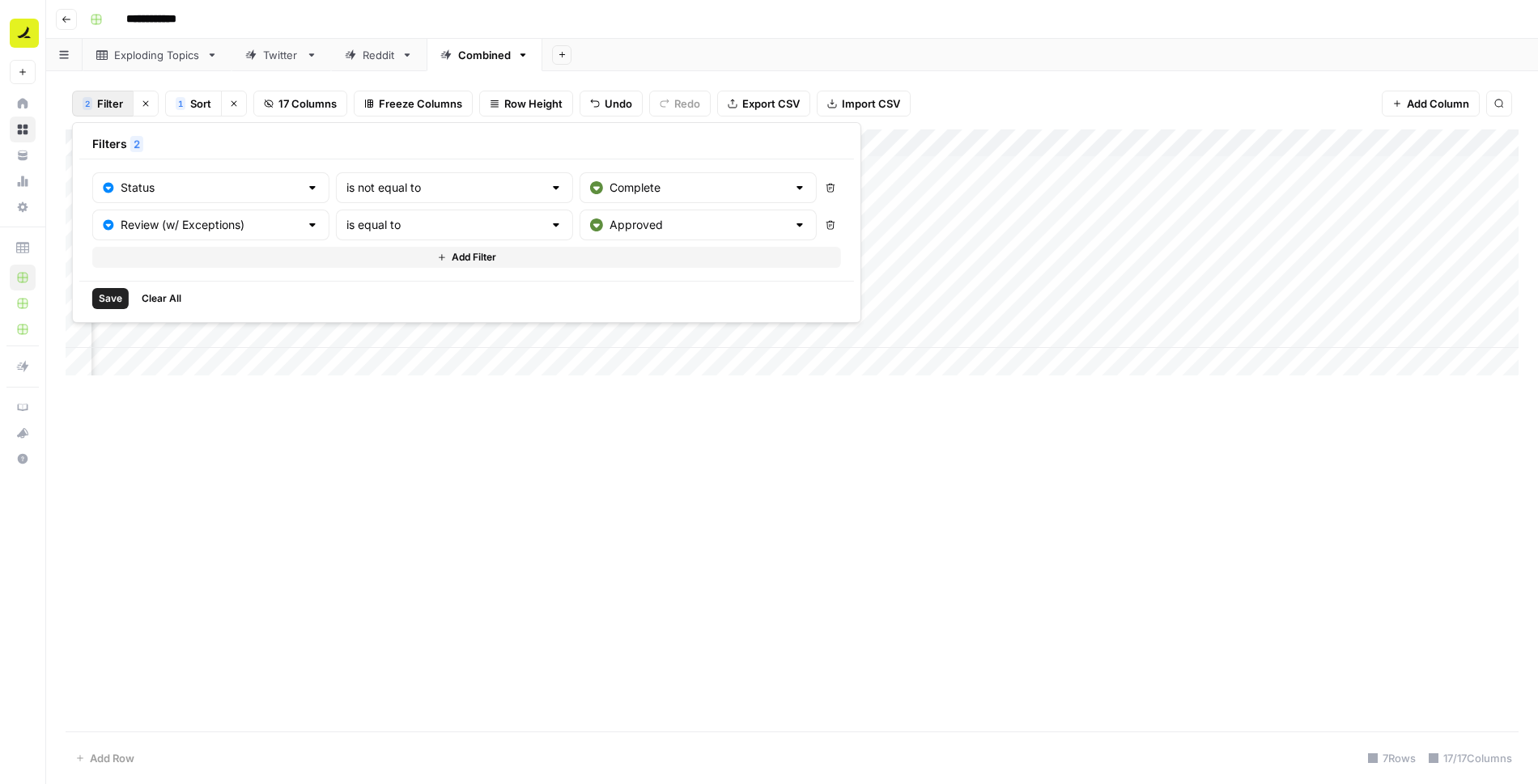 click on "Save" at bounding box center [110, 299] 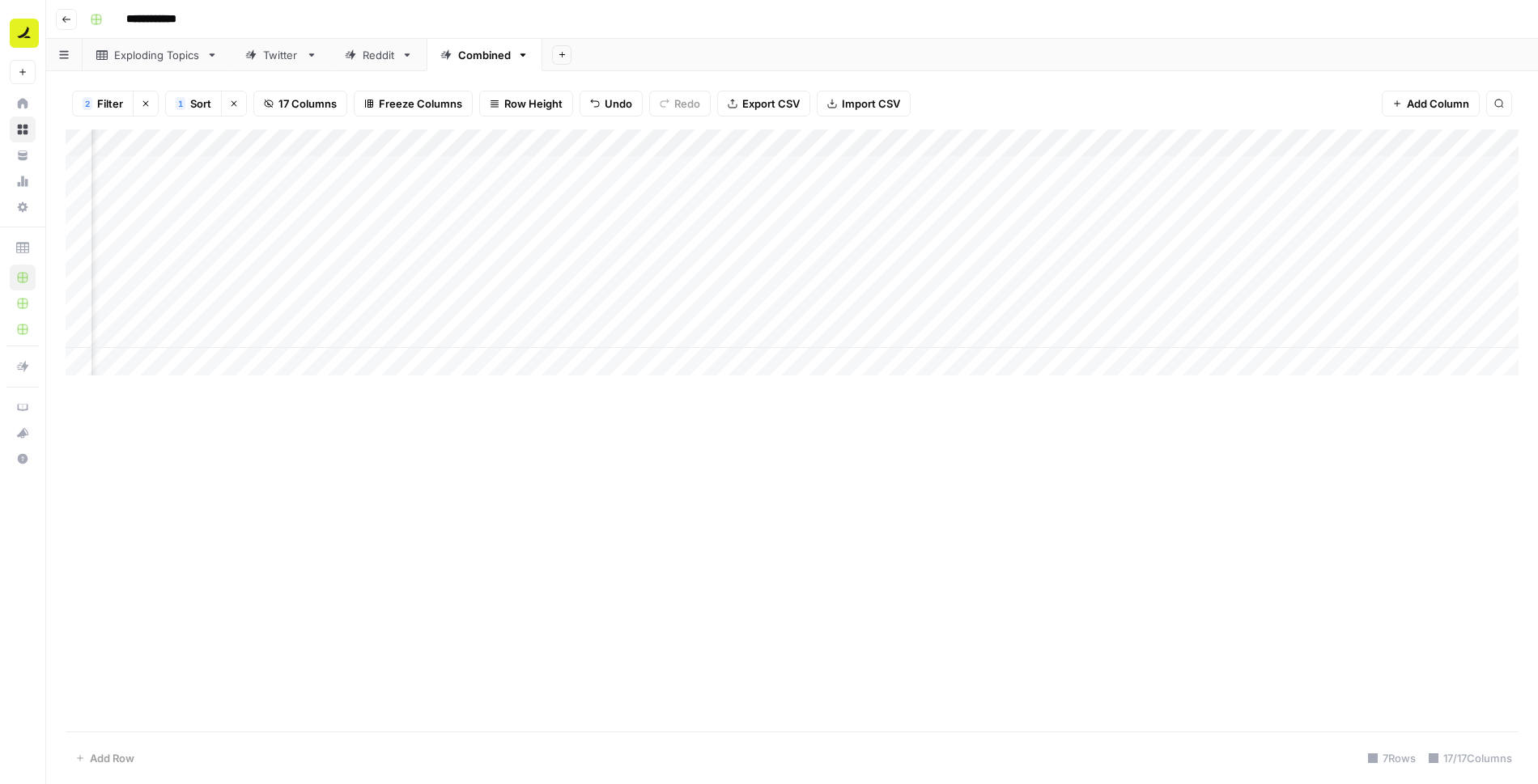click on "Add Column" at bounding box center [792, 252] 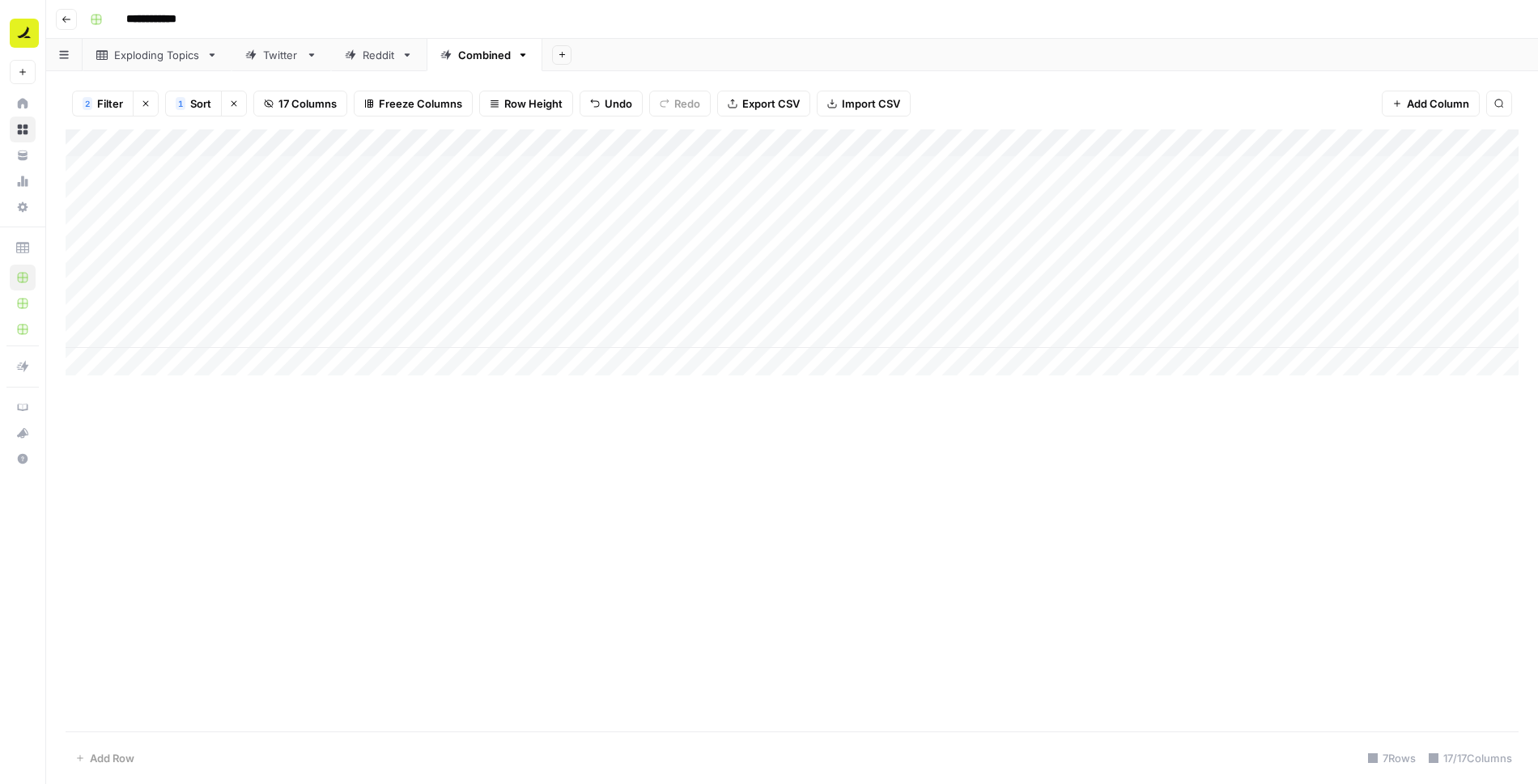 scroll, scrollTop: 0, scrollLeft: 0, axis: both 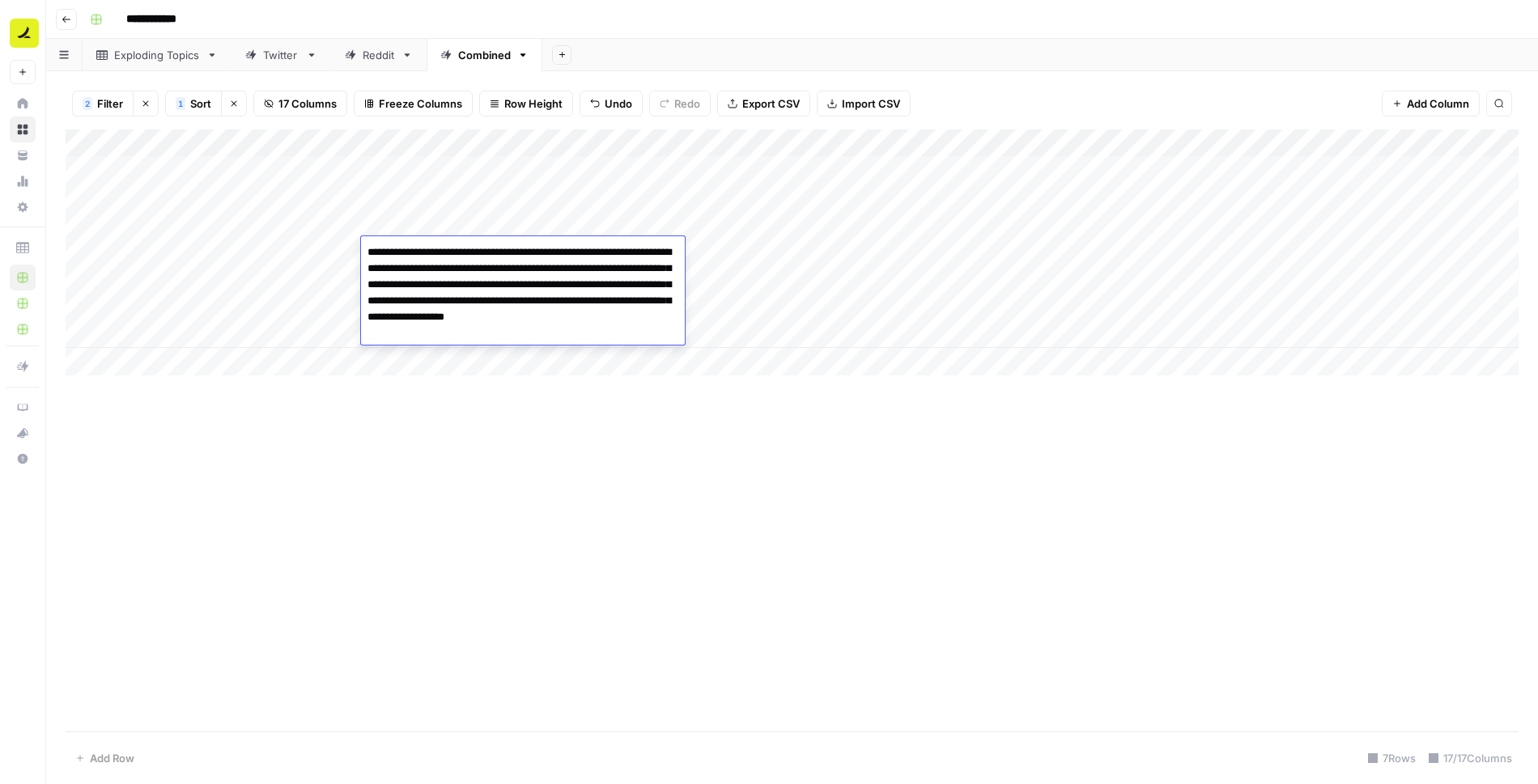 click on "Add Column" at bounding box center (792, 430) 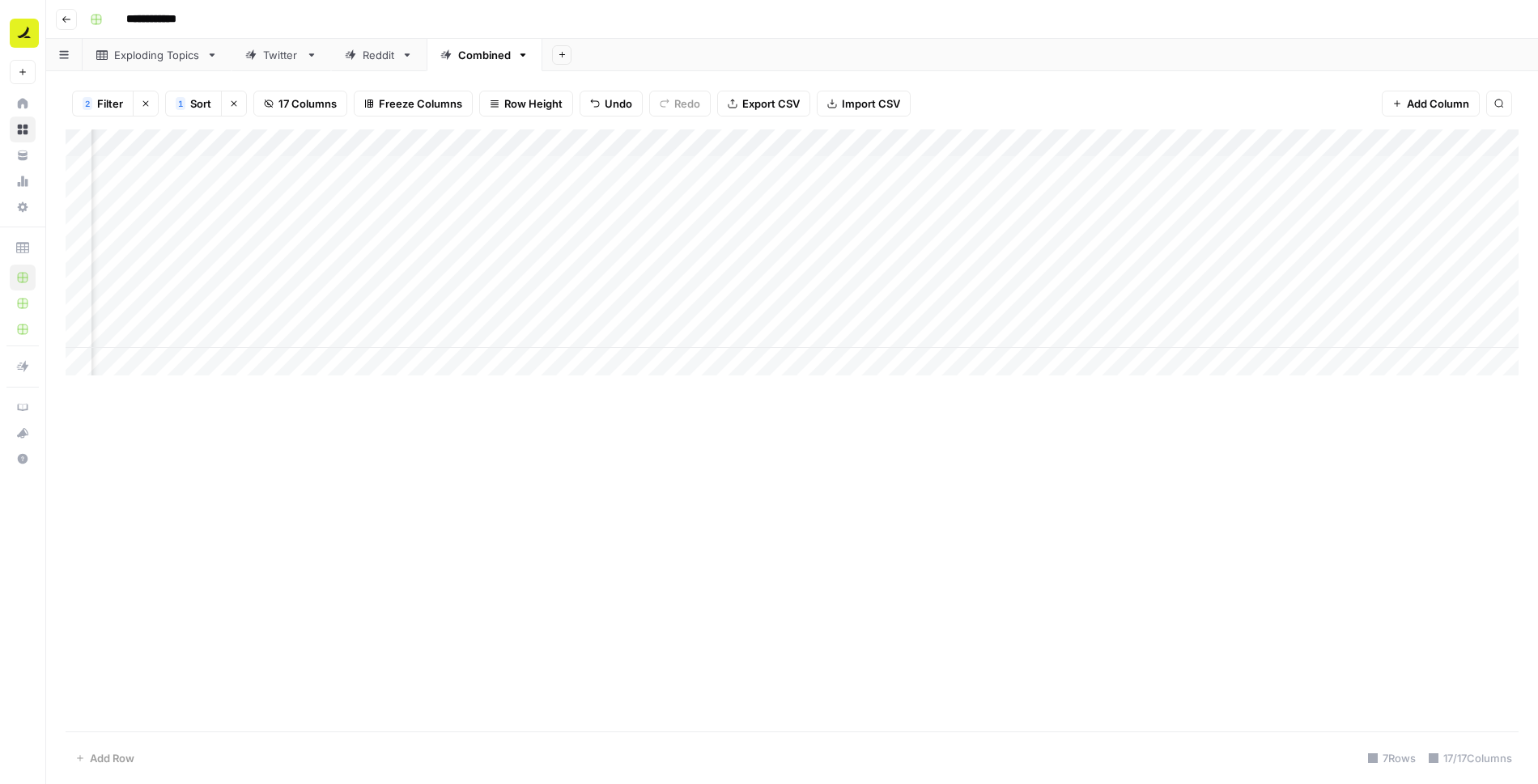 scroll, scrollTop: 0, scrollLeft: 393, axis: horizontal 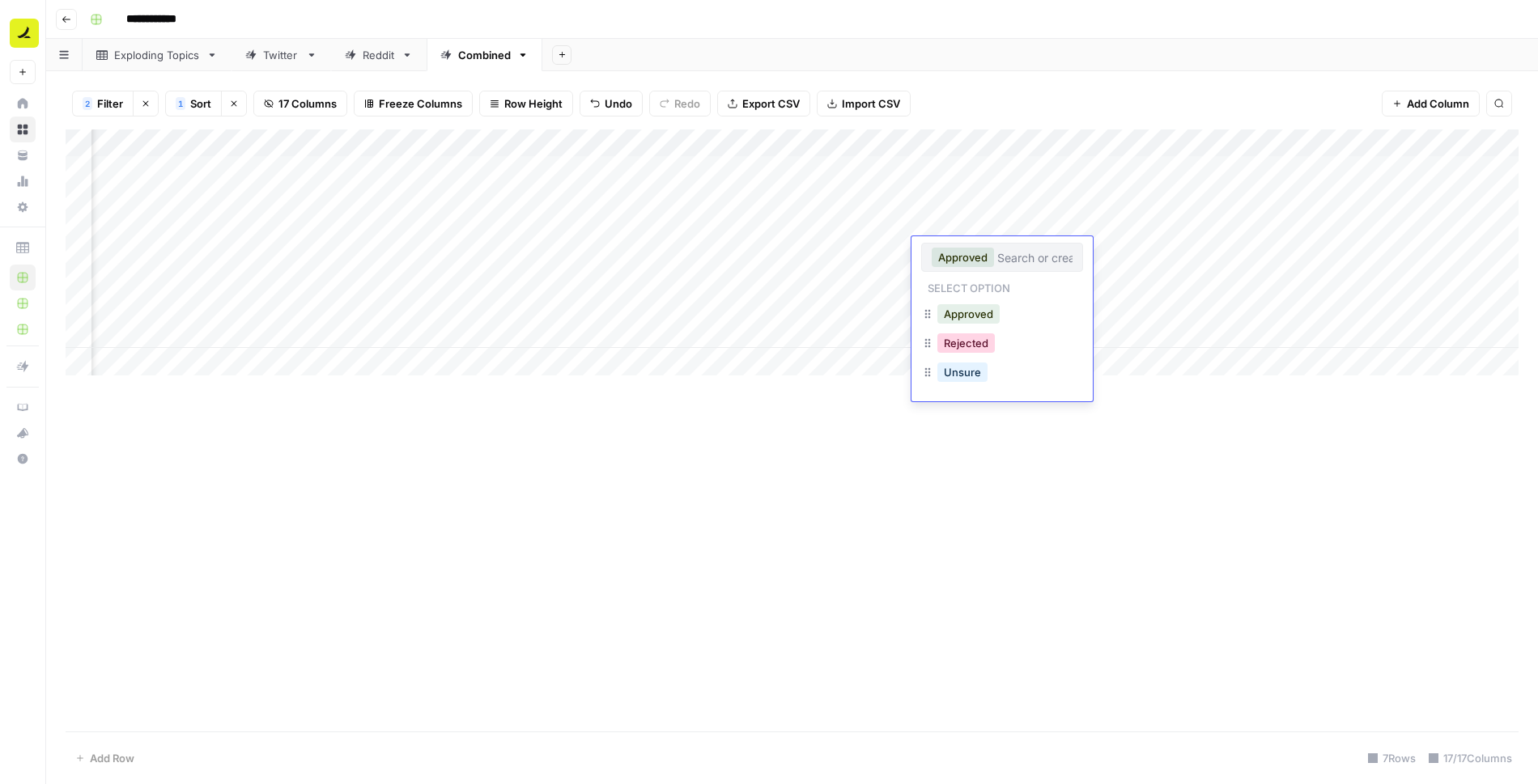 click on "Rejected" at bounding box center [966, 343] 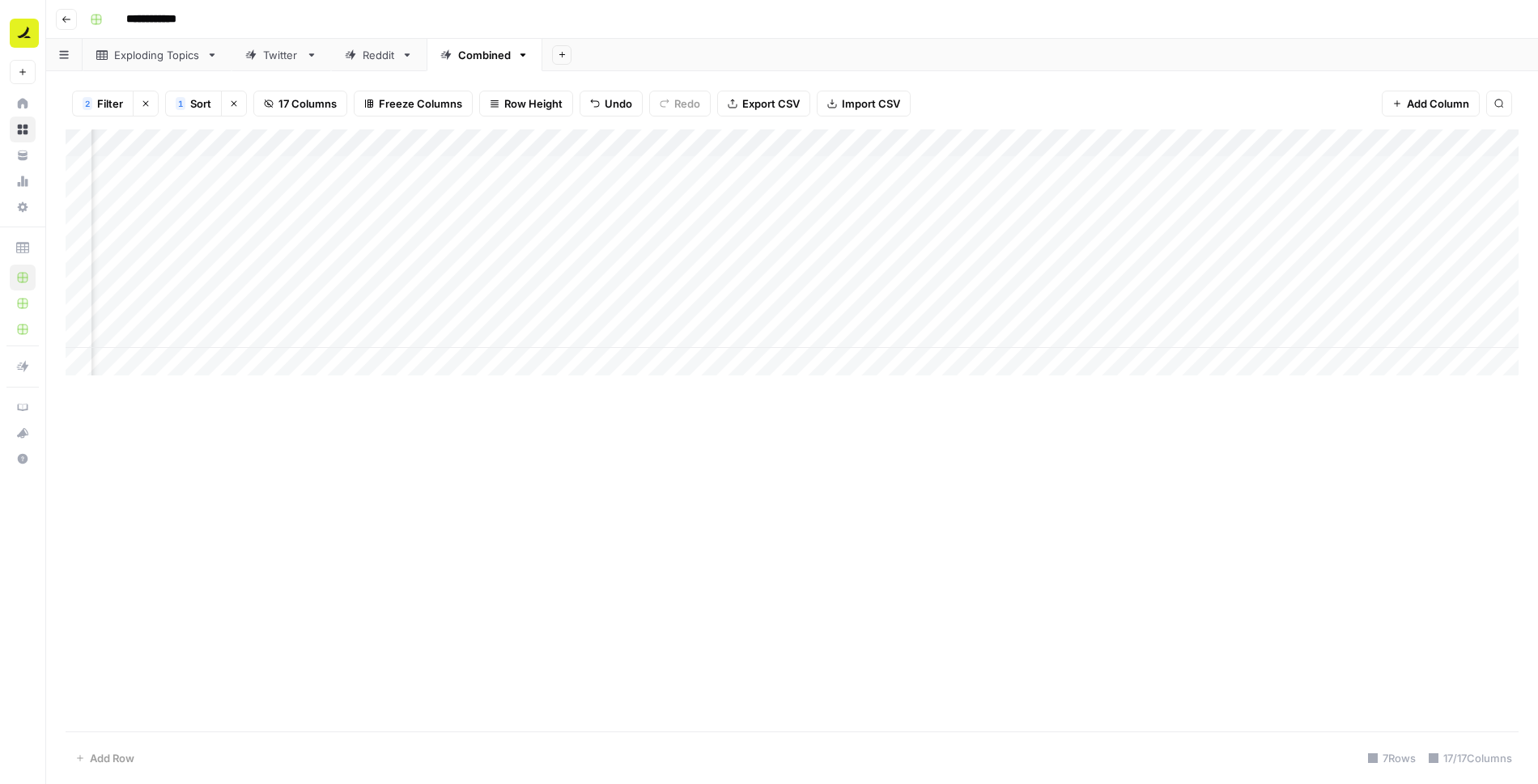 click on "Add Column" at bounding box center (792, 430) 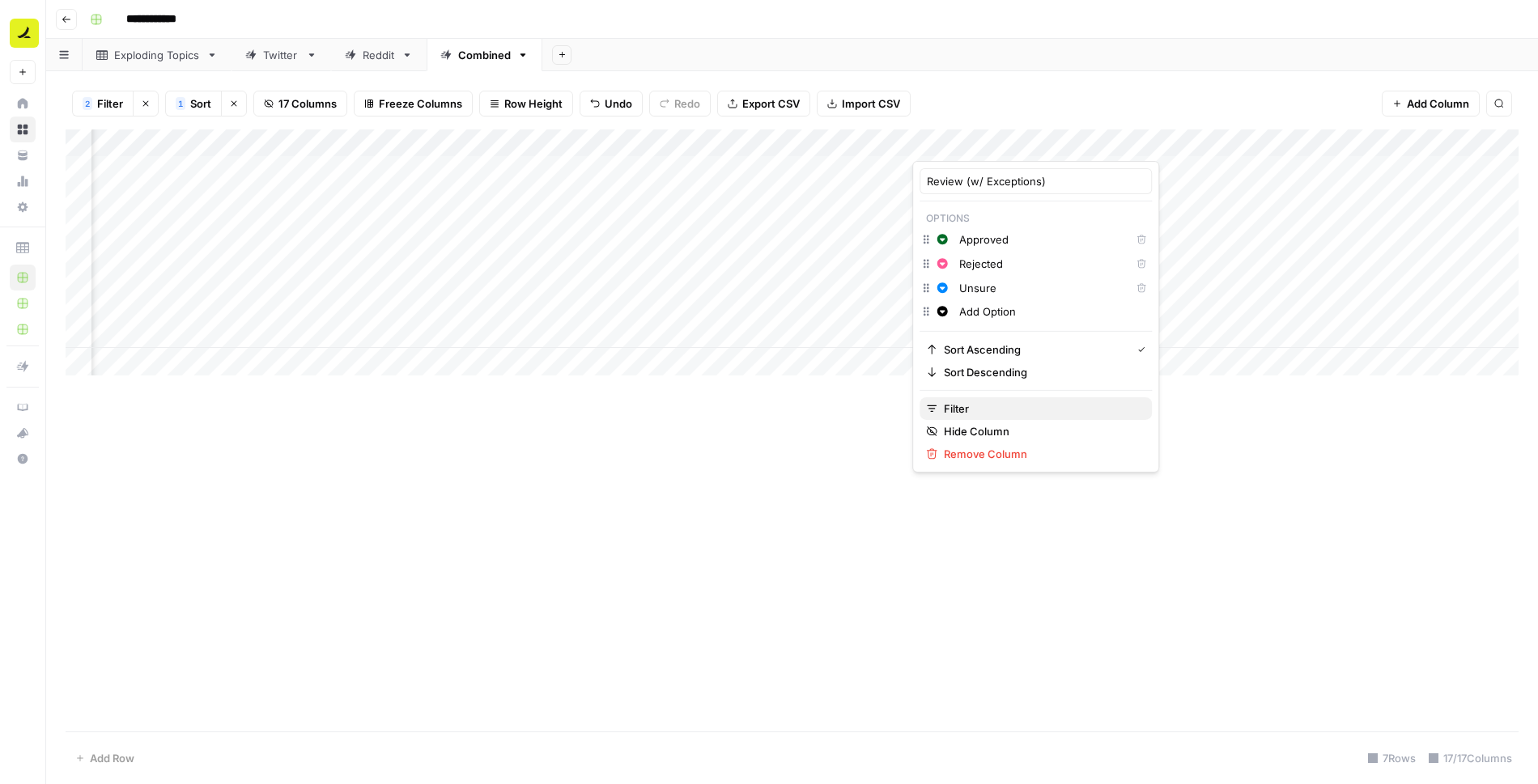 click on "Filter" at bounding box center (1041, 409) 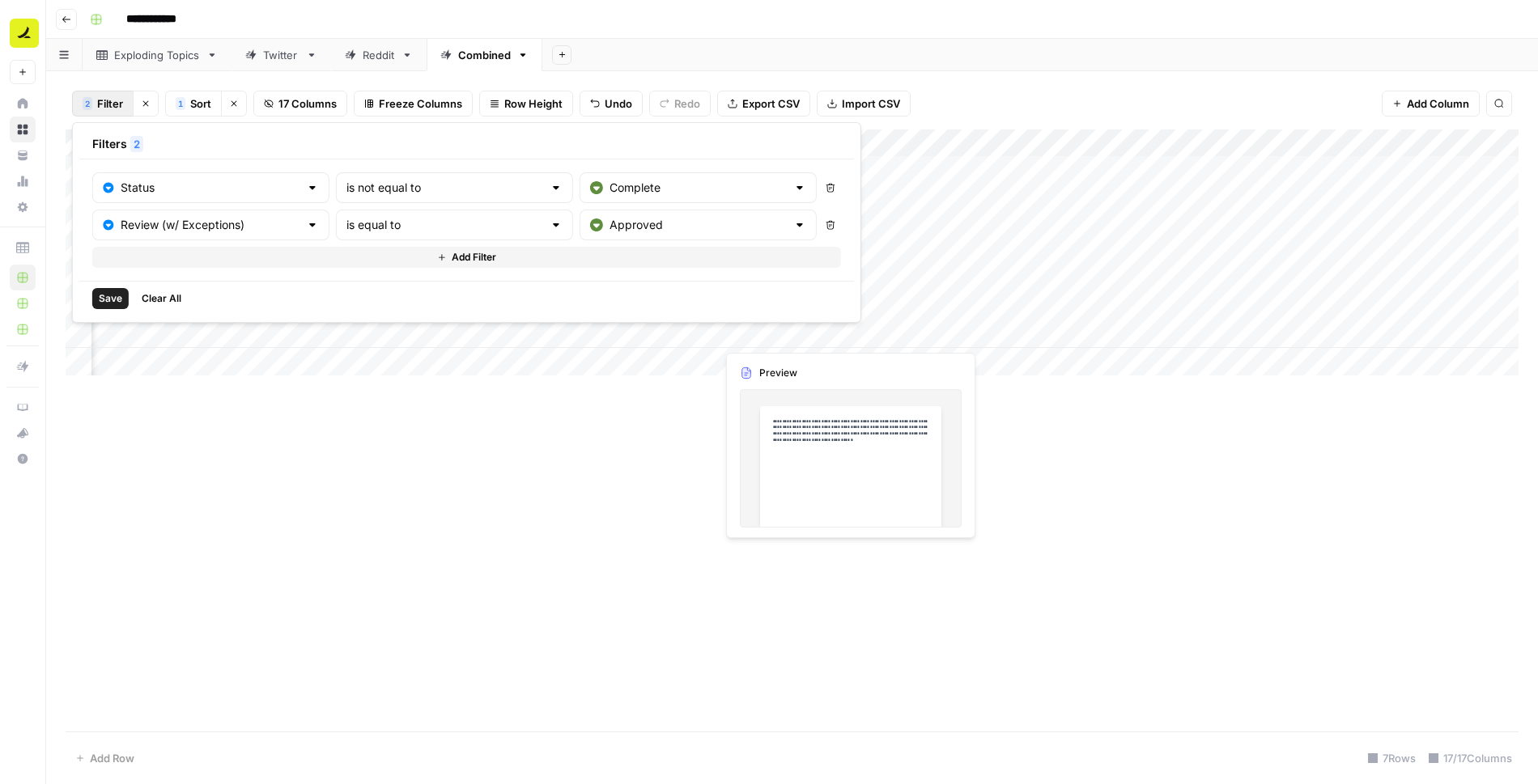 click on "Delete" at bounding box center [831, 188] 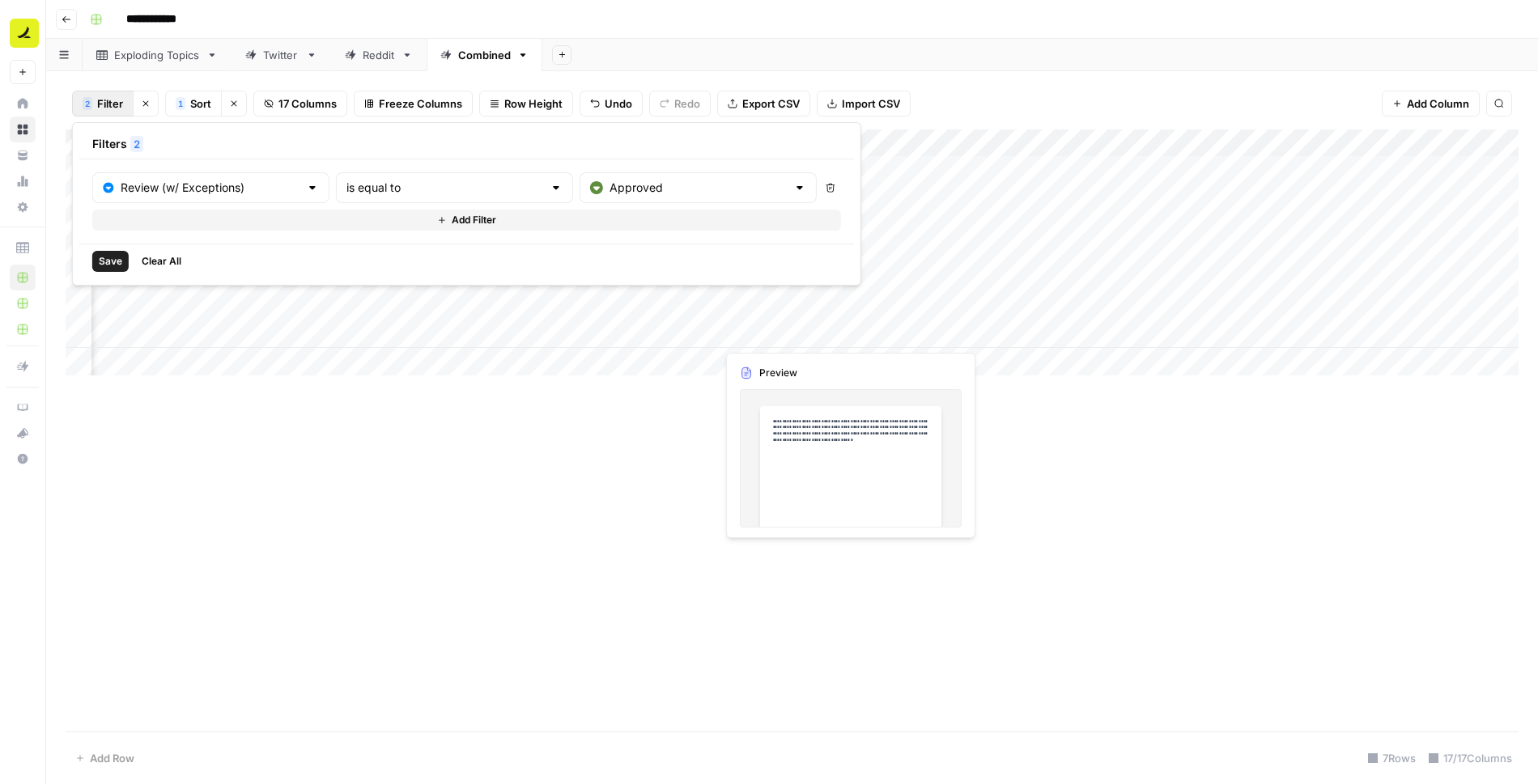 click on "Save" at bounding box center [110, 261] 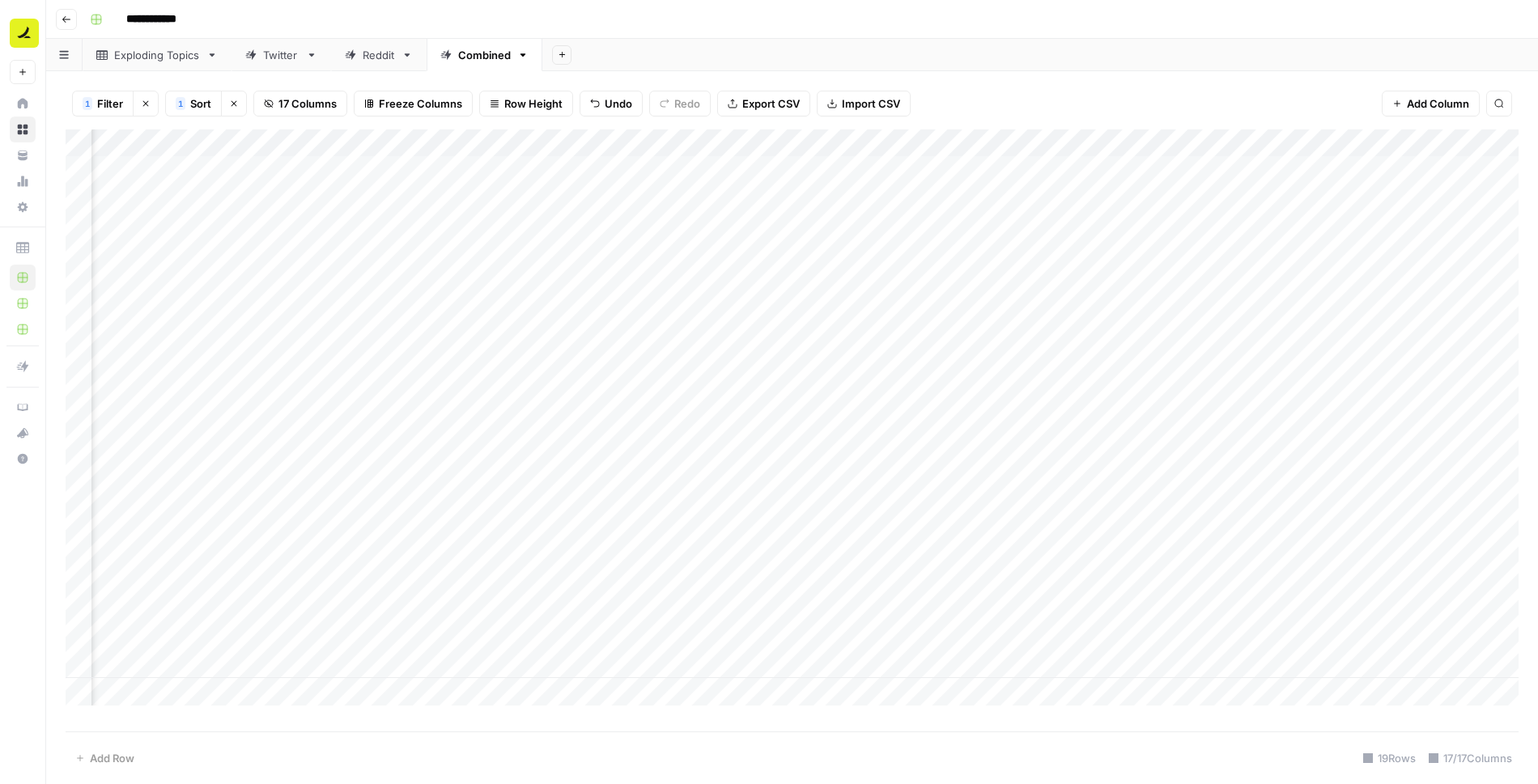 click on "Add Column" at bounding box center (792, 417) 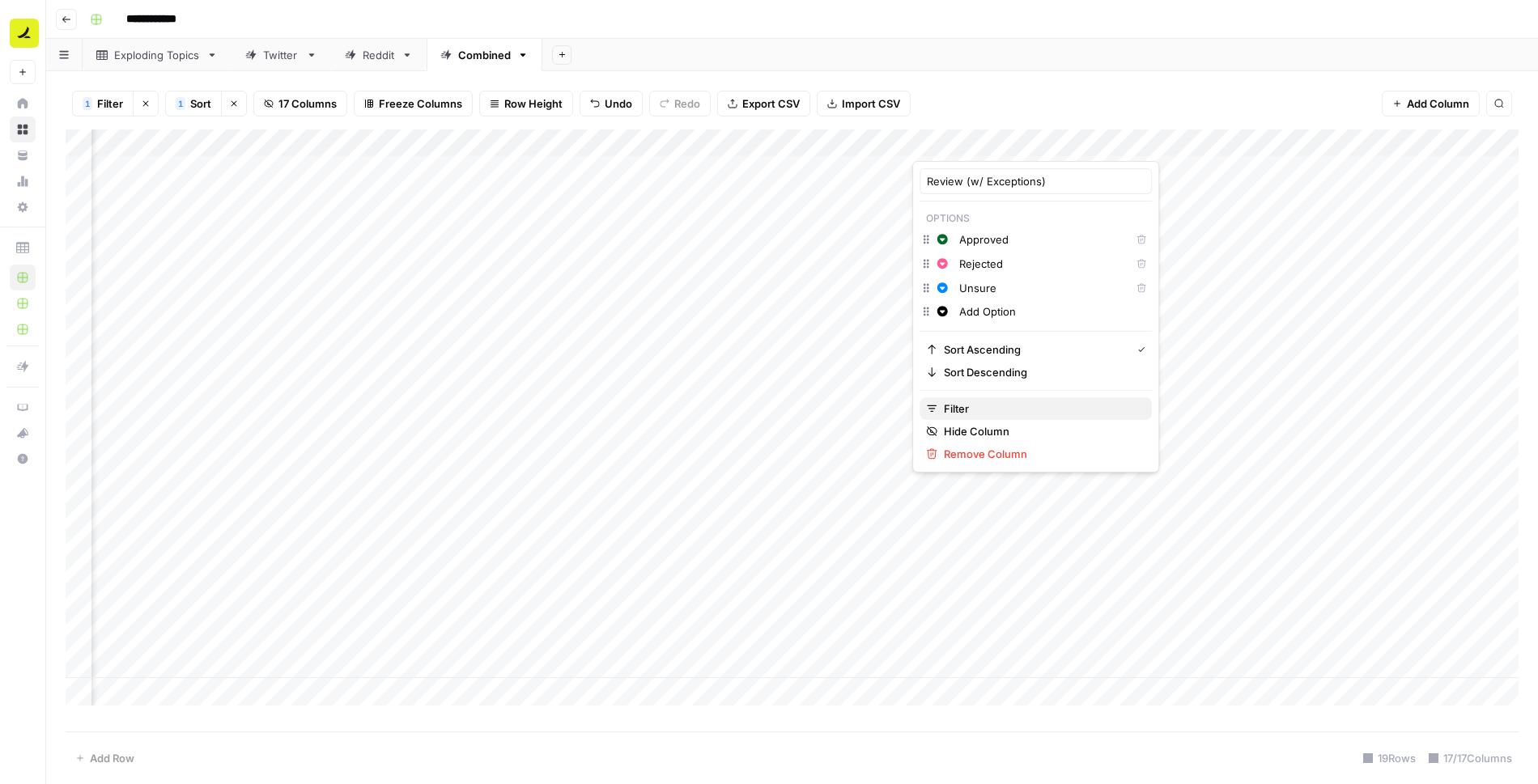 click on "Filter" at bounding box center (1041, 409) 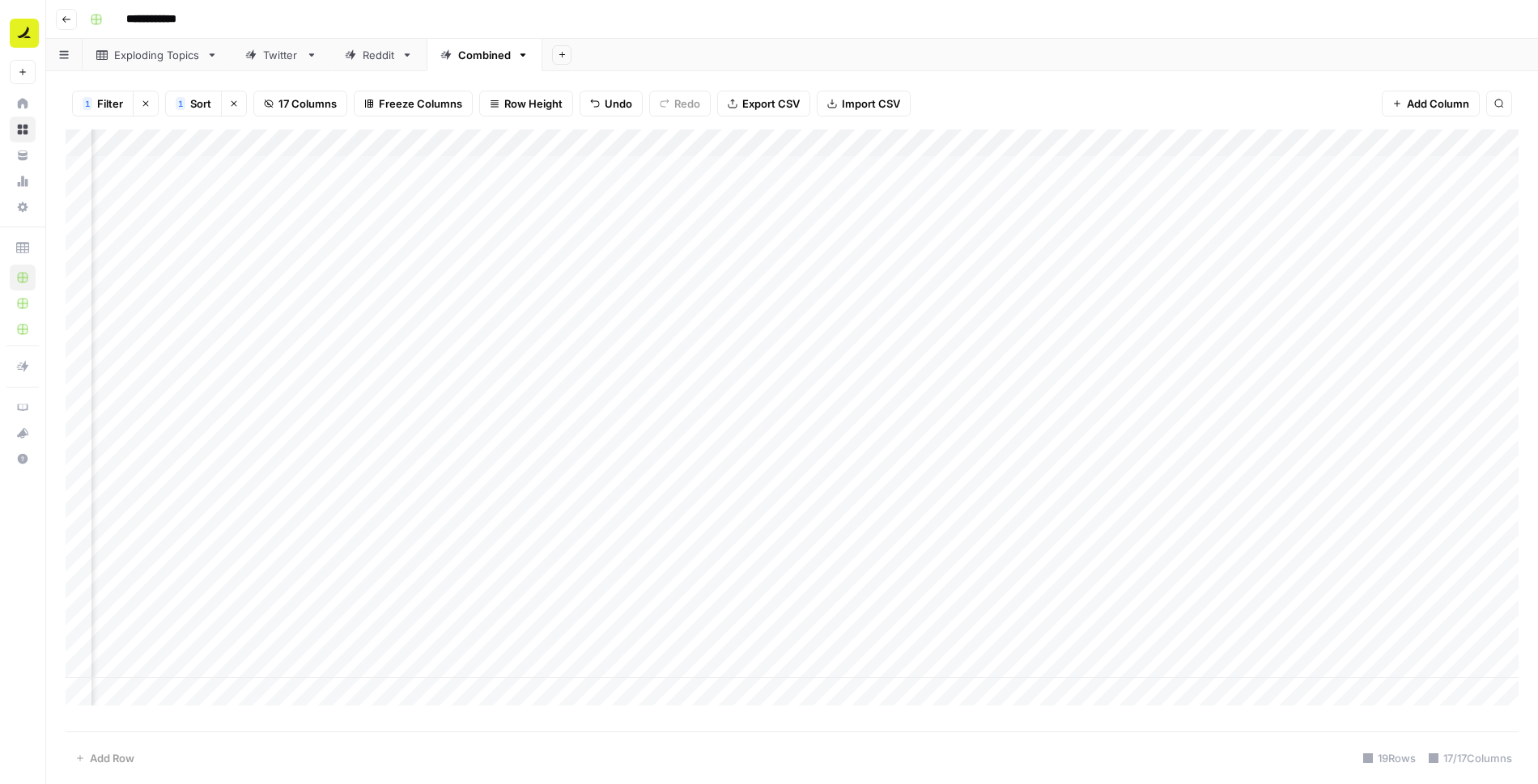 click on "Add Column" at bounding box center [792, 417] 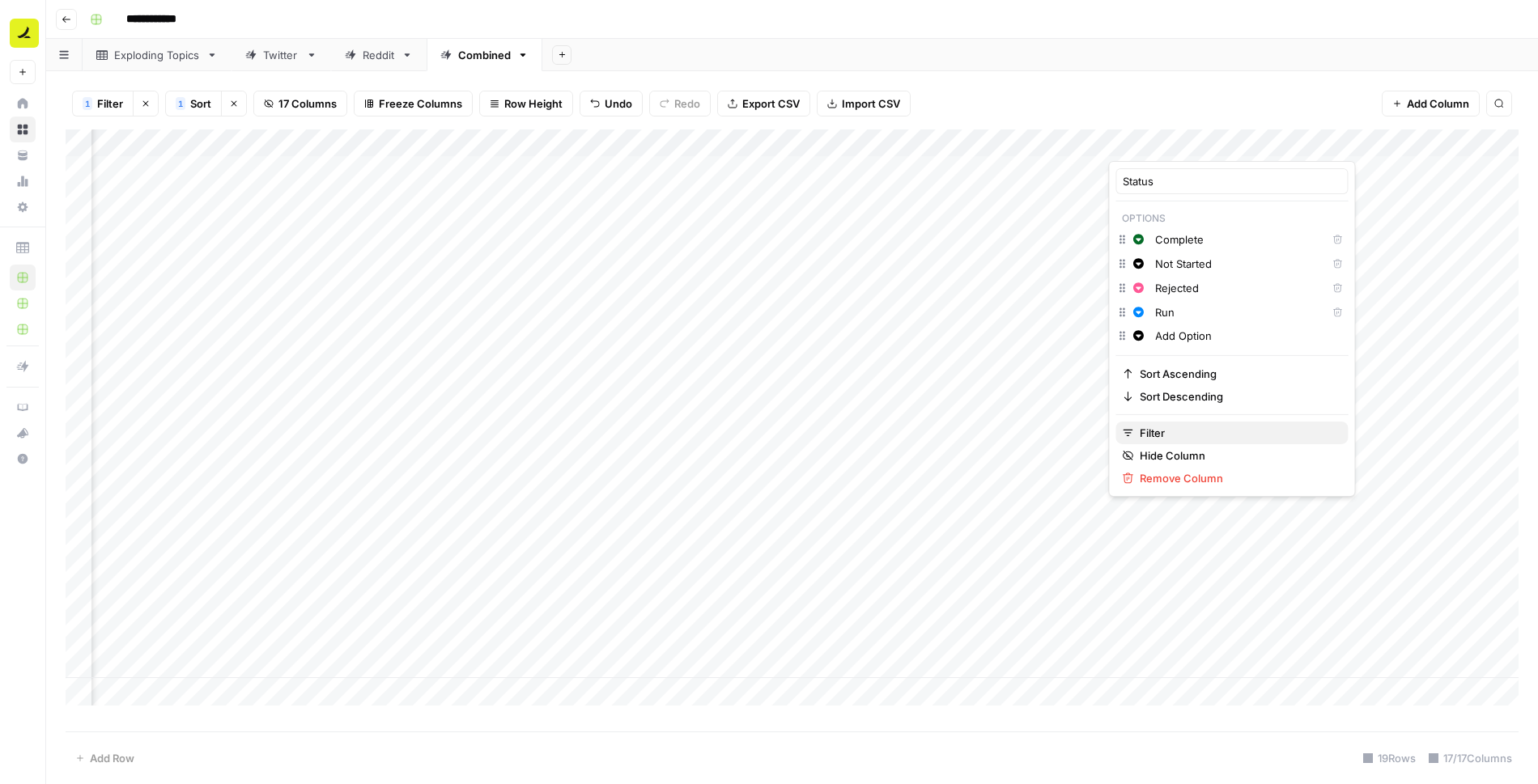 click on "Filter" at bounding box center (1237, 433) 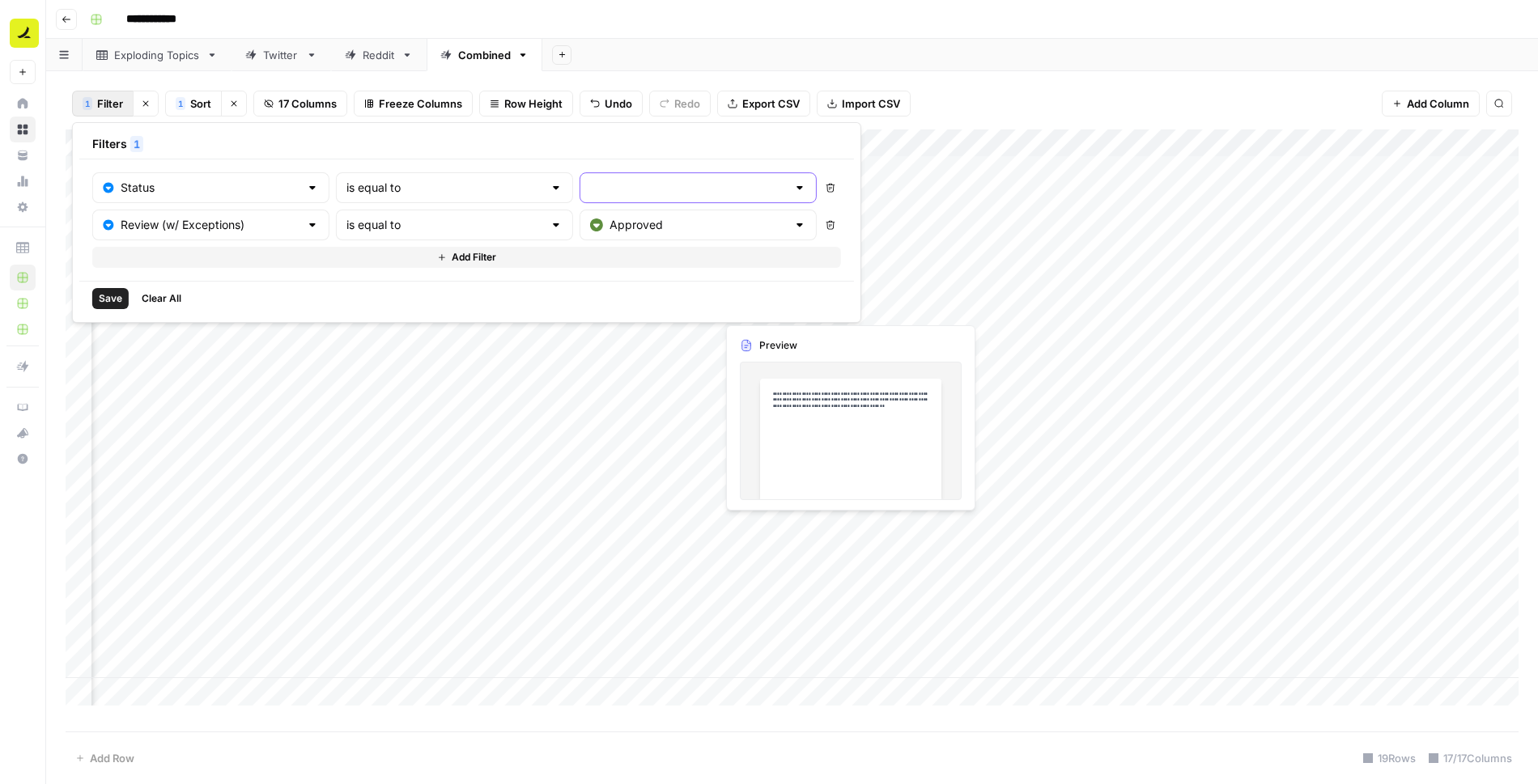 click at bounding box center (688, 188) 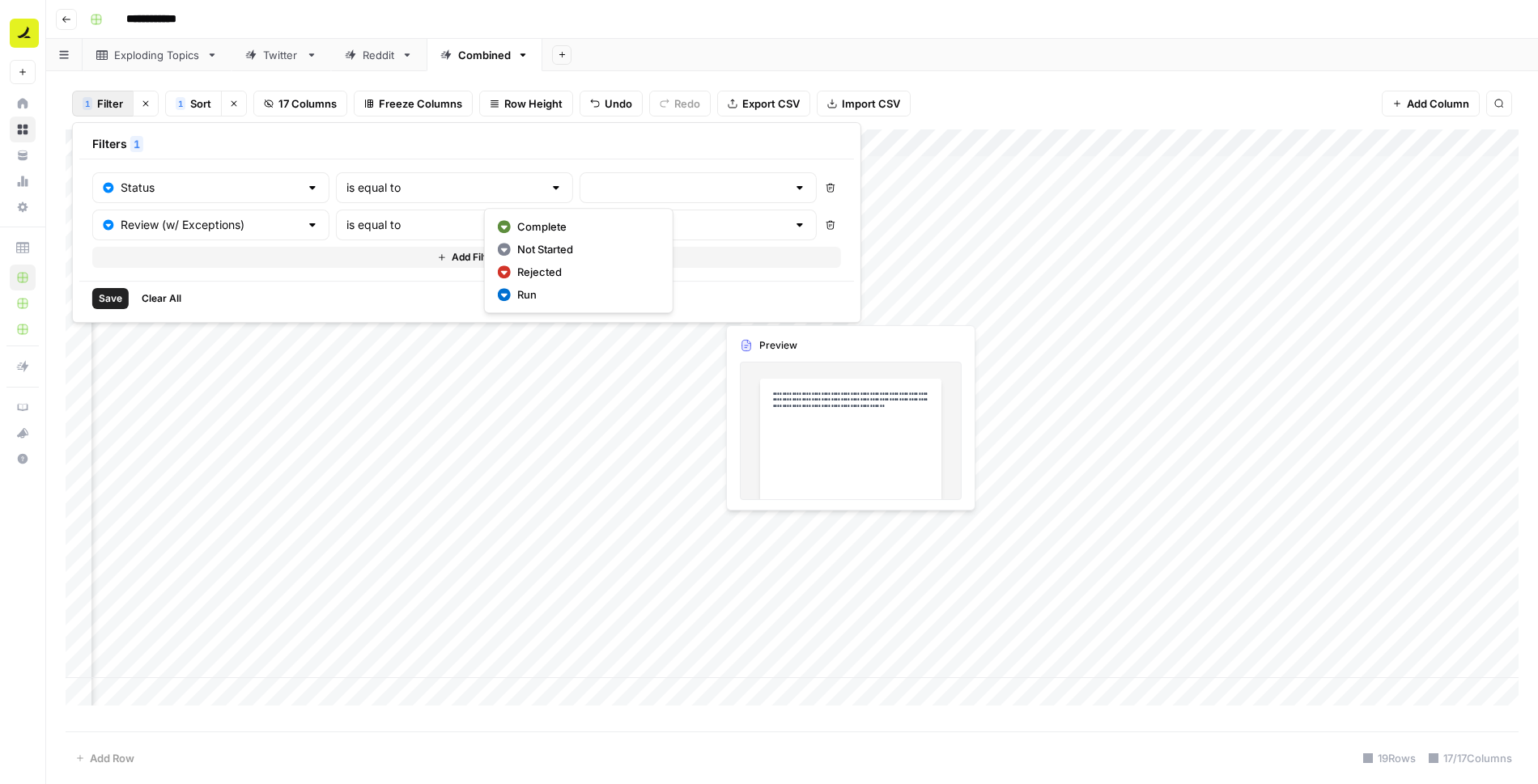 click on "Complete" at bounding box center (585, 227) 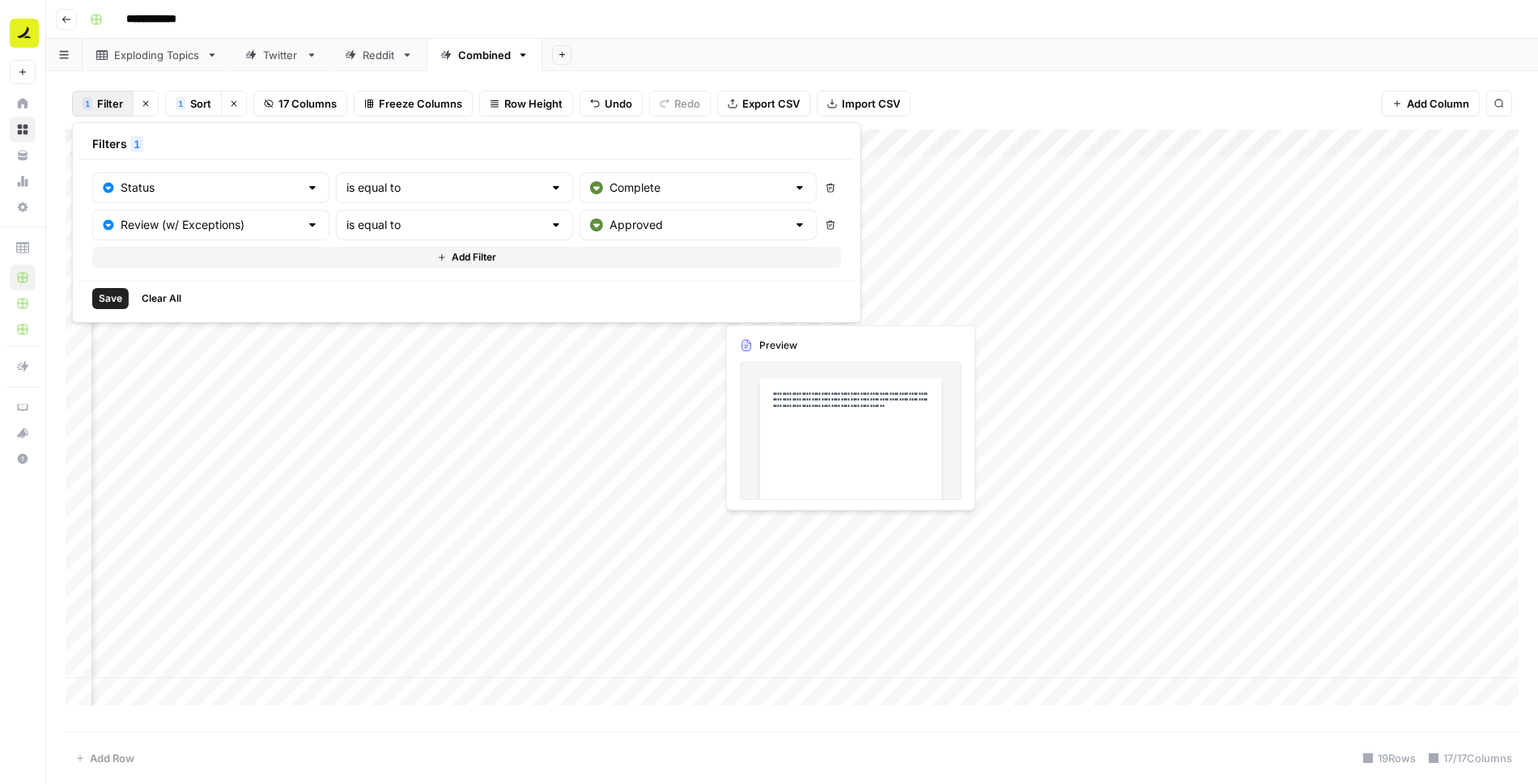 click on "is equal to" at bounding box center [454, 188] 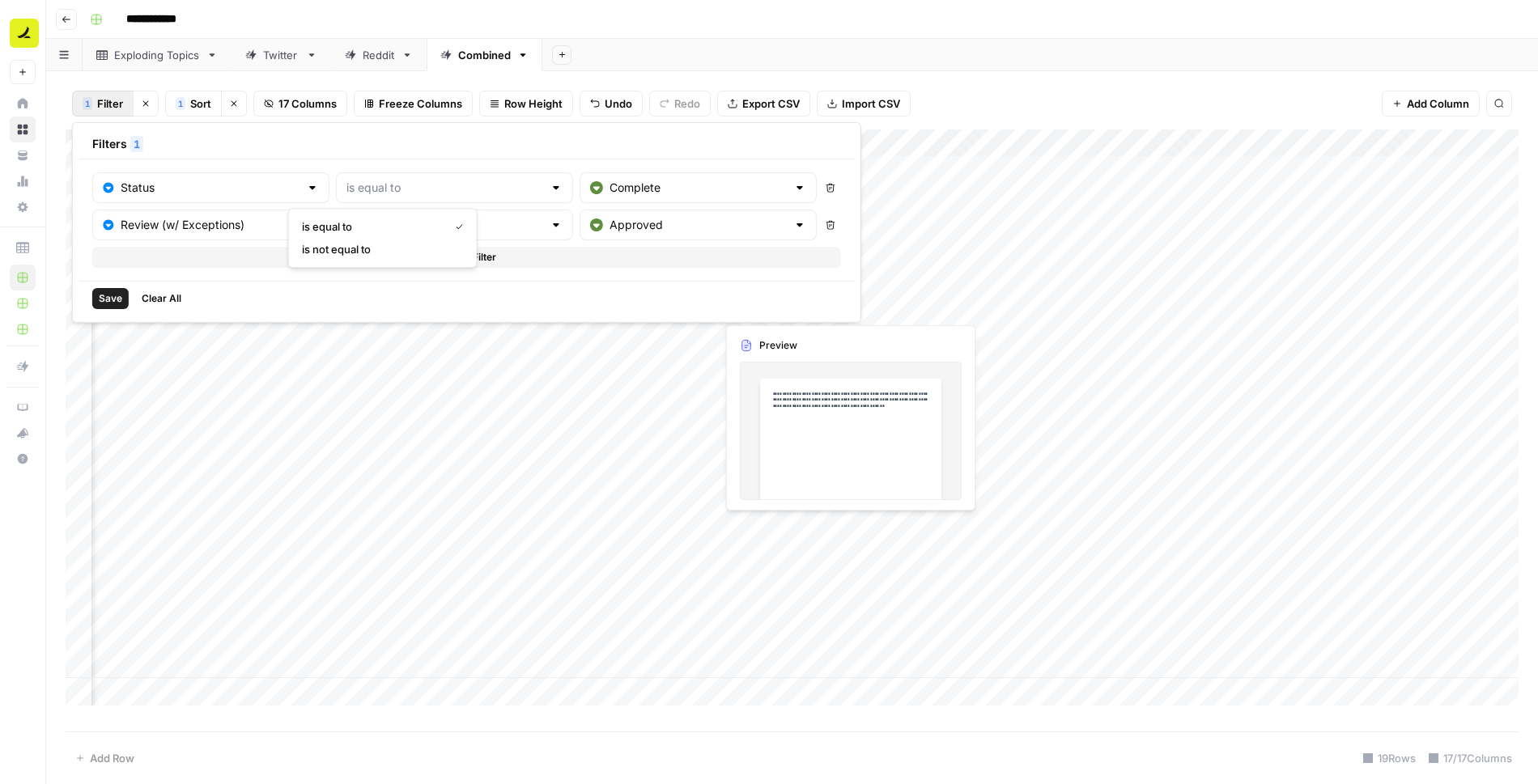 click on "is not equal to" at bounding box center [380, 249] 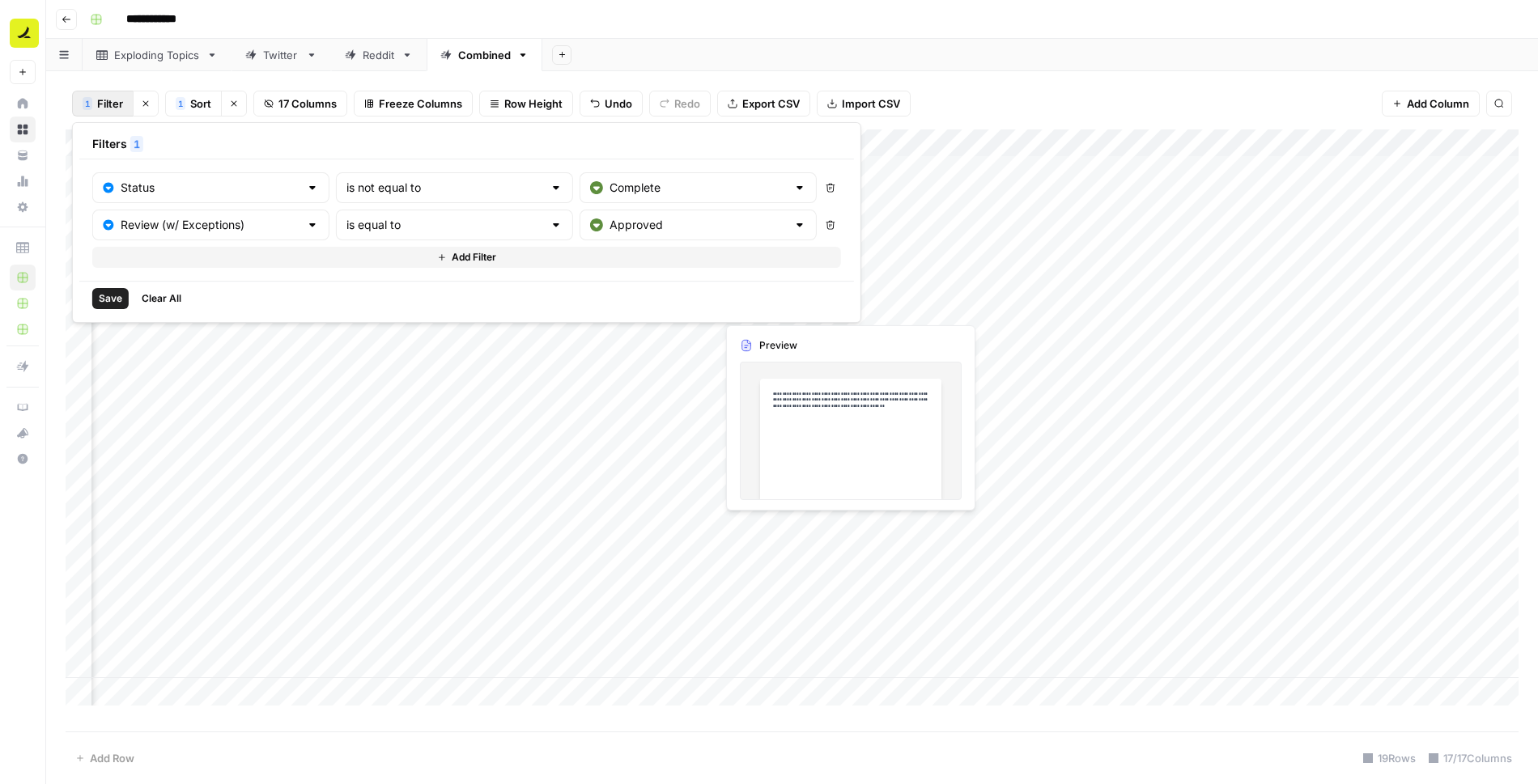 click on "Save" at bounding box center [110, 299] 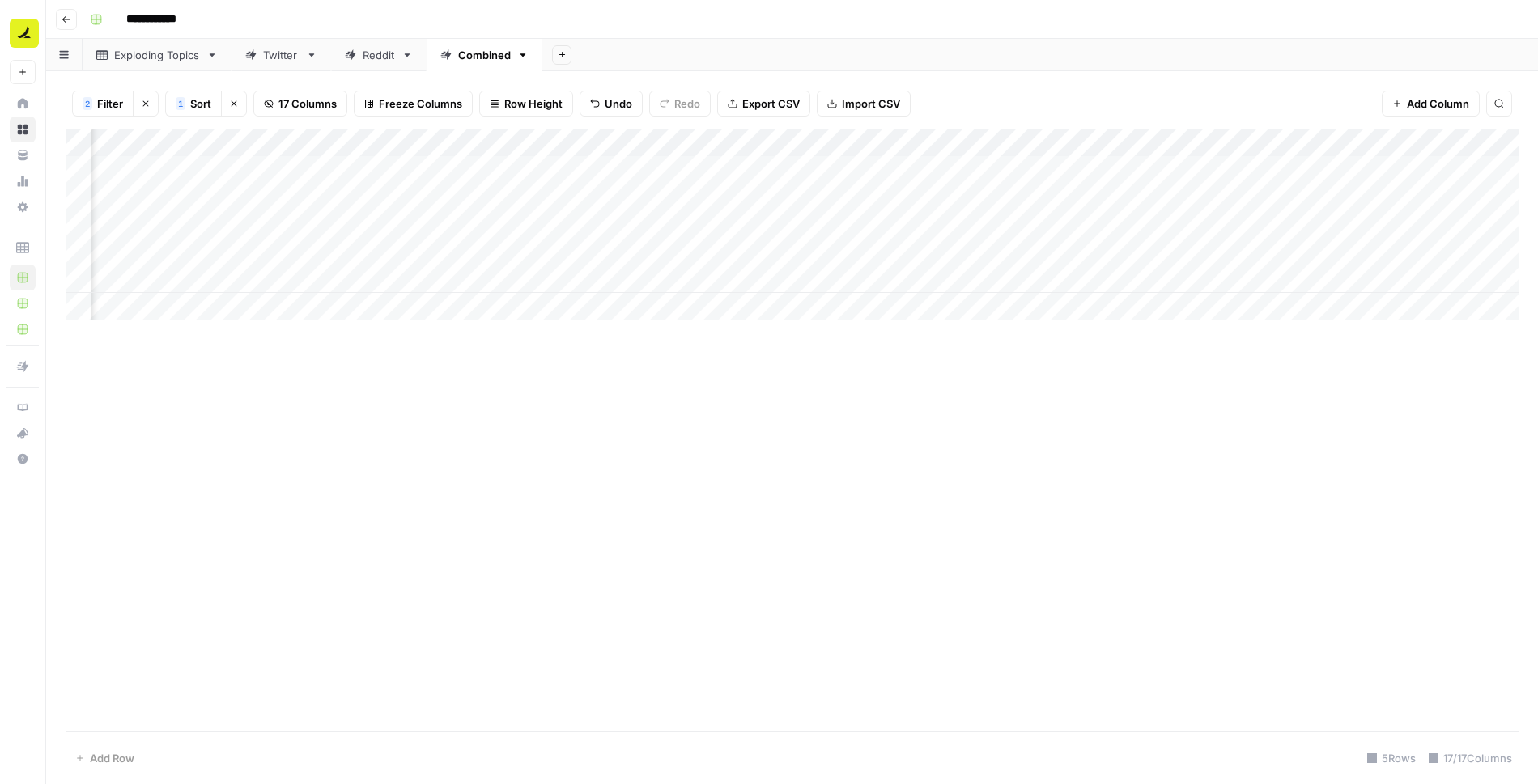 scroll, scrollTop: 0, scrollLeft: 799, axis: horizontal 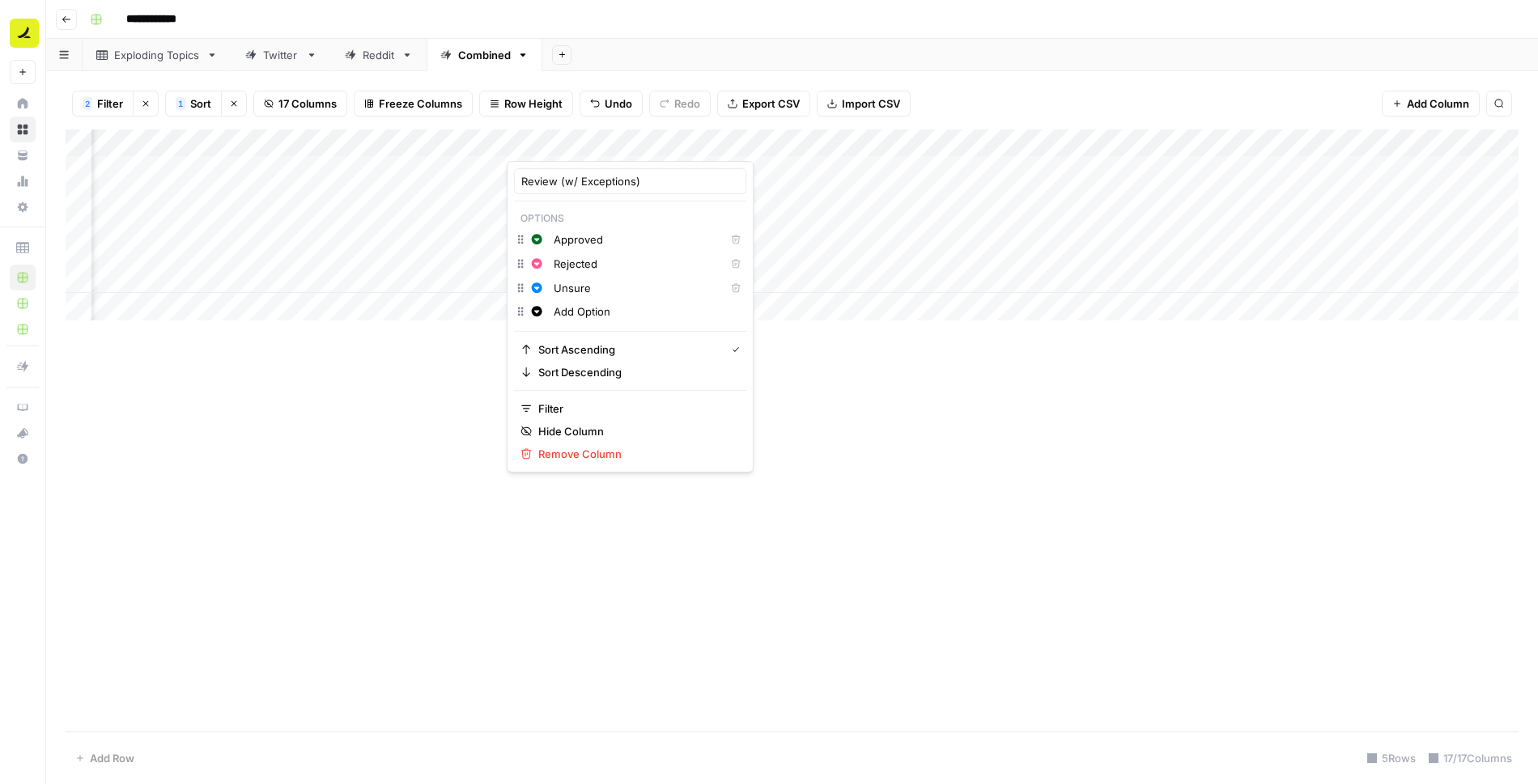 click on "Add Column" at bounding box center [792, 225] 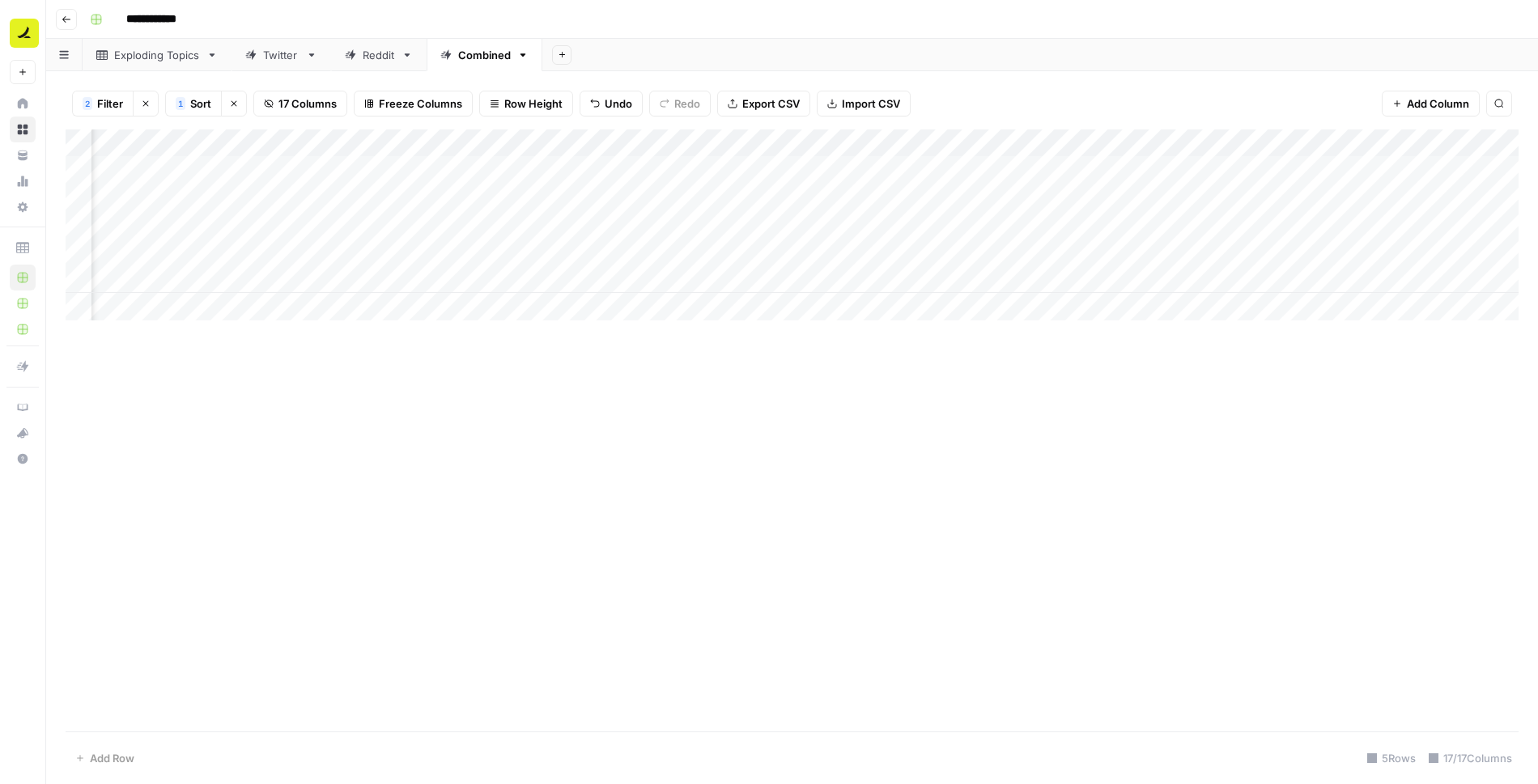 scroll, scrollTop: 0, scrollLeft: 465, axis: horizontal 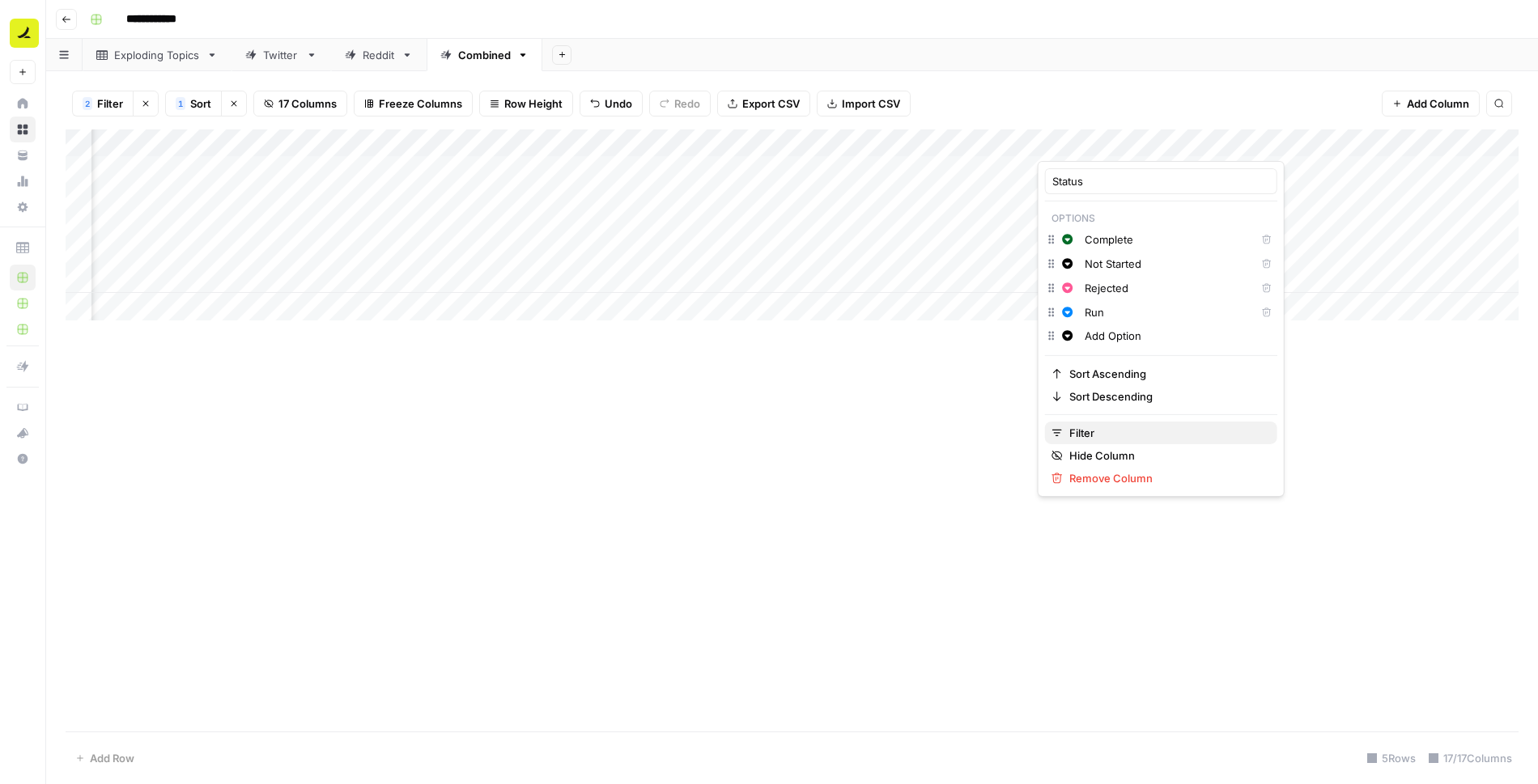 click on "Filter" at bounding box center (1166, 433) 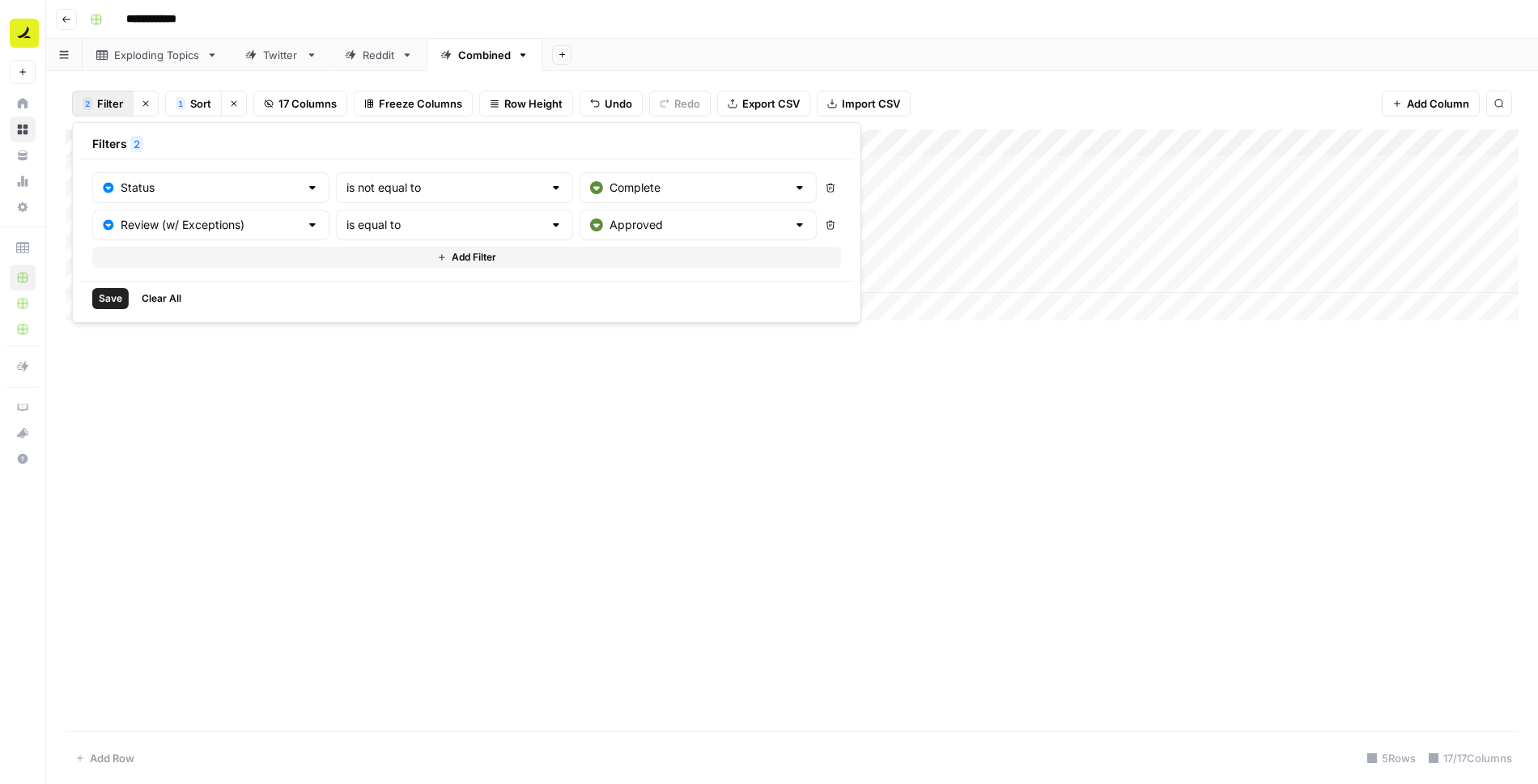 click 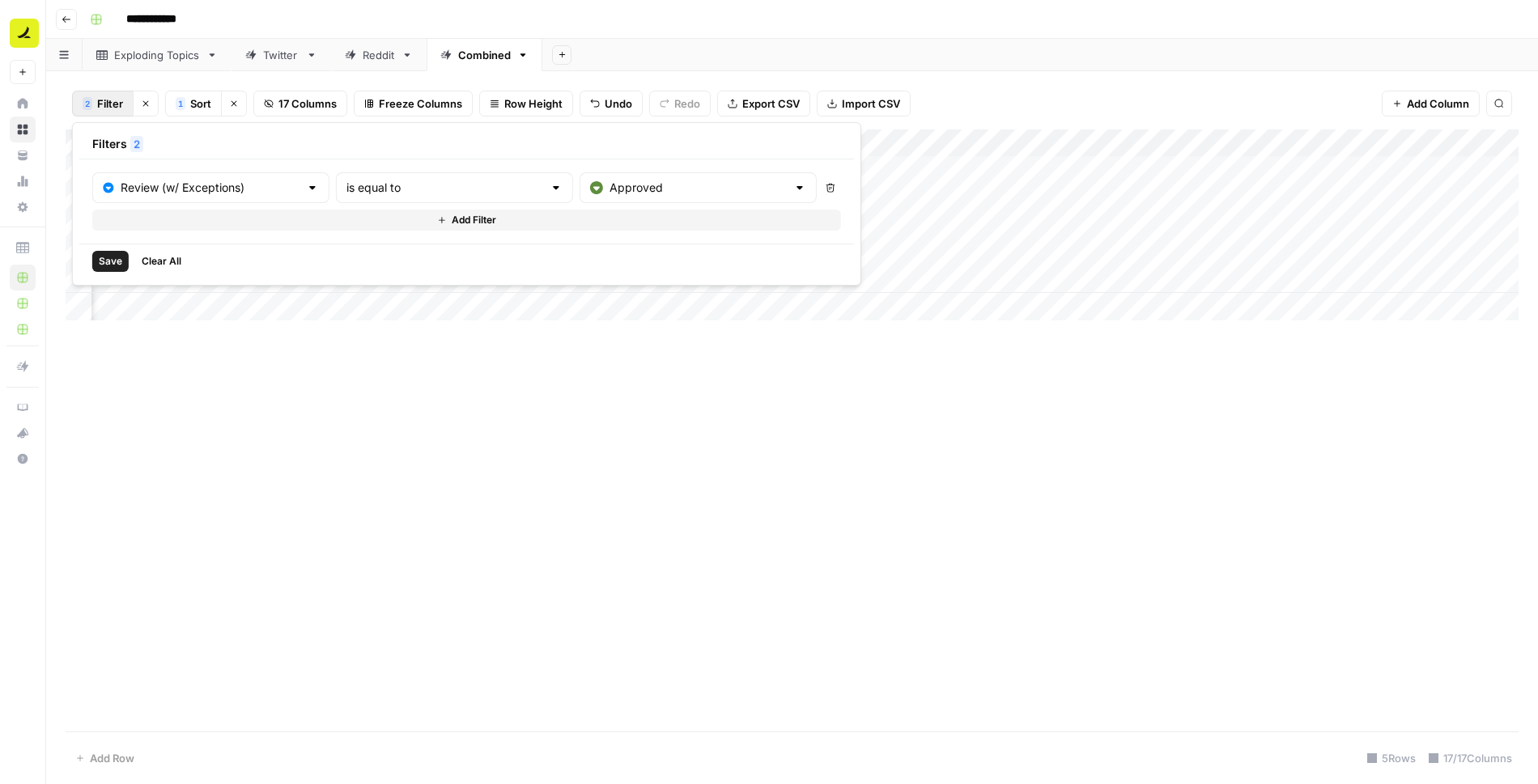 click on "Save" at bounding box center (110, 261) 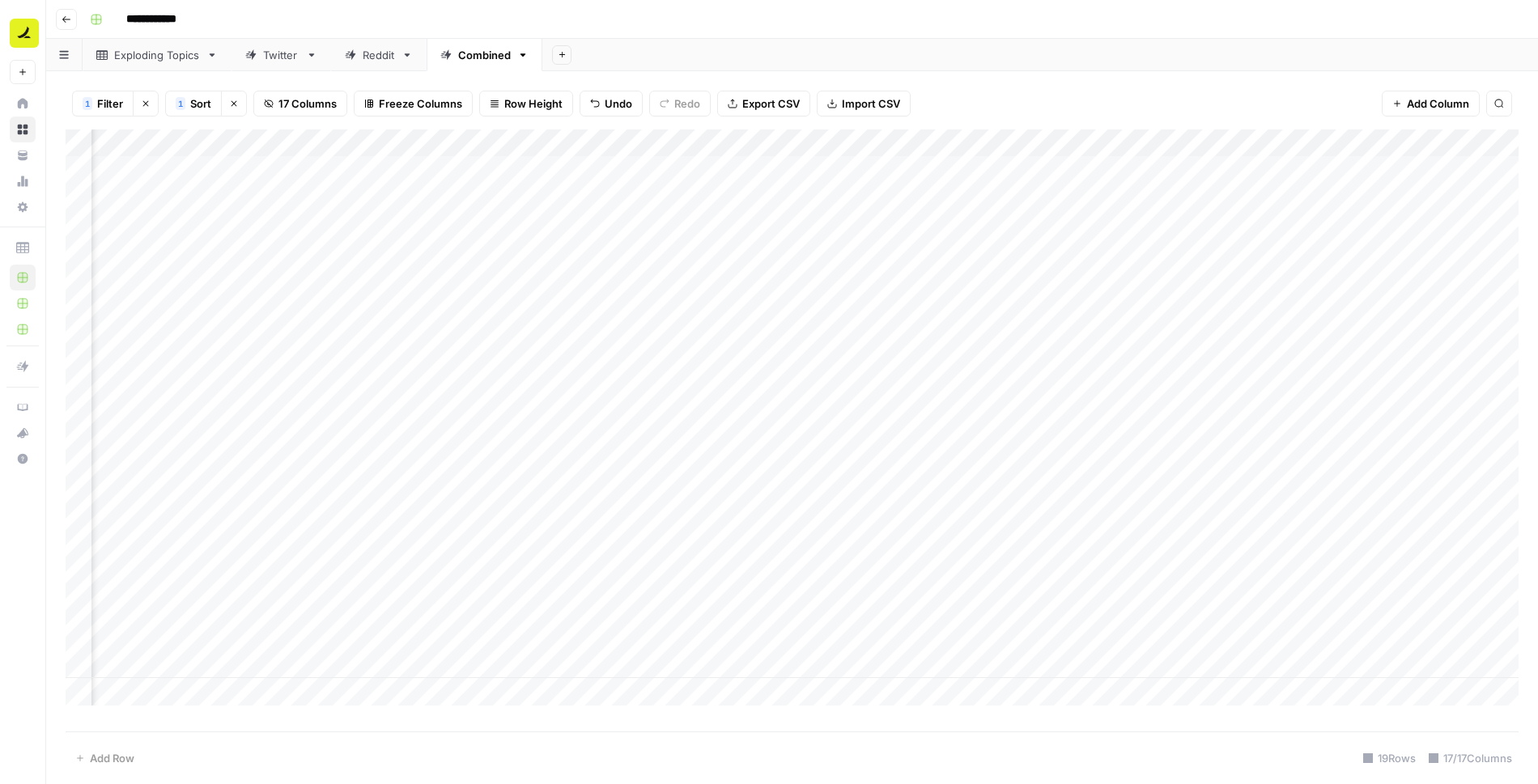 scroll, scrollTop: 0, scrollLeft: 620, axis: horizontal 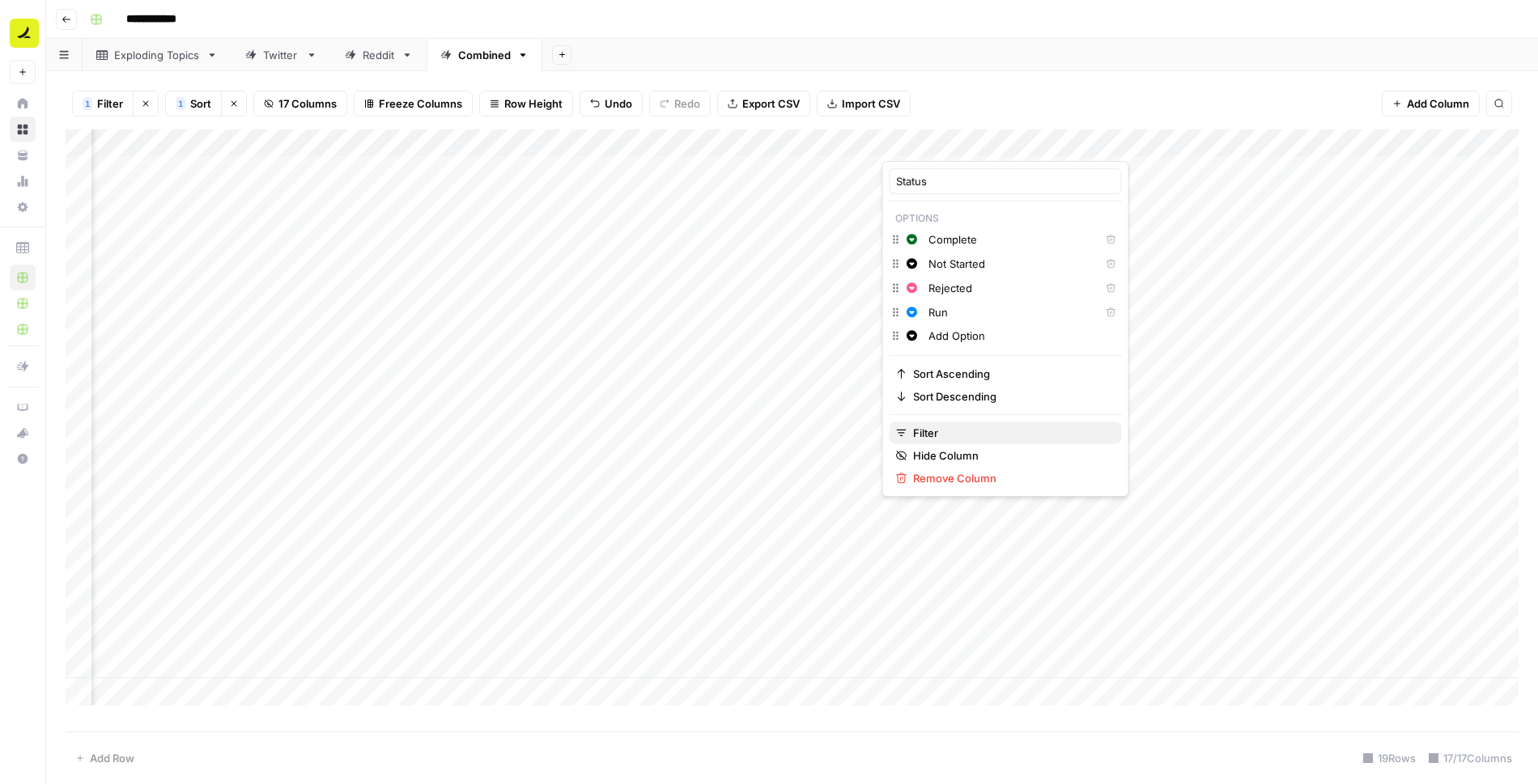 click on "Filter" at bounding box center [1005, 433] 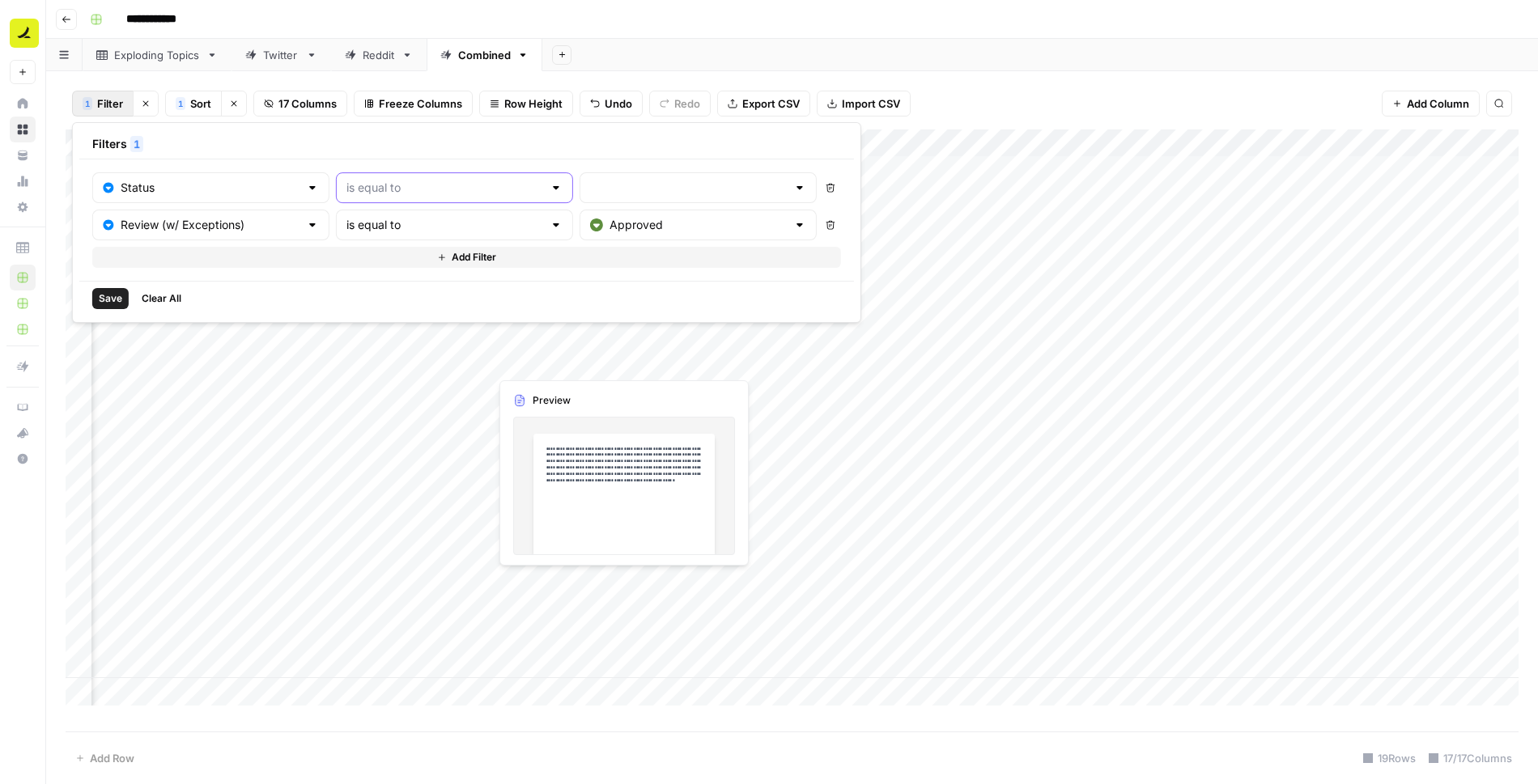 click at bounding box center [444, 188] 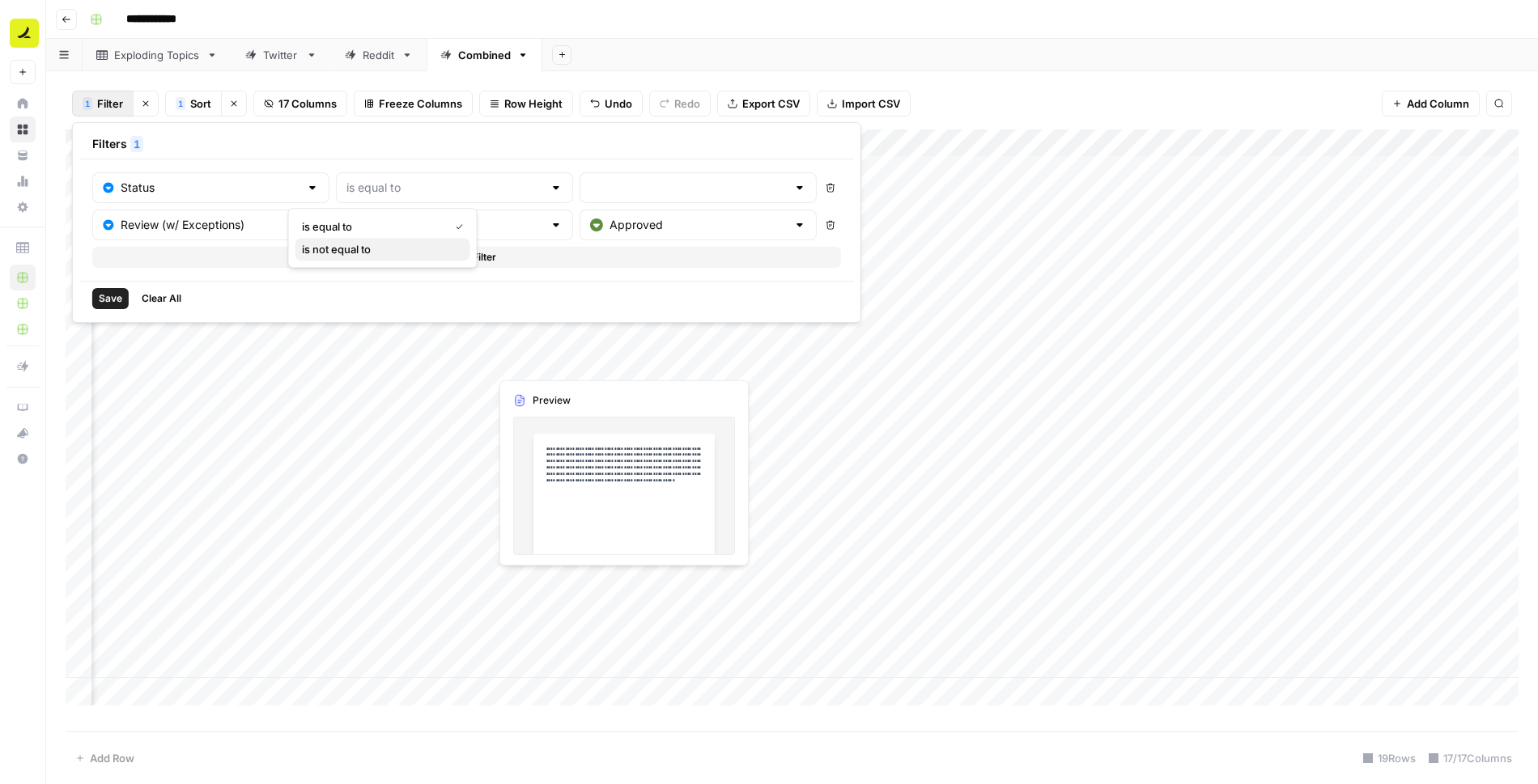 click on "is not equal to" at bounding box center (380, 249) 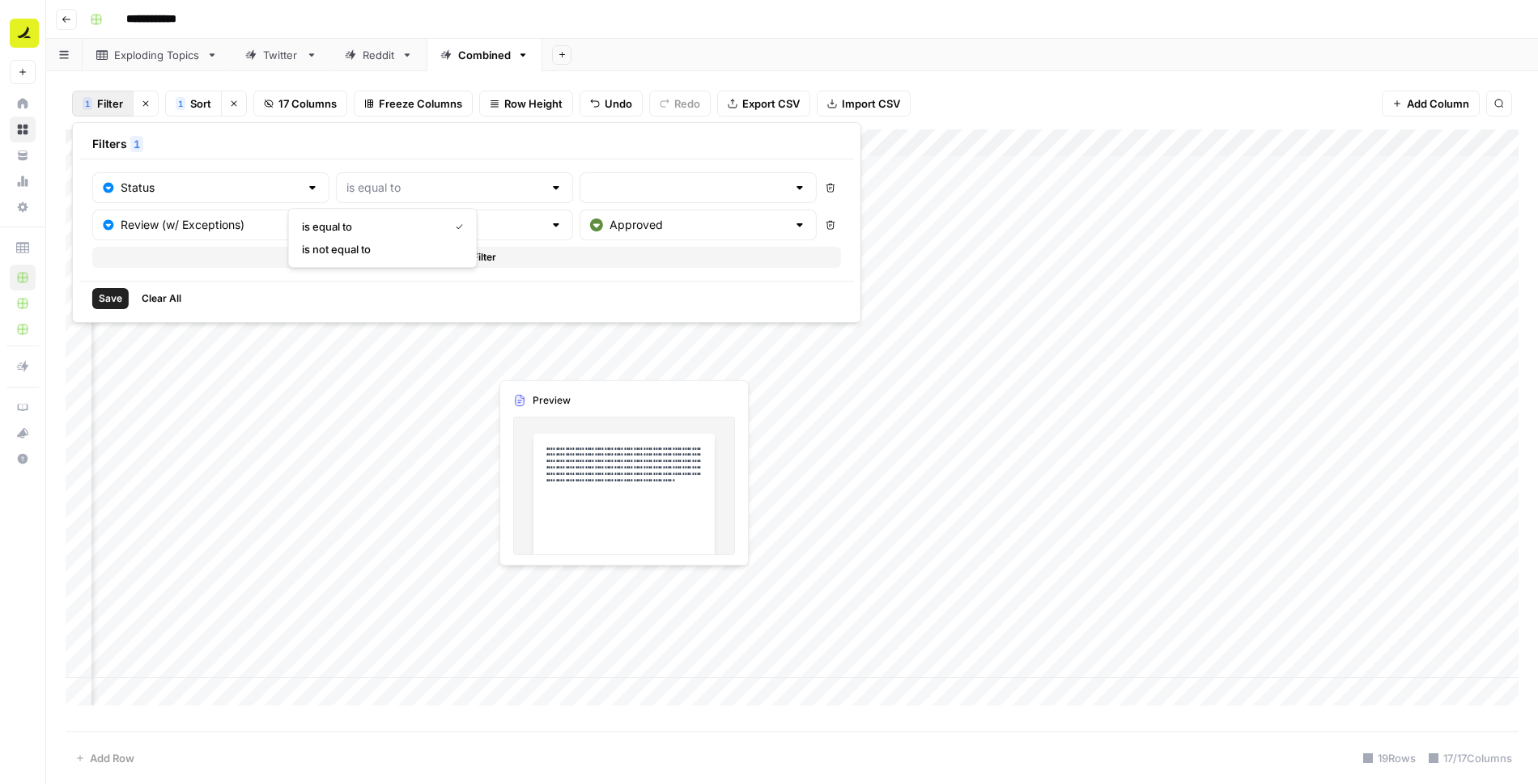 type on "is not equal to" 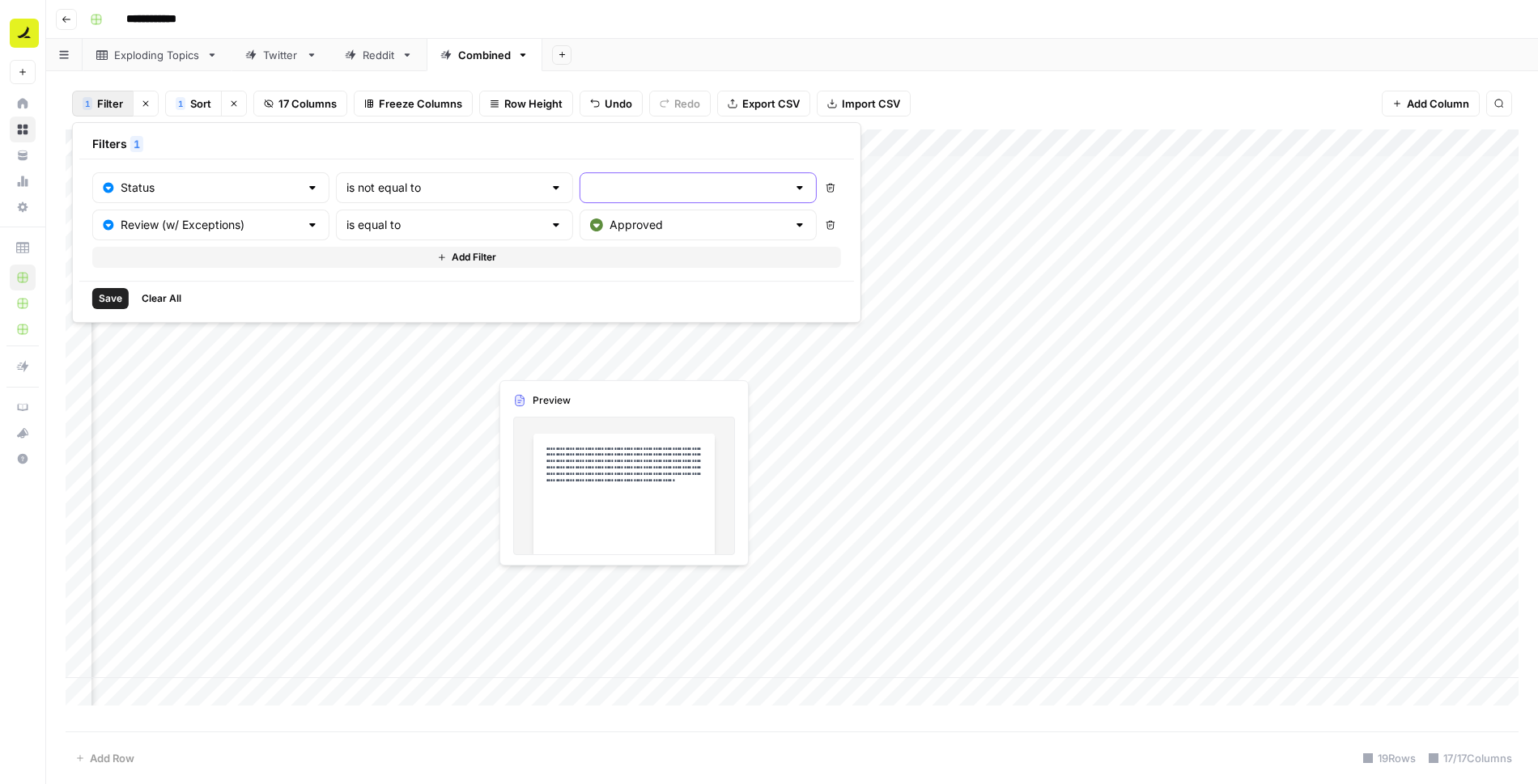 click at bounding box center [688, 188] 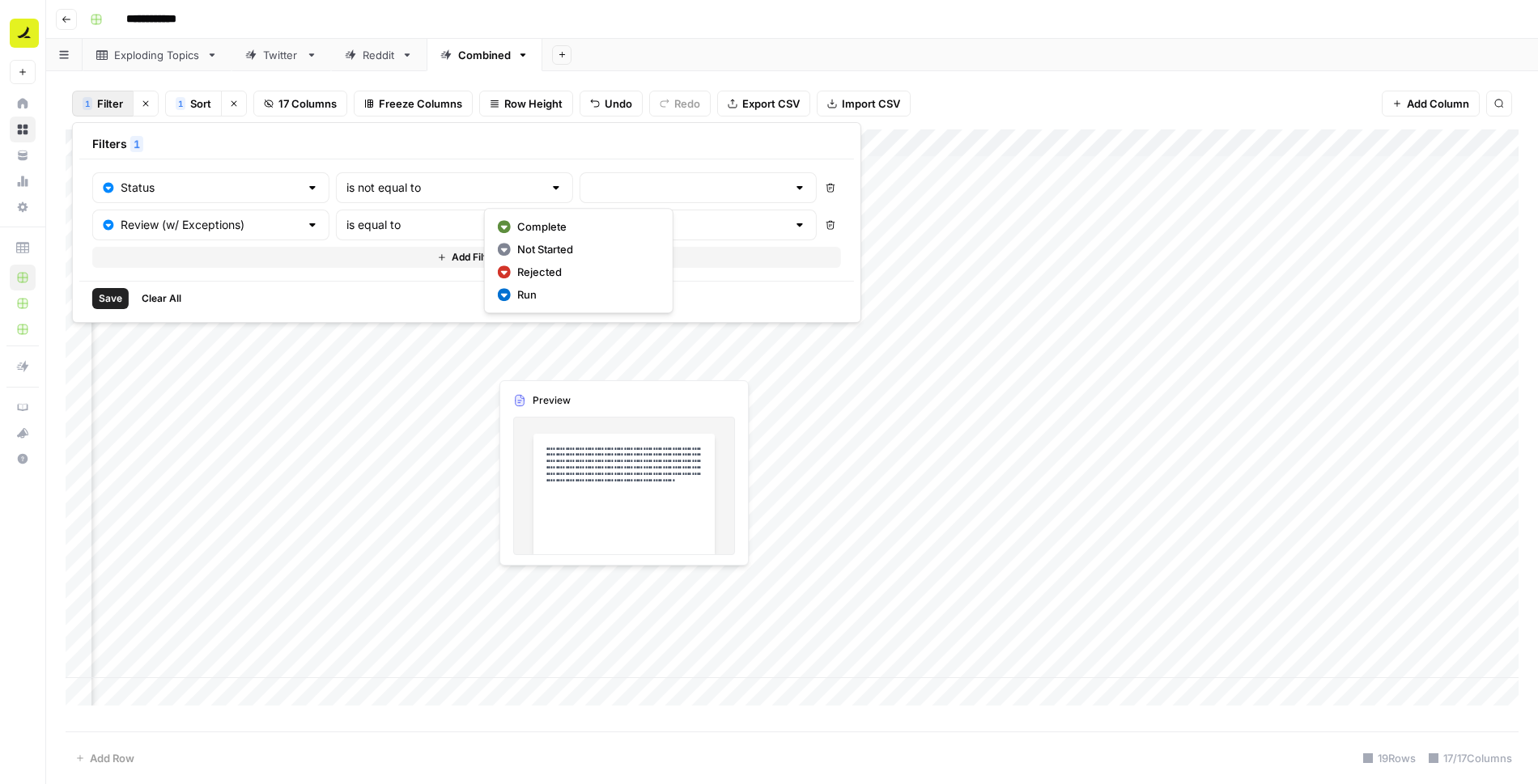 click on "Complete" at bounding box center [585, 227] 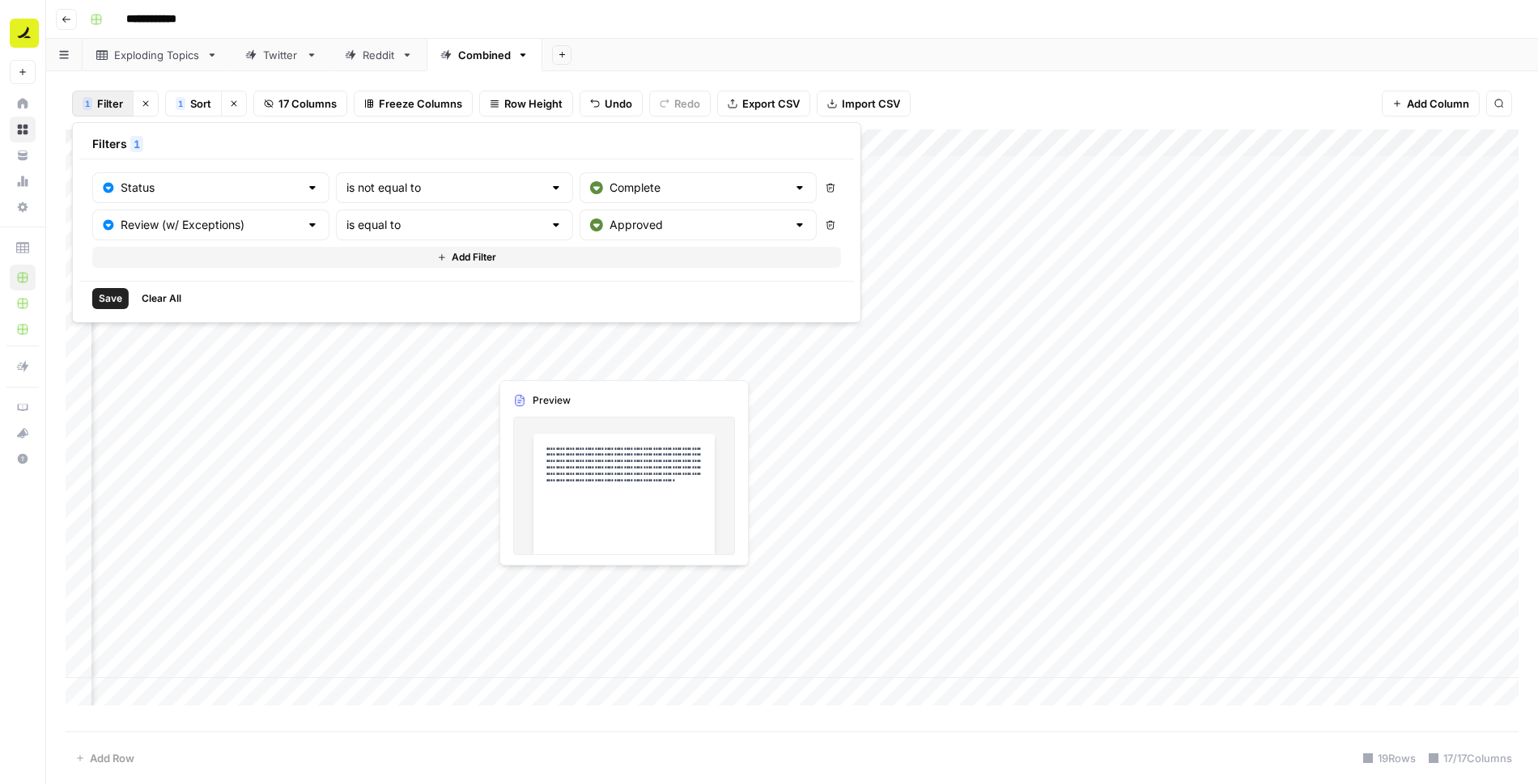 click on "Save" at bounding box center (110, 299) 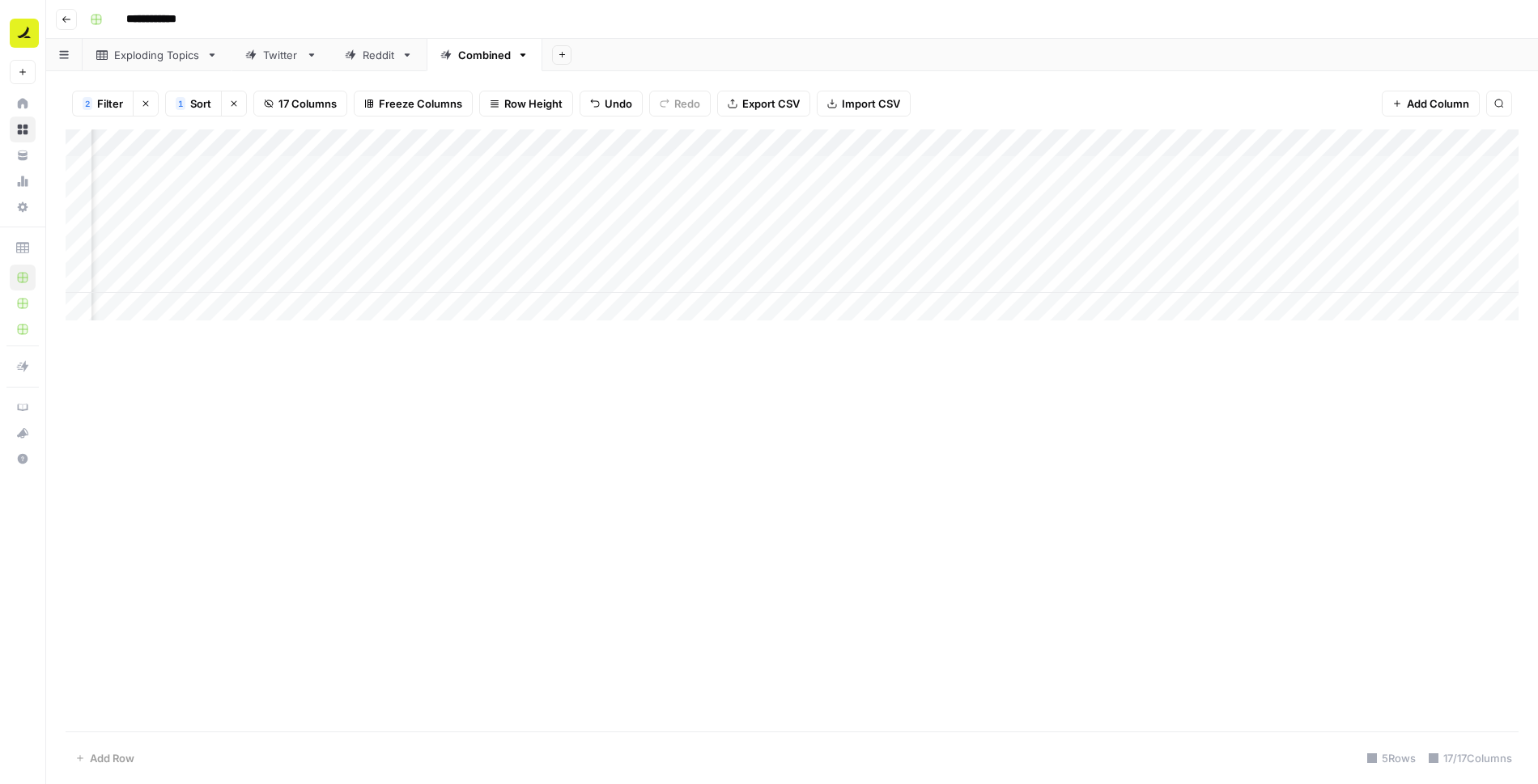 scroll, scrollTop: 0, scrollLeft: 869, axis: horizontal 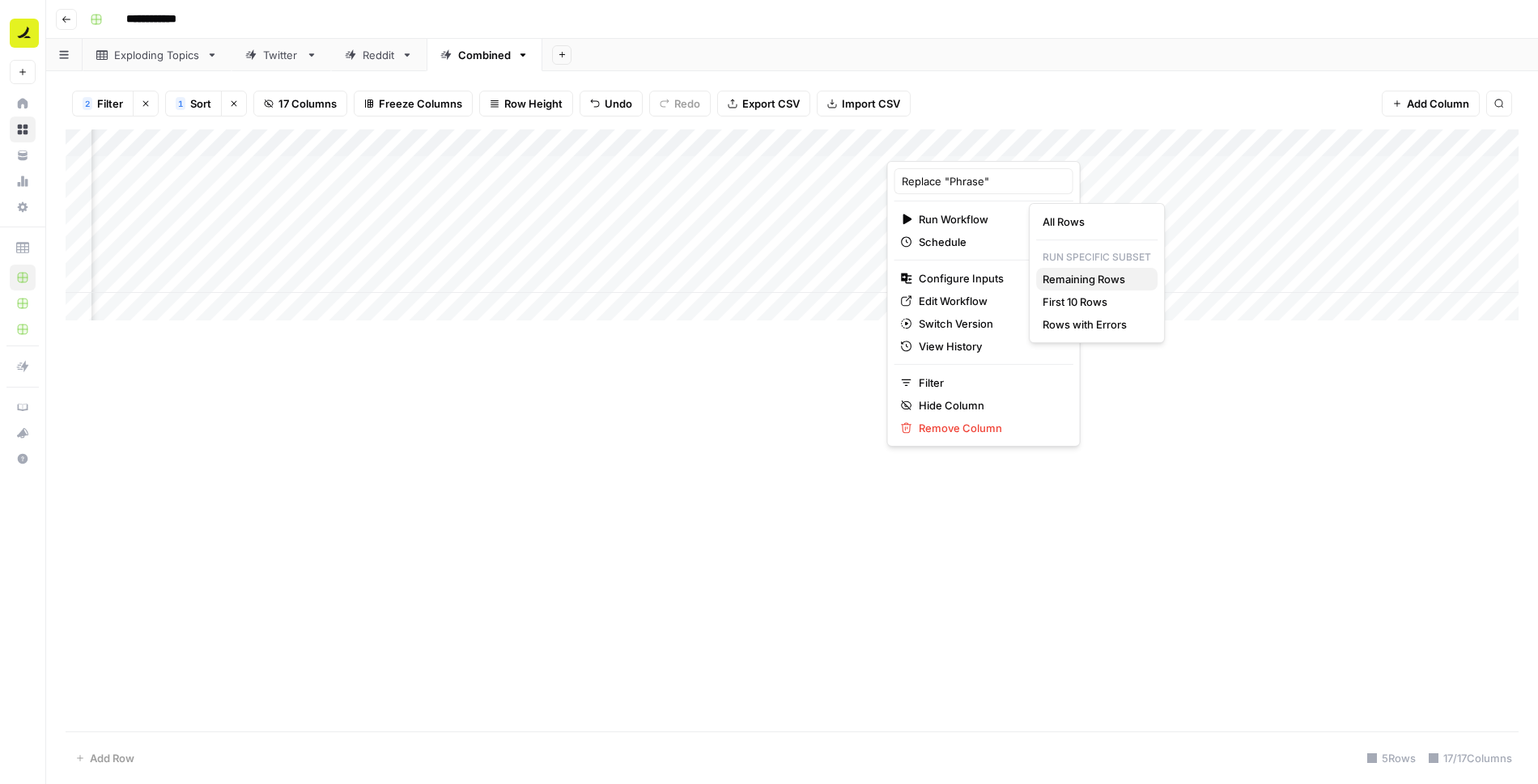 click on "Remaining Rows" at bounding box center [1094, 279] 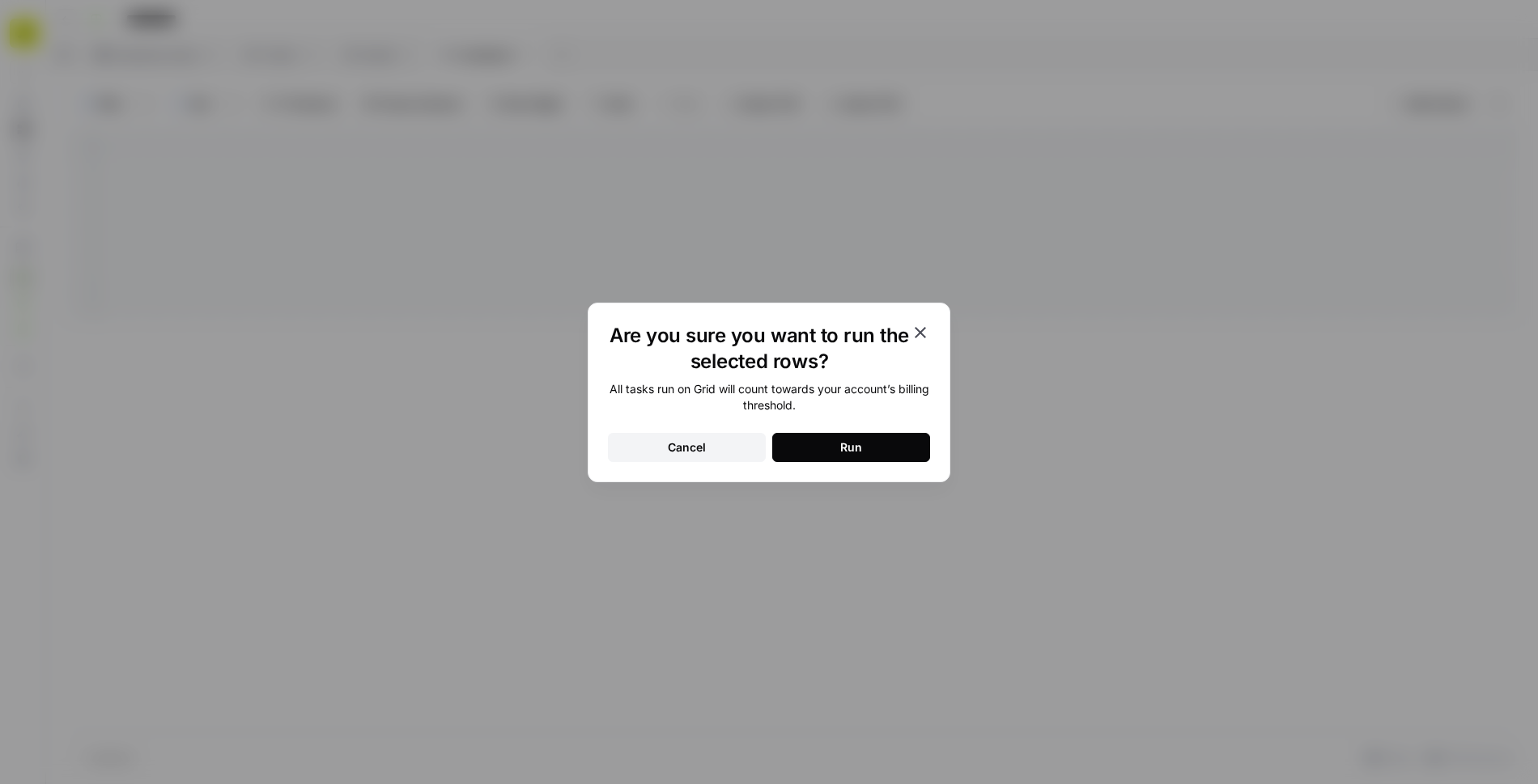click on "Run" at bounding box center [851, 447] 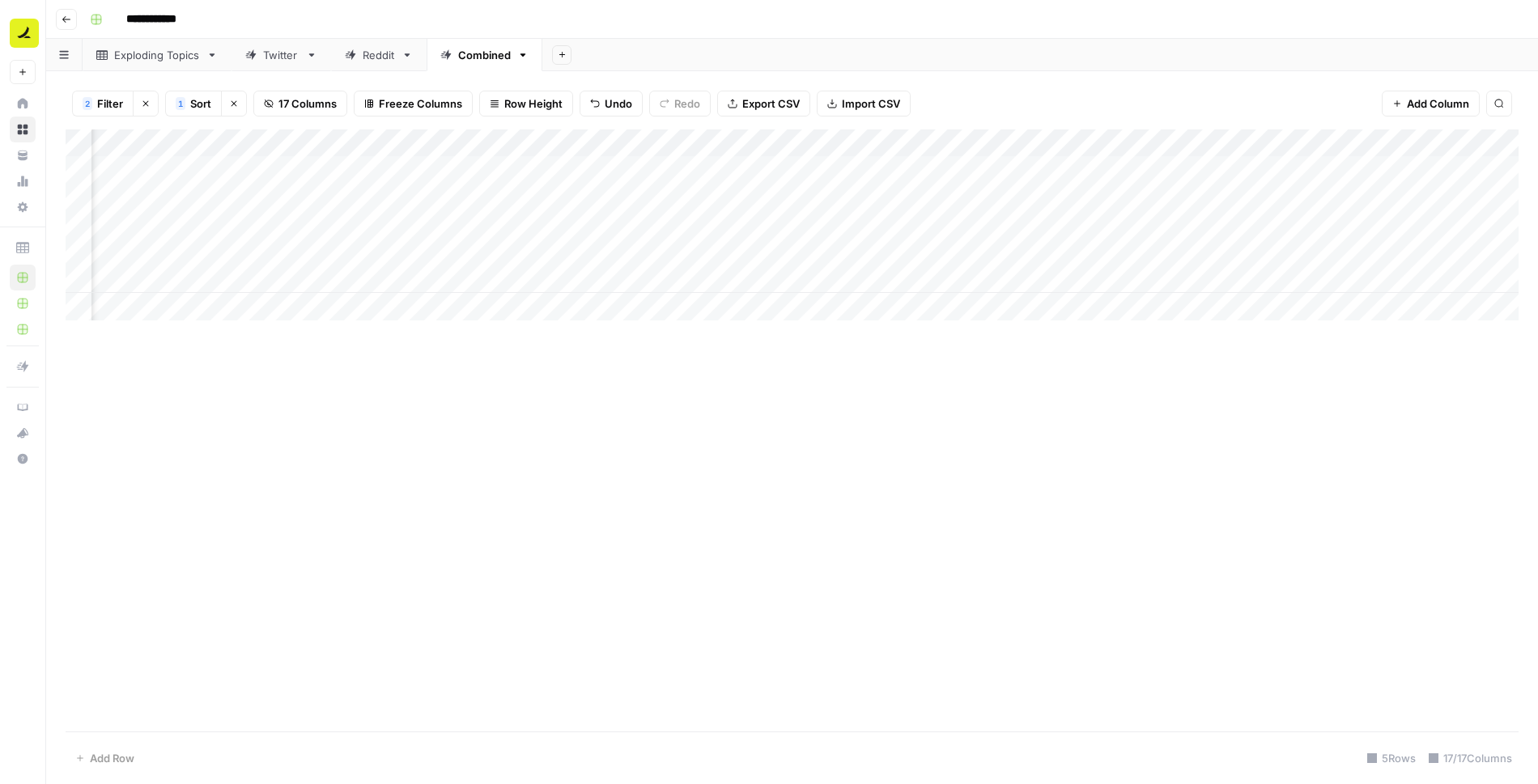 scroll, scrollTop: 0, scrollLeft: 973, axis: horizontal 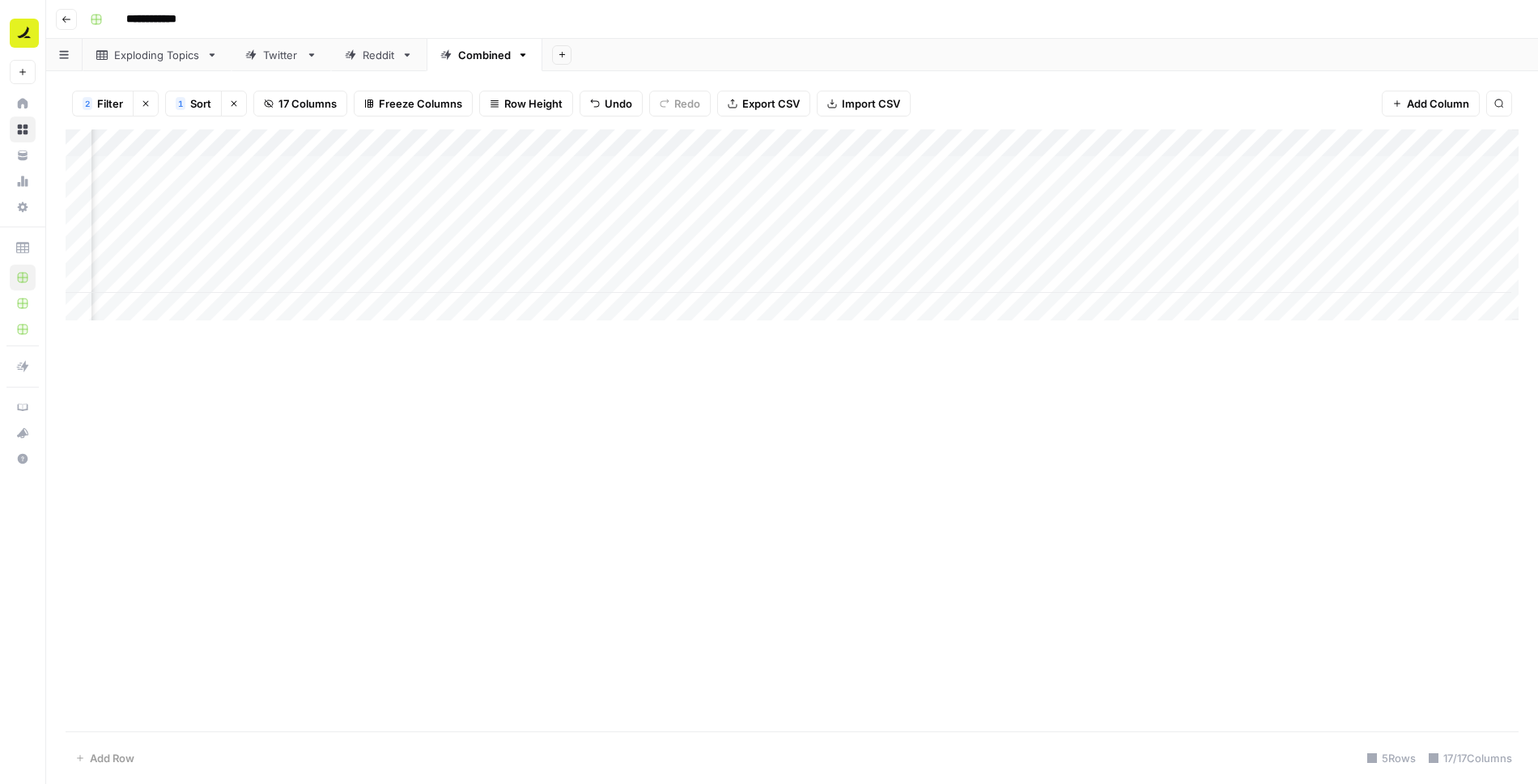 click on "Add Column" at bounding box center [792, 225] 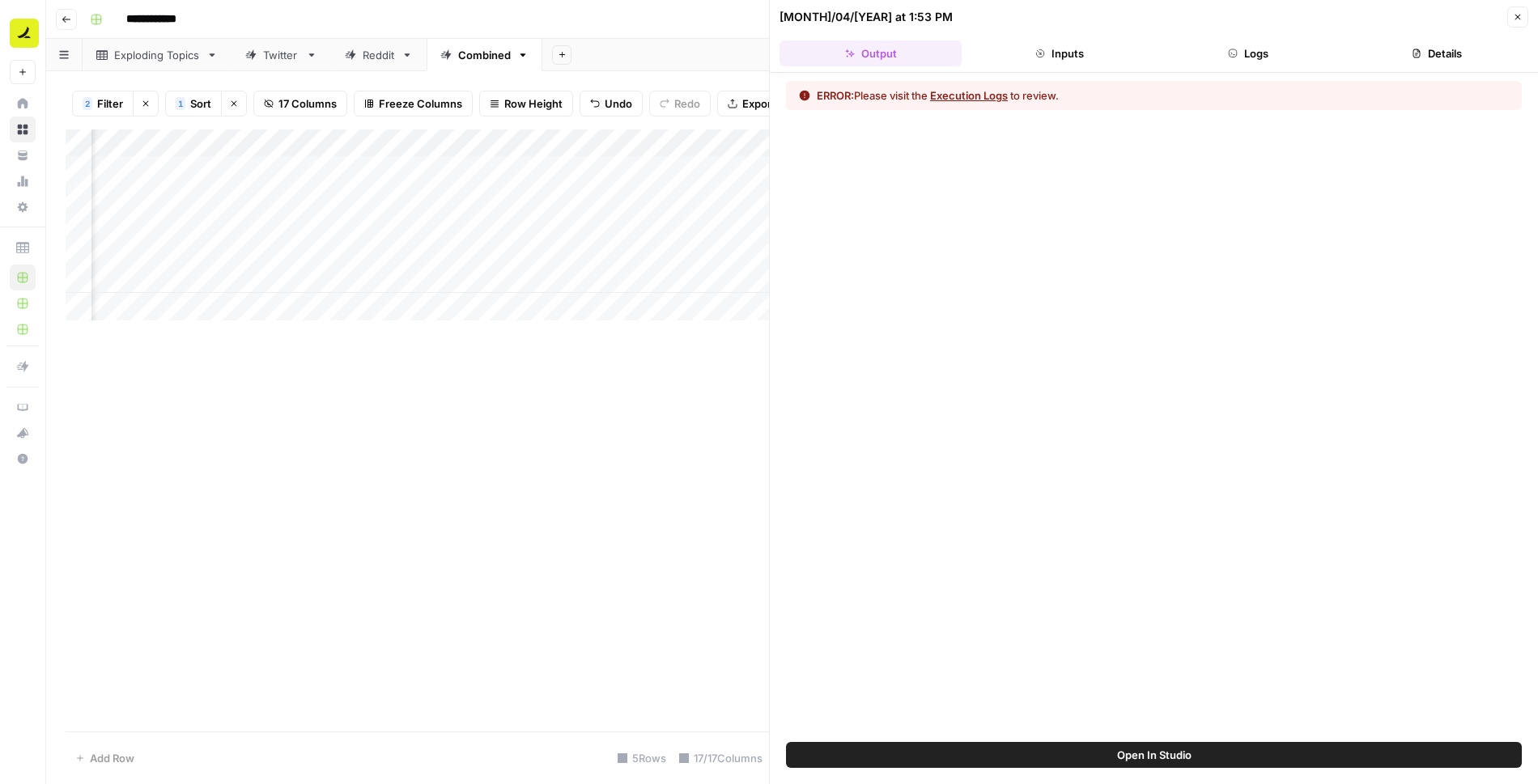 click on "Logs" at bounding box center [1248, 53] 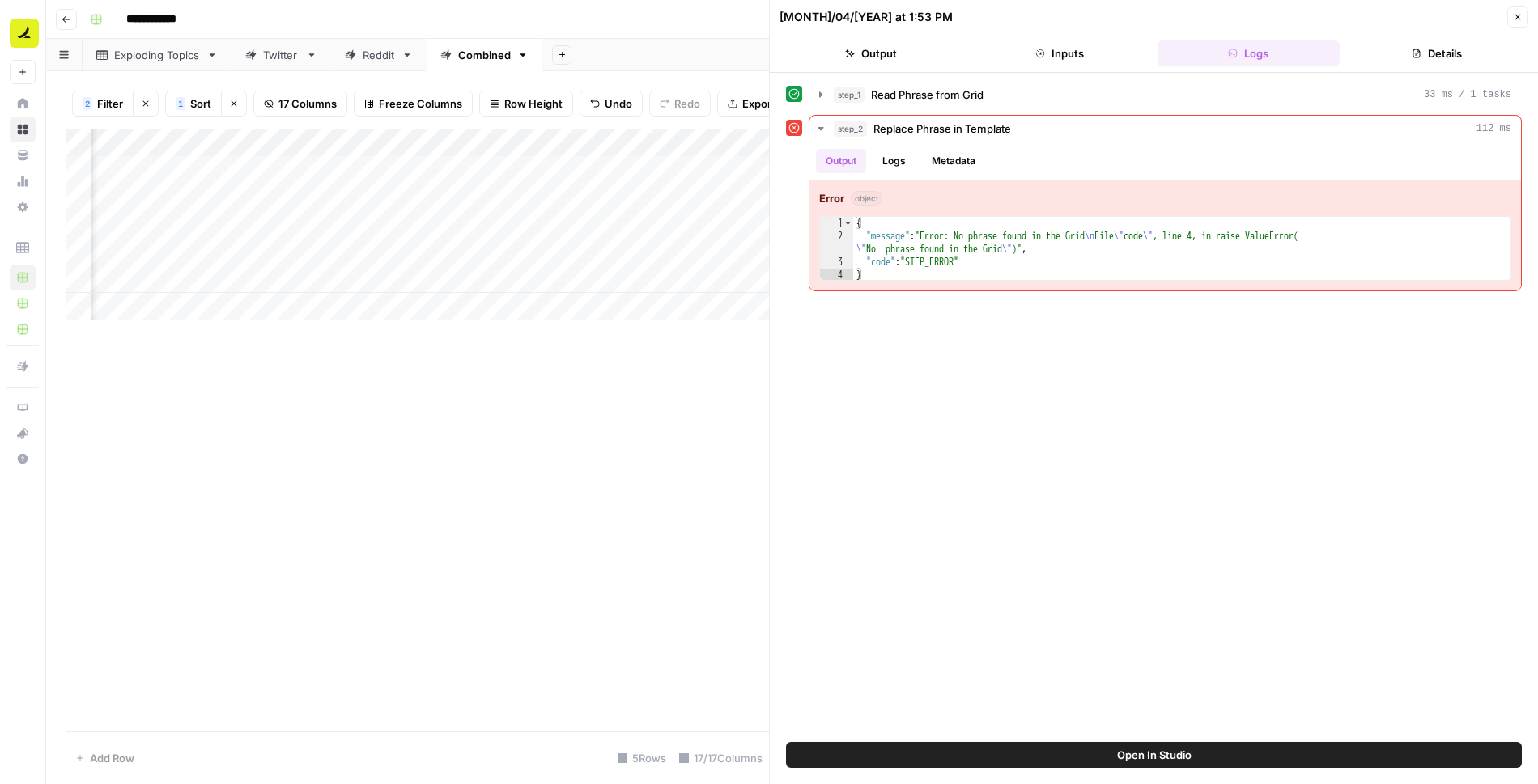 click on "Close" at bounding box center [1518, 17] 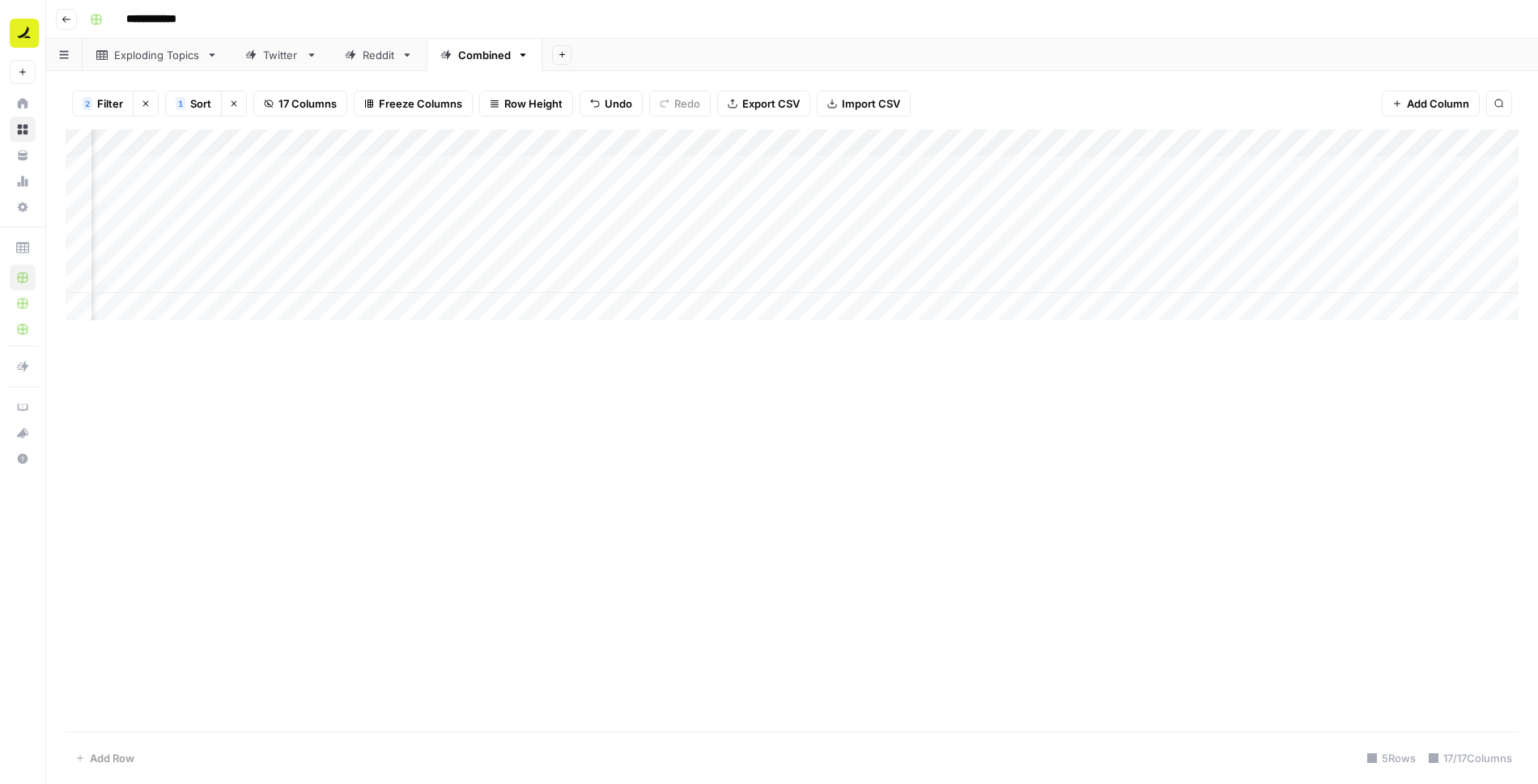 scroll, scrollTop: 0, scrollLeft: 661, axis: horizontal 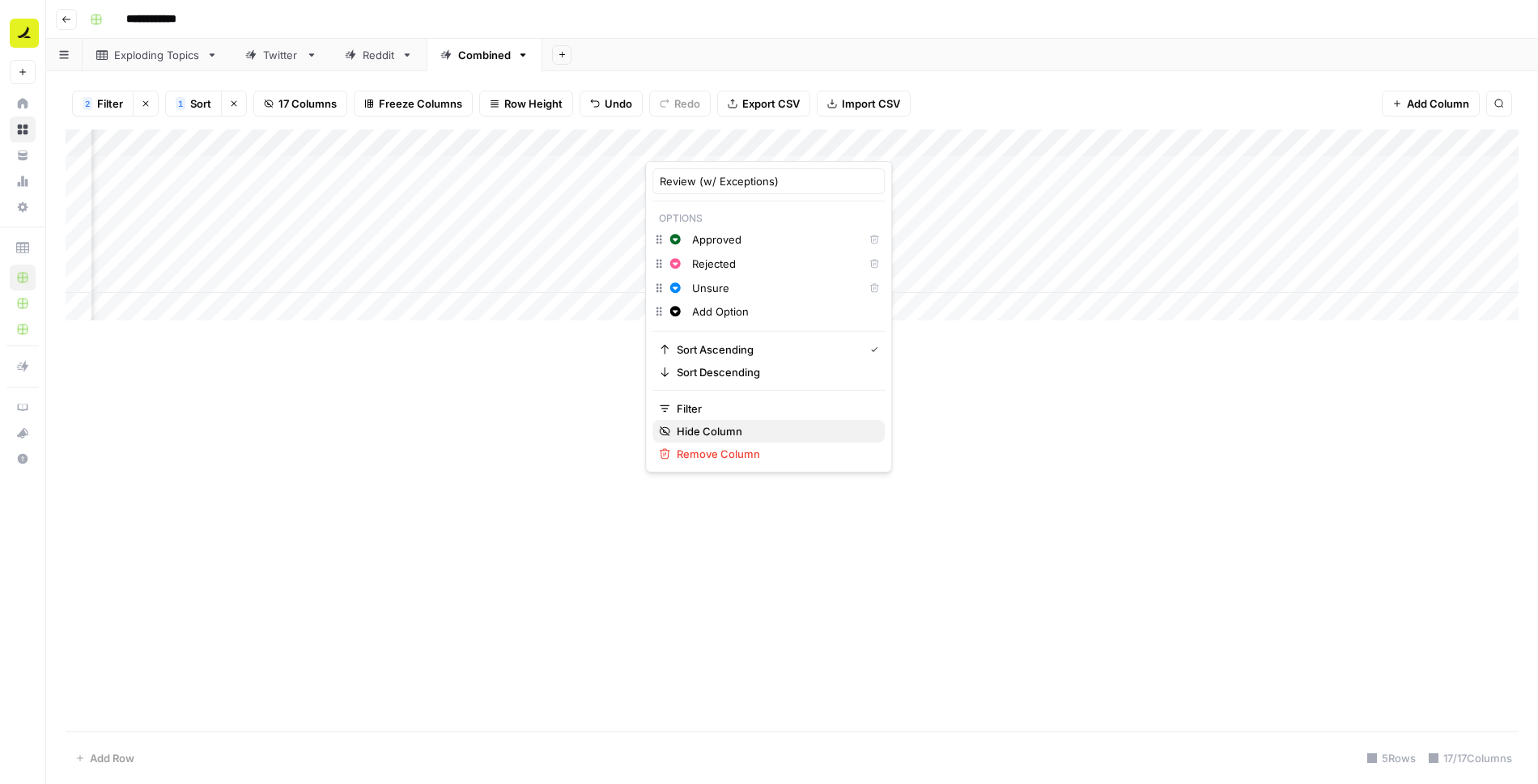 click on "Hide Column" at bounding box center [774, 431] 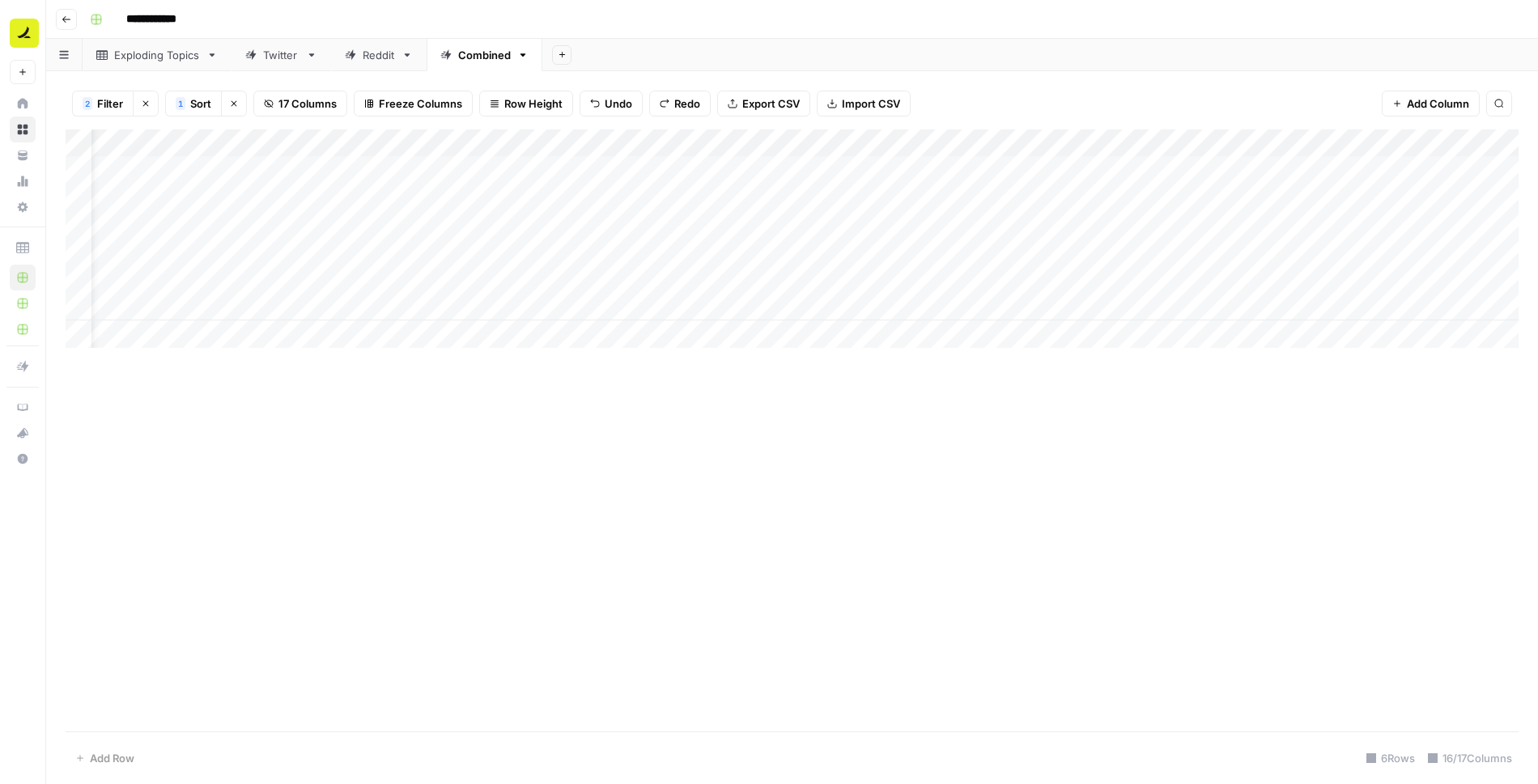 scroll, scrollTop: 0, scrollLeft: 215, axis: horizontal 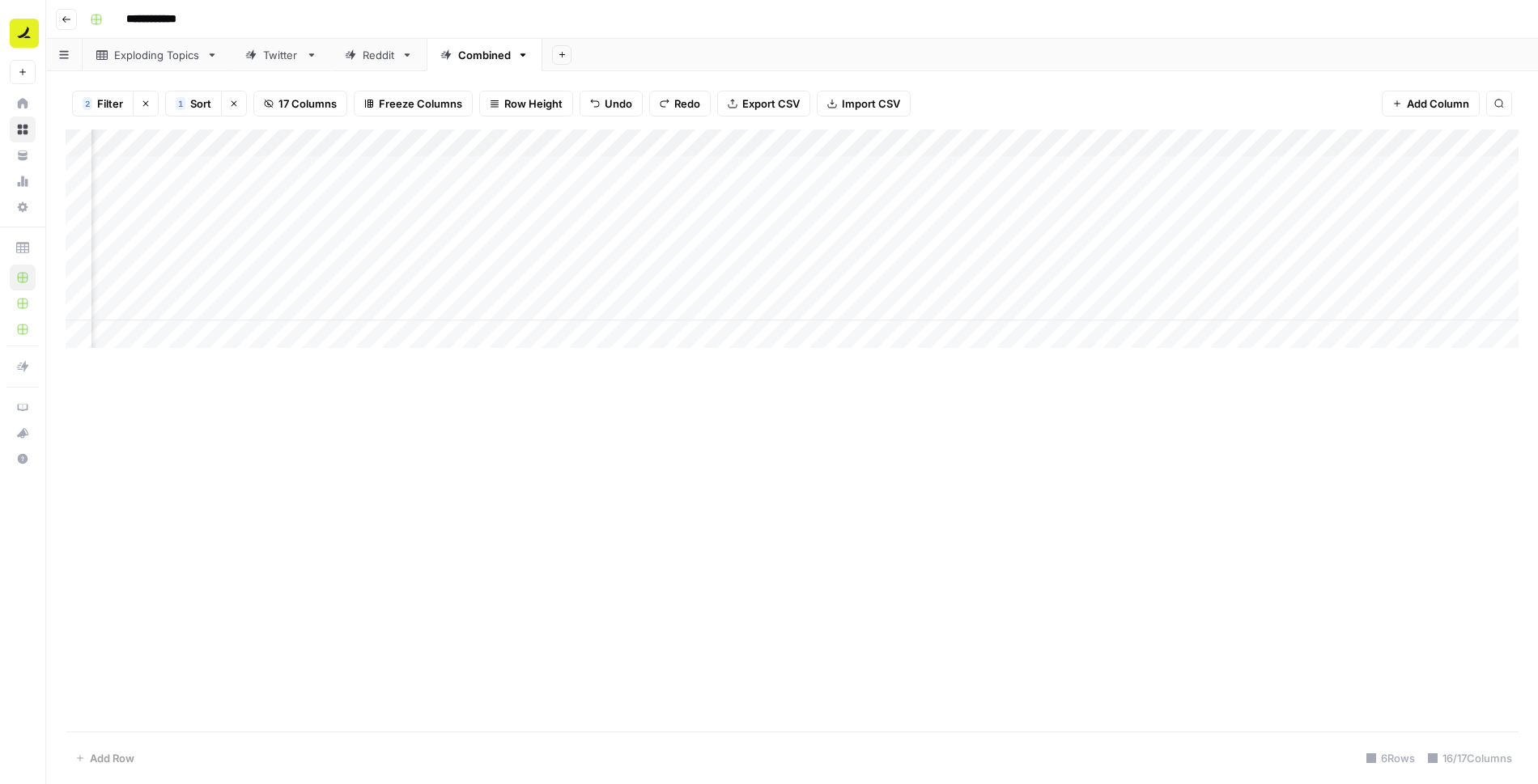 click 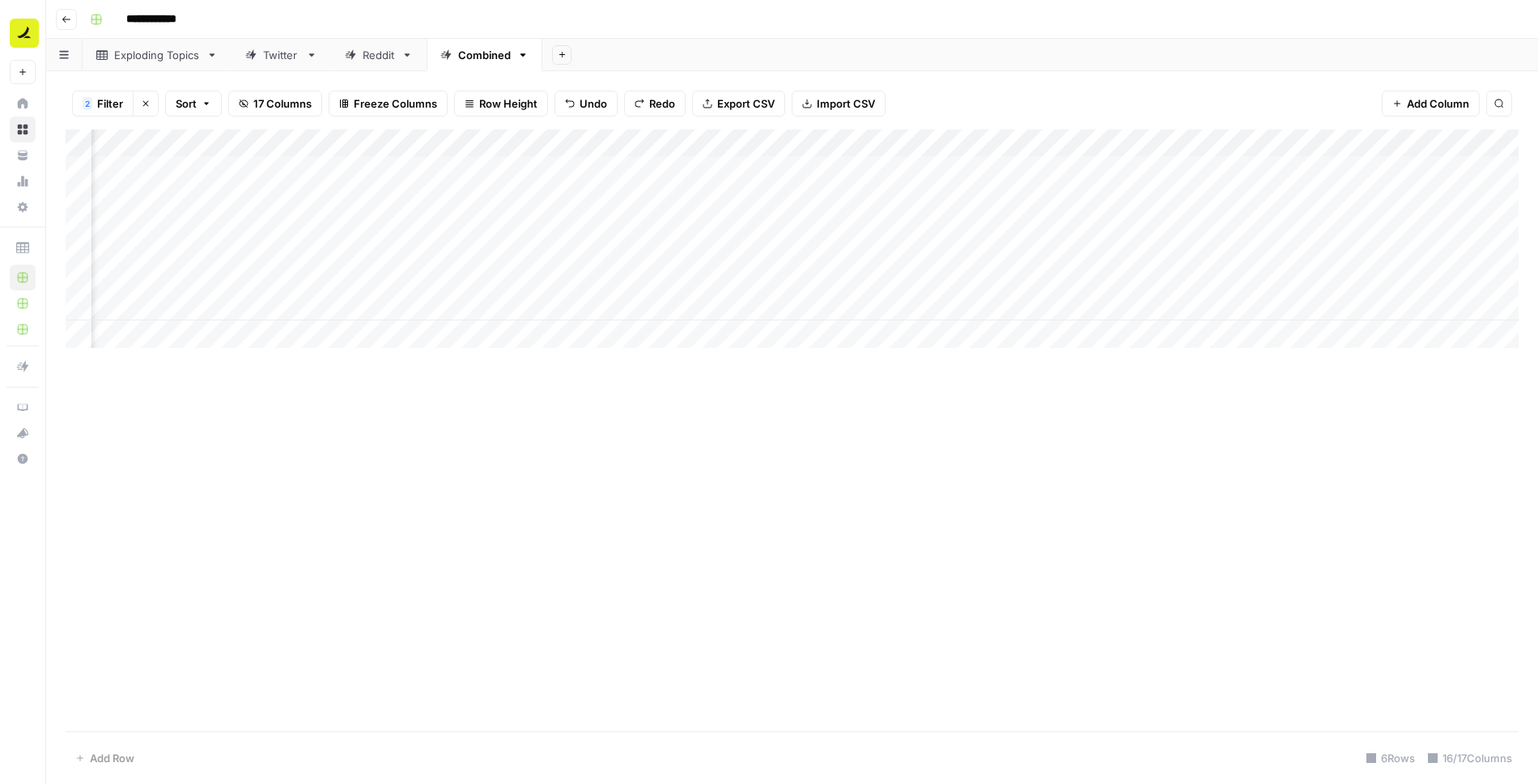 click 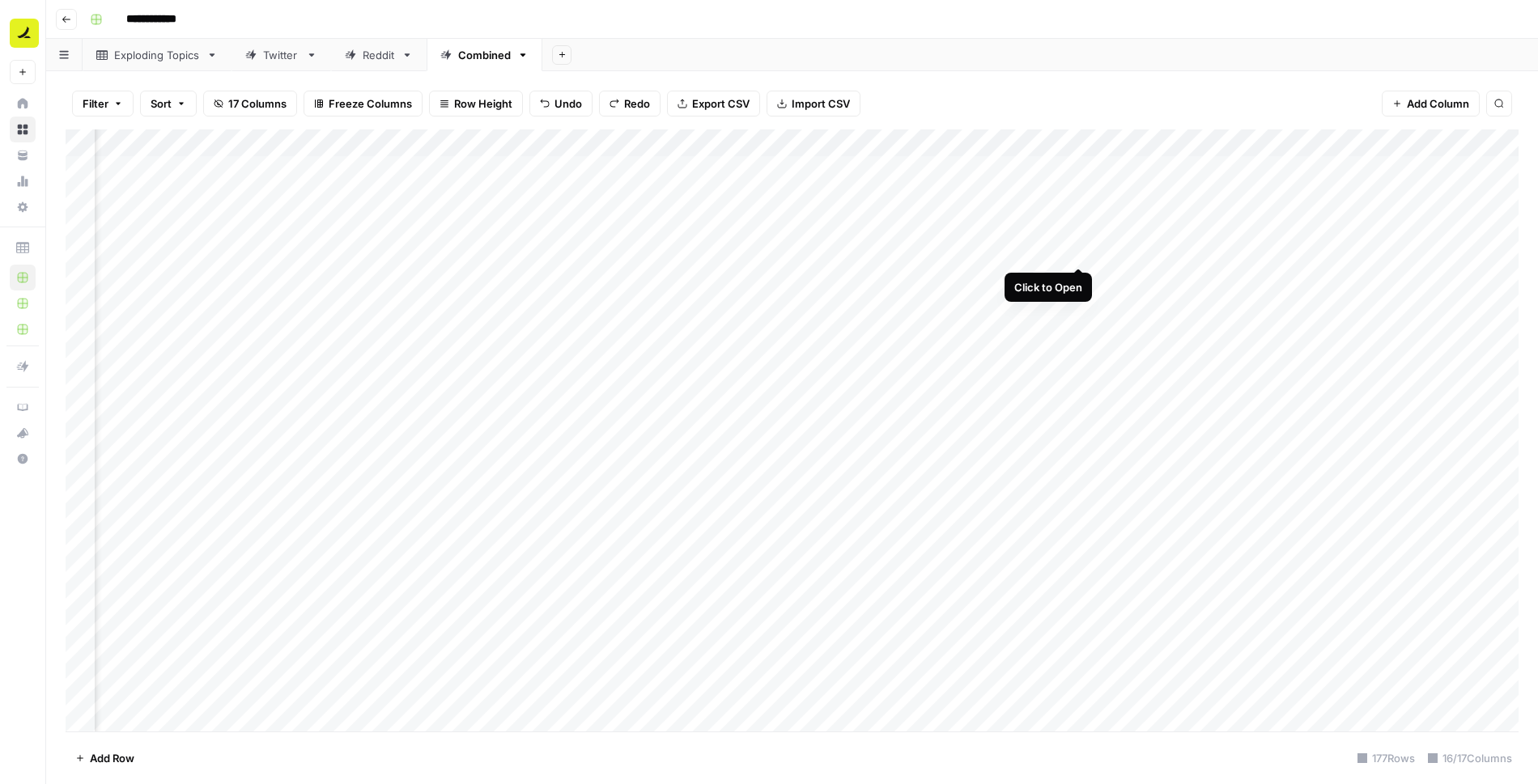scroll, scrollTop: 0, scrollLeft: 443, axis: horizontal 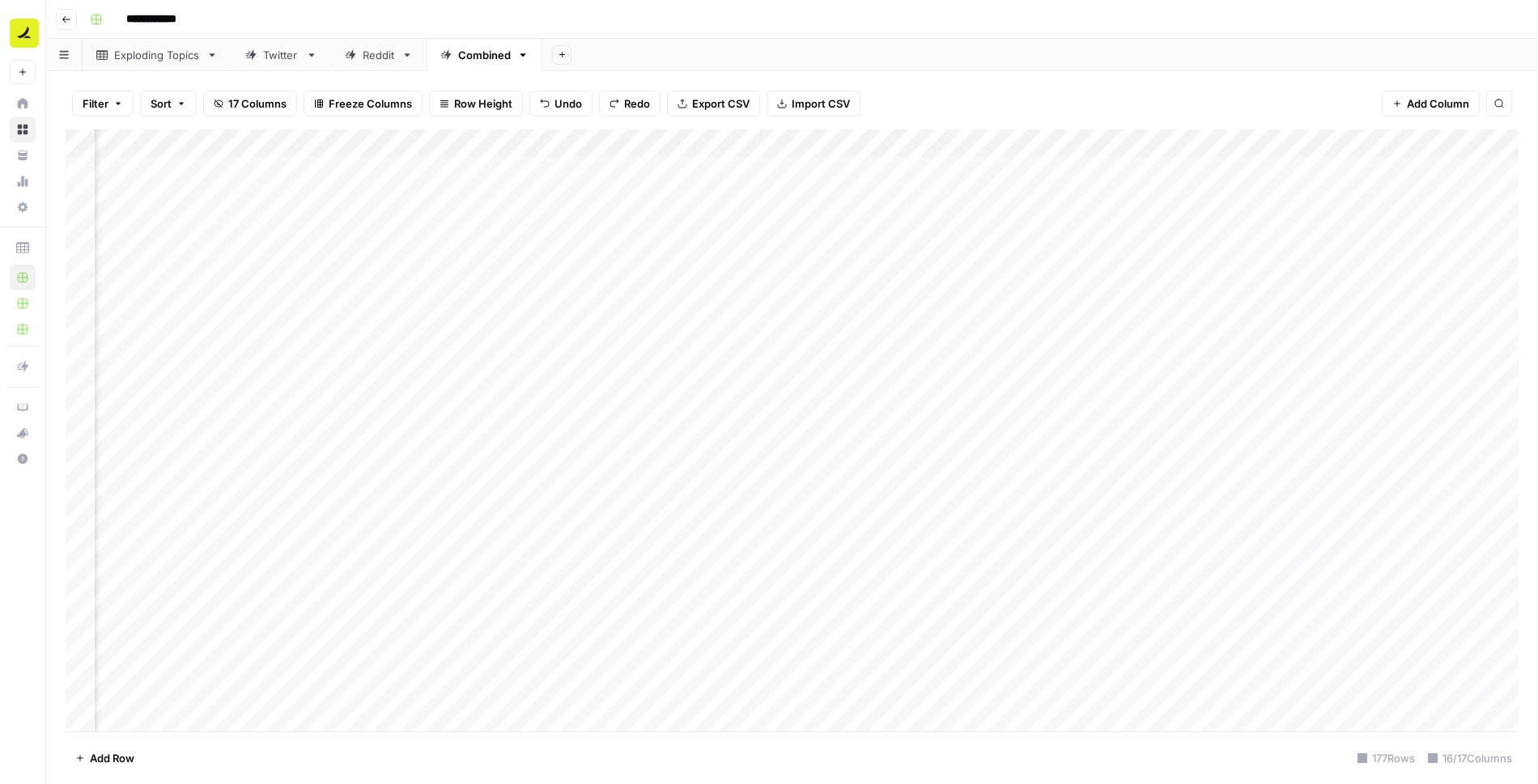 click on "Add Column" at bounding box center (792, 430) 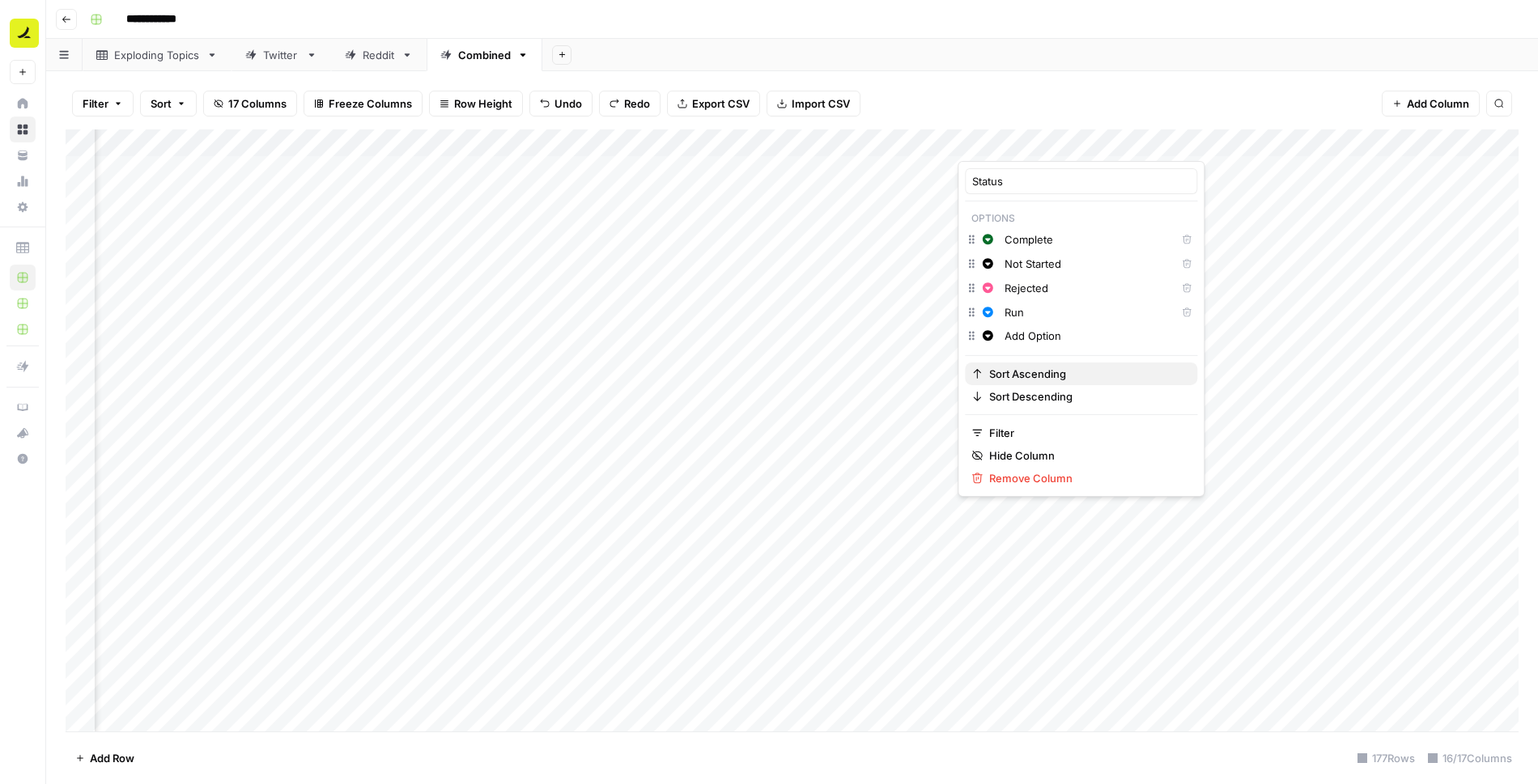 click on "Sort Ascending" at bounding box center (1086, 374) 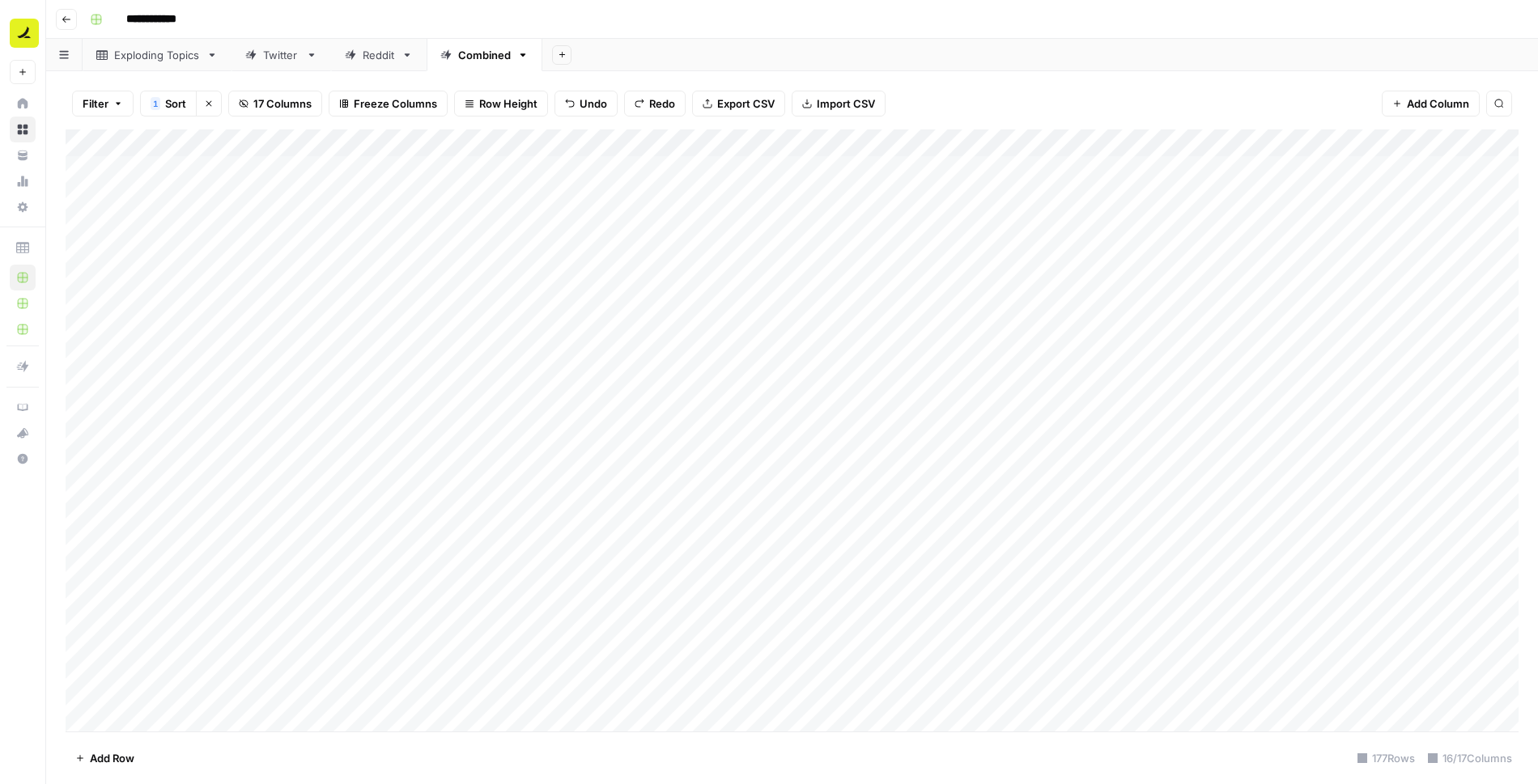 scroll, scrollTop: 0, scrollLeft: 0, axis: both 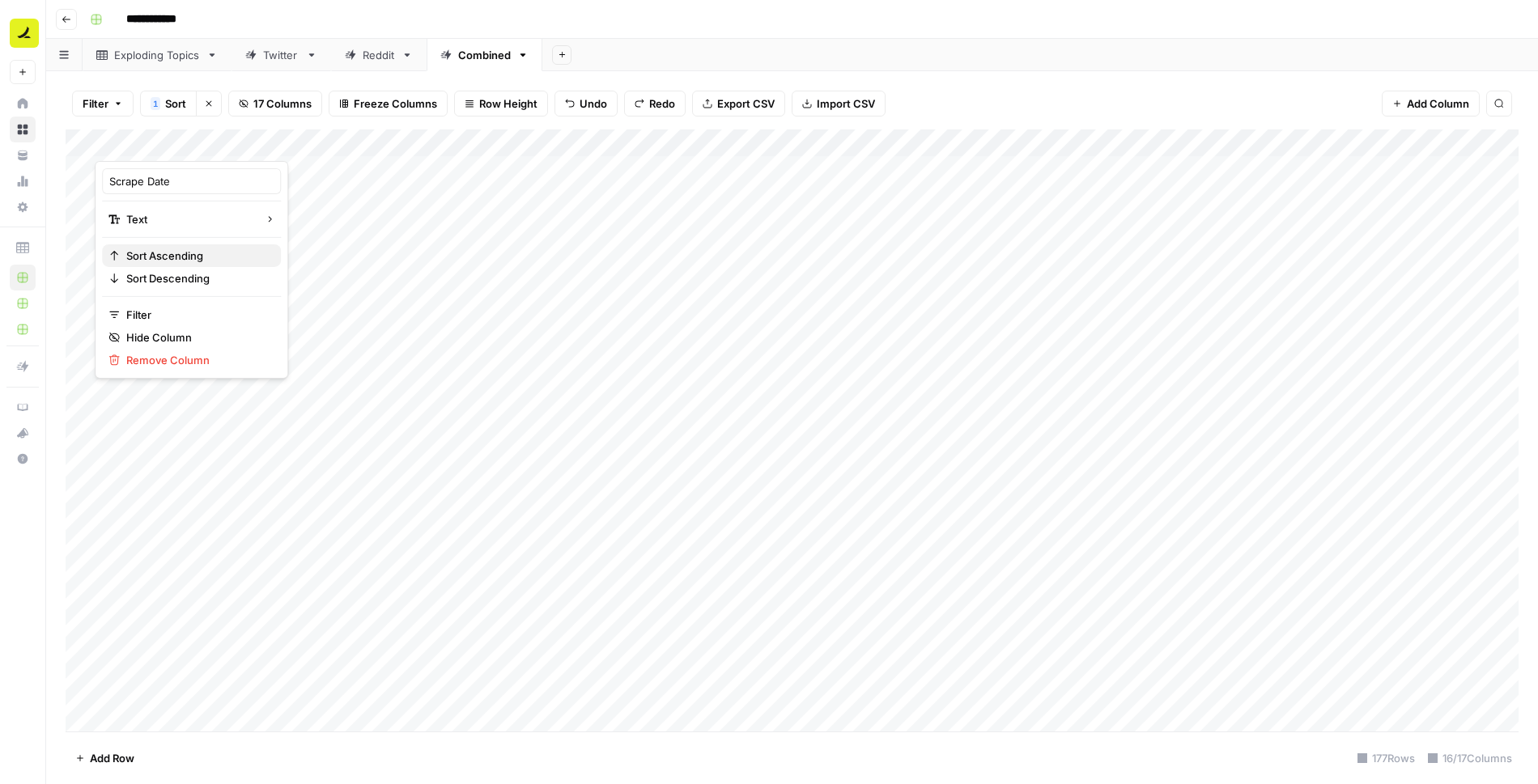 click on "Sort Ascending" at bounding box center (197, 256) 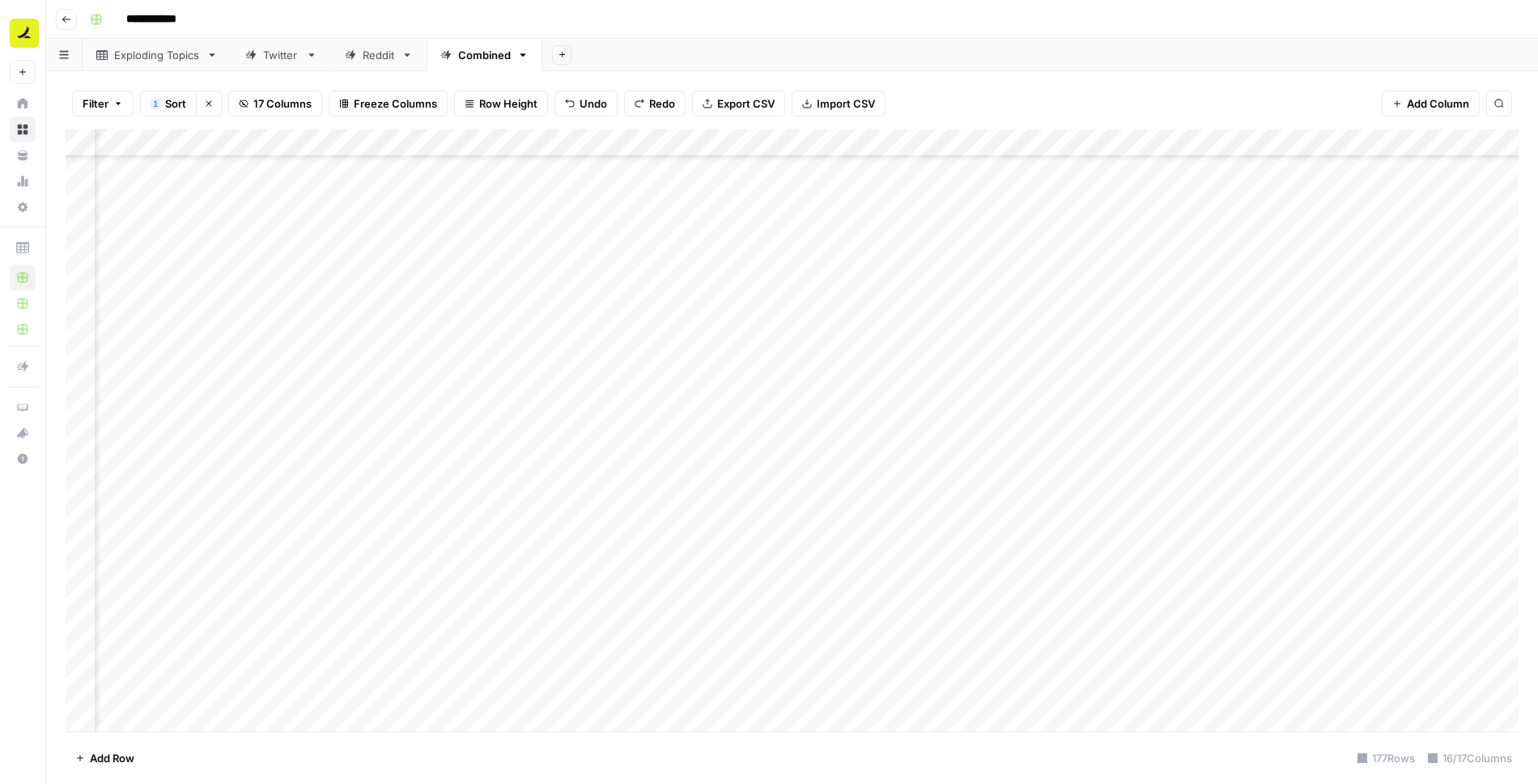 scroll, scrollTop: 4319, scrollLeft: 829, axis: both 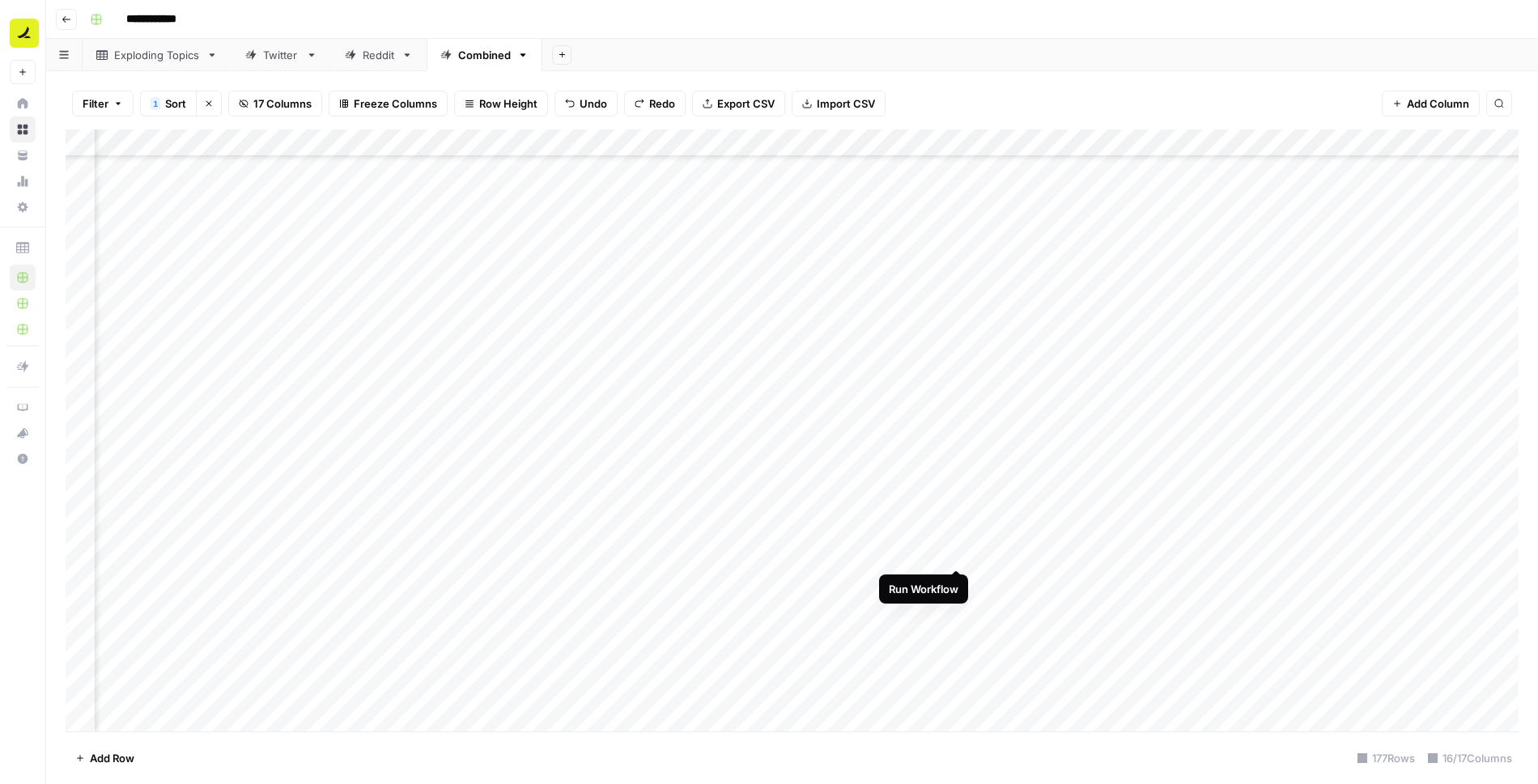 click on "Add Column" at bounding box center [792, 430] 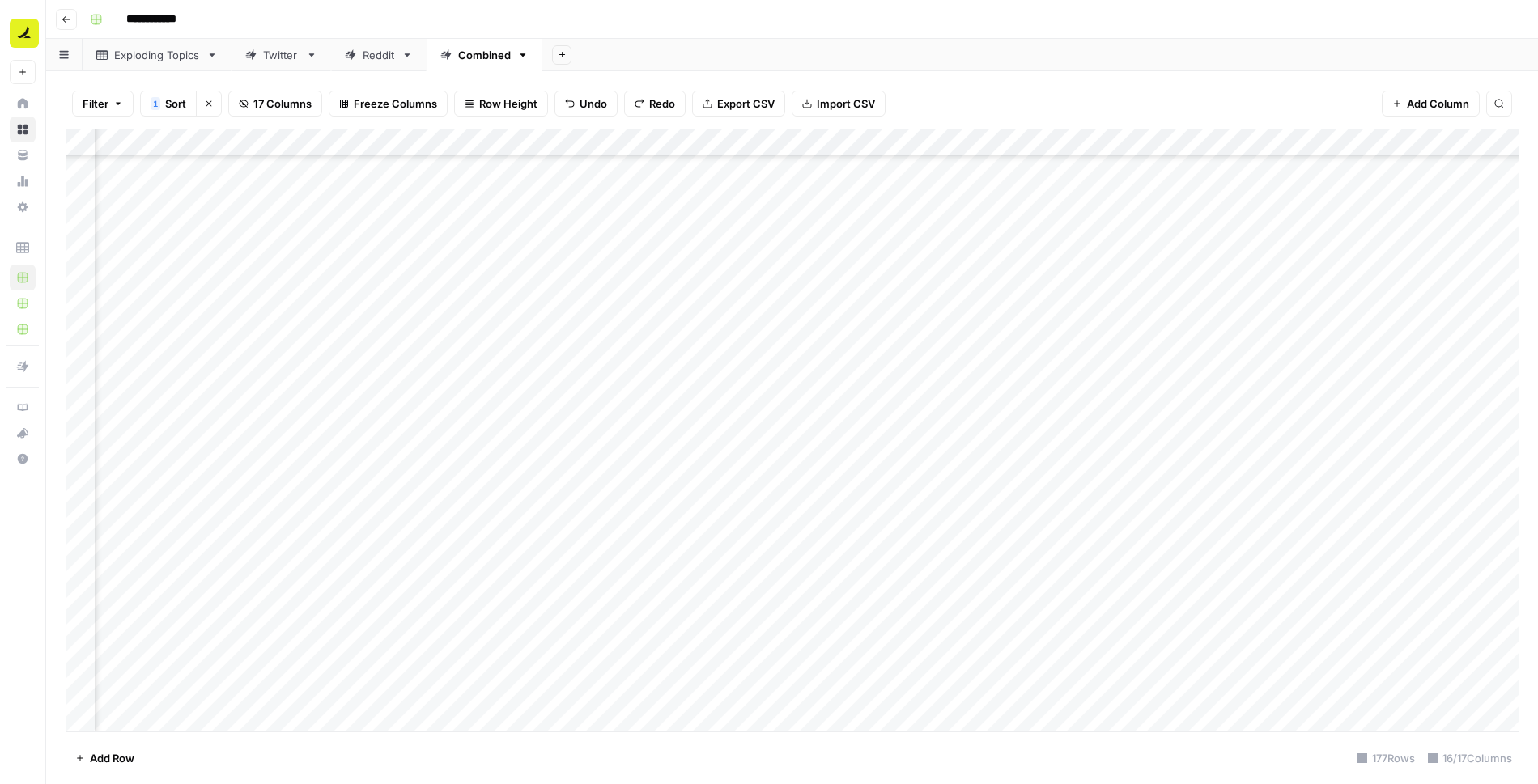 click on "Add Column" at bounding box center [792, 430] 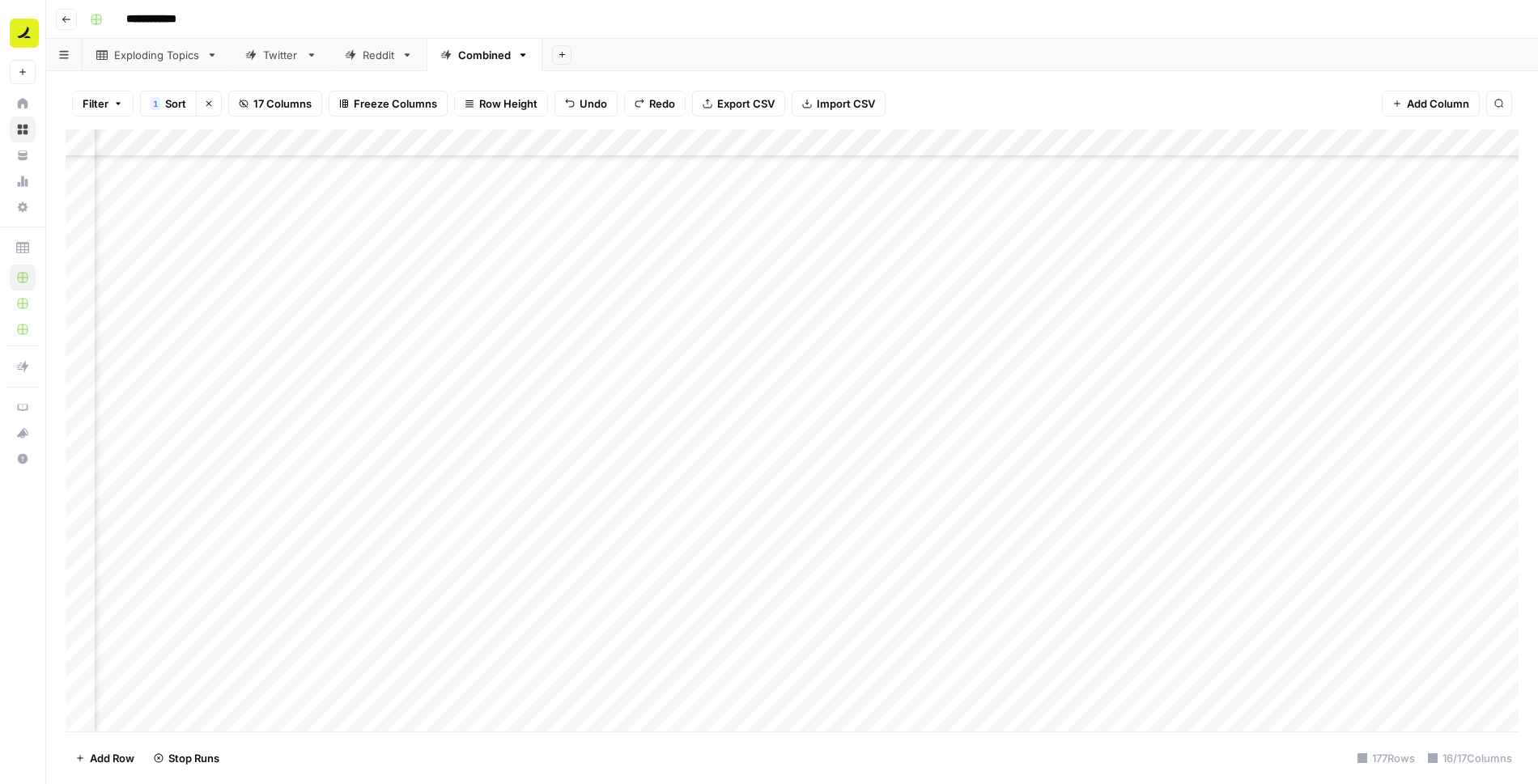 scroll, scrollTop: 3965, scrollLeft: 829, axis: both 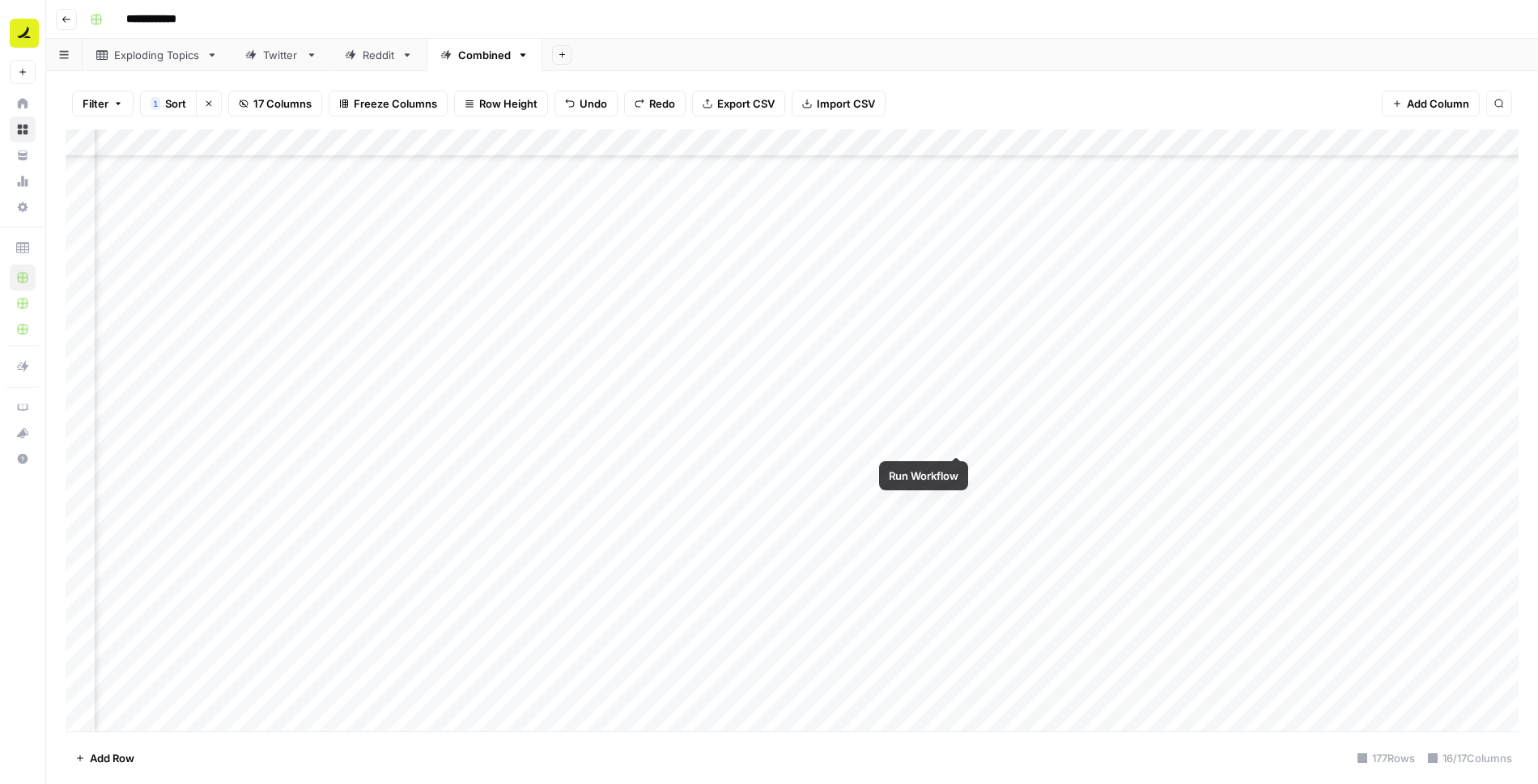 click on "Add Column" at bounding box center (792, 430) 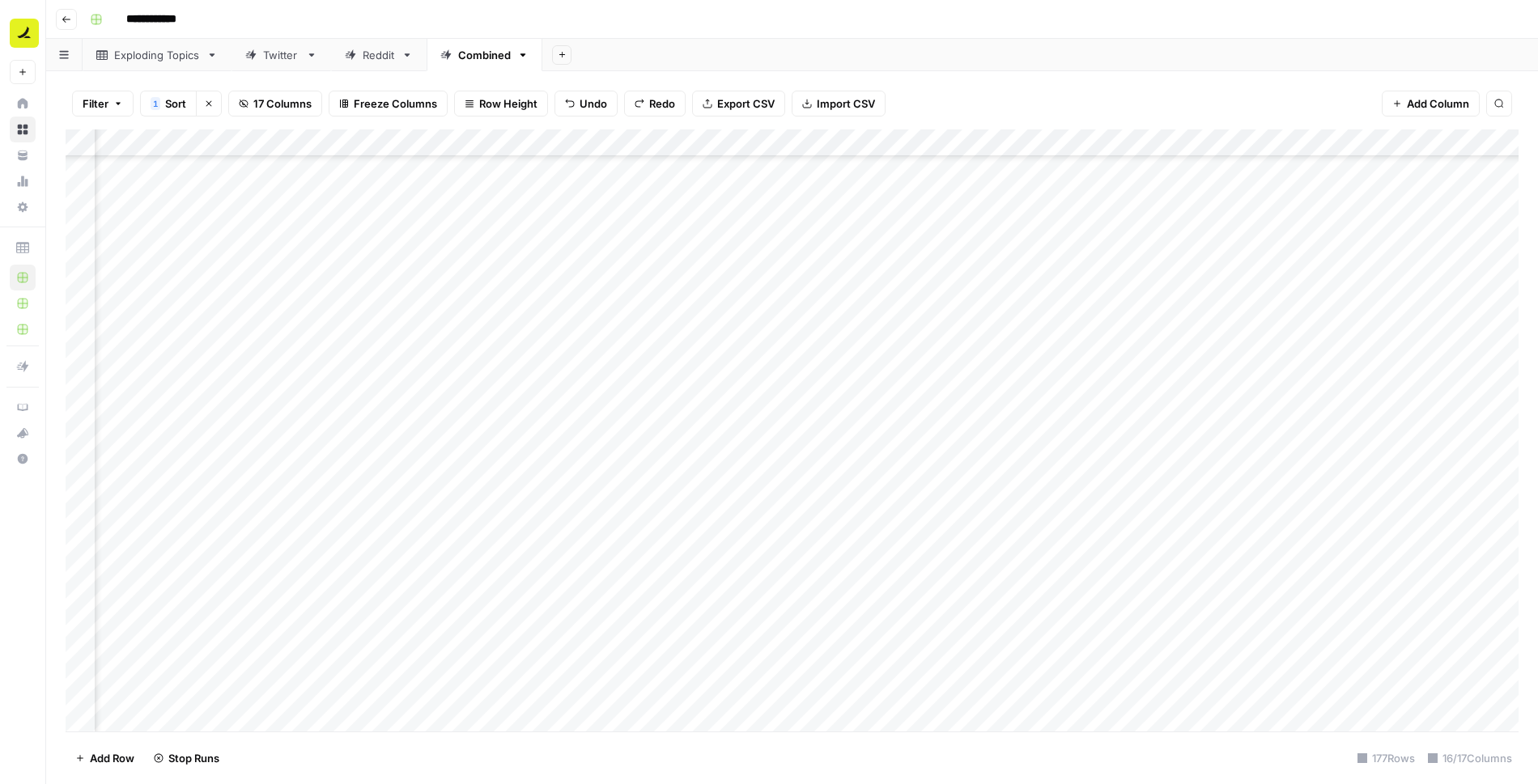 scroll, scrollTop: 2291, scrollLeft: 667, axis: both 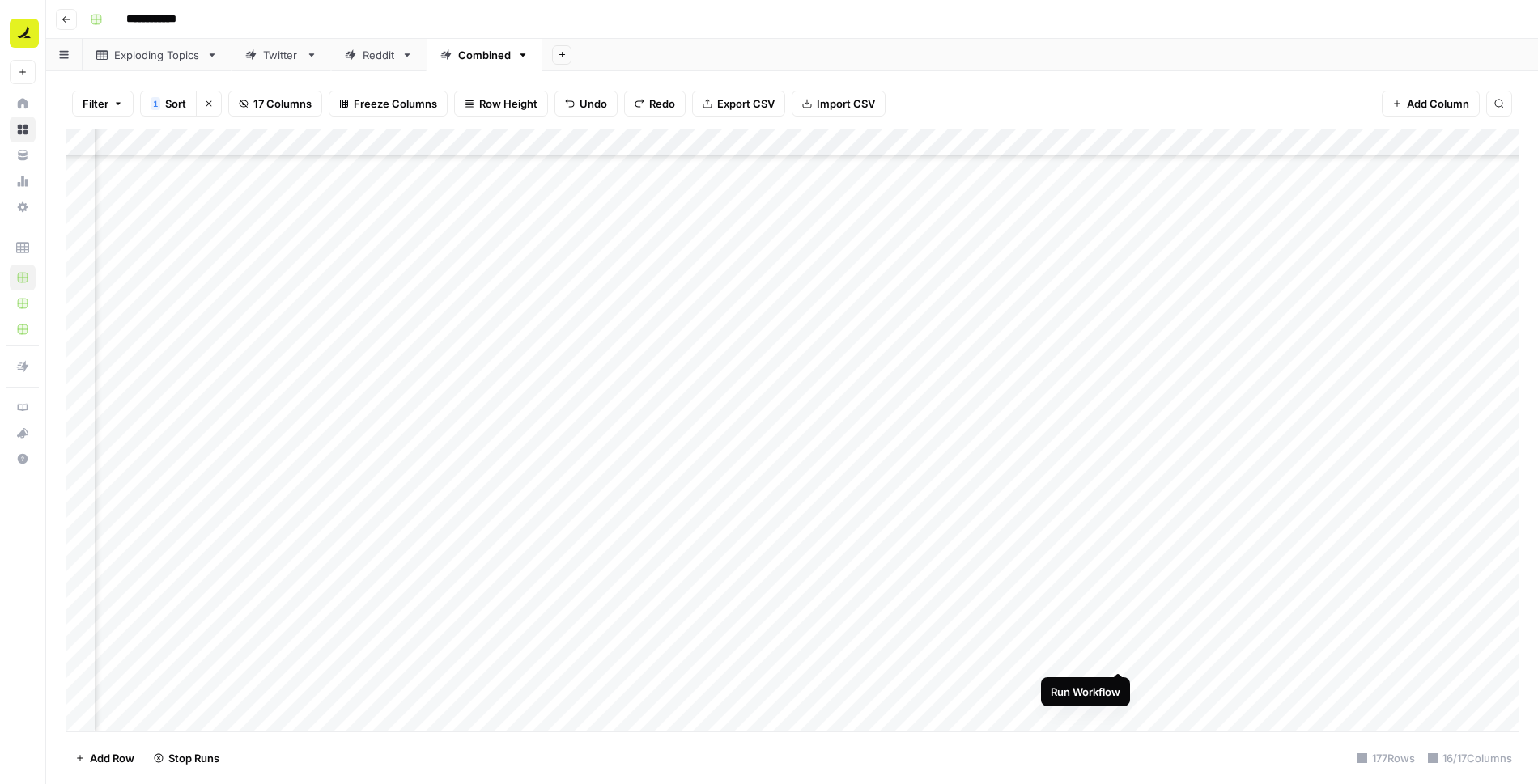 click on "Add Column" at bounding box center (792, 430) 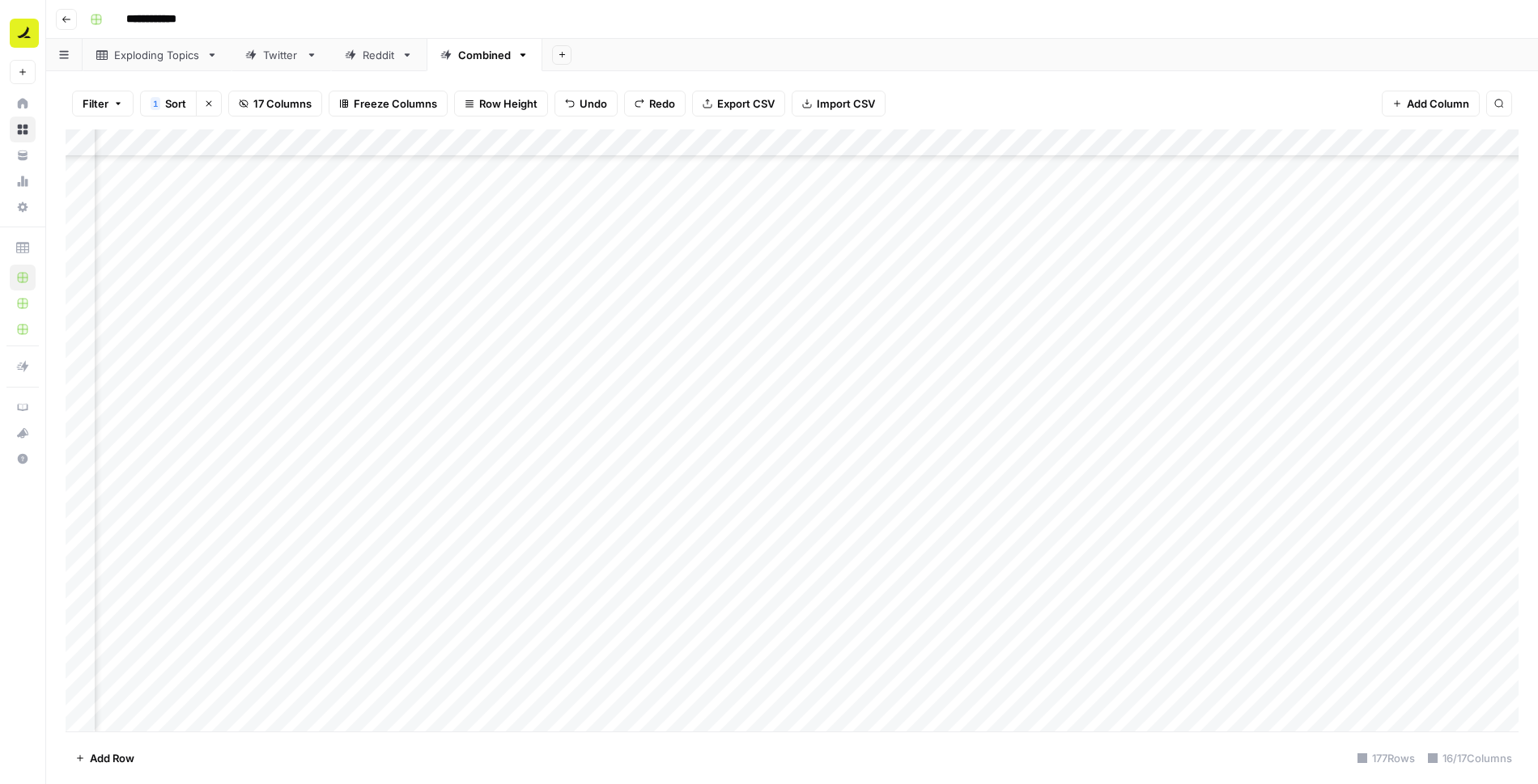 scroll, scrollTop: 2134, scrollLeft: 667, axis: both 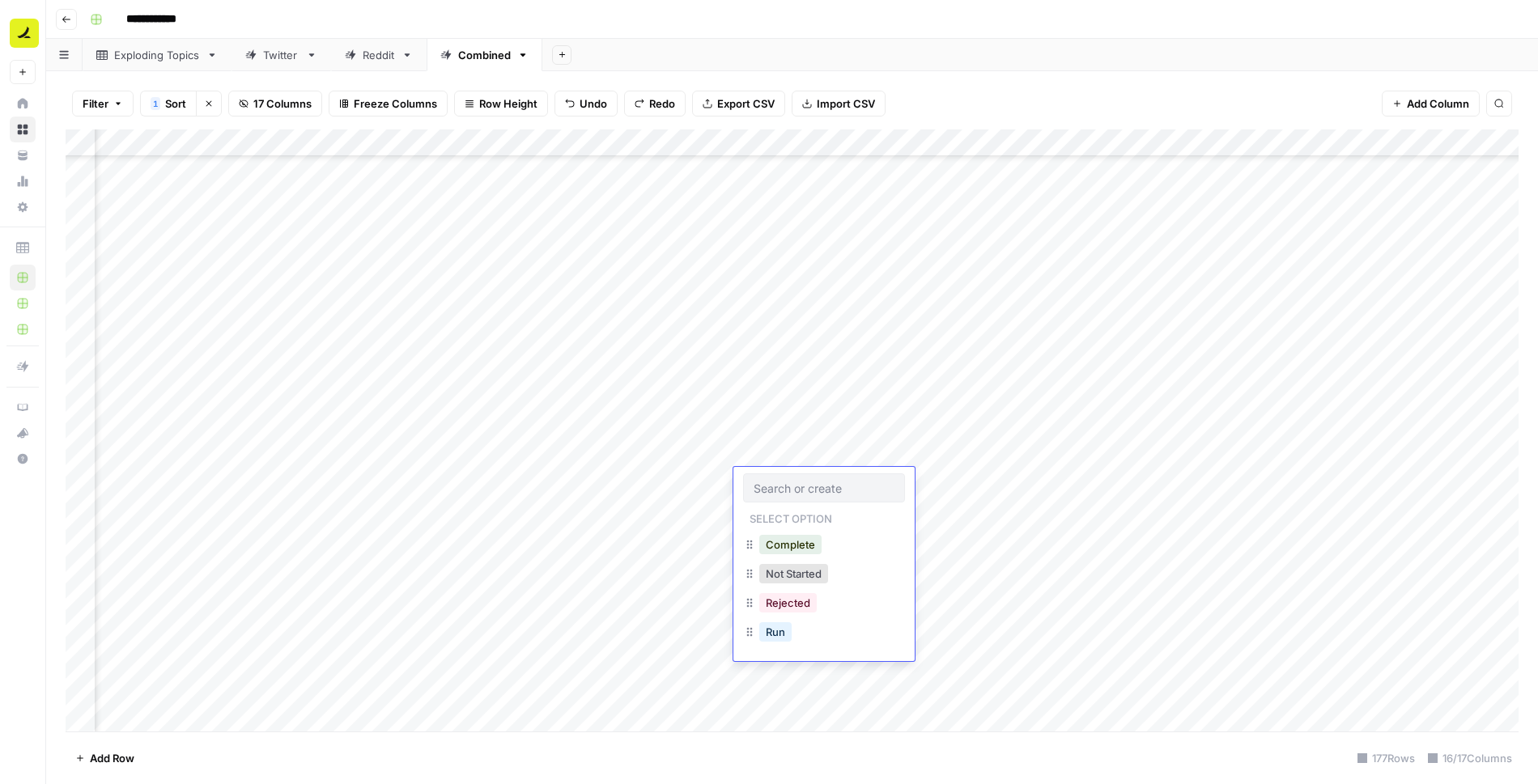 click on "Run" at bounding box center [824, 634] 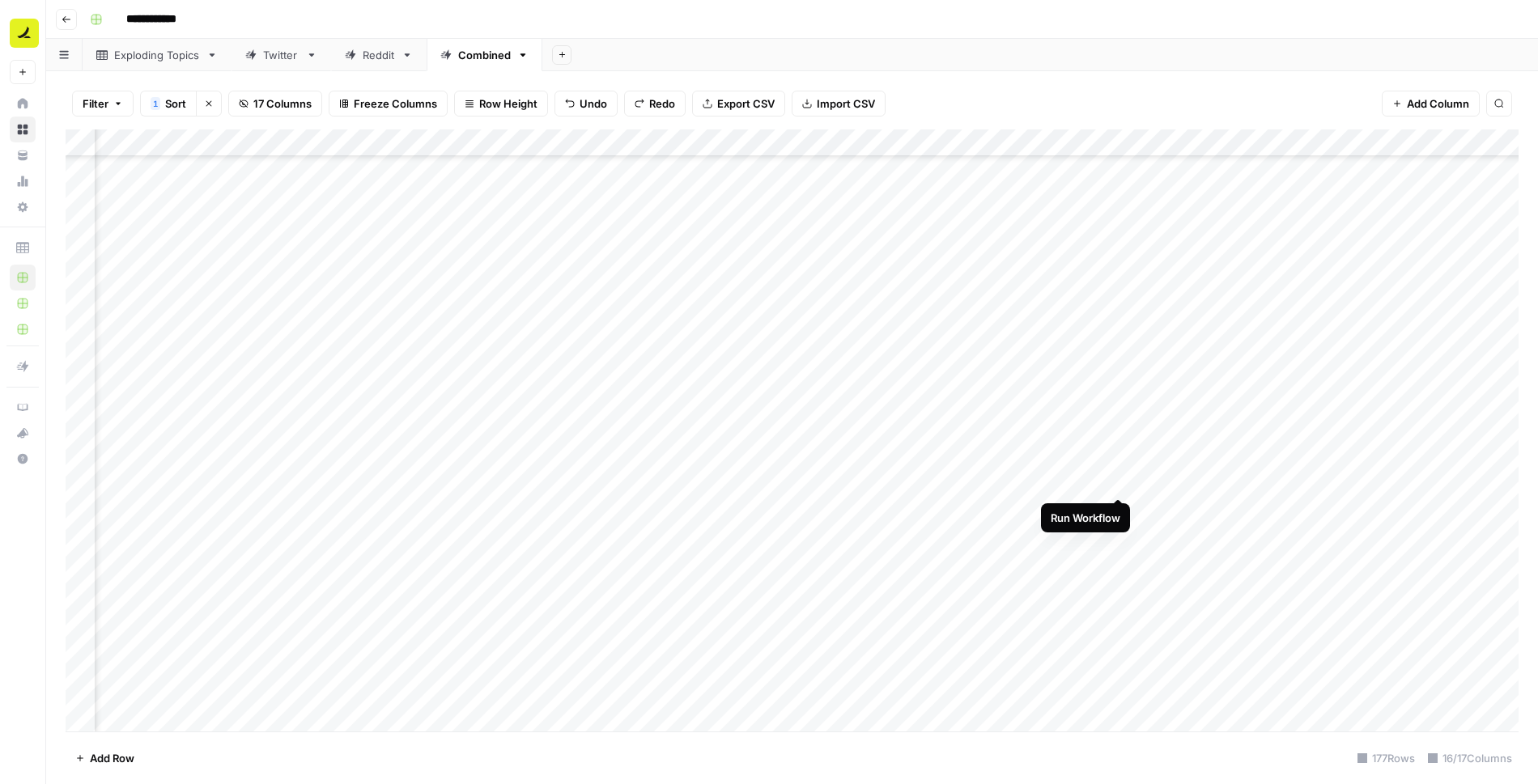 click on "Add Column" at bounding box center [792, 430] 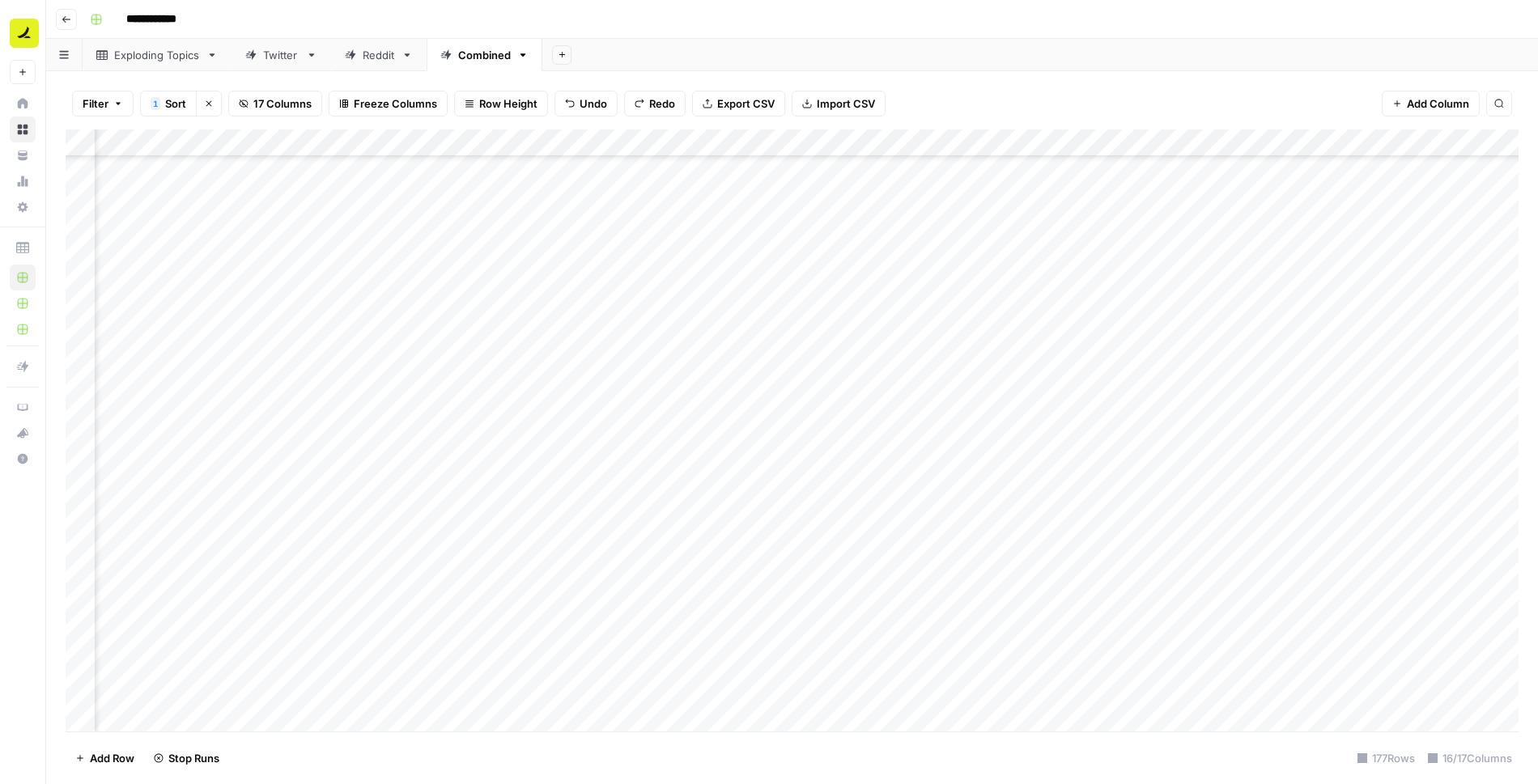 scroll, scrollTop: 2324, scrollLeft: 667, axis: both 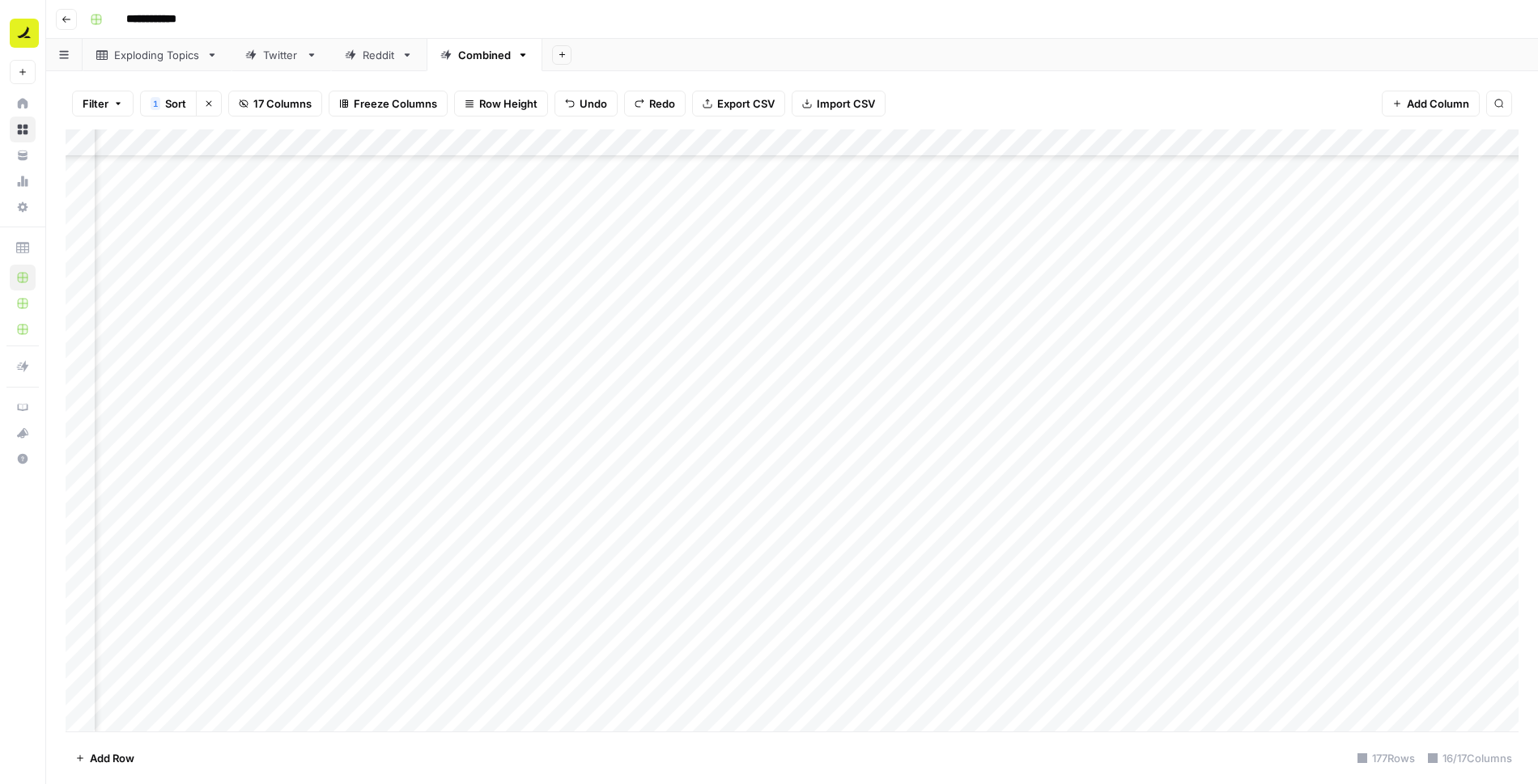 click on "Add Column" at bounding box center (792, 430) 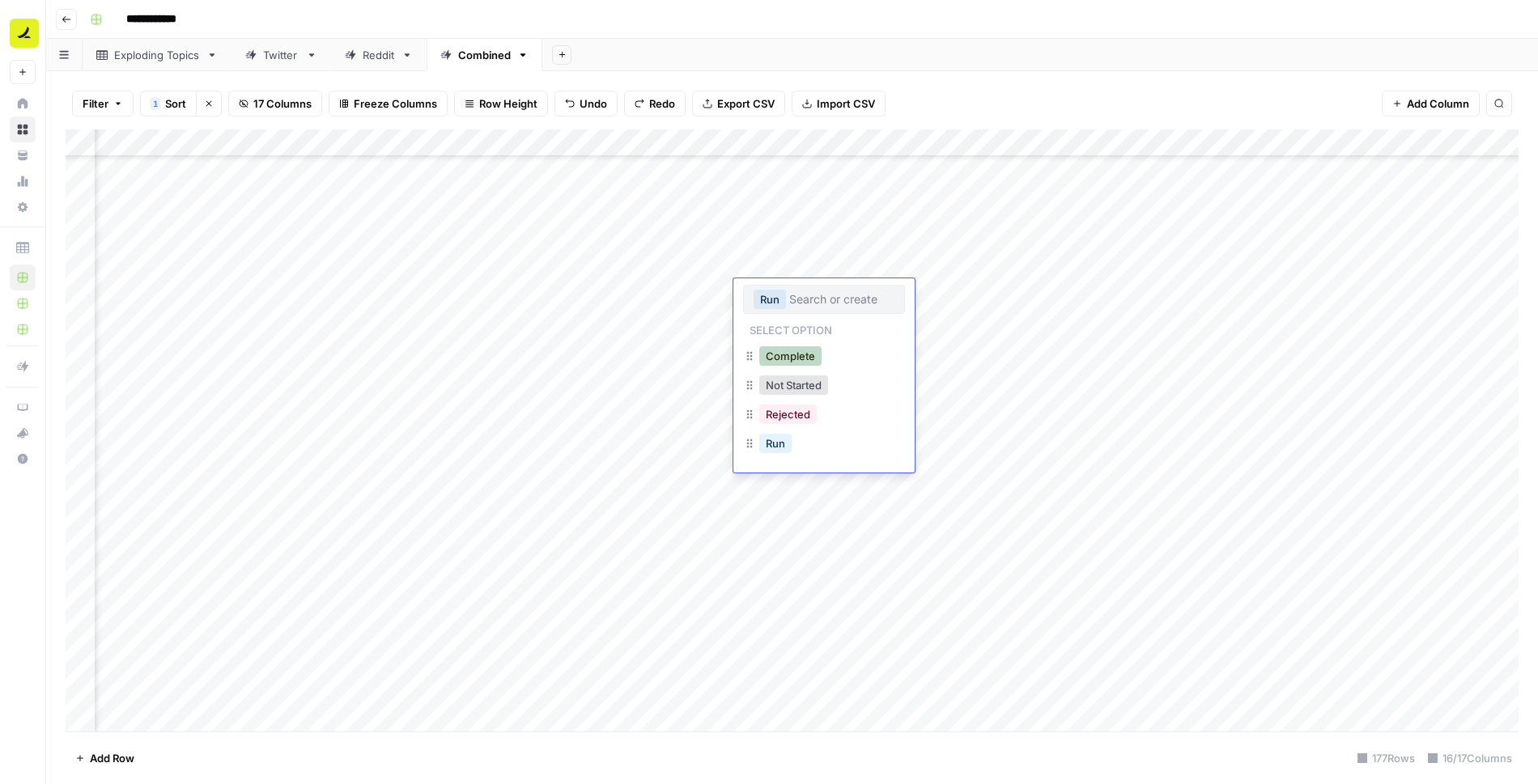 click on "Complete" at bounding box center (790, 356) 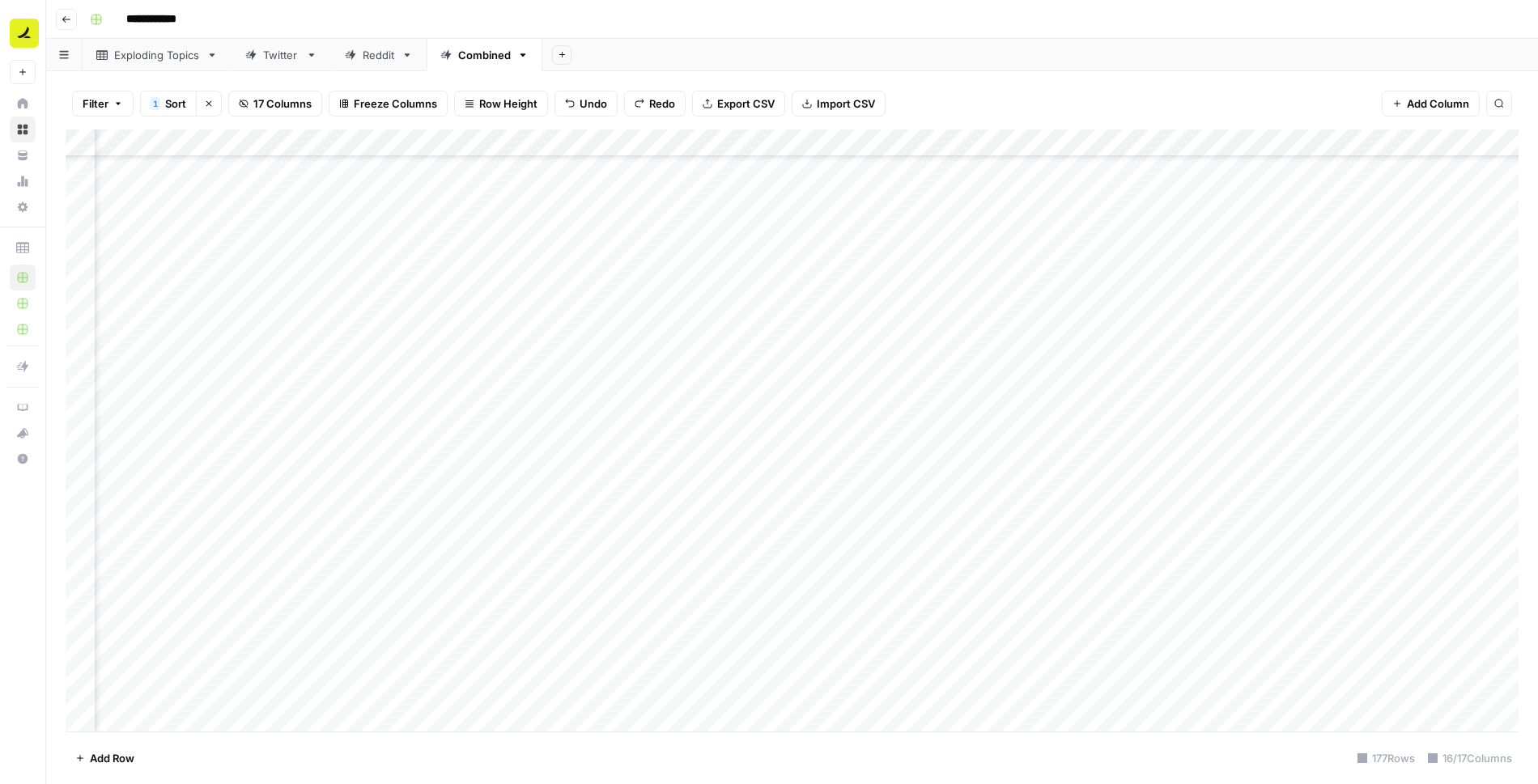 click on "Add Column" at bounding box center [792, 430] 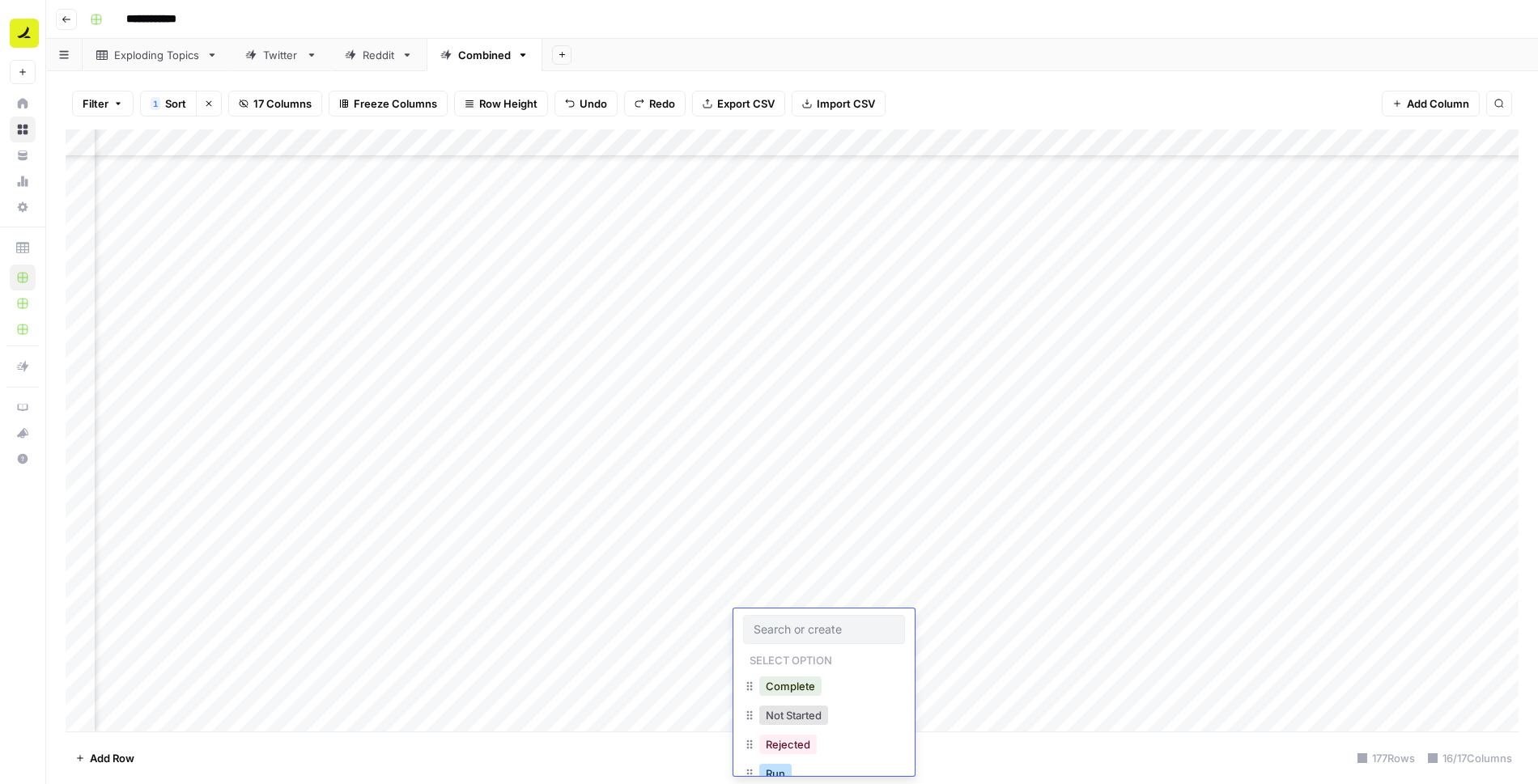 click on "Run" at bounding box center (775, 773) 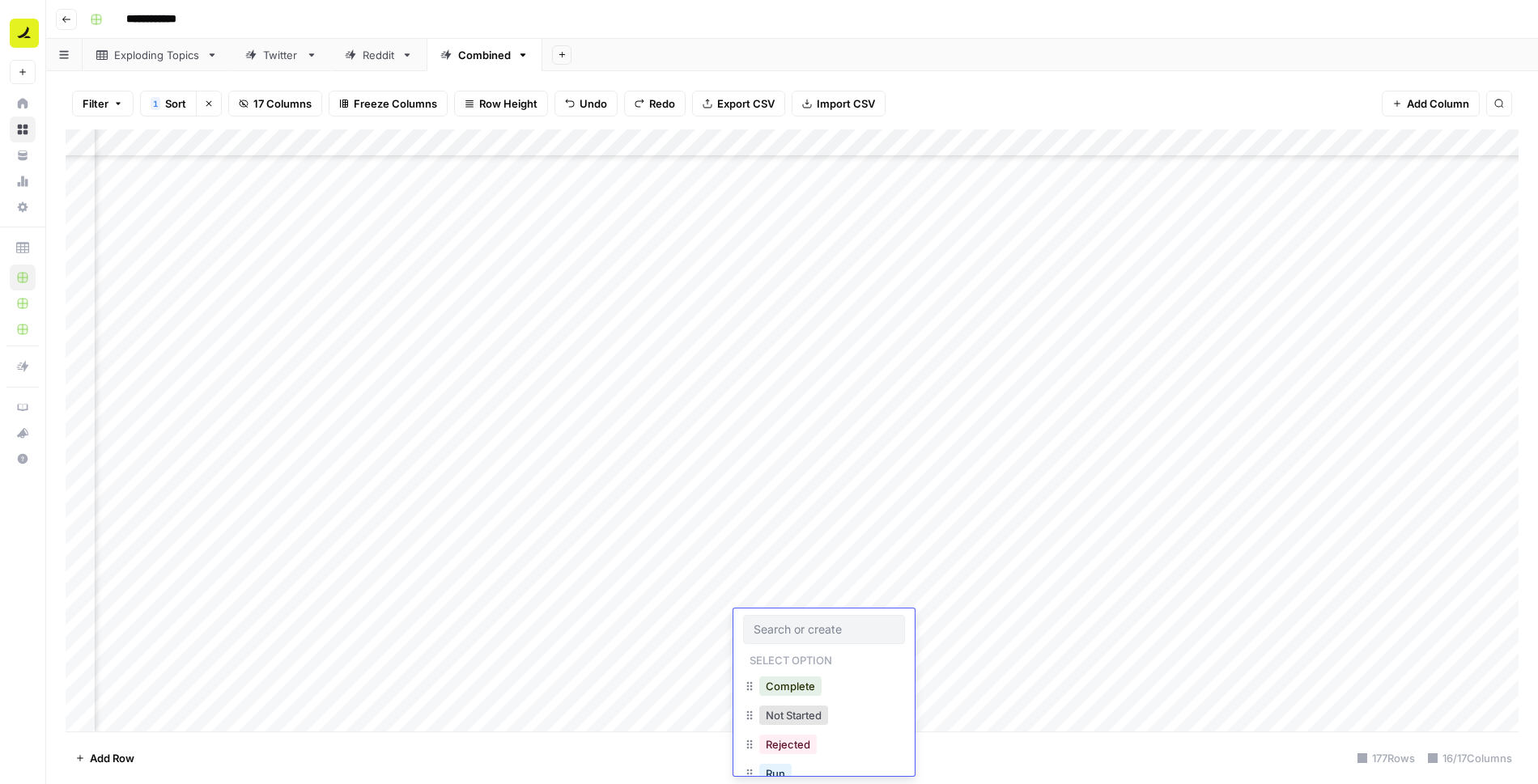 scroll, scrollTop: 26, scrollLeft: 0, axis: vertical 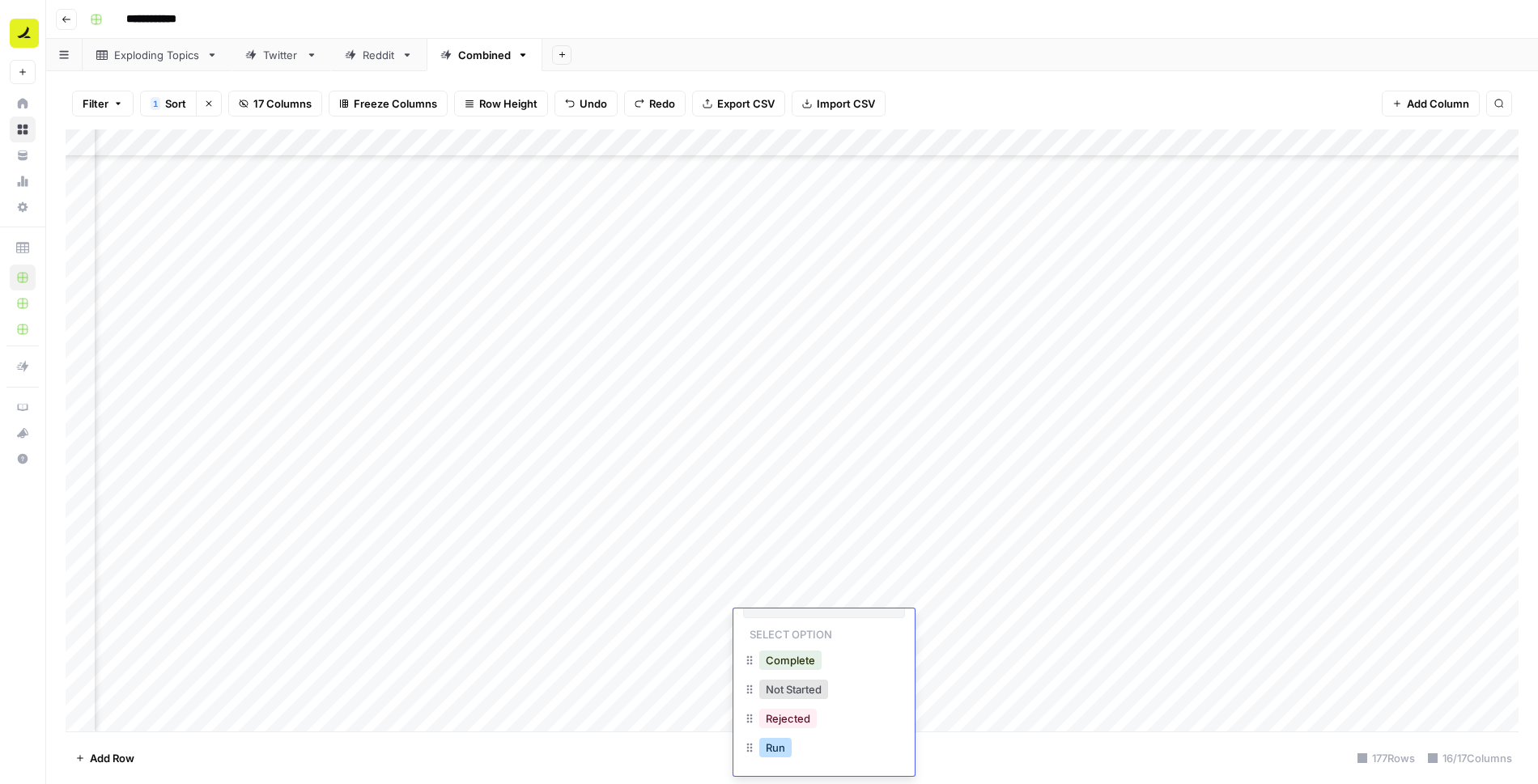 click on "Run" at bounding box center [775, 748] 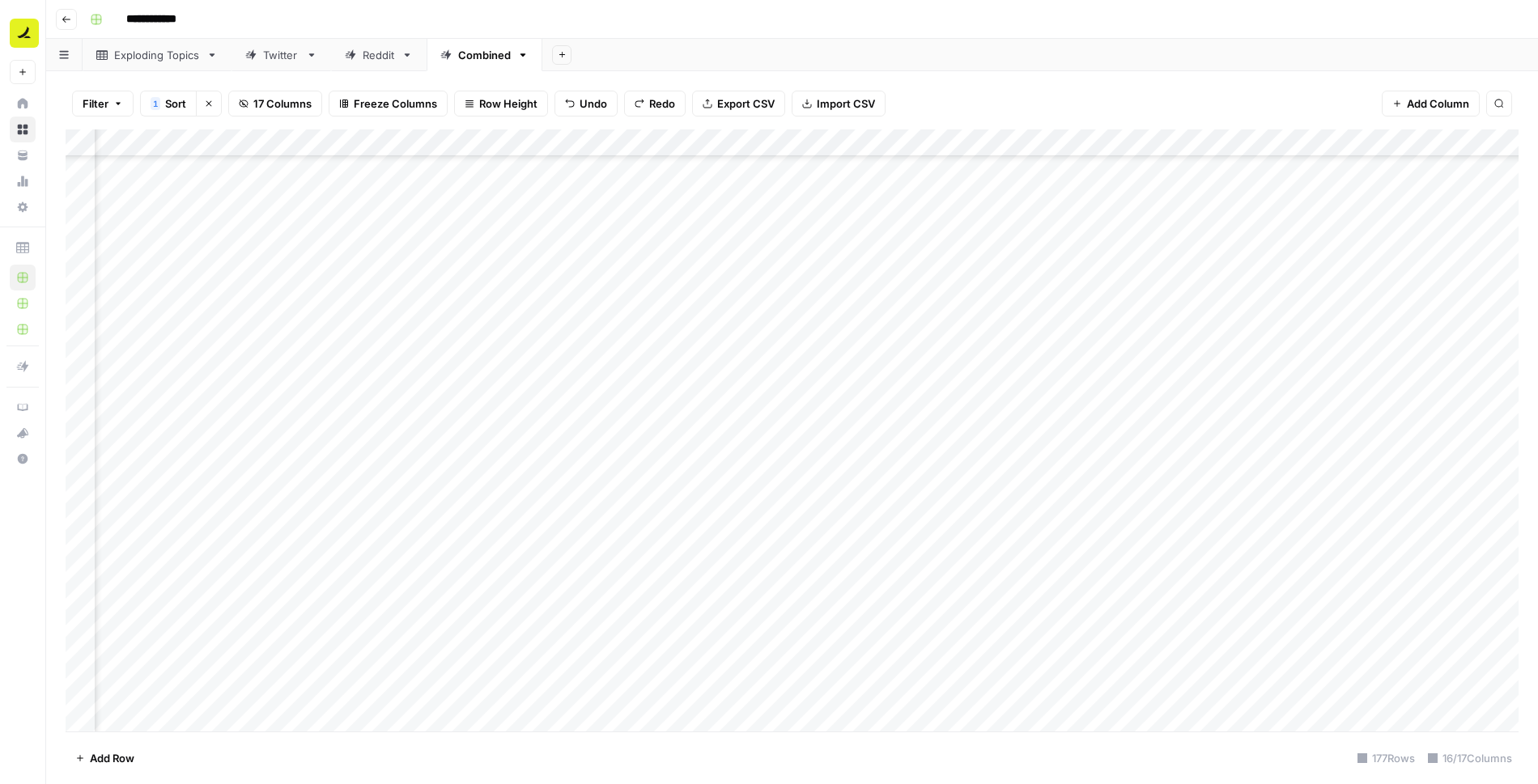 click on "Add Column" at bounding box center [792, 430] 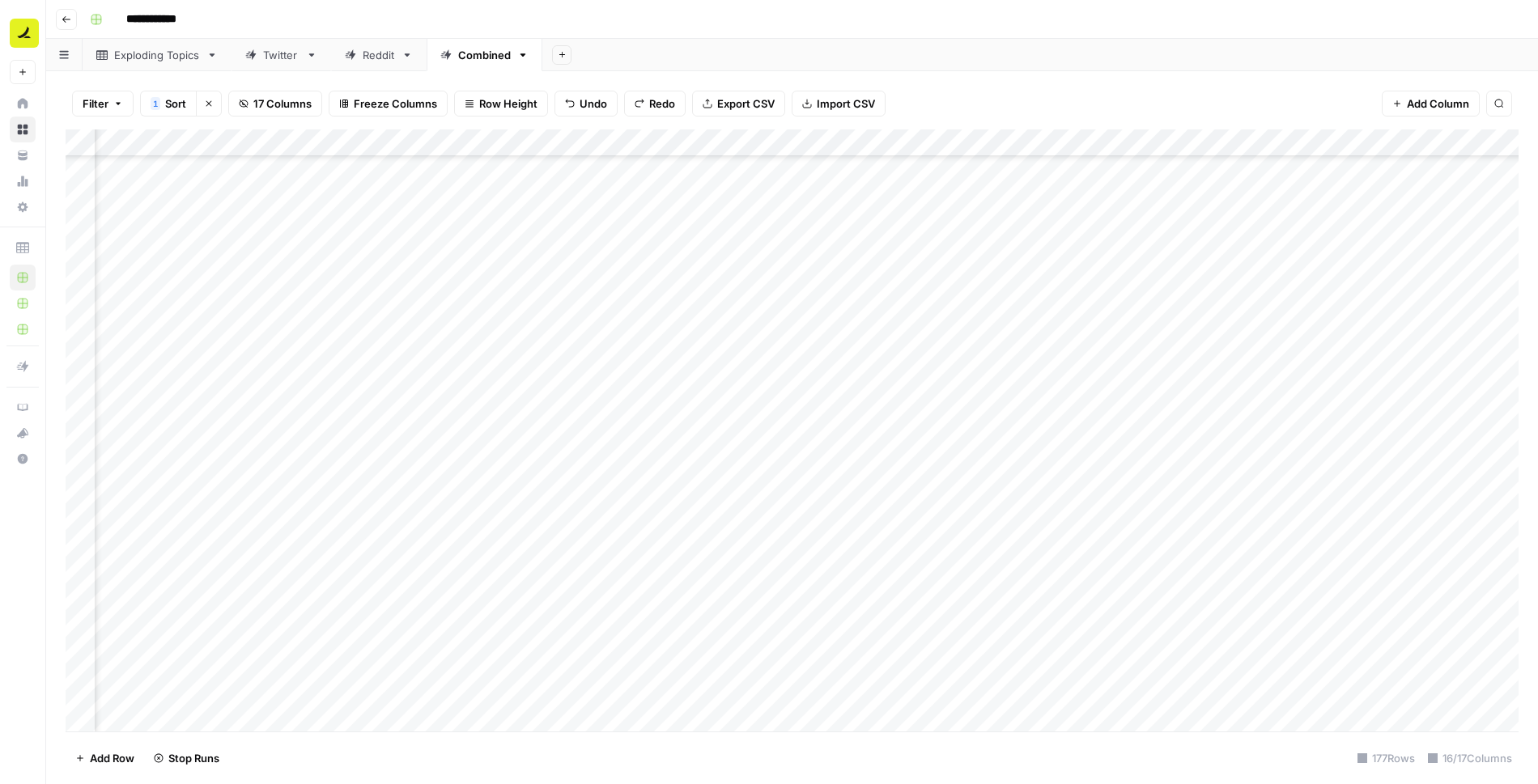 click on "Add Column" at bounding box center (792, 430) 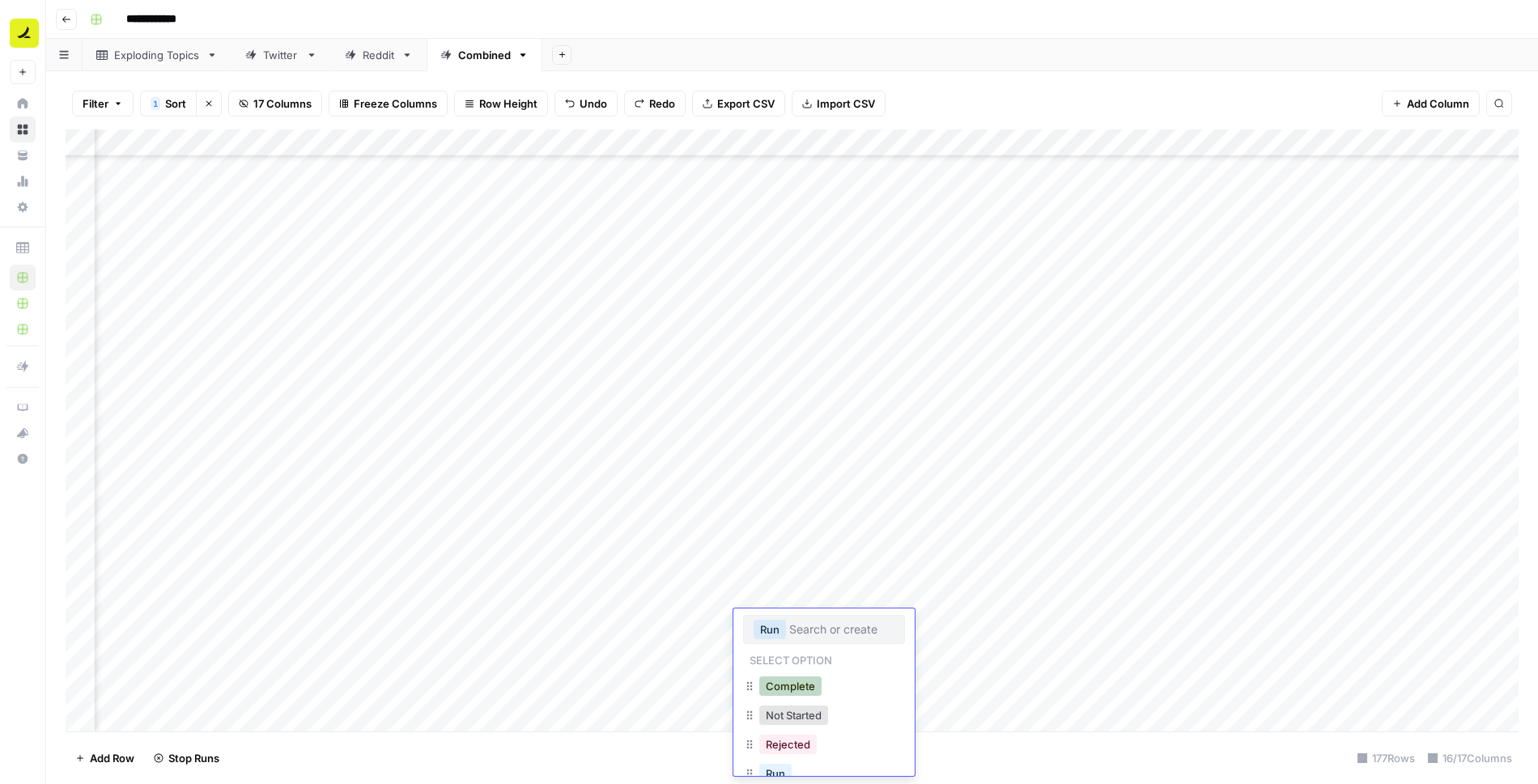 click on "Complete" at bounding box center (790, 686) 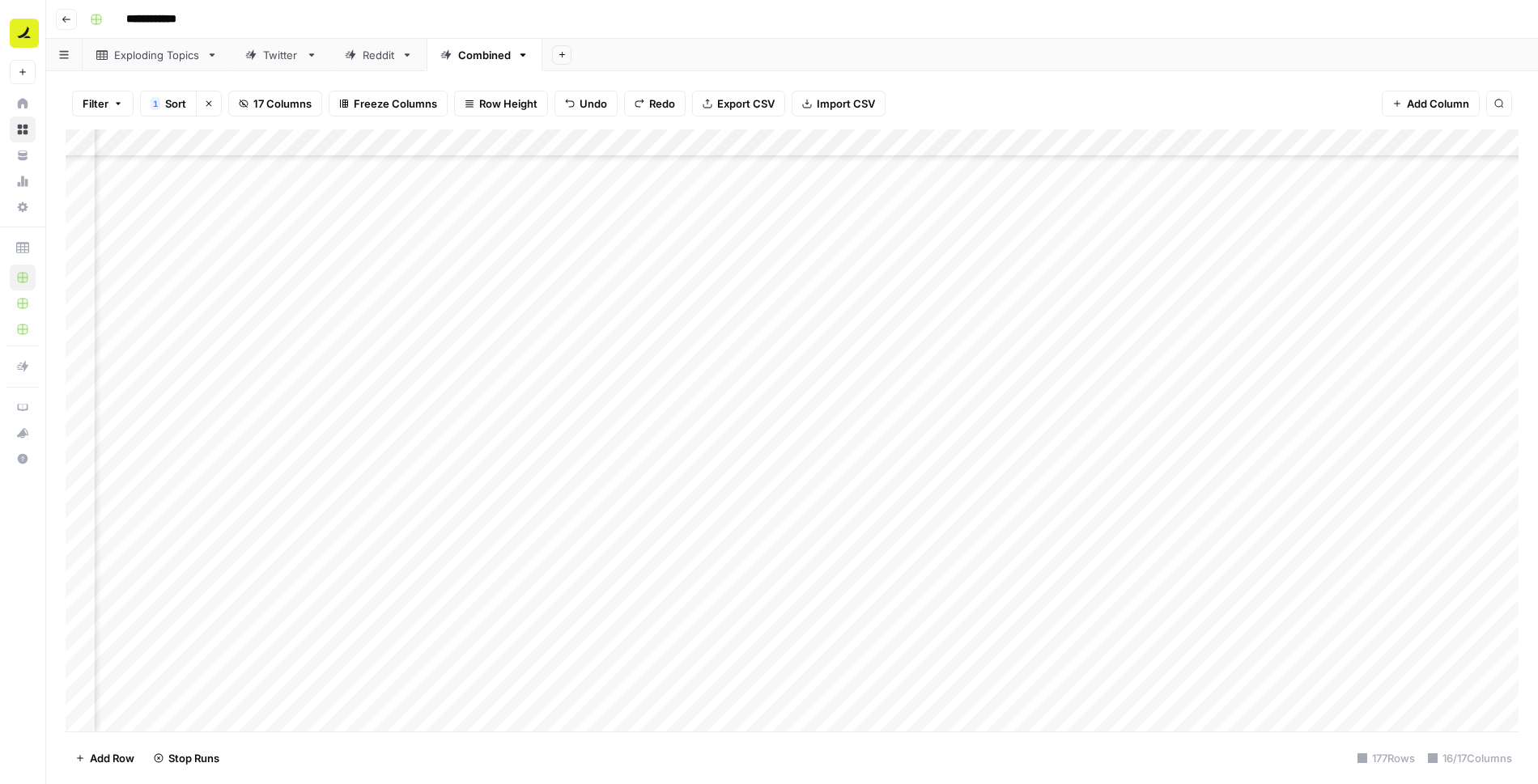 scroll, scrollTop: 4017, scrollLeft: 667, axis: both 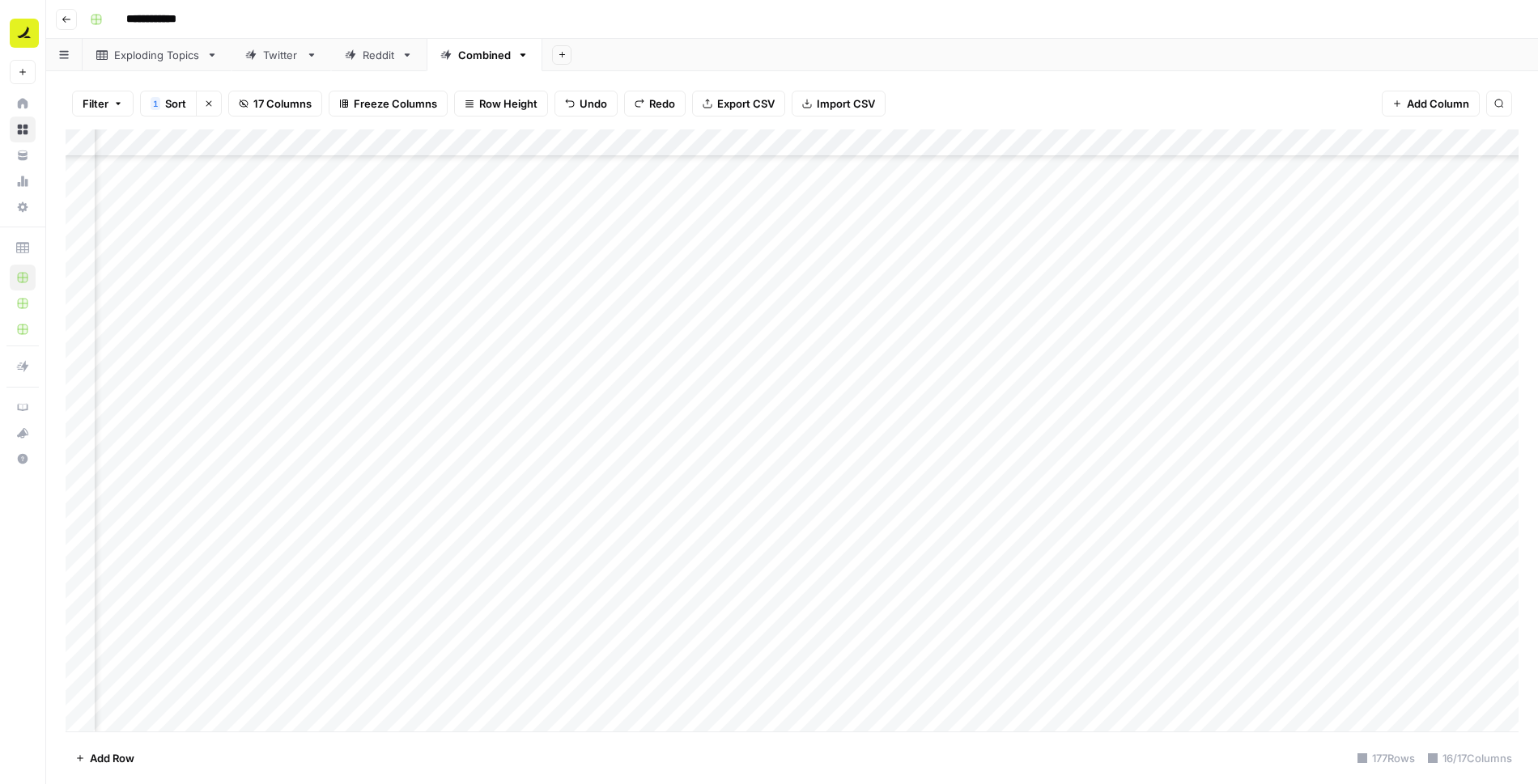 click on "Add Column" at bounding box center [792, 430] 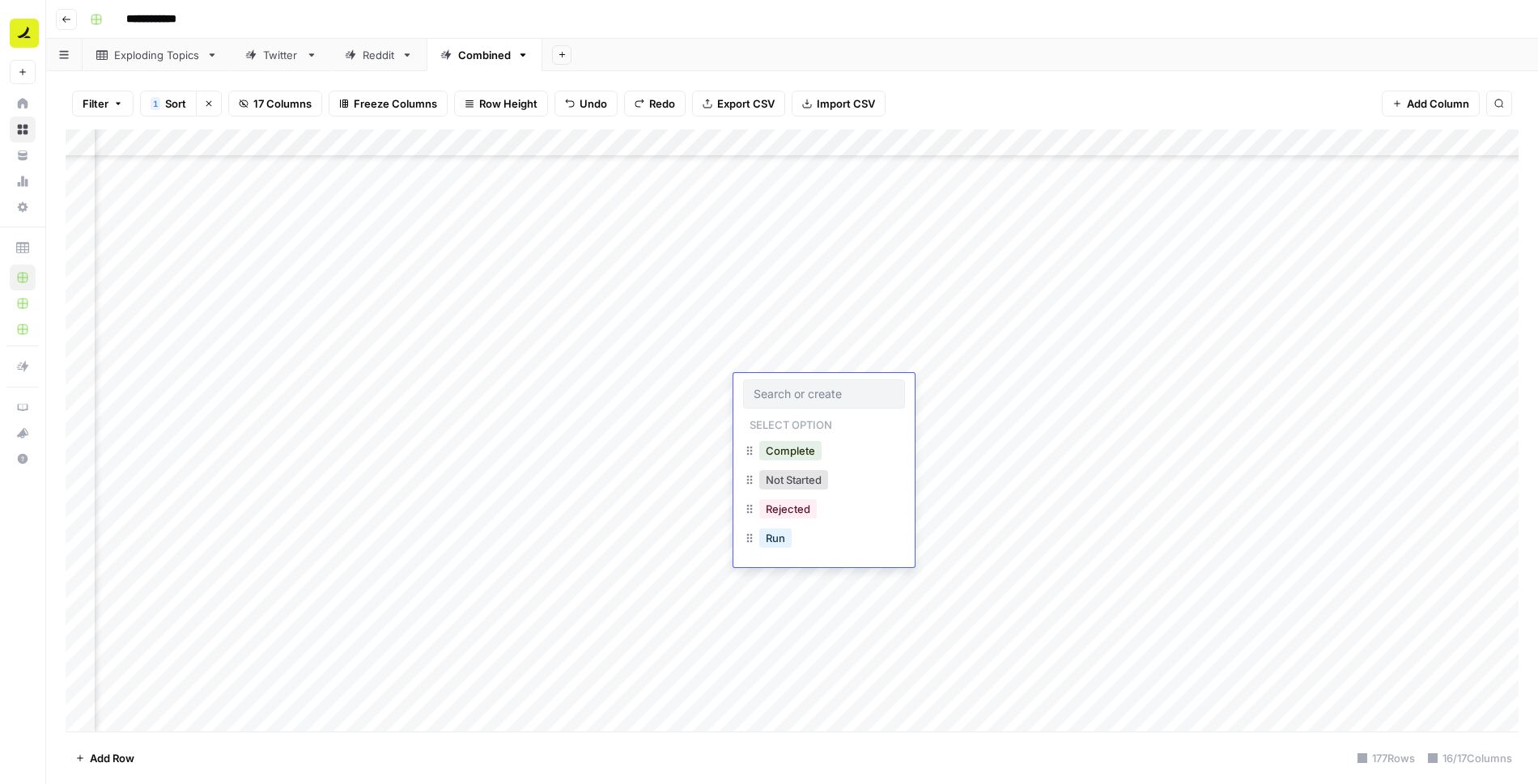 click on "Run" at bounding box center (824, 540) 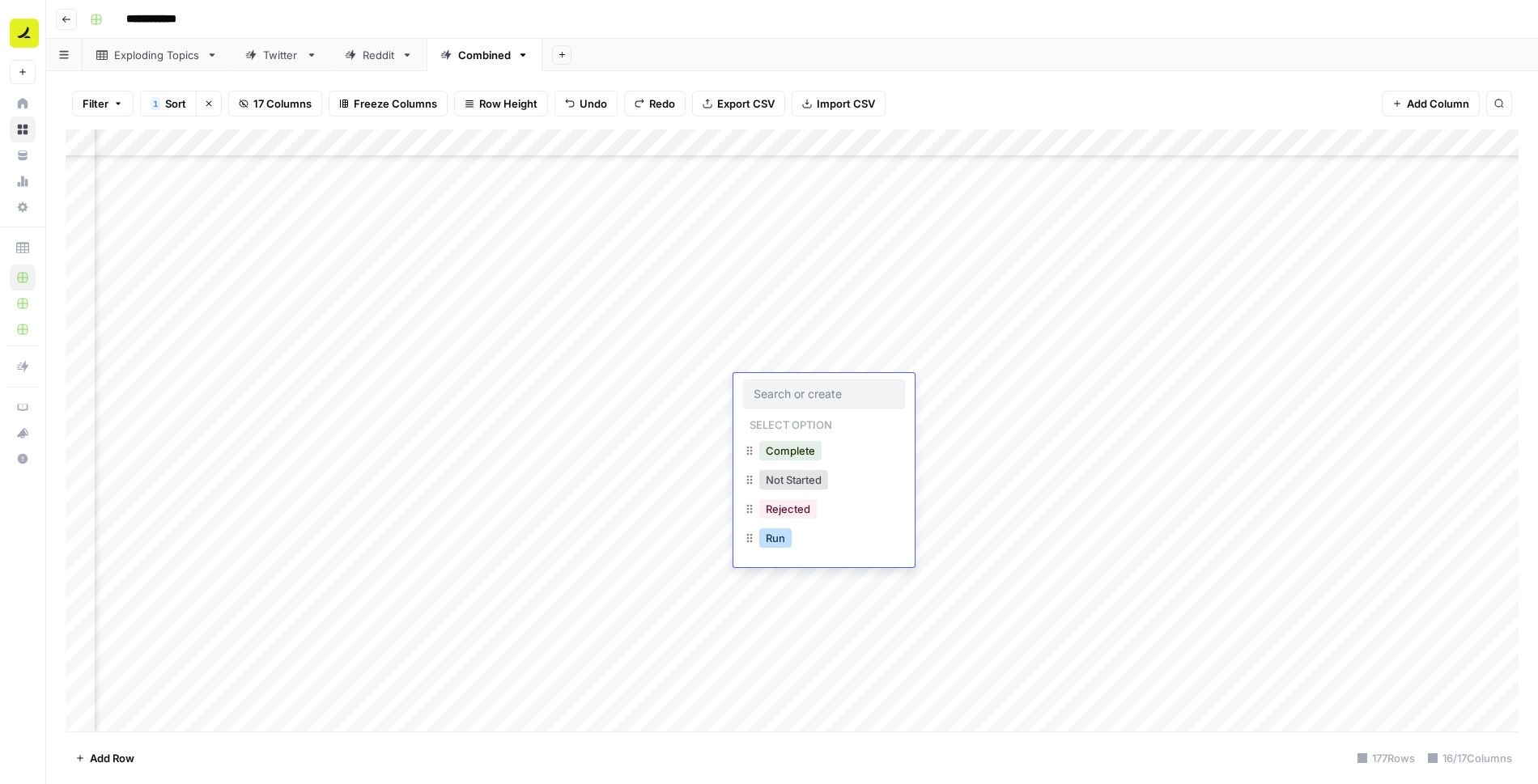 click on "Run" at bounding box center (775, 538) 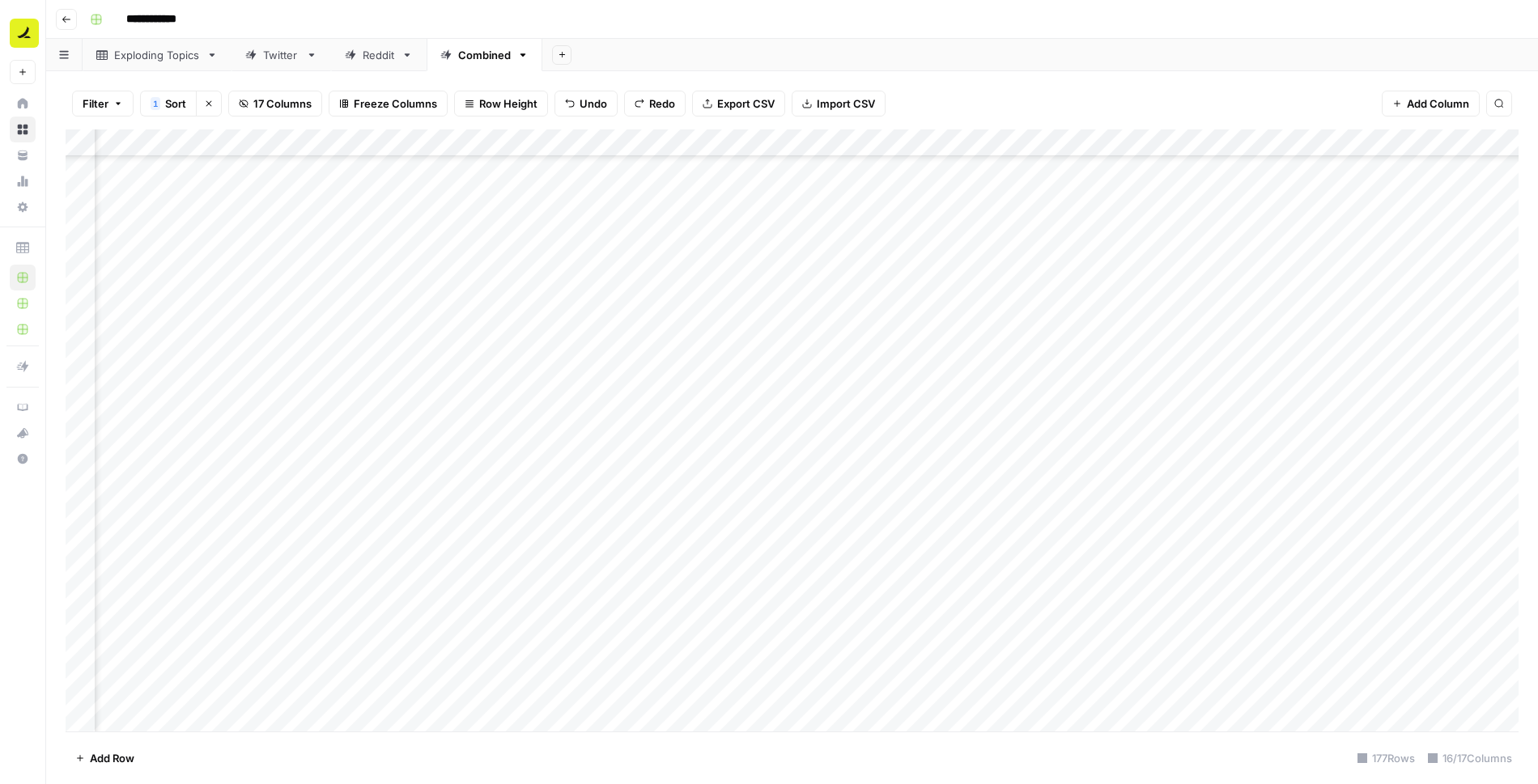 click on "Add Column" at bounding box center (792, 430) 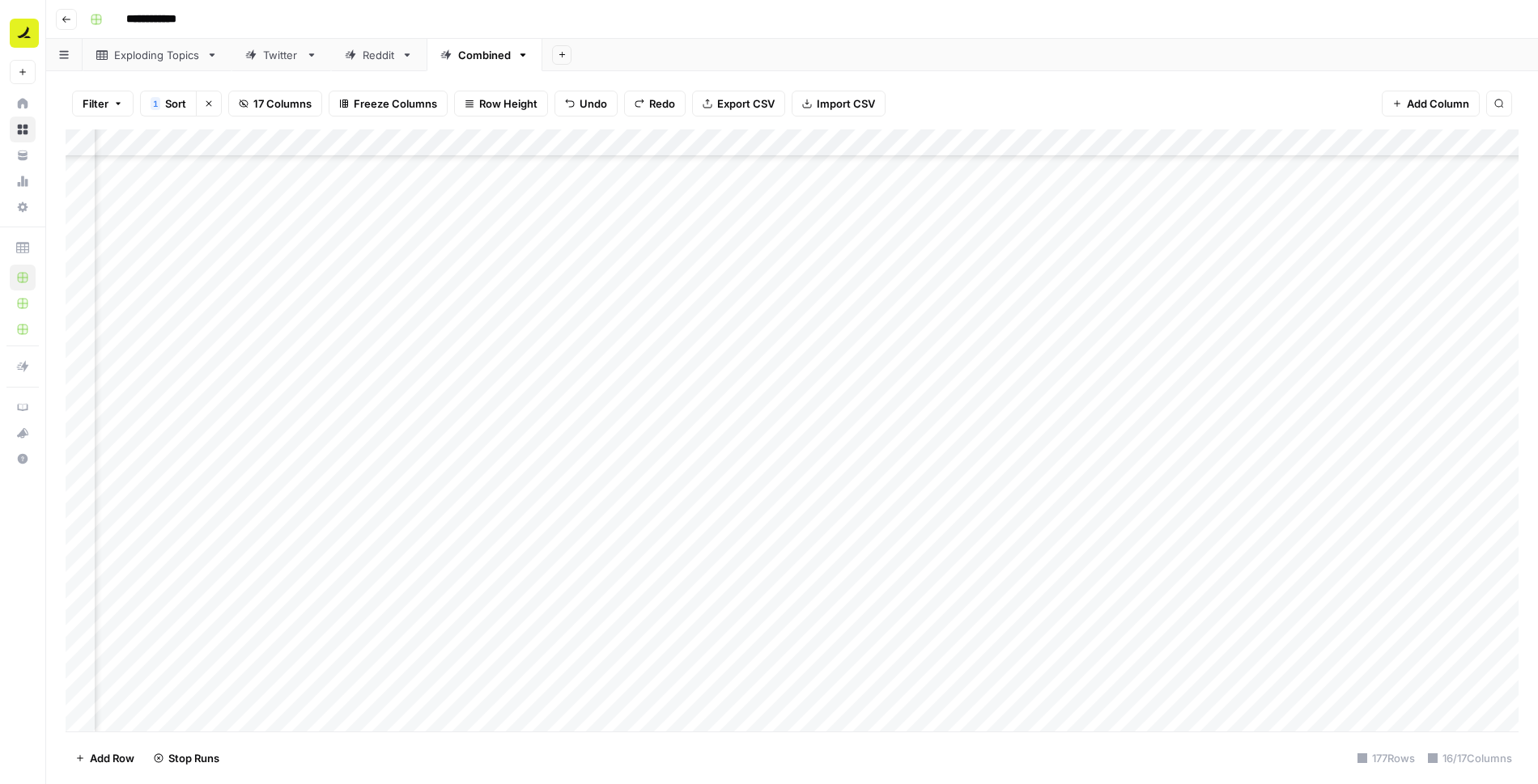 click on "Add Column" at bounding box center (792, 430) 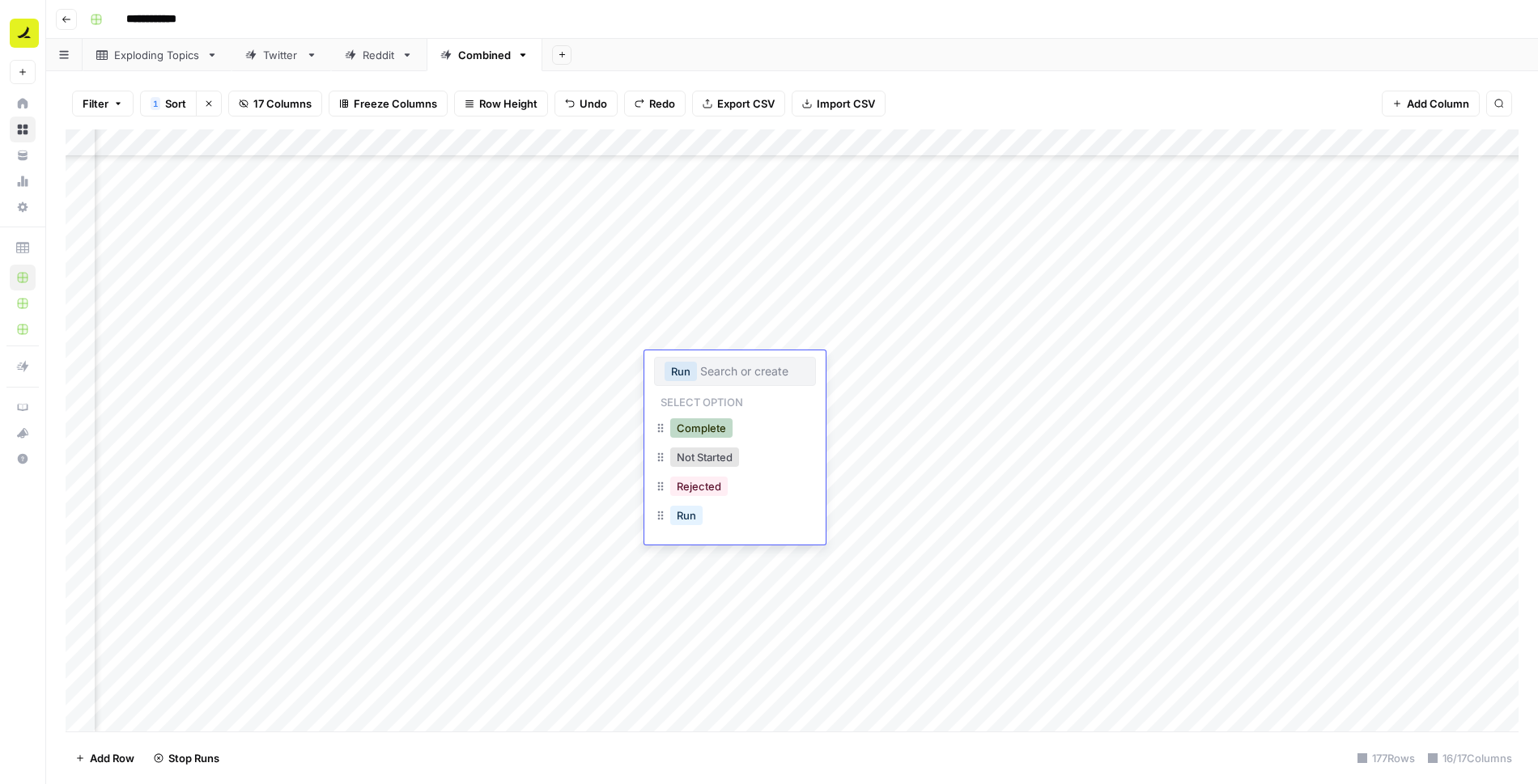 click on "Complete" at bounding box center (701, 428) 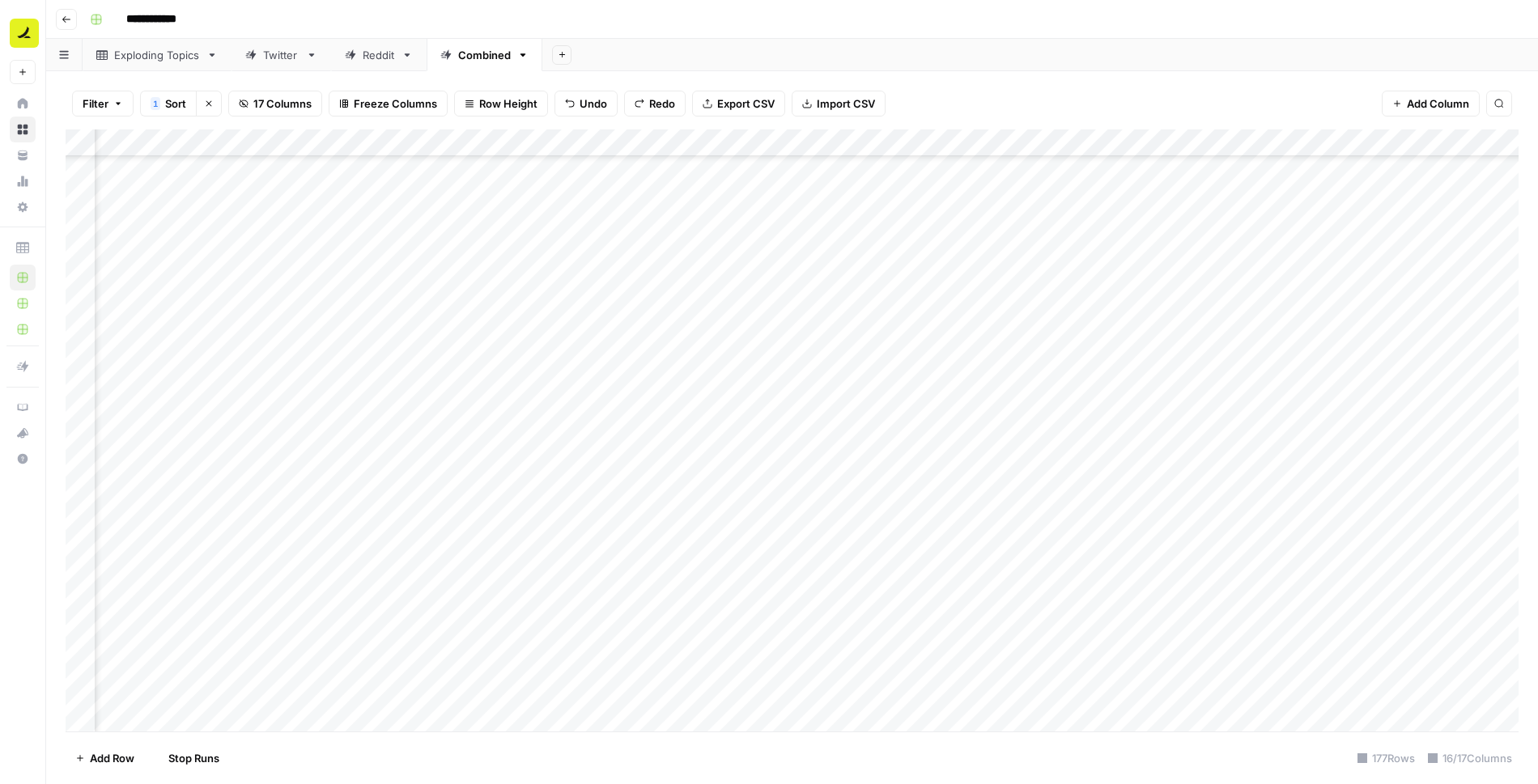 scroll, scrollTop: 4319, scrollLeft: 756, axis: both 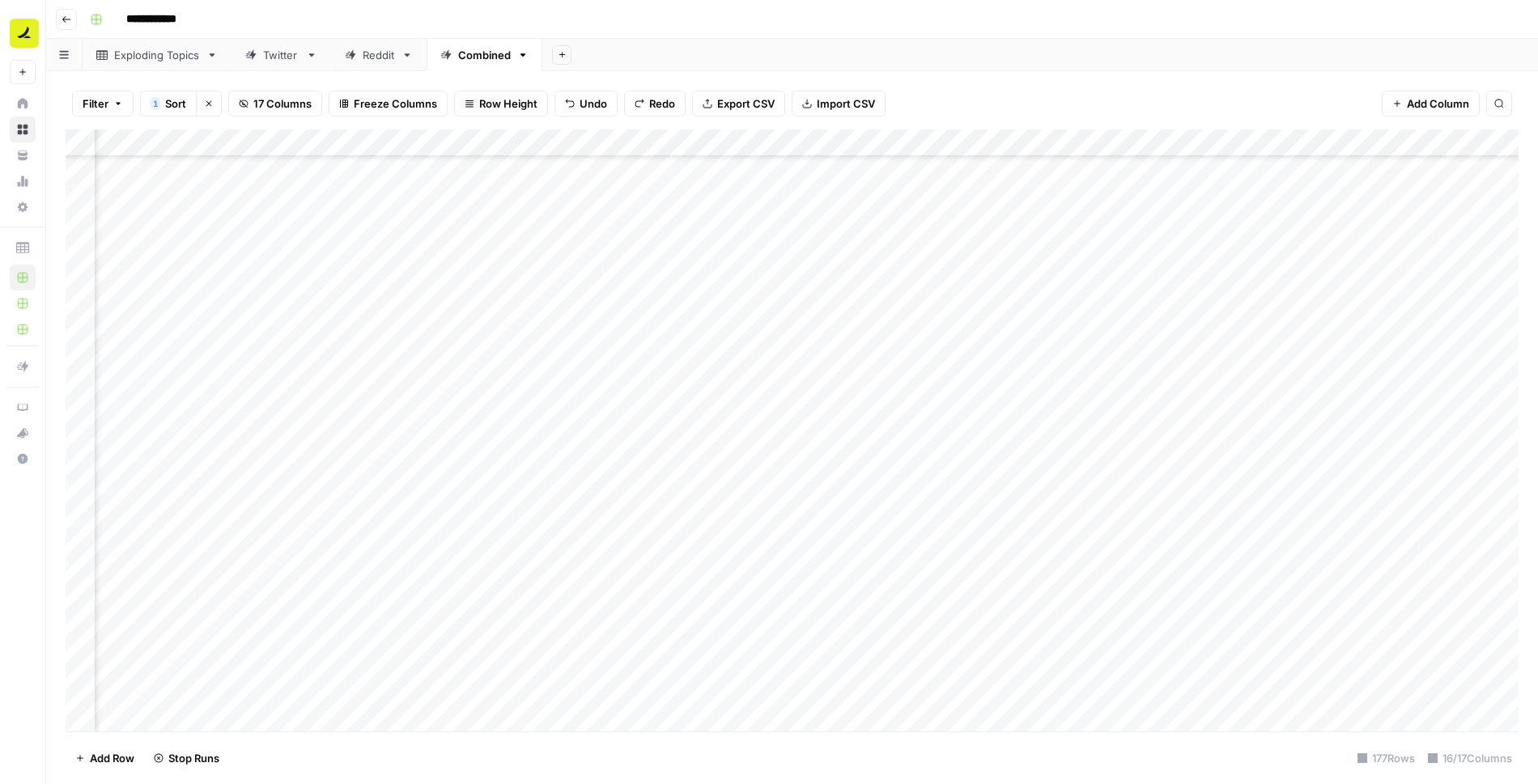 click on "Add Column" at bounding box center (792, 430) 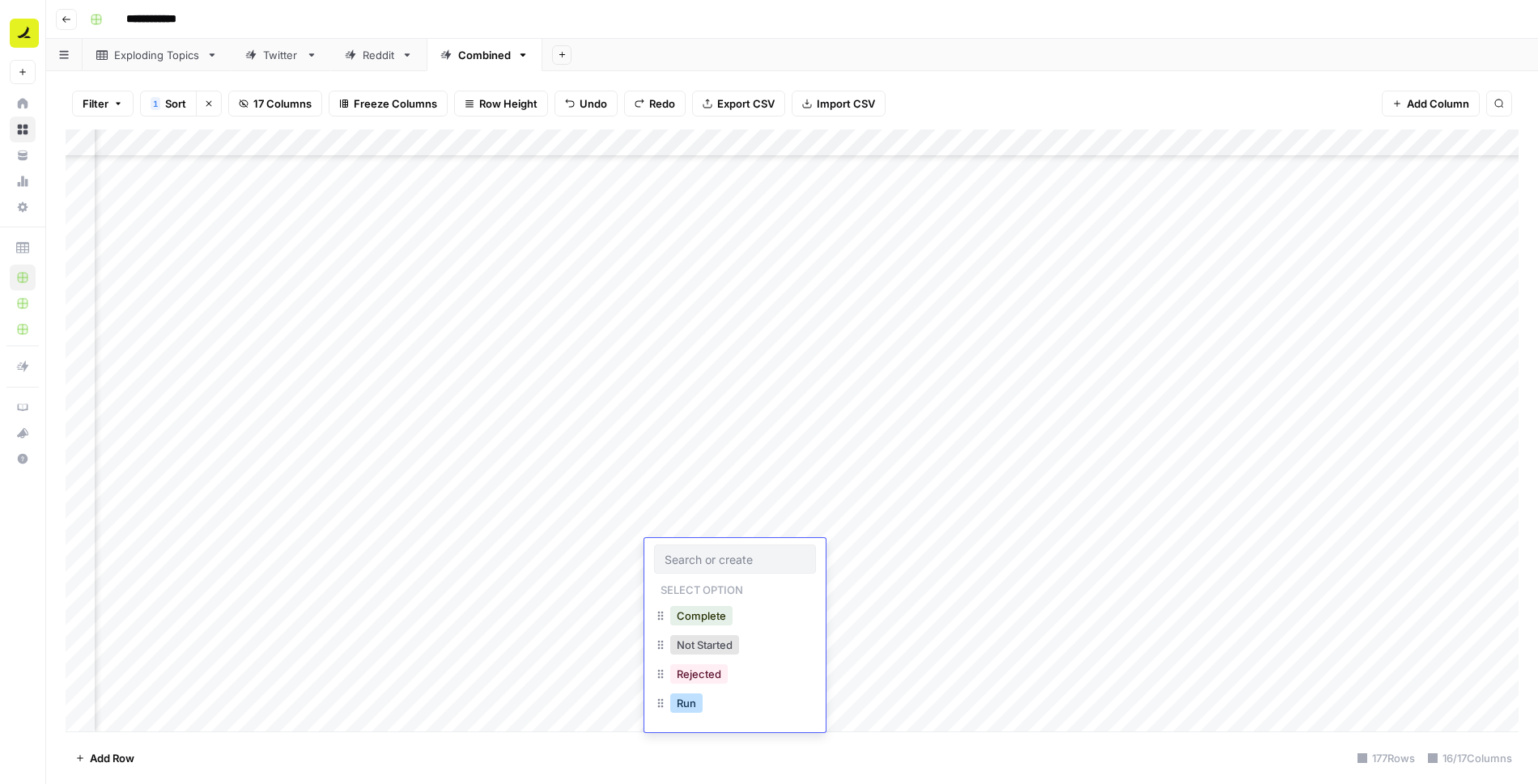 click on "Run" at bounding box center (686, 703) 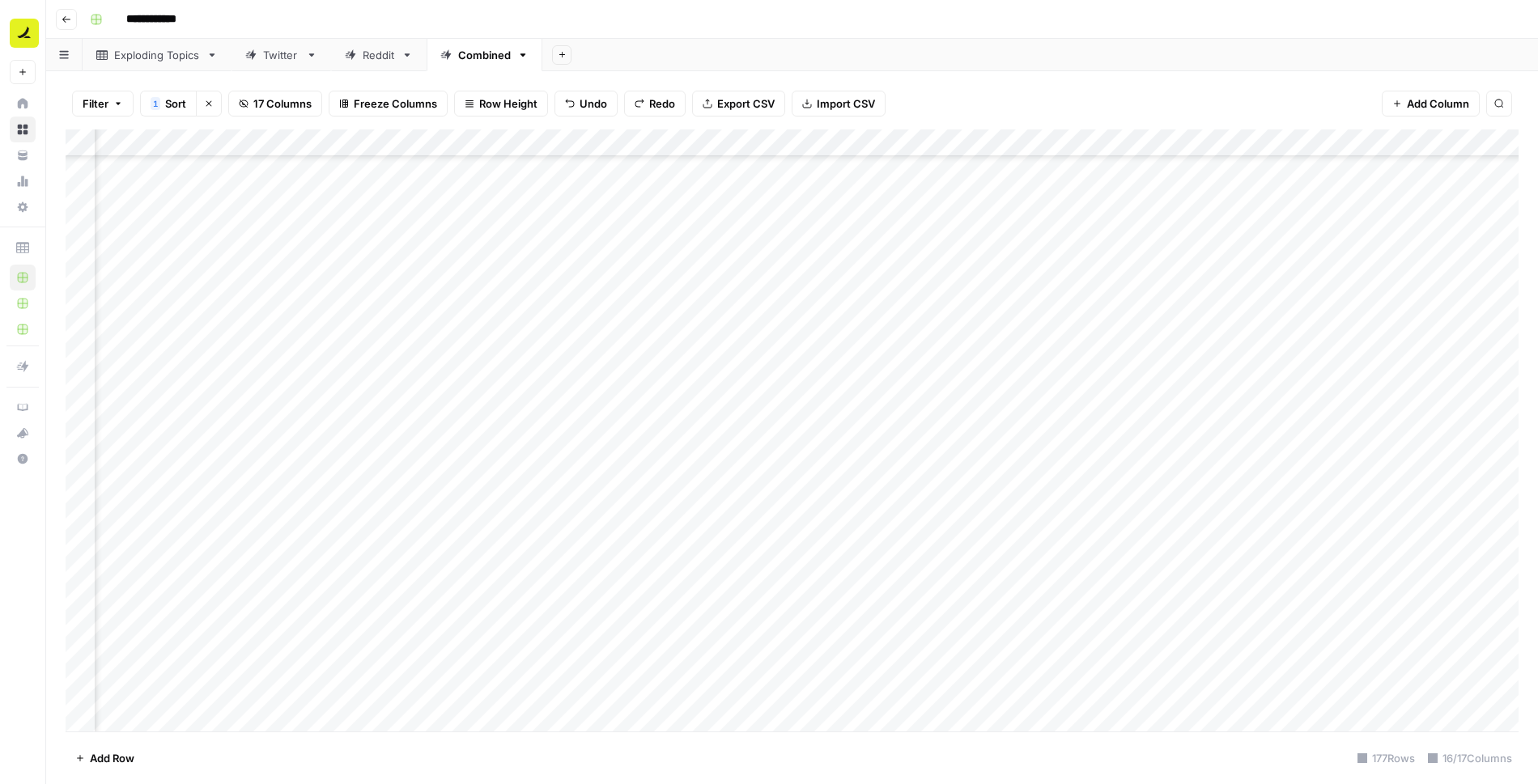 click on "Add Column" at bounding box center [792, 430] 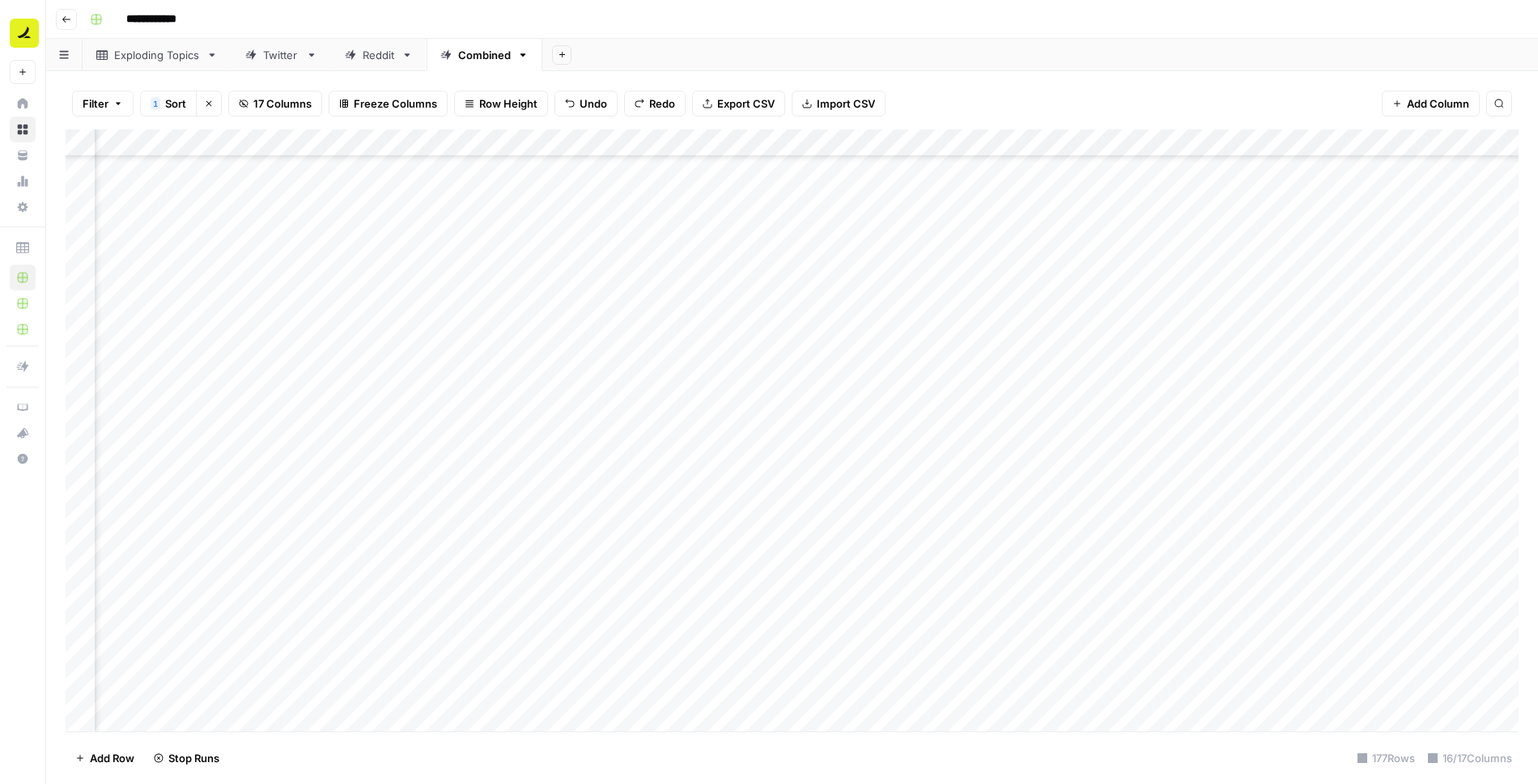 click on "Add Column" at bounding box center [792, 430] 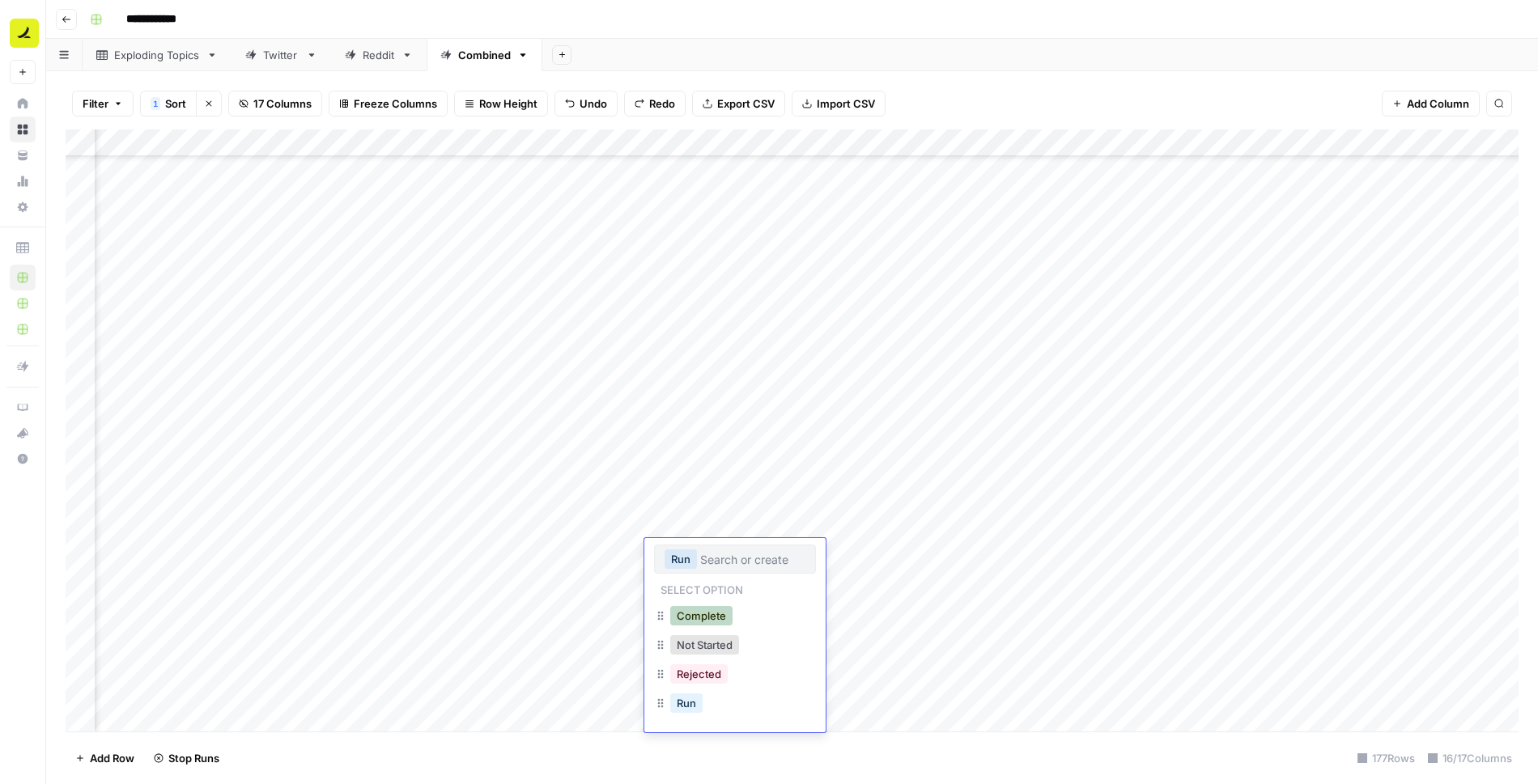 click on "Complete" at bounding box center [701, 616] 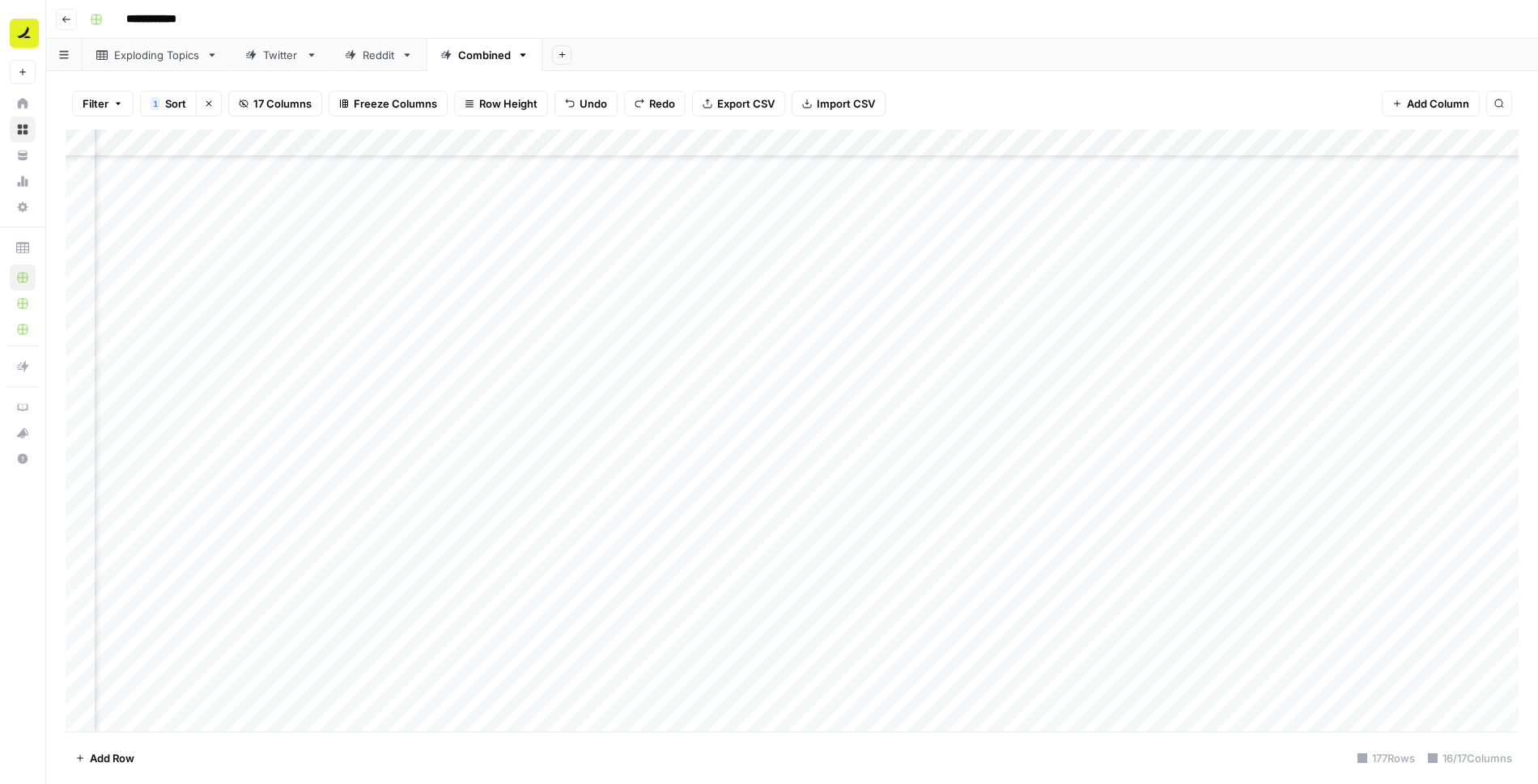 click on "Add Column" at bounding box center [792, 430] 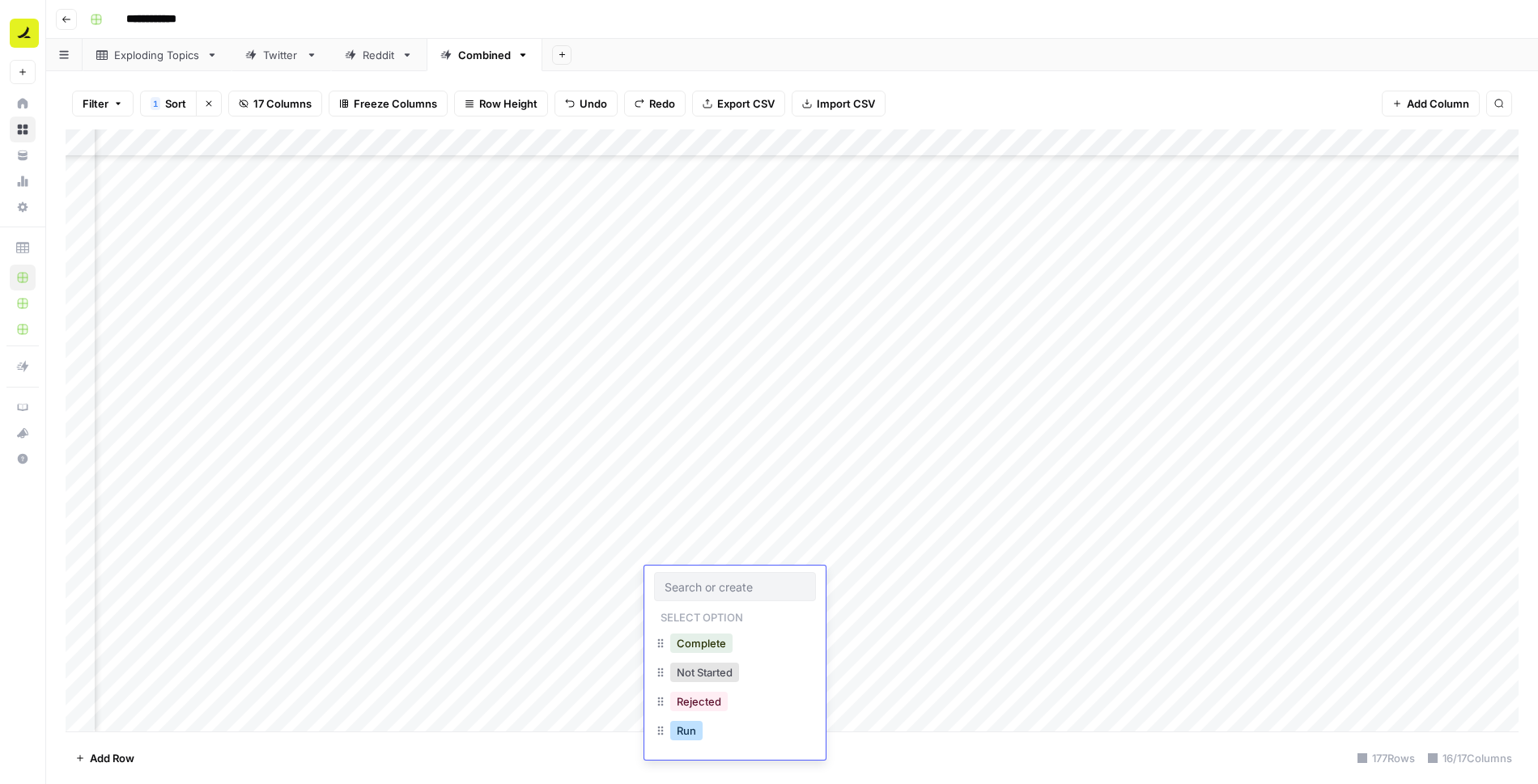 click on "Run" at bounding box center (686, 731) 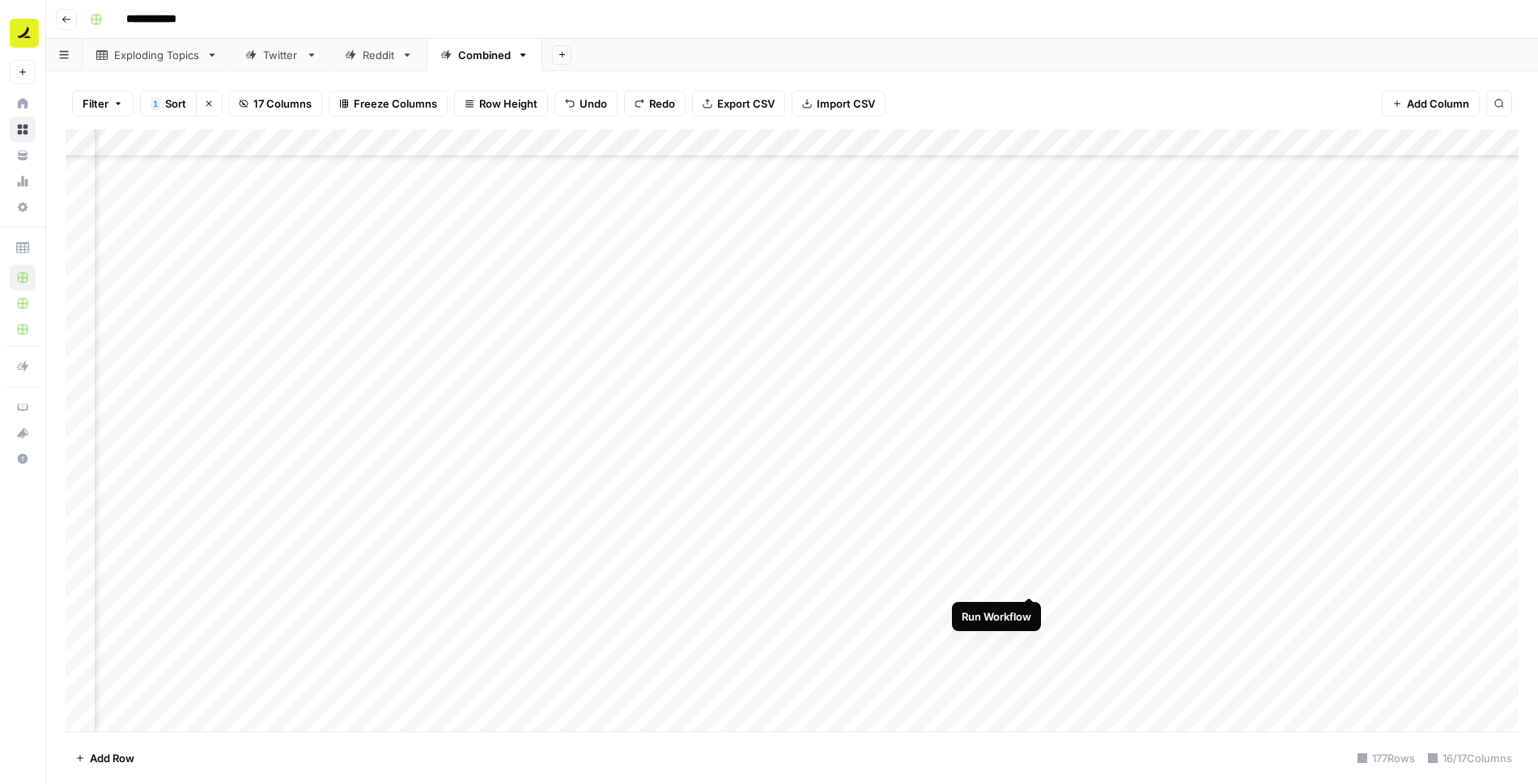 click on "Add Column" at bounding box center (792, 430) 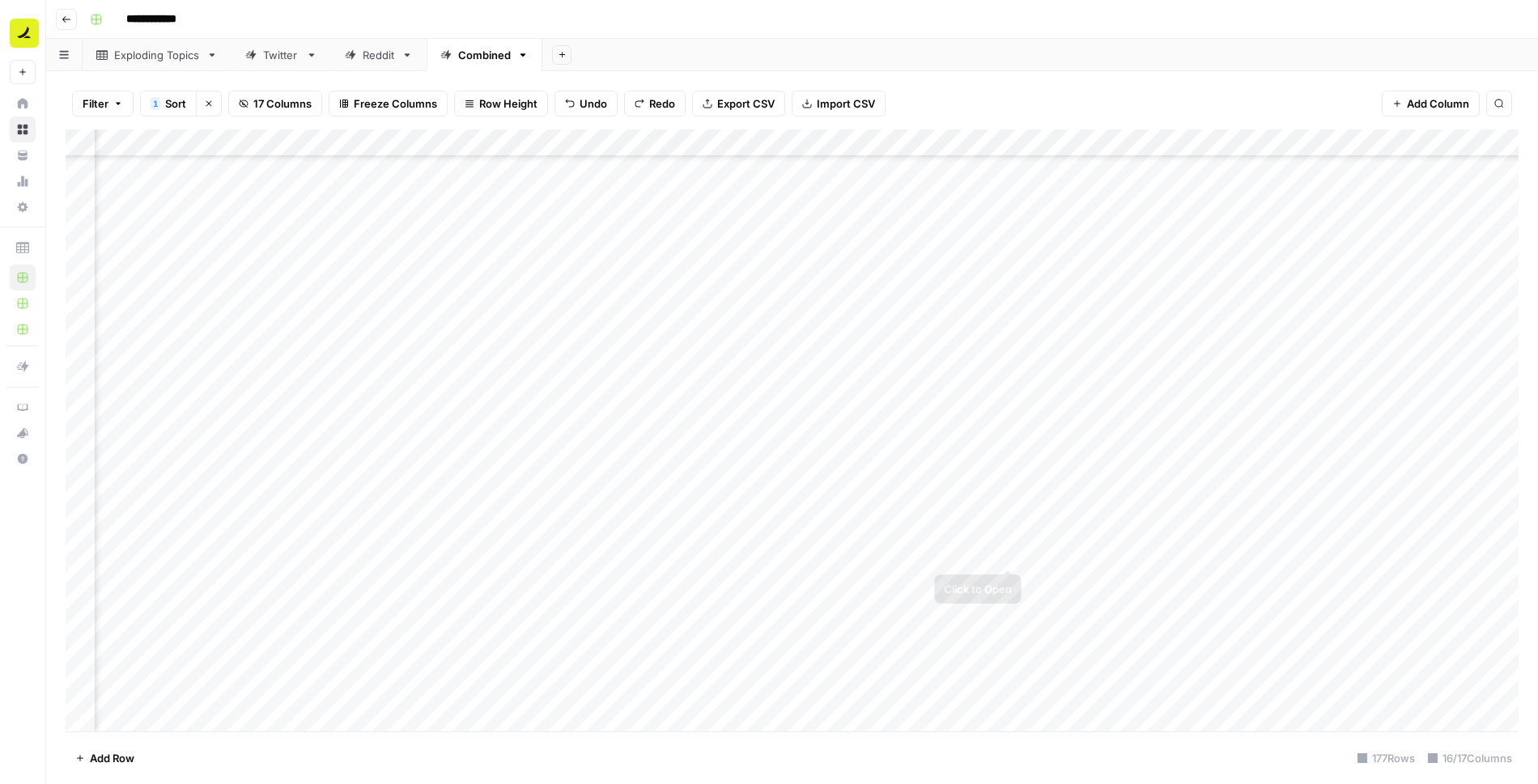 click on "Add Column" at bounding box center [792, 430] 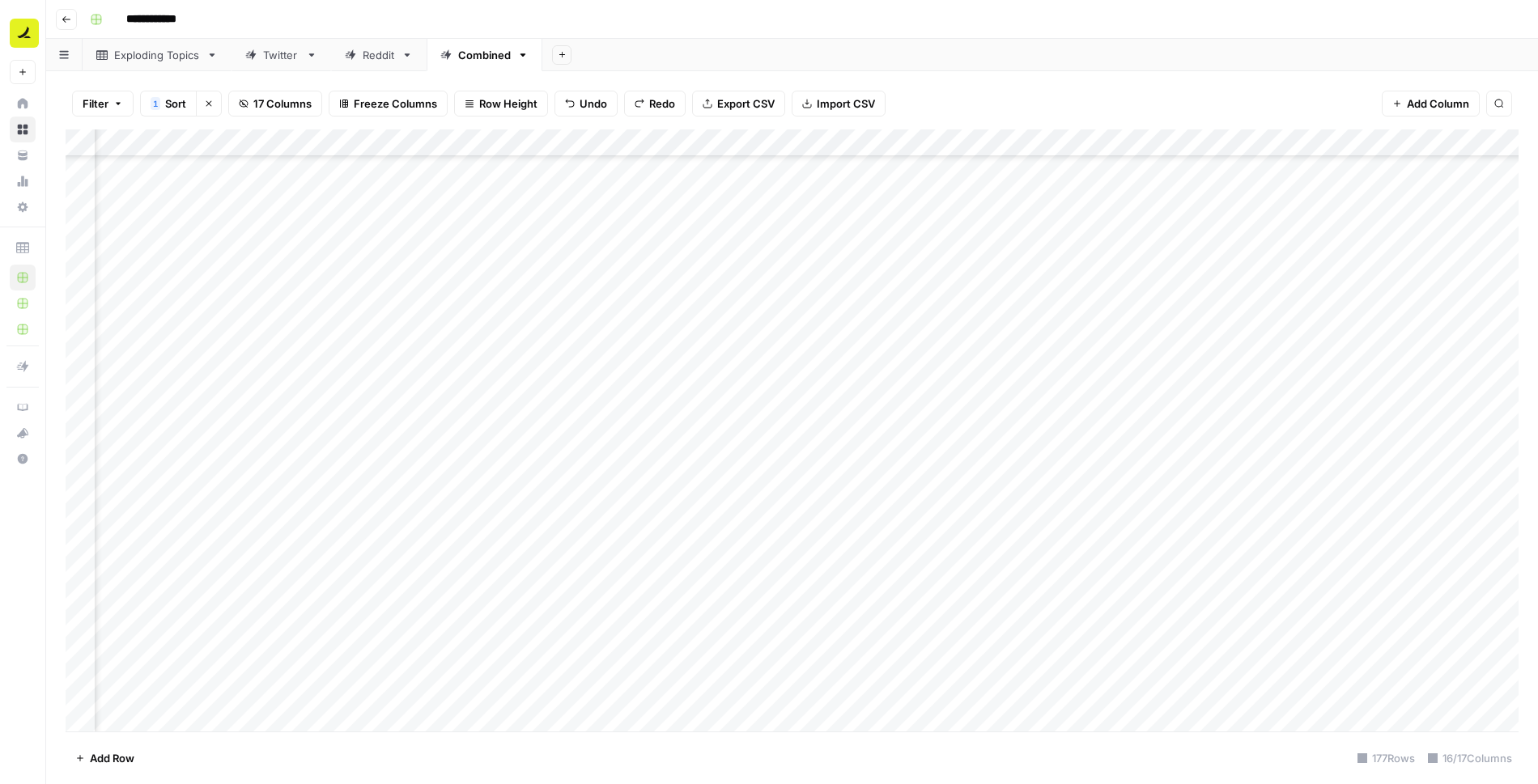 click on "Add Column" at bounding box center (792, 430) 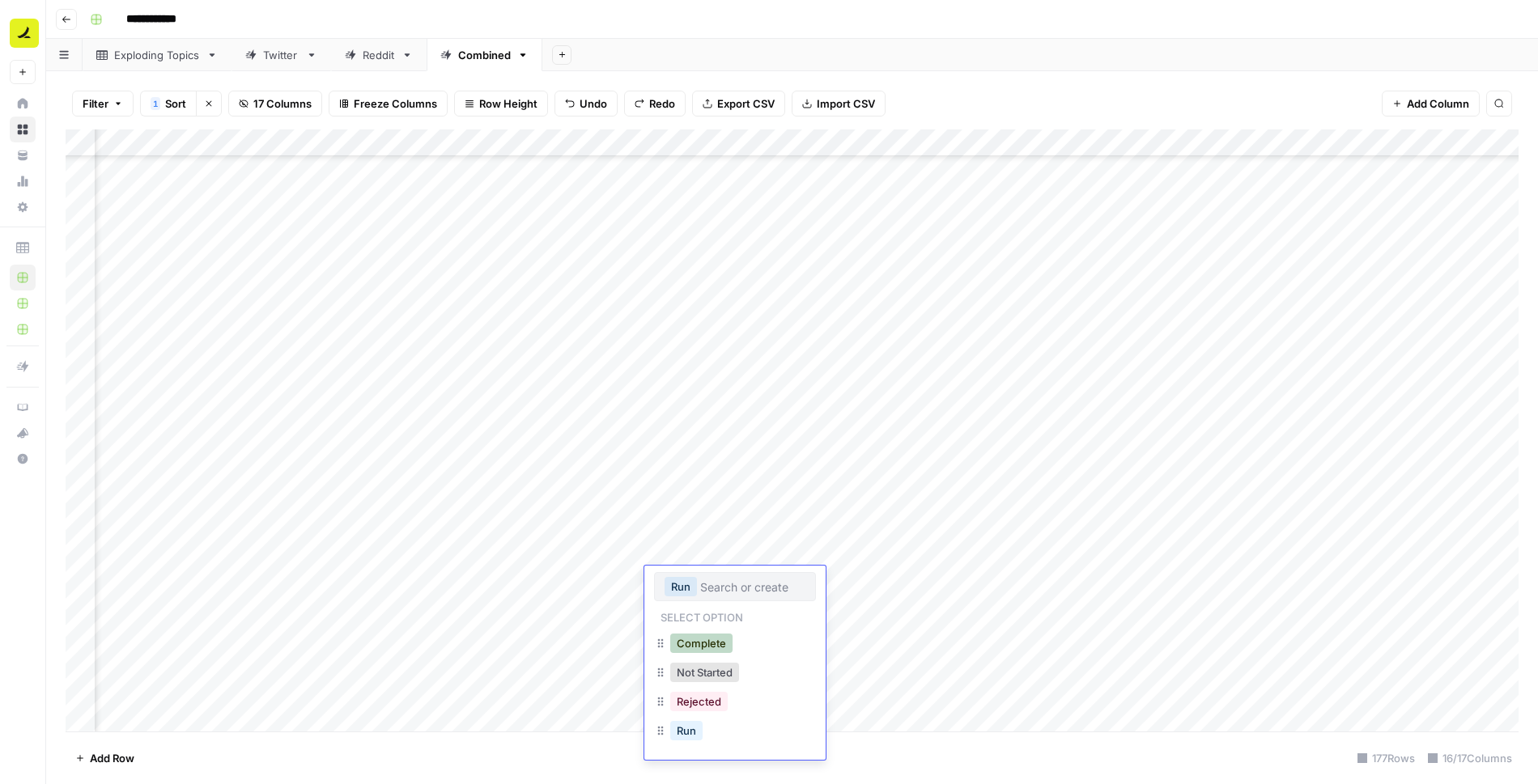 click on "Complete" at bounding box center (701, 643) 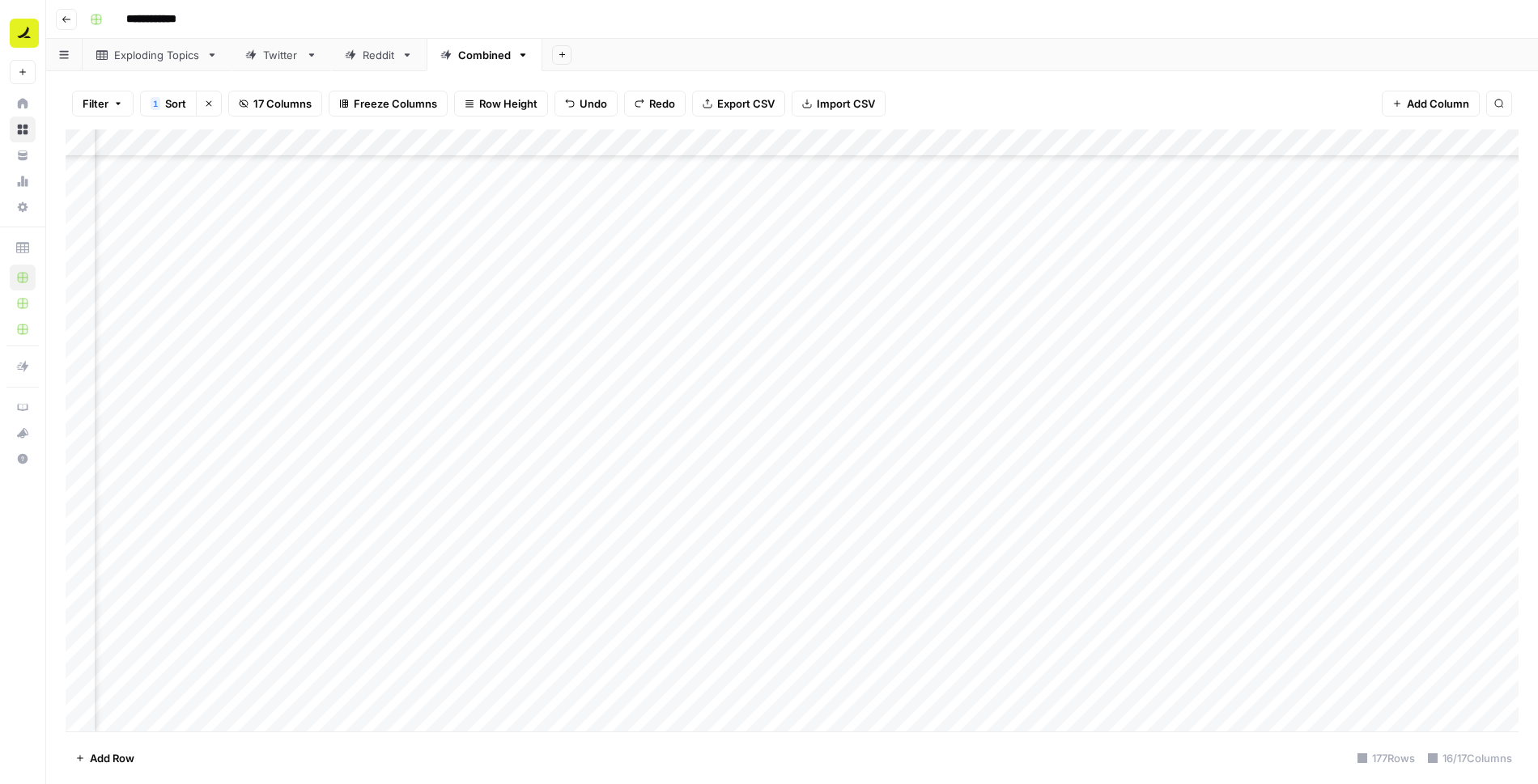 click on "Add Column" at bounding box center (792, 430) 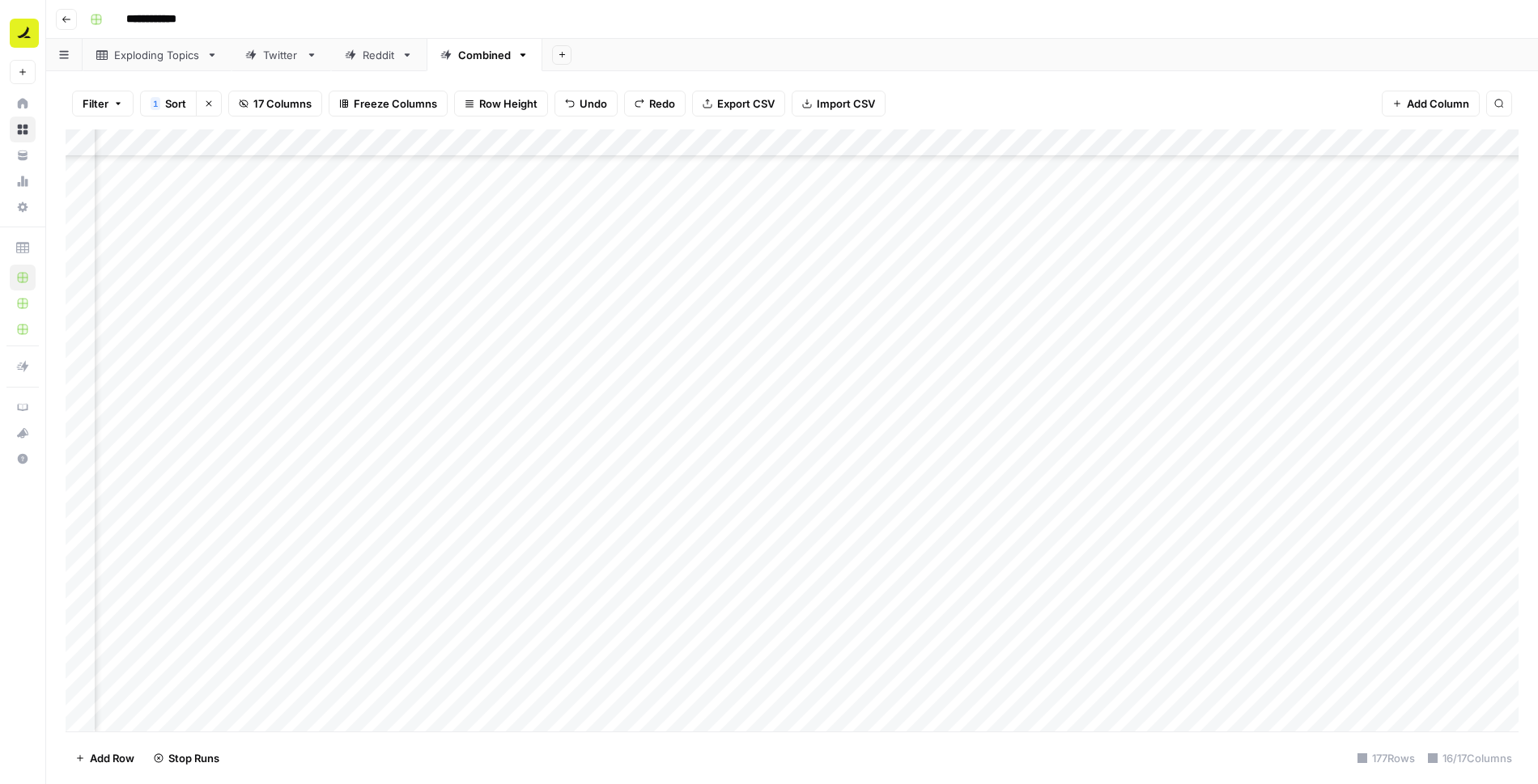 scroll, scrollTop: 4319, scrollLeft: 955, axis: both 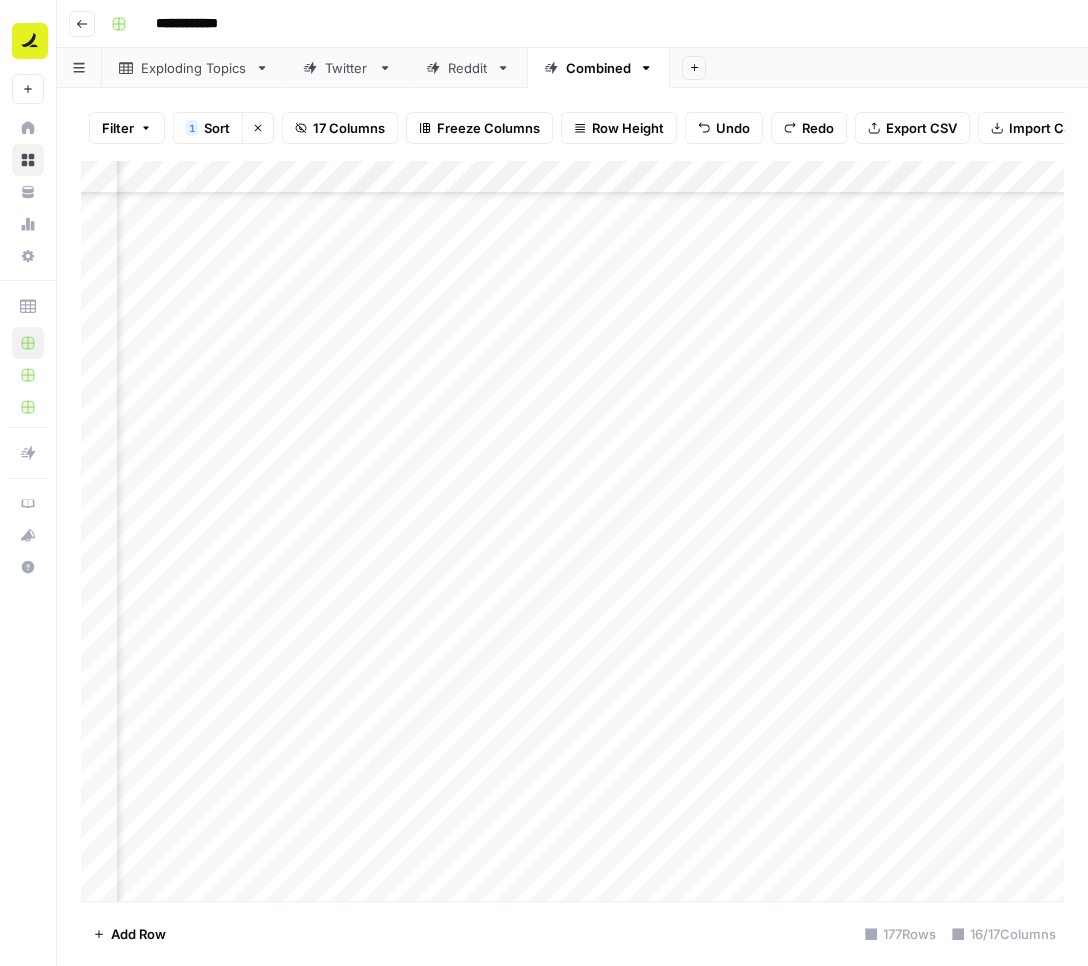 click on "Add Column" at bounding box center (572, 531) 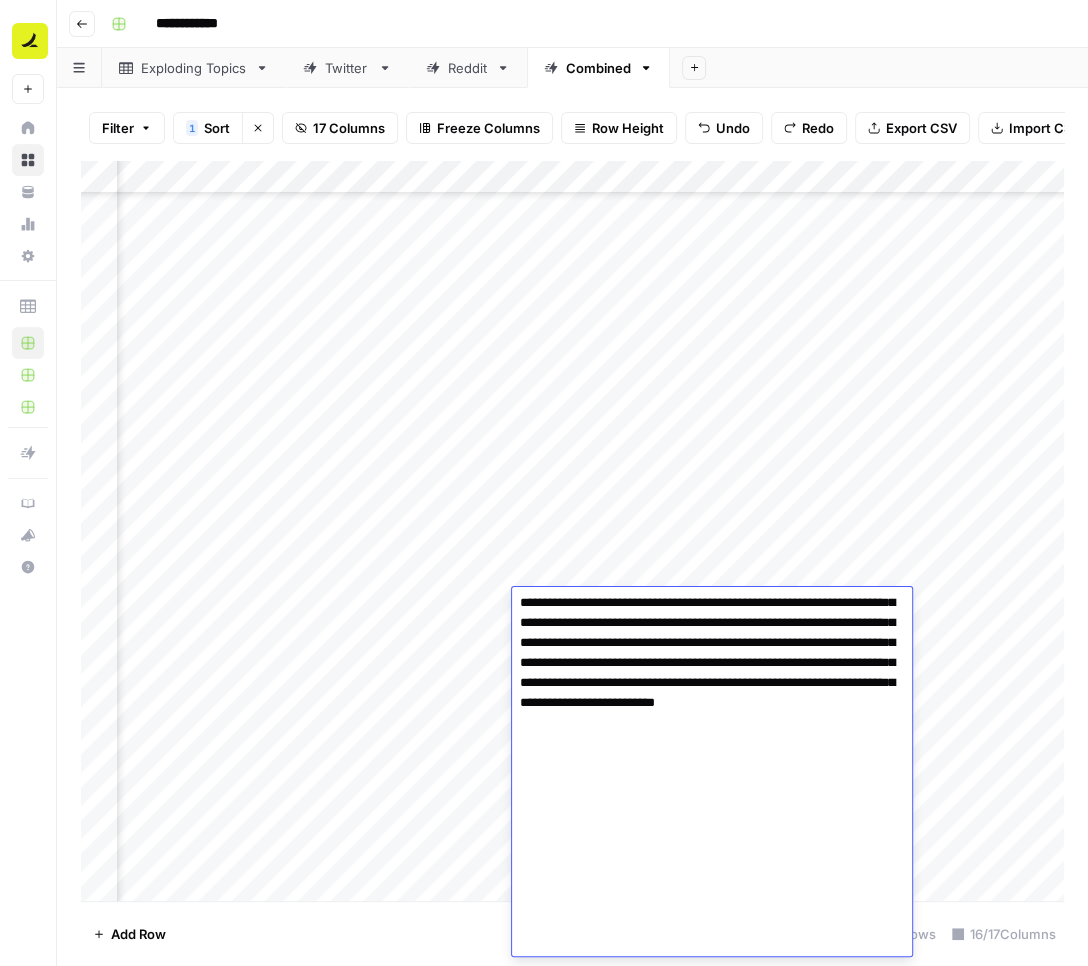 scroll, scrollTop: 0, scrollLeft: 0, axis: both 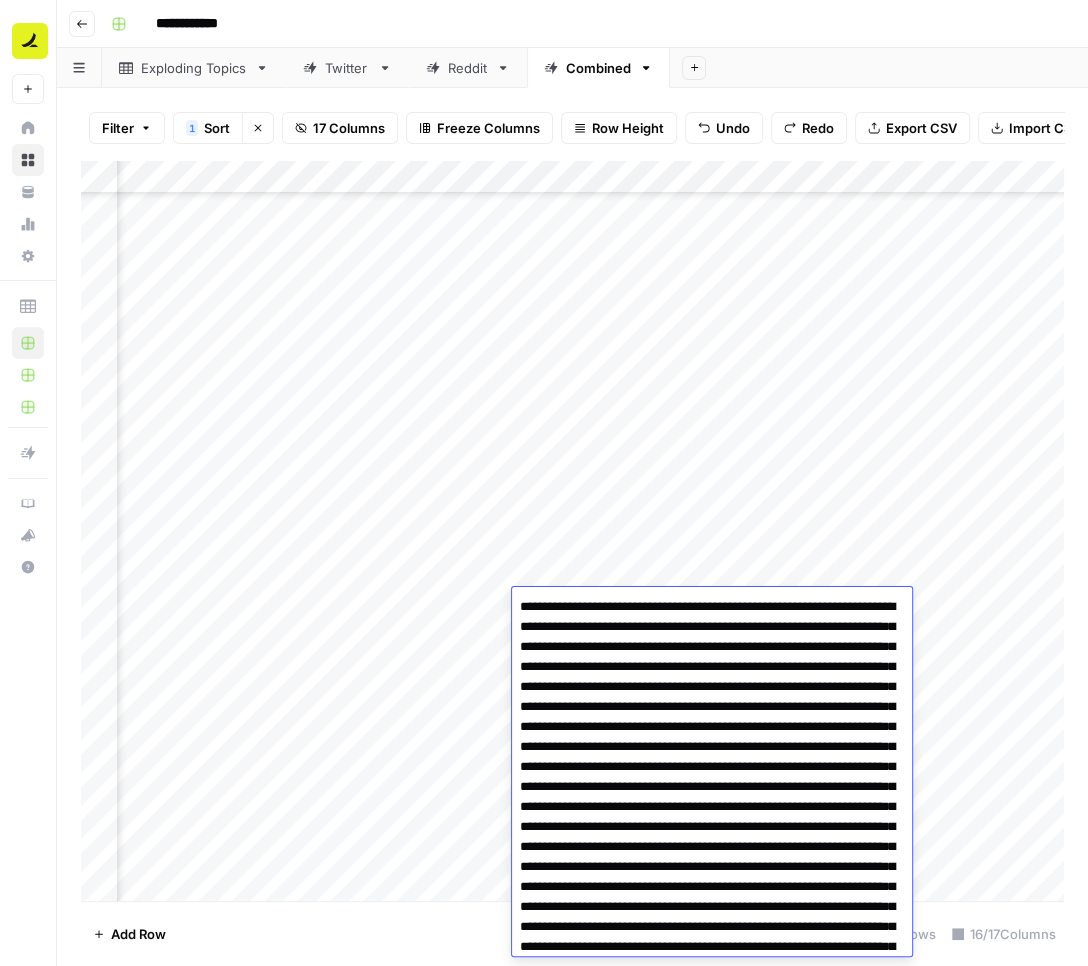 click on "Add Column" at bounding box center [572, 531] 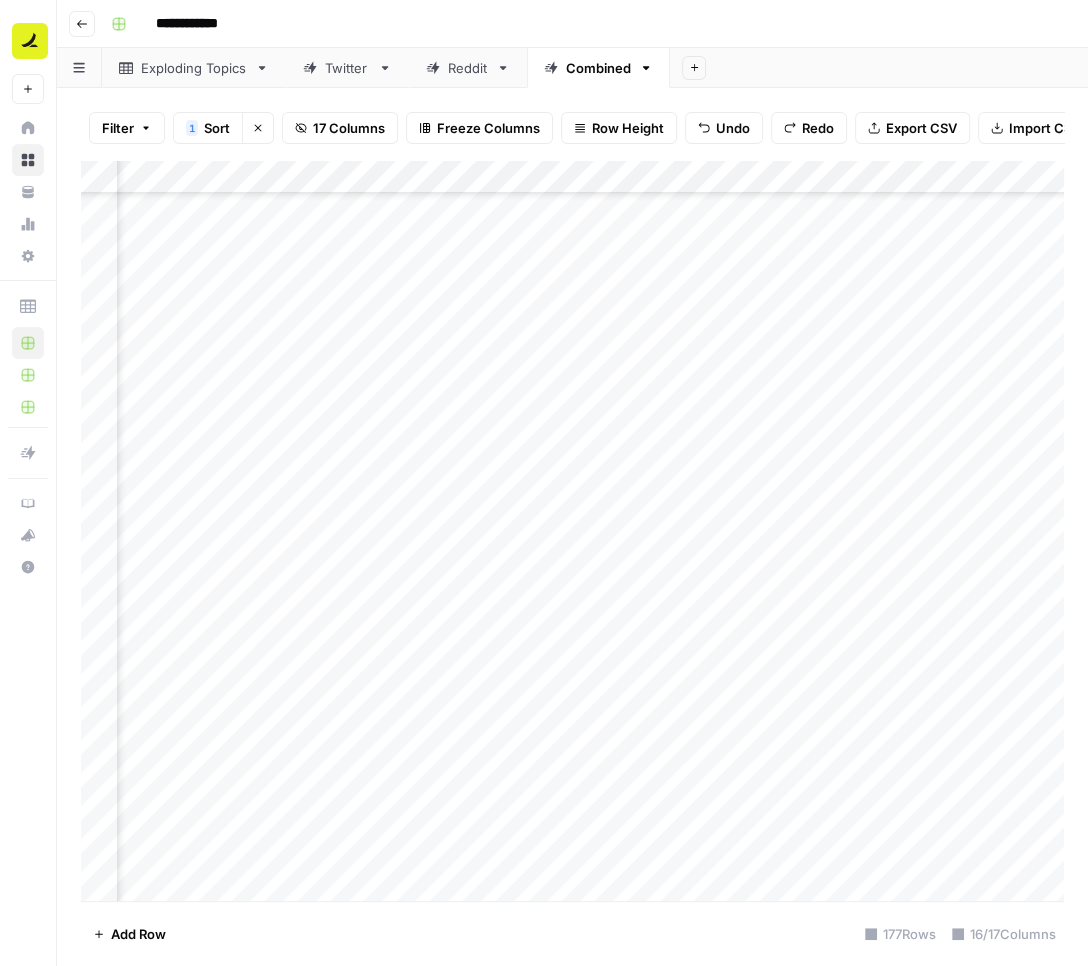 scroll, scrollTop: 5341, scrollLeft: 1711, axis: both 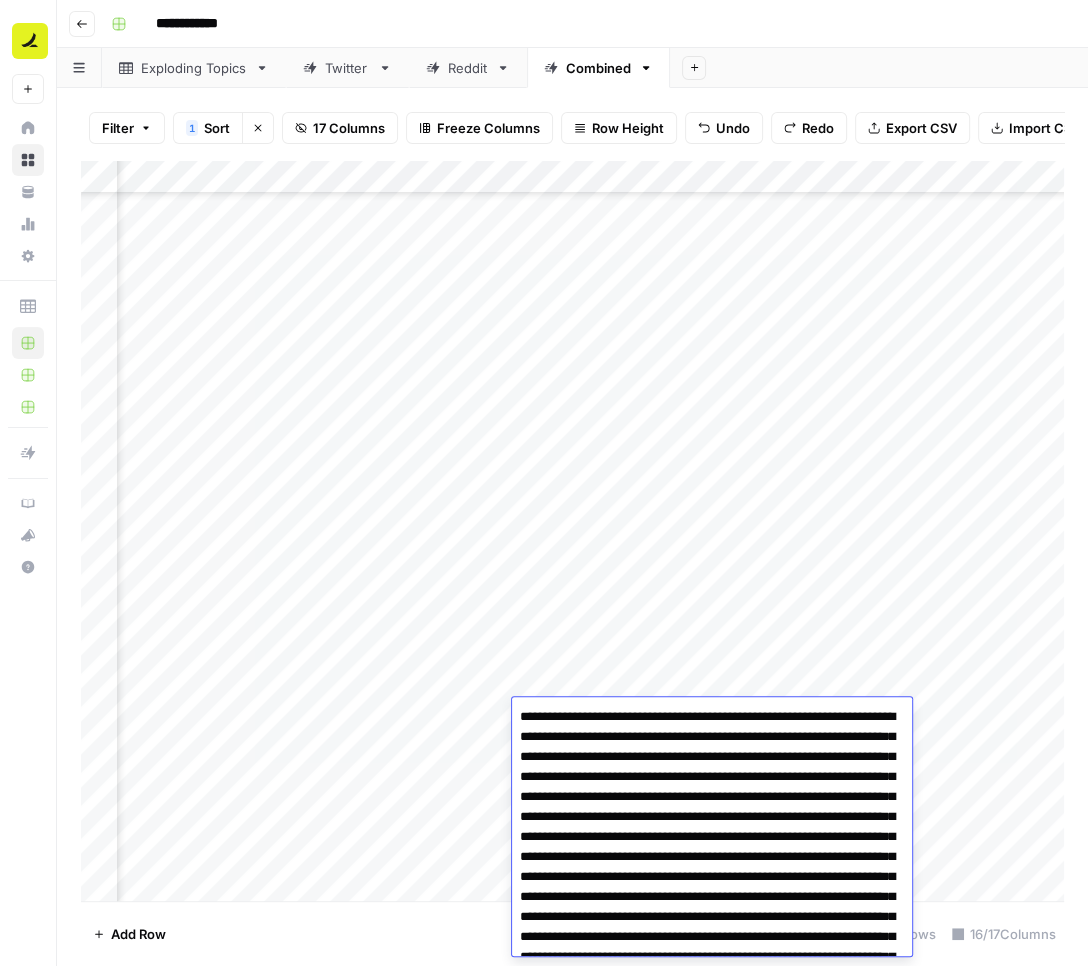 click on "Add Column" at bounding box center (572, 531) 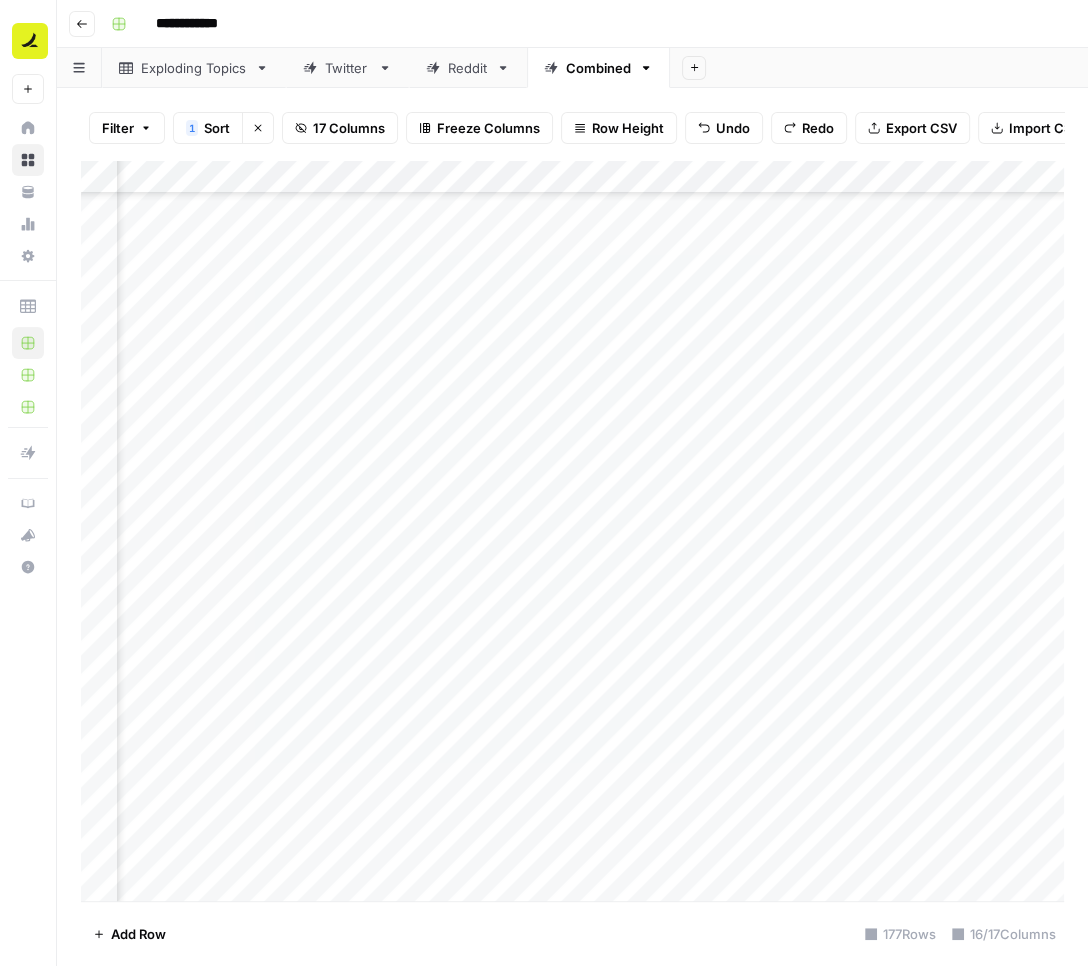 scroll, scrollTop: 2767, scrollLeft: 1788, axis: both 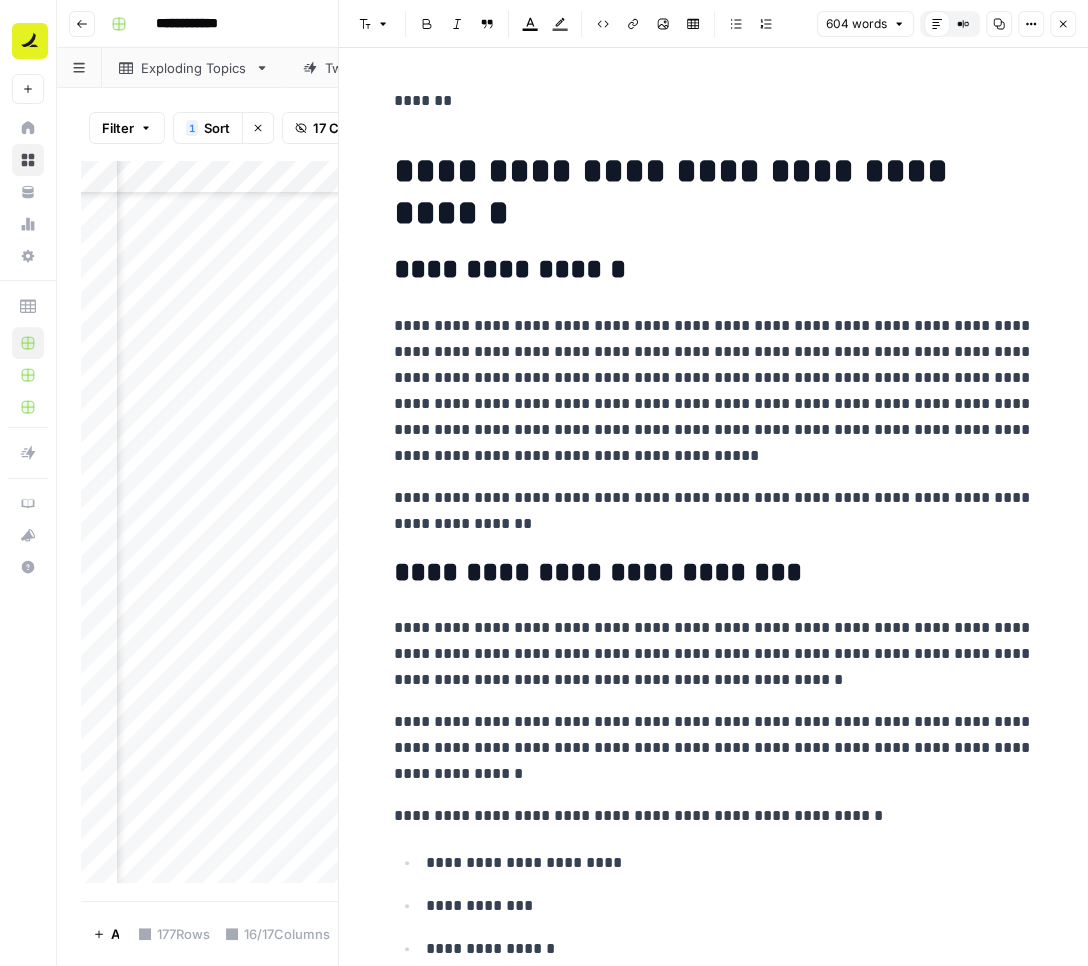 click on "**********" at bounding box center [714, 391] 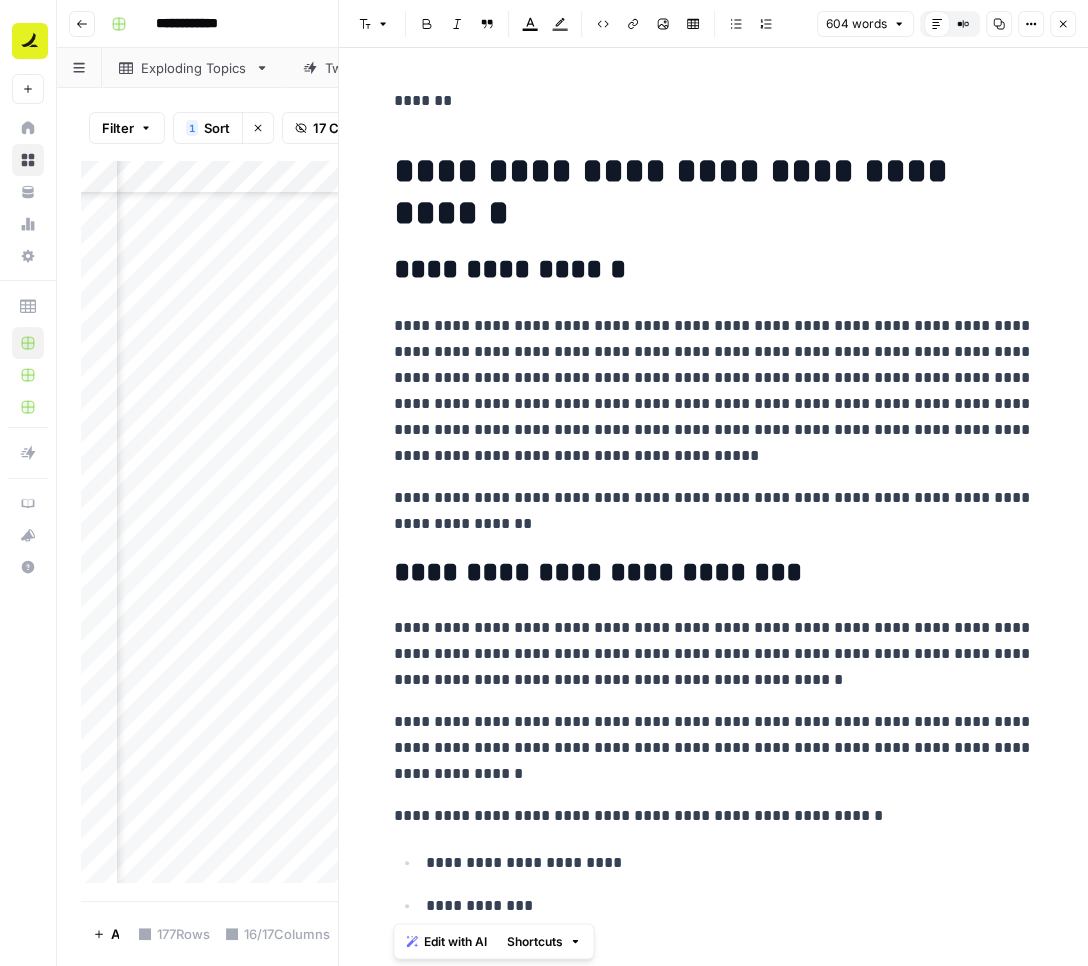 copy on "**********" 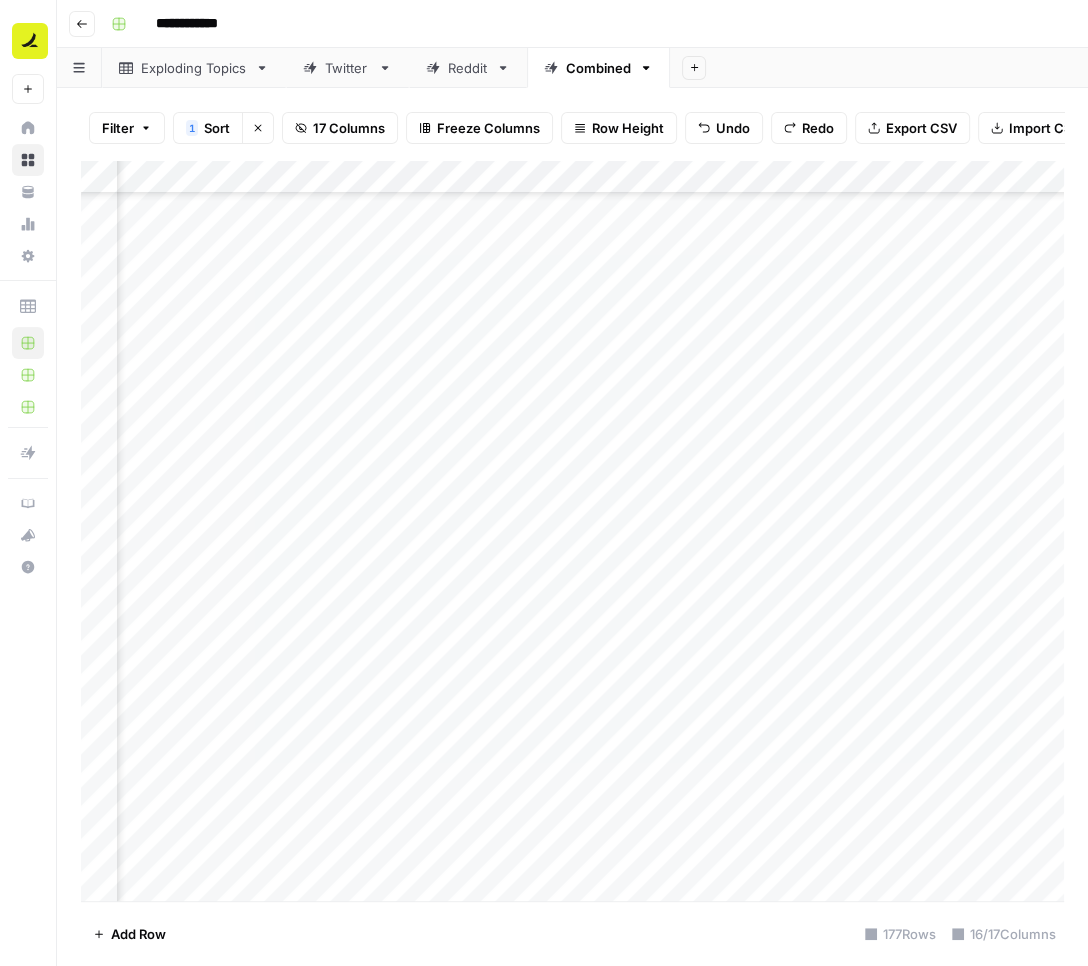 scroll, scrollTop: 3072, scrollLeft: 1788, axis: both 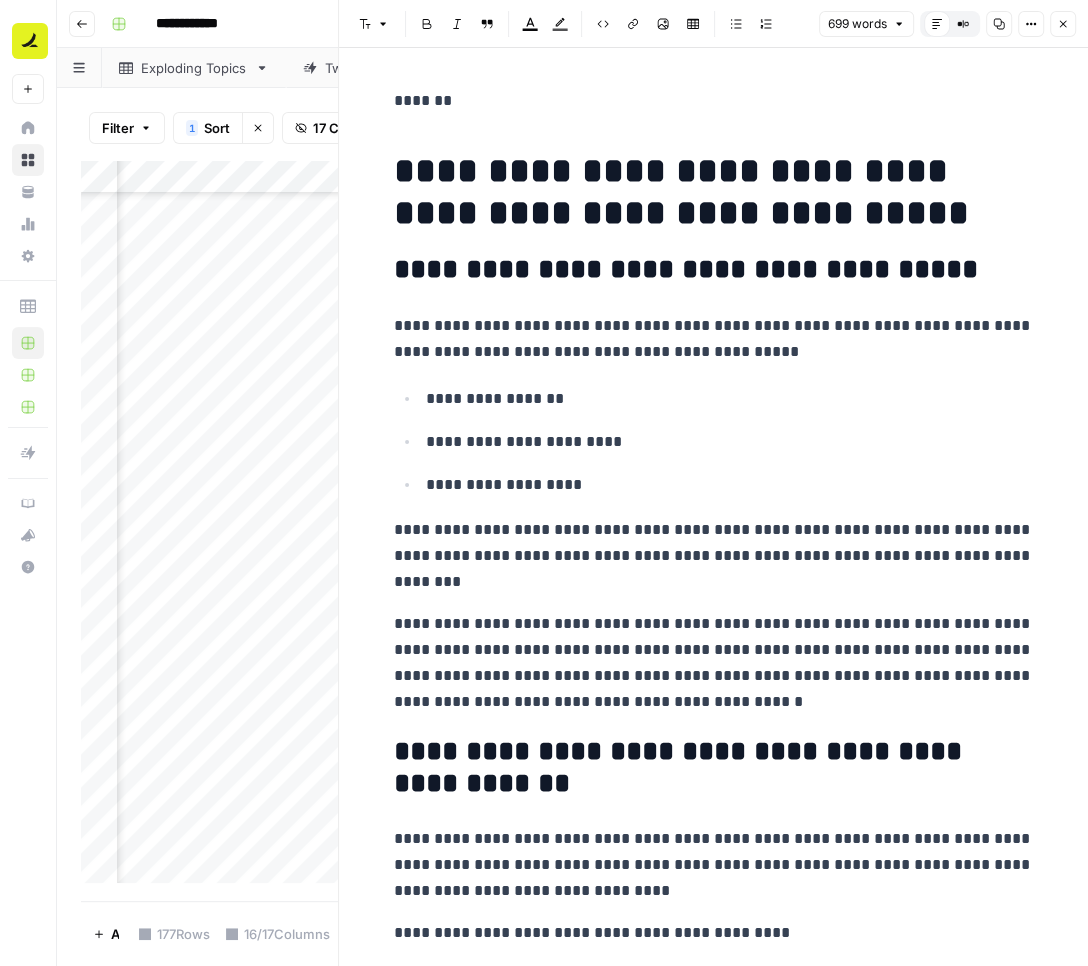 click on "**********" at bounding box center (714, 1577) 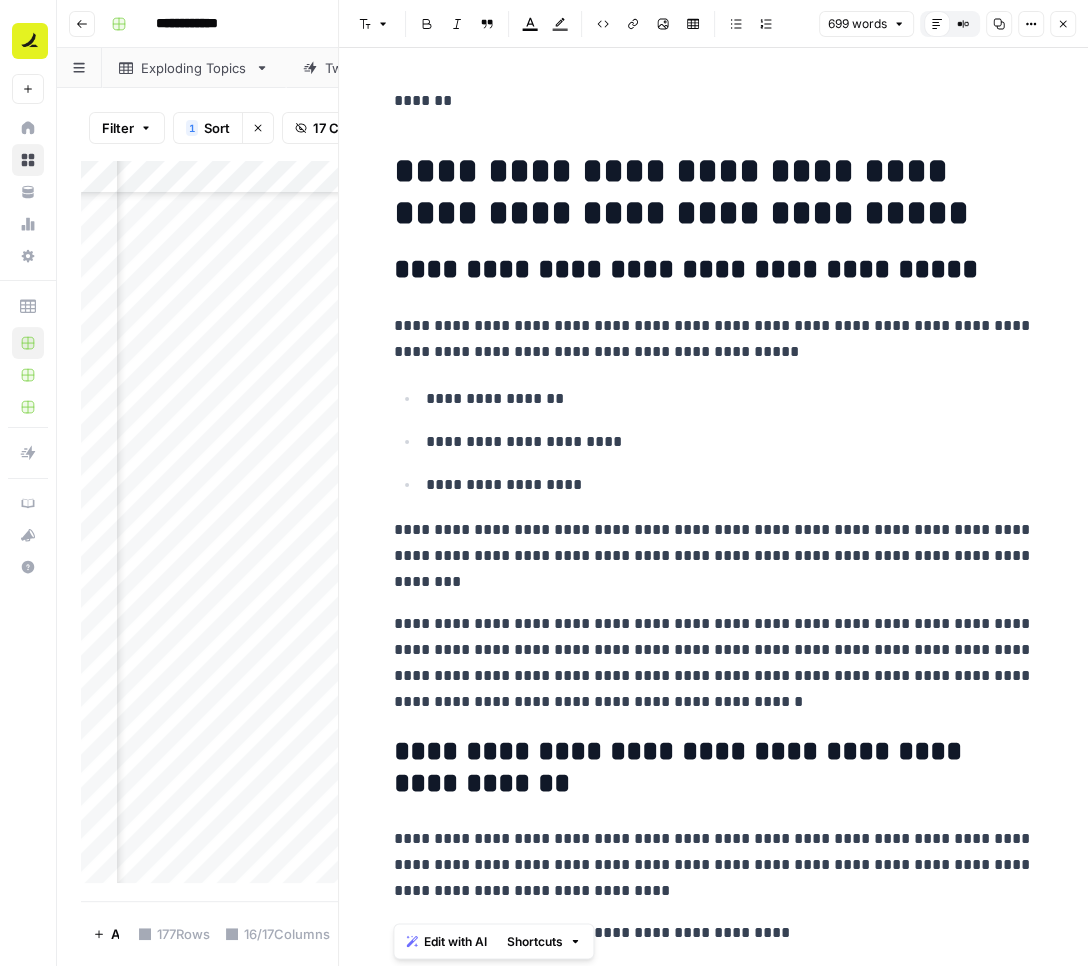 copy on "**********" 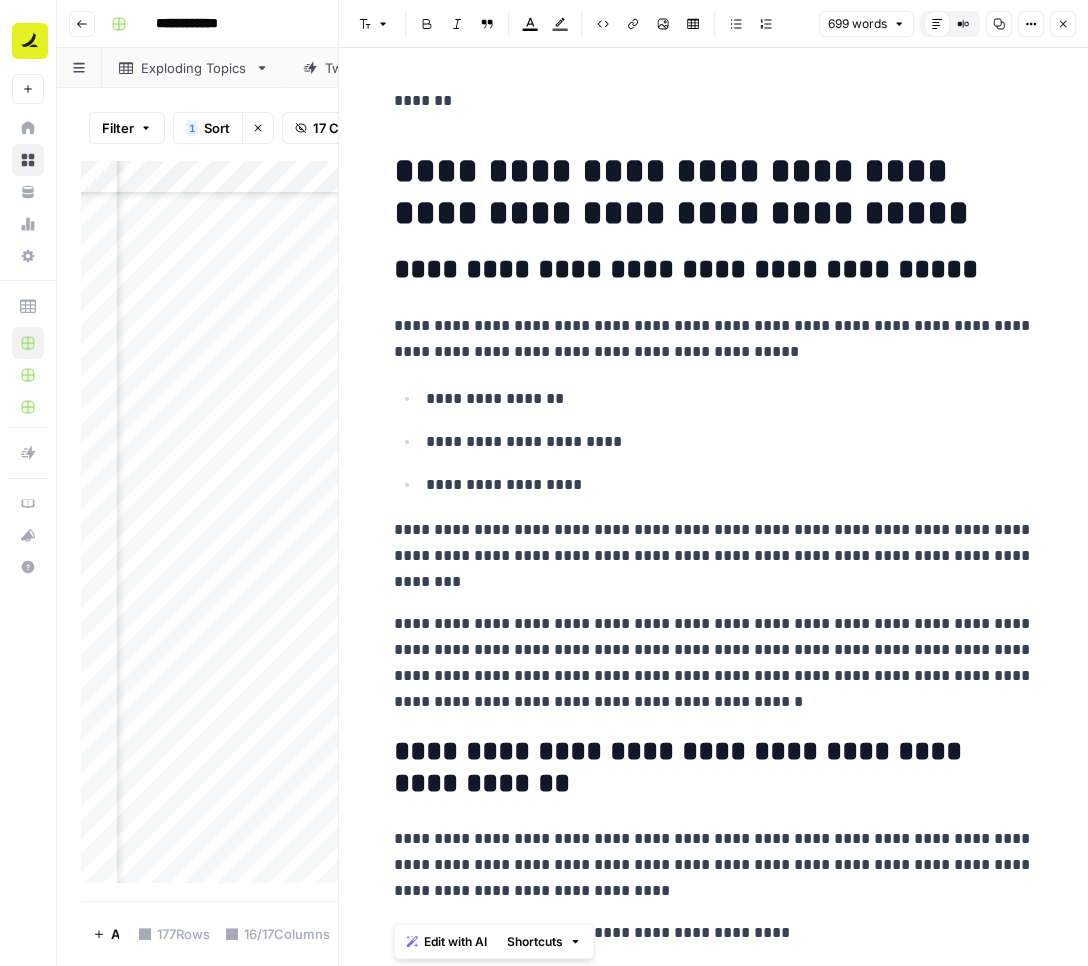 click 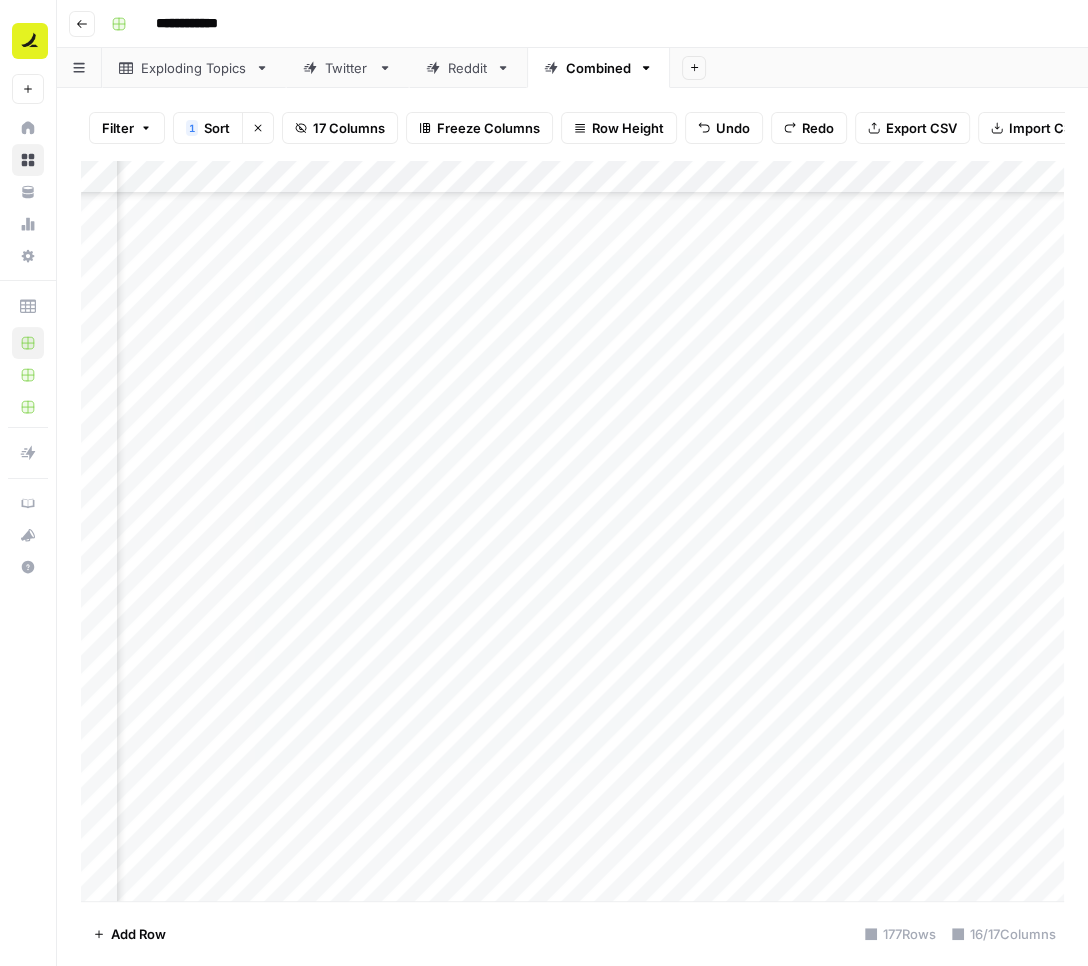 scroll, scrollTop: 5000, scrollLeft: 1788, axis: both 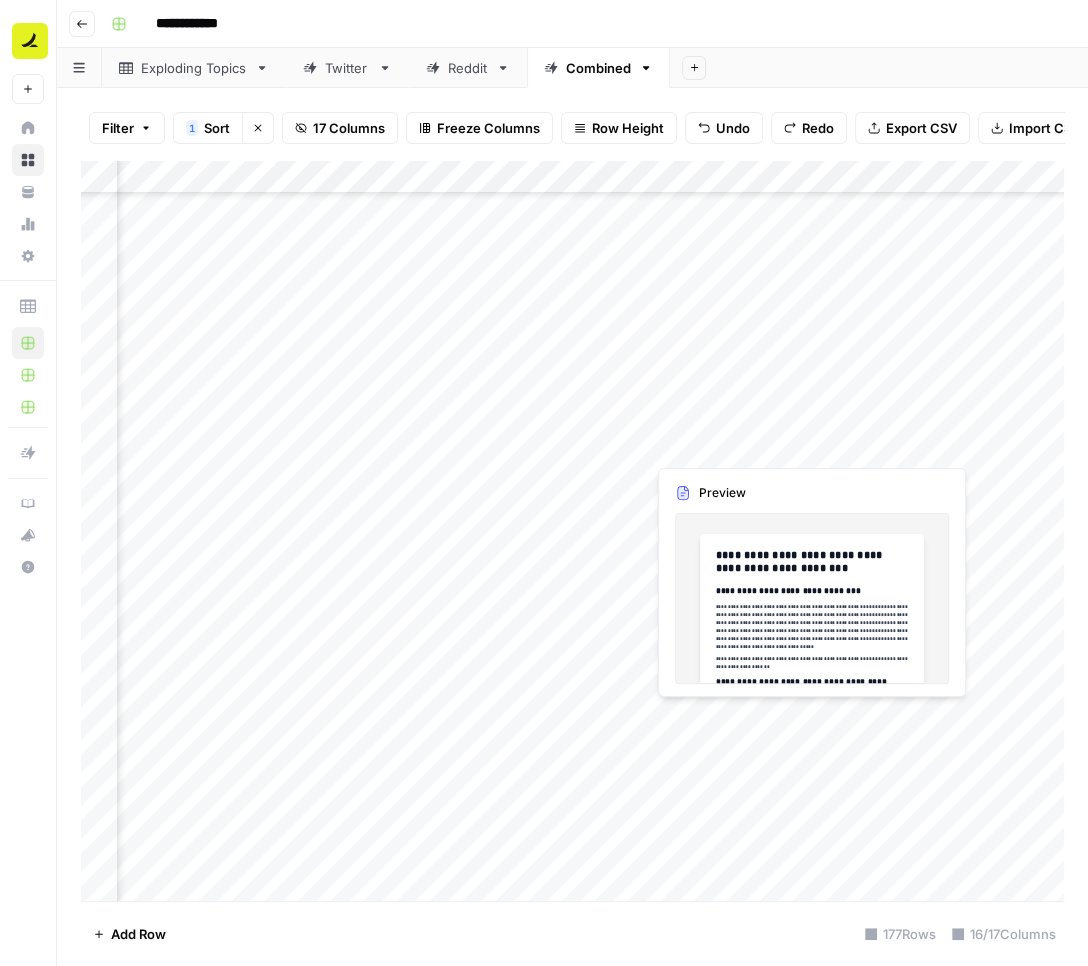 click on "Add Column" at bounding box center [572, 531] 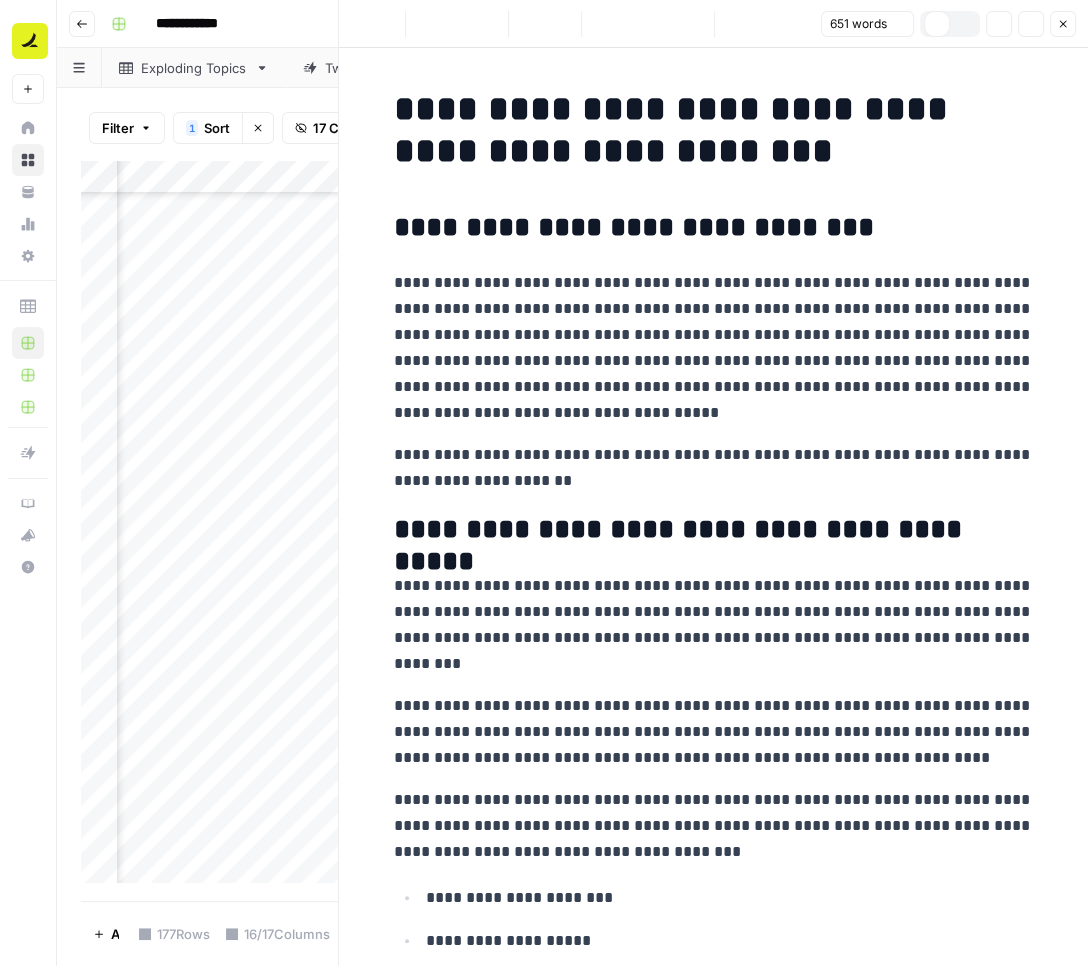 click on "**********" at bounding box center (714, 468) 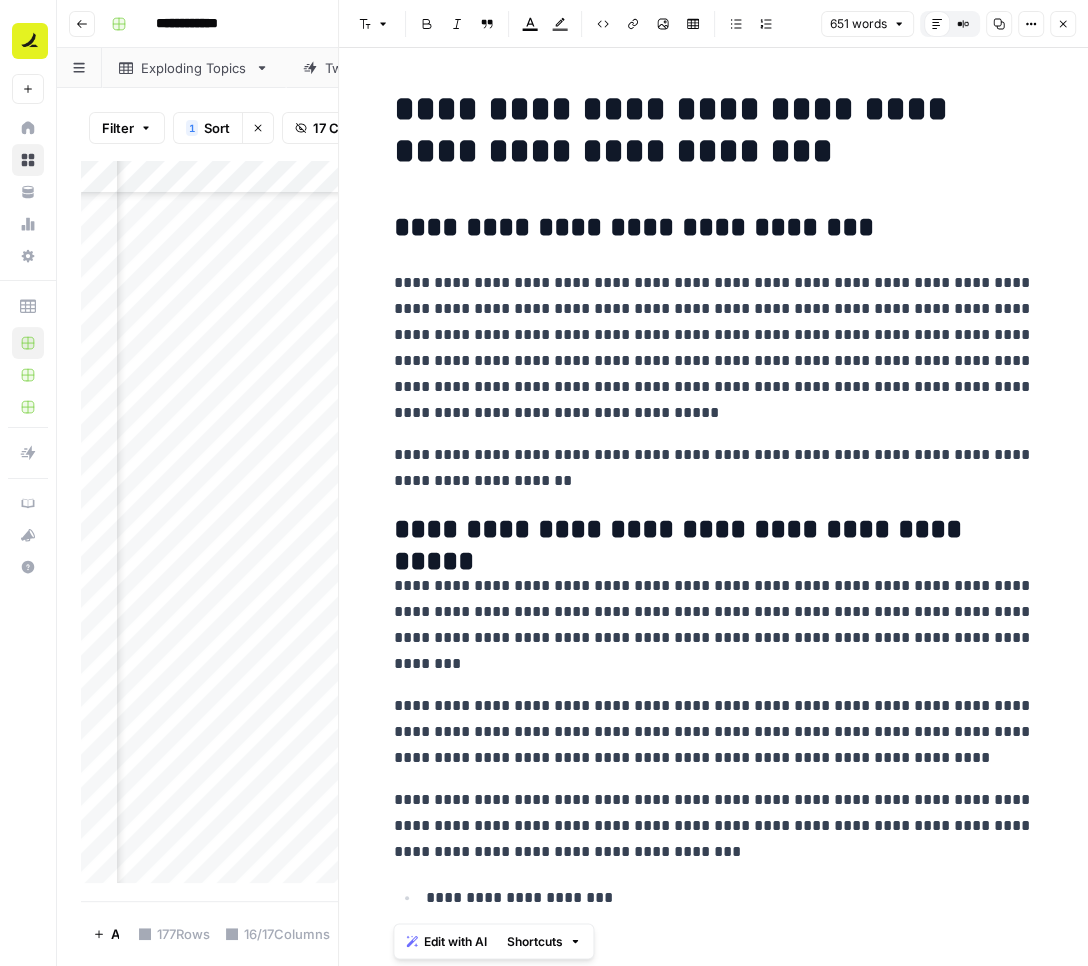 copy on "**********" 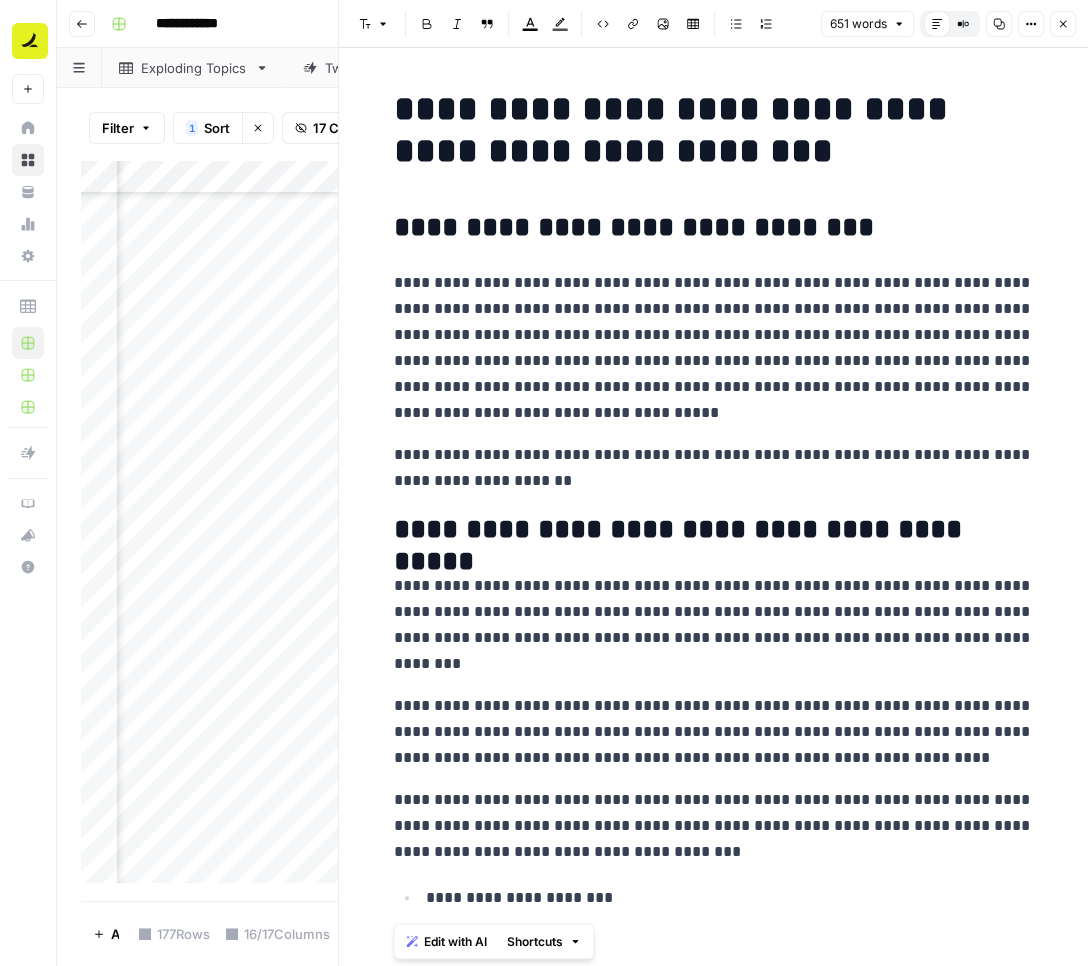 click 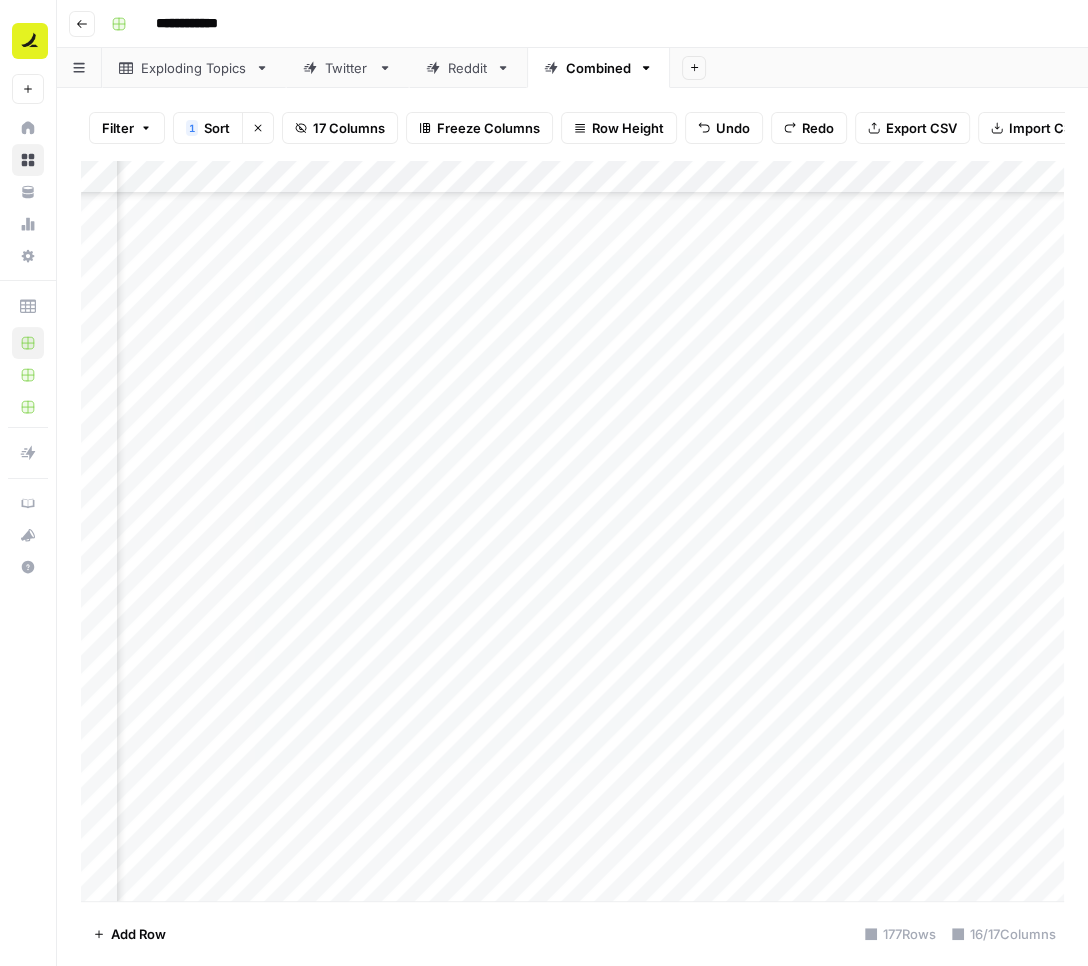 scroll, scrollTop: 5341, scrollLeft: 1788, axis: both 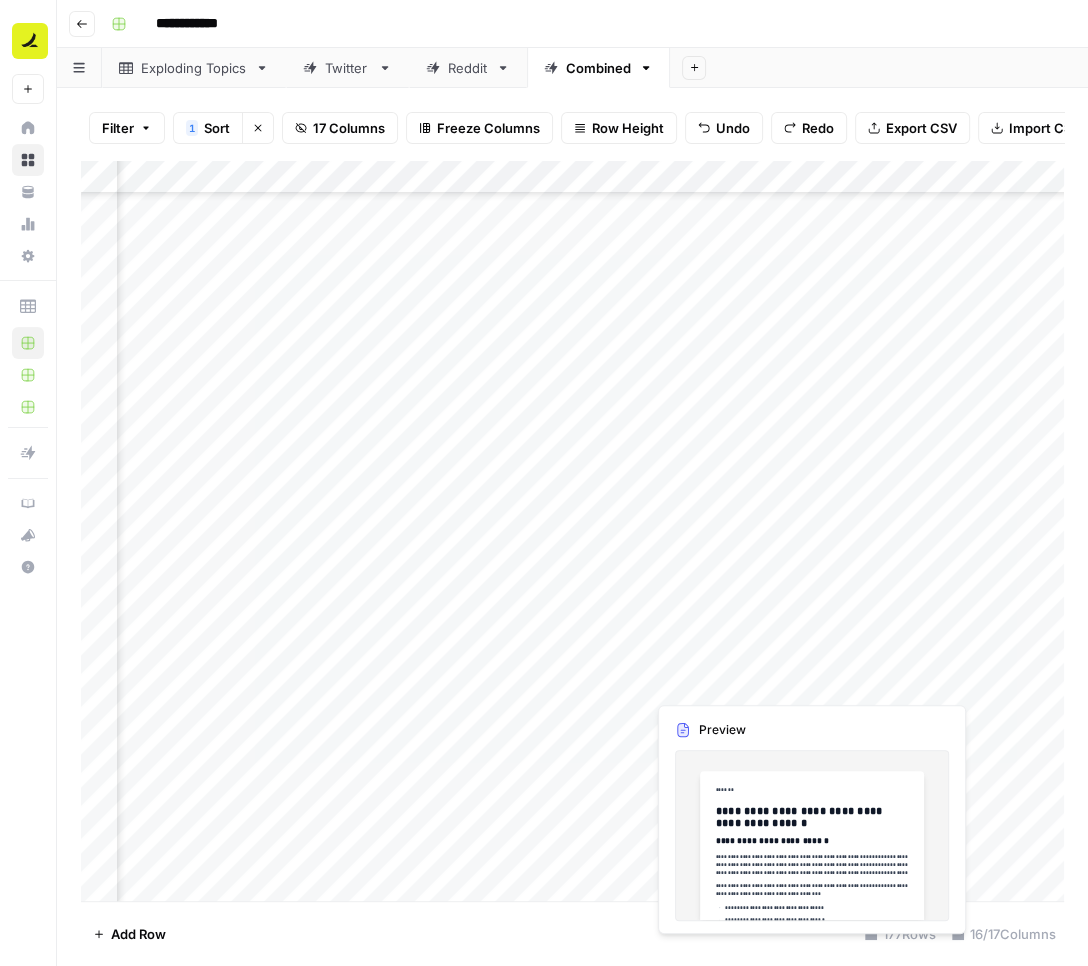 click on "Add Column" at bounding box center (572, 531) 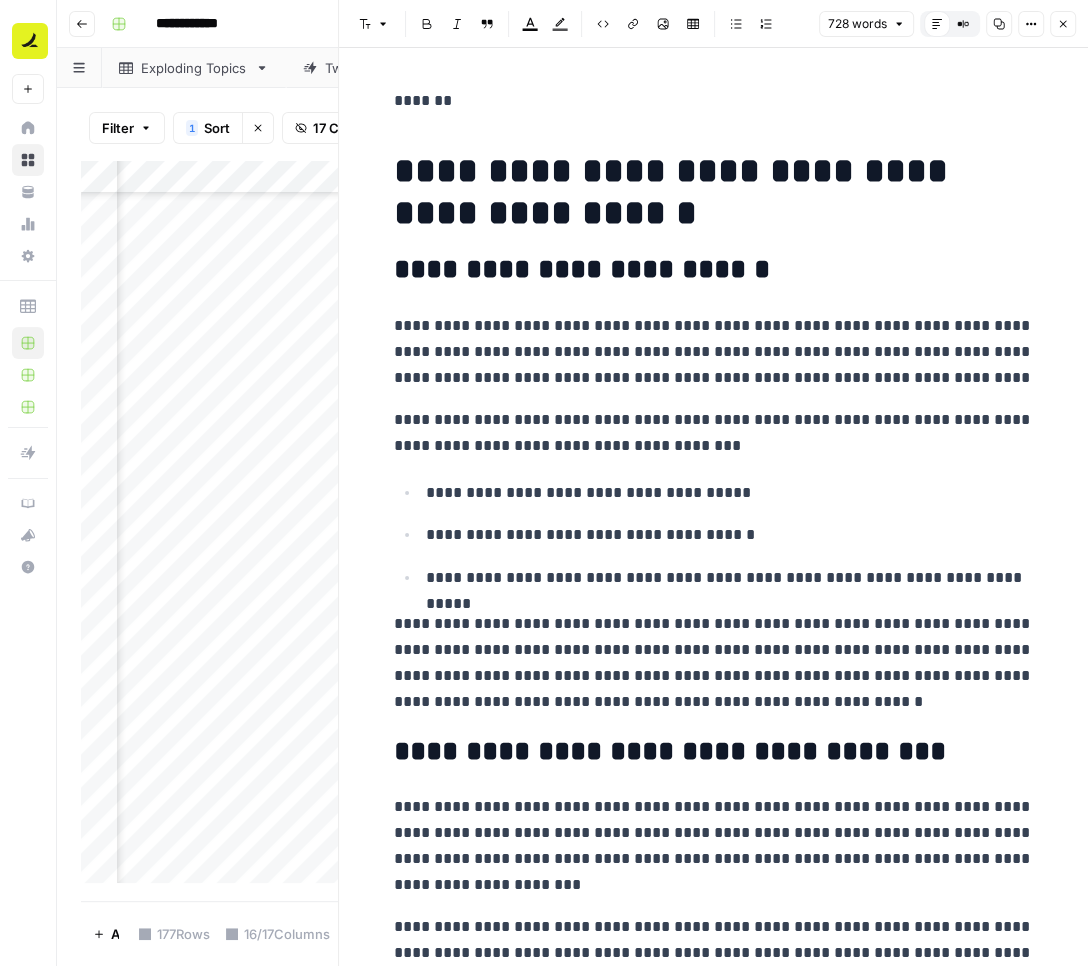 click on "**********" at bounding box center (714, 352) 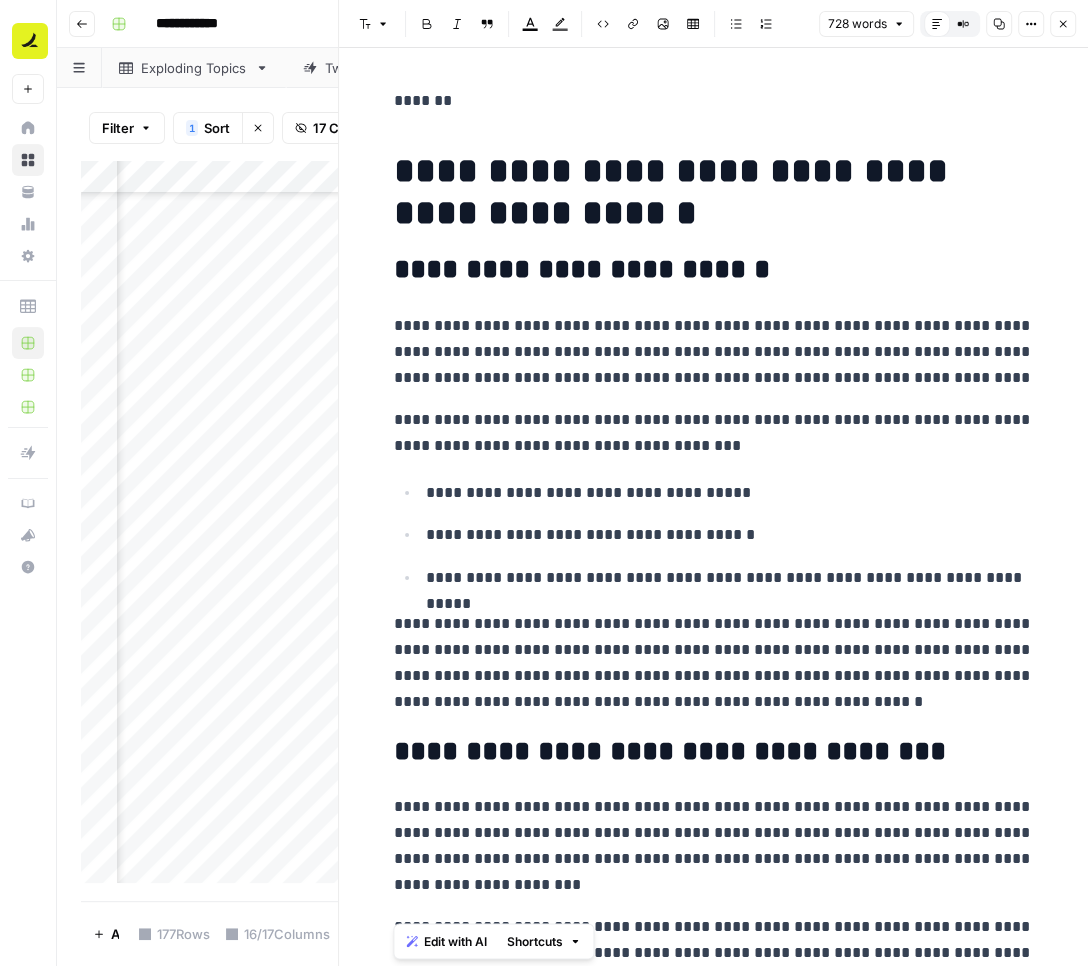 copy on "**********" 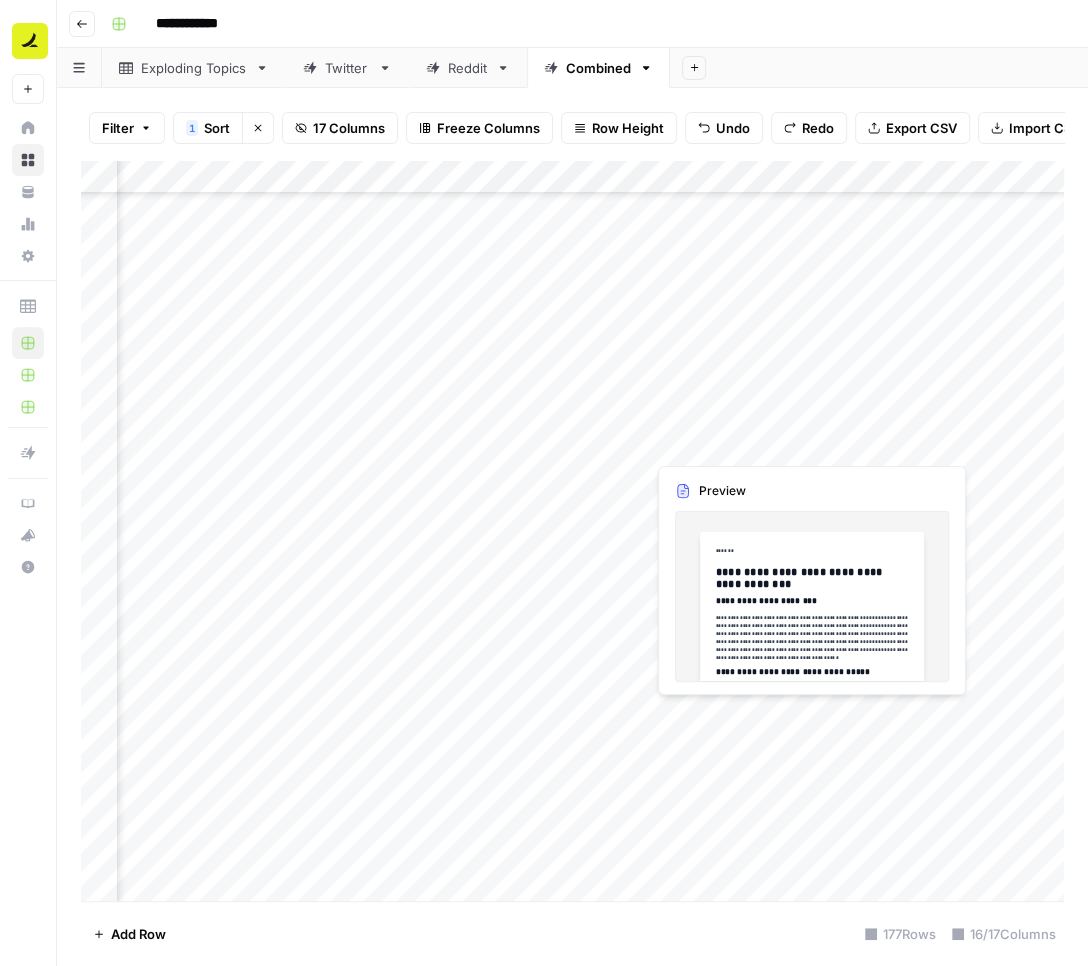 click on "Add Column" at bounding box center [572, 531] 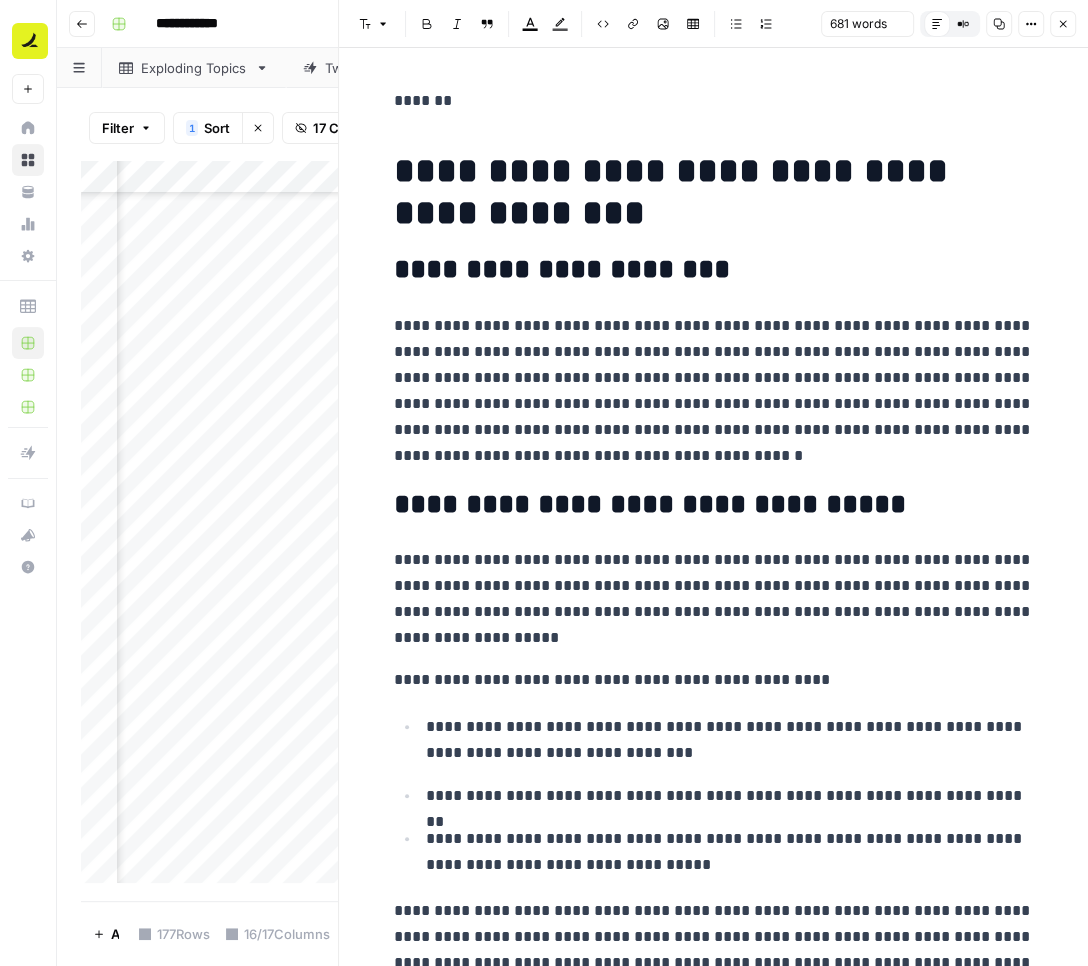 click on "**********" at bounding box center (714, 391) 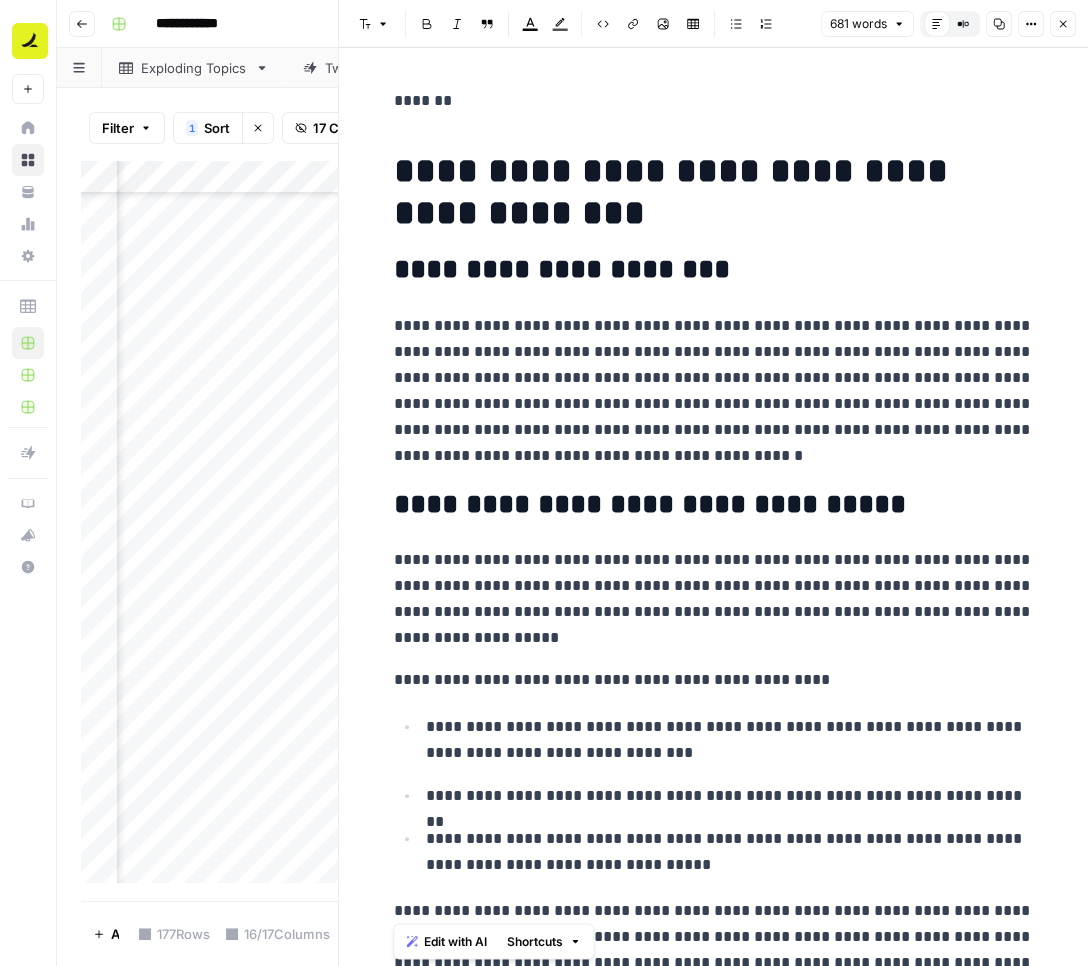 copy on "**********" 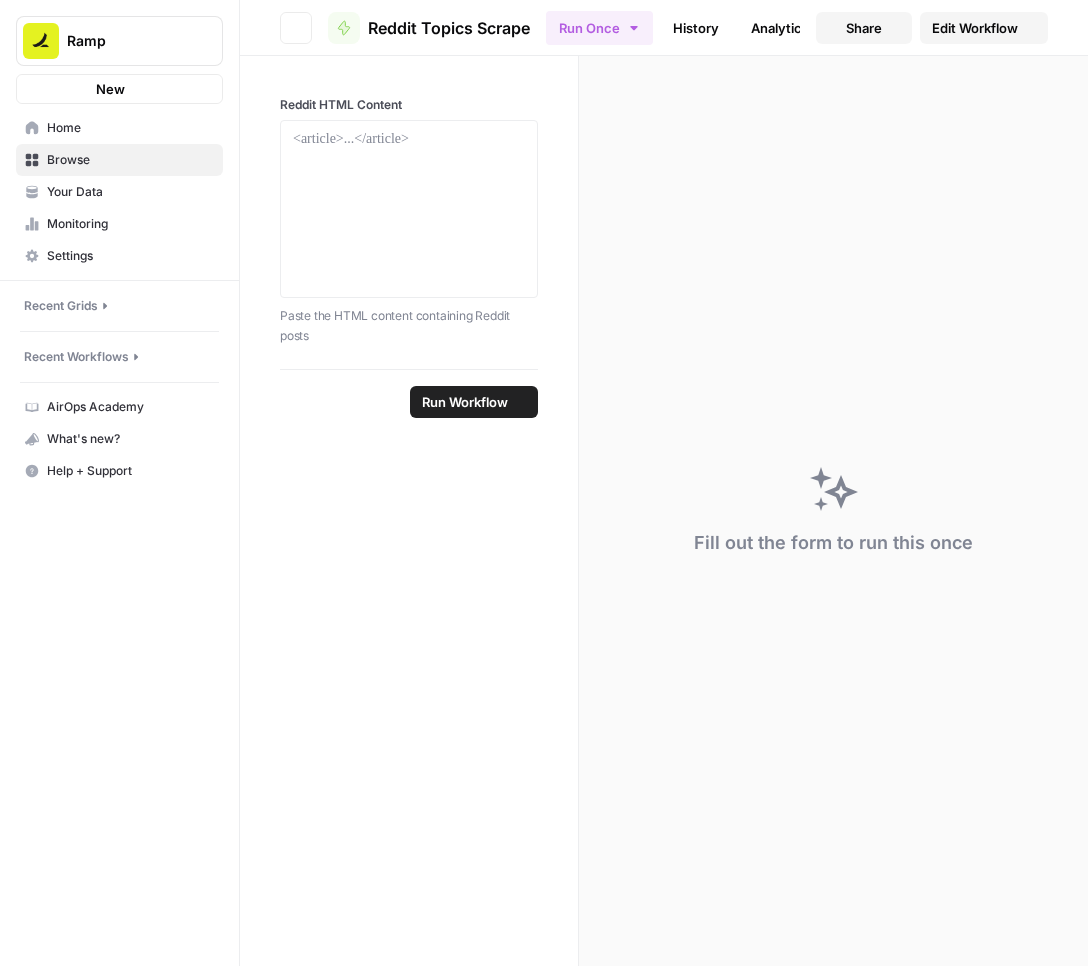 scroll, scrollTop: 0, scrollLeft: 0, axis: both 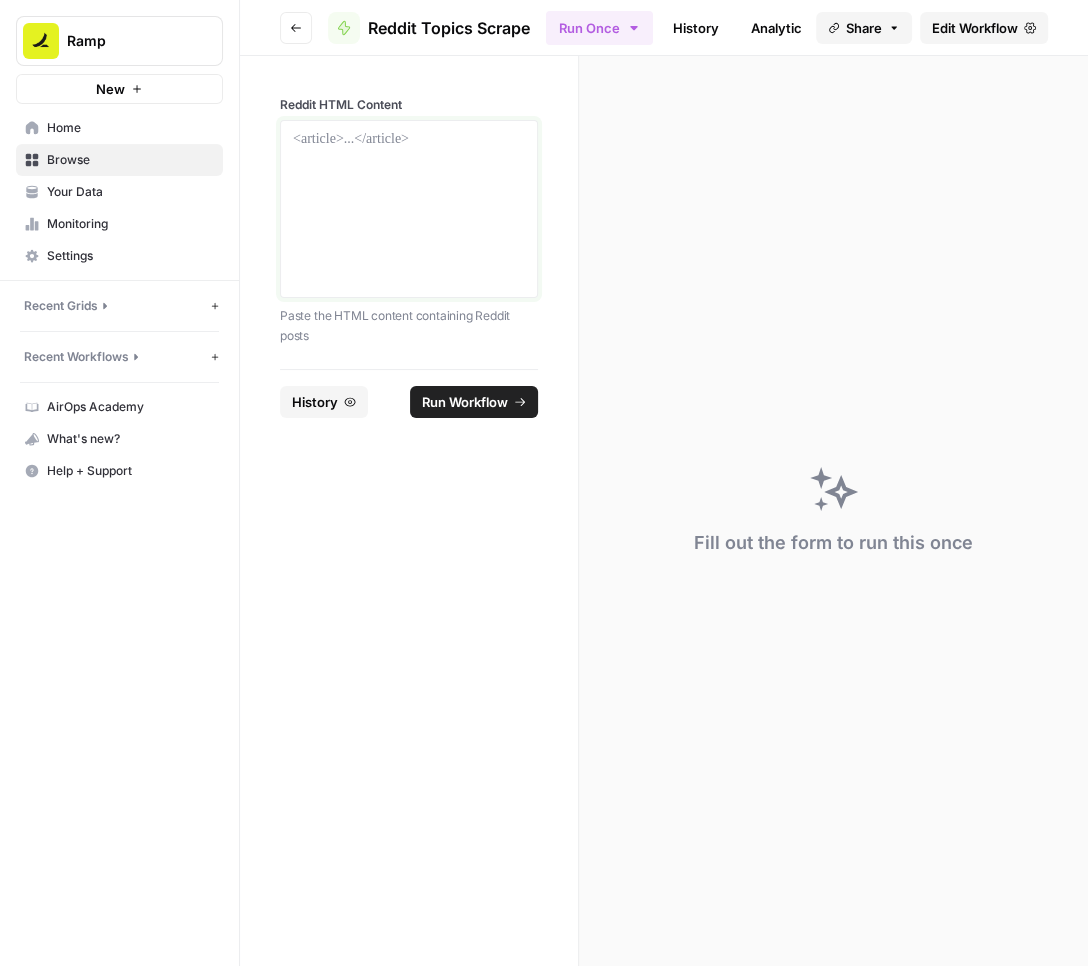 click at bounding box center [409, 209] 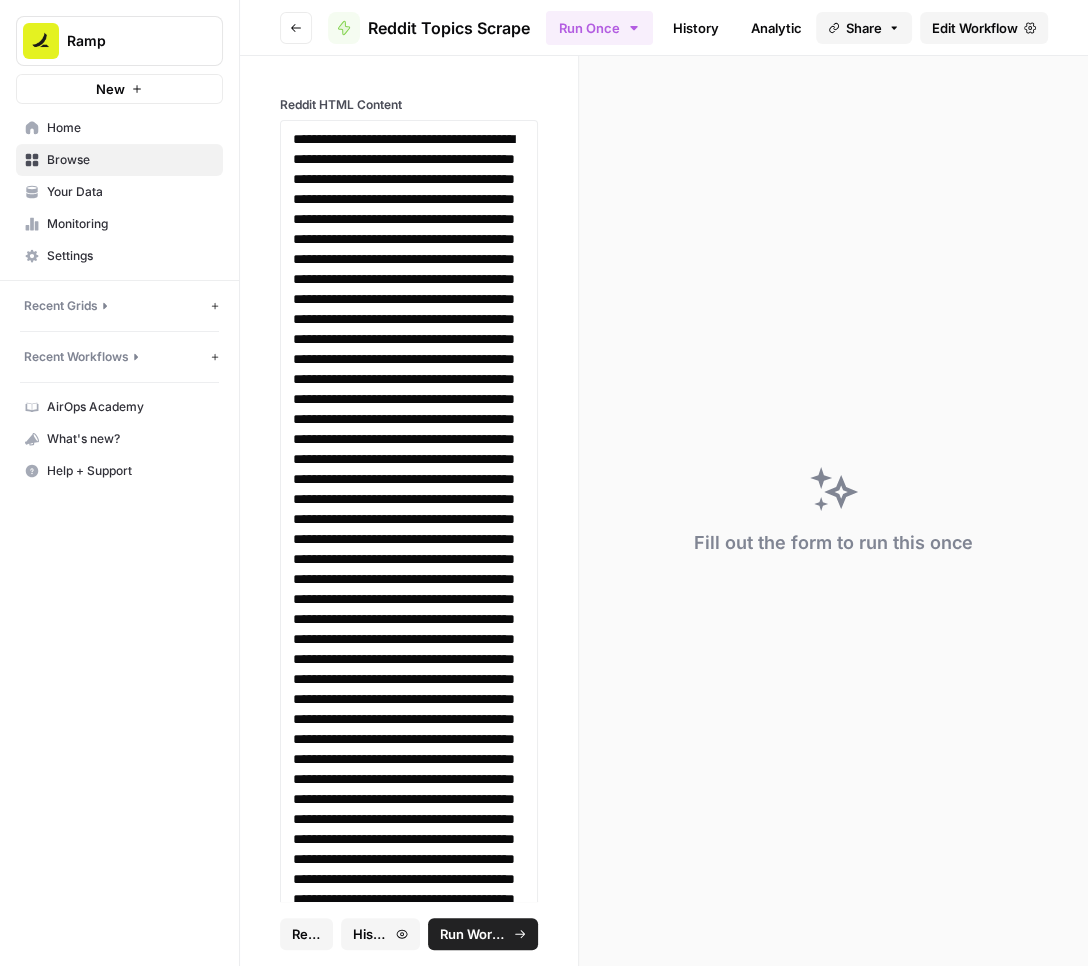click on "Run Workflow" at bounding box center [474, 934] 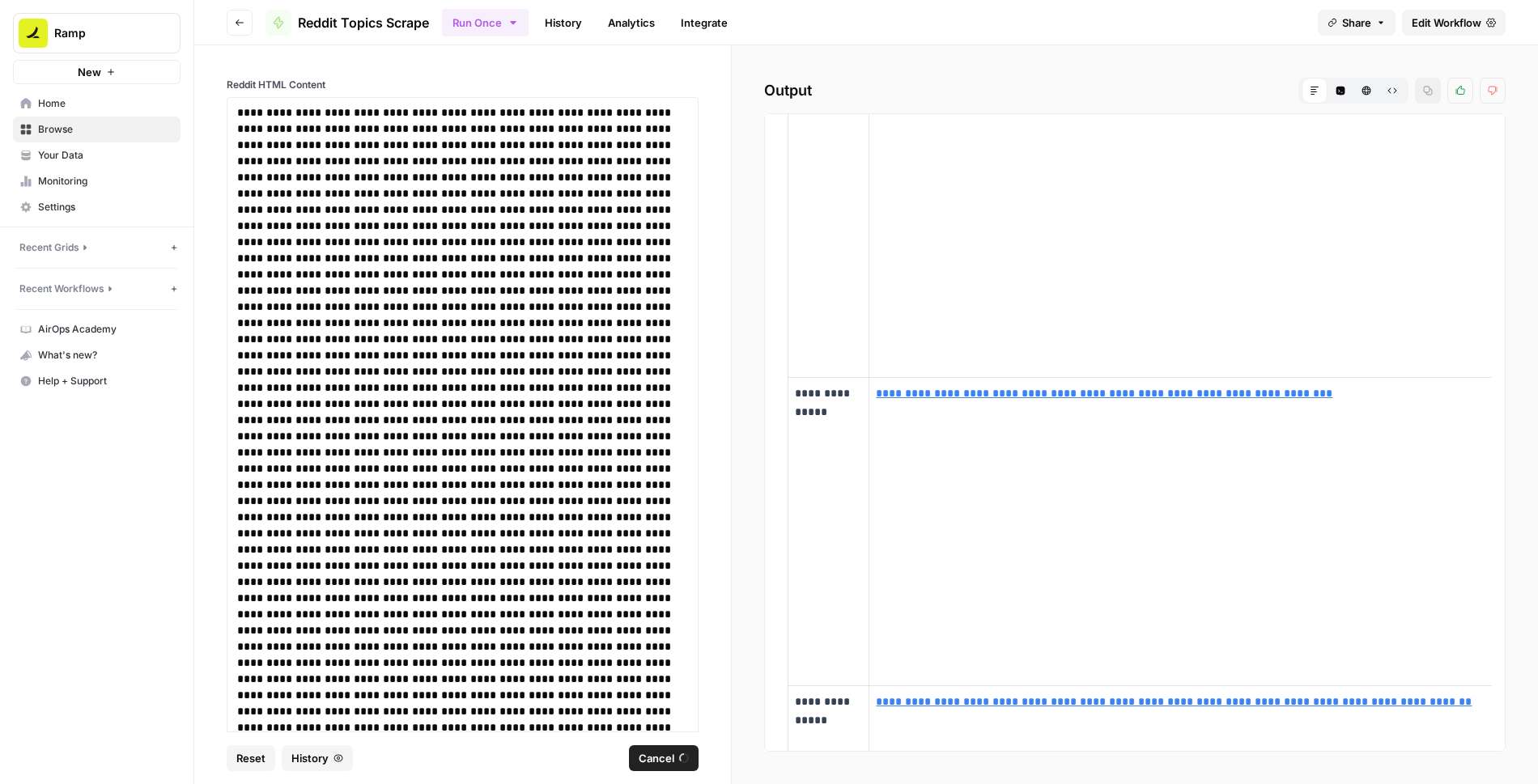 scroll, scrollTop: 1187, scrollLeft: 0, axis: vertical 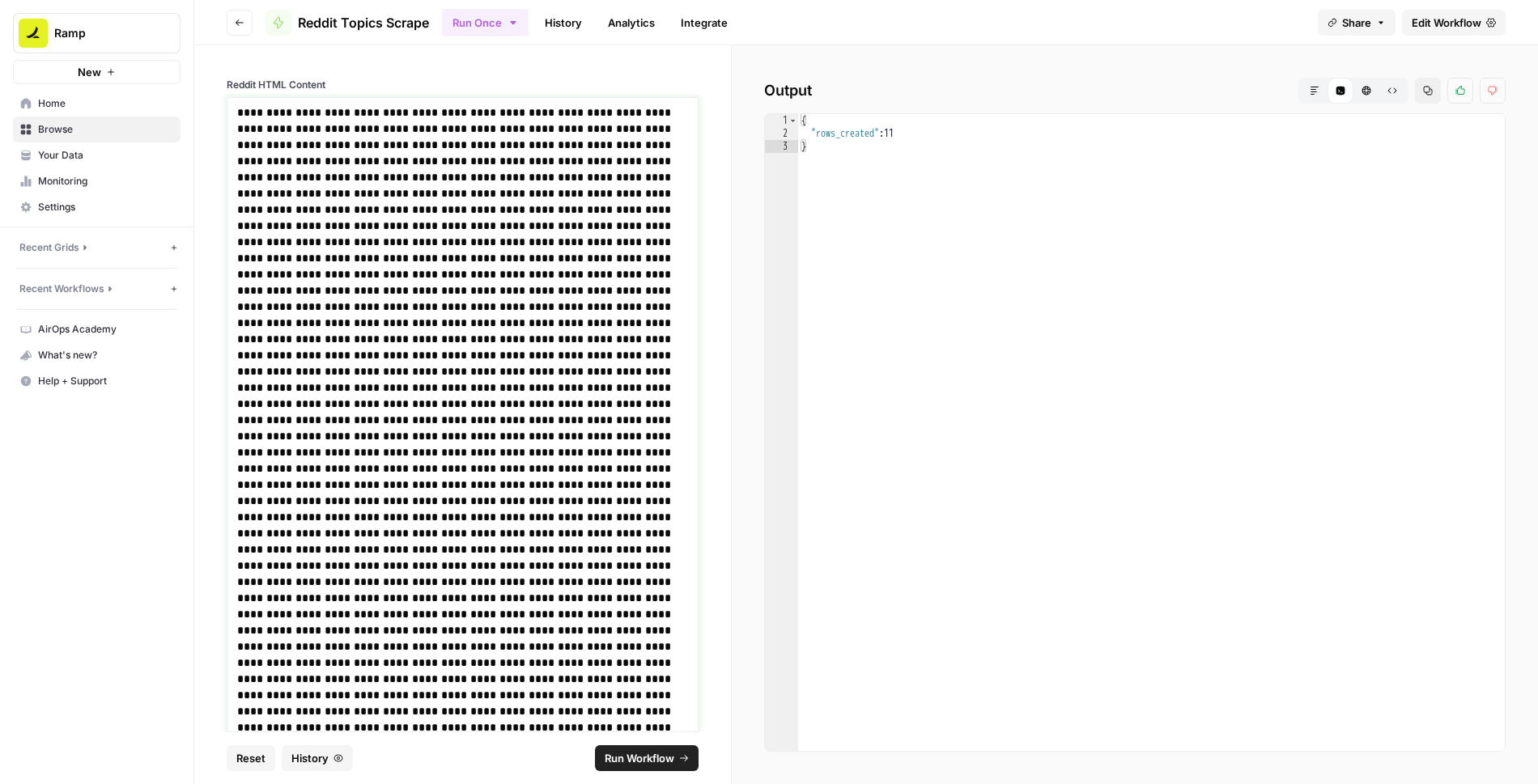 click at bounding box center [463, 4902] 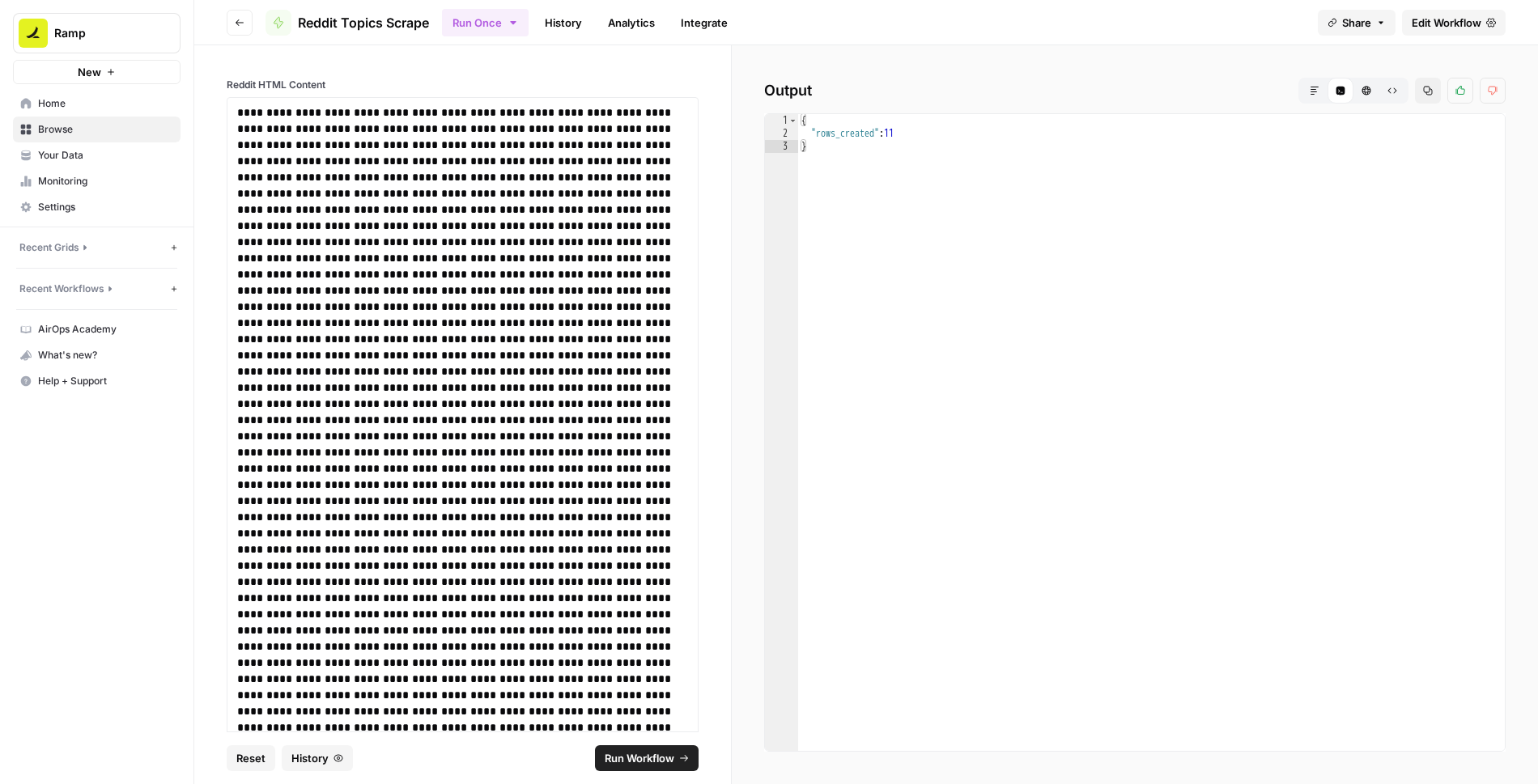 click on "Run Workflow" at bounding box center [639, 758] 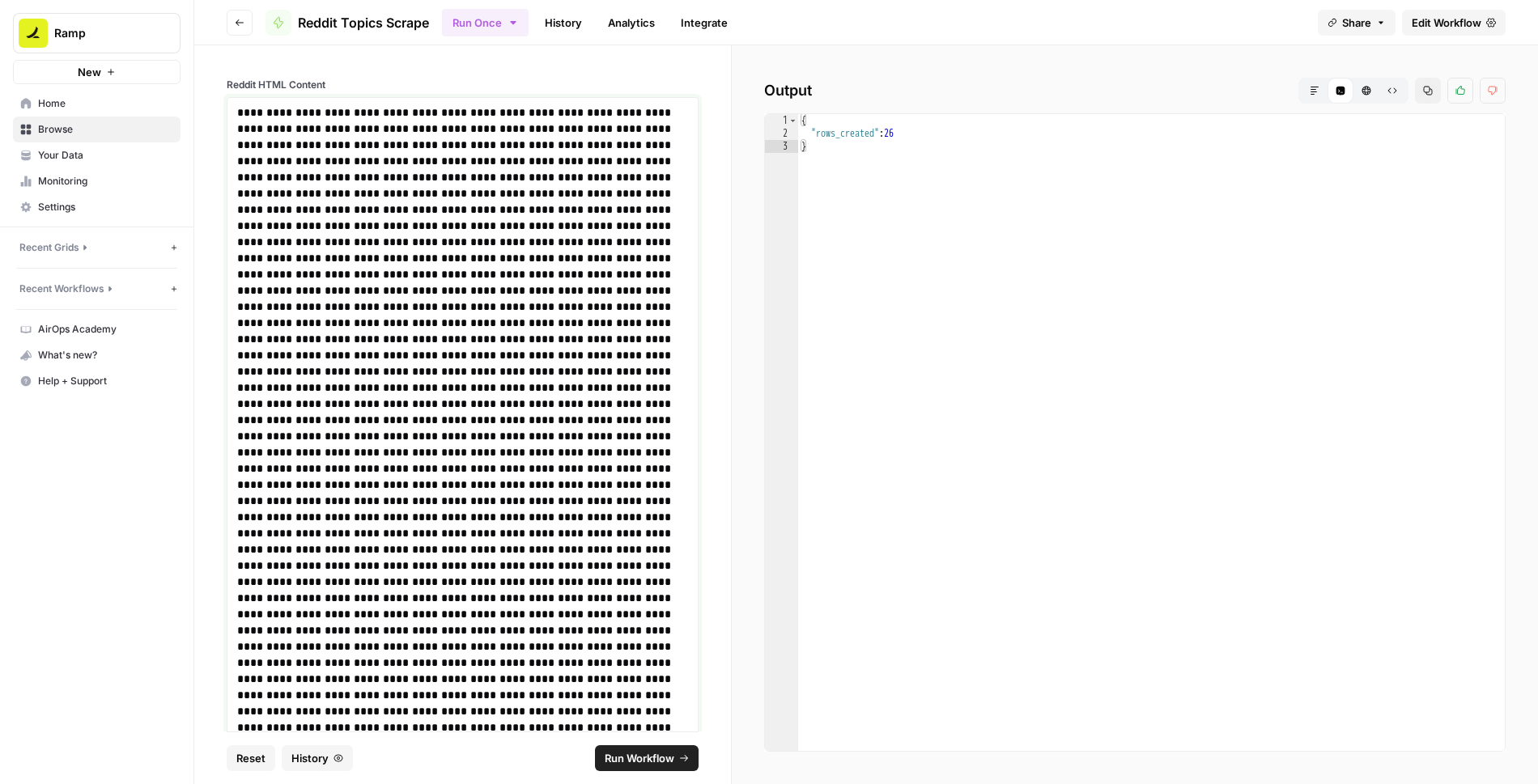 click on "**********" at bounding box center [463, 8511] 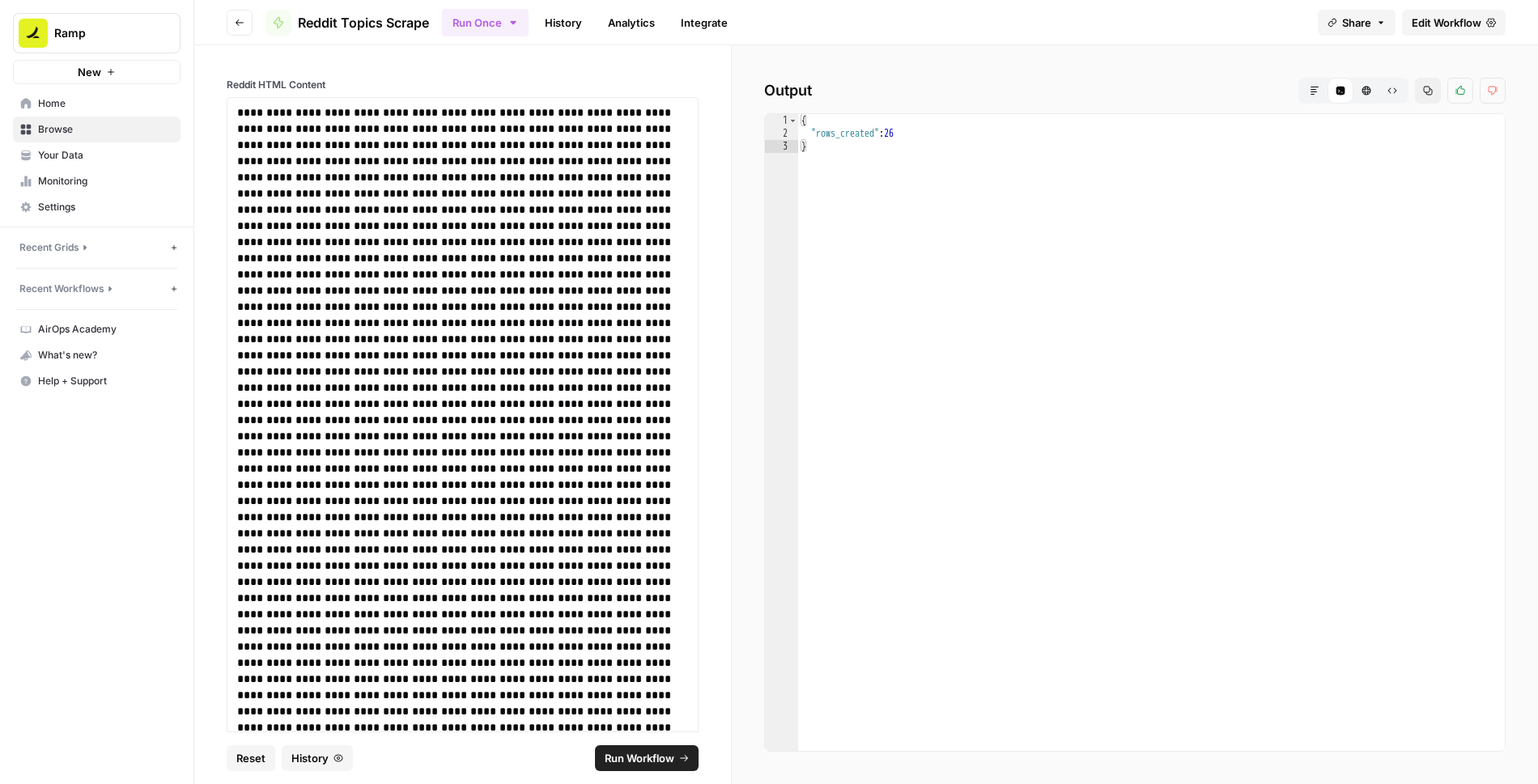 click on "Run Workflow" at bounding box center [639, 758] 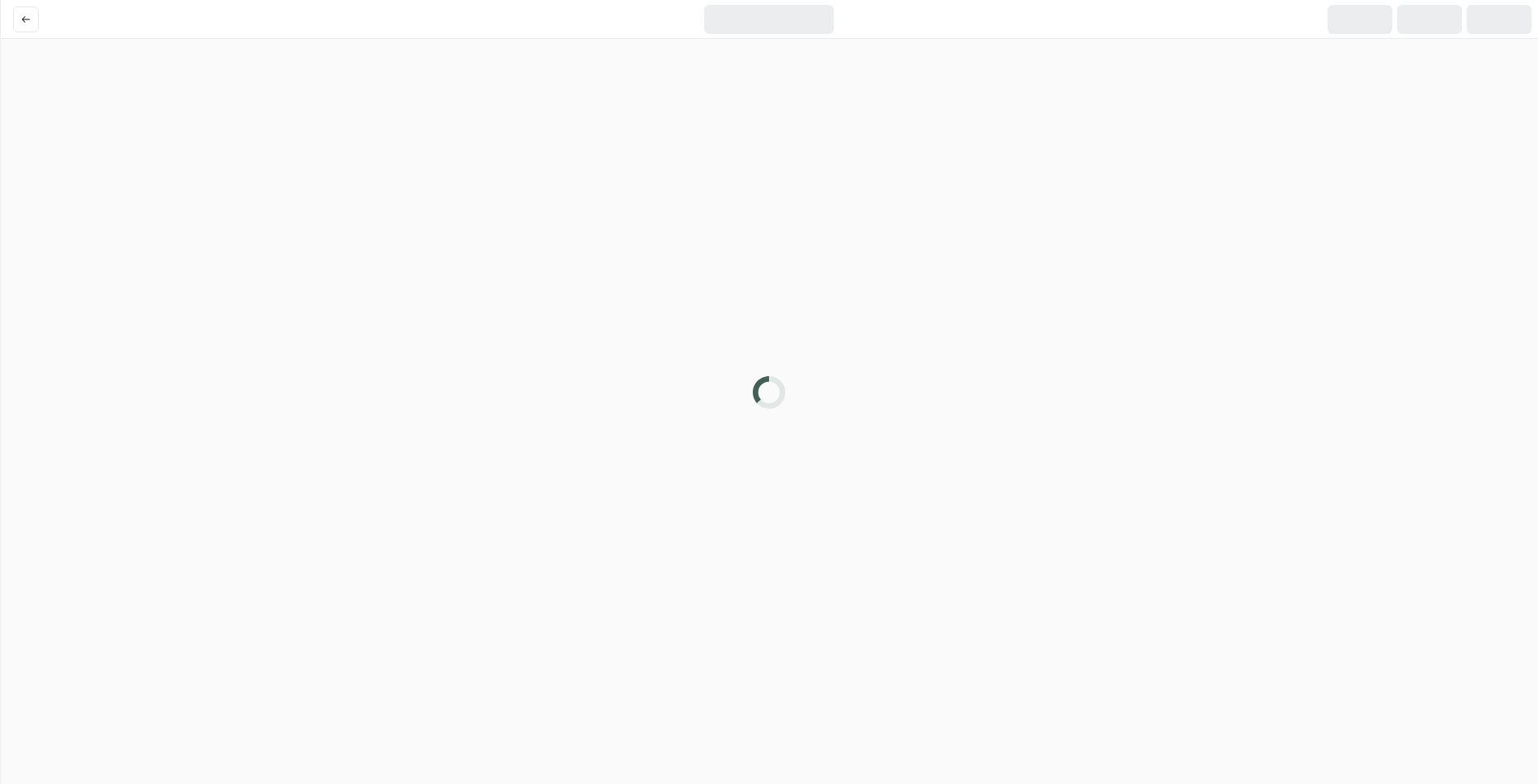 scroll, scrollTop: 0, scrollLeft: 0, axis: both 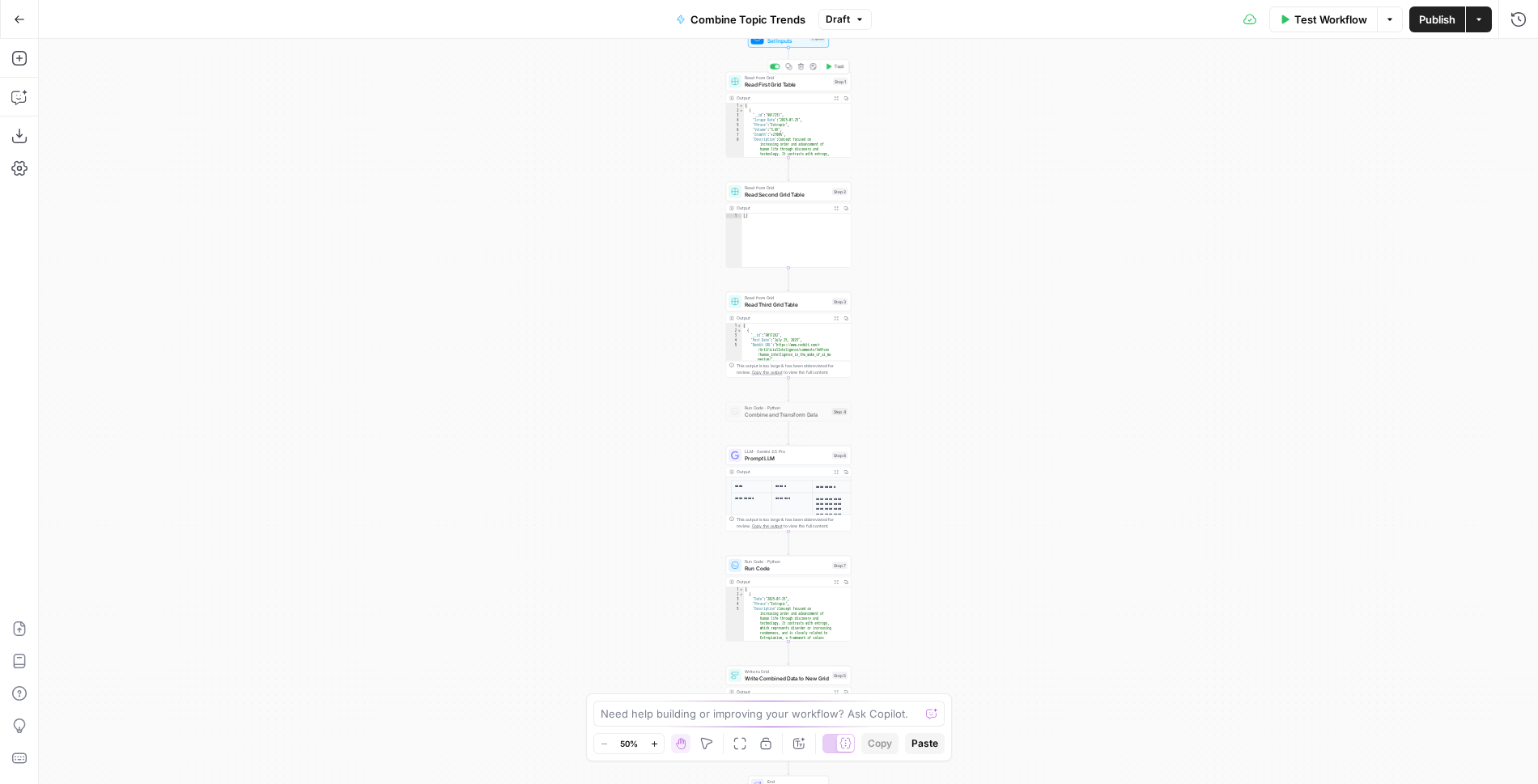 click on "Read from Grid" at bounding box center [787, 78] 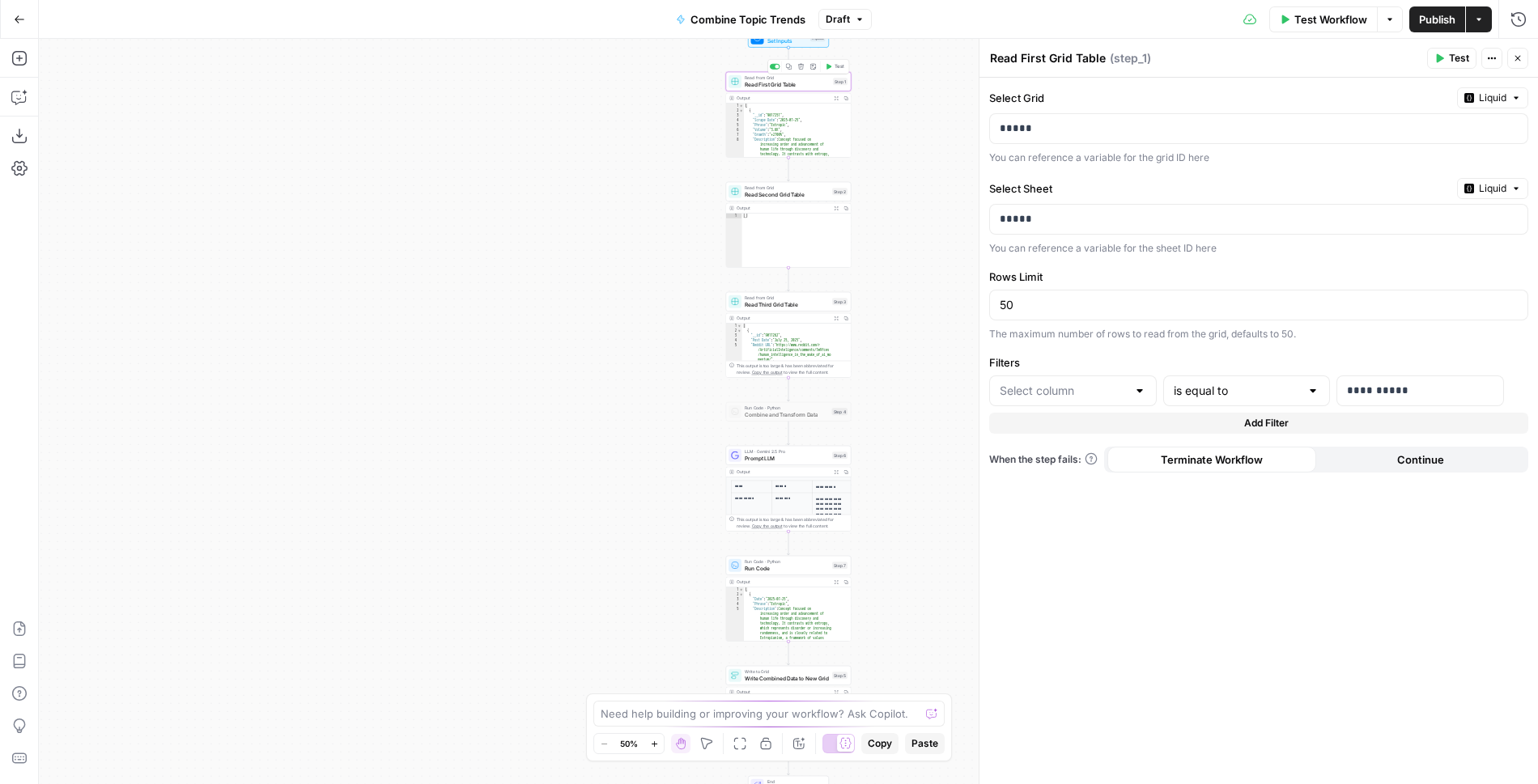 type on "Scrape Date" 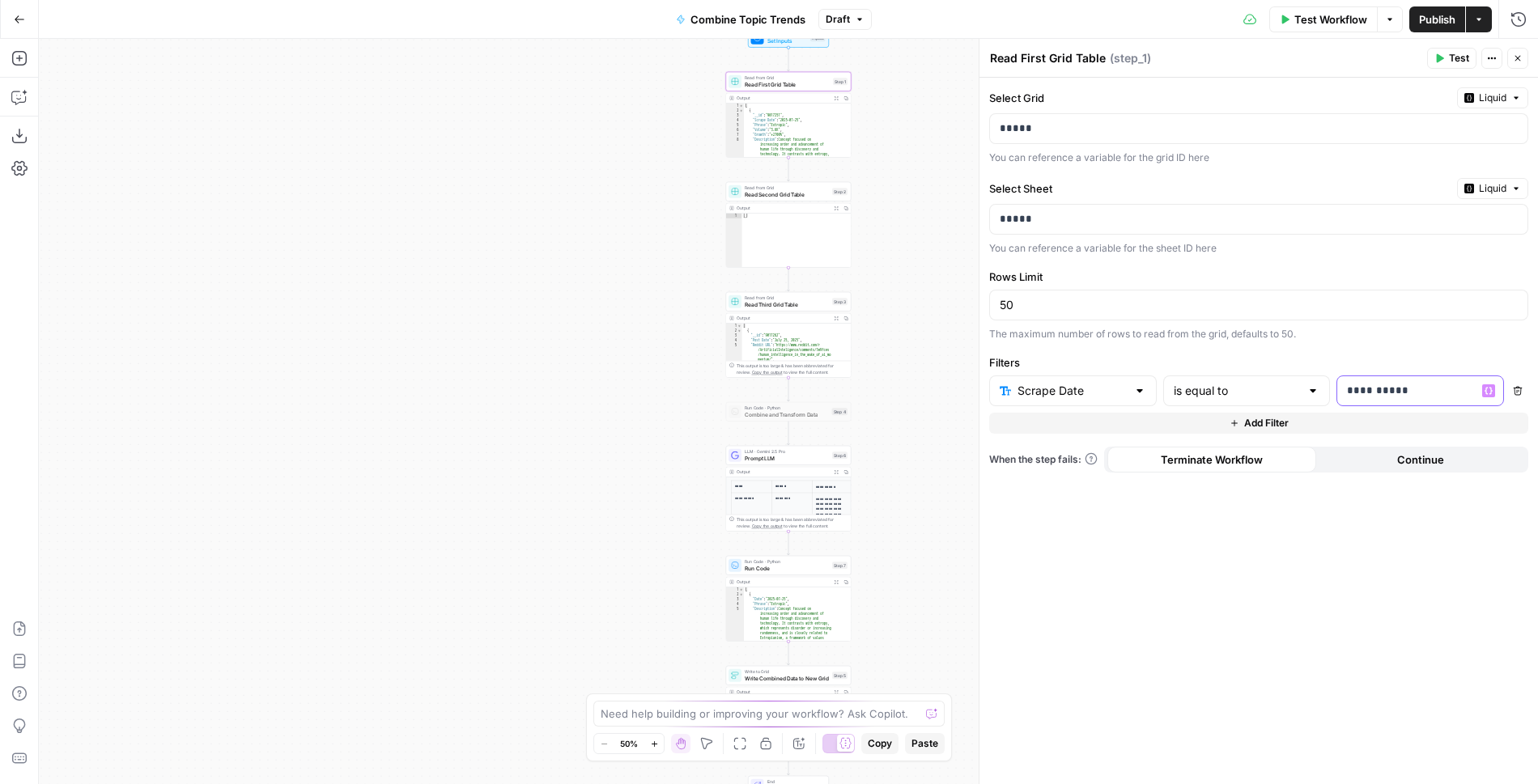 click on "**********" at bounding box center (1408, 391) 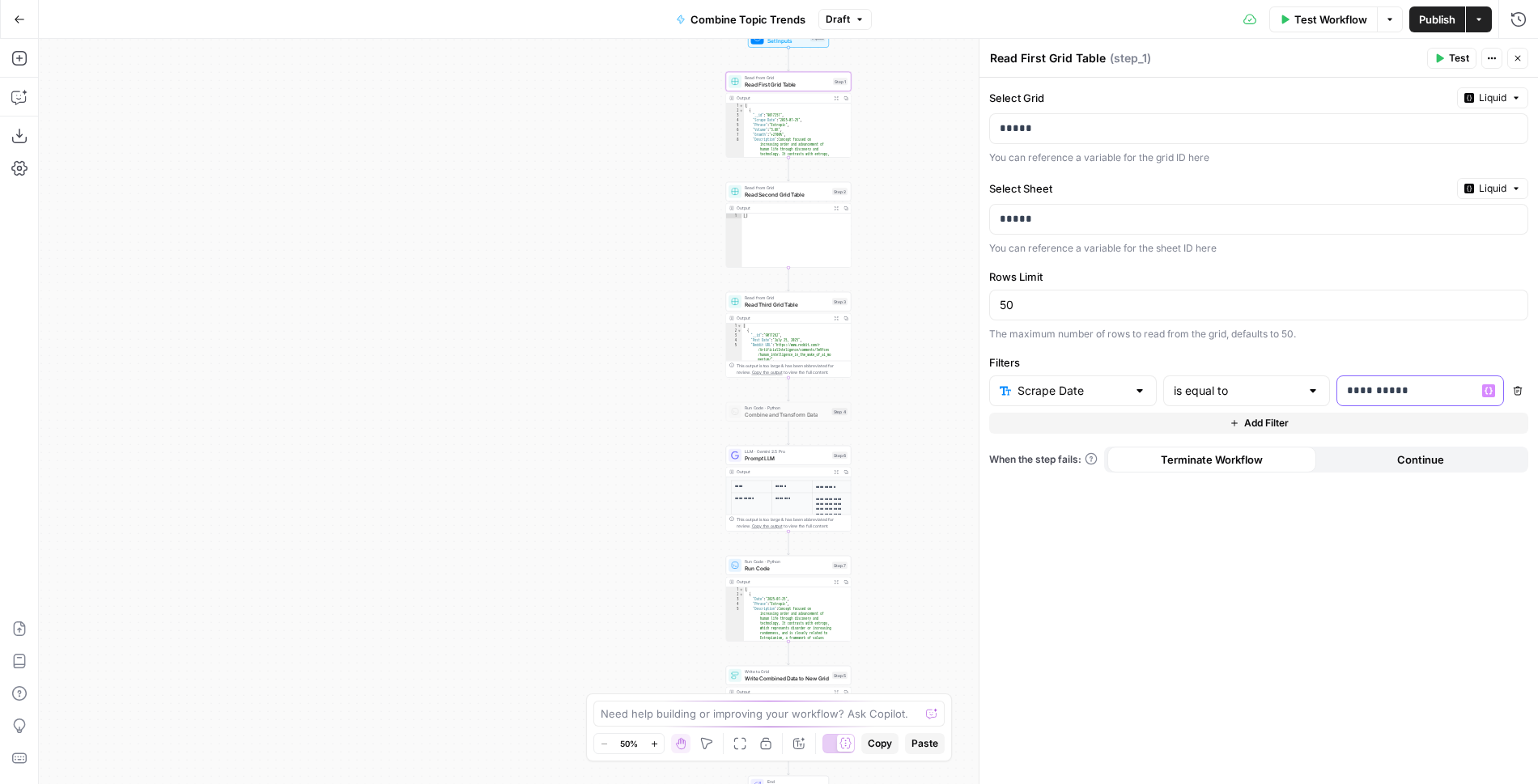 type 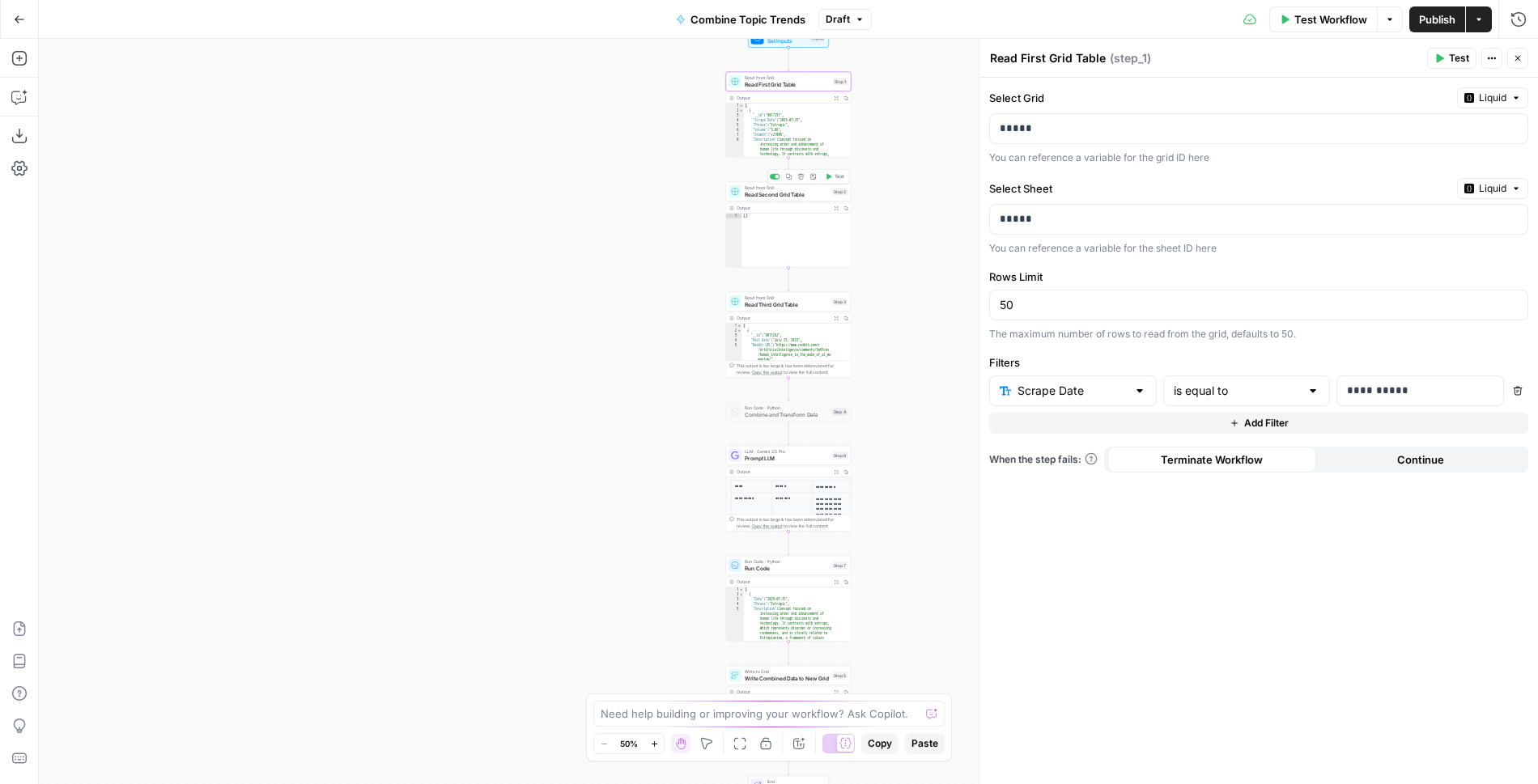 click on "Read Second Grid Table" at bounding box center (787, 194) 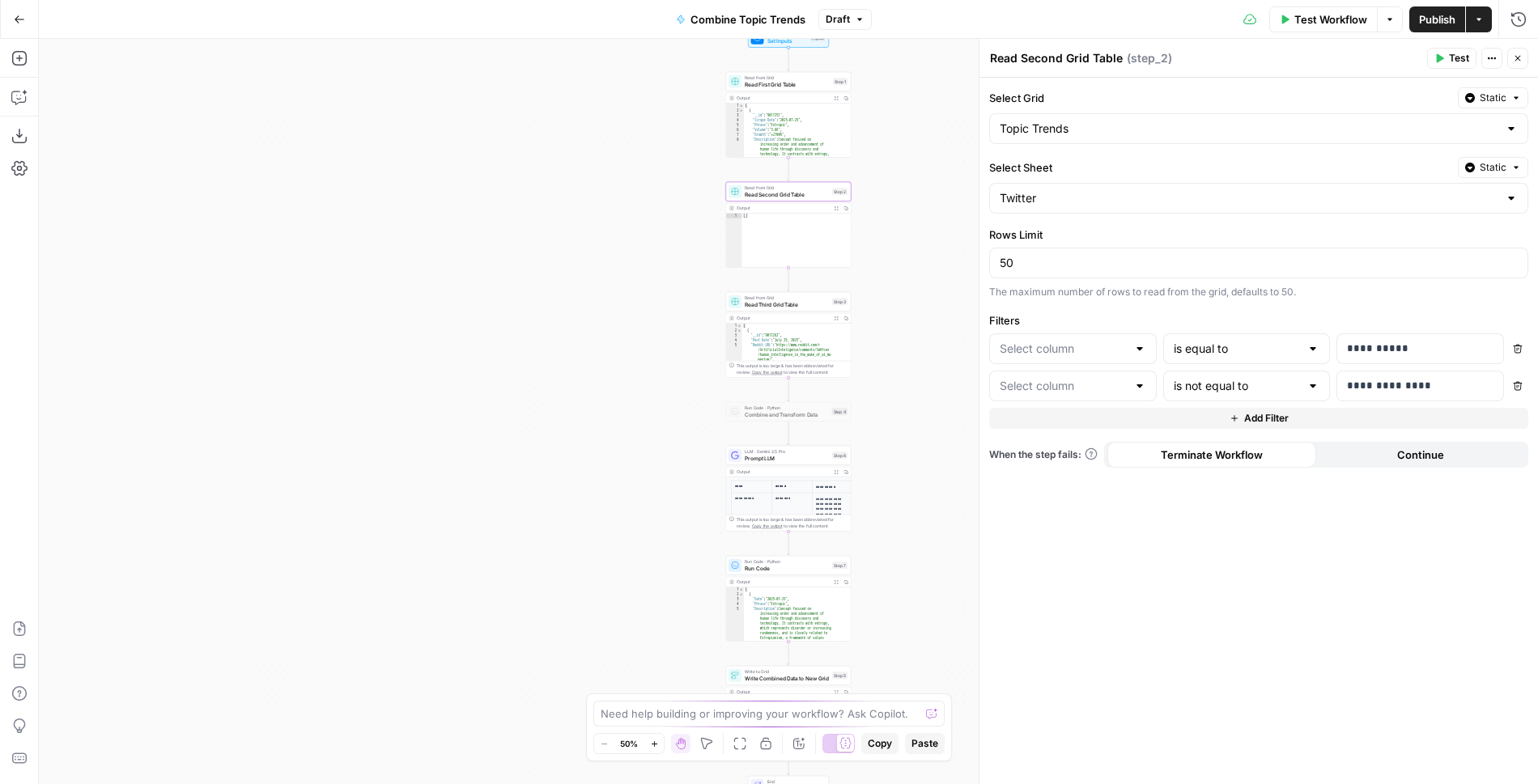 type on "Tweet Date" 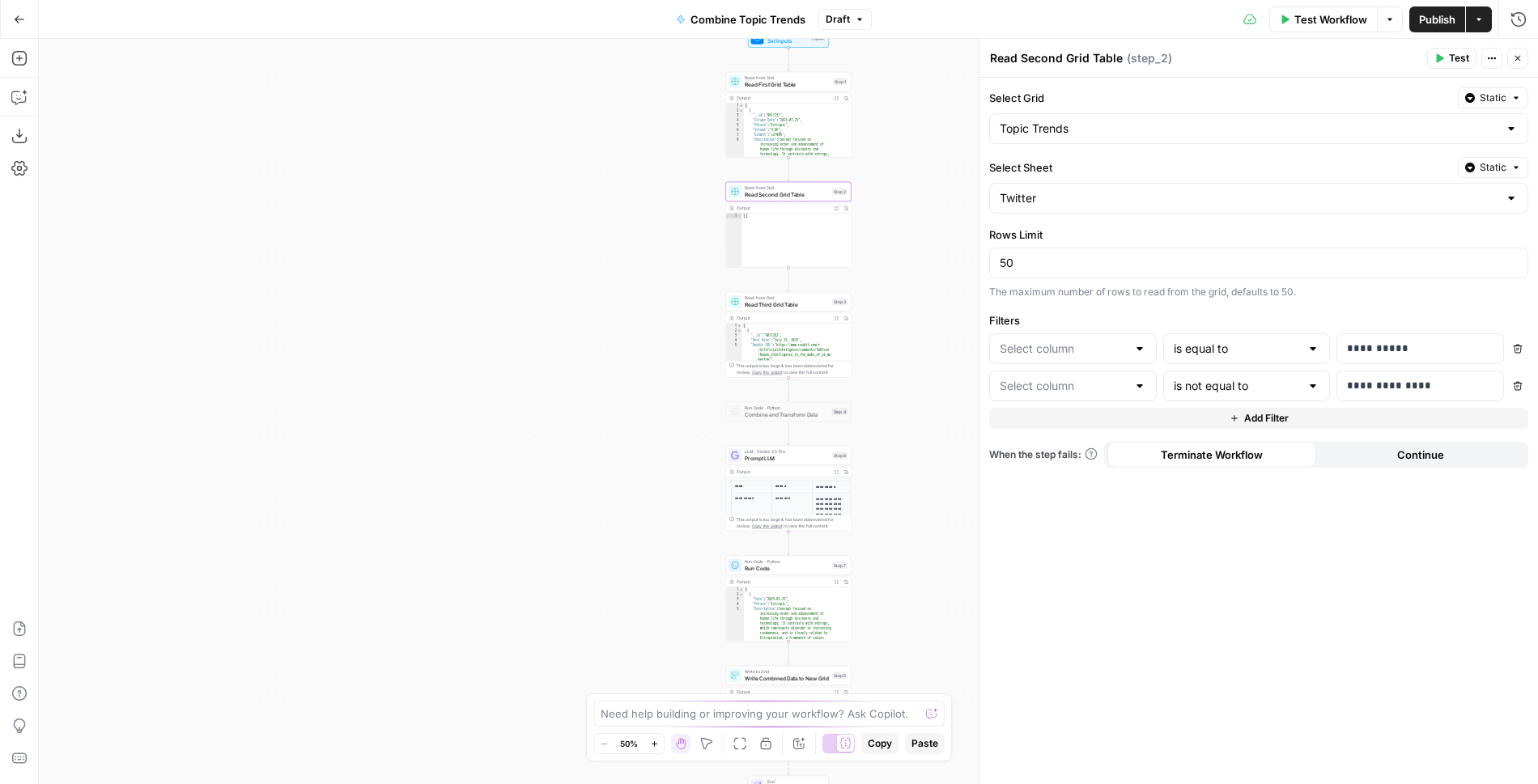 type on "Output" 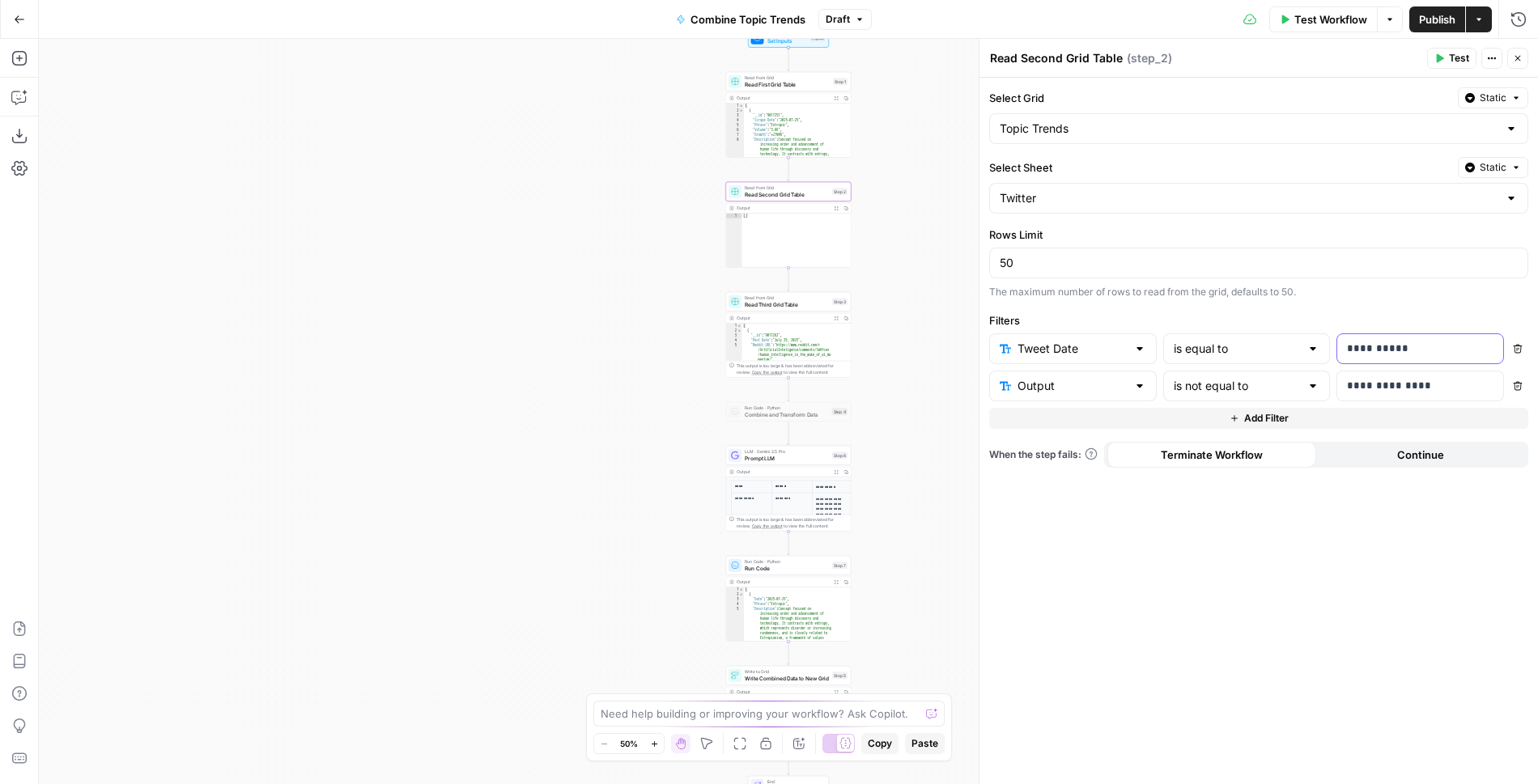 click on "**********" at bounding box center [1421, 349] 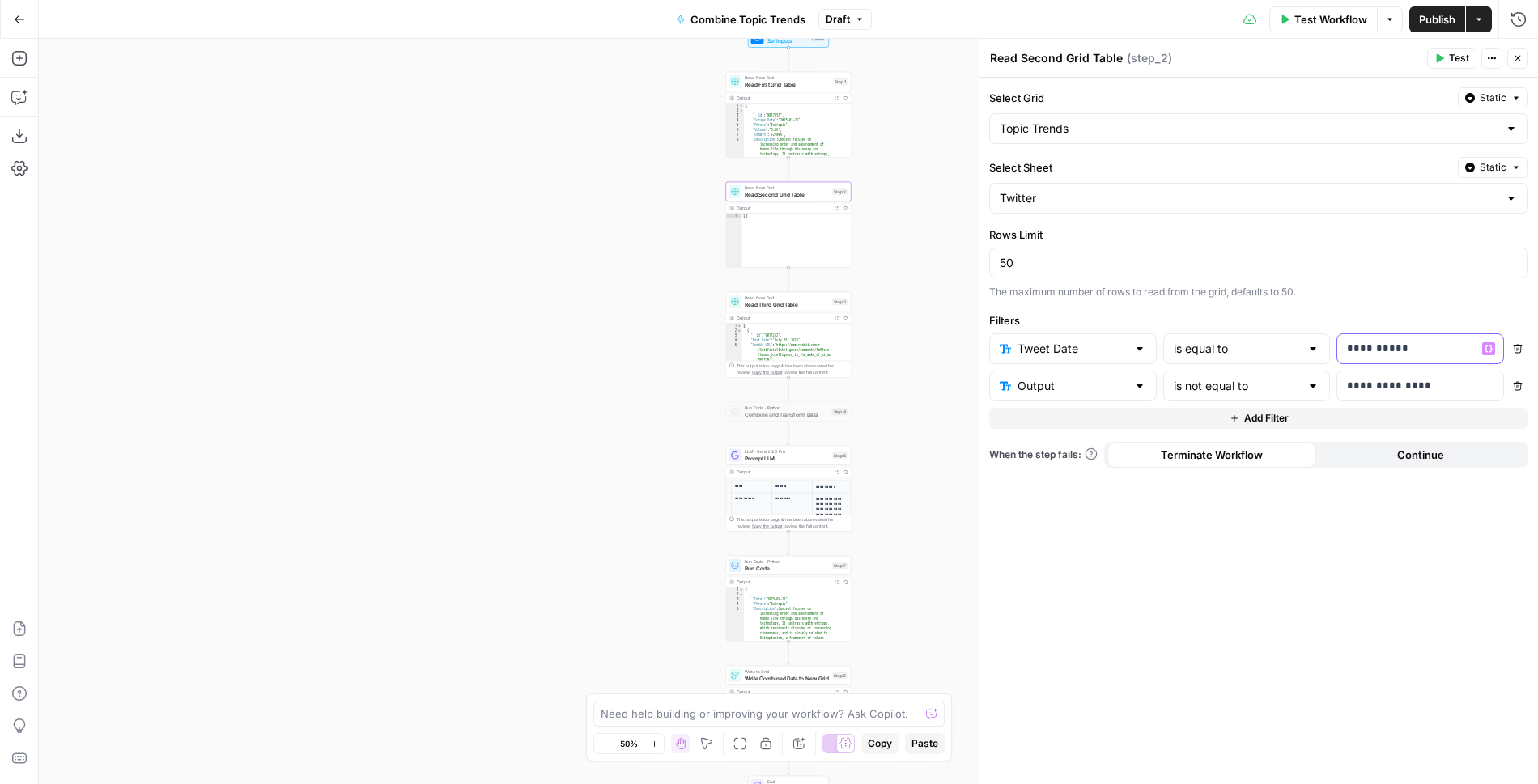 type 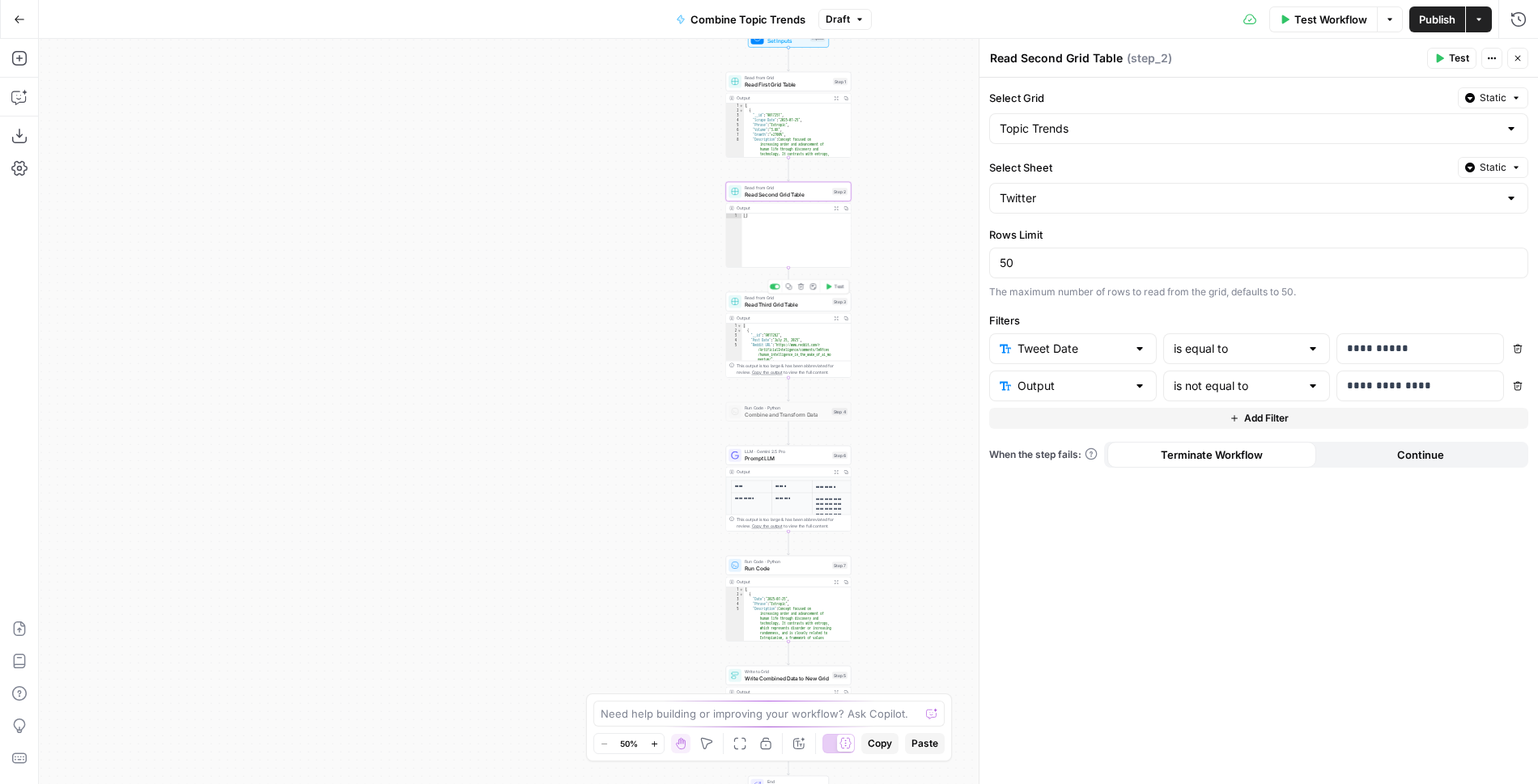 click on "Read Third Grid Table" at bounding box center [787, 304] 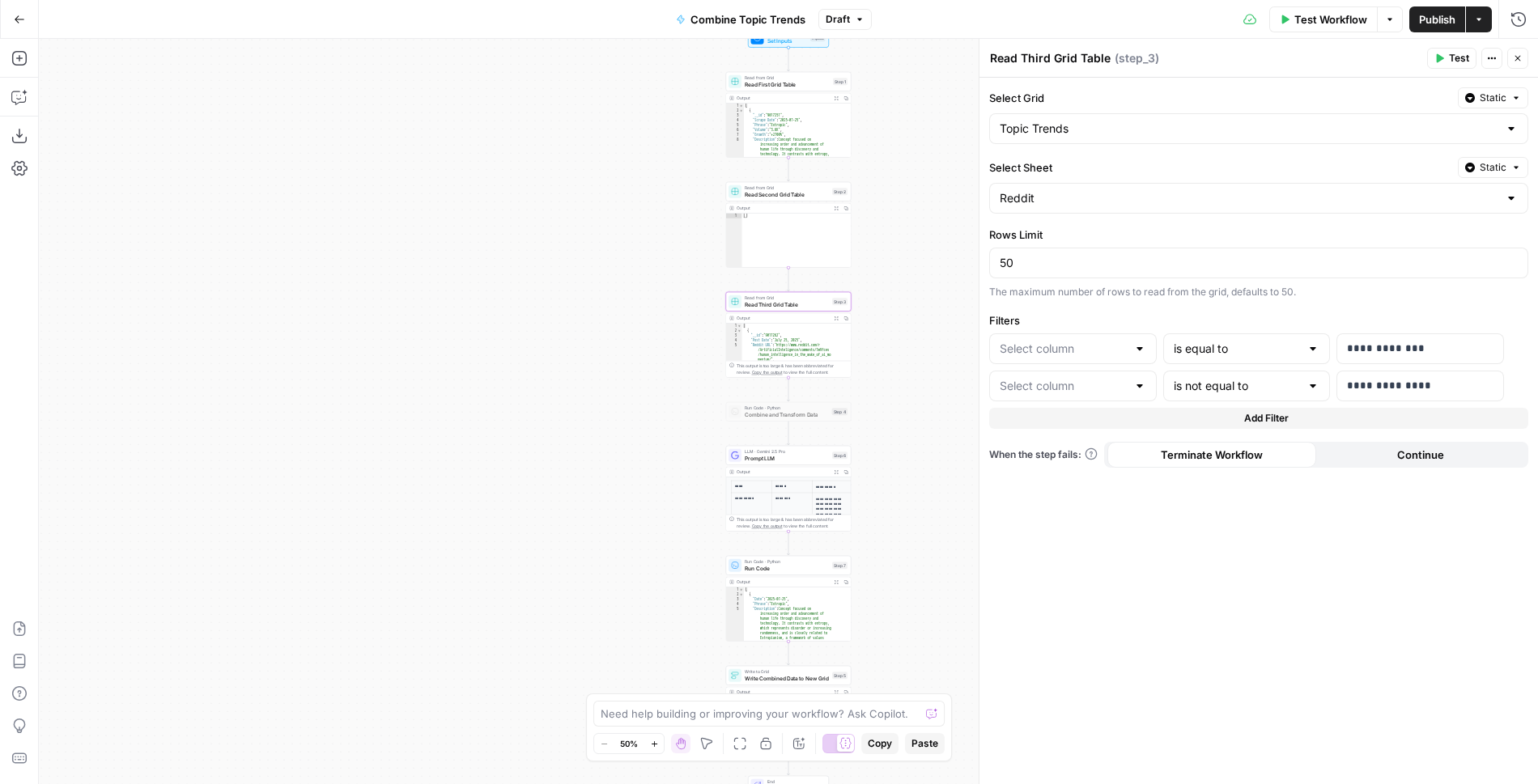 type on "Post Date" 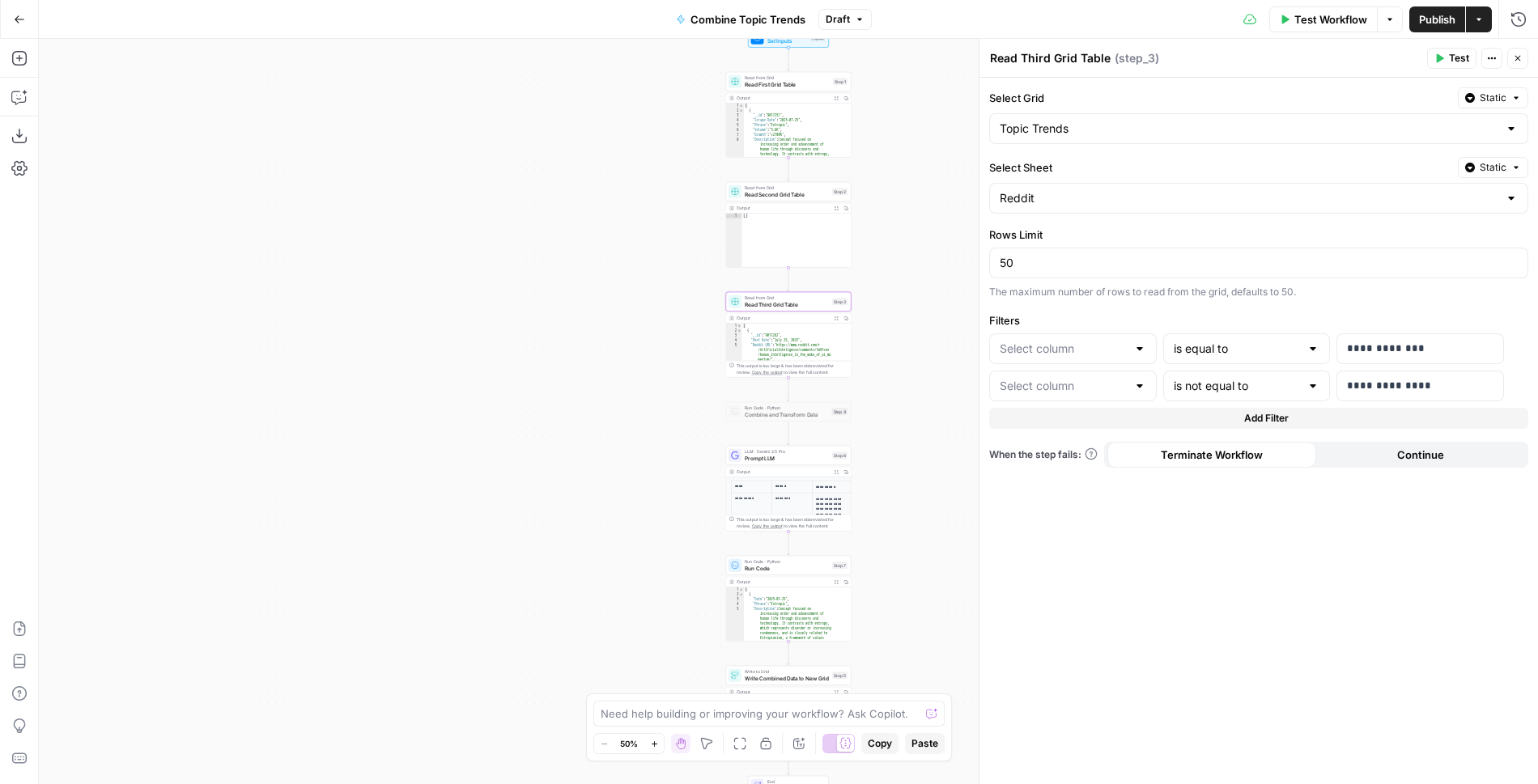 type on "Output" 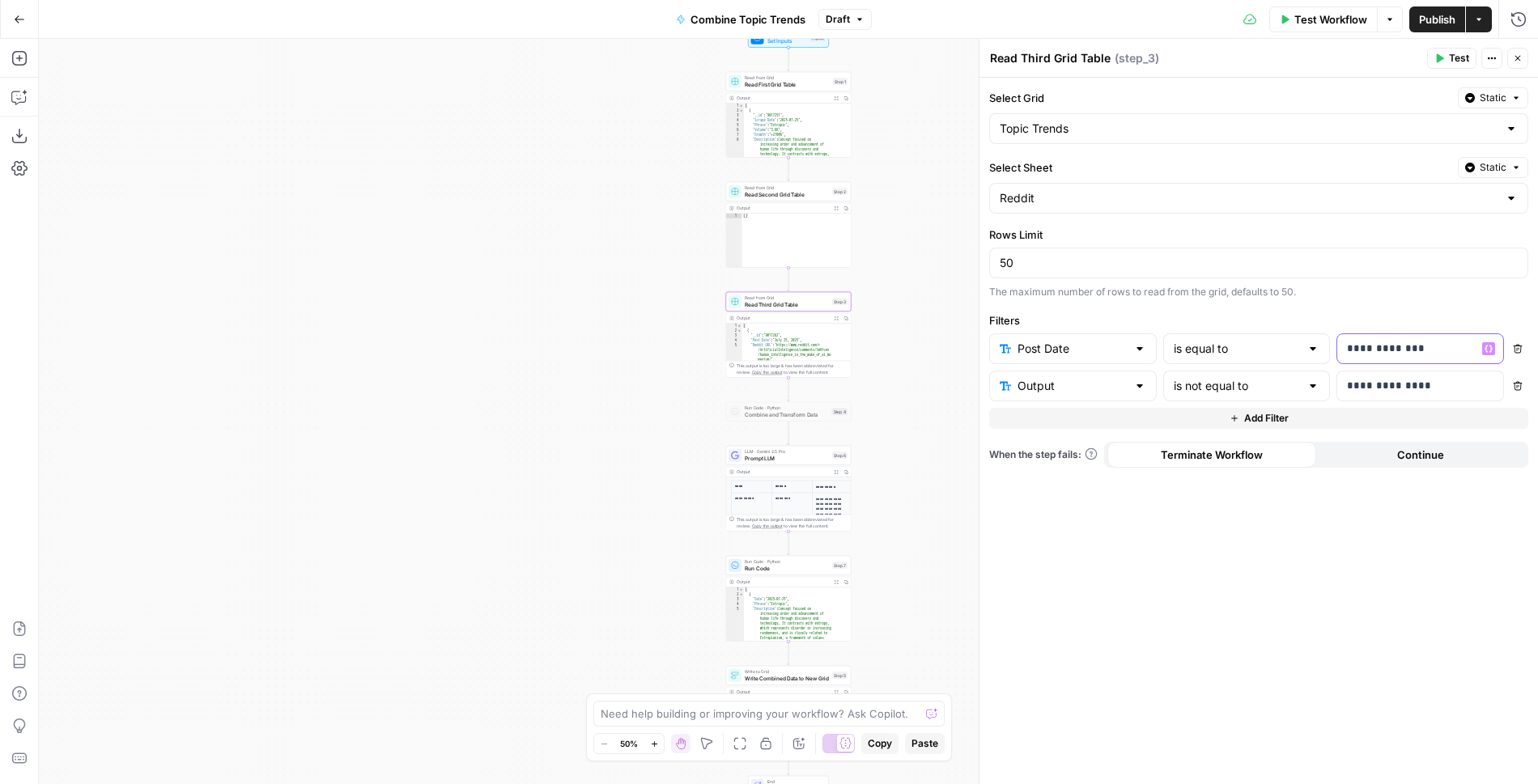 click on "**********" at bounding box center [1421, 349] 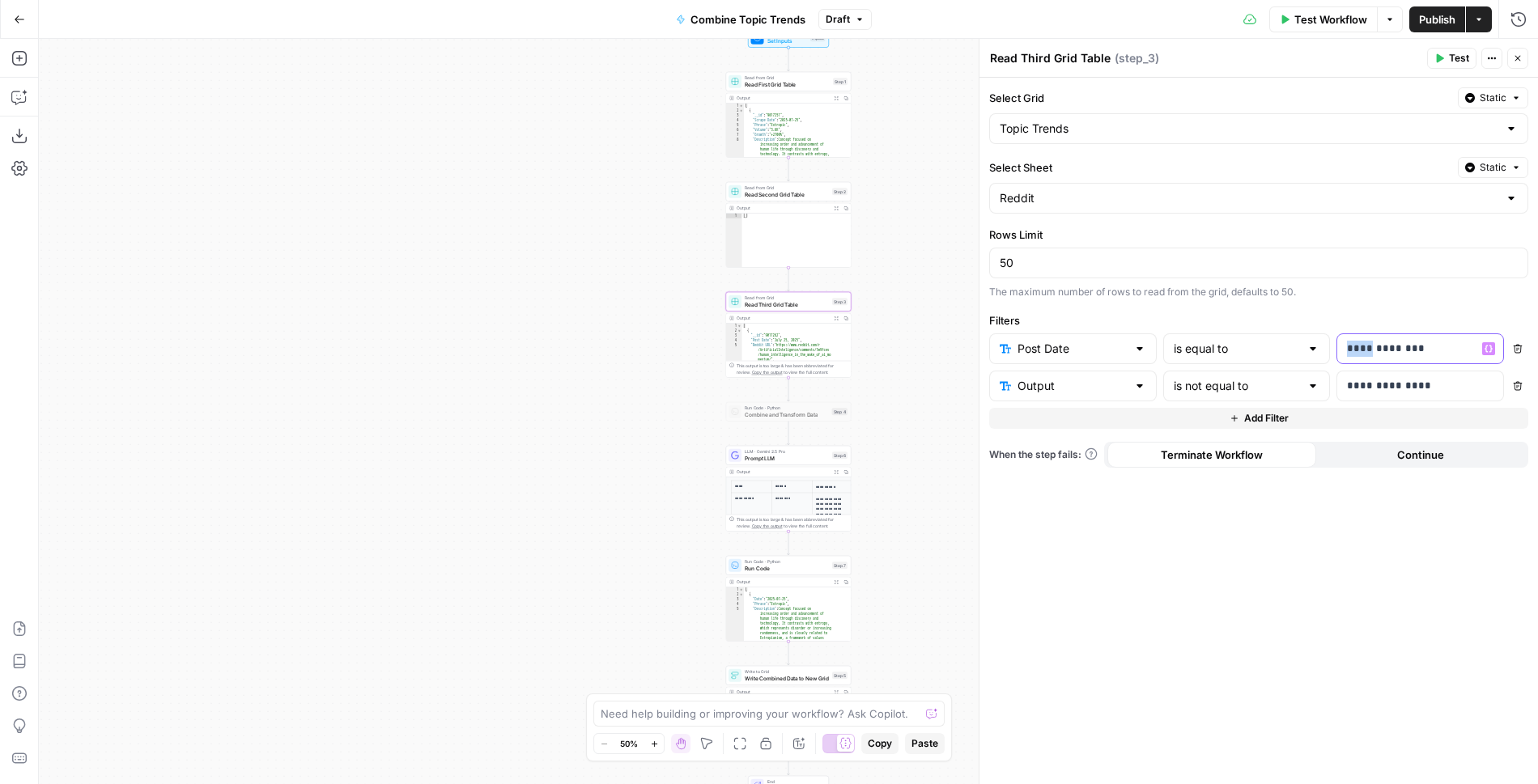 click on "**********" at bounding box center (1408, 349) 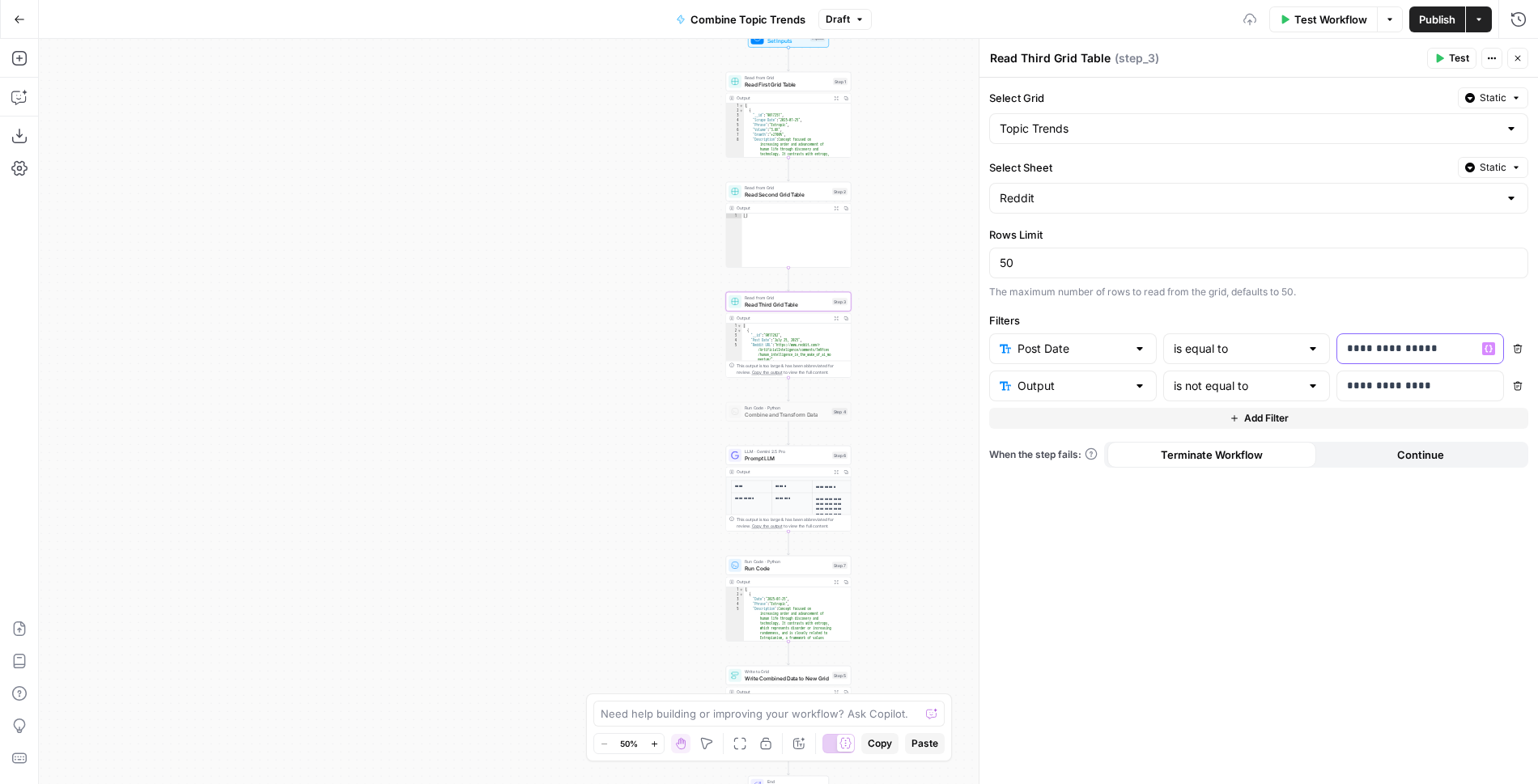 click on "**********" at bounding box center (1408, 349) 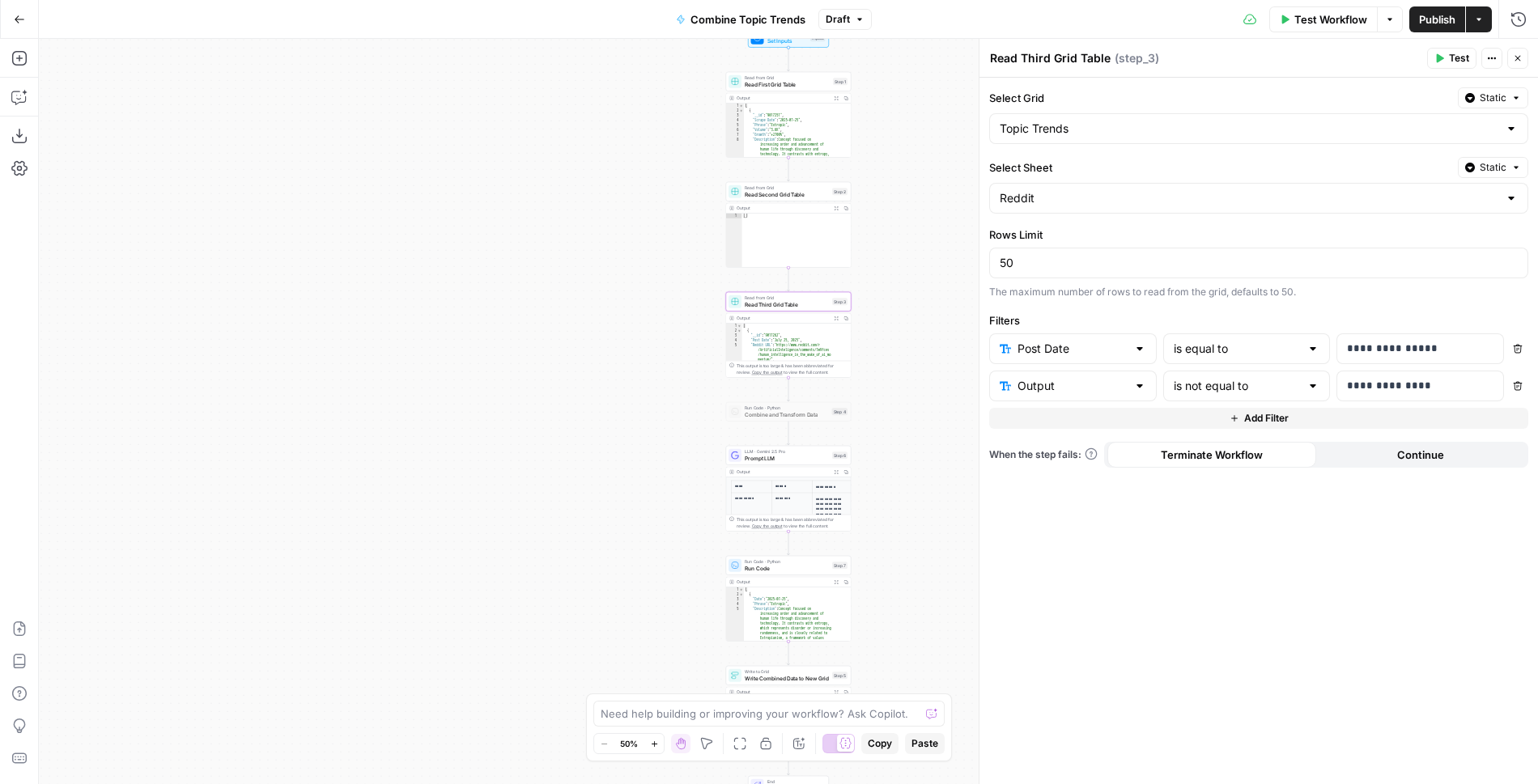 click on "Select Sheet" at bounding box center (1220, 167) 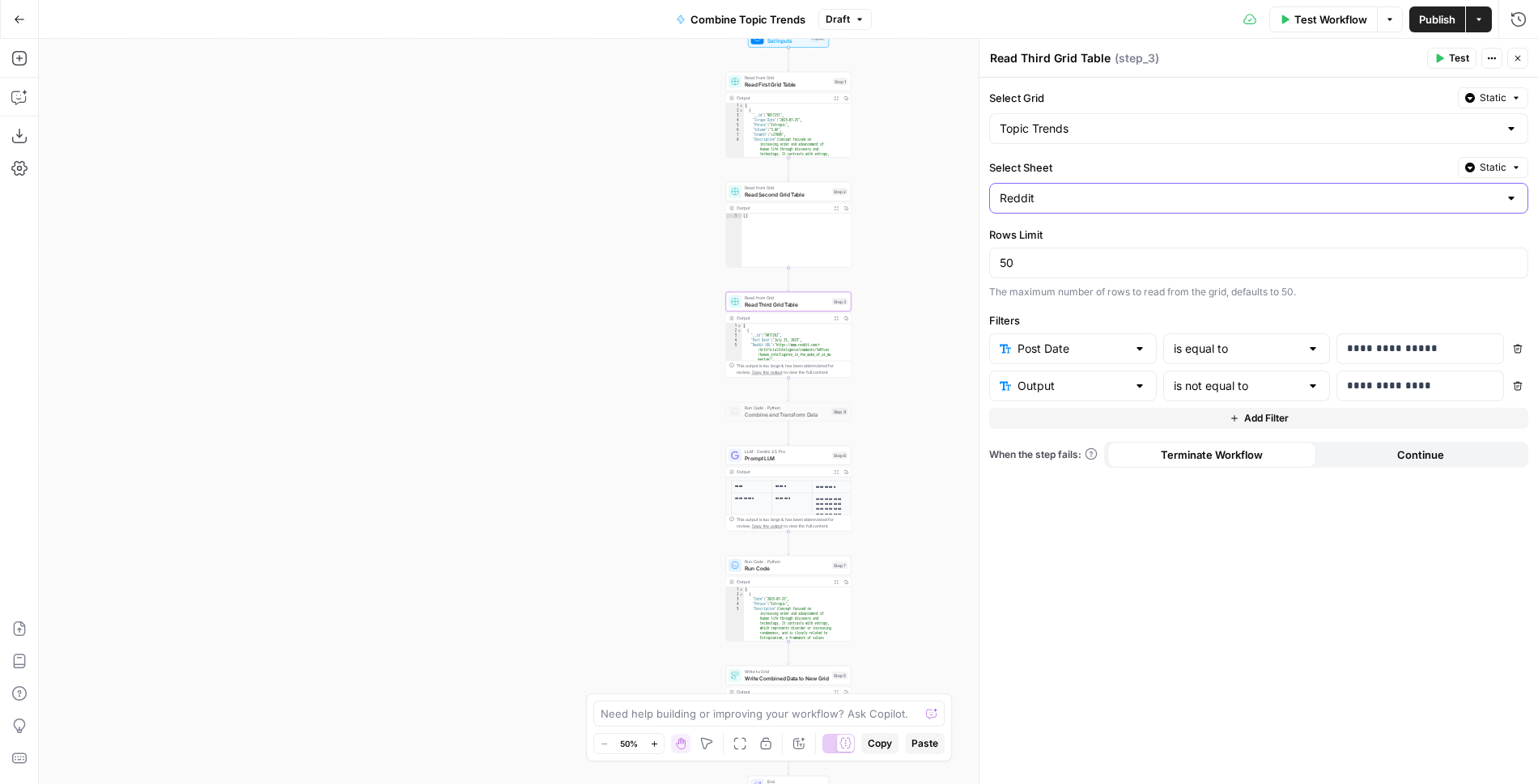 click on "Reddit" at bounding box center [1249, 198] 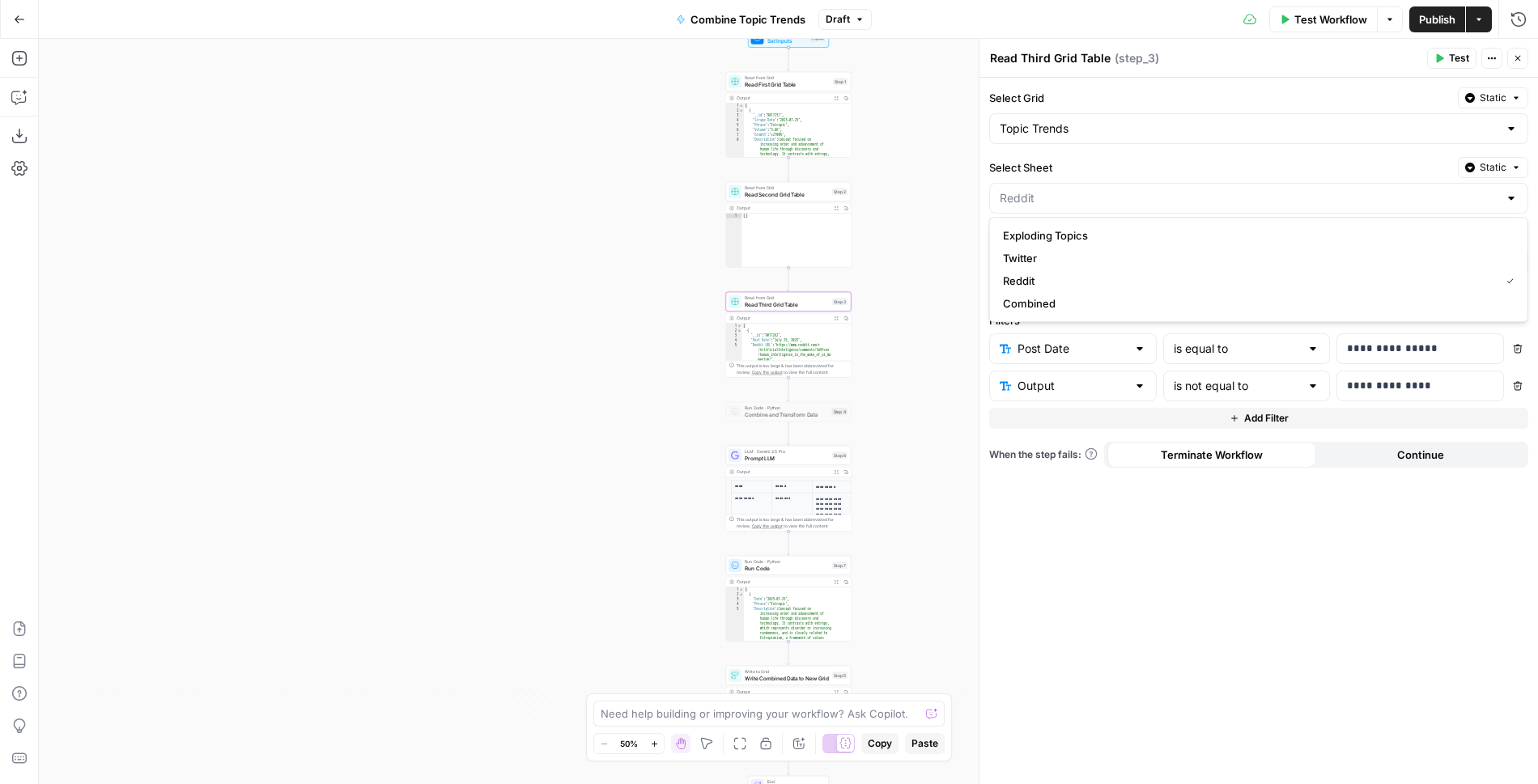 type on "Reddit" 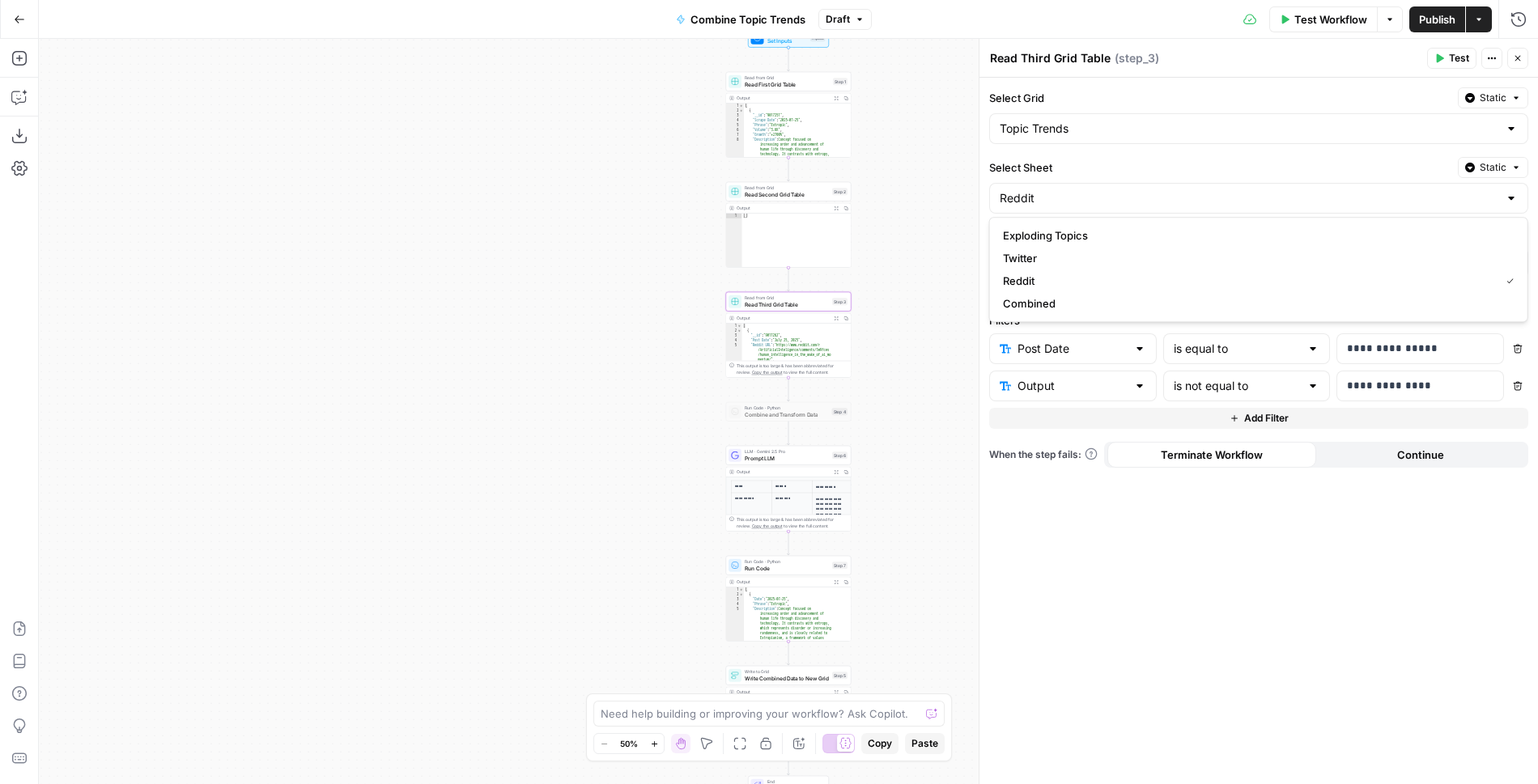 click 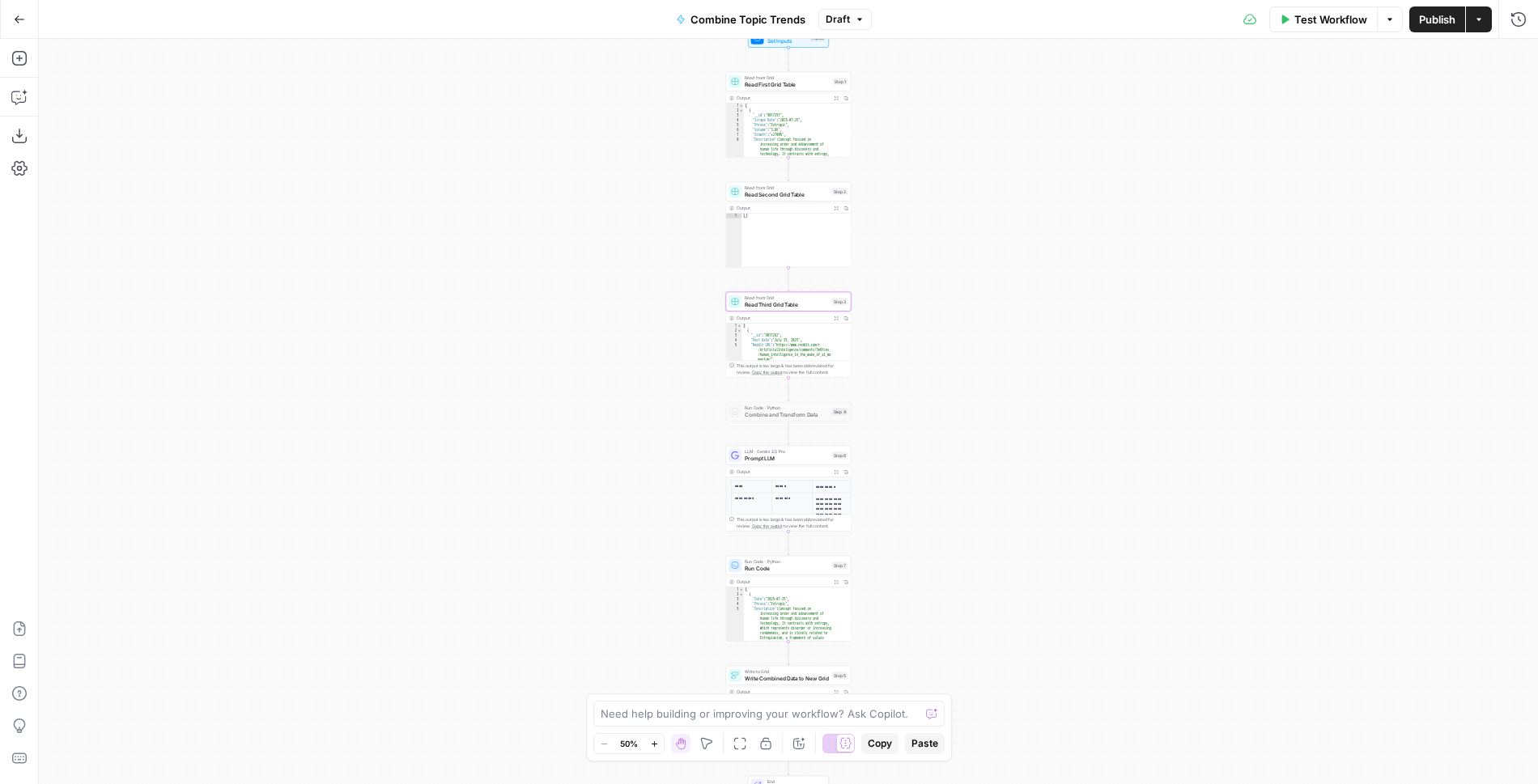 click on "Go Back" at bounding box center [19, 19] 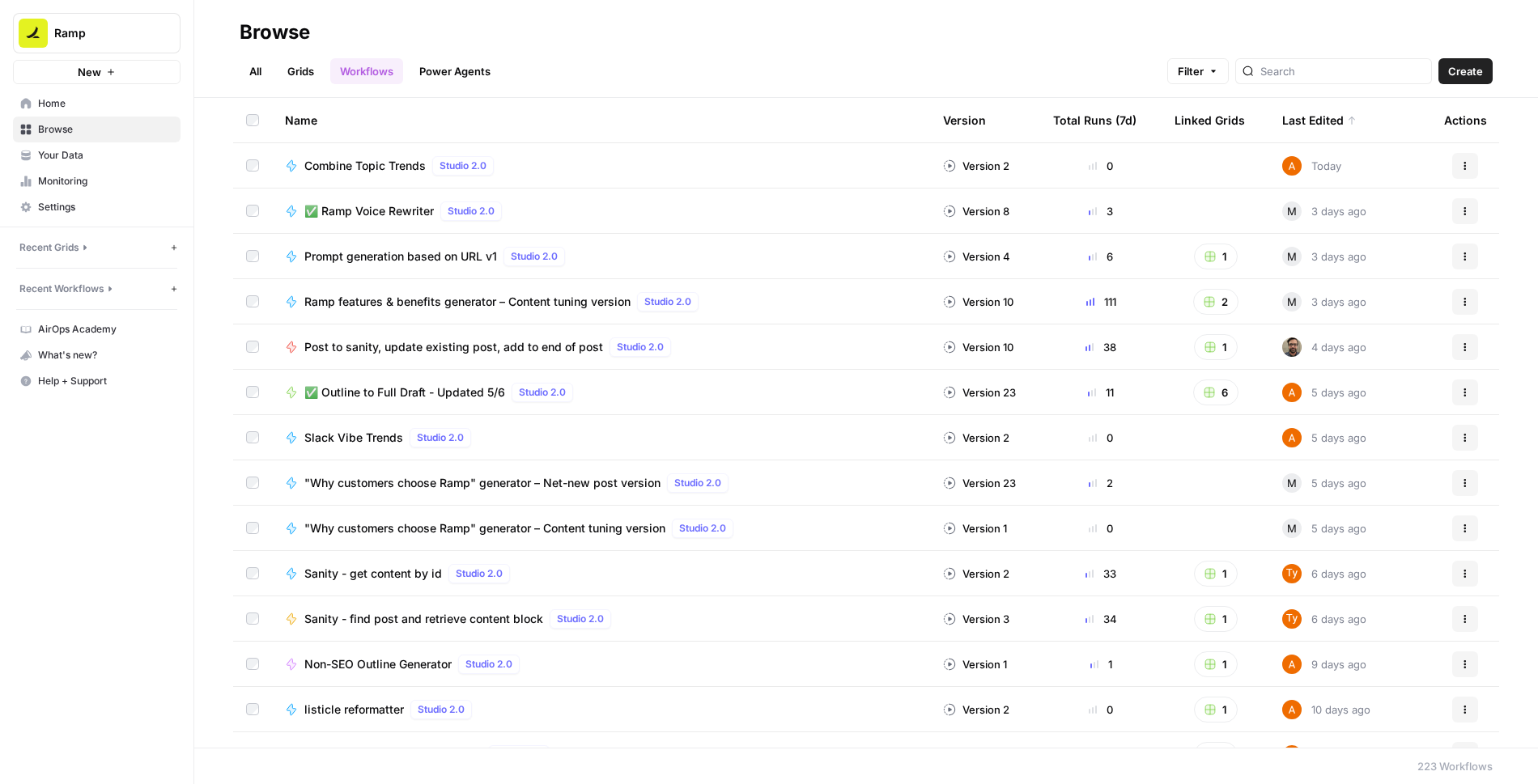click on "Combine Topic Trends" at bounding box center [365, 166] 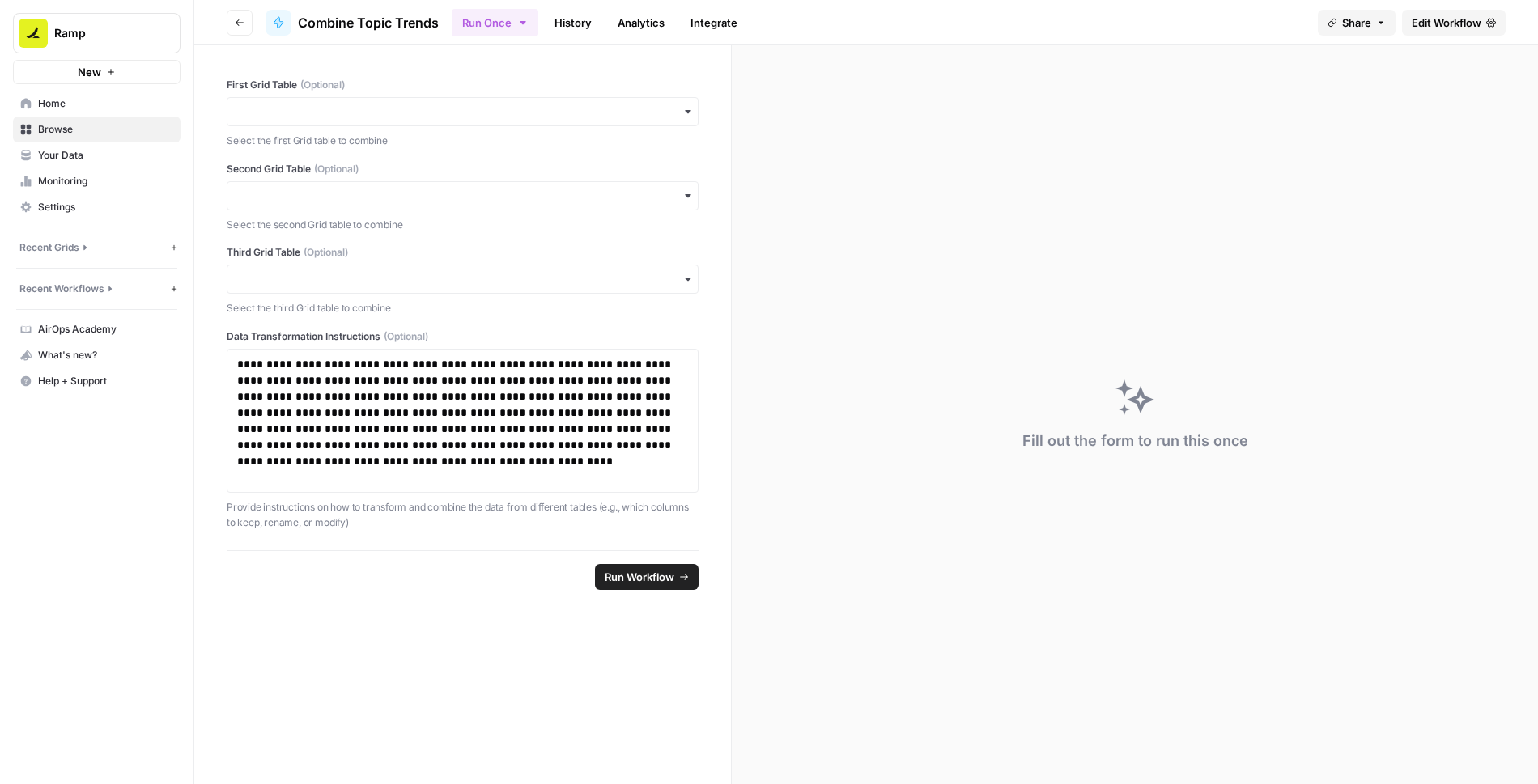 click on "Edit Workflow" at bounding box center [1454, 23] 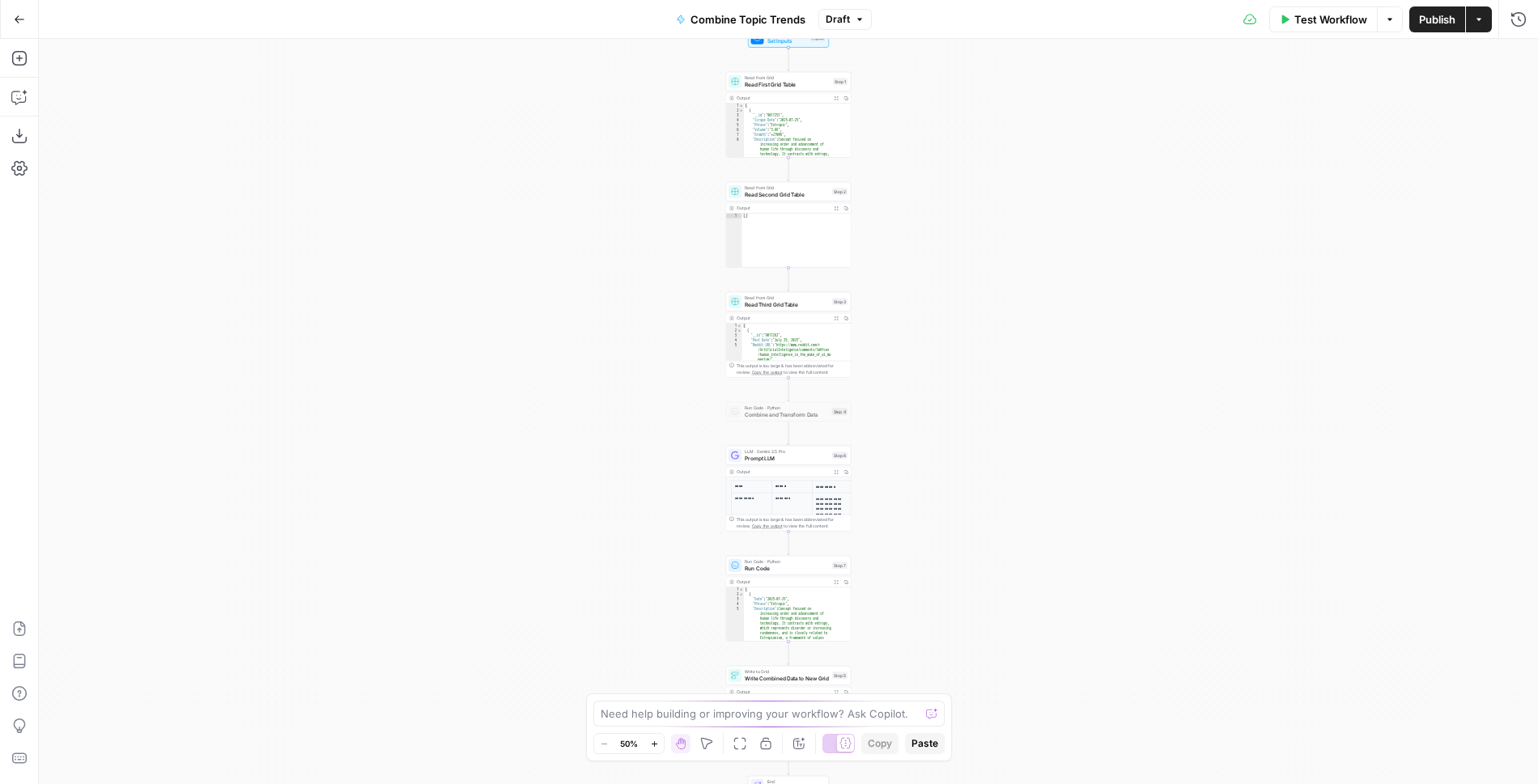 click on "Read Third Grid Table" at bounding box center [787, 304] 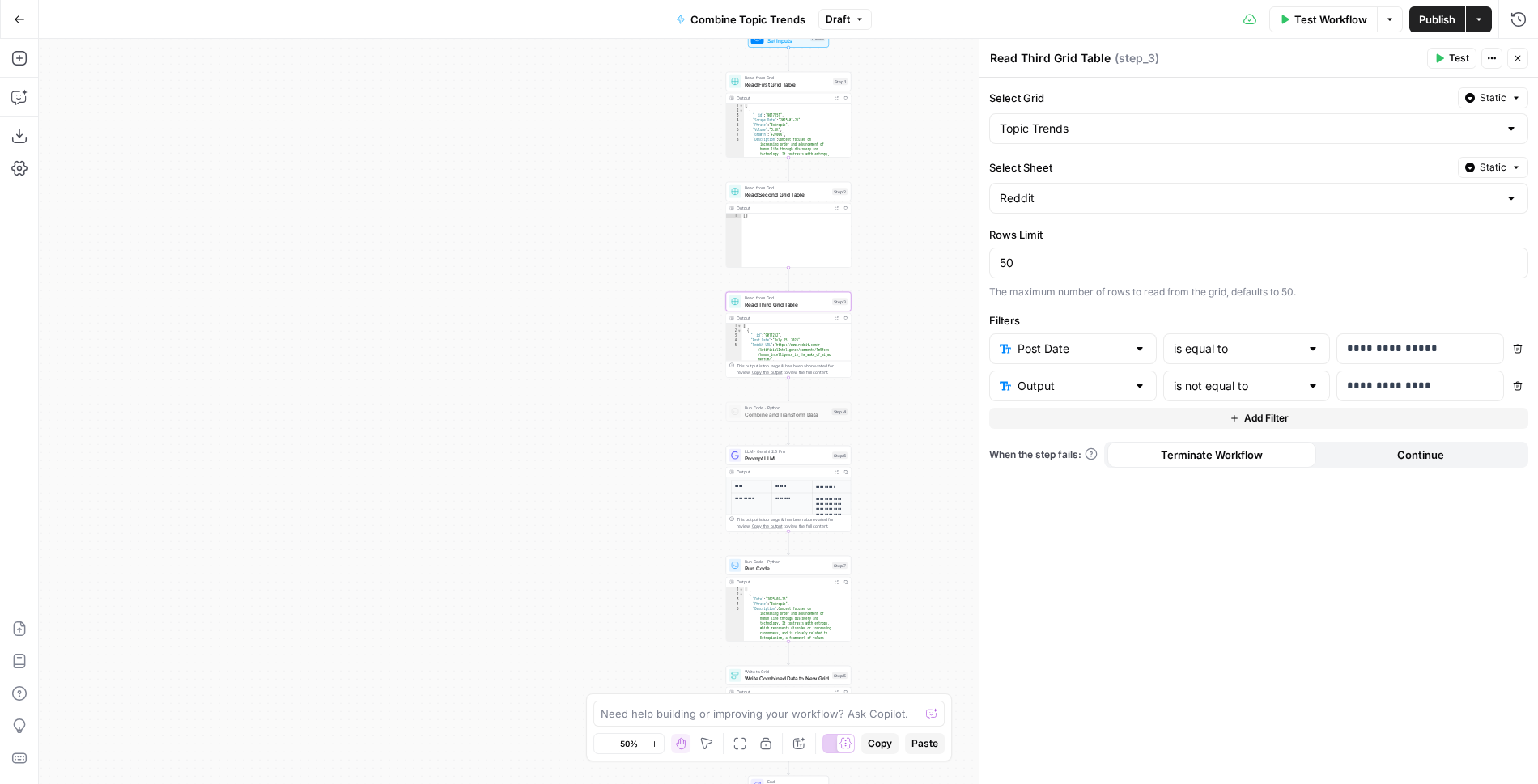 click on "Test Workflow" at bounding box center (1331, 19) 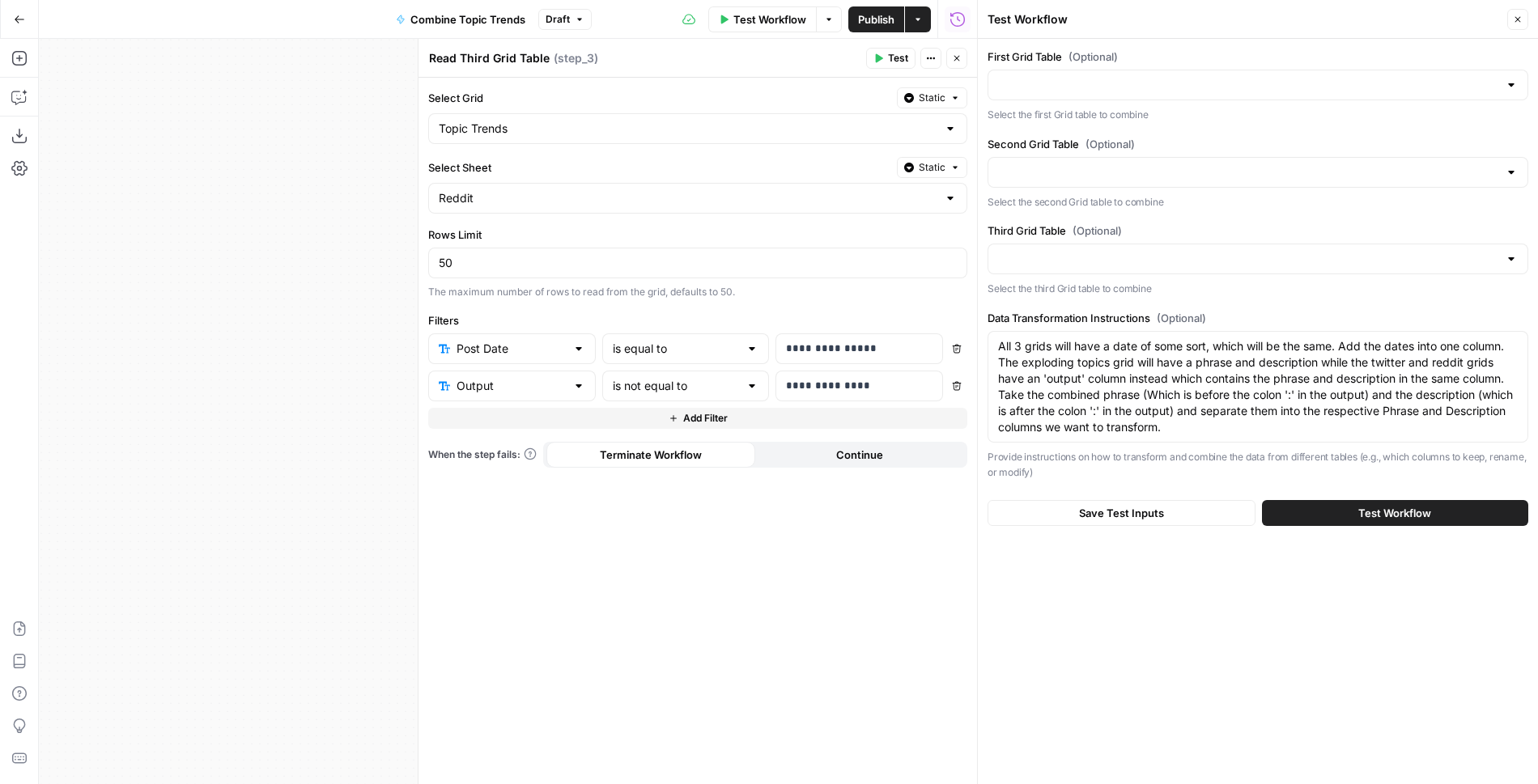 click on "Test Workflow" at bounding box center (1395, 513) 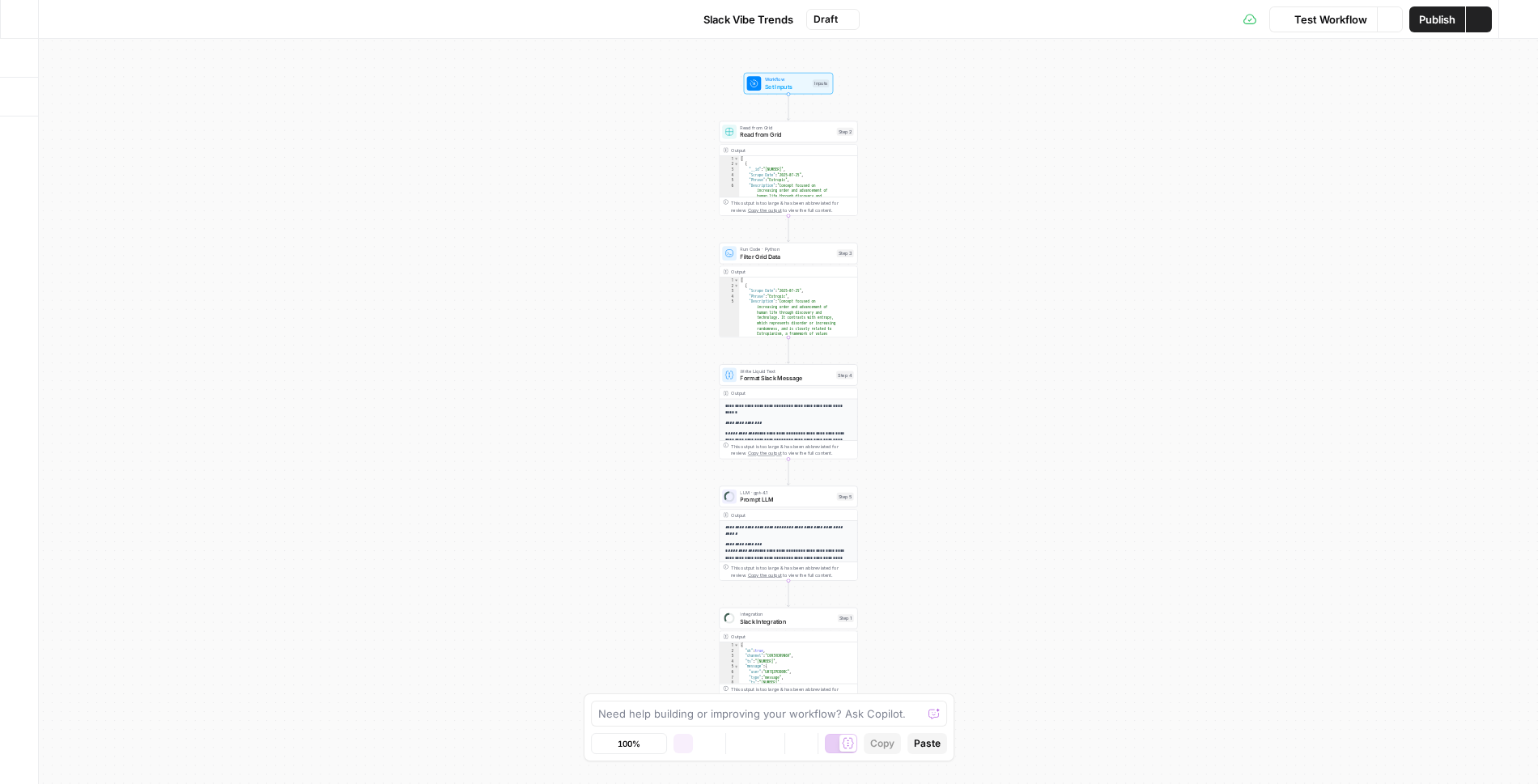 scroll, scrollTop: 0, scrollLeft: 0, axis: both 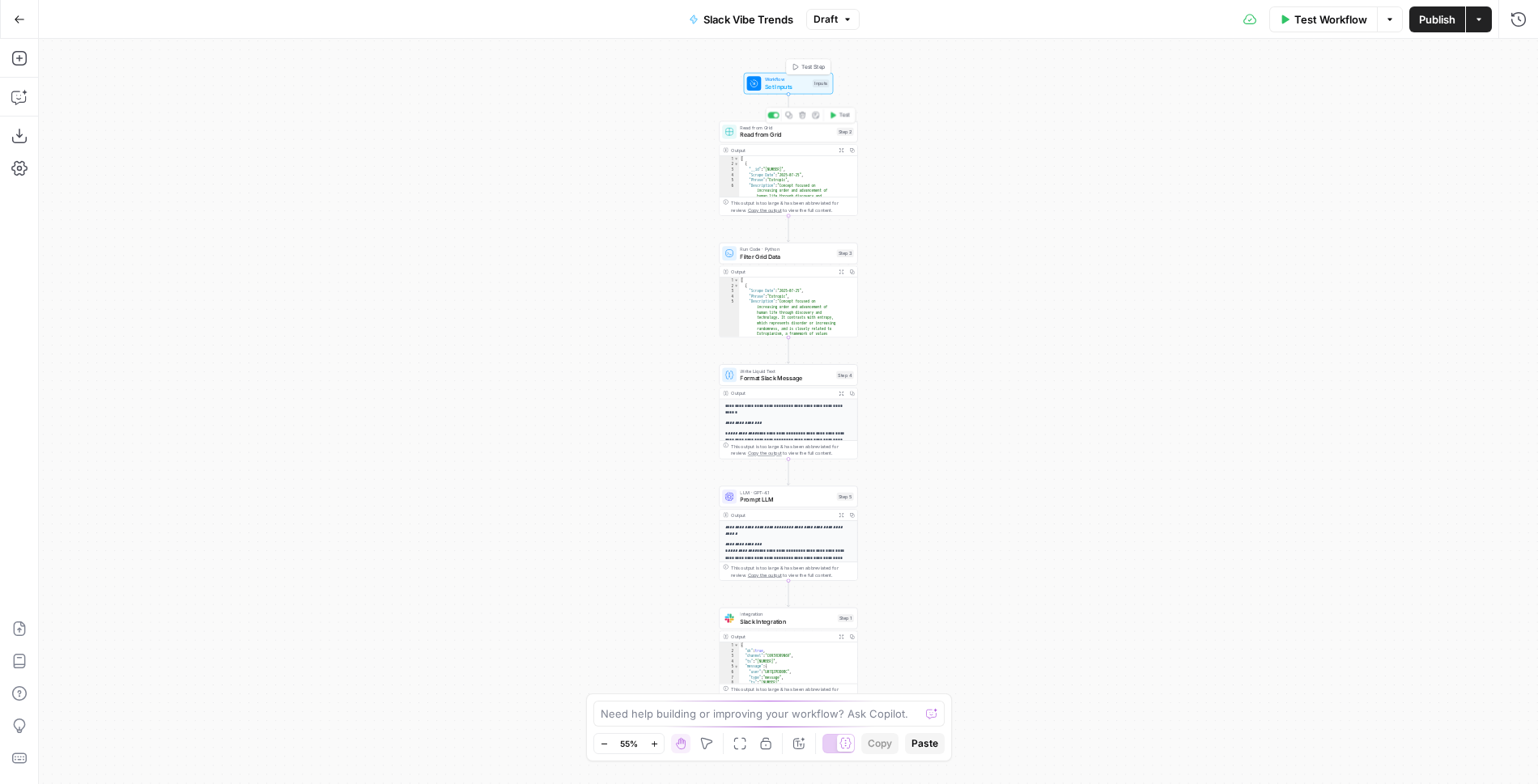 click on "Read from Grid" at bounding box center [786, 134] 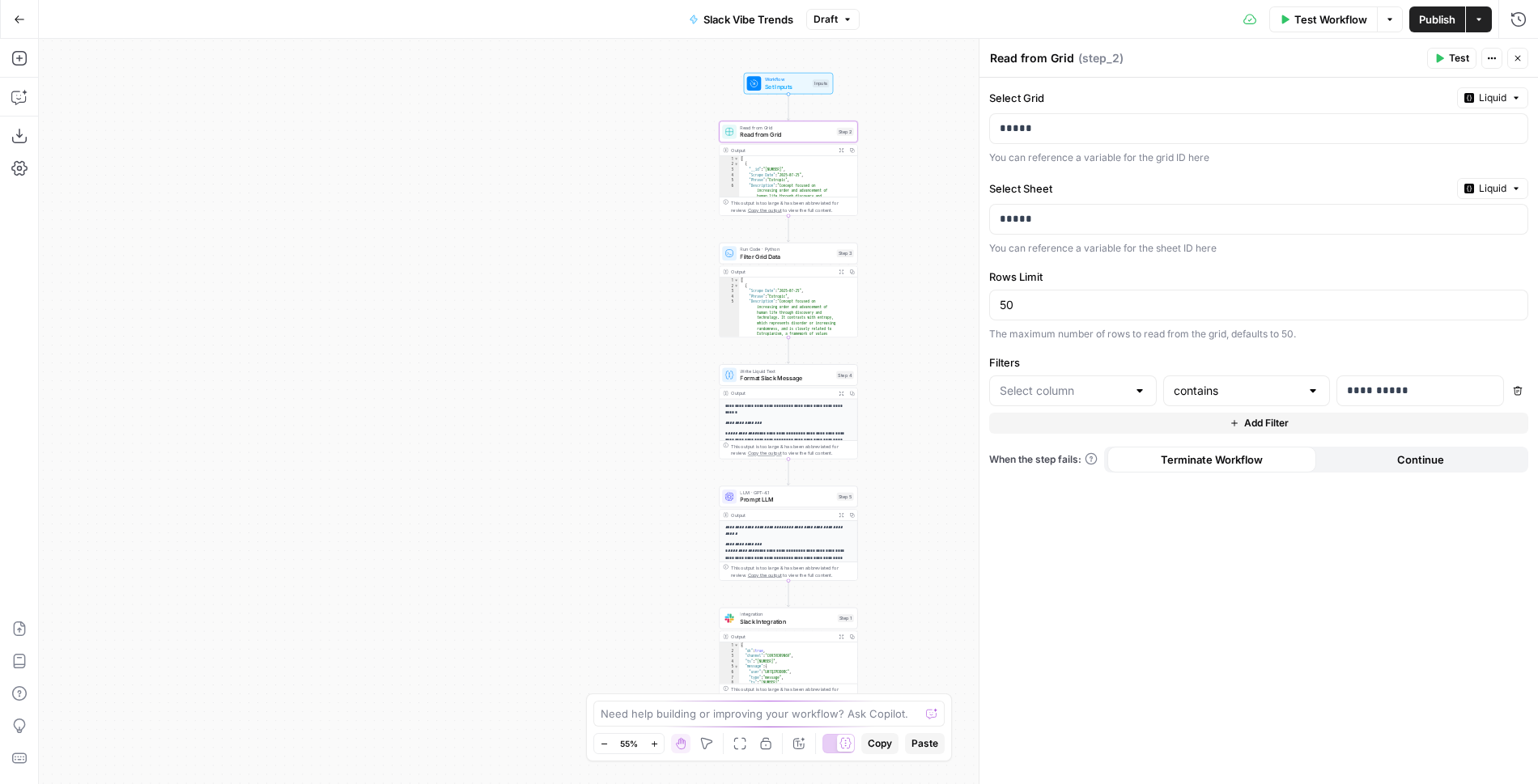 type on "Scrape Date" 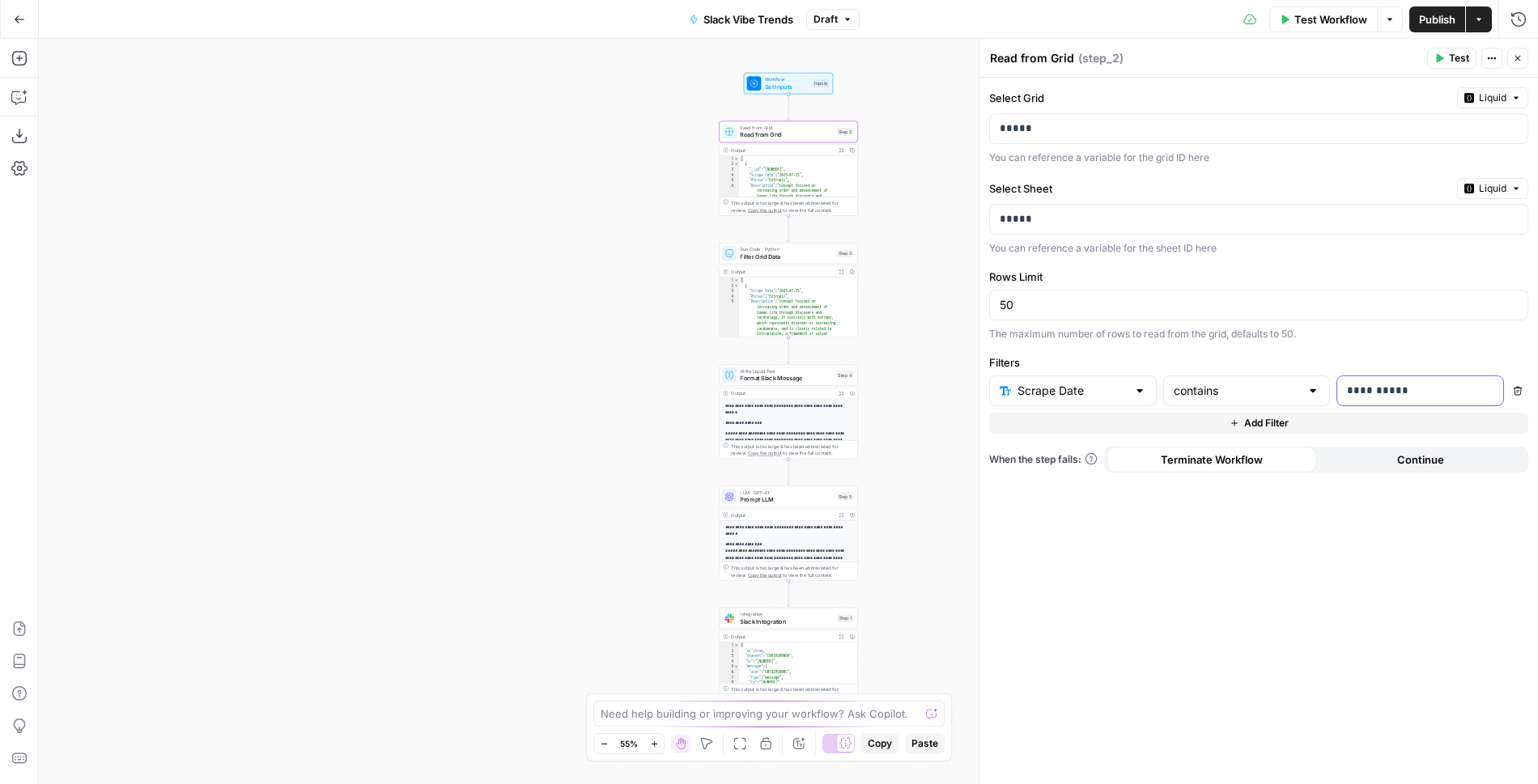 click on "**********" at bounding box center [1421, 391] 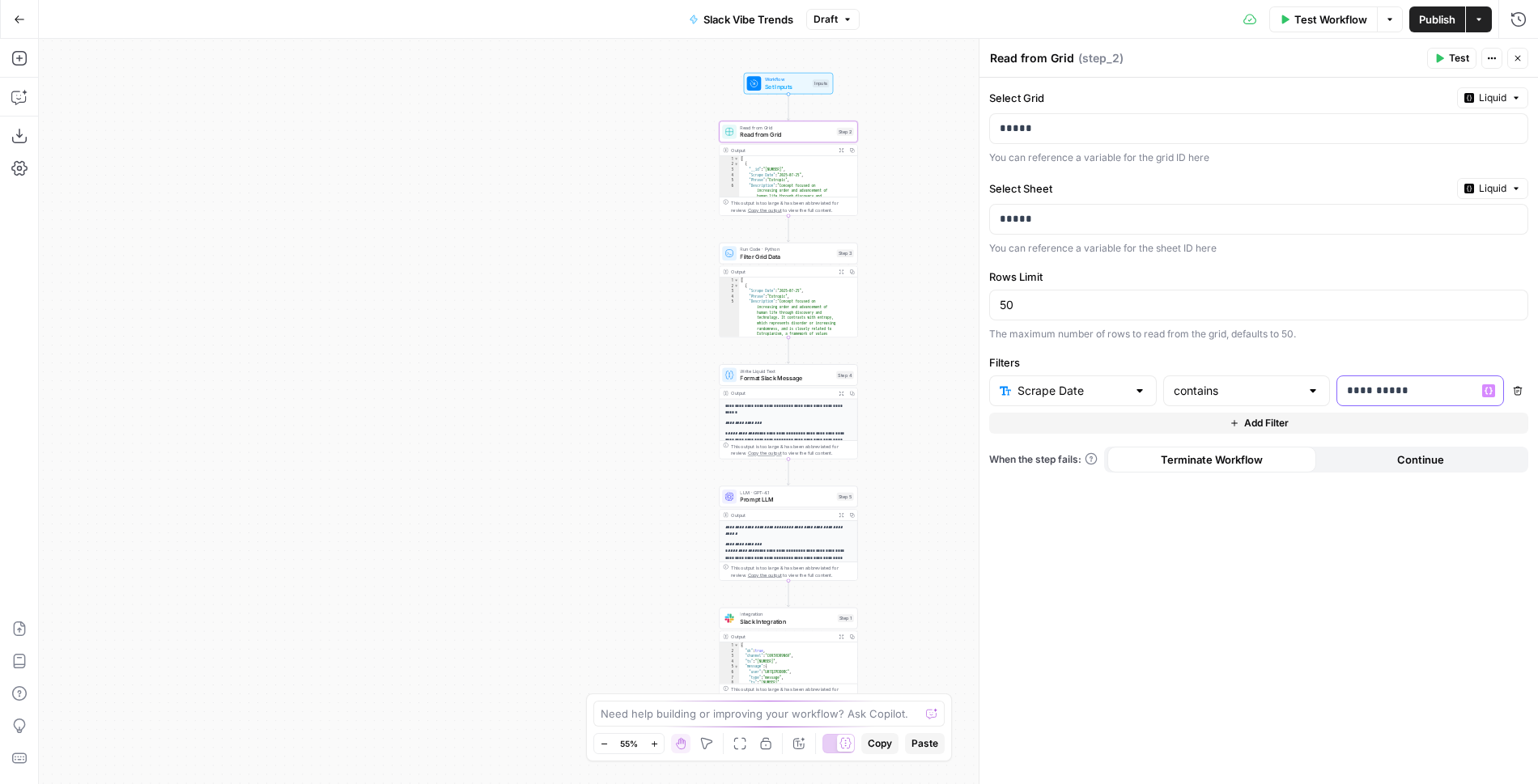 type 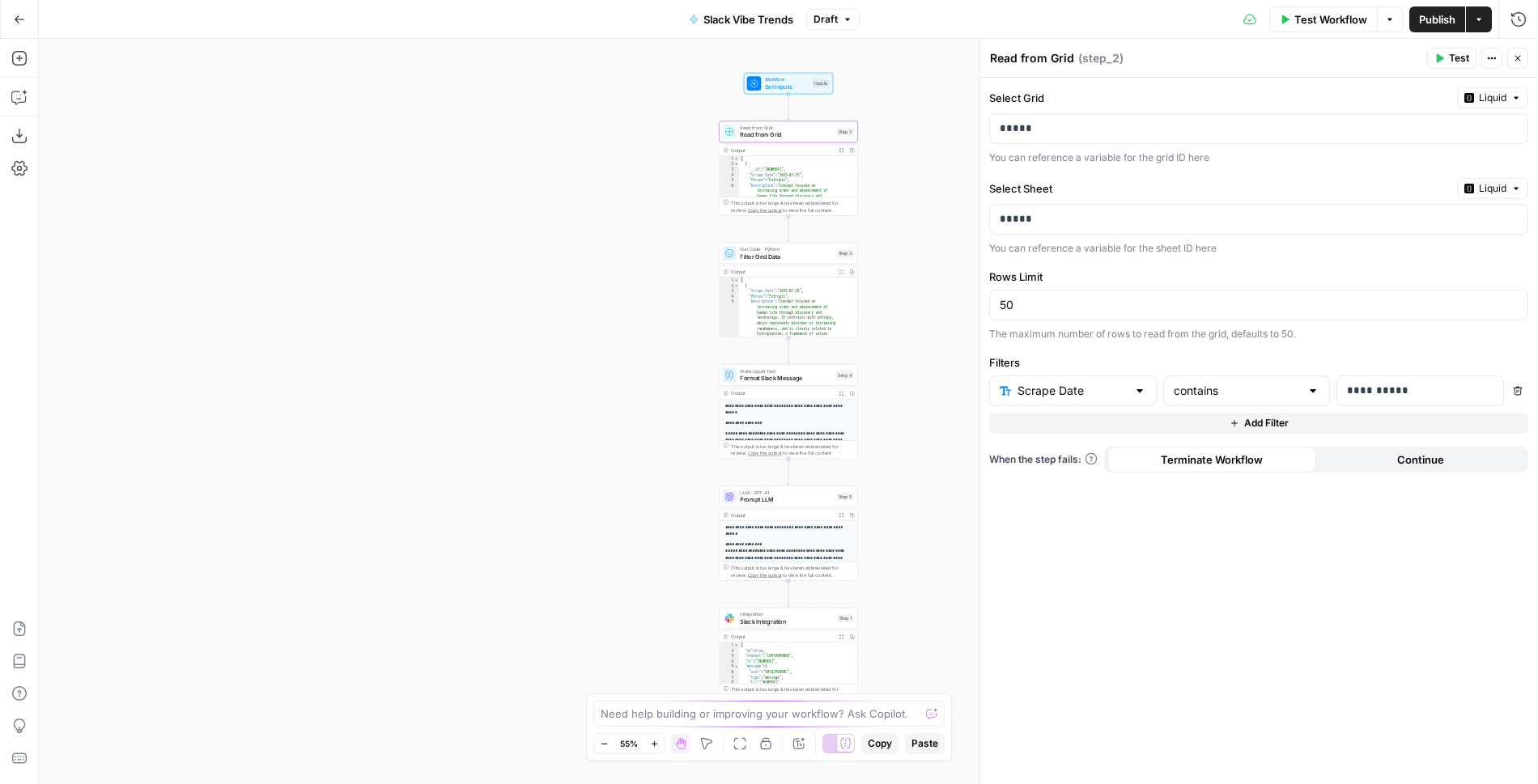 click on "Run Code · Python" at bounding box center [786, 249] 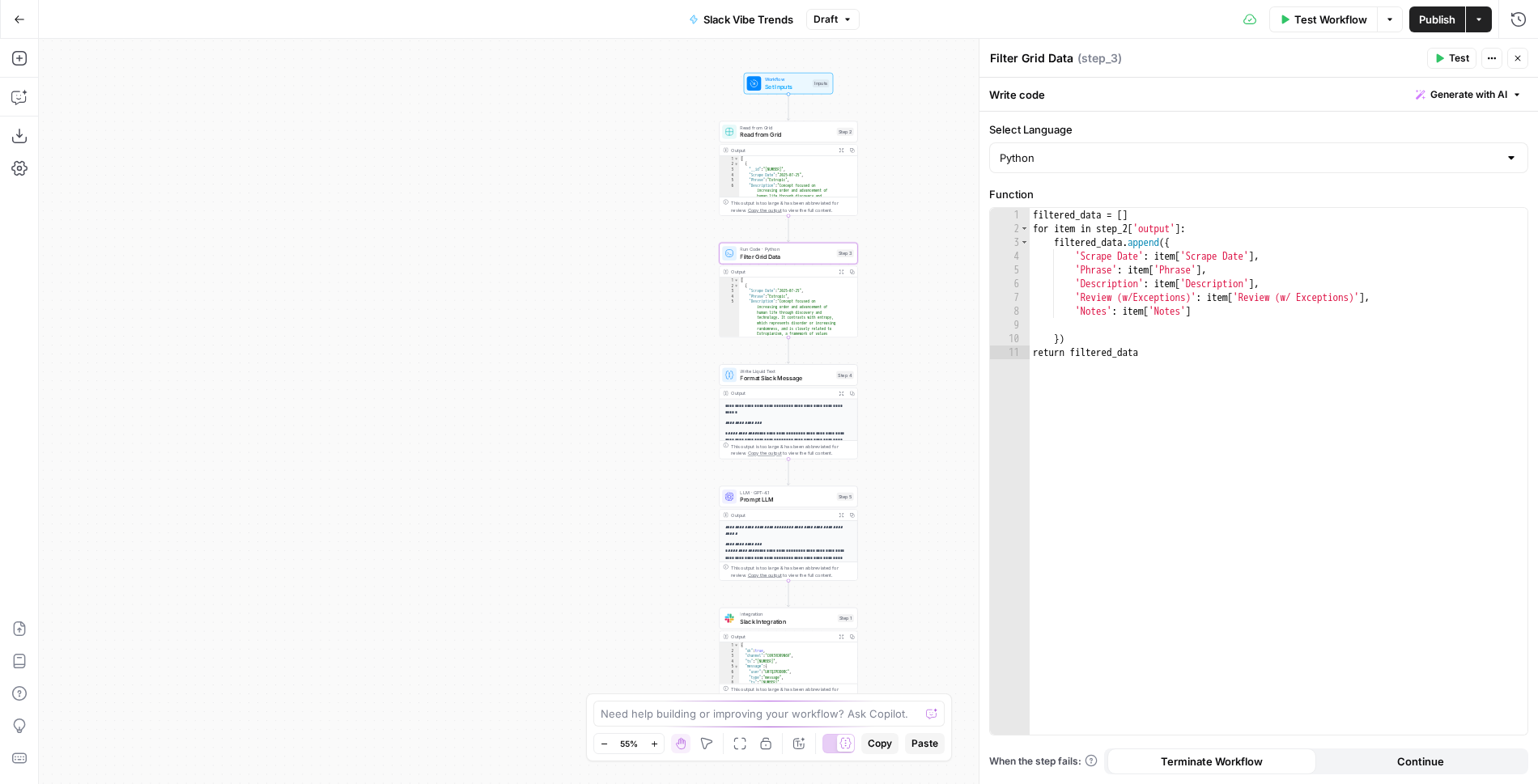 click on "Format Slack Message" at bounding box center (786, 378) 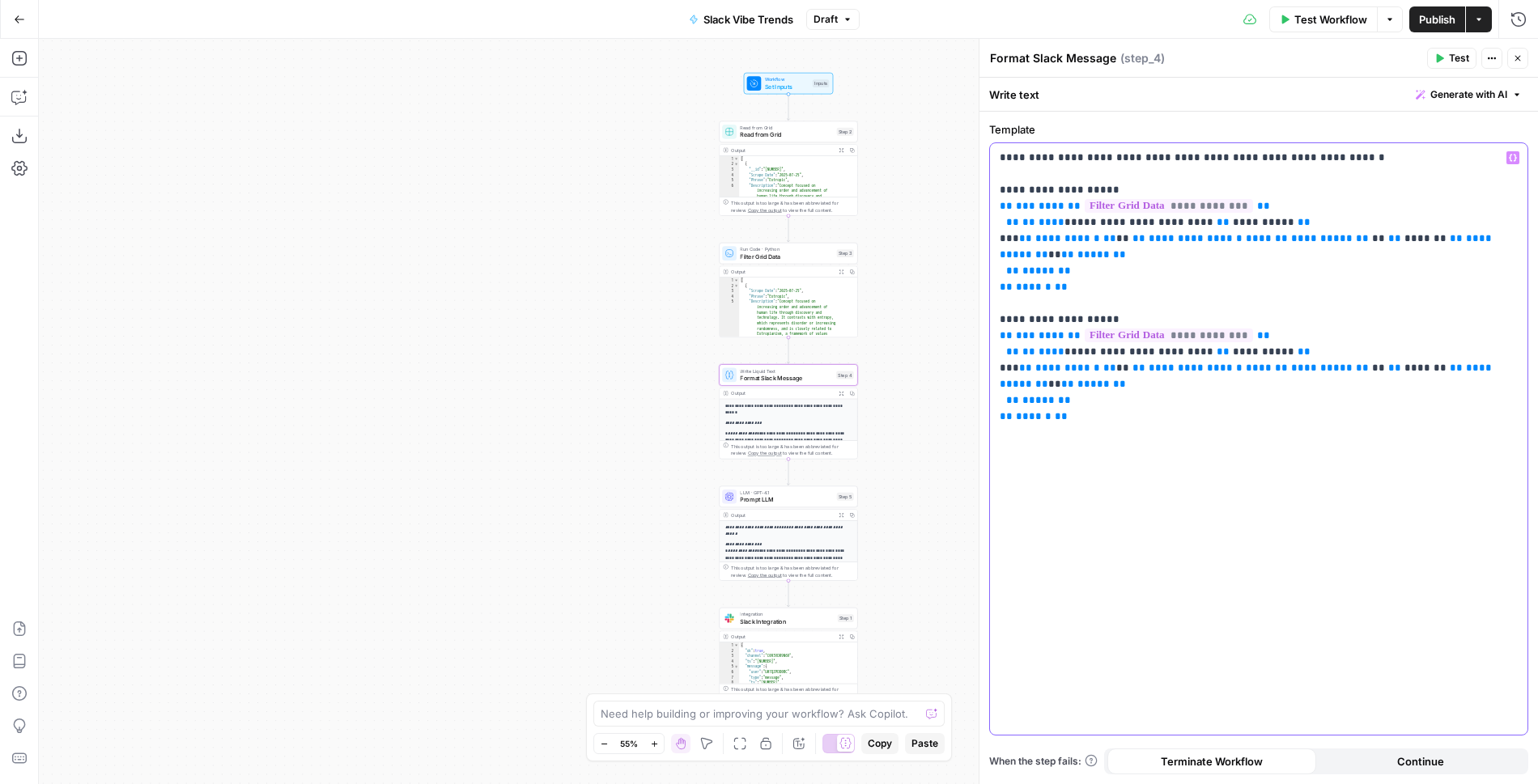 click on "**********" at bounding box center (1259, 287) 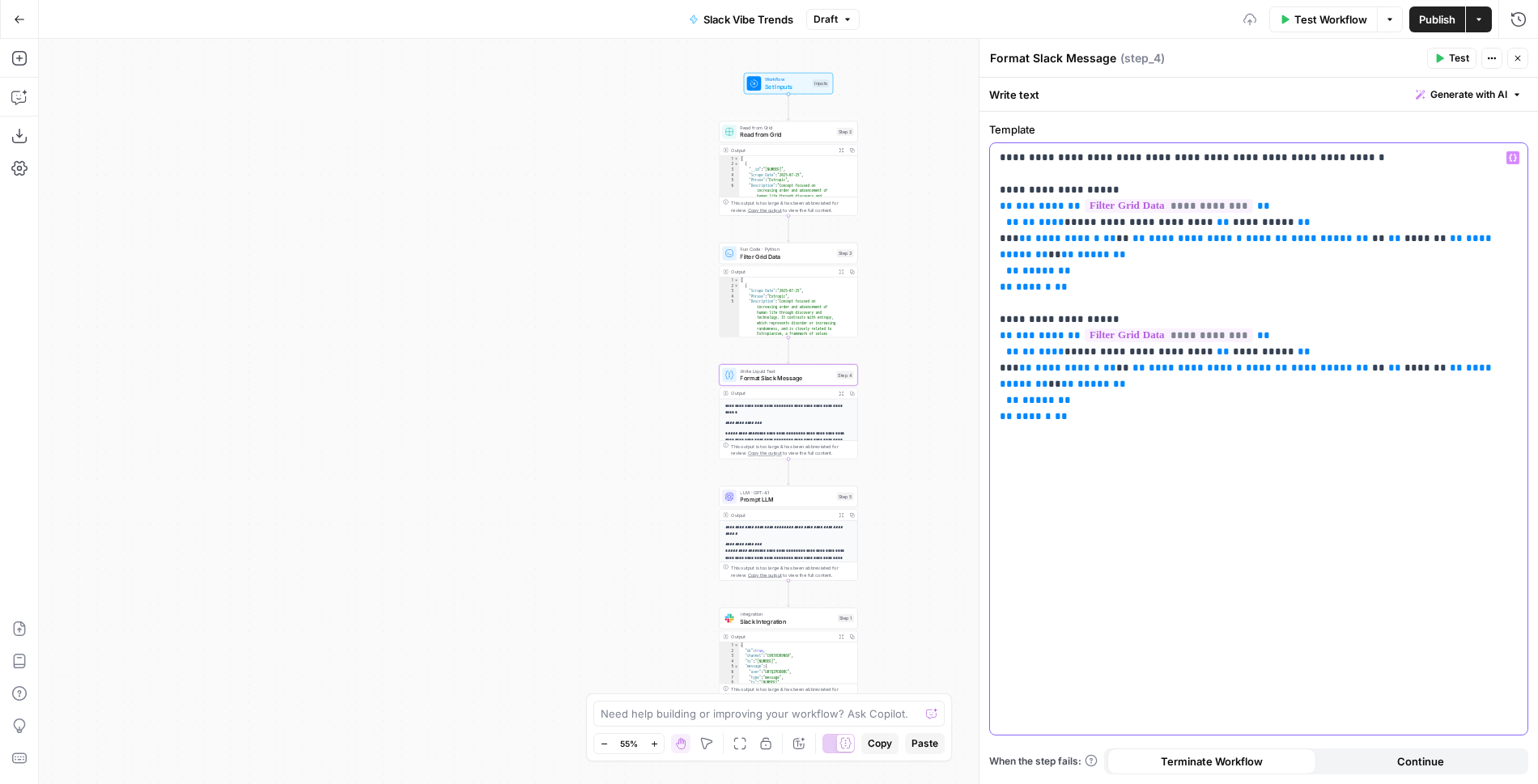 click on "**********" at bounding box center (1259, 287) 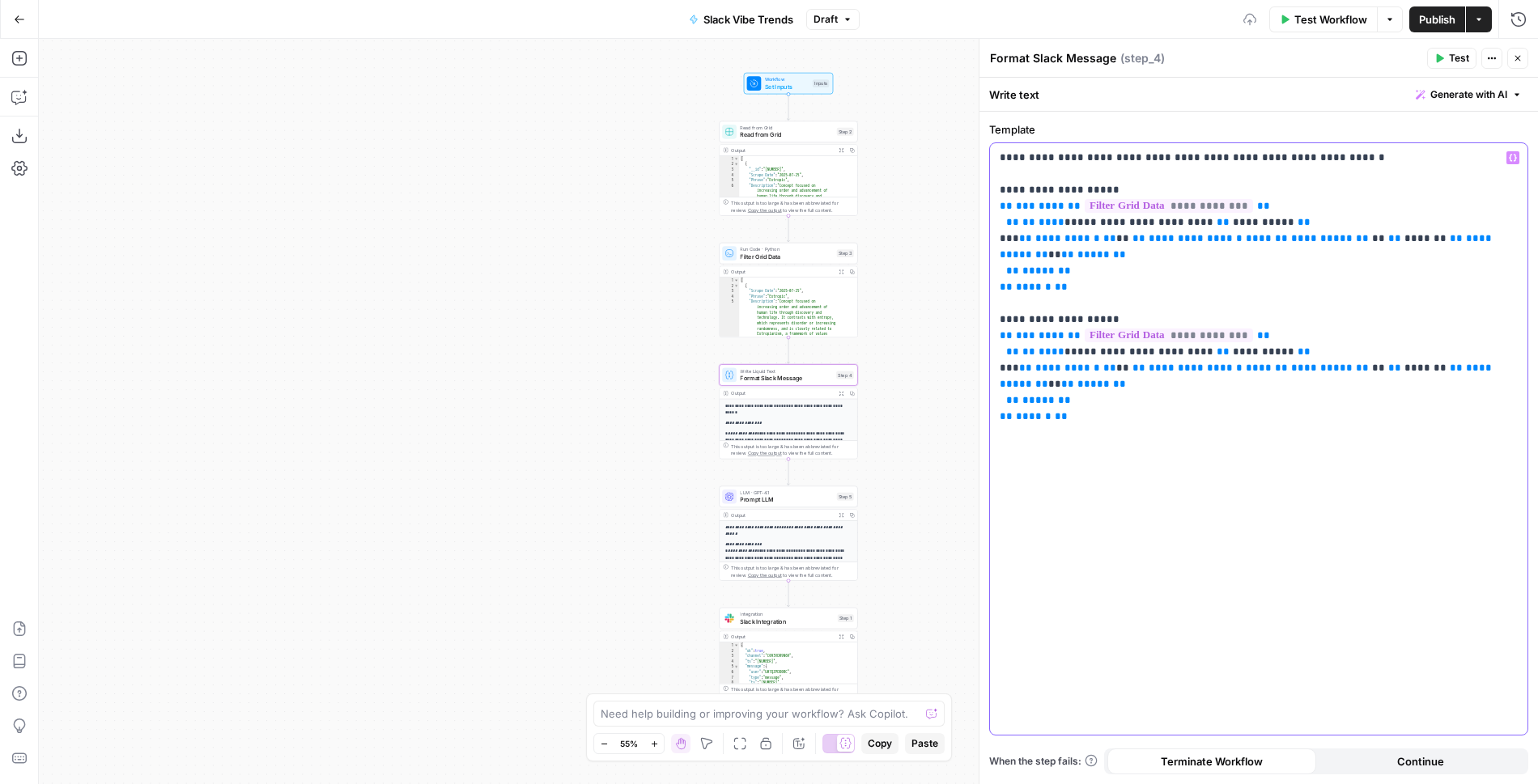 click on "**********" at bounding box center [1259, 287] 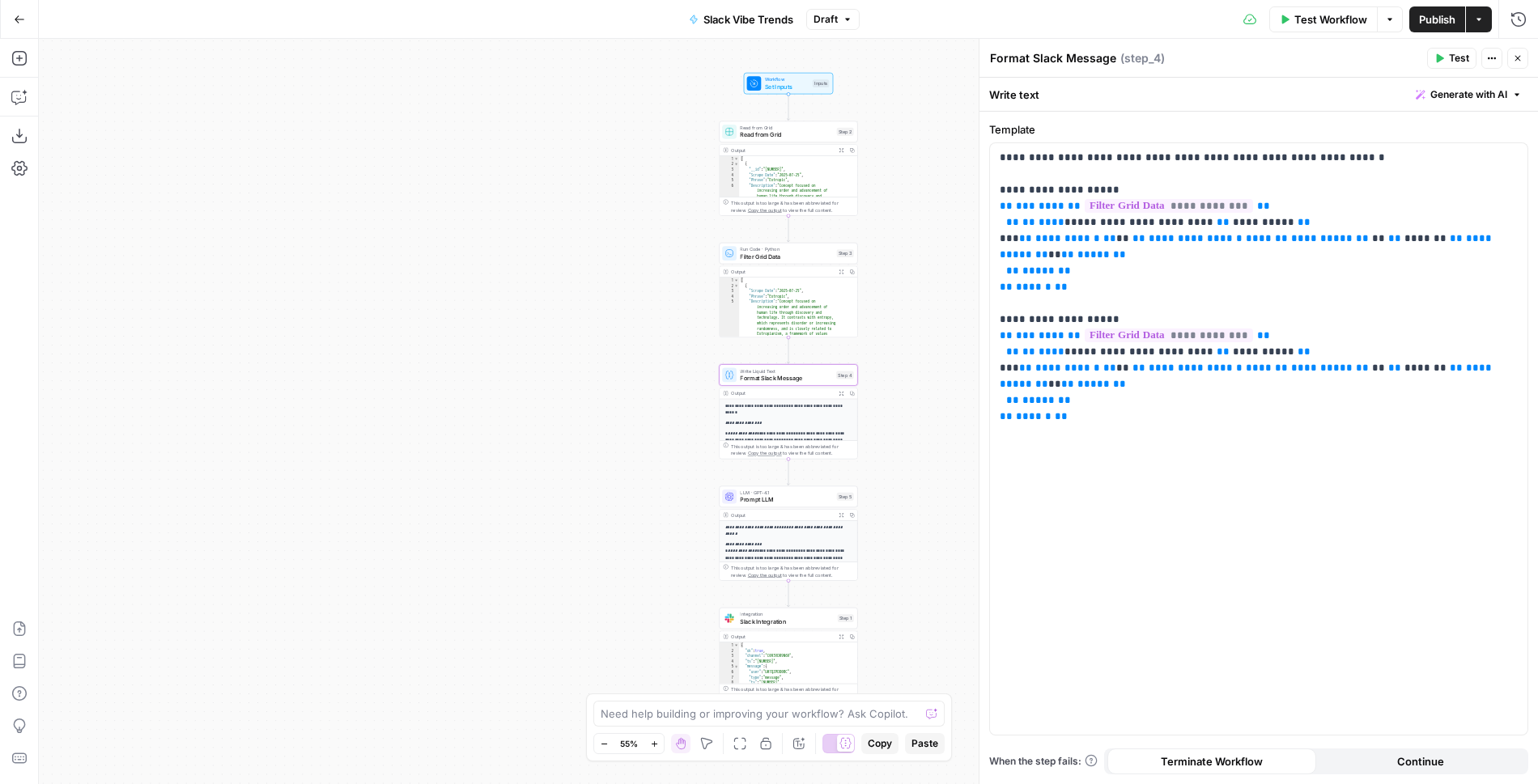 click on "Test Workflow" at bounding box center [1331, 19] 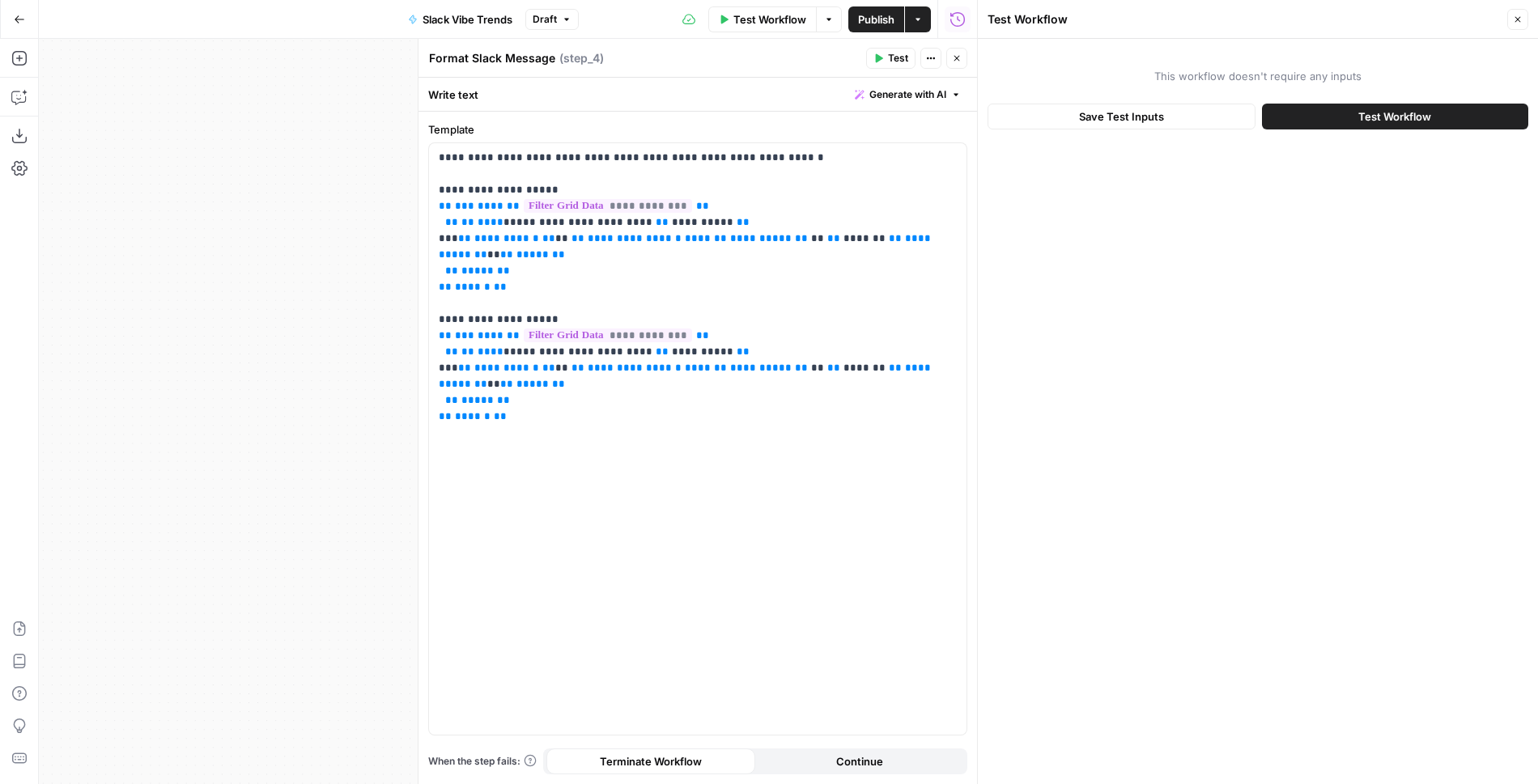 click on "Test Workflow" at bounding box center (1395, 117) 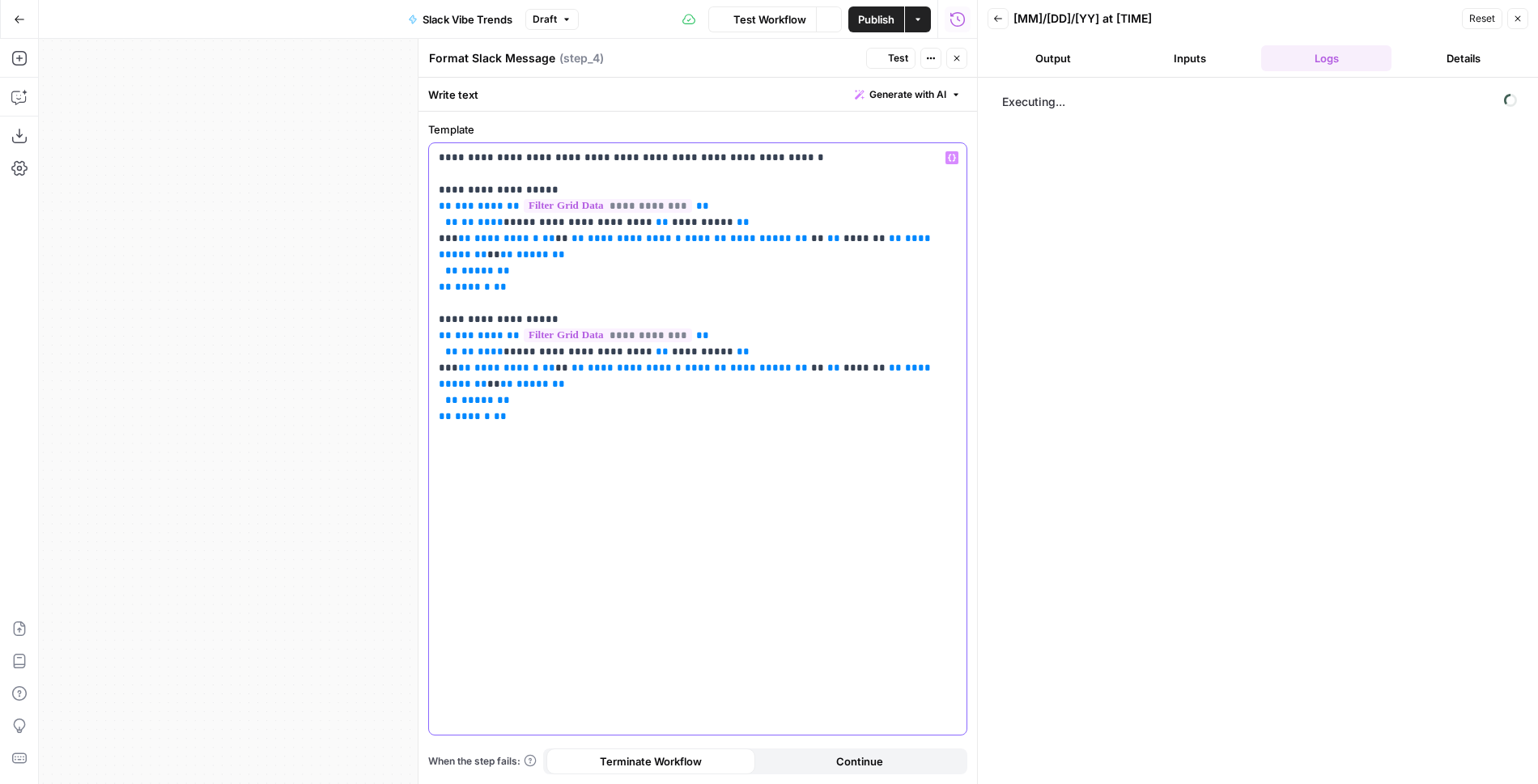 click on "**********" at bounding box center [698, 287] 